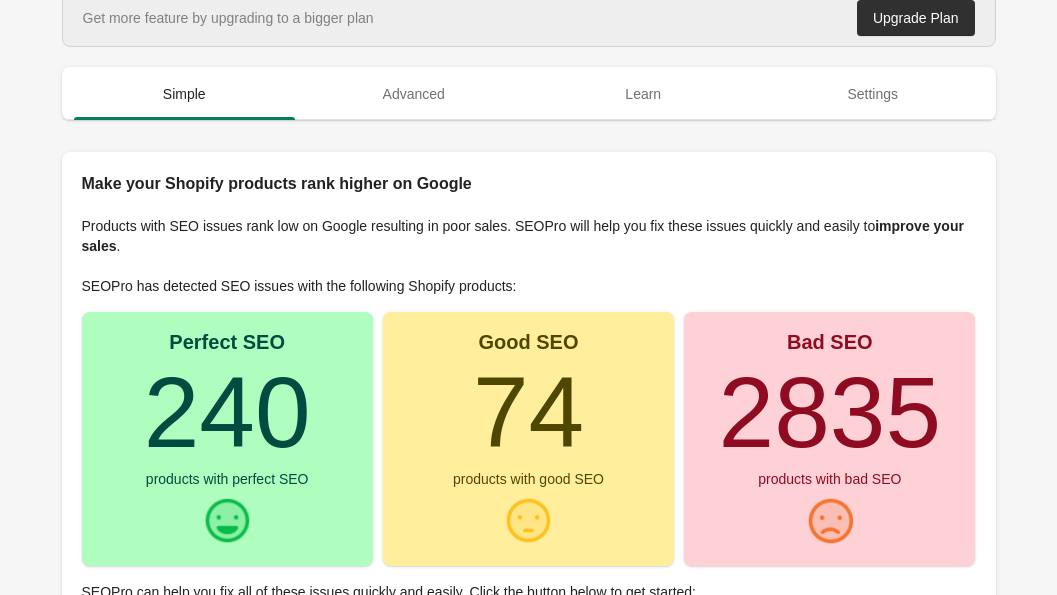 scroll, scrollTop: 21, scrollLeft: 0, axis: vertical 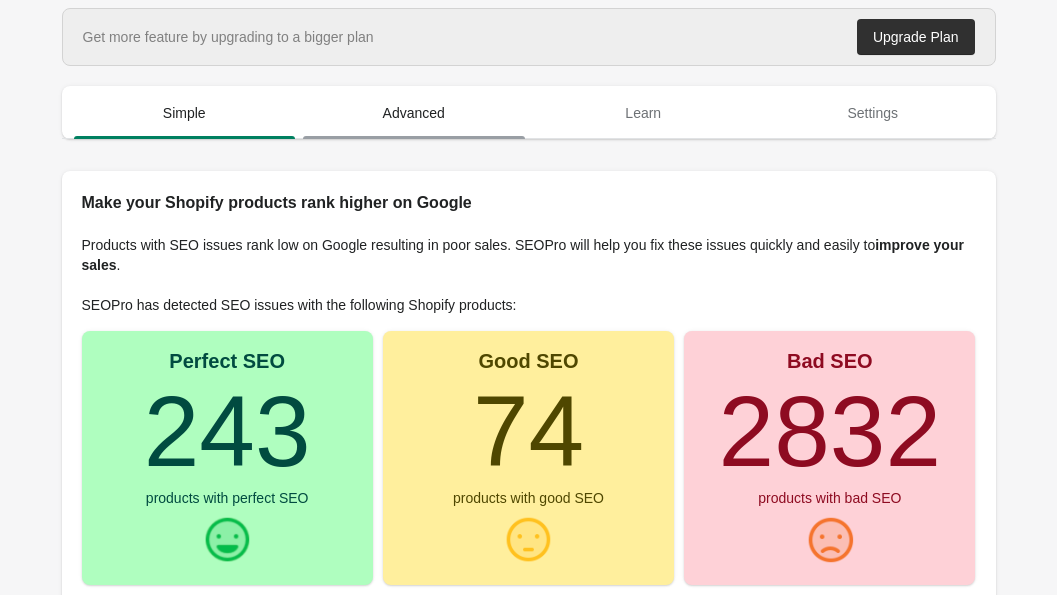 click on "Advanced" at bounding box center (414, 113) 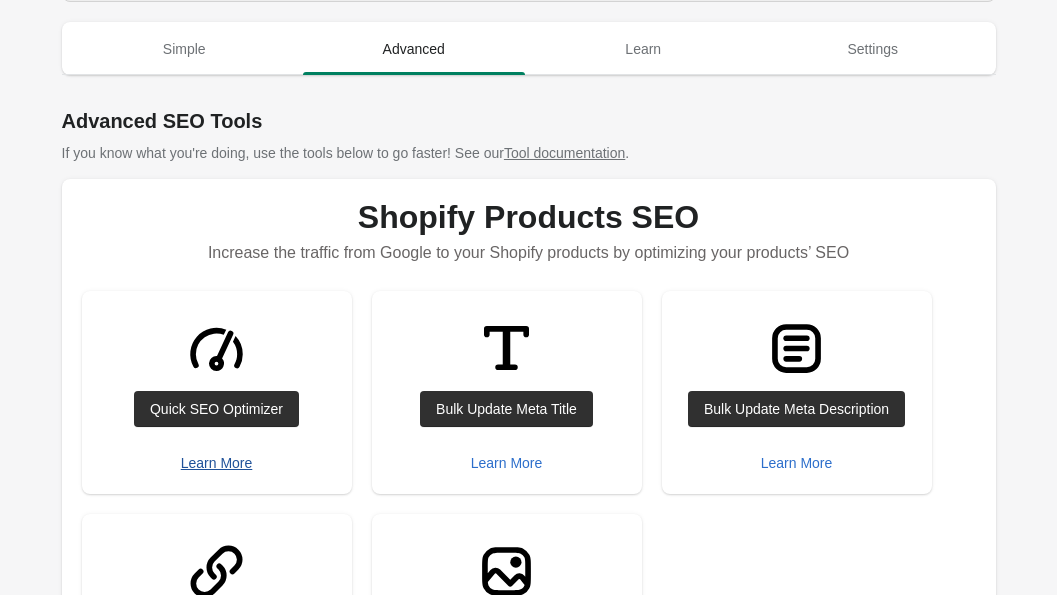 scroll, scrollTop: 71, scrollLeft: 0, axis: vertical 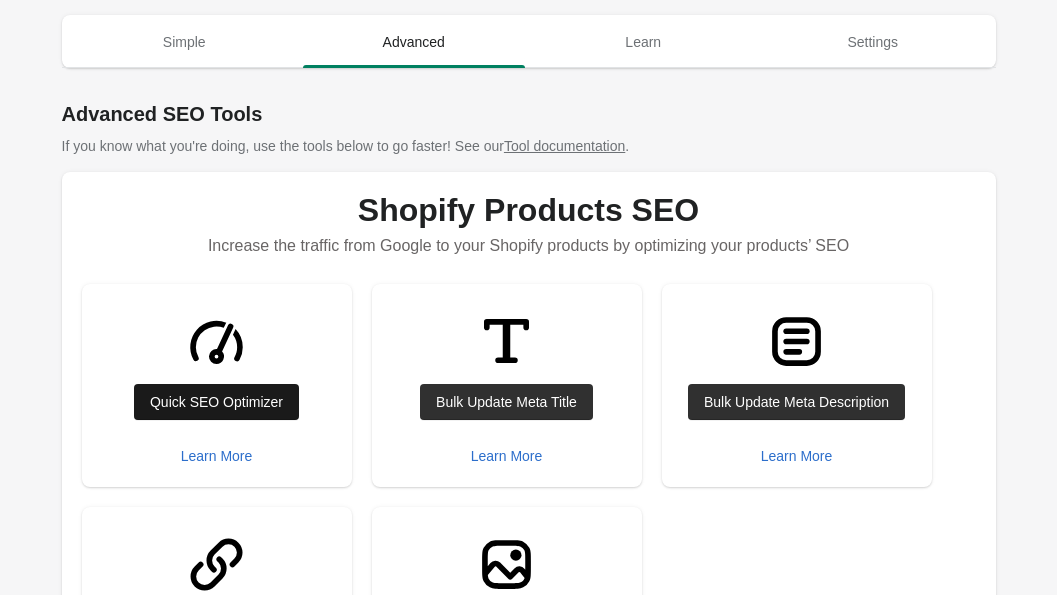 click on "Quick SEO Optimizer" at bounding box center (216, 402) 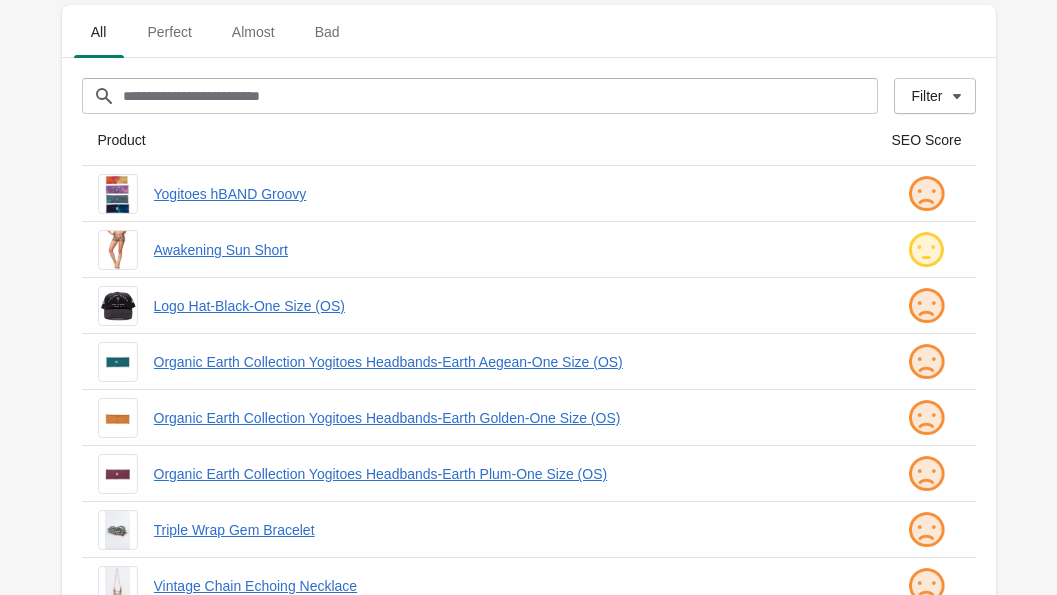 scroll, scrollTop: 0, scrollLeft: 0, axis: both 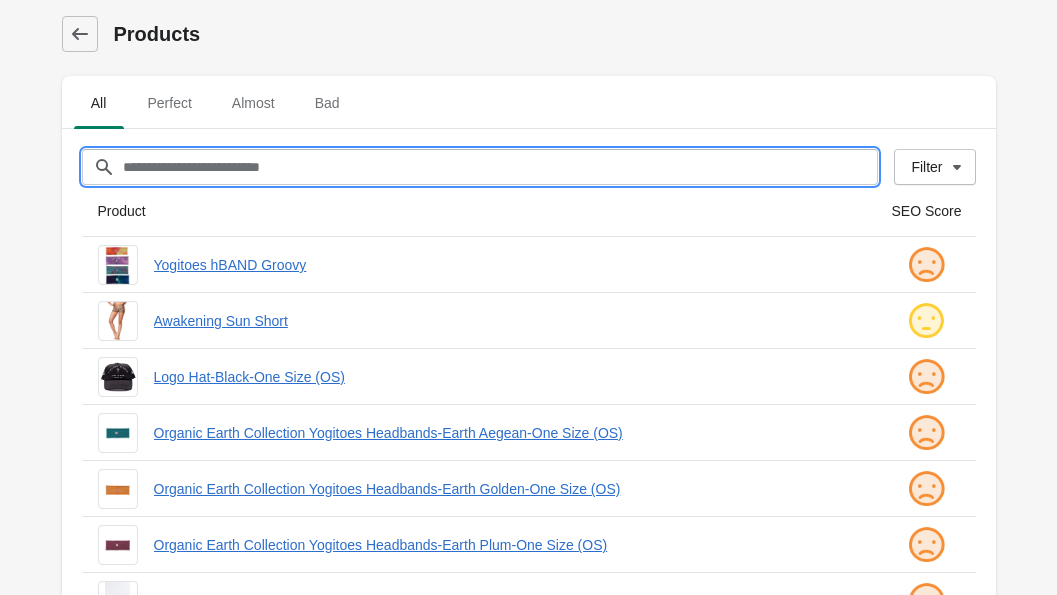 click on "Filter[title]" at bounding box center (500, 167) 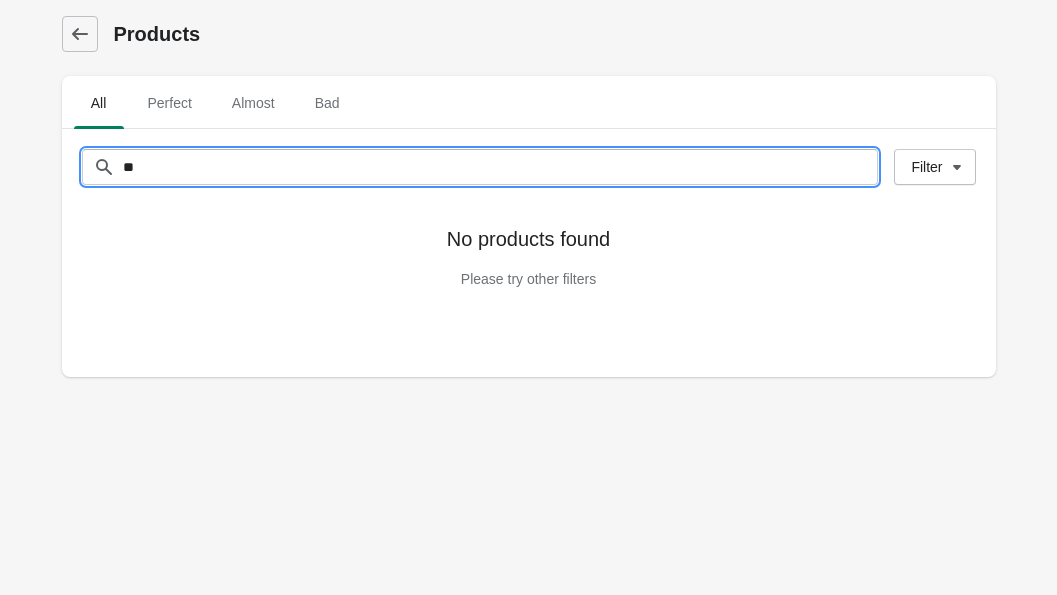 type on "*" 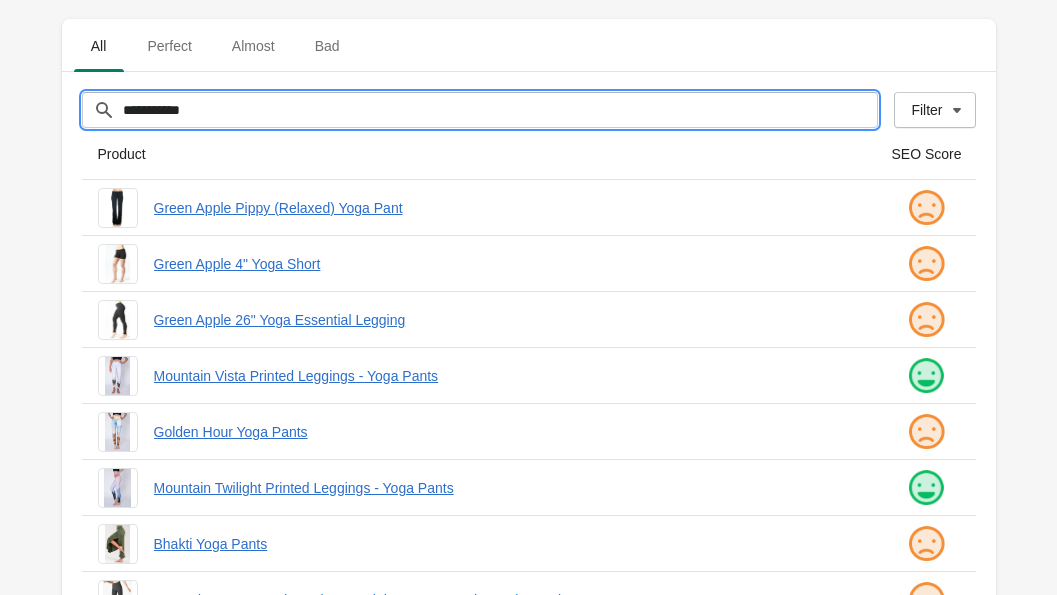 scroll, scrollTop: 55, scrollLeft: 0, axis: vertical 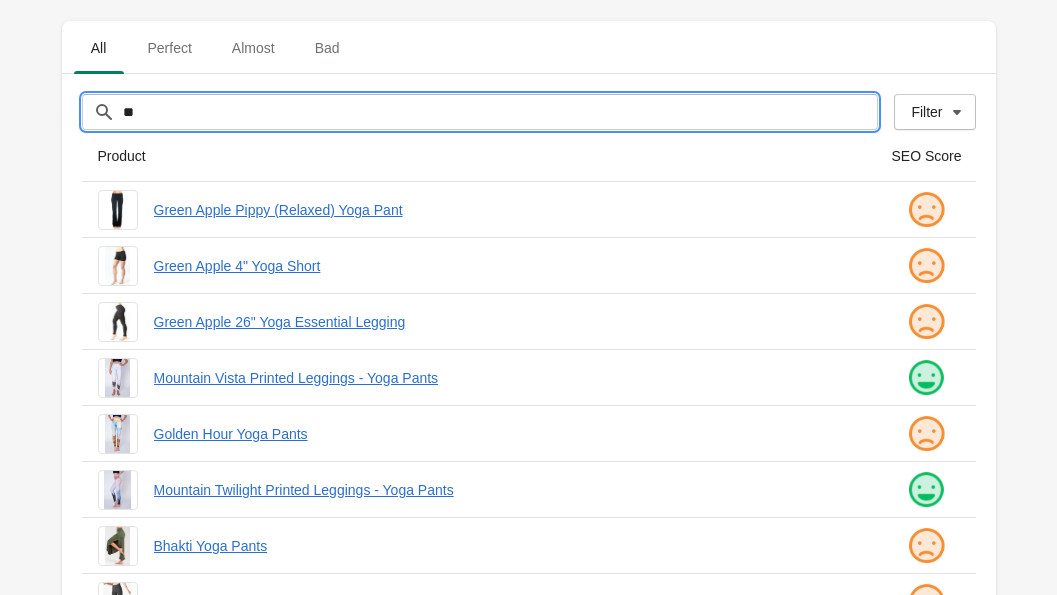 type on "*" 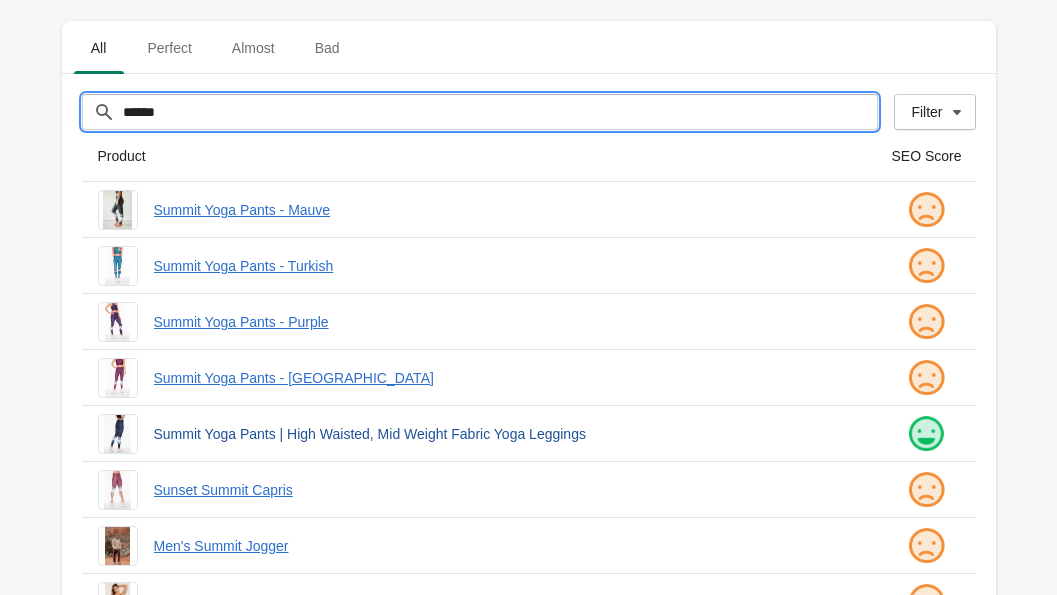 type on "******" 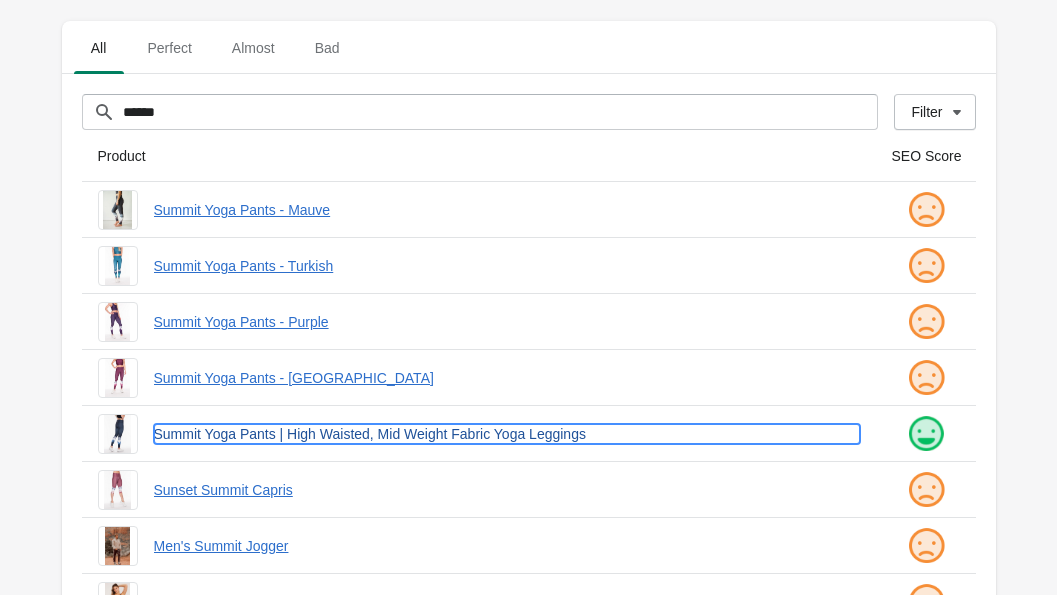 click on "Summit Yoga Pants | High Waisted, Mid Weight Fabric Yoga Leggings" at bounding box center (507, 434) 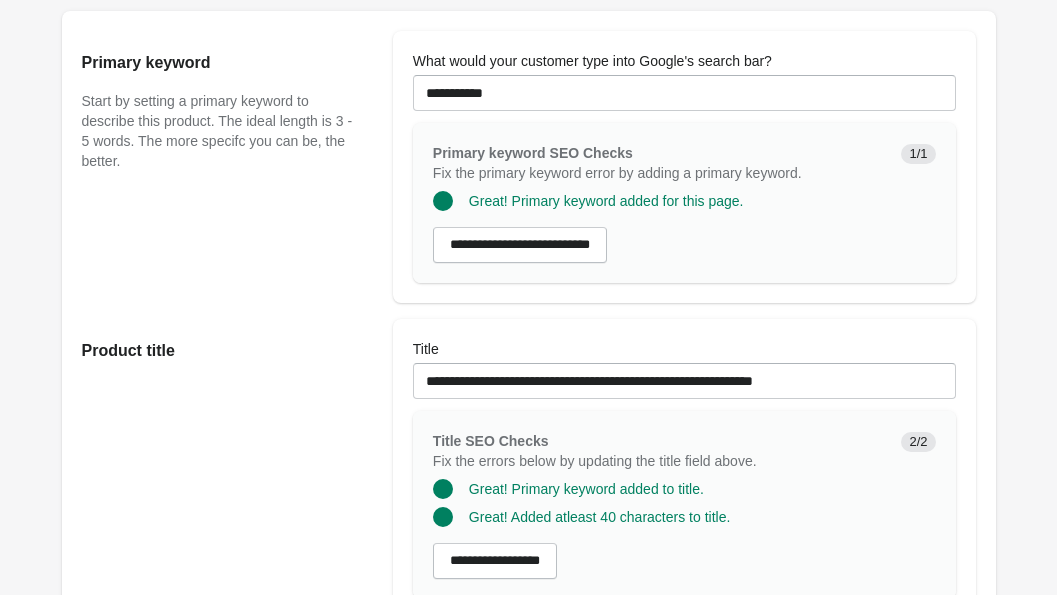 scroll, scrollTop: 340, scrollLeft: 0, axis: vertical 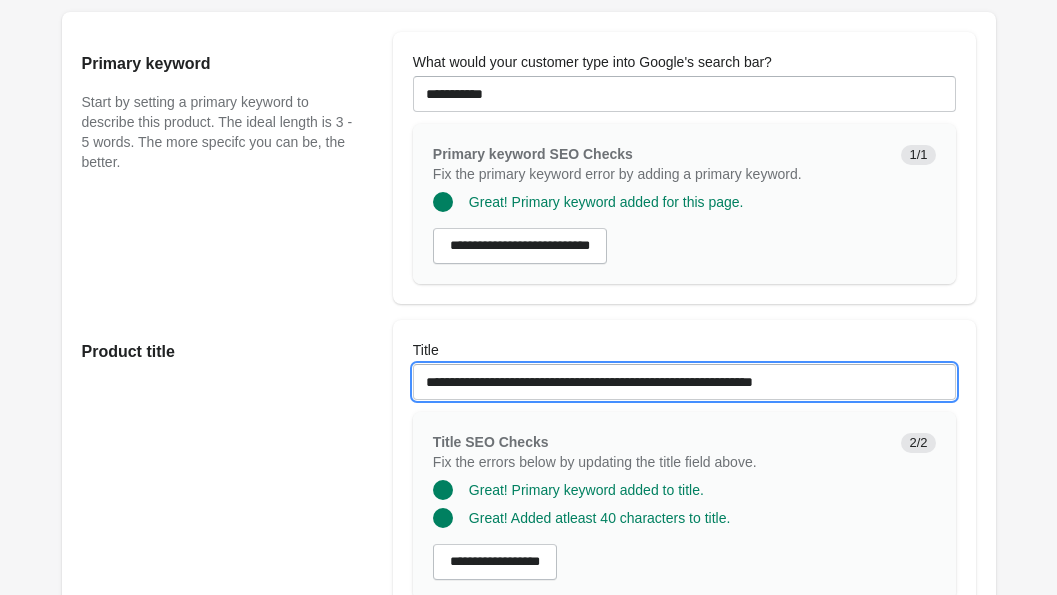 drag, startPoint x: 873, startPoint y: 401, endPoint x: 357, endPoint y: 371, distance: 516.87134 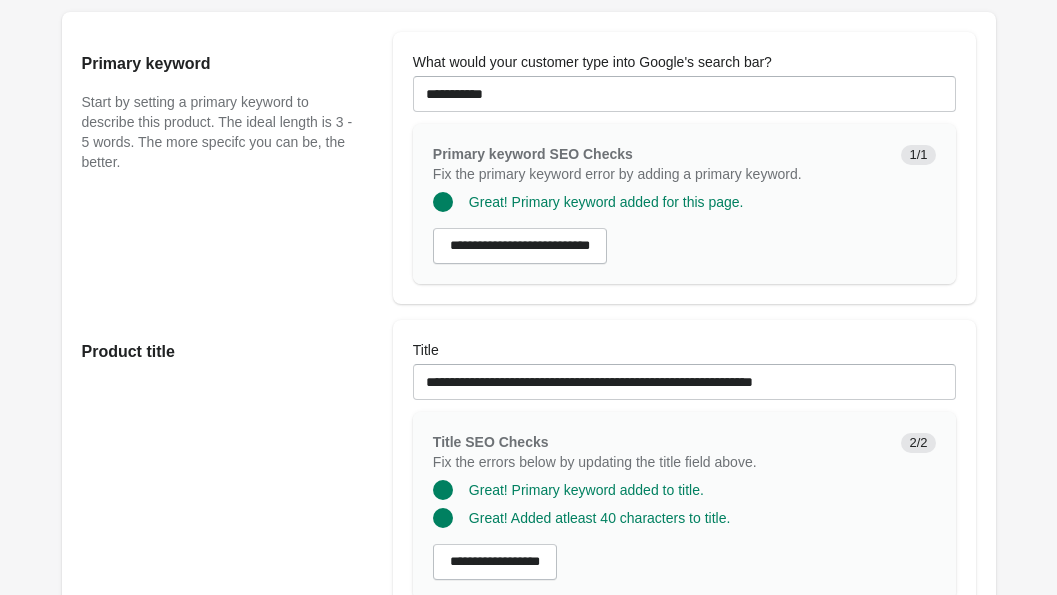 click on "**********" at bounding box center (519, 462) 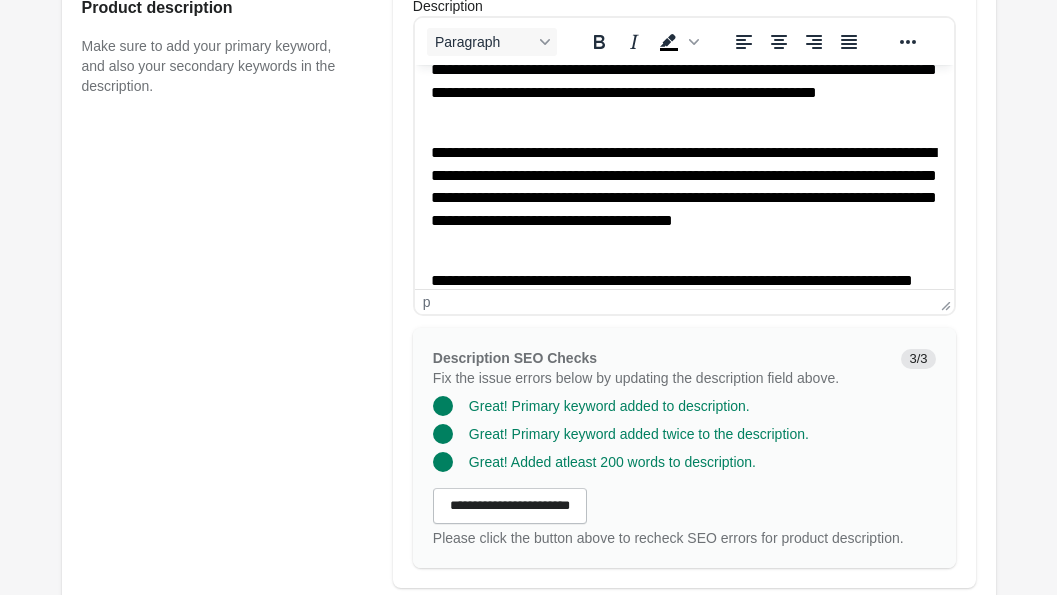 scroll, scrollTop: 815, scrollLeft: 0, axis: vertical 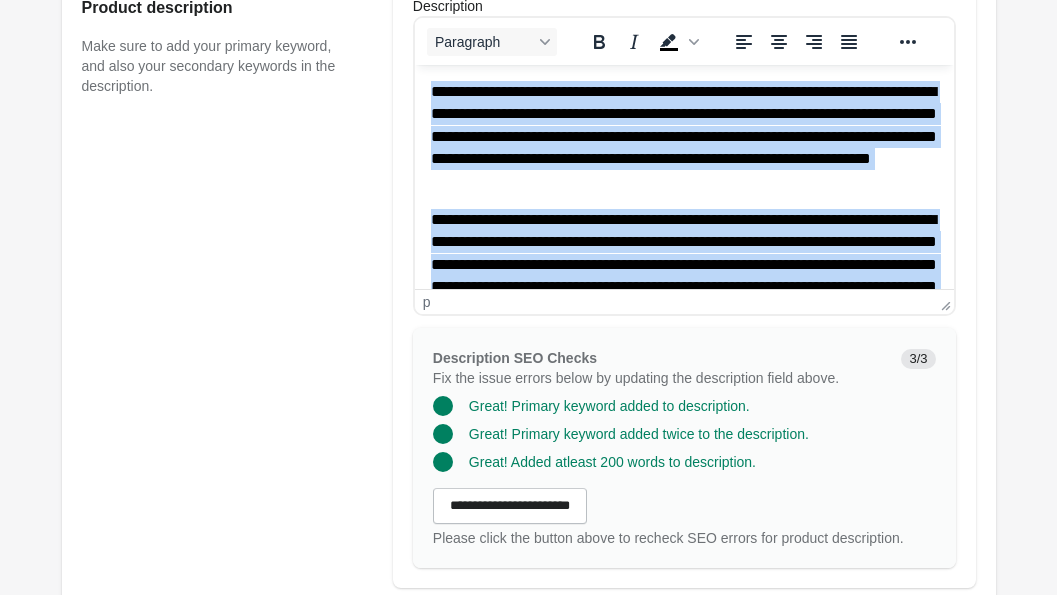 drag, startPoint x: 601, startPoint y: 260, endPoint x: 401, endPoint y: 4, distance: 324.86304 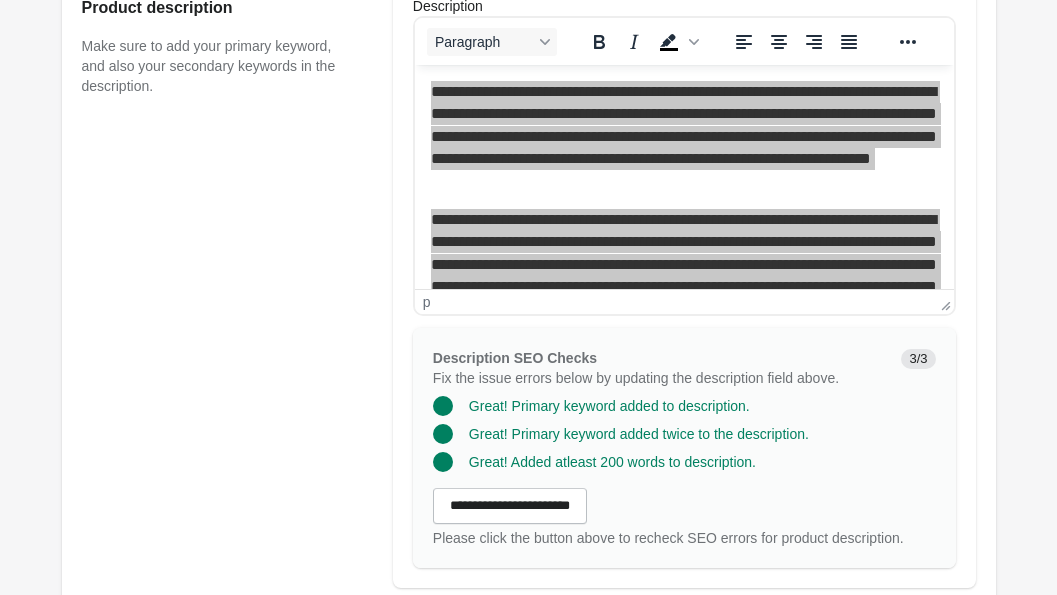 click on "Product description
Make sure to add your primary keyword, and also your secondary keywords in the description." at bounding box center (227, 282) 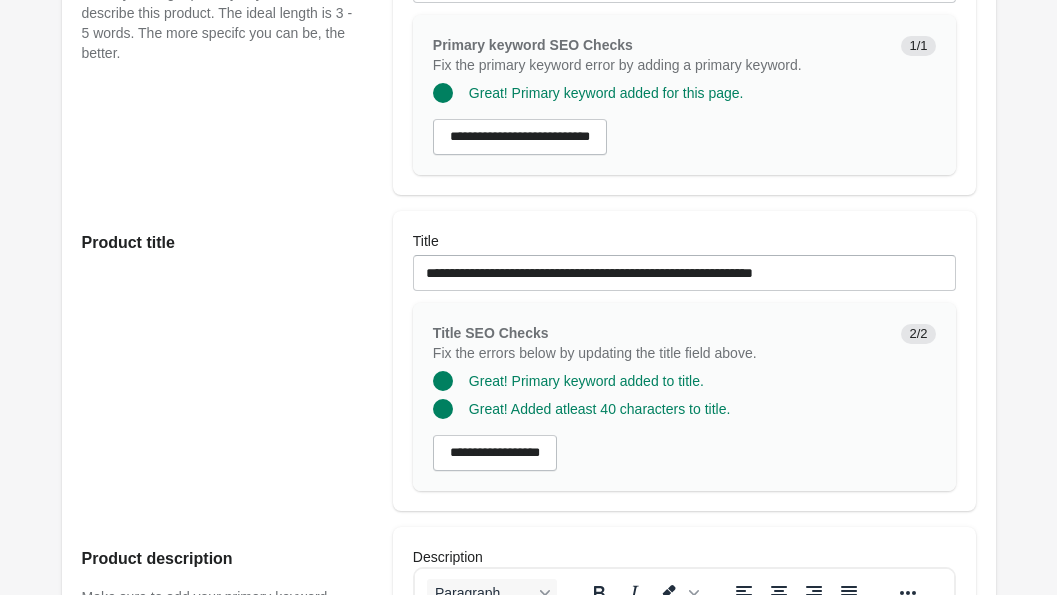 scroll, scrollTop: 486, scrollLeft: 0, axis: vertical 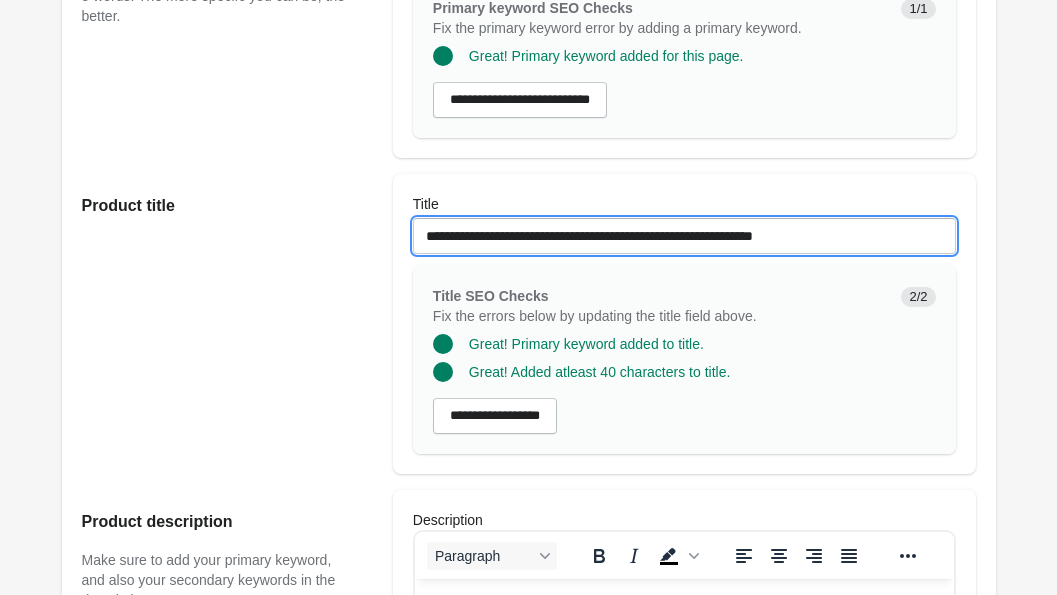 drag, startPoint x: 891, startPoint y: 255, endPoint x: 298, endPoint y: 226, distance: 593.7087 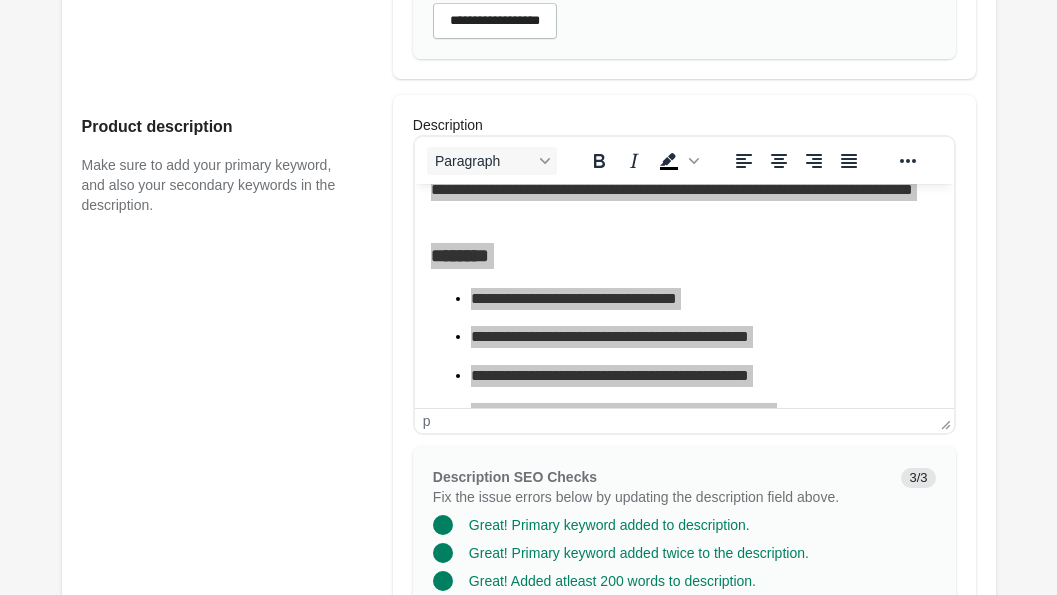 scroll, scrollTop: 815, scrollLeft: 0, axis: vertical 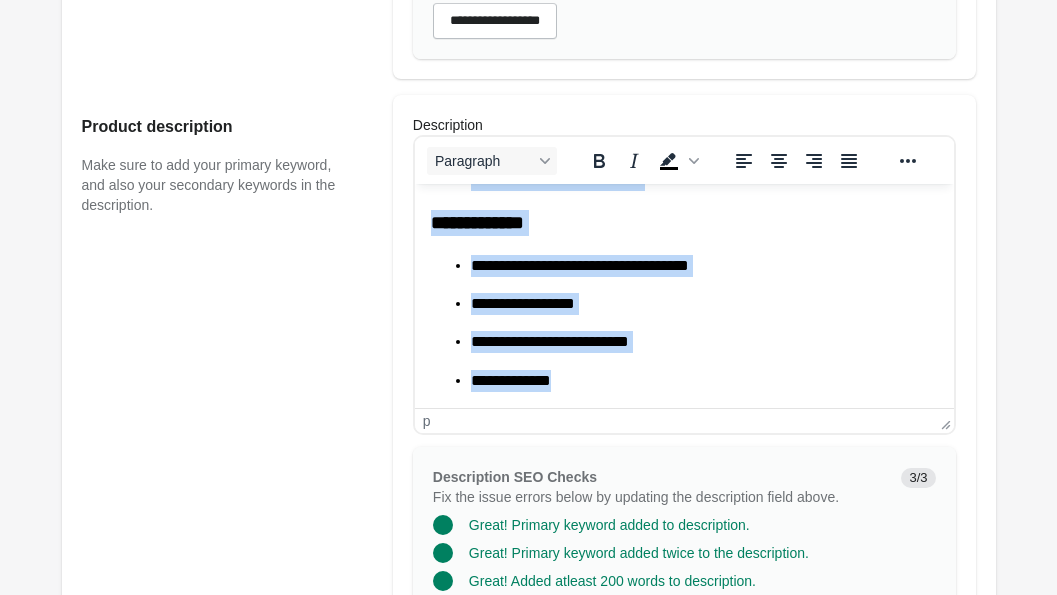 click on "**********" at bounding box center [703, 381] 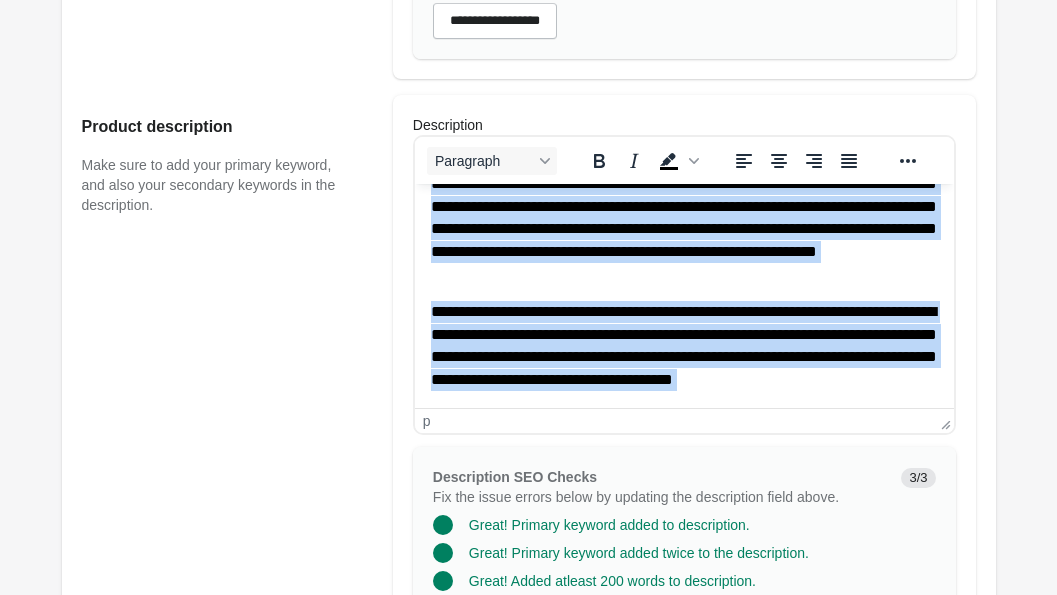 scroll, scrollTop: 0, scrollLeft: 0, axis: both 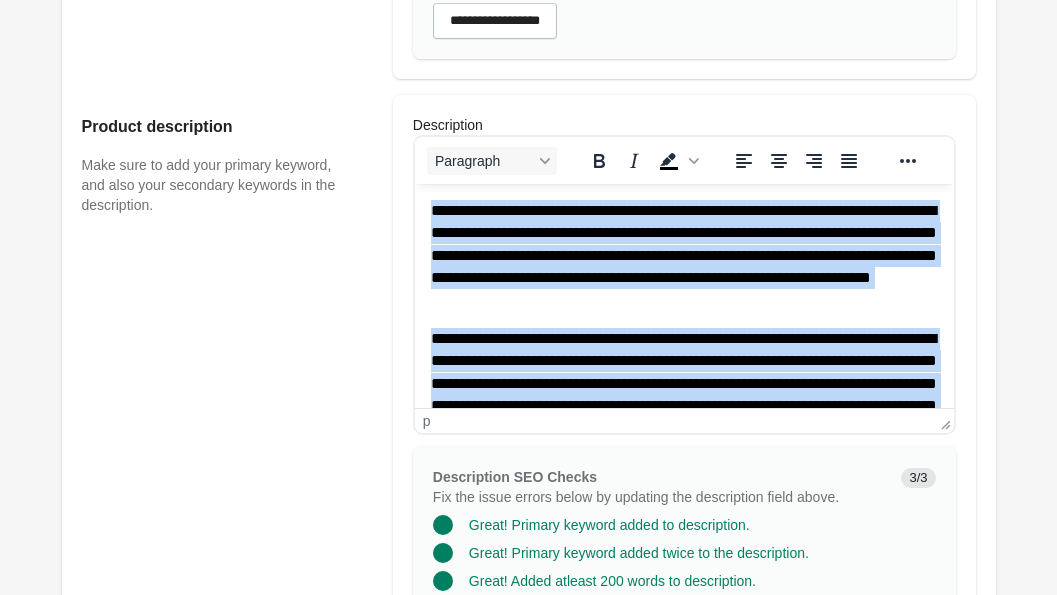 drag, startPoint x: 650, startPoint y: 385, endPoint x: 403, endPoint y: 139, distance: 348.60437 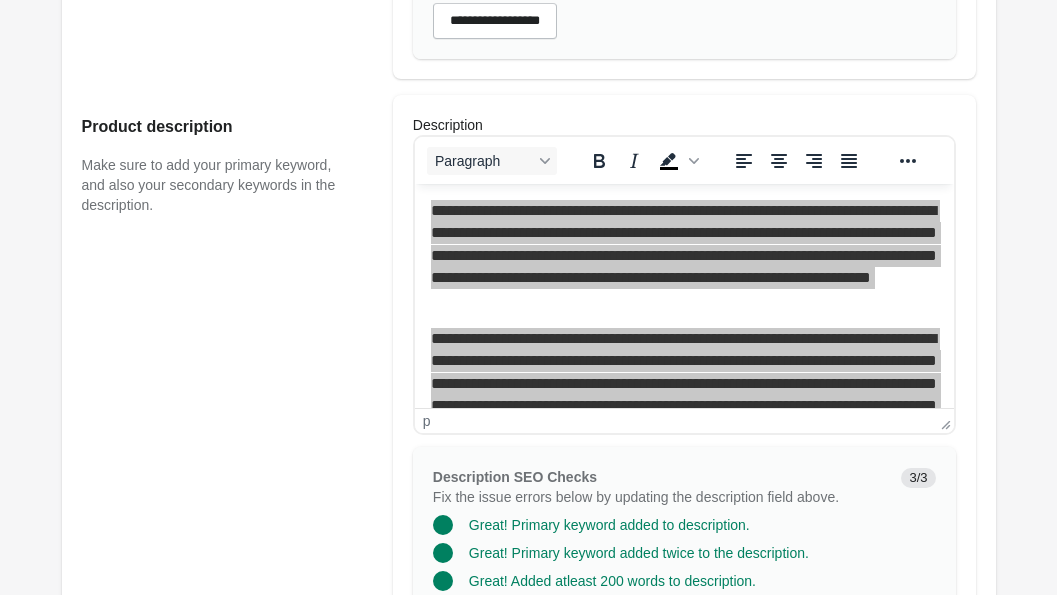click on "Product description
Make sure to add your primary keyword, and also your secondary keywords in the description." at bounding box center [227, 401] 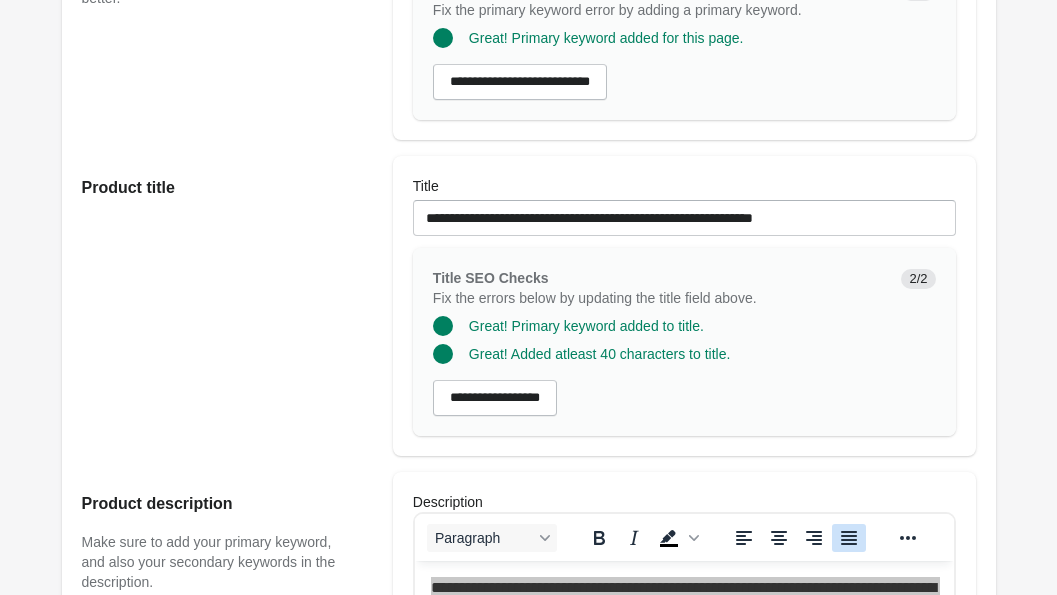 scroll, scrollTop: 395, scrollLeft: 0, axis: vertical 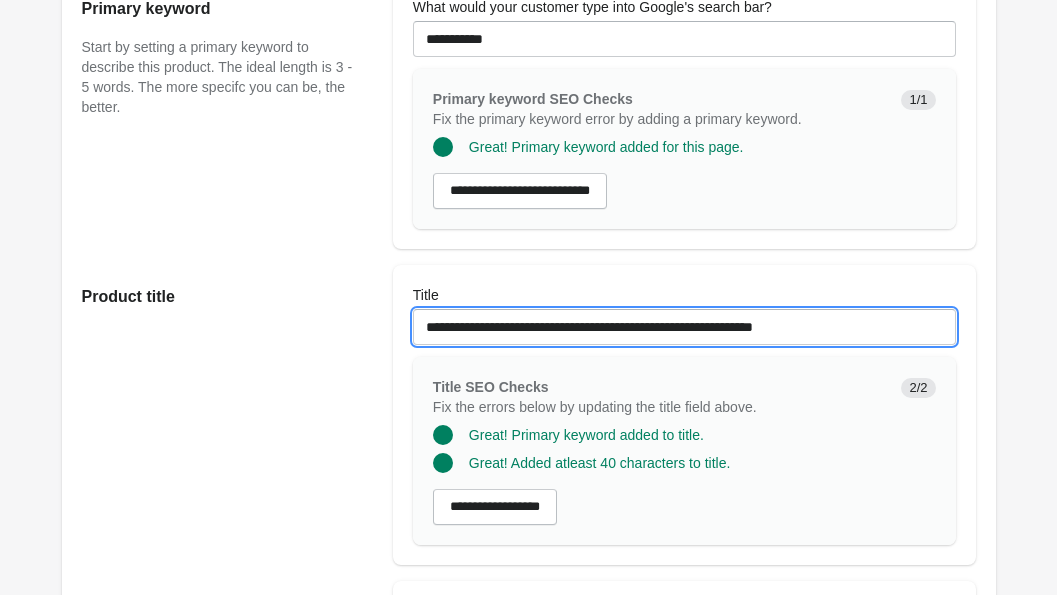 drag, startPoint x: 882, startPoint y: 349, endPoint x: 280, endPoint y: 326, distance: 602.4392 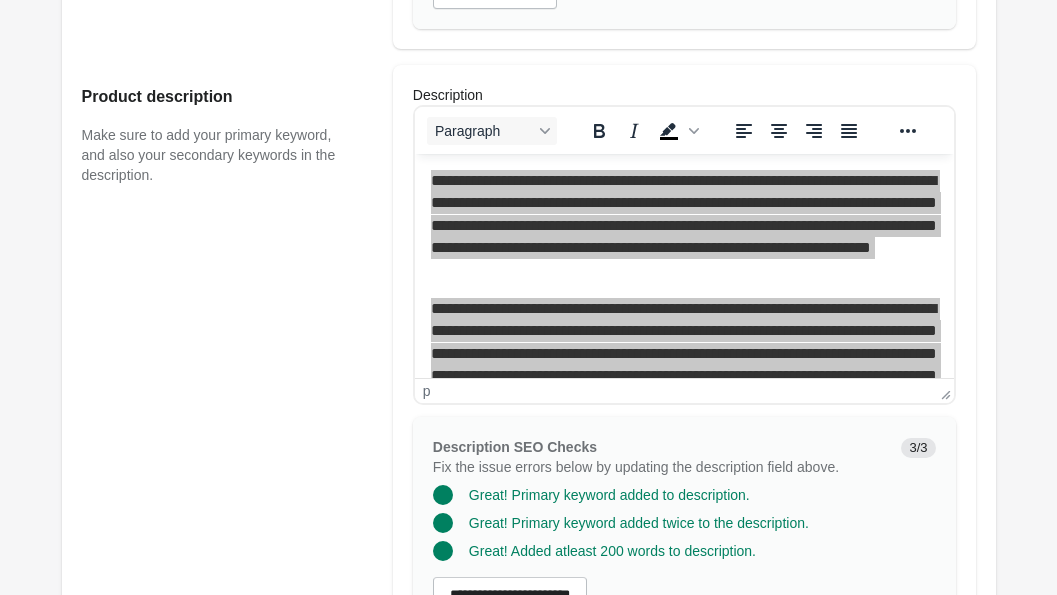 scroll, scrollTop: 1004, scrollLeft: 0, axis: vertical 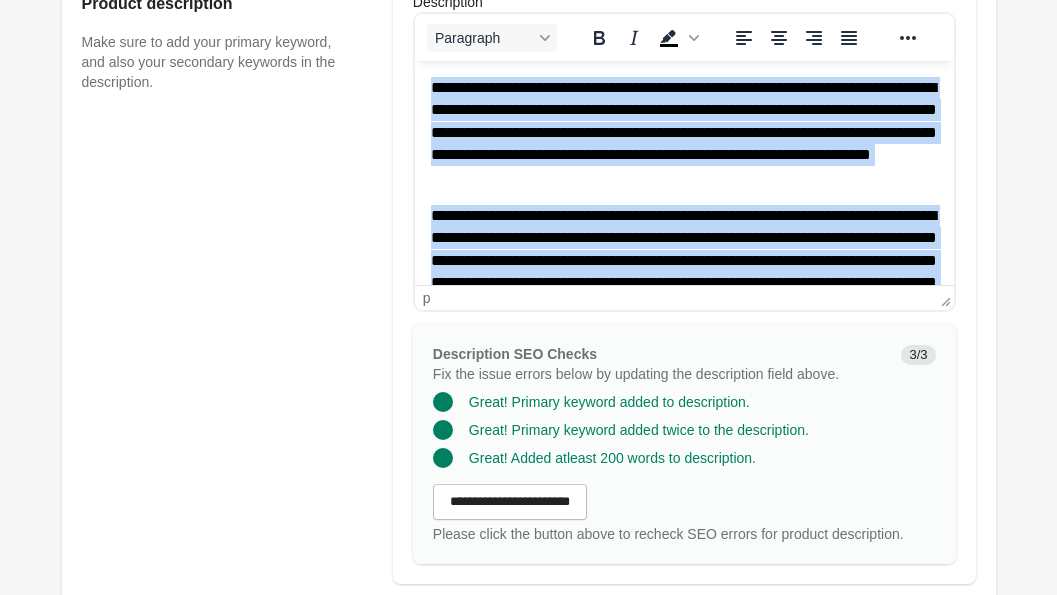 click on "**********" at bounding box center (683, 272) 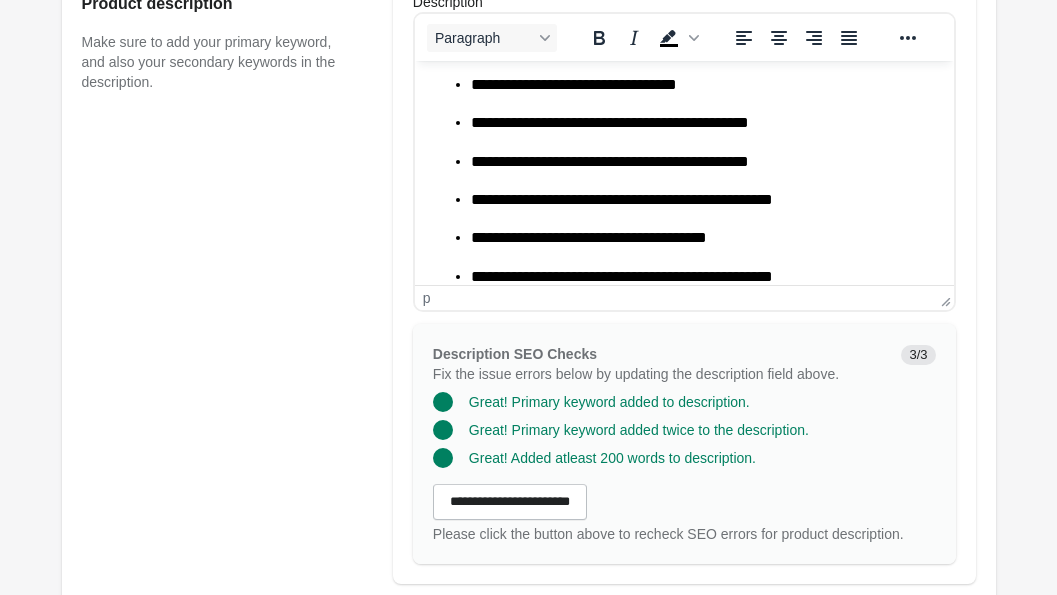 scroll, scrollTop: 815, scrollLeft: 0, axis: vertical 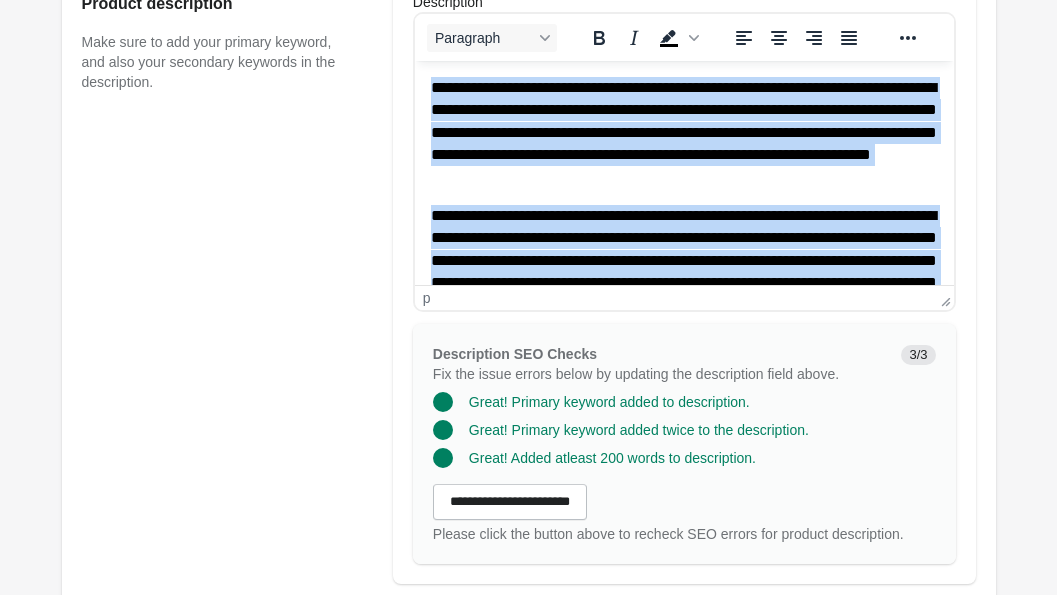 drag, startPoint x: 589, startPoint y: 258, endPoint x: 500, endPoint y: 41, distance: 234.54211 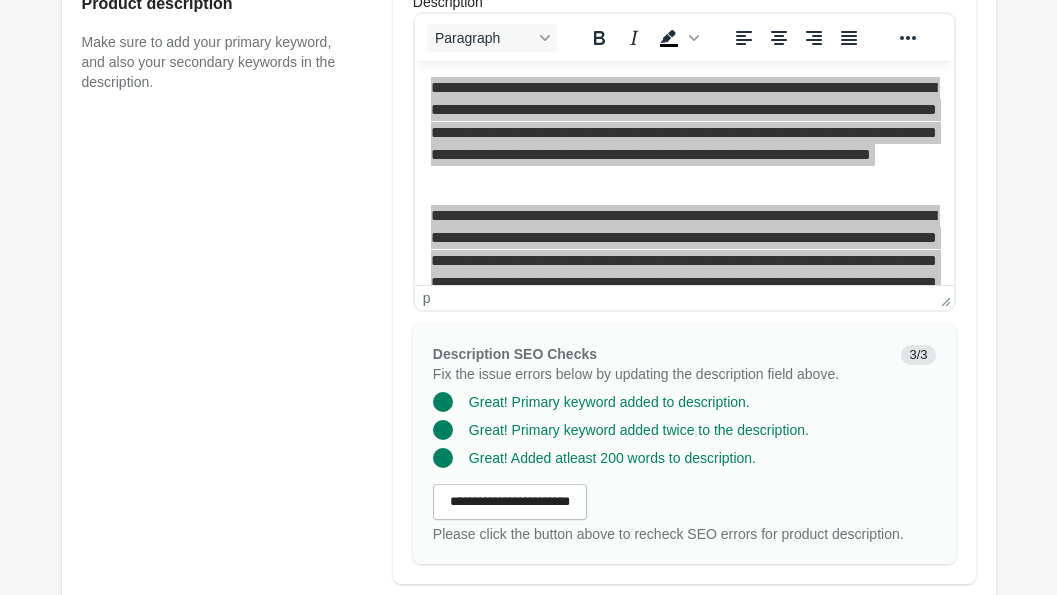 click on "Product description
Make sure to add your primary keyword, and also your secondary keywords in the description." at bounding box center (227, 278) 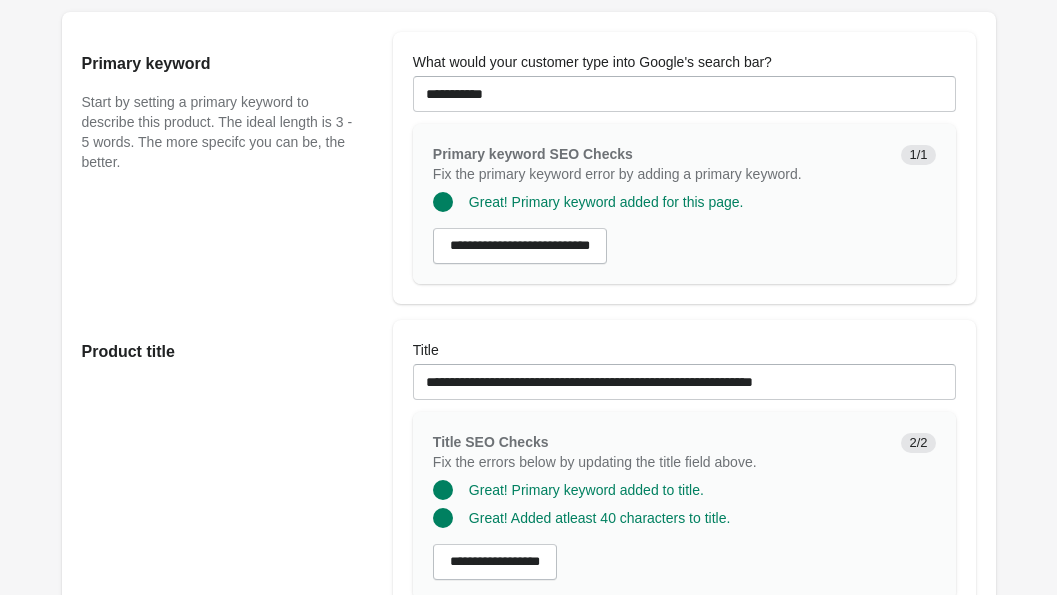 scroll, scrollTop: 324, scrollLeft: 0, axis: vertical 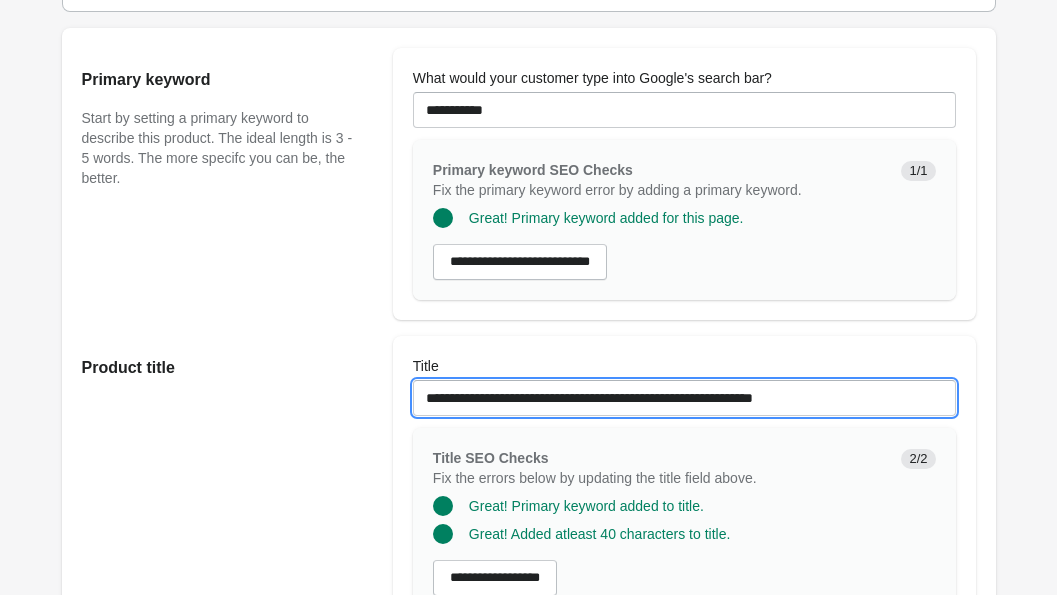 drag, startPoint x: 872, startPoint y: 418, endPoint x: 563, endPoint y: 420, distance: 309.00647 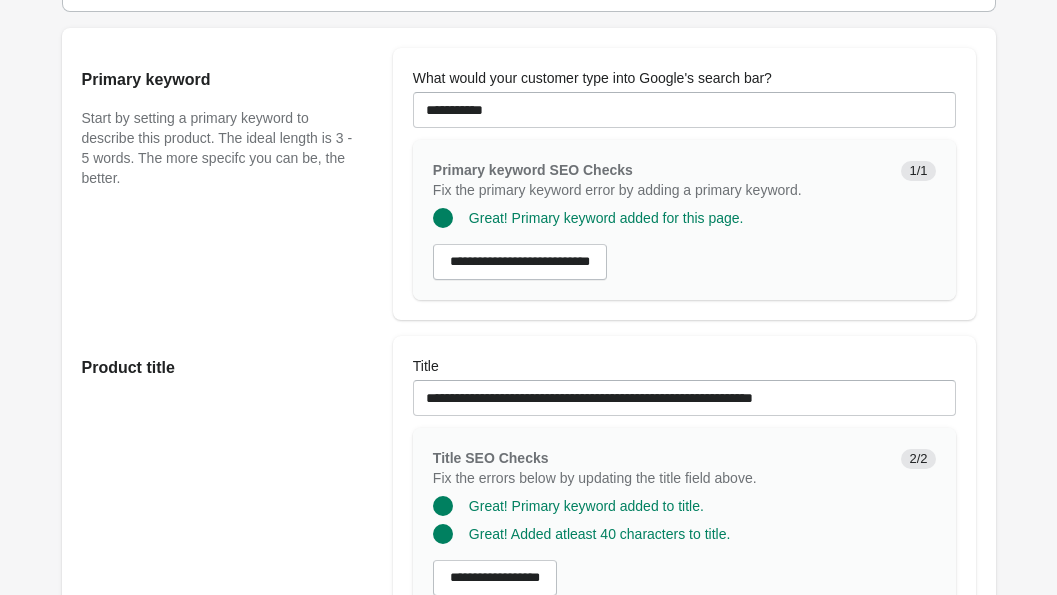 click on "**********" at bounding box center (519, 478) 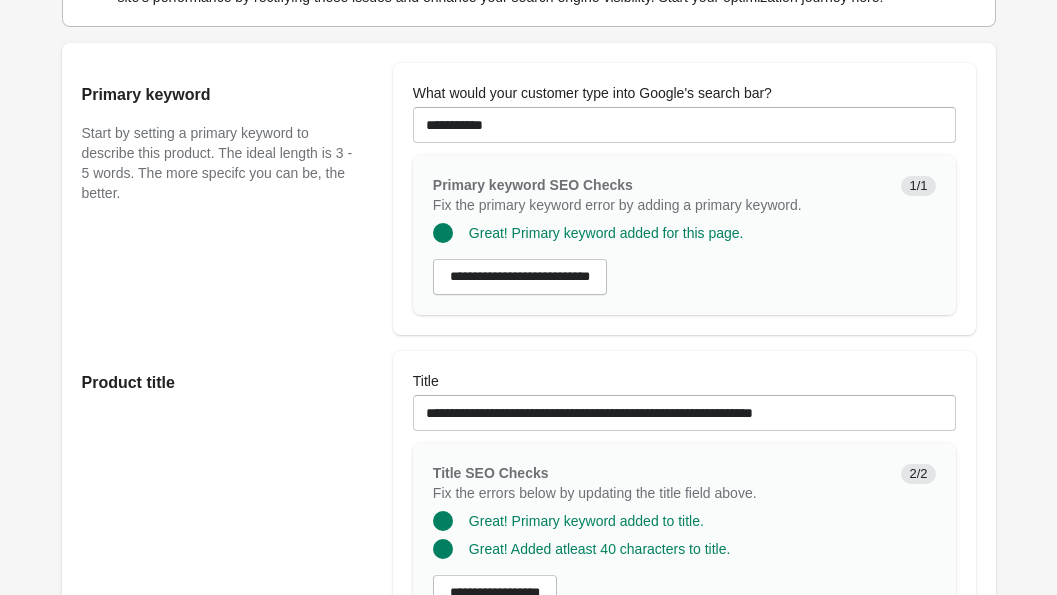 scroll, scrollTop: 331, scrollLeft: 0, axis: vertical 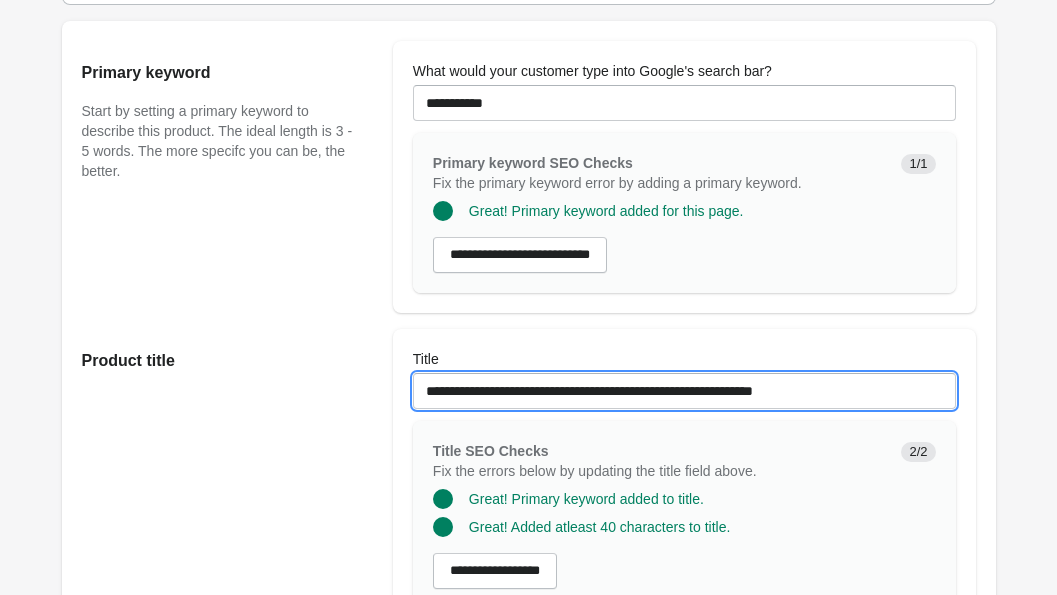 drag, startPoint x: 876, startPoint y: 412, endPoint x: 560, endPoint y: 406, distance: 316.05695 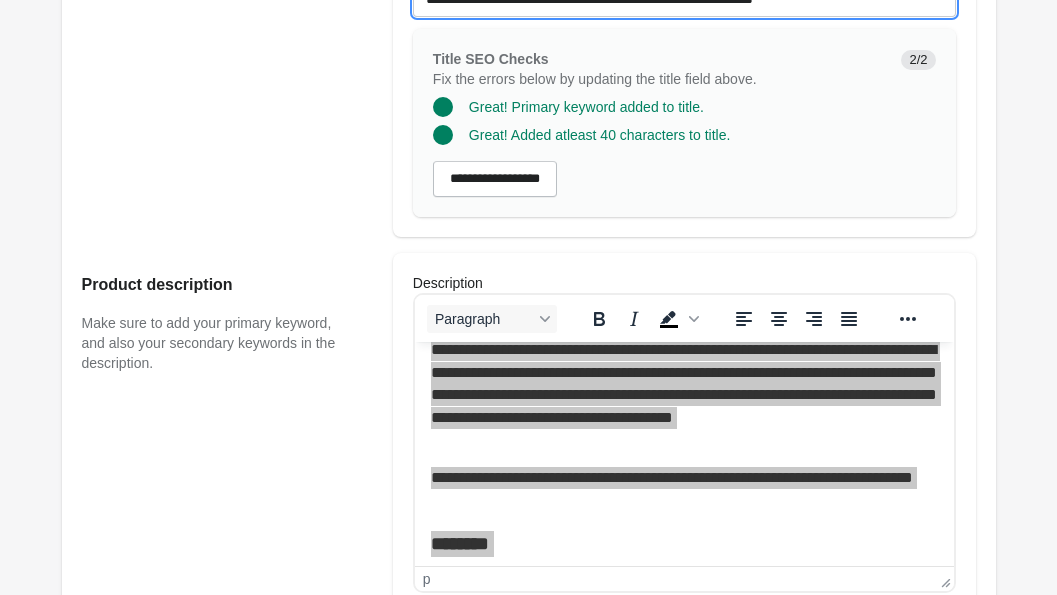 scroll, scrollTop: 301, scrollLeft: 0, axis: vertical 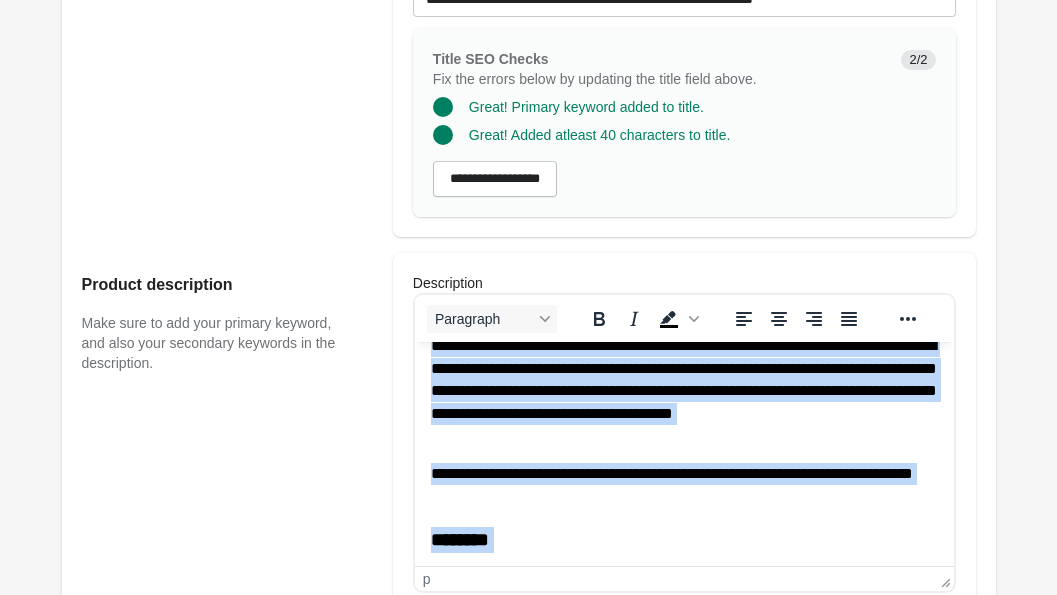 click on "**********" at bounding box center [683, 560] 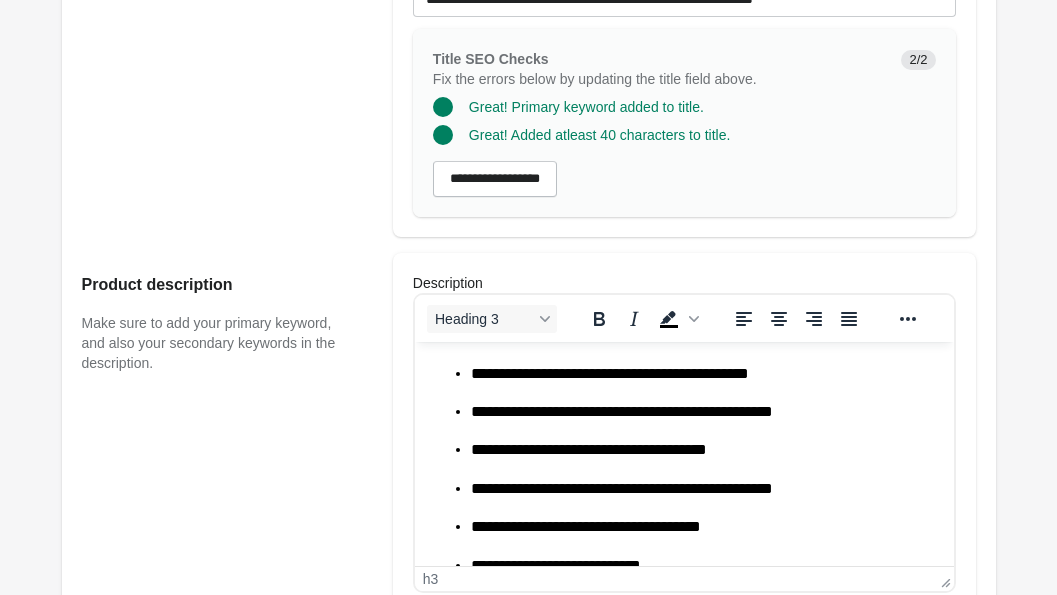 scroll, scrollTop: 815, scrollLeft: 0, axis: vertical 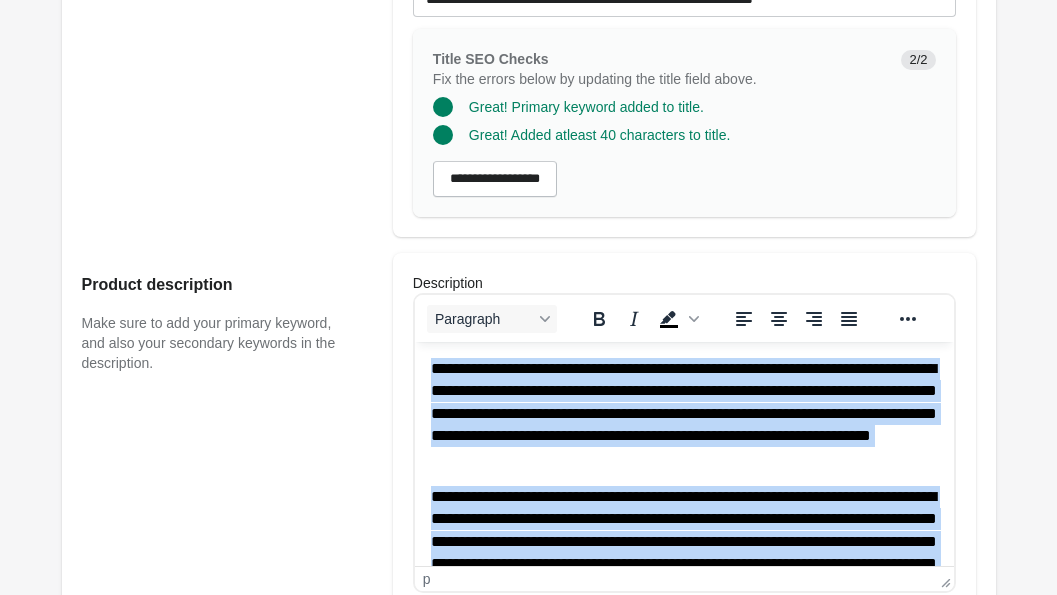drag, startPoint x: 608, startPoint y: 546, endPoint x: 373, endPoint y: 320, distance: 326.03833 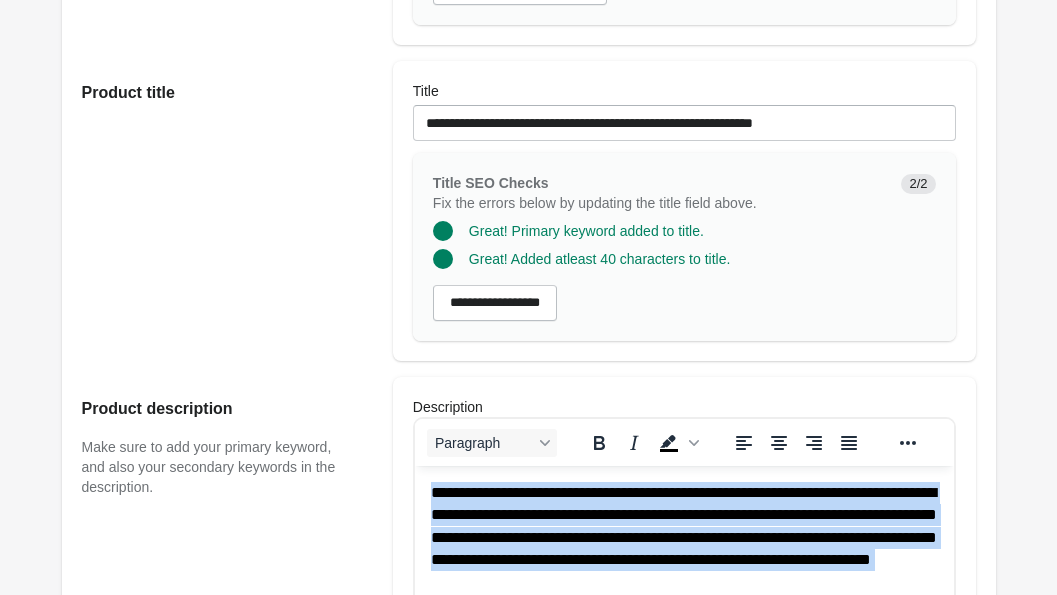 scroll, scrollTop: 526, scrollLeft: 0, axis: vertical 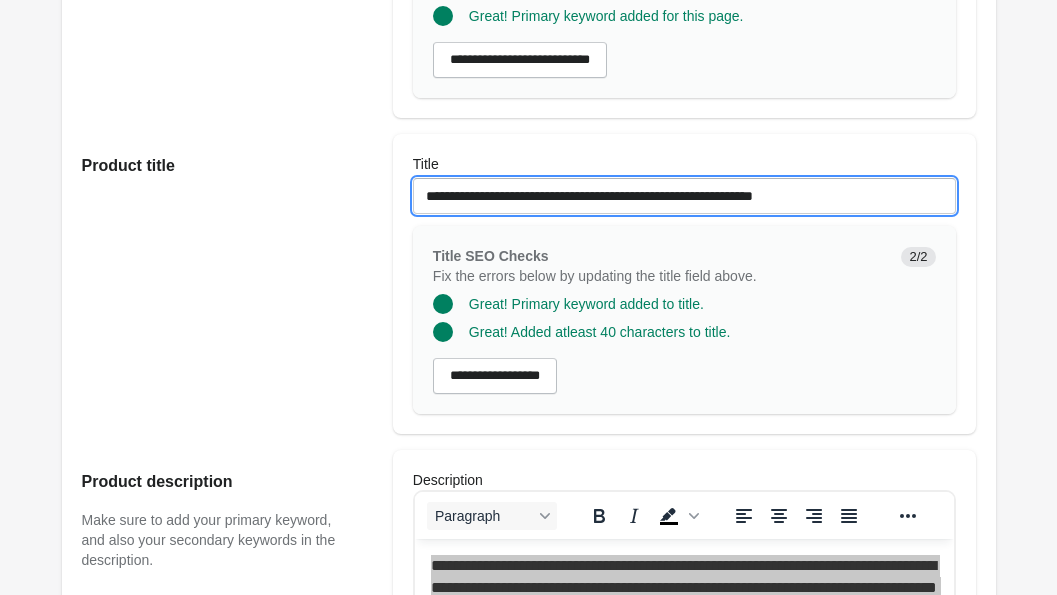 drag, startPoint x: 877, startPoint y: 216, endPoint x: 548, endPoint y: 223, distance: 329.07446 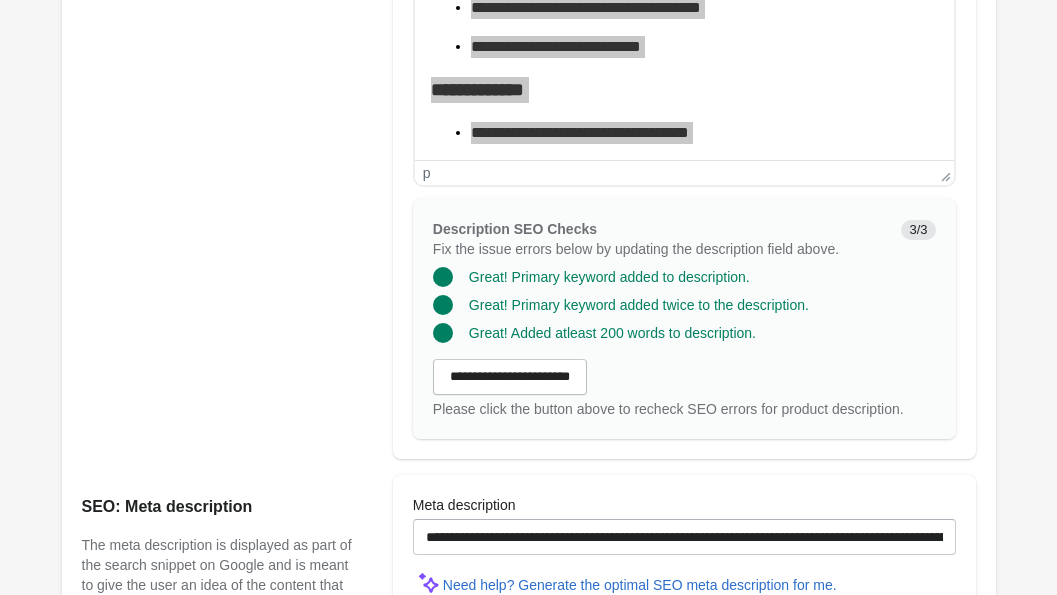 scroll, scrollTop: 815, scrollLeft: 0, axis: vertical 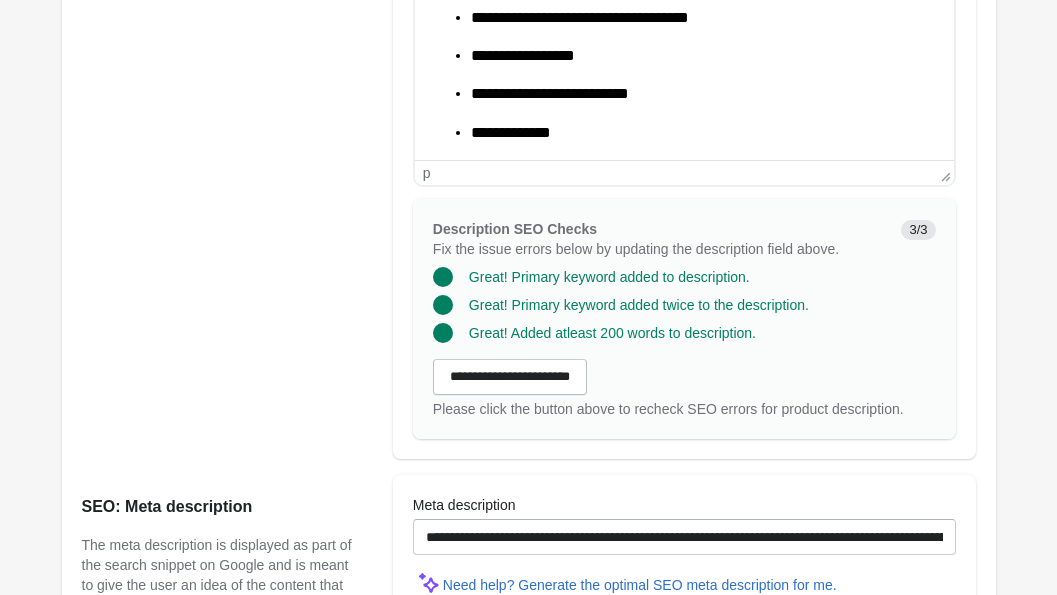 click on "**********" at bounding box center (683, -360) 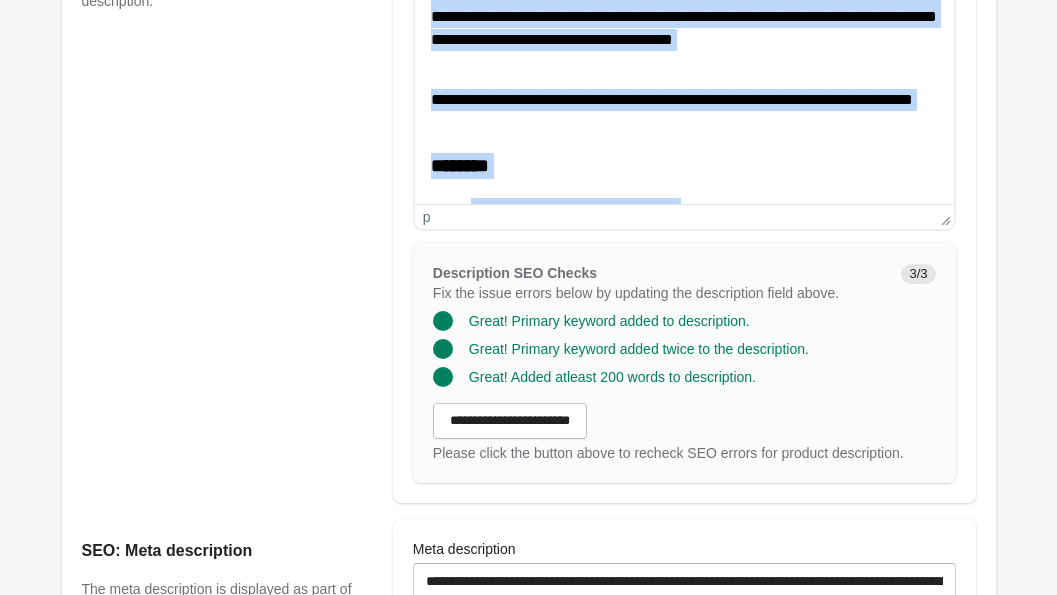 scroll, scrollTop: 0, scrollLeft: 0, axis: both 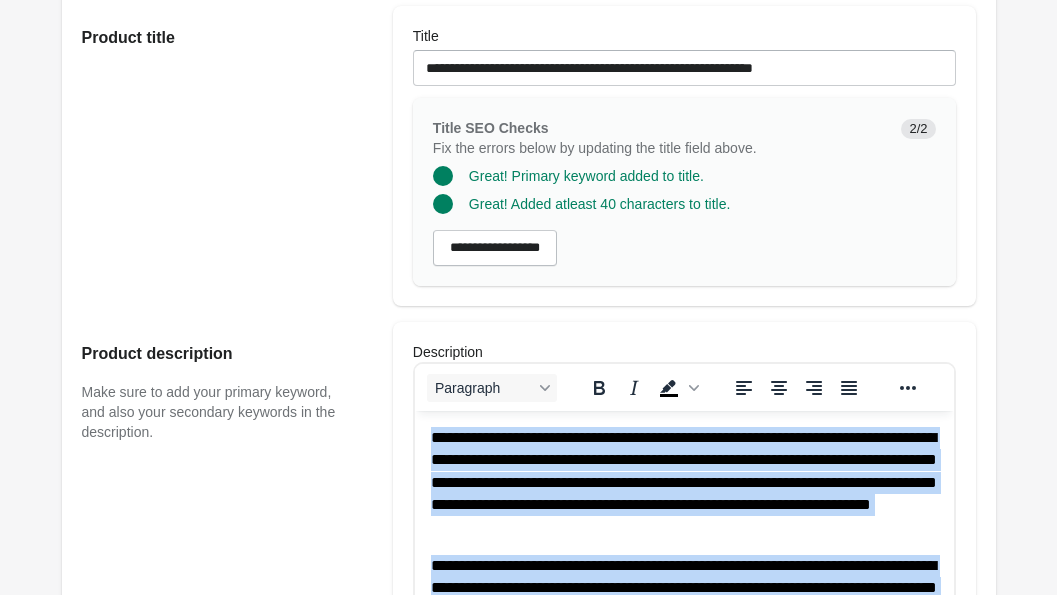 drag, startPoint x: 628, startPoint y: 613, endPoint x: 403, endPoint y: 374, distance: 328.24686 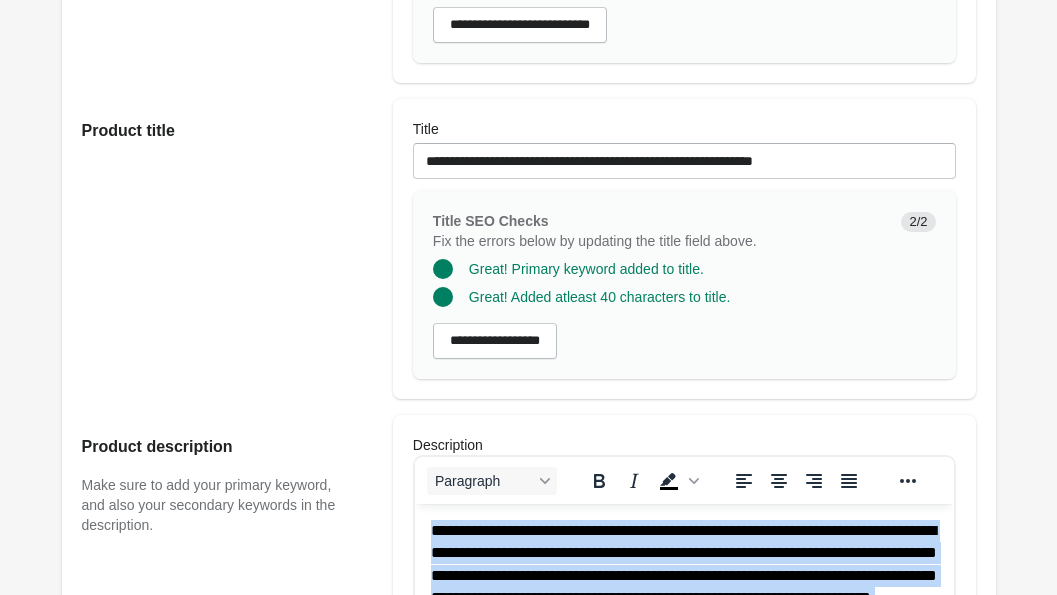 copy on "**********" 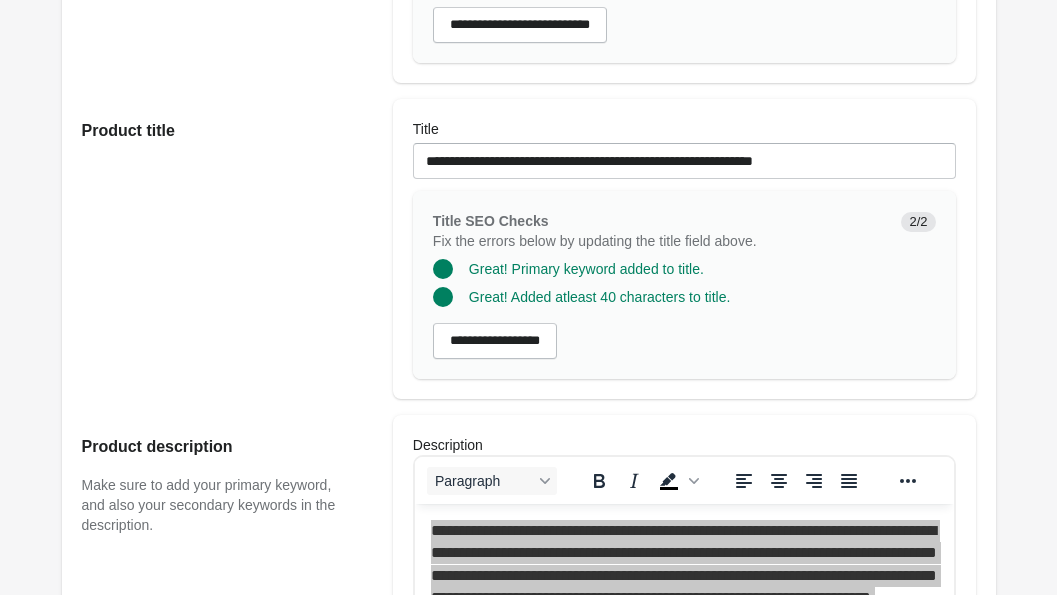 click on "Product title" at bounding box center (227, 249) 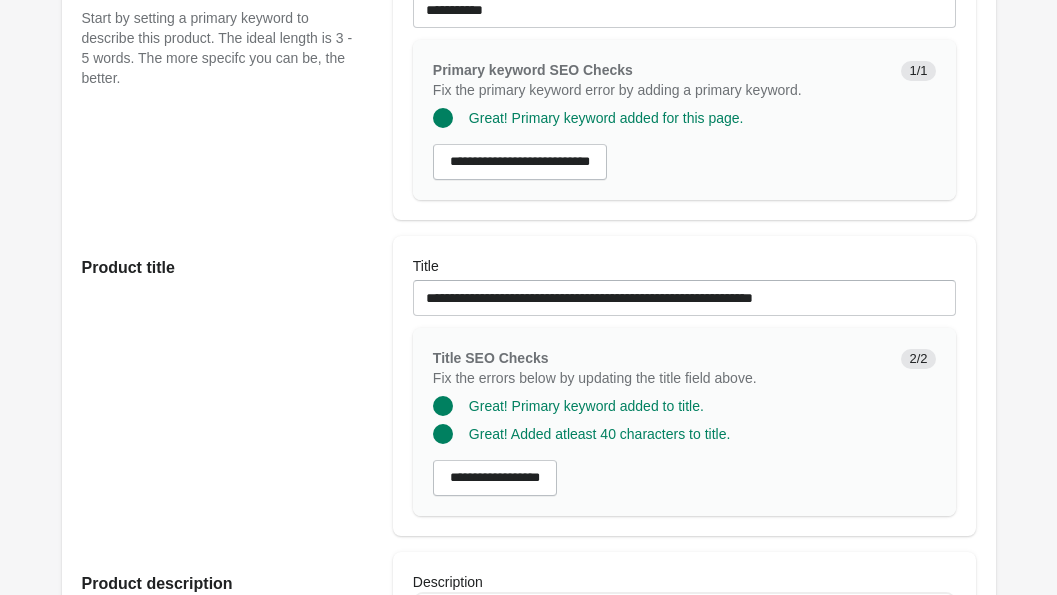 scroll, scrollTop: 0, scrollLeft: 0, axis: both 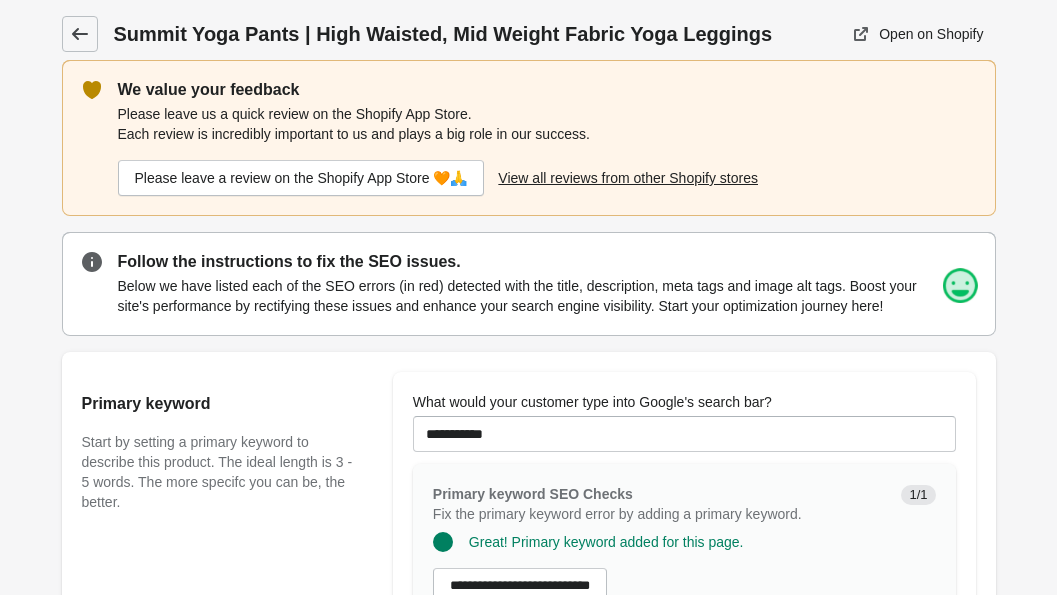 click 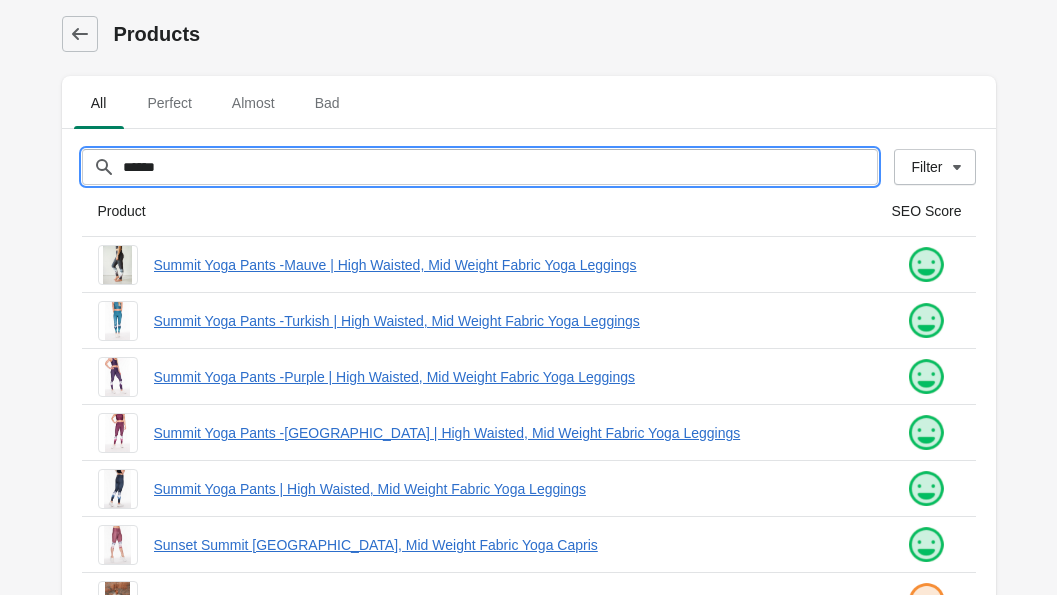 drag, startPoint x: 406, startPoint y: 167, endPoint x: 126, endPoint y: 166, distance: 280.0018 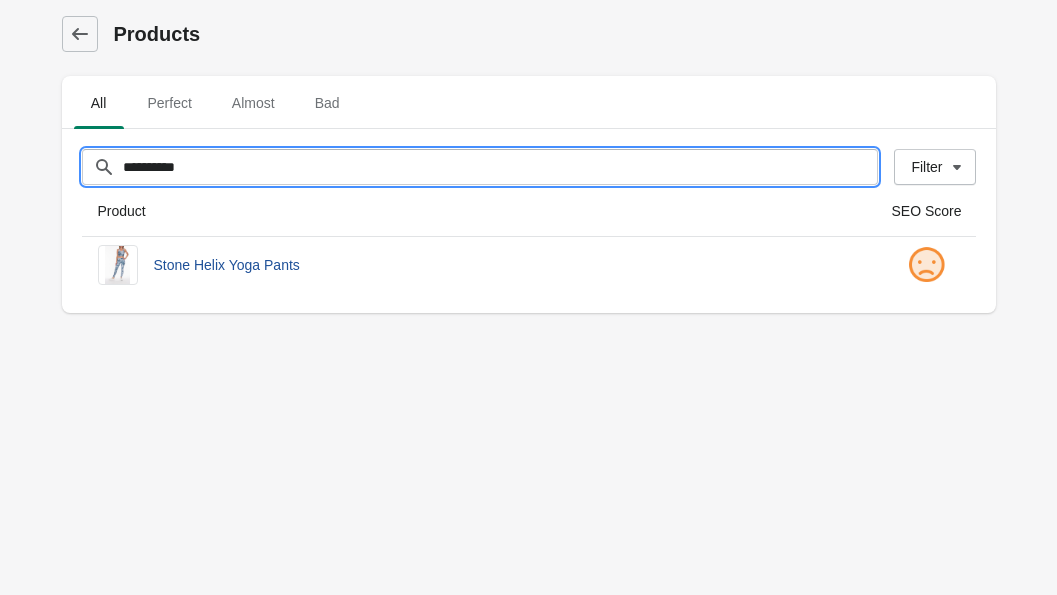 type on "**********" 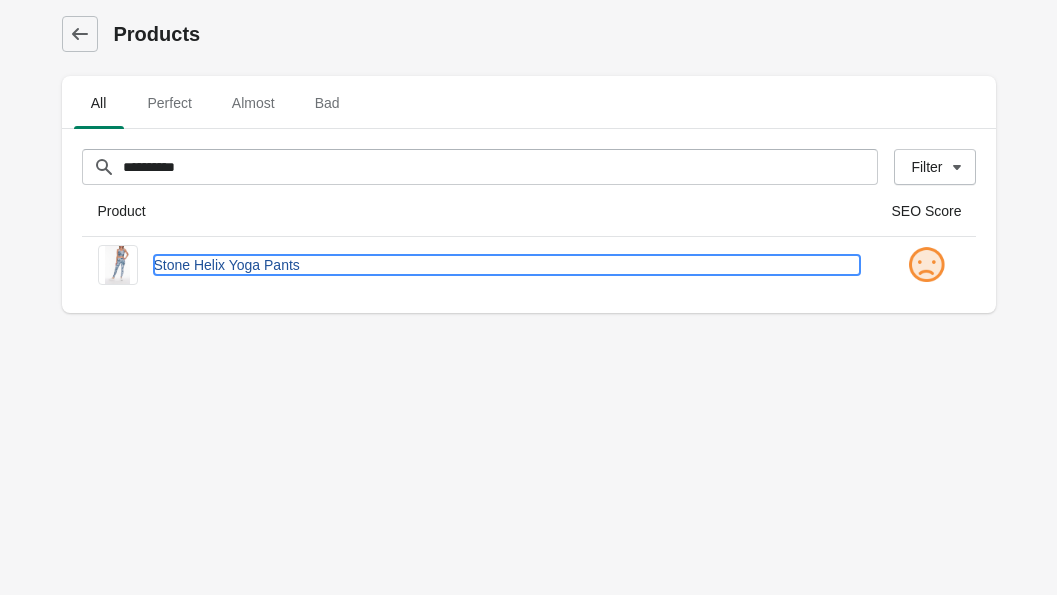 click on "Stone Helix Yoga Pants" at bounding box center (507, 265) 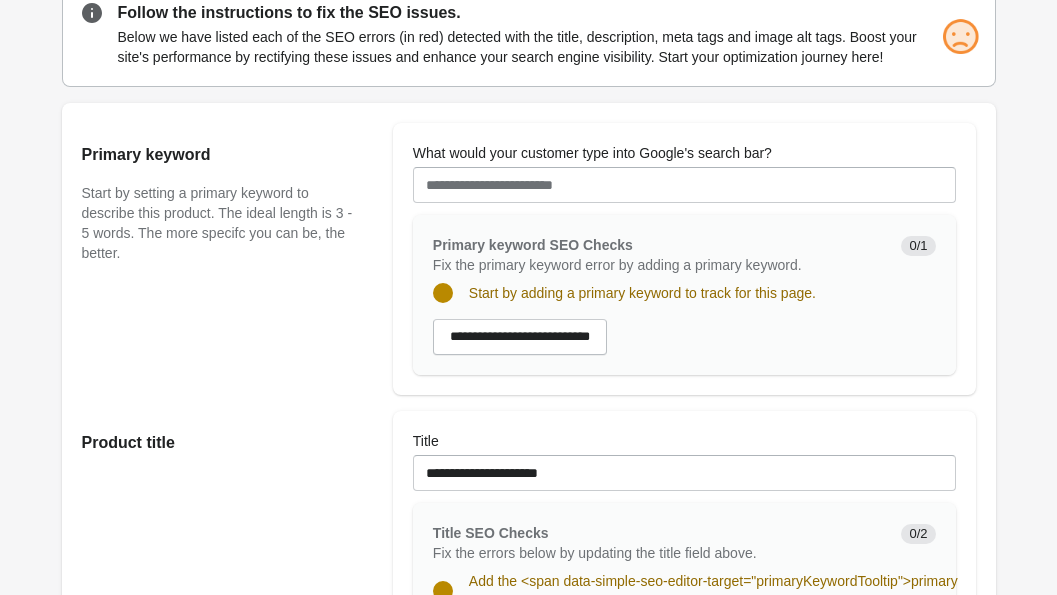 scroll, scrollTop: 299, scrollLeft: 0, axis: vertical 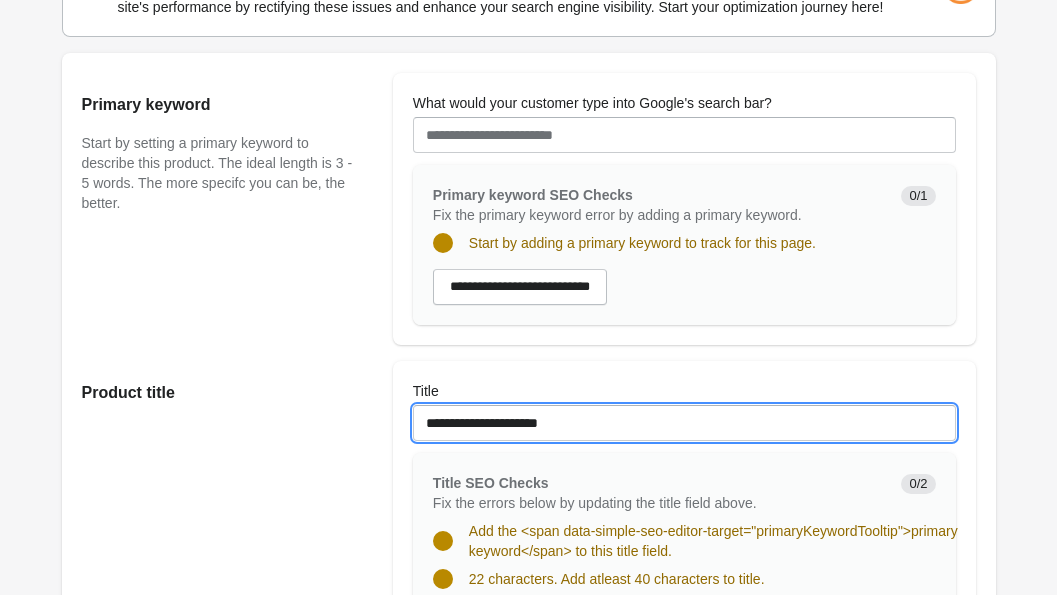 click on "**********" at bounding box center (684, 423) 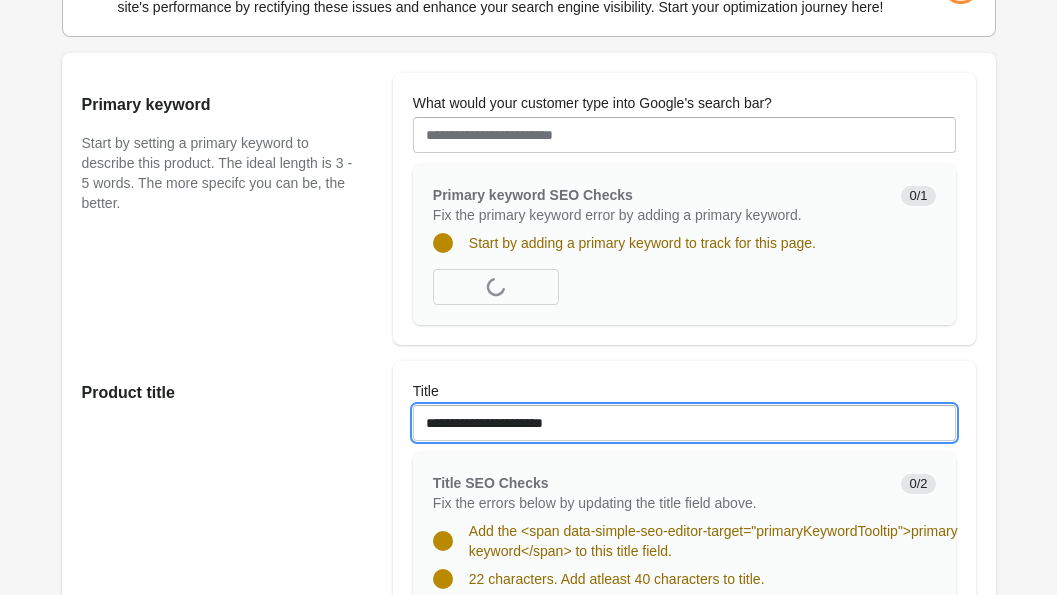 paste on "**********" 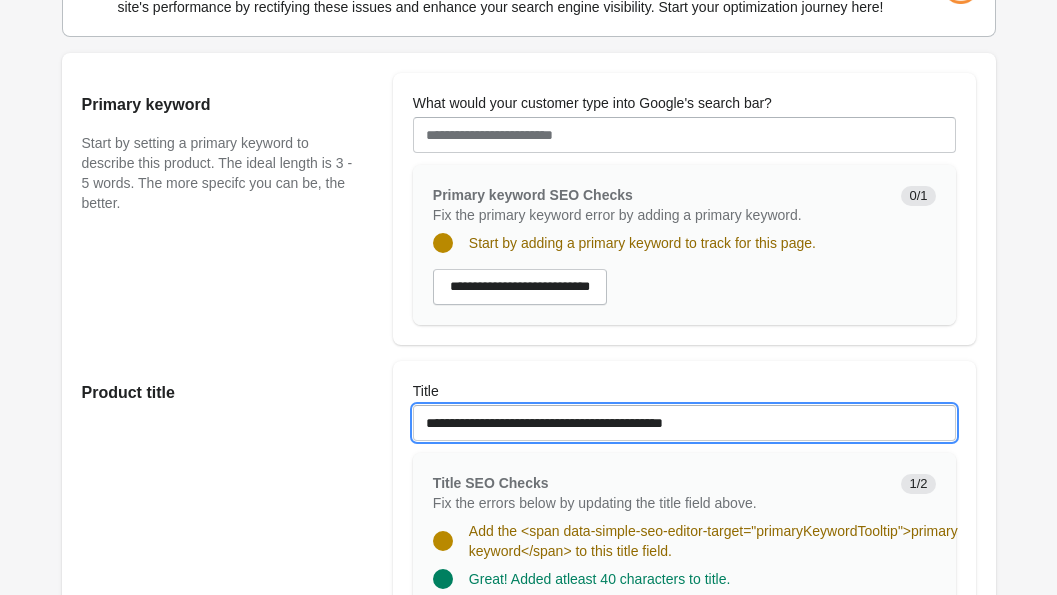 type on "**********" 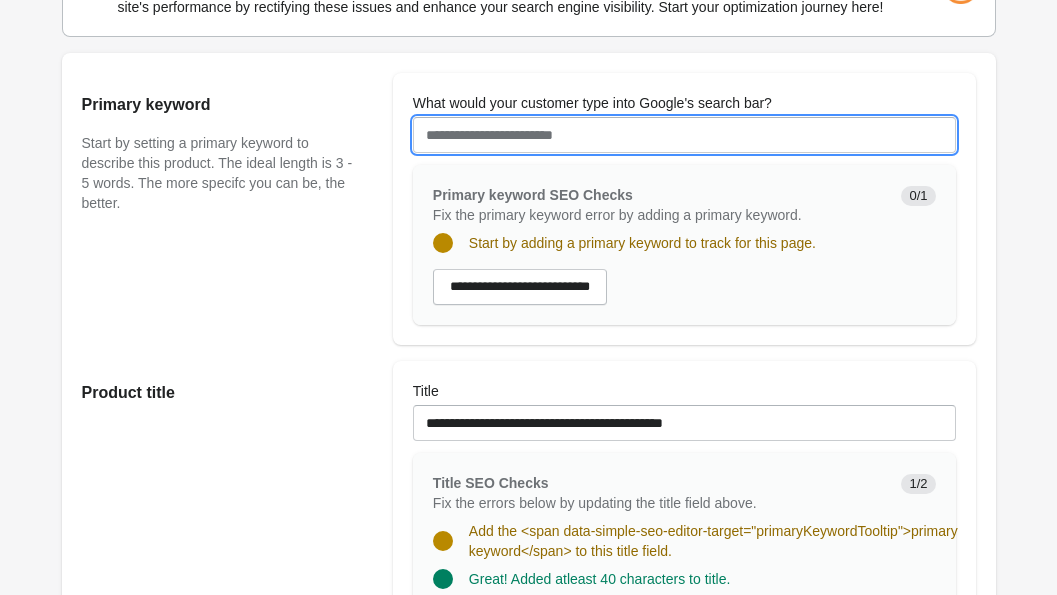 click on "What would your customer type into Google's search bar?" at bounding box center [684, 135] 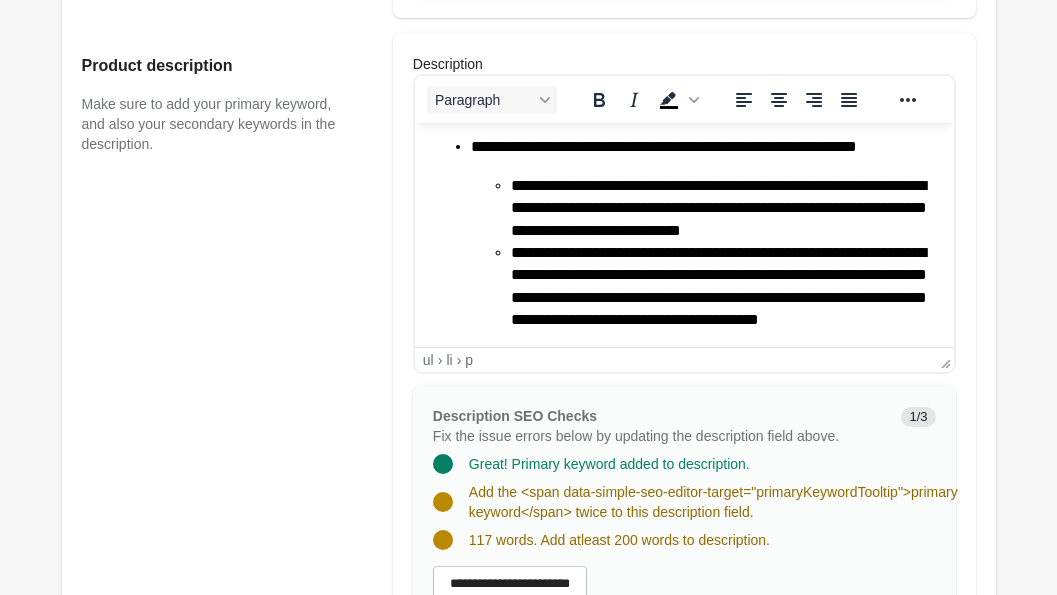 scroll, scrollTop: 310, scrollLeft: 0, axis: vertical 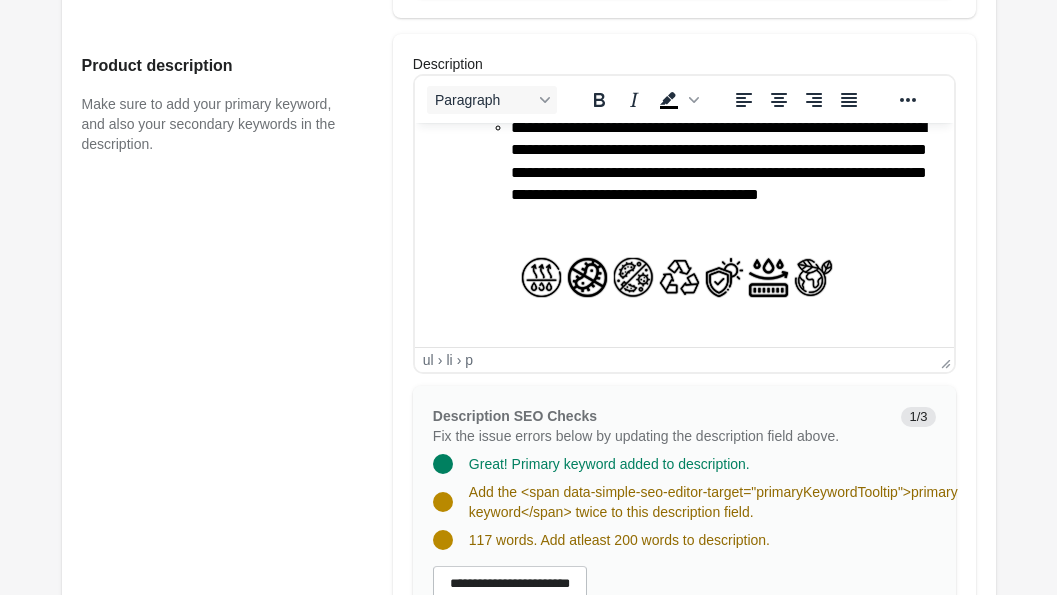 type on "**********" 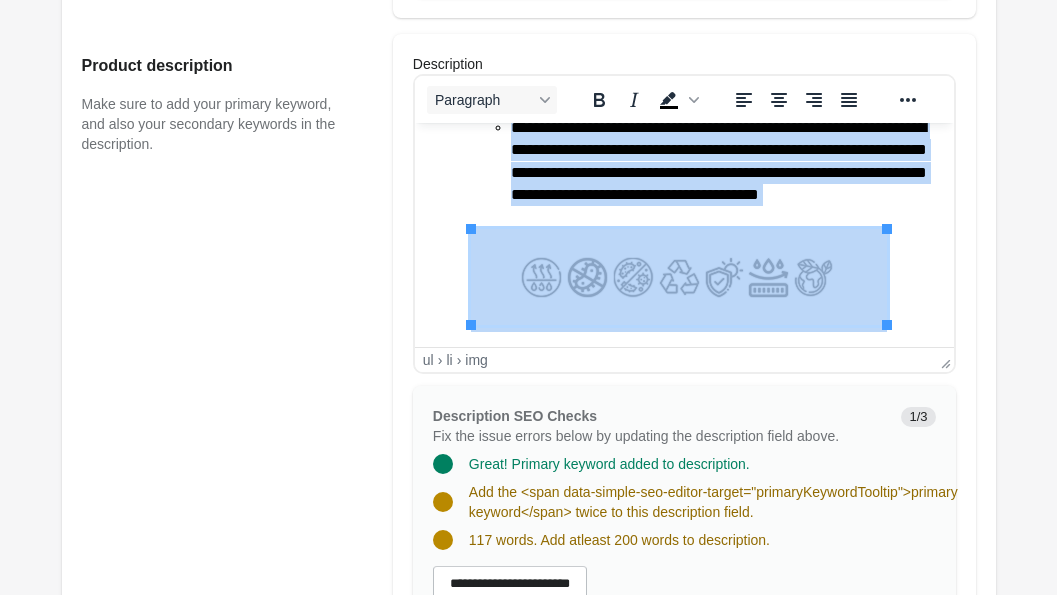 type 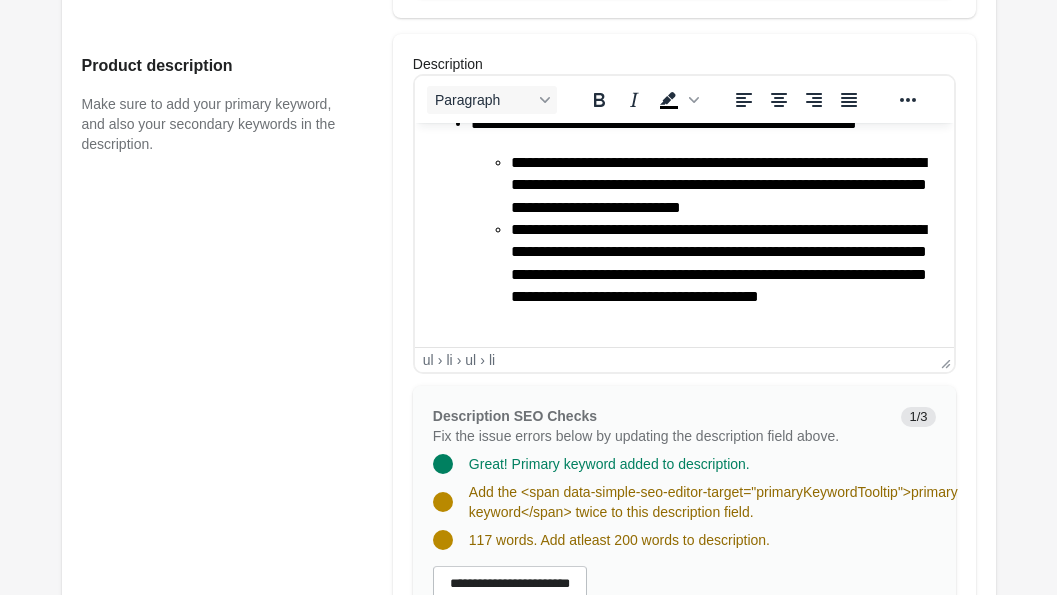scroll, scrollTop: 208, scrollLeft: 0, axis: vertical 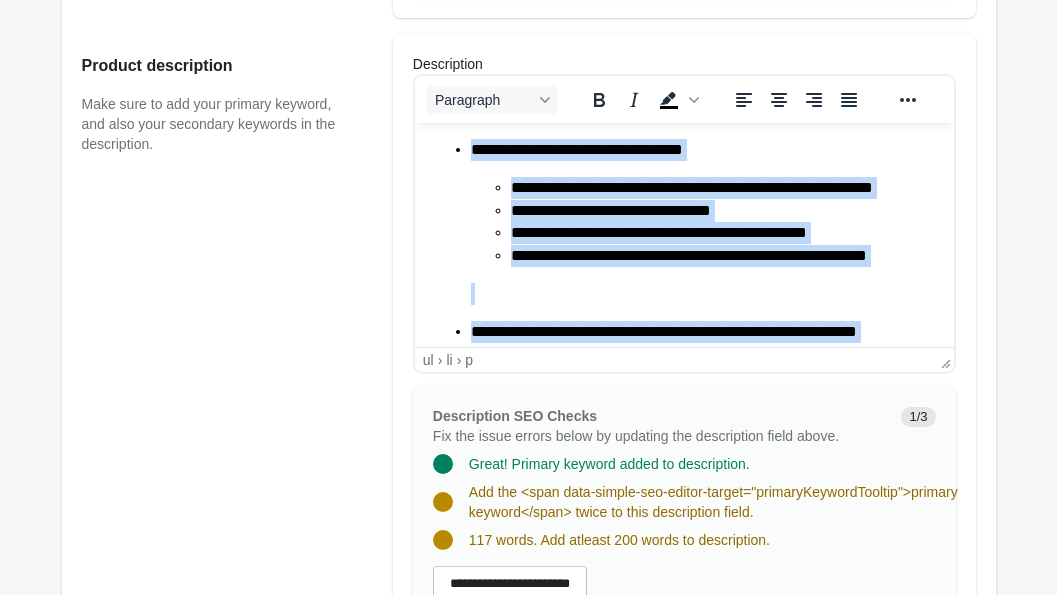 drag, startPoint x: 626, startPoint y: 322, endPoint x: 423, endPoint y: 57, distance: 333.81732 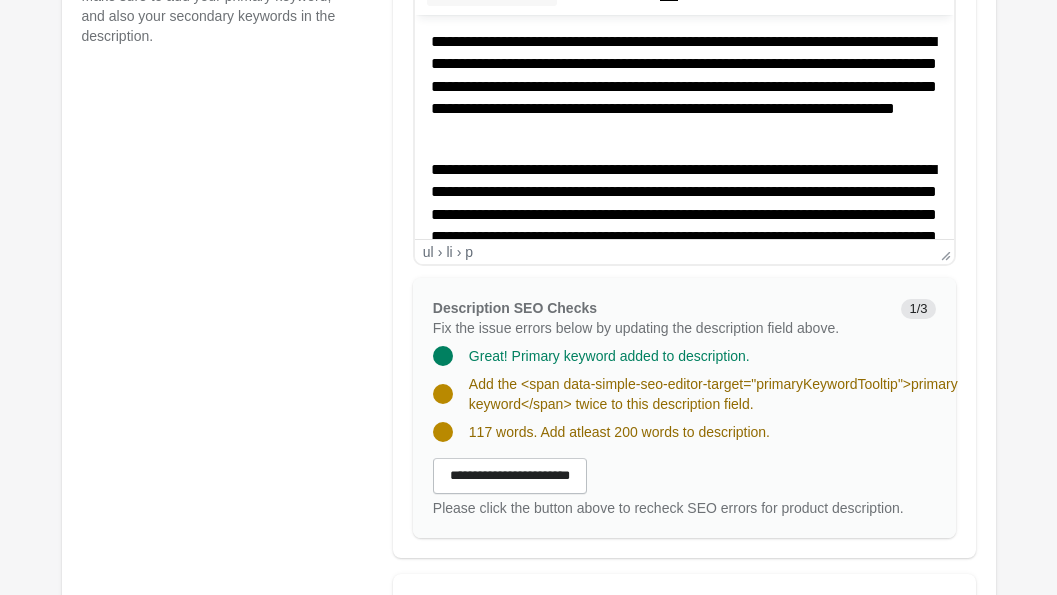 scroll, scrollTop: 1036, scrollLeft: 0, axis: vertical 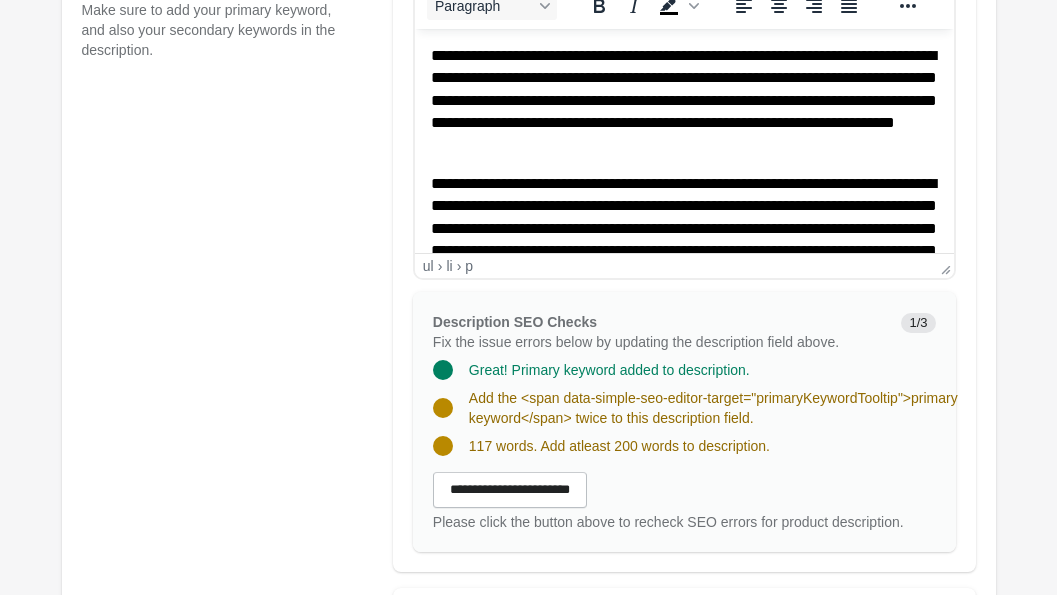 click on "**********" at bounding box center (683, 101) 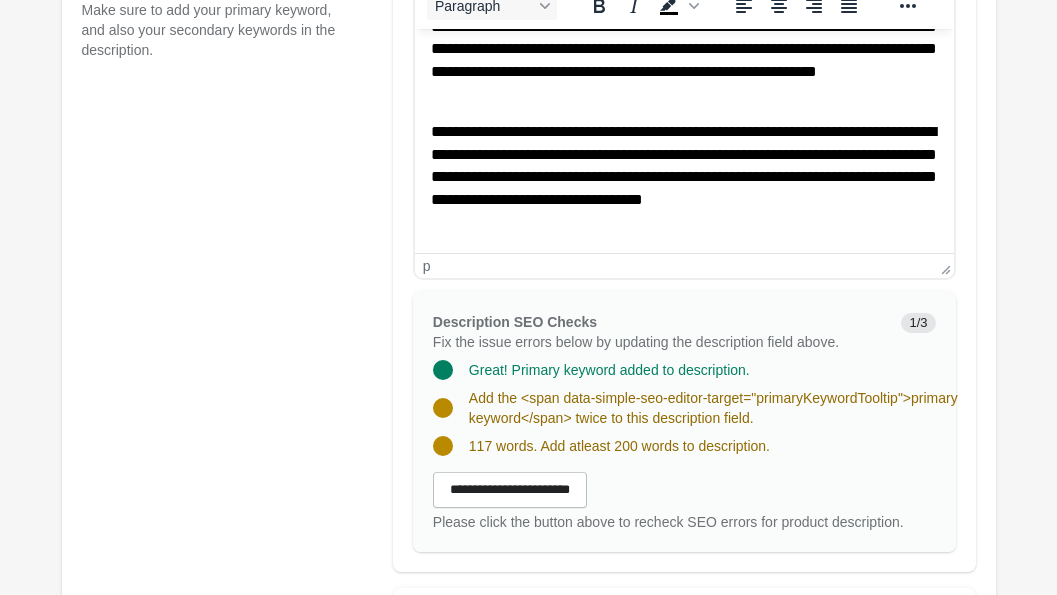 scroll, scrollTop: 205, scrollLeft: 0, axis: vertical 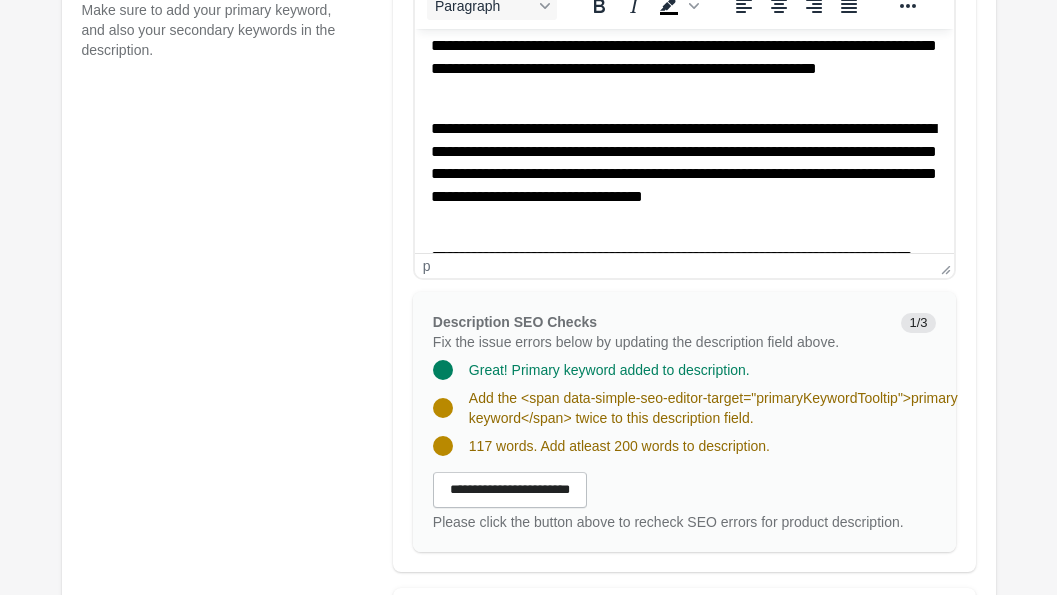 click on "**********" at bounding box center (683, 174) 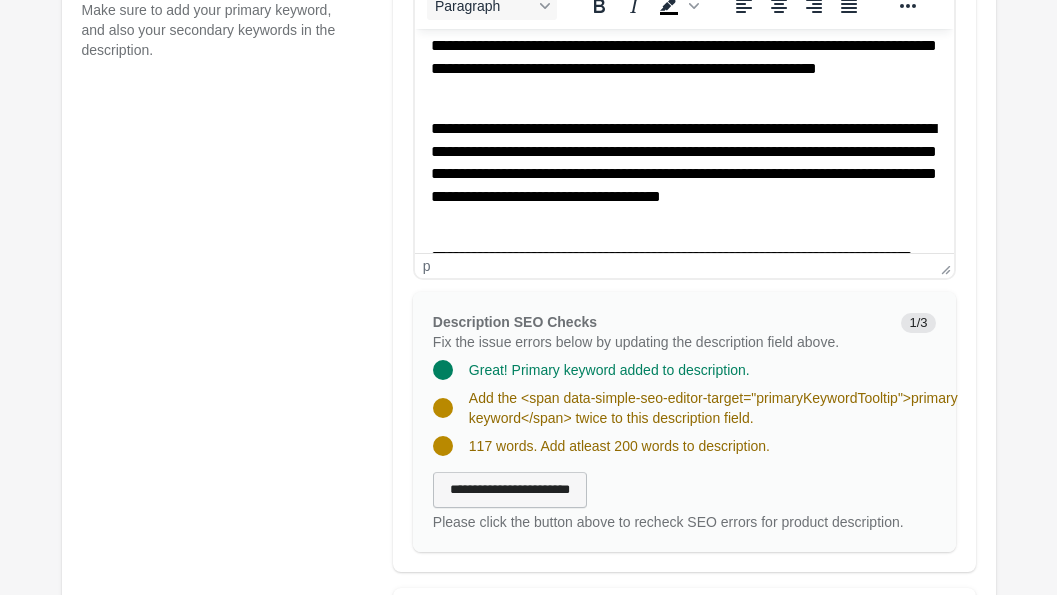 click on "**********" at bounding box center [510, 490] 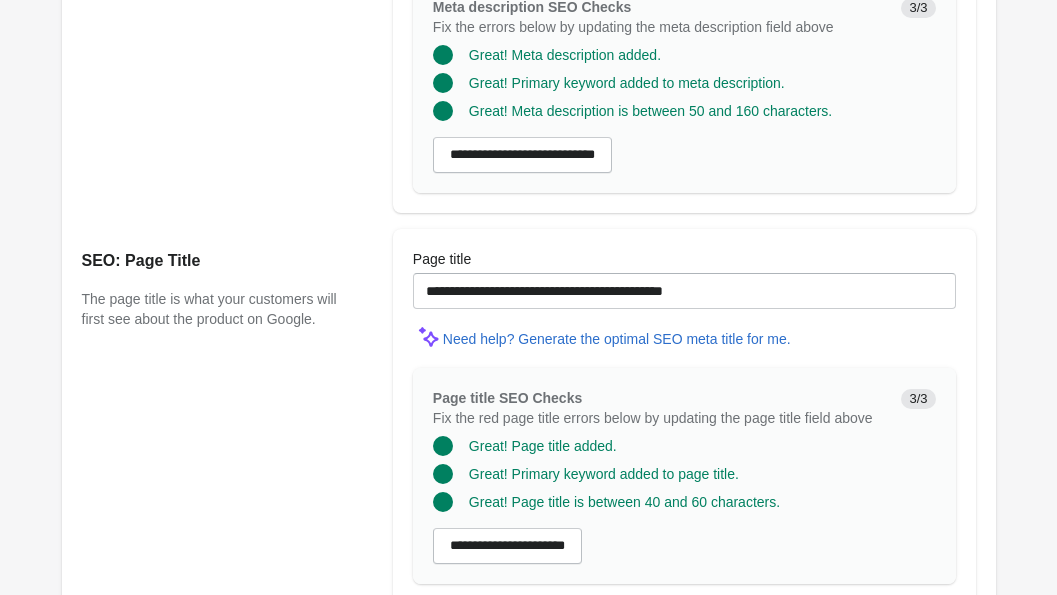 scroll, scrollTop: 1803, scrollLeft: 0, axis: vertical 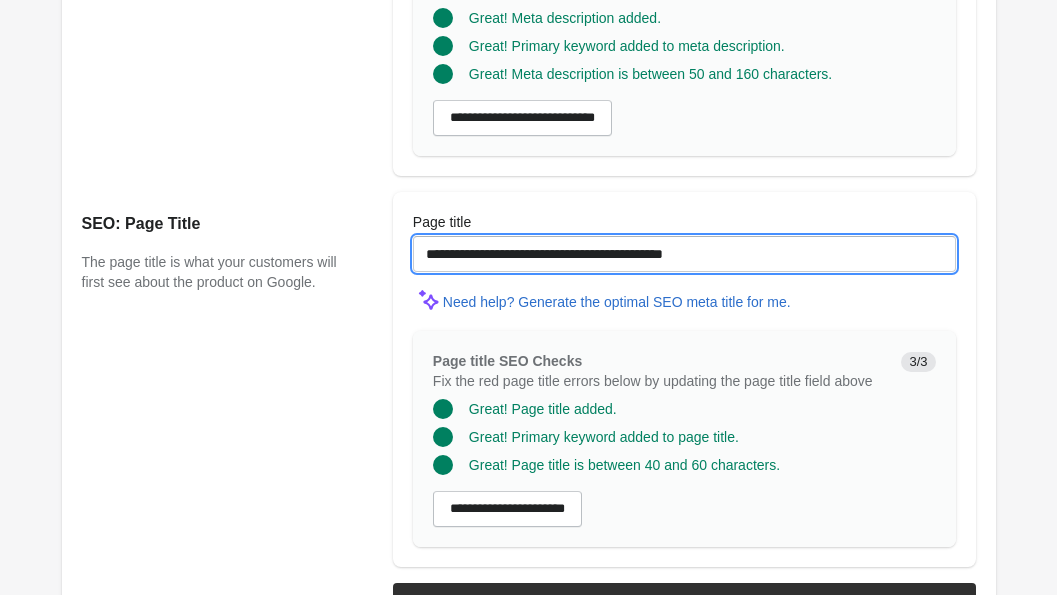 click on "**********" at bounding box center [684, 254] 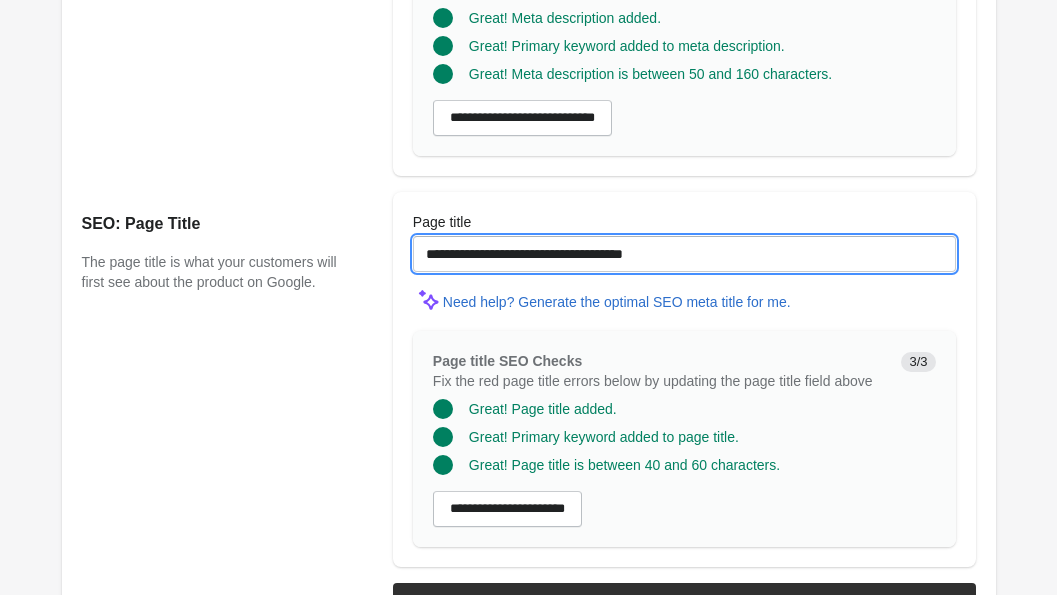 click on "**********" at bounding box center [684, 254] 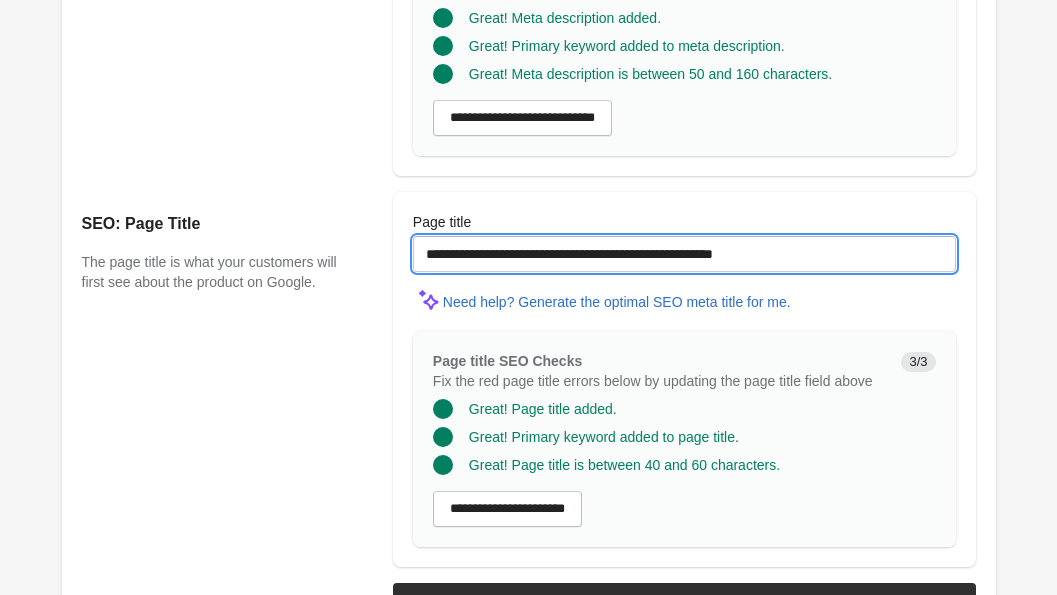 type on "**********" 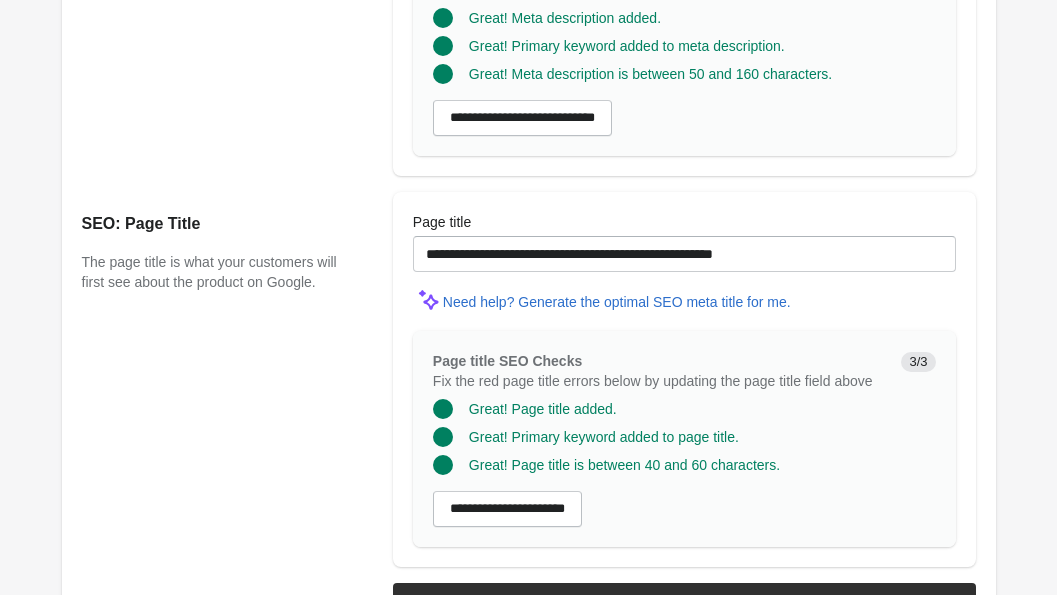 click on "**********" at bounding box center (519, 371) 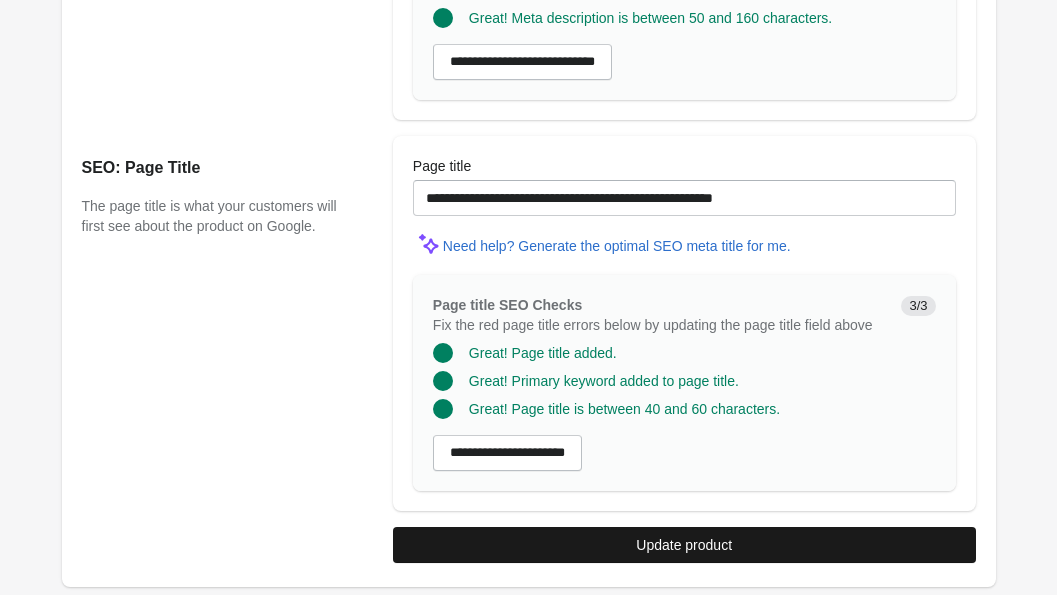 click on "Update product" at bounding box center [684, 545] 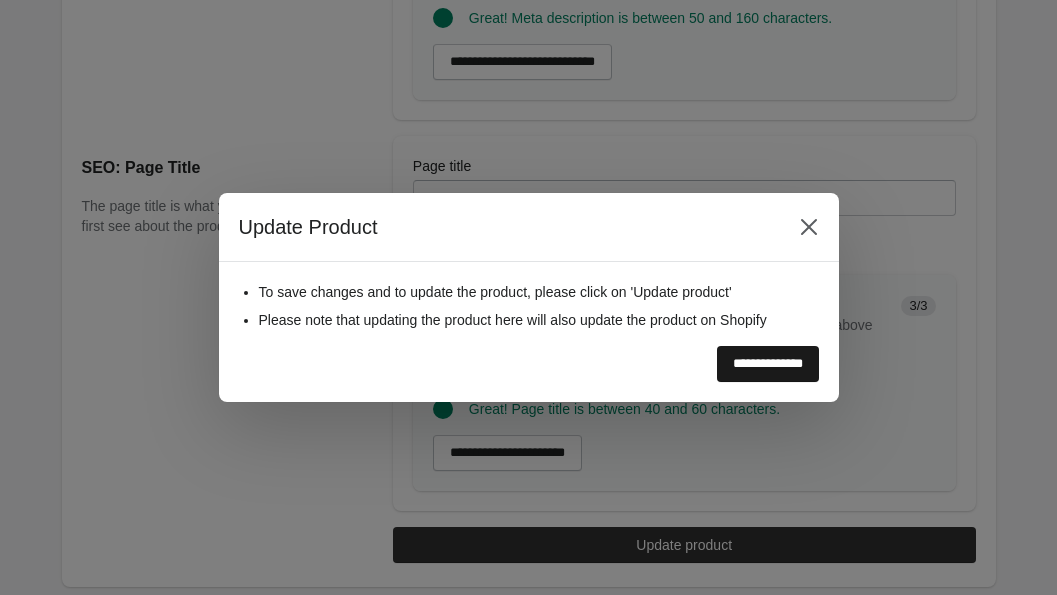 click on "**********" at bounding box center (768, 364) 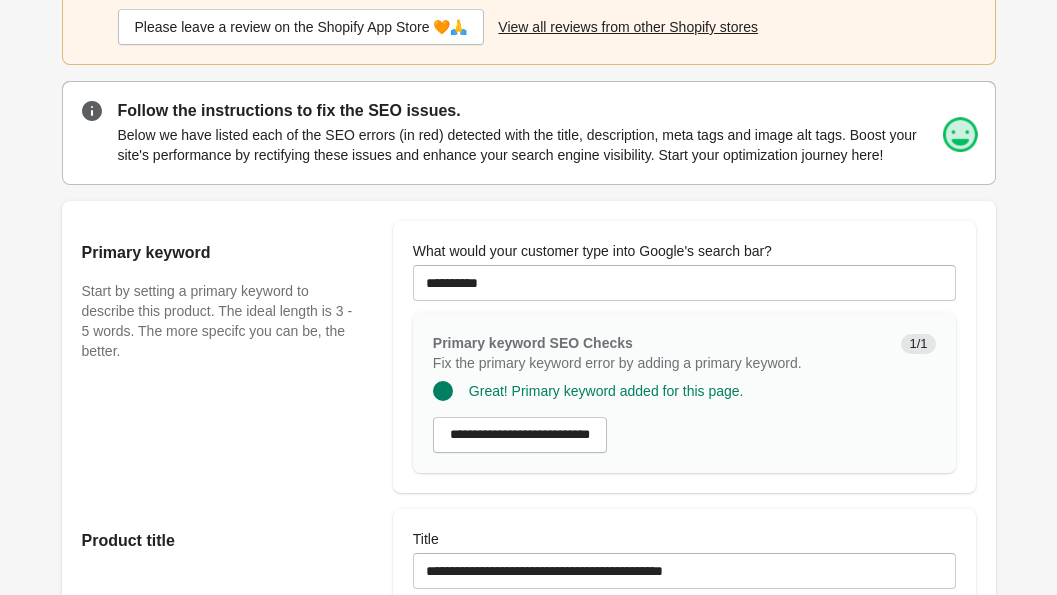 scroll, scrollTop: 326, scrollLeft: 0, axis: vertical 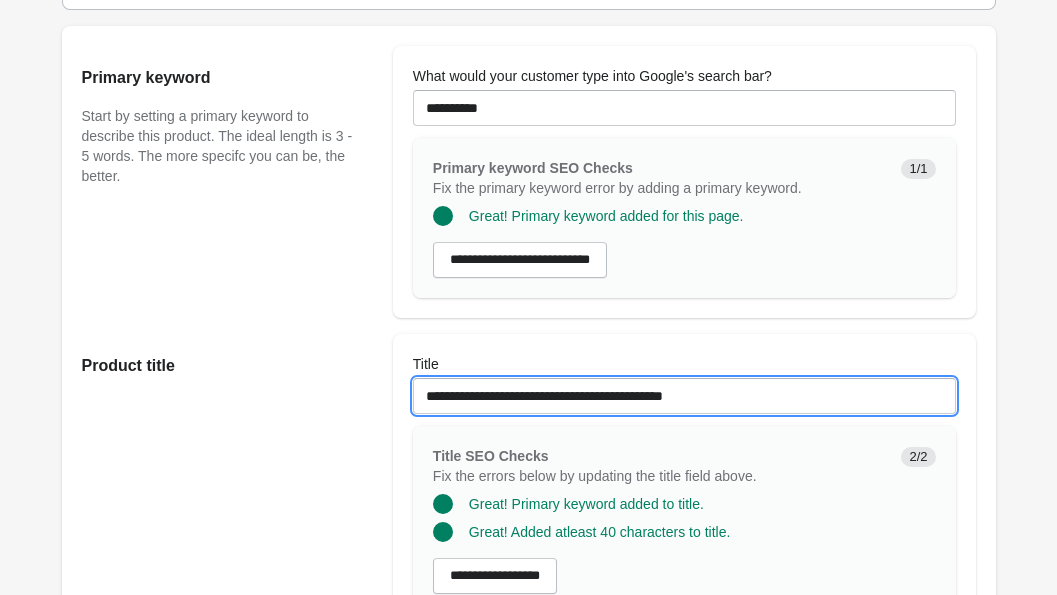 drag, startPoint x: 772, startPoint y: 416, endPoint x: 575, endPoint y: 416, distance: 197 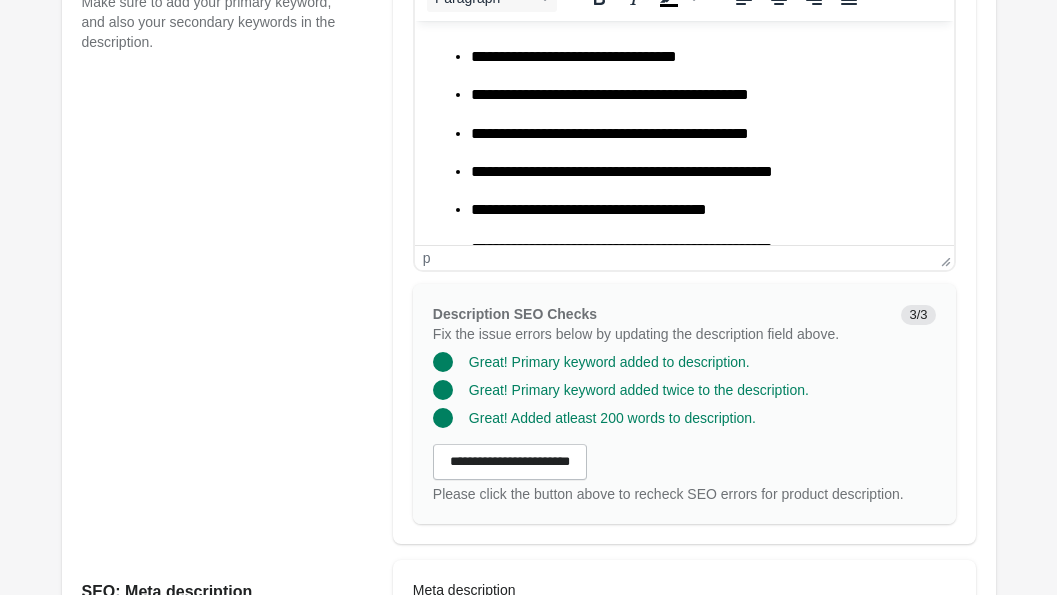 scroll, scrollTop: 815, scrollLeft: 0, axis: vertical 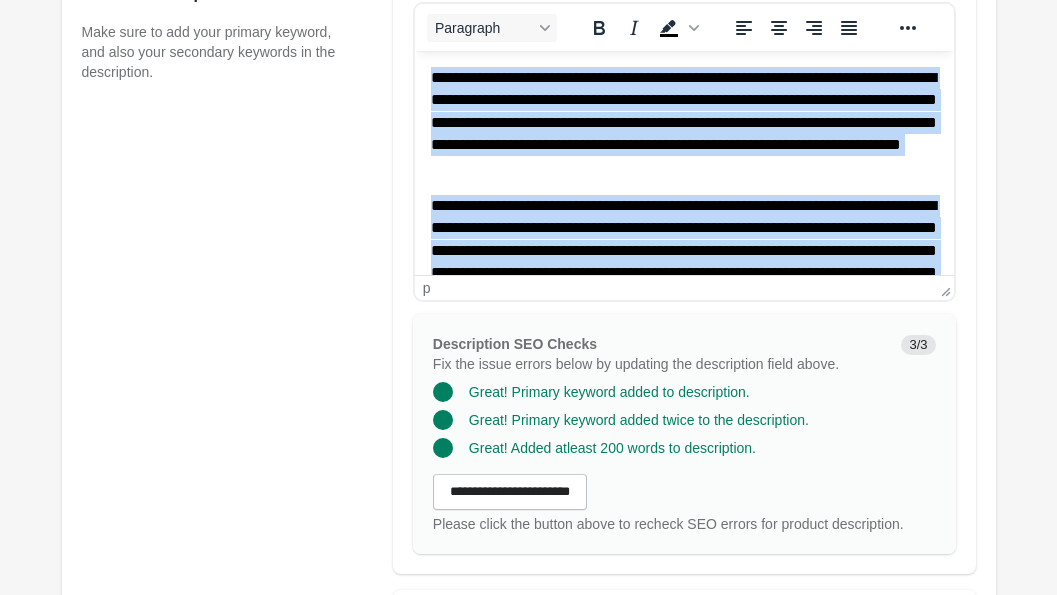 drag, startPoint x: 598, startPoint y: 258, endPoint x: 421, endPoint y: 16, distance: 299.82162 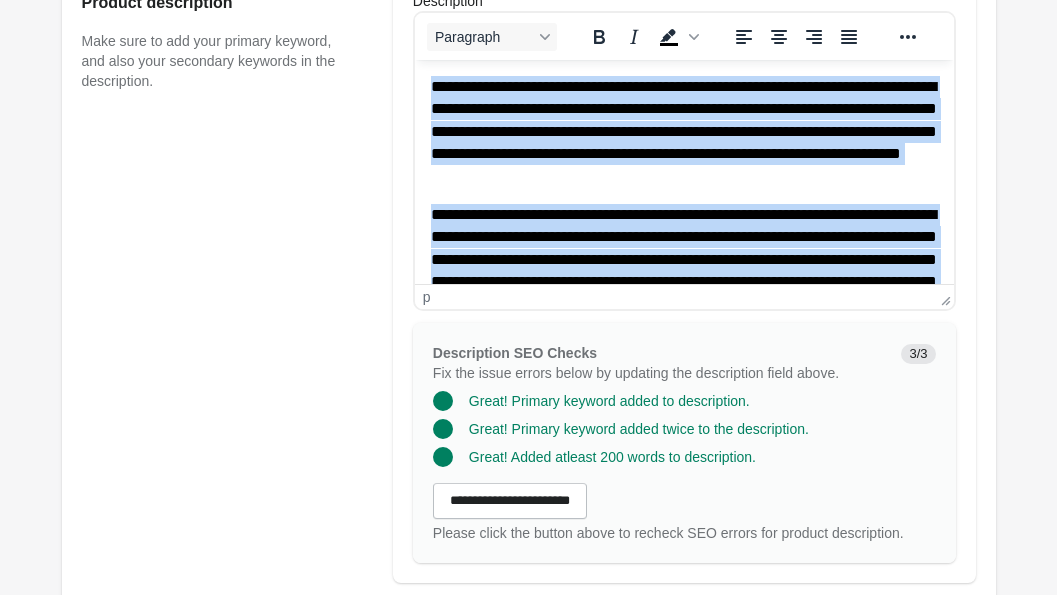 copy on "**********" 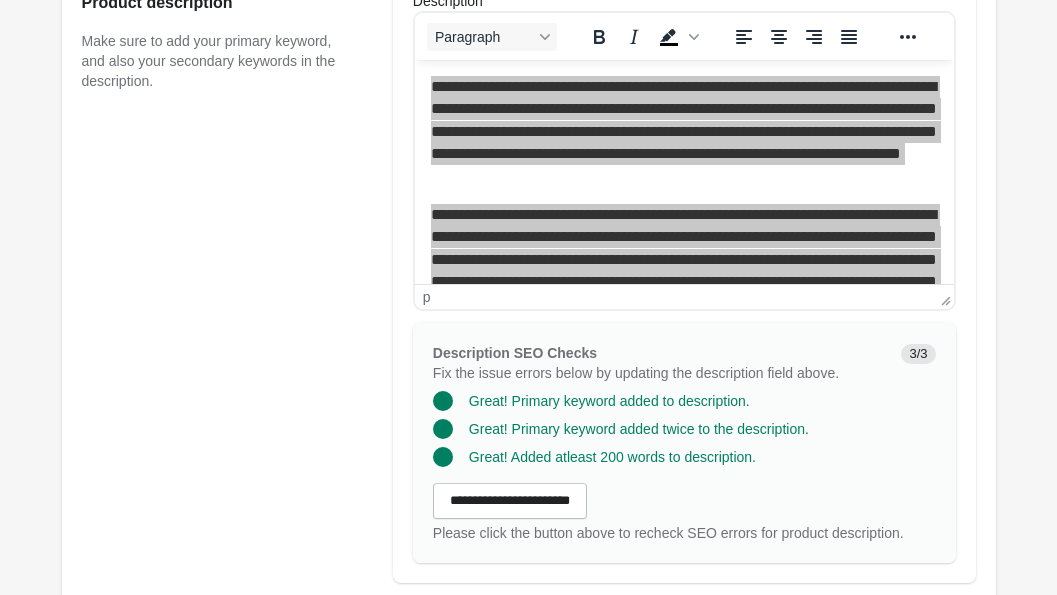 click on "**********" at bounding box center (684, 277) 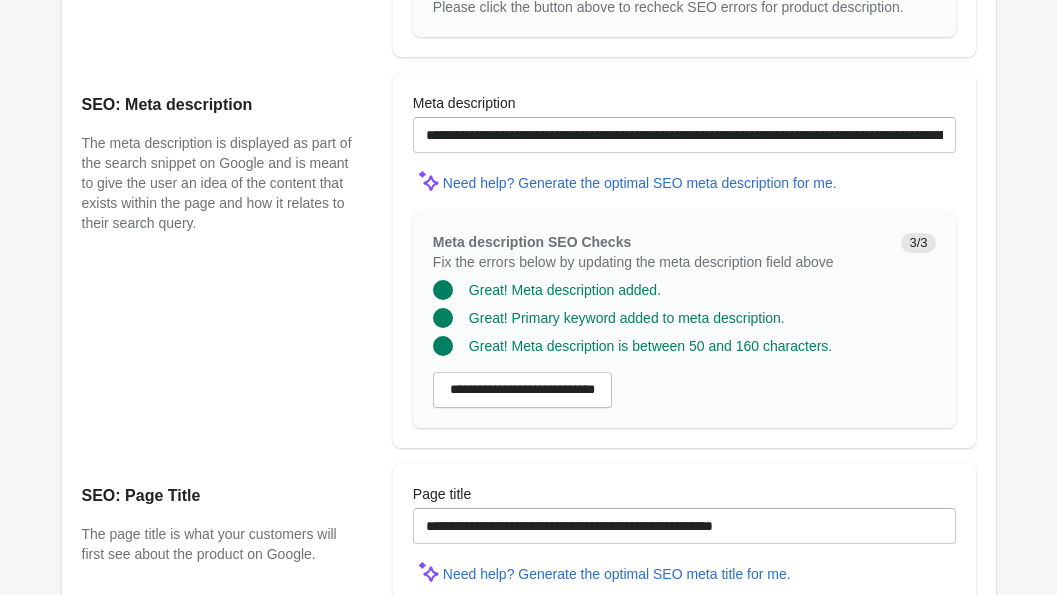 scroll, scrollTop: 1532, scrollLeft: 0, axis: vertical 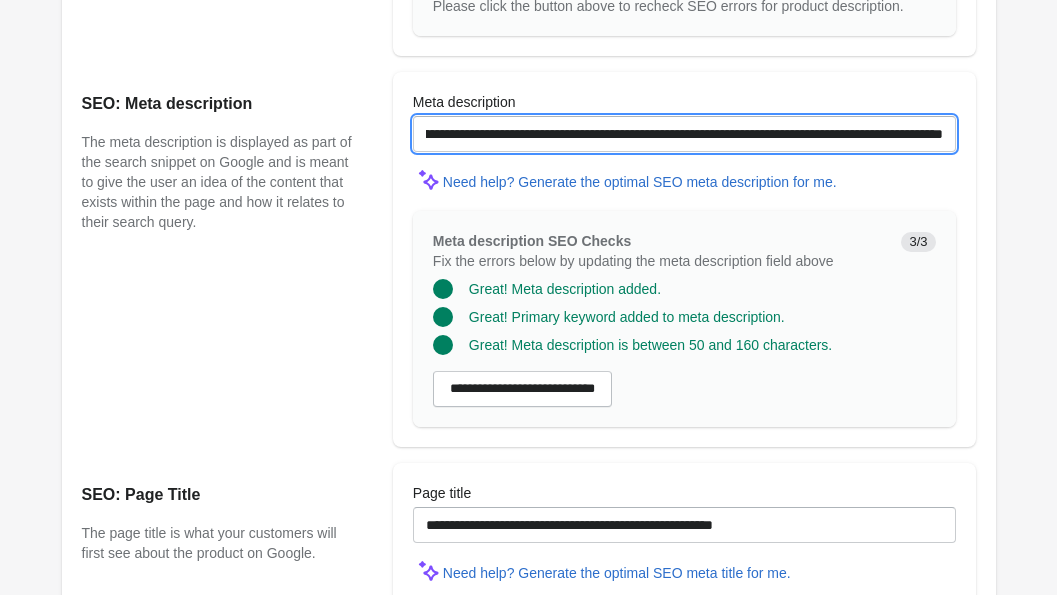 drag, startPoint x: 416, startPoint y: 148, endPoint x: 942, endPoint y: 155, distance: 526.0466 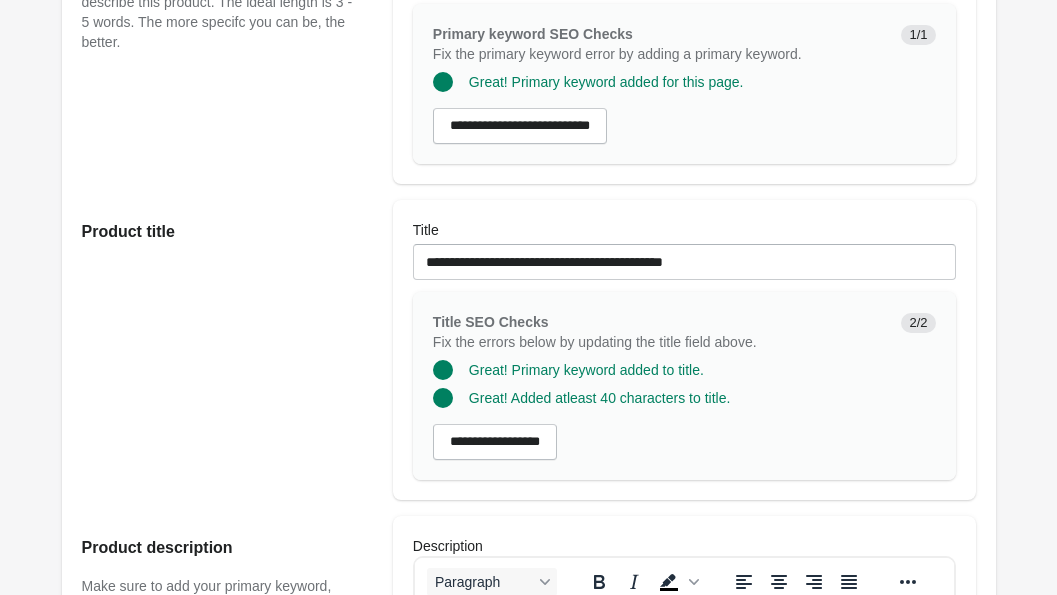 scroll, scrollTop: 0, scrollLeft: 0, axis: both 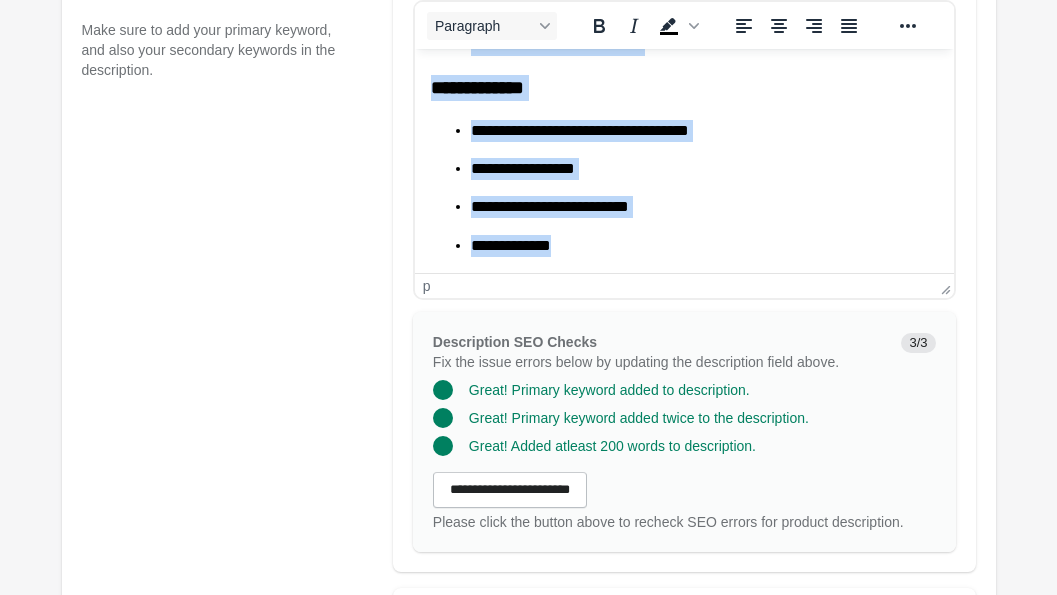 click on "**********" at bounding box center (703, 246) 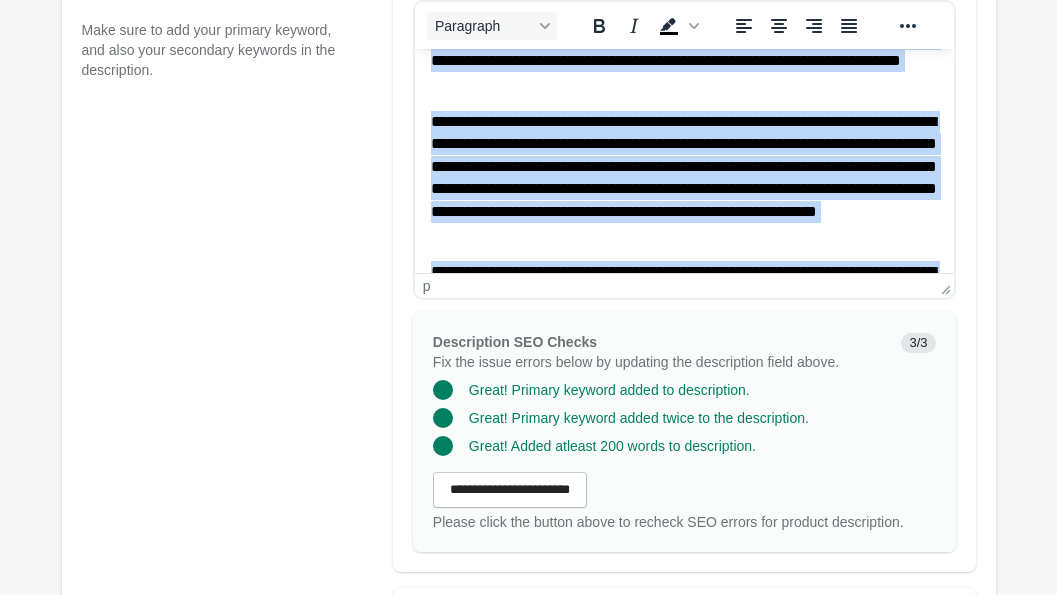 scroll, scrollTop: 0, scrollLeft: 0, axis: both 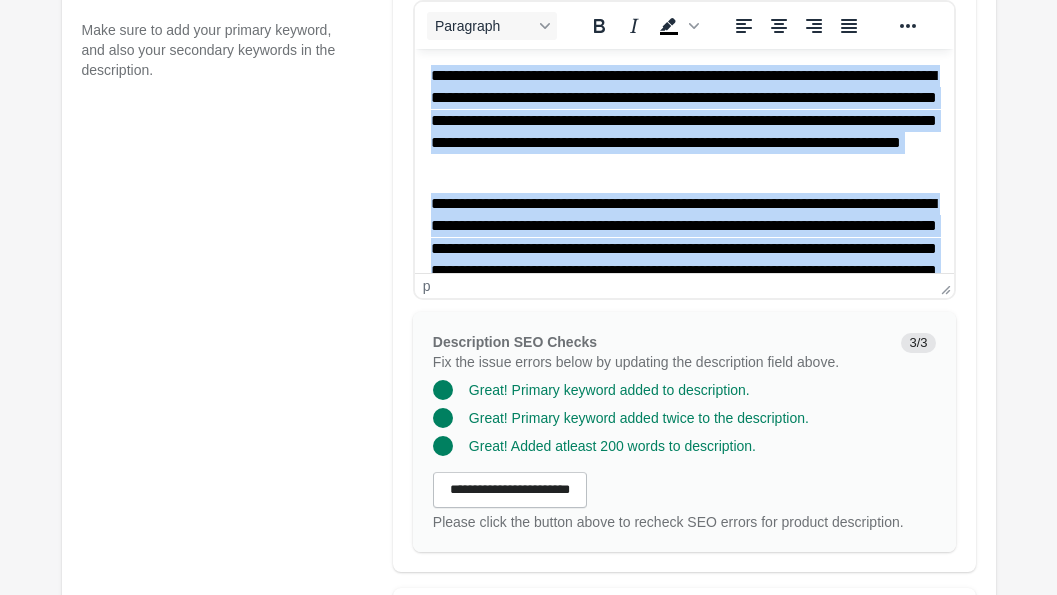 drag, startPoint x: 659, startPoint y: 251, endPoint x: 382, endPoint y: 37, distance: 350.0357 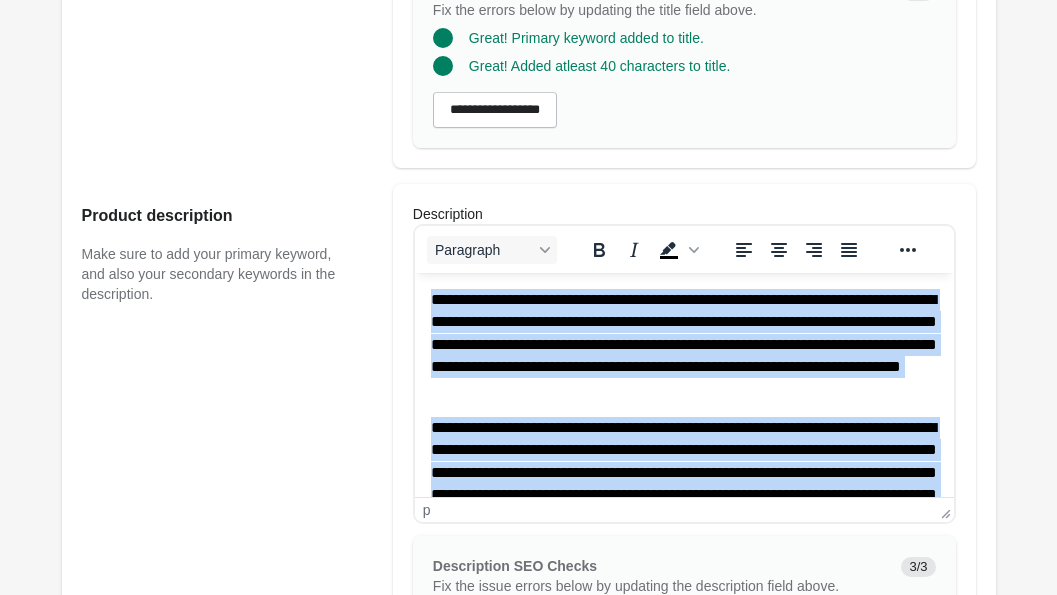 scroll, scrollTop: 0, scrollLeft: 0, axis: both 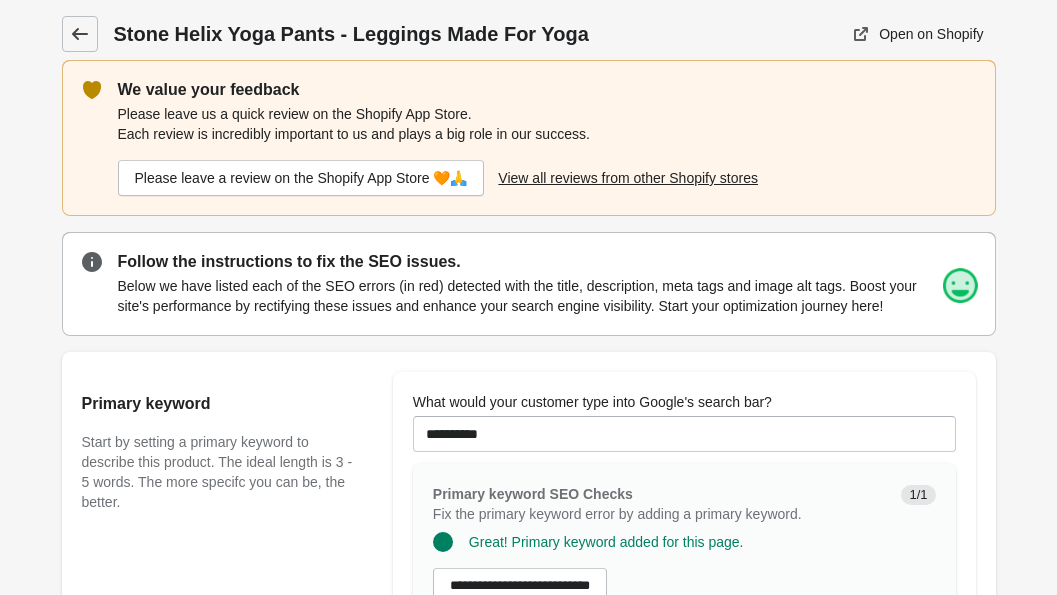 click at bounding box center (80, 34) 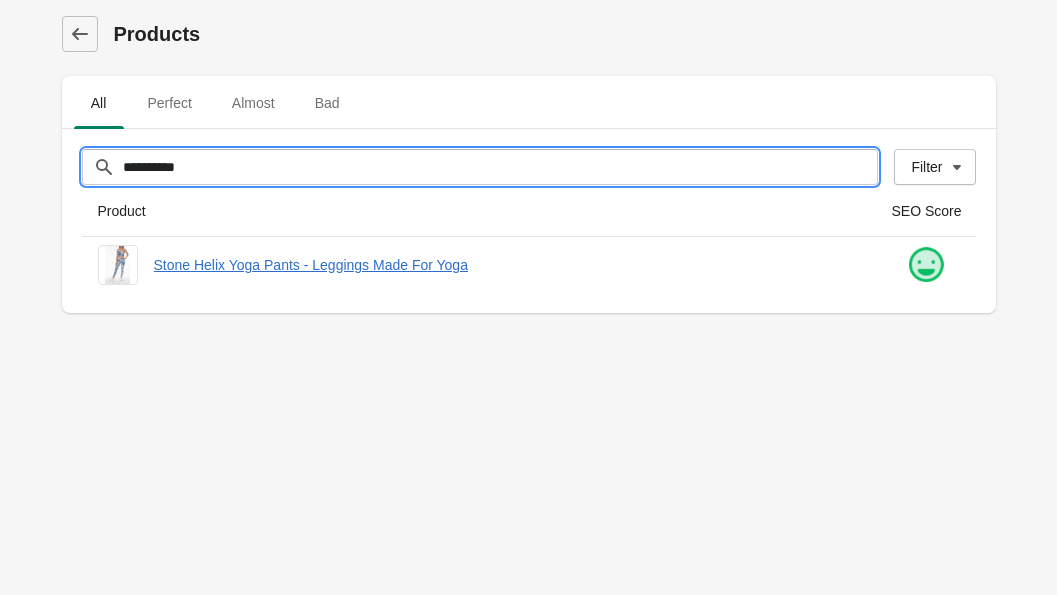 click on "**********" at bounding box center [500, 167] 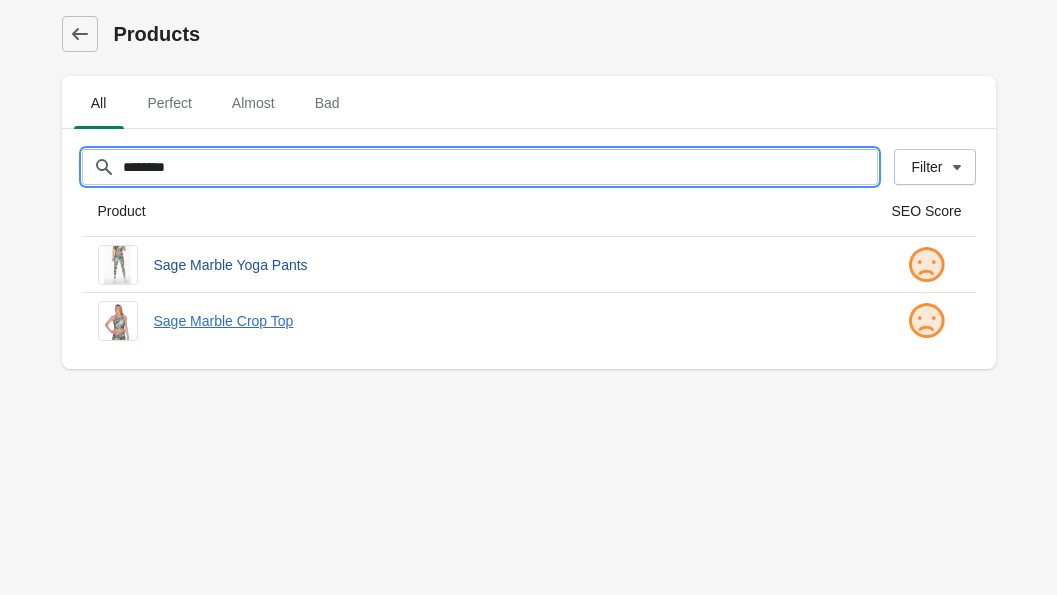 type on "********" 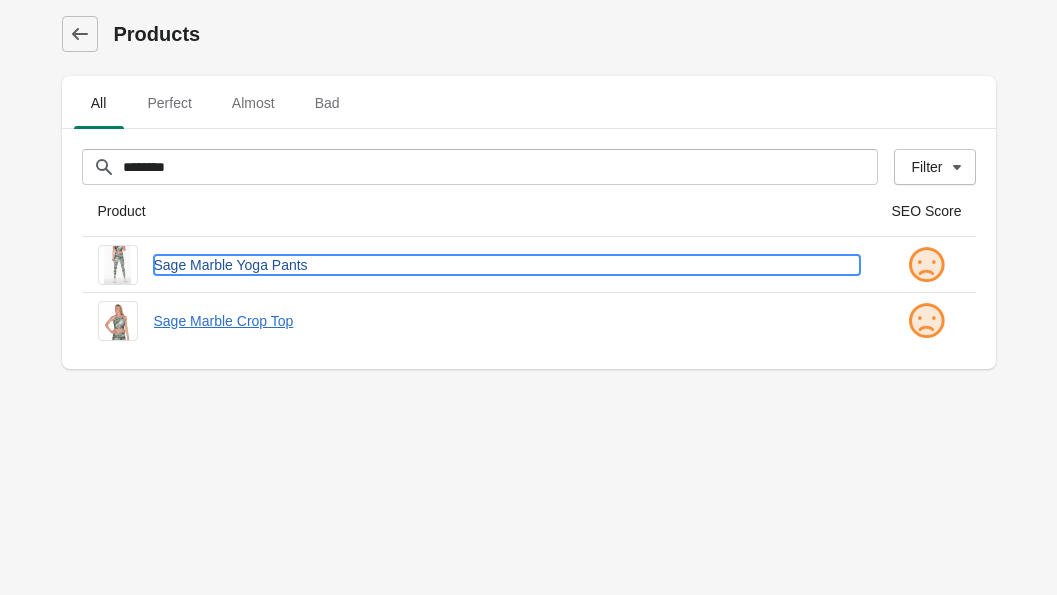 click on "Sage Marble Yoga Pants" at bounding box center (507, 265) 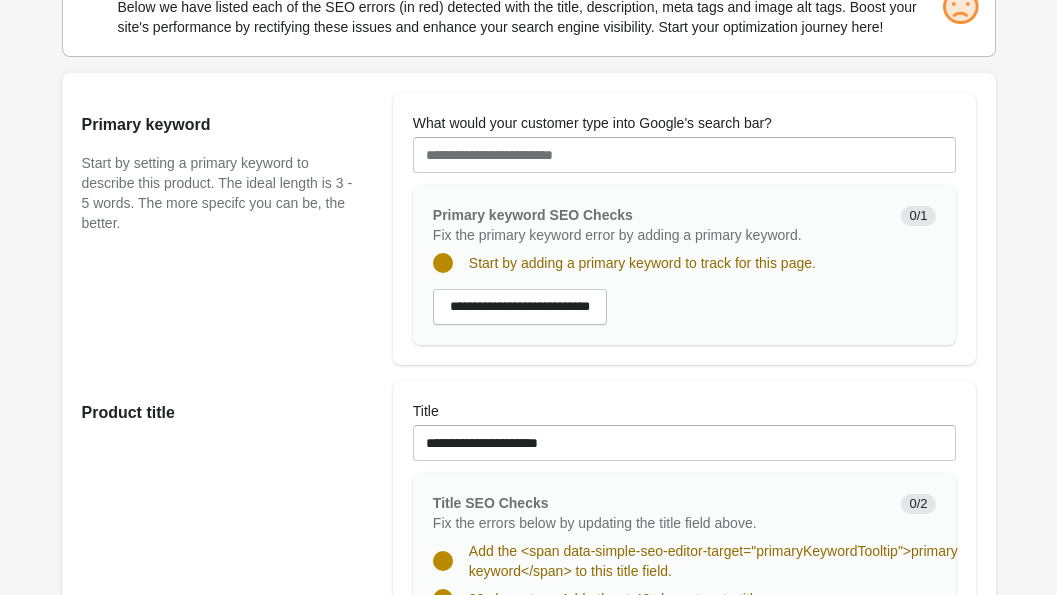 scroll, scrollTop: 280, scrollLeft: 0, axis: vertical 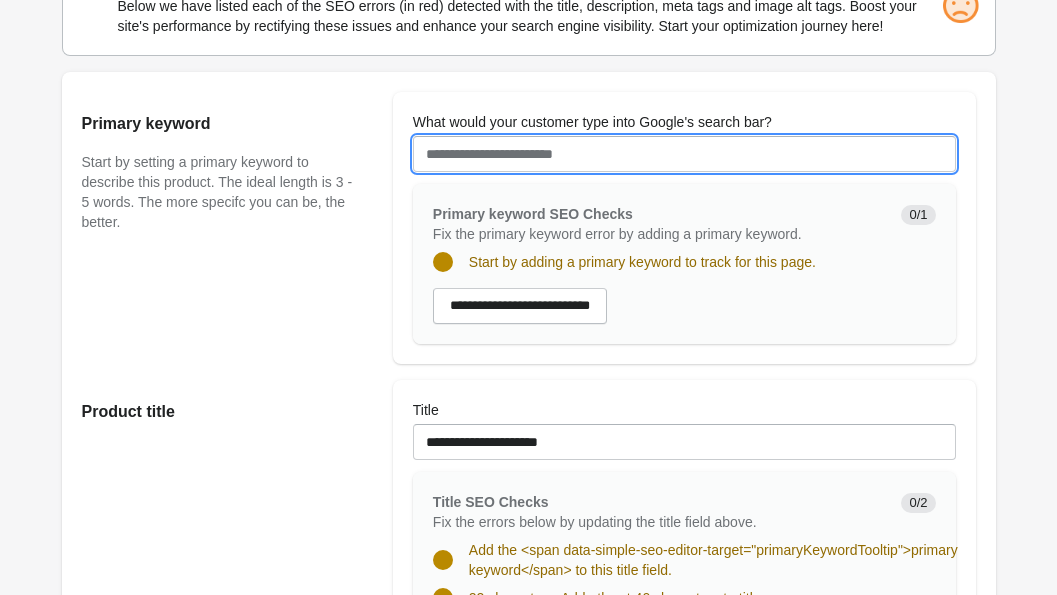 click on "What would your customer type into Google's search bar?" at bounding box center (684, 154) 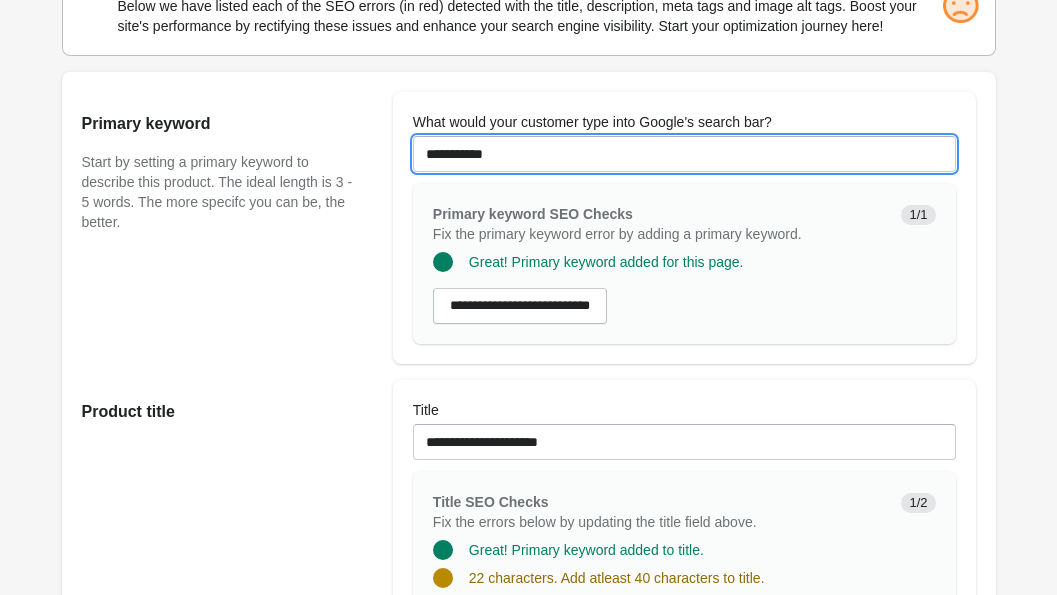 type on "**********" 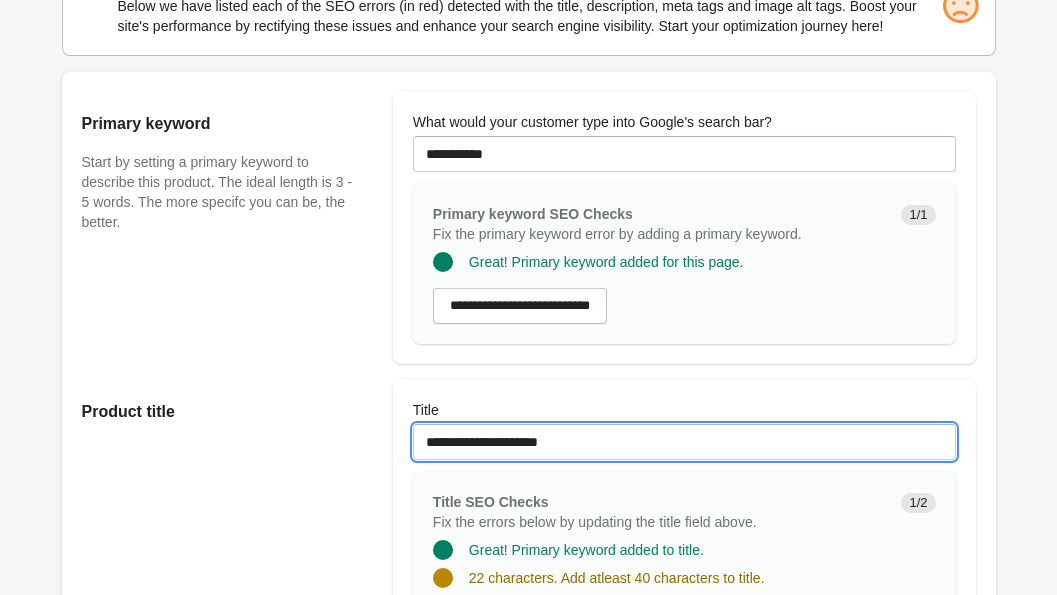 click on "**********" at bounding box center [684, 442] 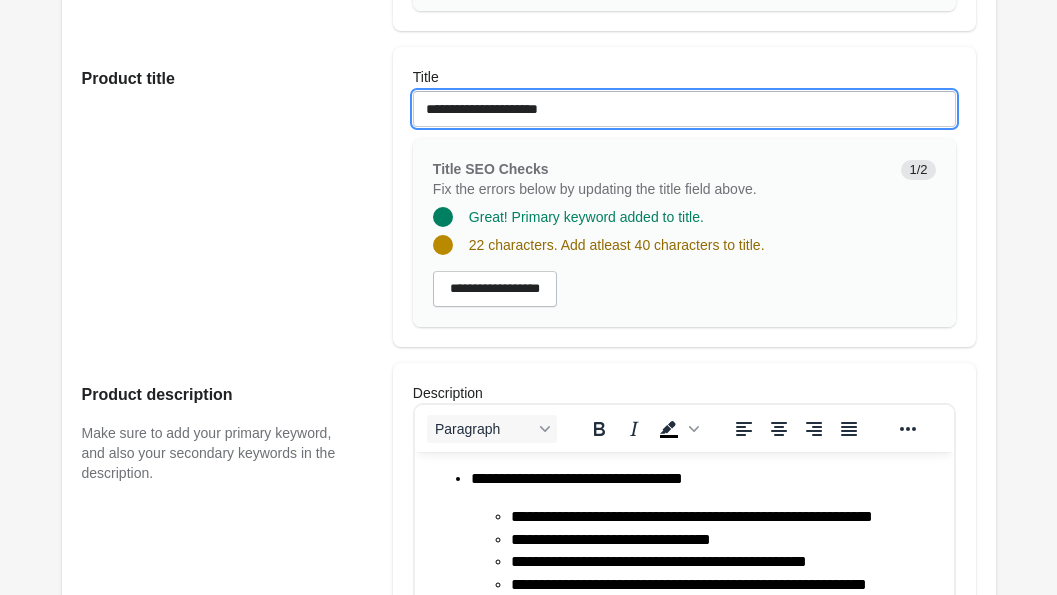 scroll, scrollTop: 494, scrollLeft: 0, axis: vertical 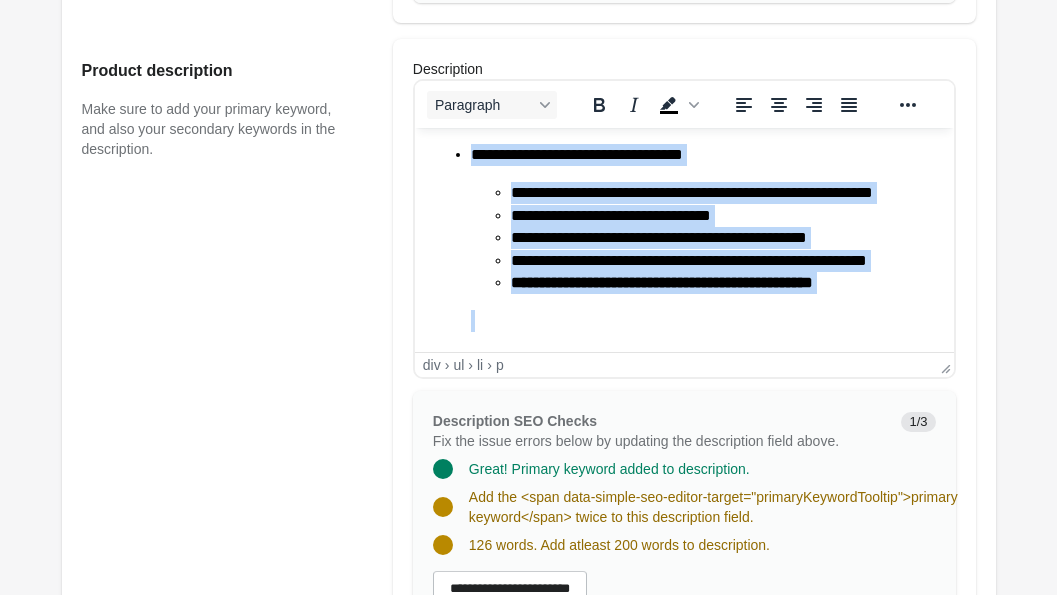 drag, startPoint x: 914, startPoint y: 302, endPoint x: 399, endPoint y: 116, distance: 547.55914 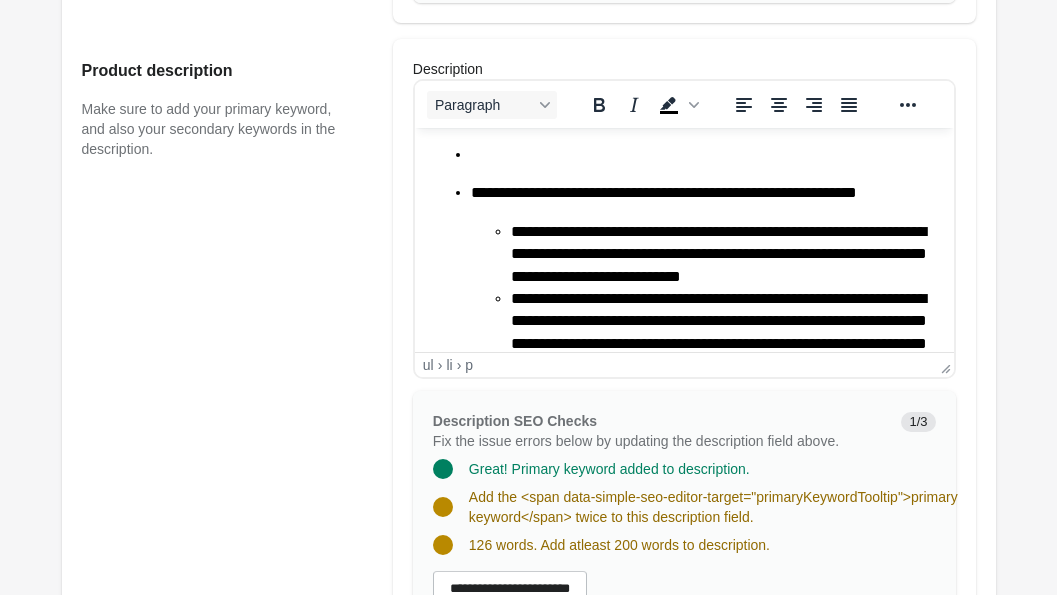 scroll, scrollTop: 166, scrollLeft: 0, axis: vertical 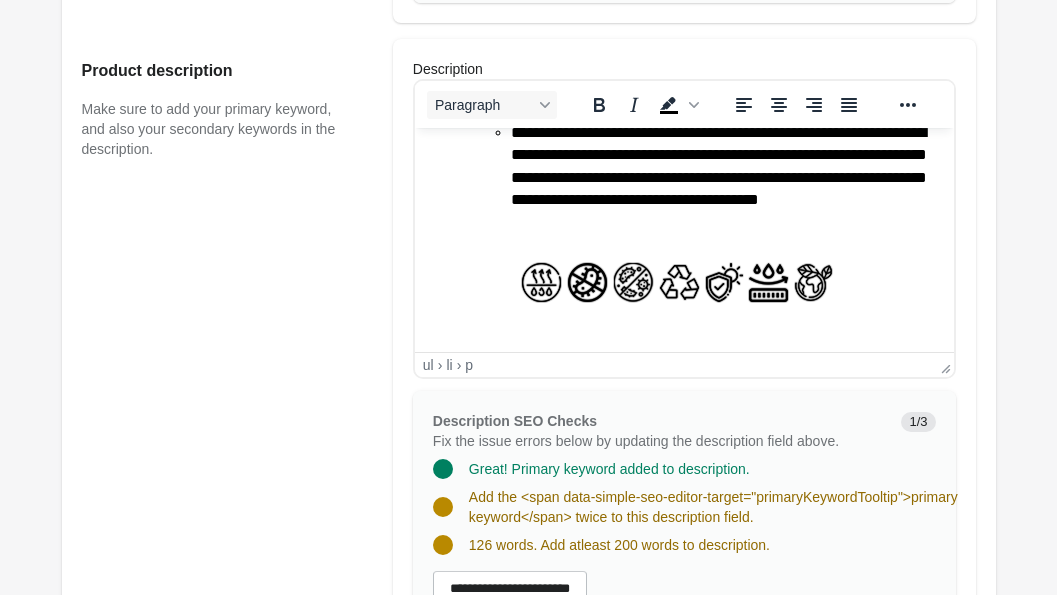 click on "**********" at bounding box center (703, 176) 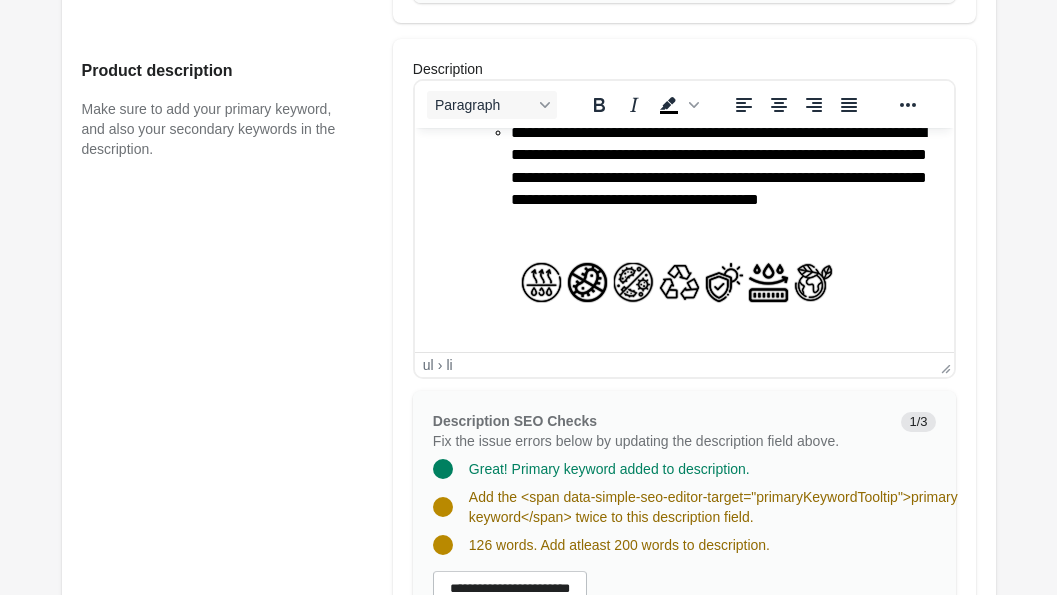 scroll, scrollTop: 86, scrollLeft: 0, axis: vertical 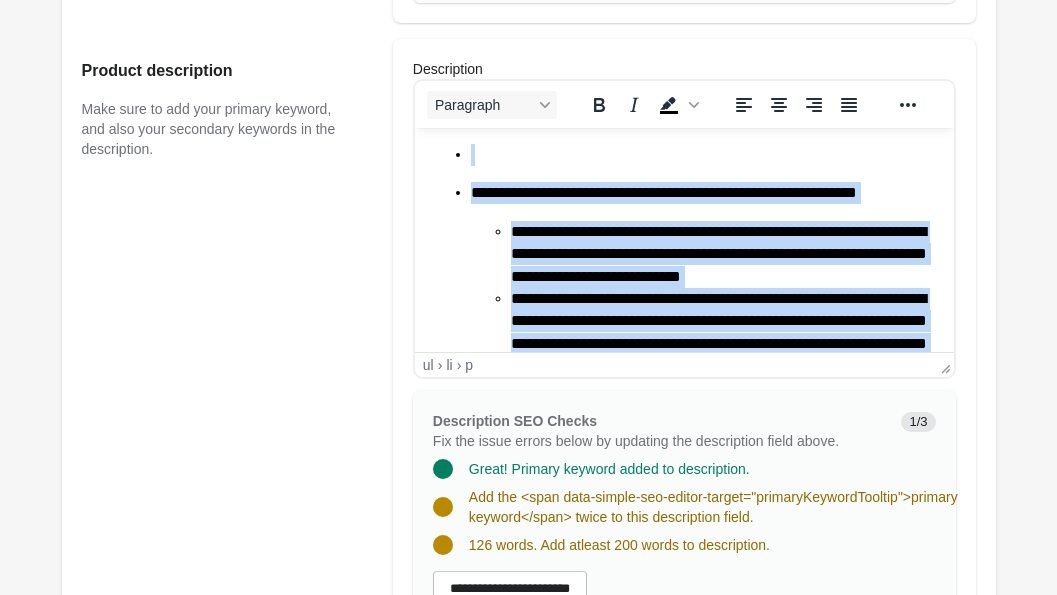 drag, startPoint x: 677, startPoint y: 303, endPoint x: 368, endPoint y: 85, distance: 378.16003 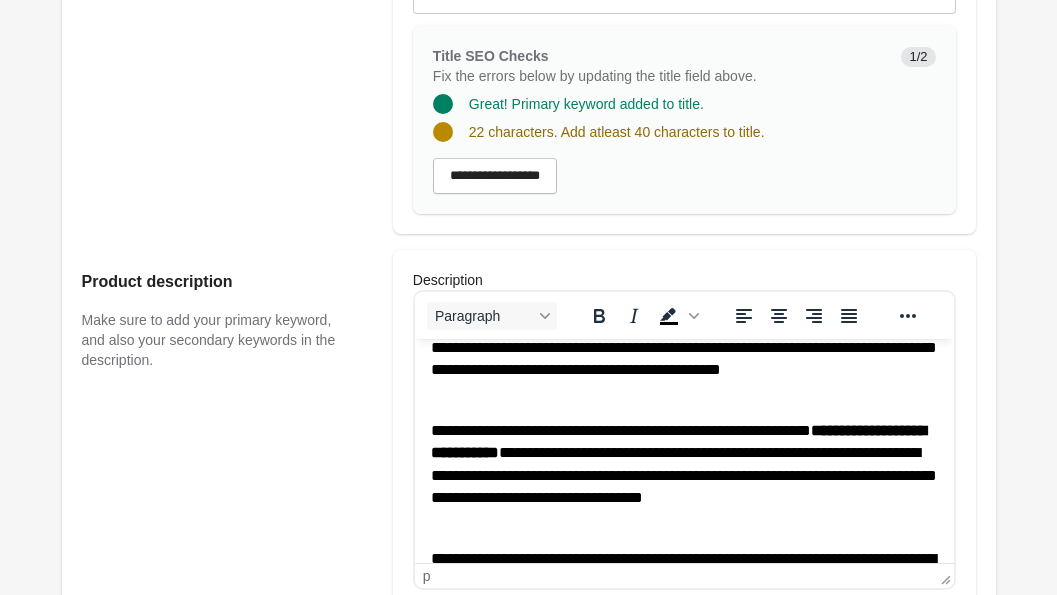 scroll, scrollTop: 774, scrollLeft: 0, axis: vertical 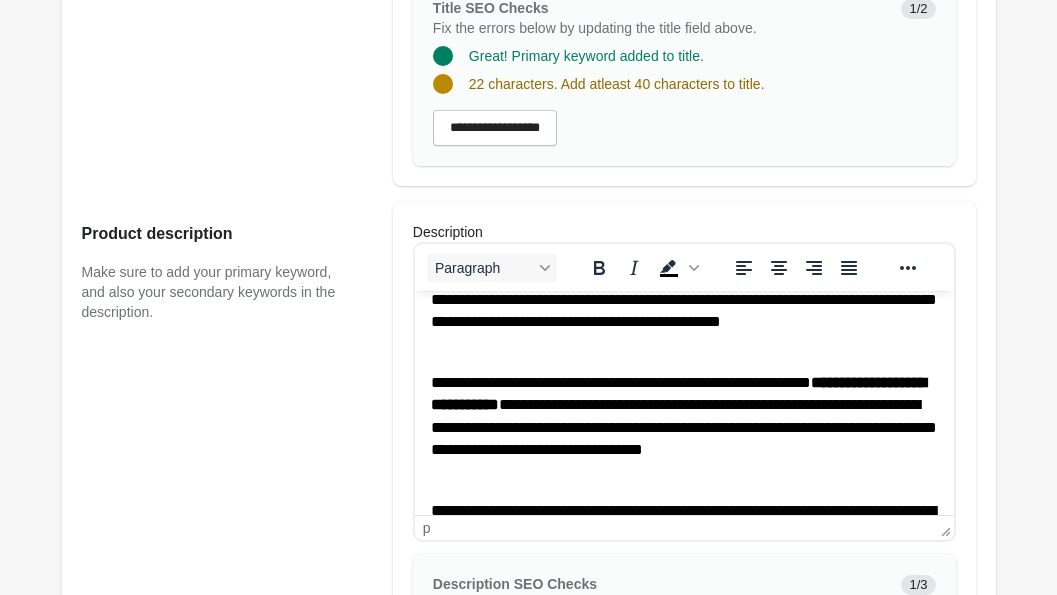 click on "**********" at bounding box center [683, 428] 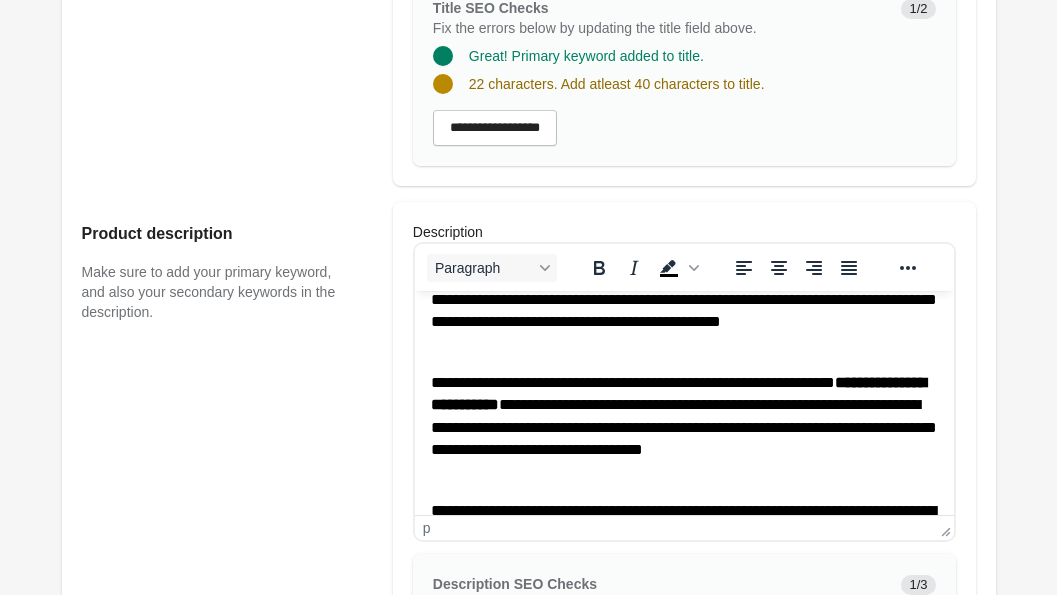 scroll, scrollTop: 0, scrollLeft: 0, axis: both 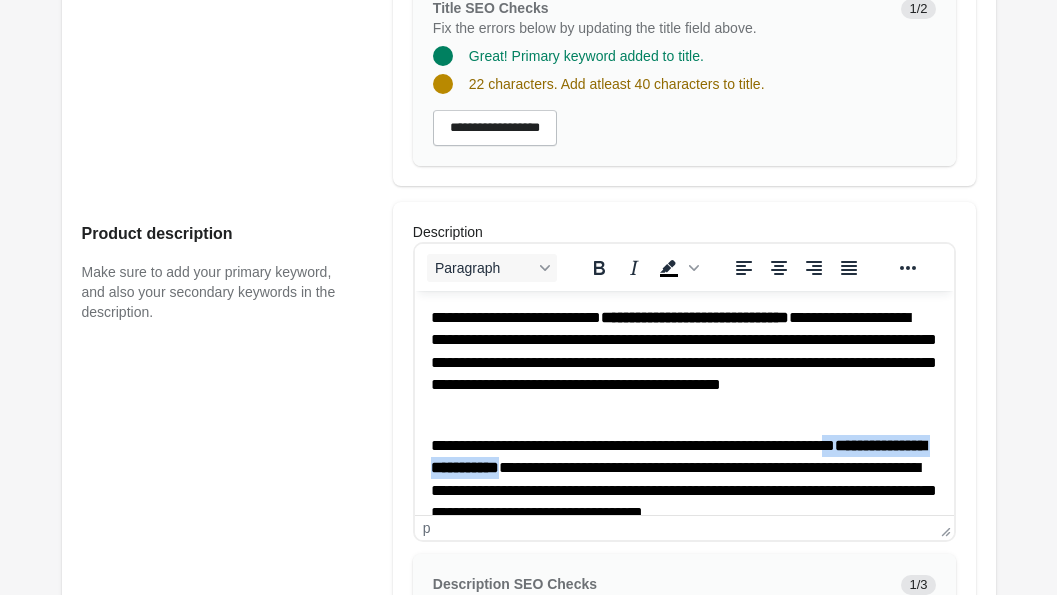 drag, startPoint x: 681, startPoint y: 464, endPoint x: 447, endPoint y: 465, distance: 234.00214 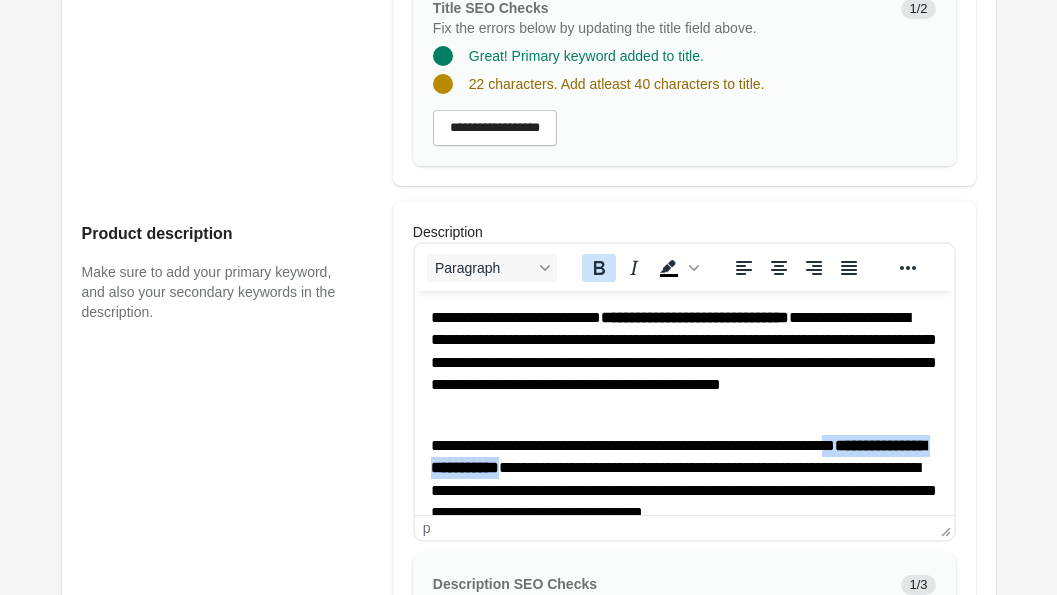 click at bounding box center (599, 268) 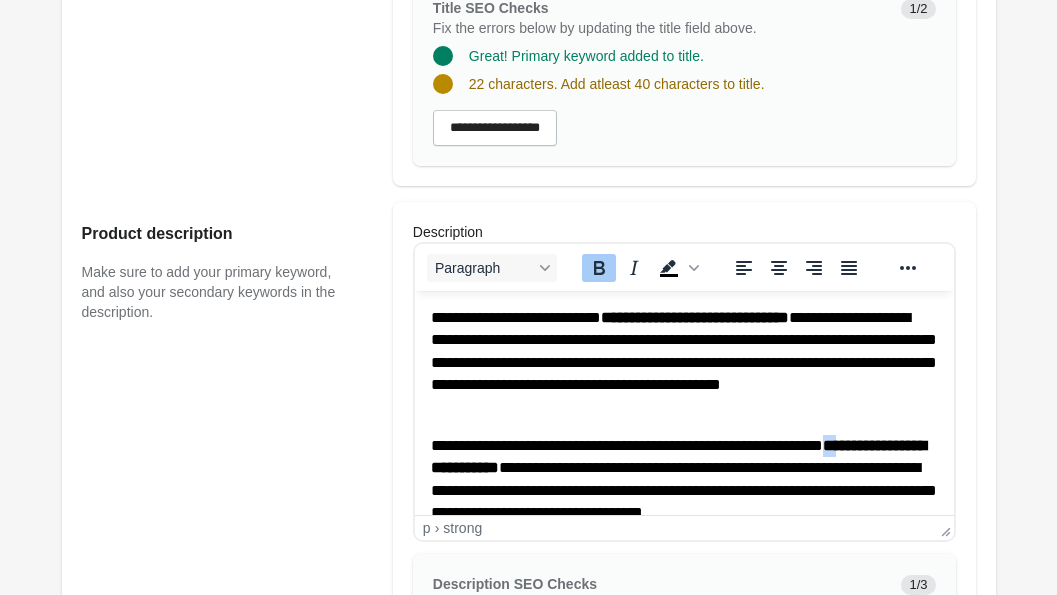 click at bounding box center (599, 268) 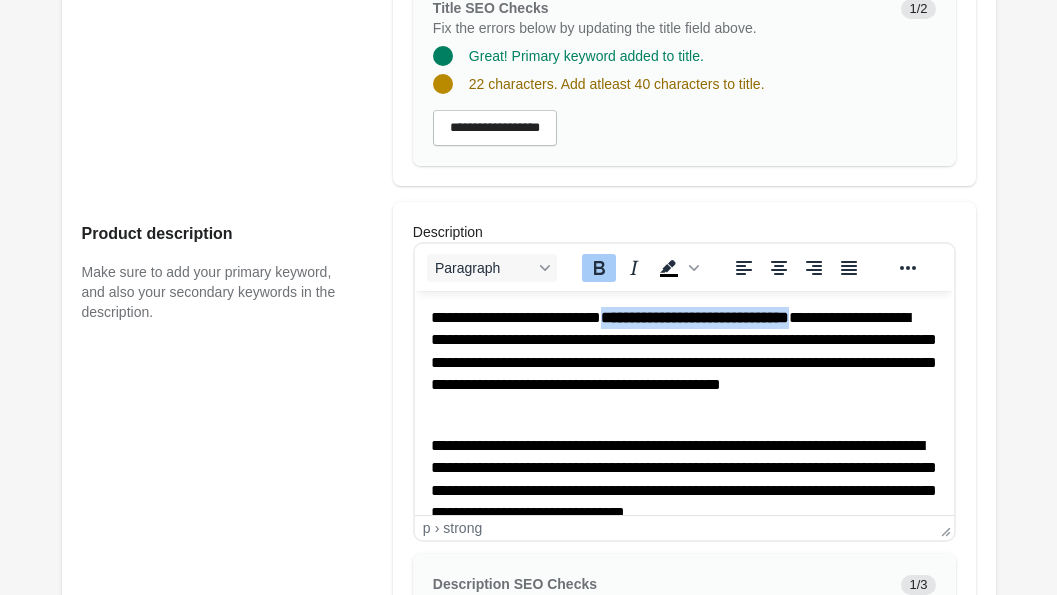 drag, startPoint x: 871, startPoint y: 315, endPoint x: 616, endPoint y: 318, distance: 255.01764 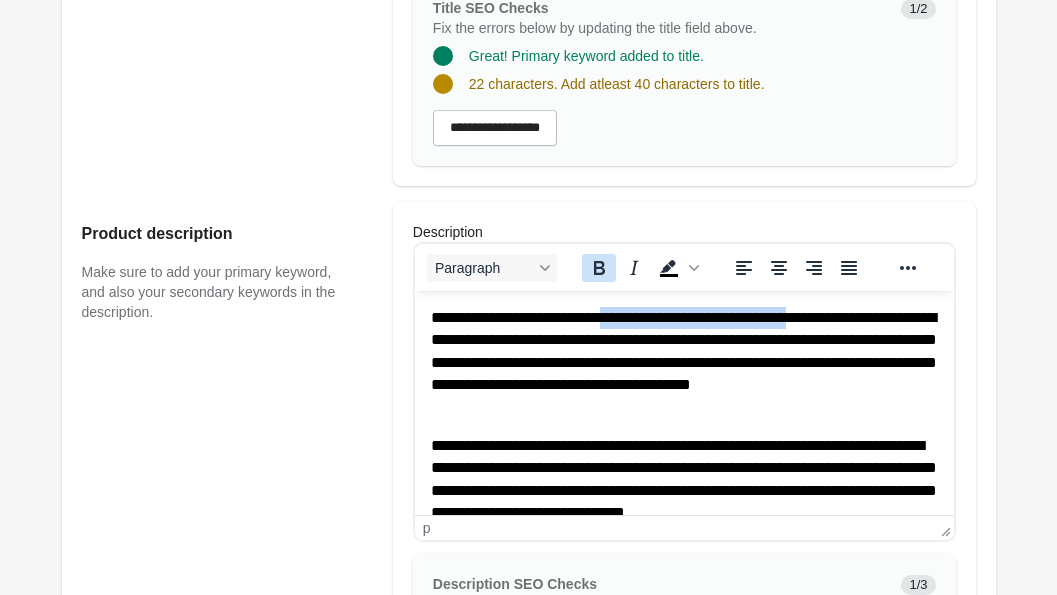 click 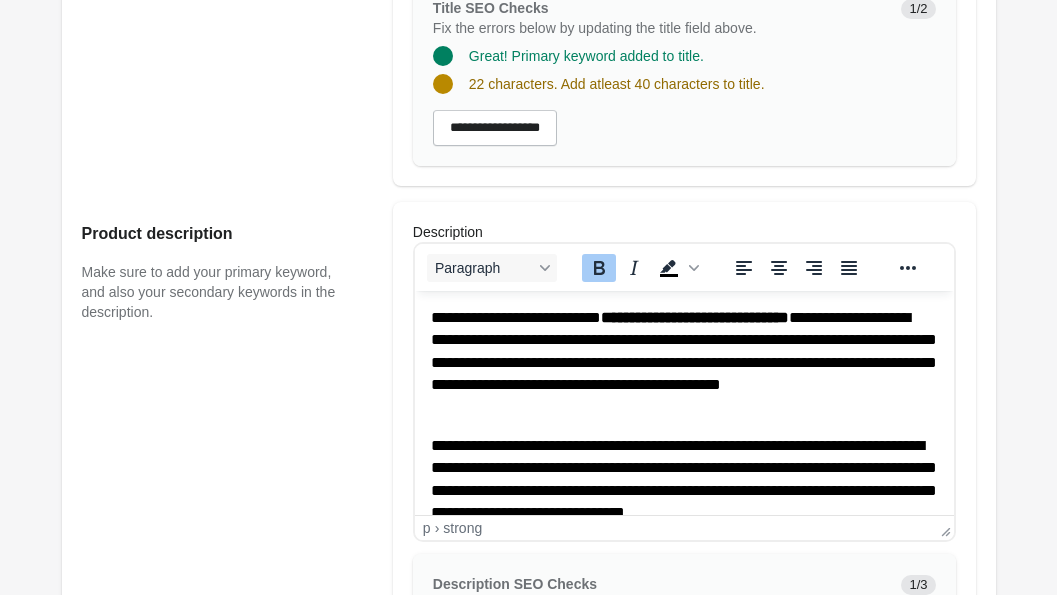 click 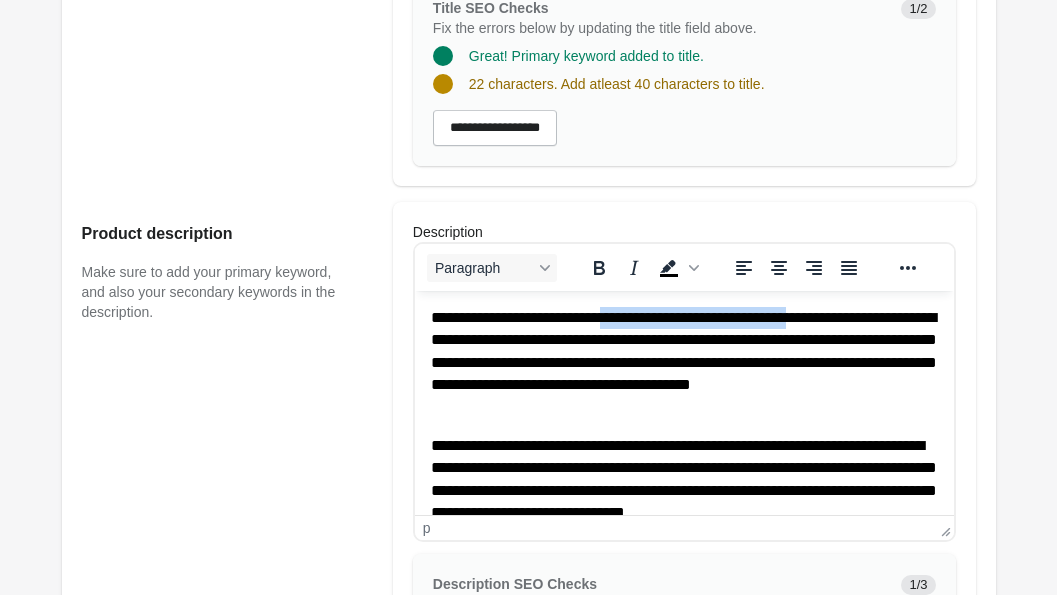 click on "**********" at bounding box center [683, 363] 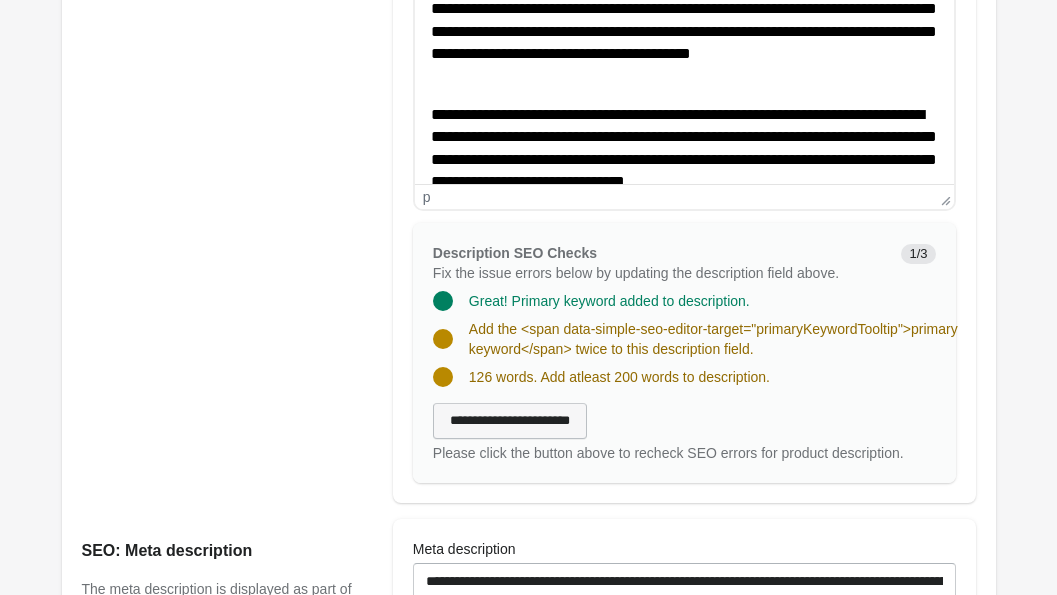 scroll, scrollTop: 1104, scrollLeft: 0, axis: vertical 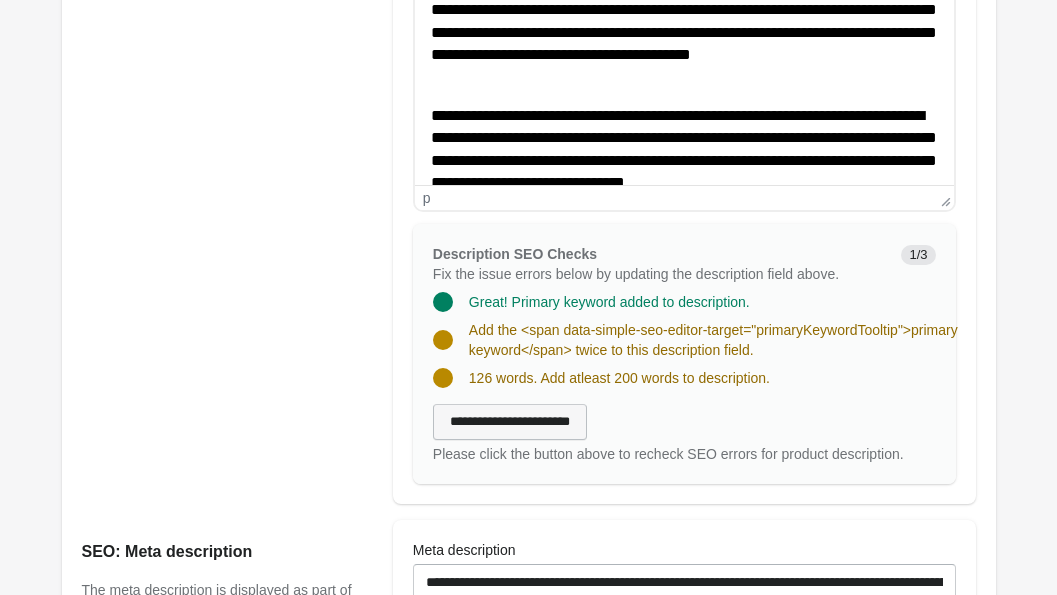 click on "**********" at bounding box center (510, 422) 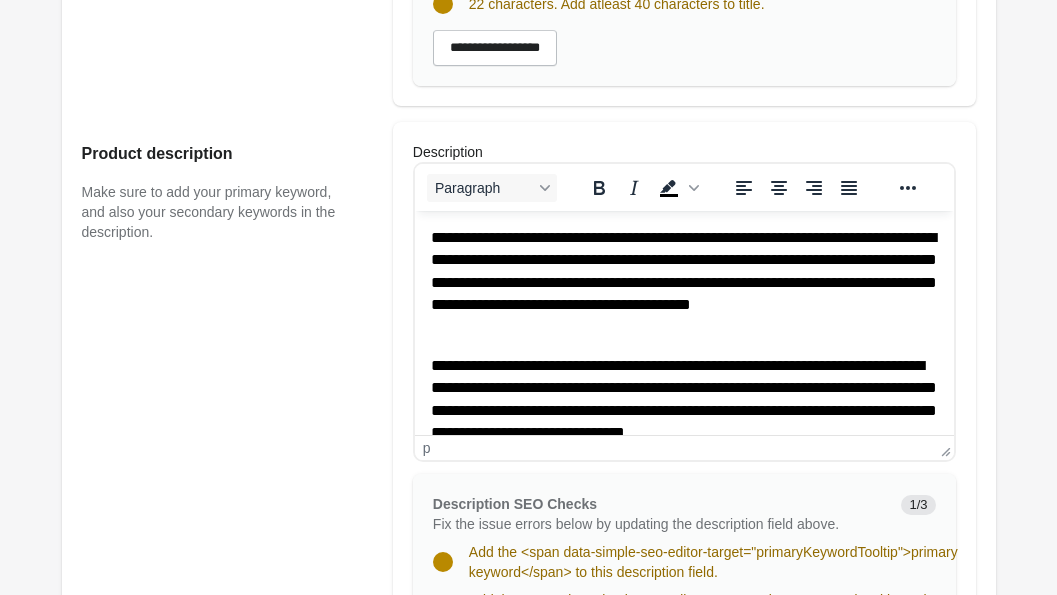 scroll, scrollTop: 819, scrollLeft: 0, axis: vertical 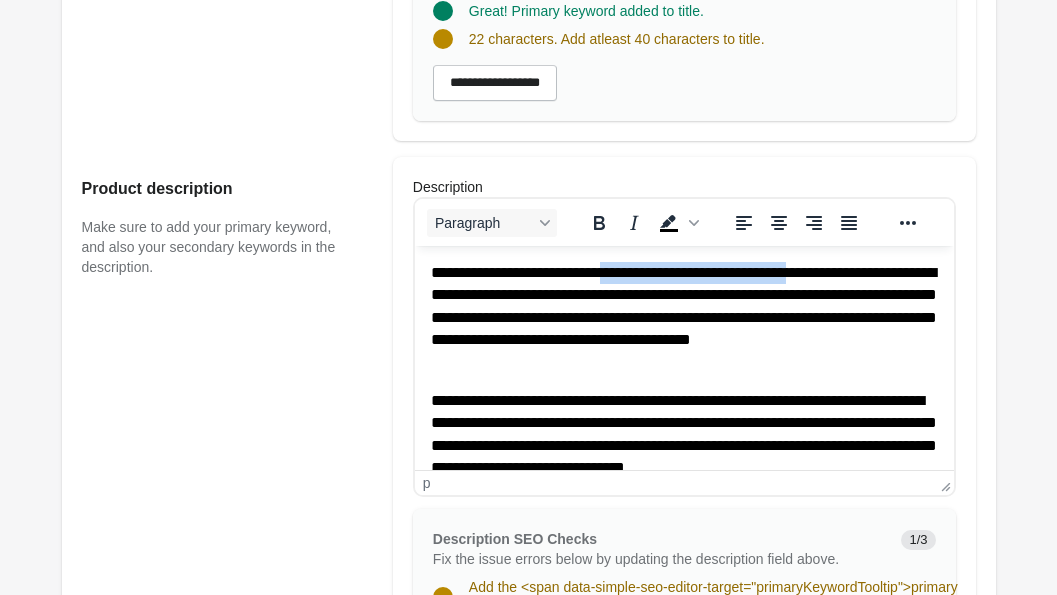drag, startPoint x: 620, startPoint y: 271, endPoint x: 857, endPoint y: 271, distance: 237 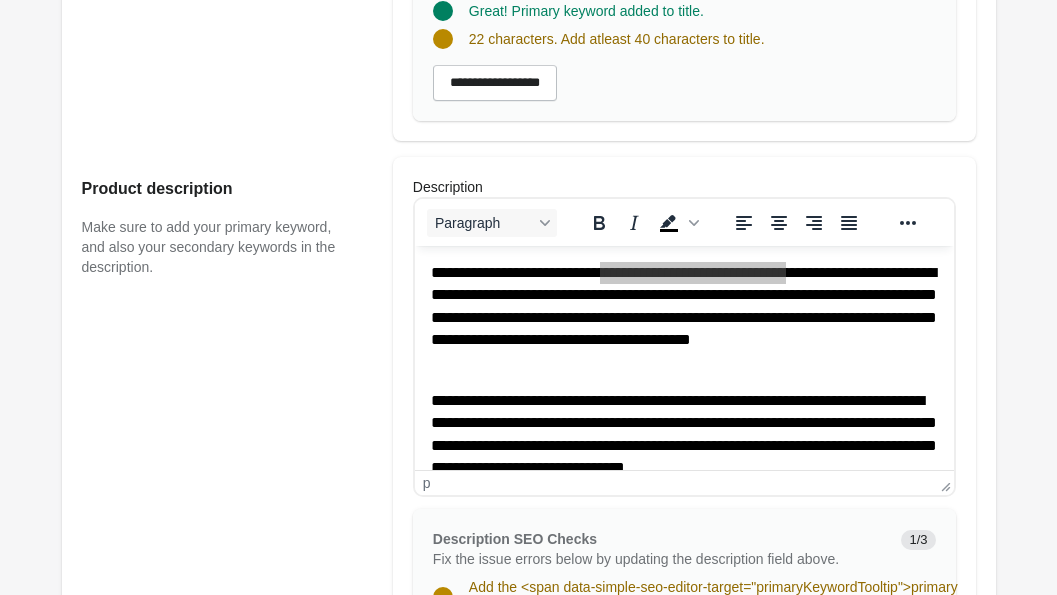 click on "**********" at bounding box center [684, 27] 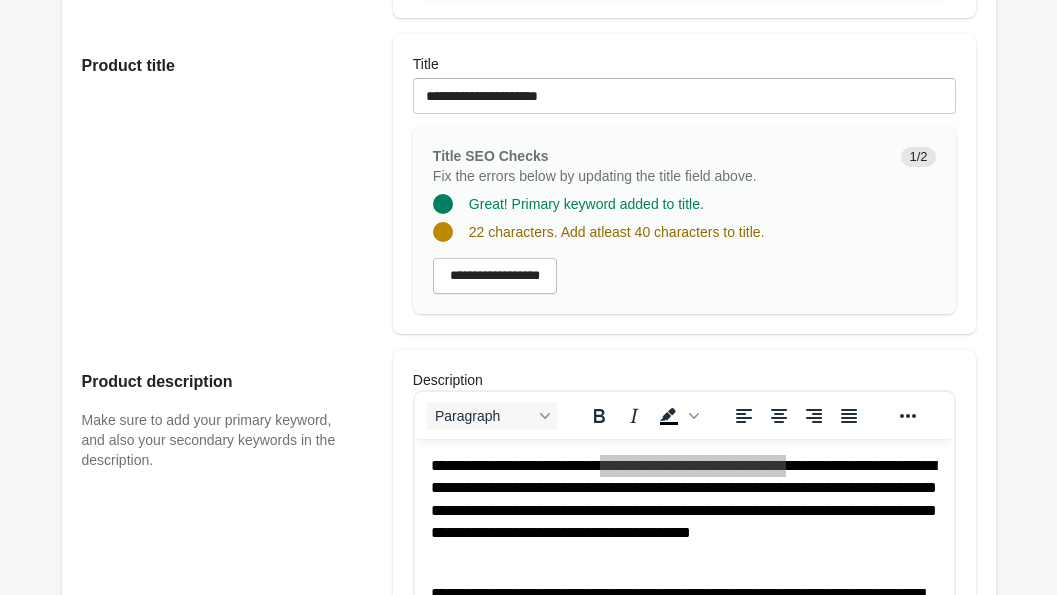 scroll, scrollTop: 619, scrollLeft: 0, axis: vertical 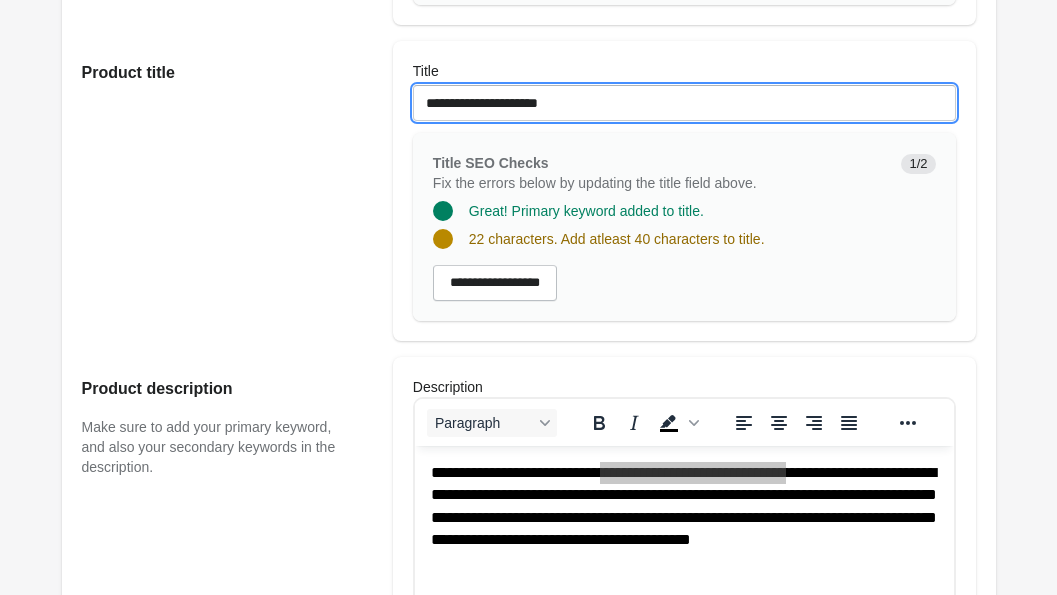 click on "**********" at bounding box center [684, 103] 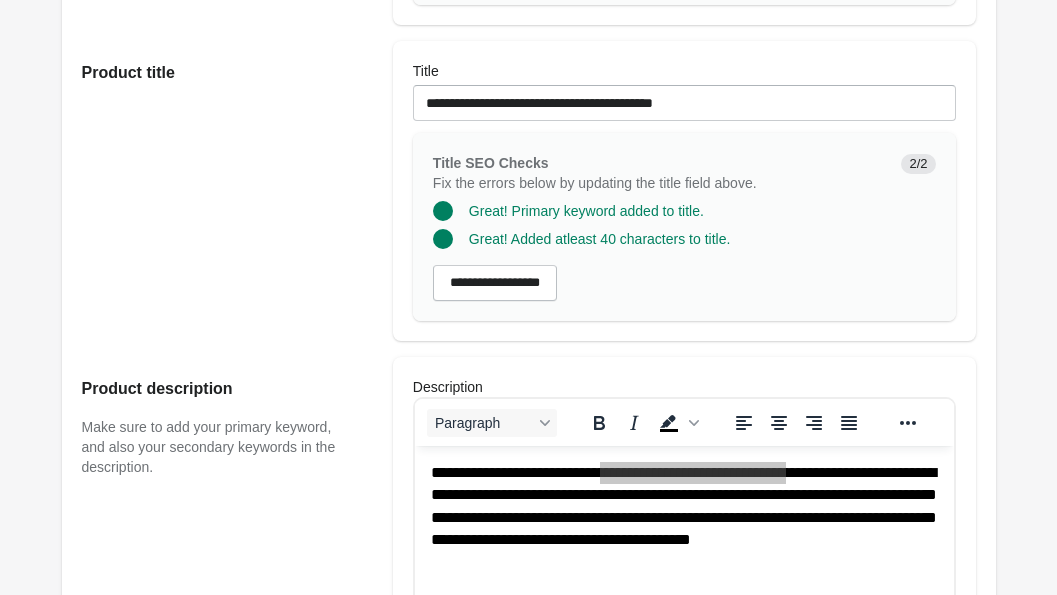 click on "Great! Added atleast 40 characters to title." at bounding box center (676, 231) 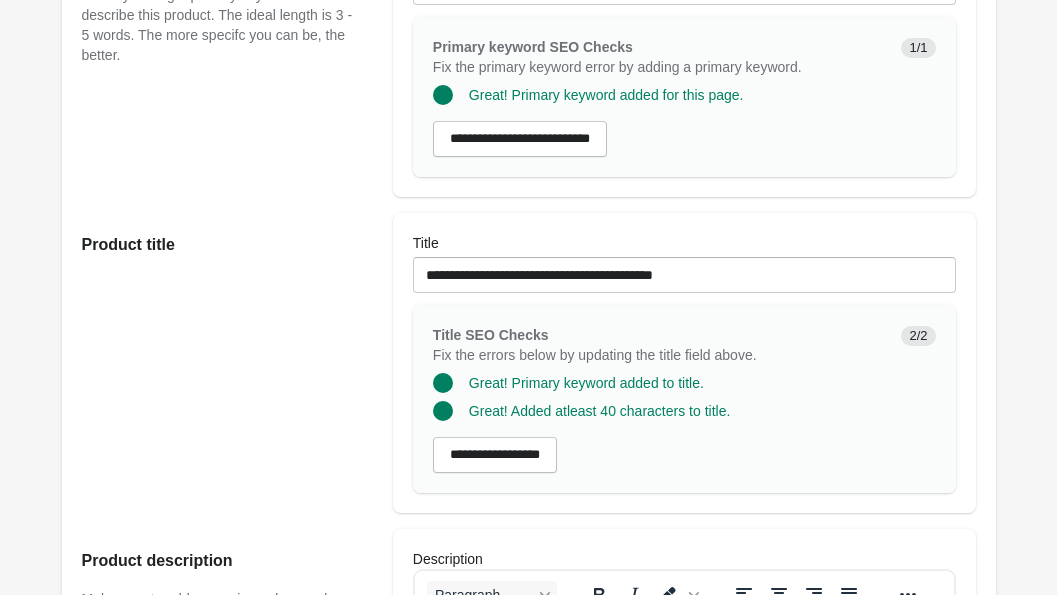 scroll, scrollTop: 445, scrollLeft: 0, axis: vertical 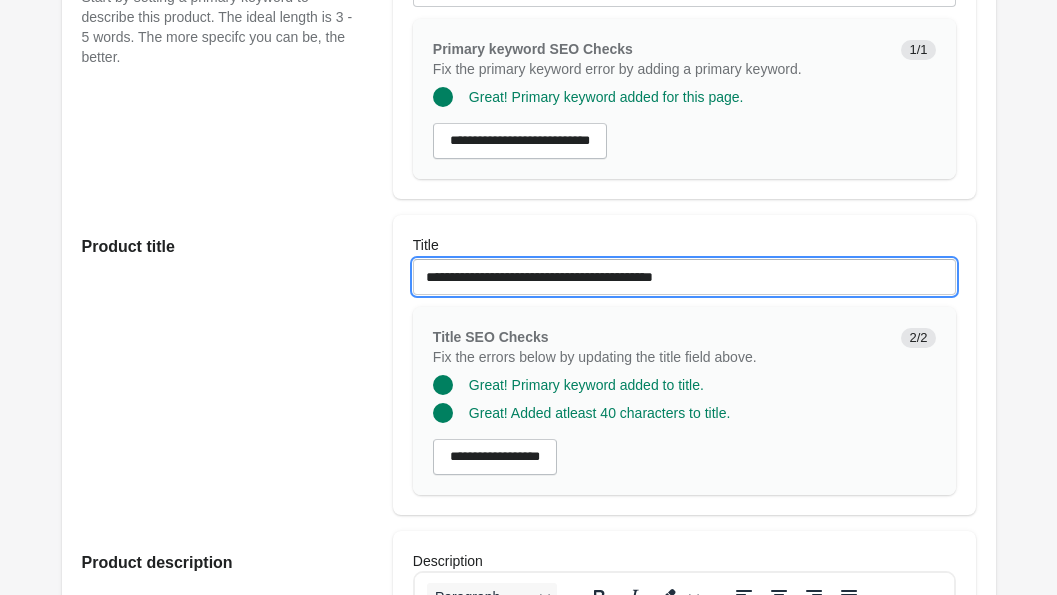 click on "**********" at bounding box center (684, 277) 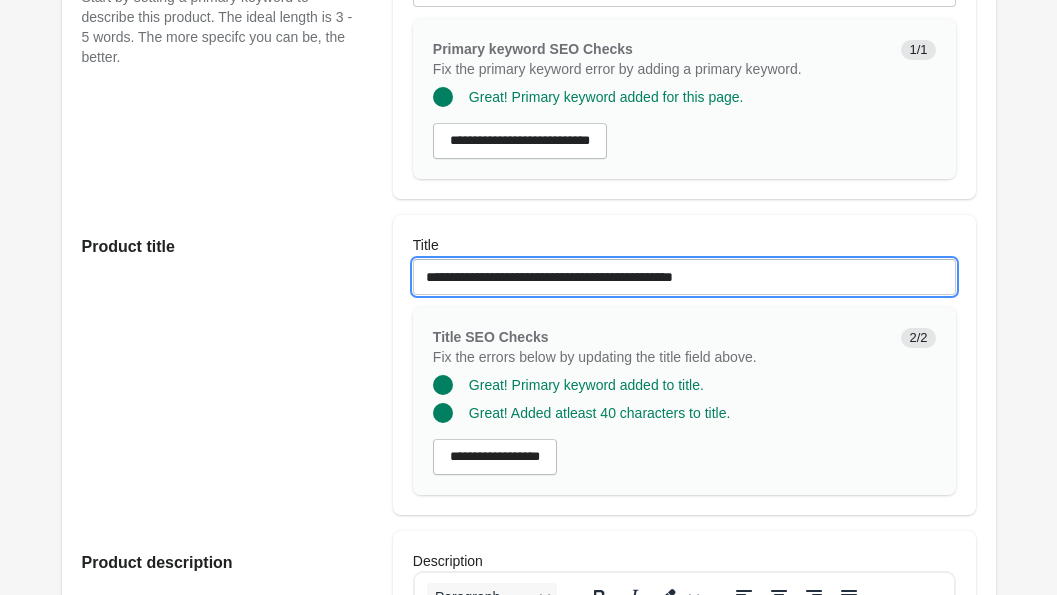 click on "**********" at bounding box center (684, 277) 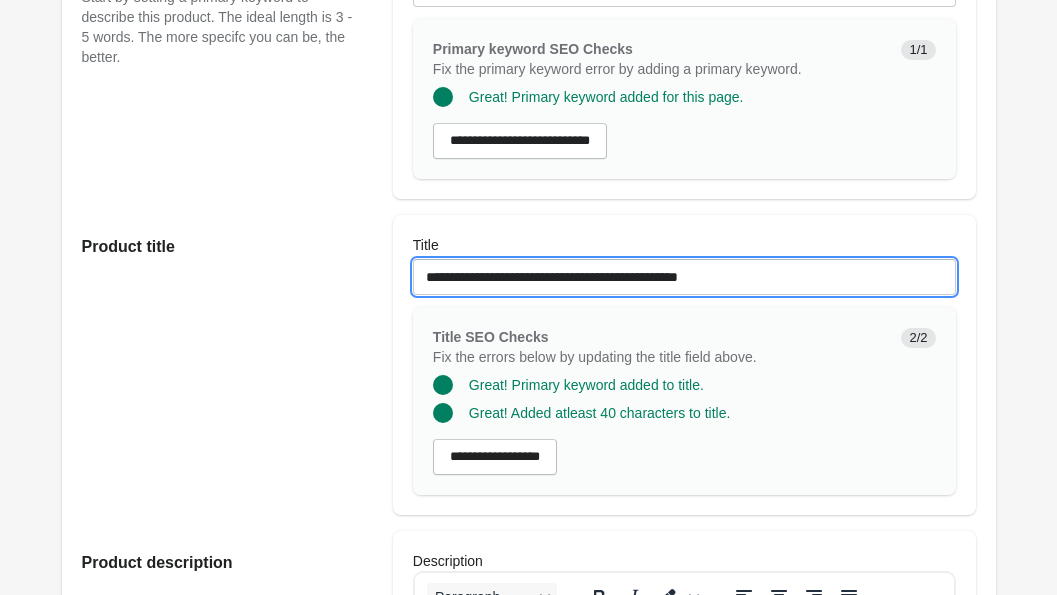 drag, startPoint x: 771, startPoint y: 300, endPoint x: 591, endPoint y: 292, distance: 180.17769 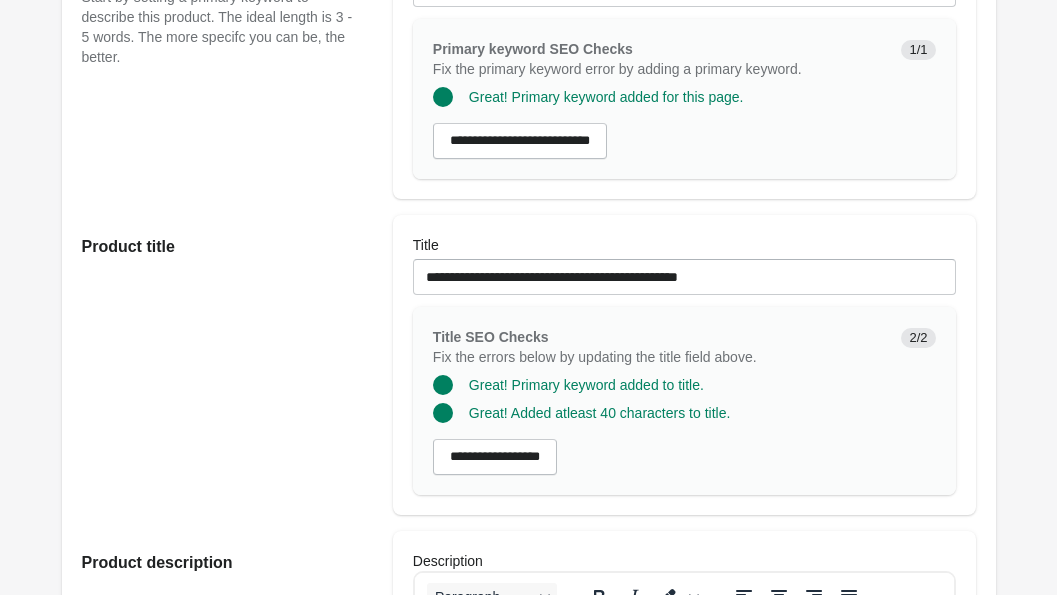 click on "**********" at bounding box center (684, 365) 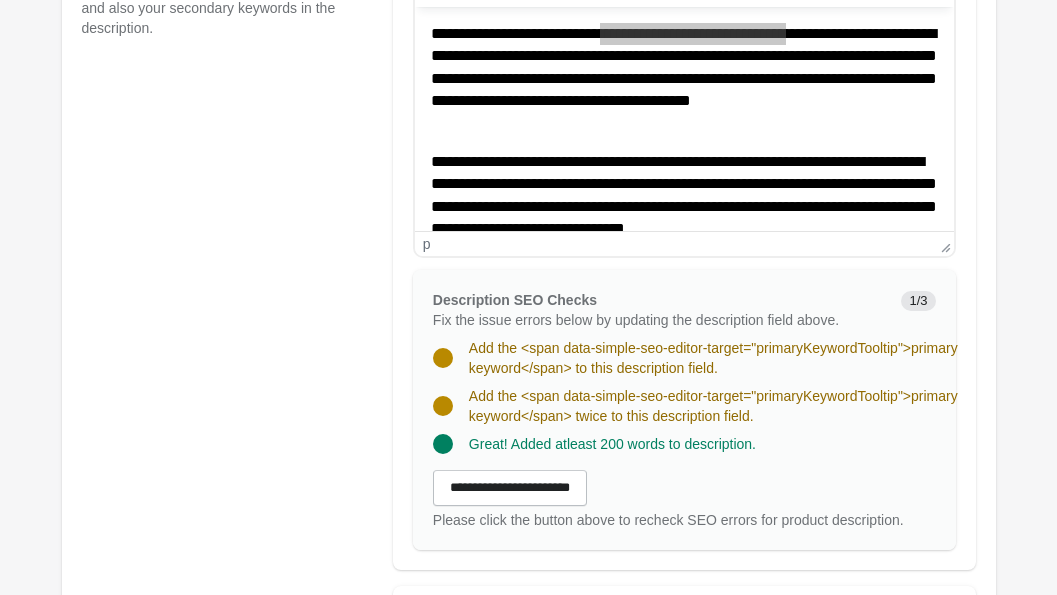 scroll, scrollTop: 1995, scrollLeft: 0, axis: vertical 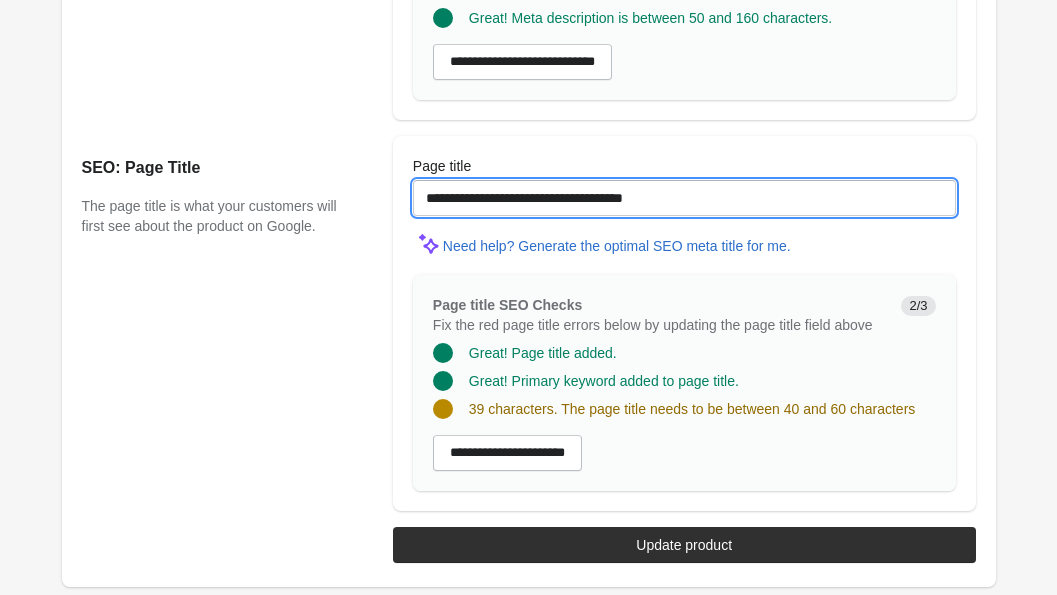 click on "**********" at bounding box center (684, 198) 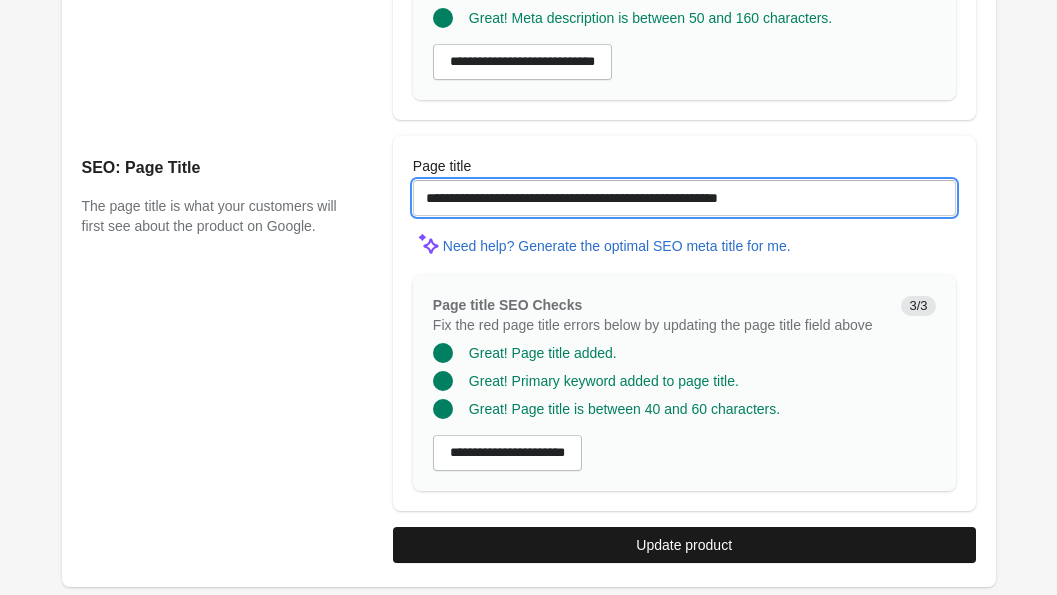 type on "**********" 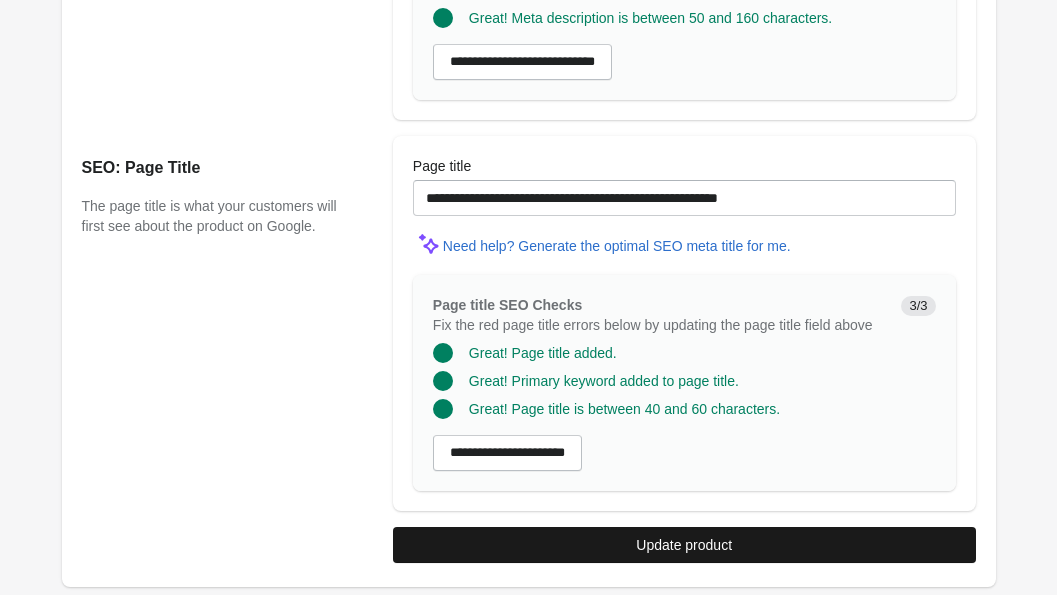 click on "Update product" at bounding box center [684, 545] 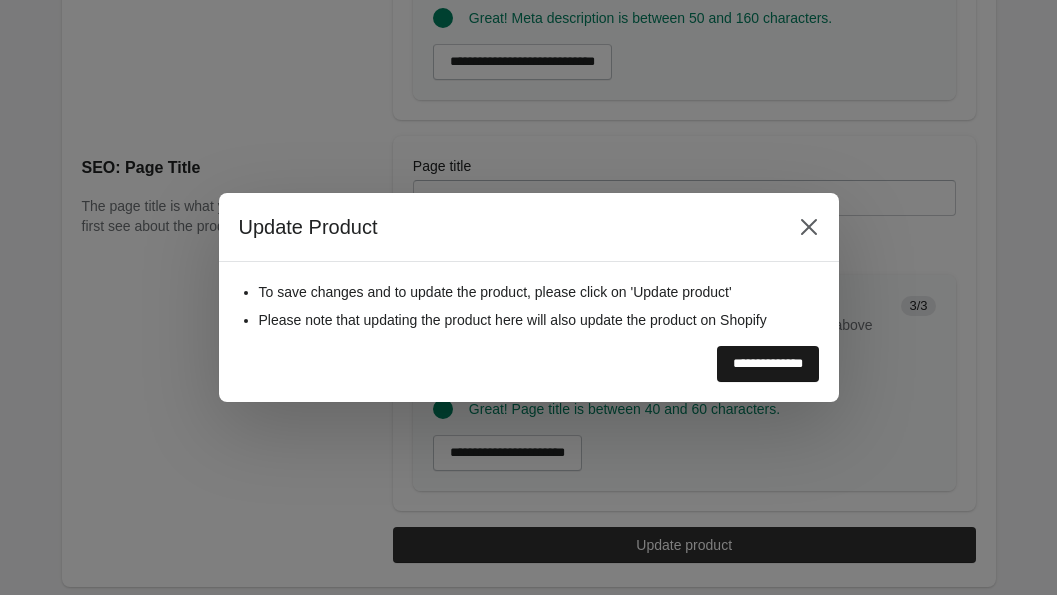 click on "**********" at bounding box center (768, 364) 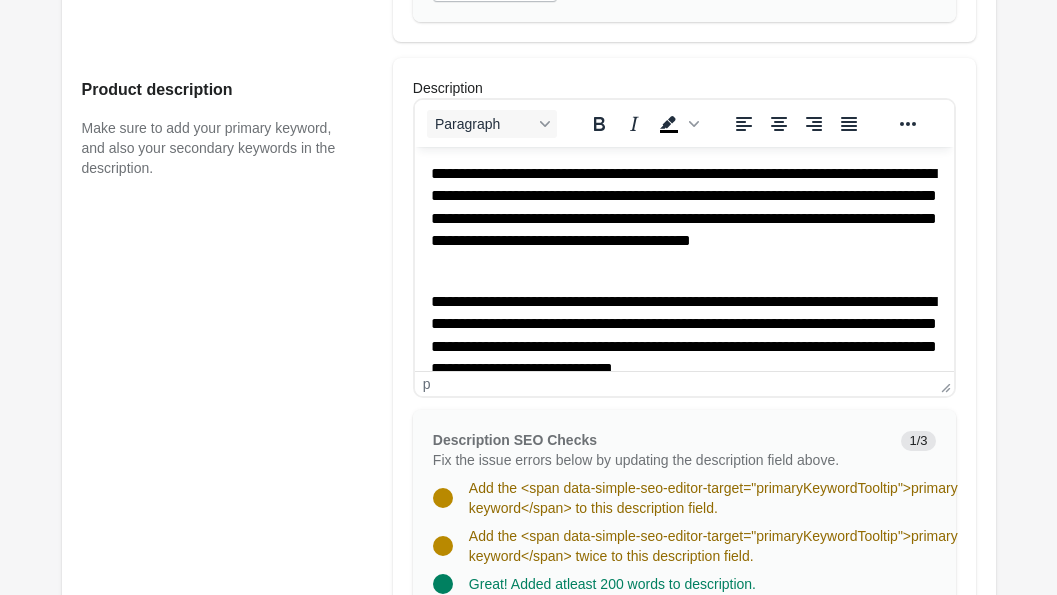 scroll, scrollTop: 742, scrollLeft: 0, axis: vertical 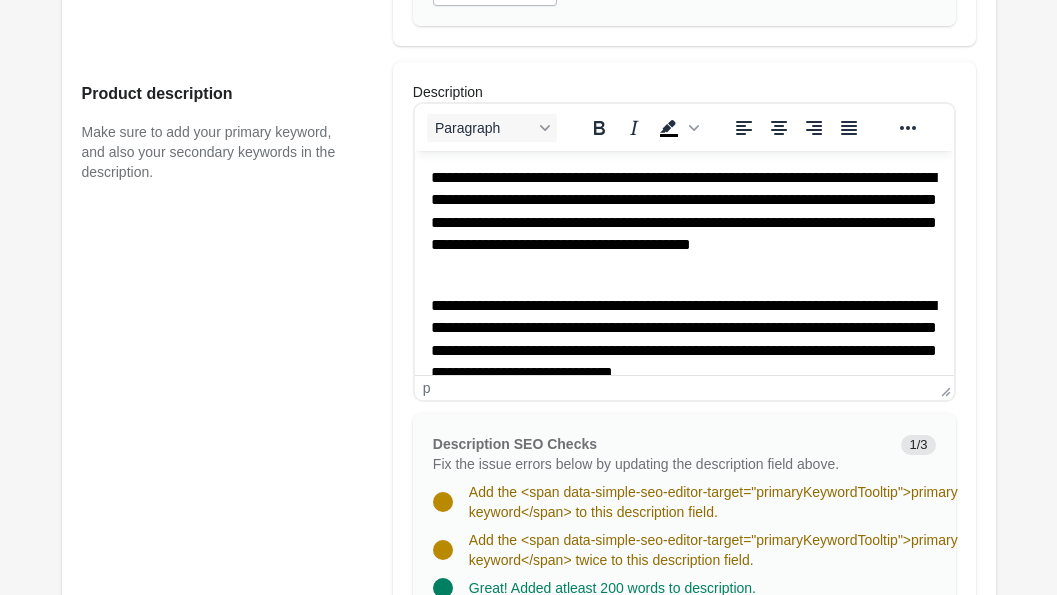 click on "**********" at bounding box center [683, 223] 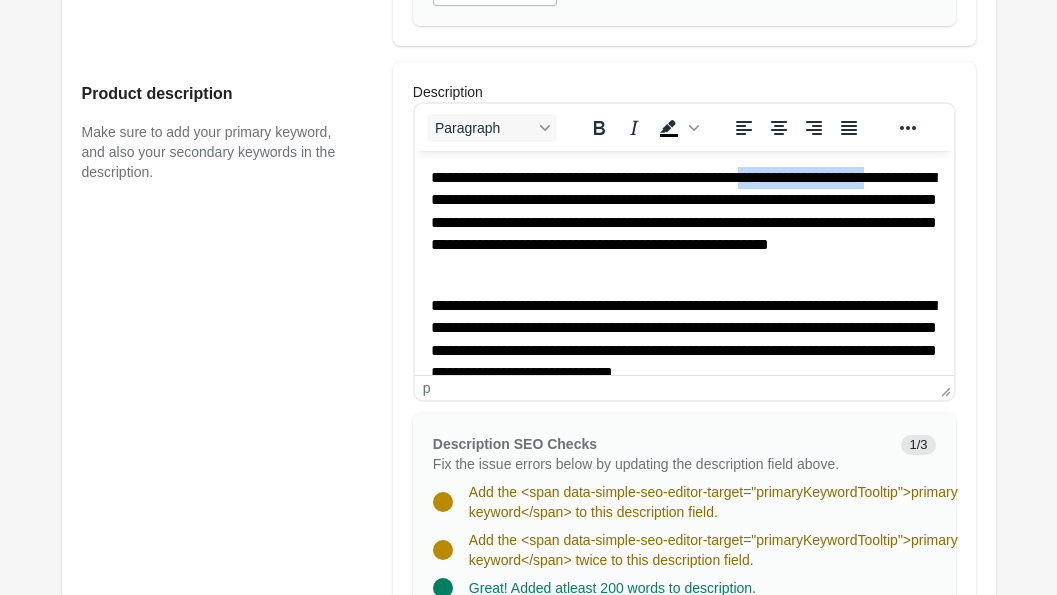 drag, startPoint x: 495, startPoint y: 204, endPoint x: 799, endPoint y: 176, distance: 305.28674 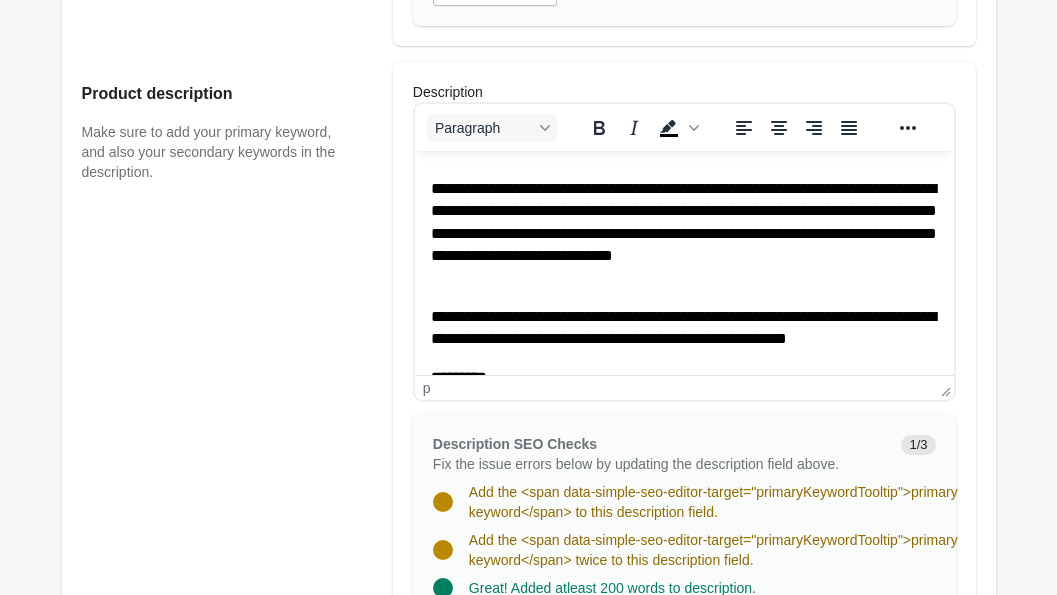 scroll, scrollTop: 113, scrollLeft: 0, axis: vertical 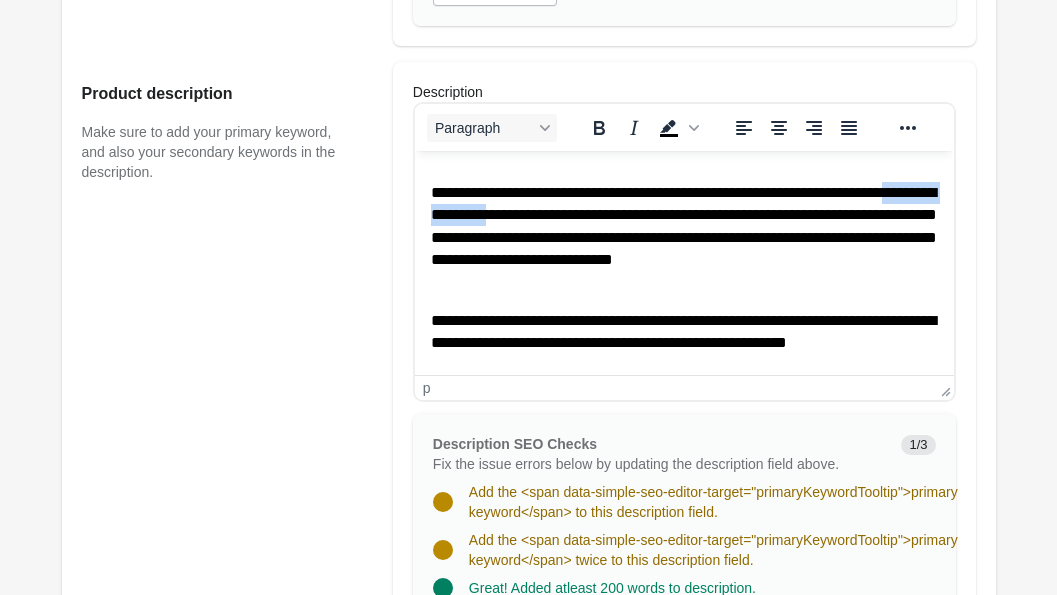 drag, startPoint x: 670, startPoint y: 215, endPoint x: 529, endPoint y: 220, distance: 141.08862 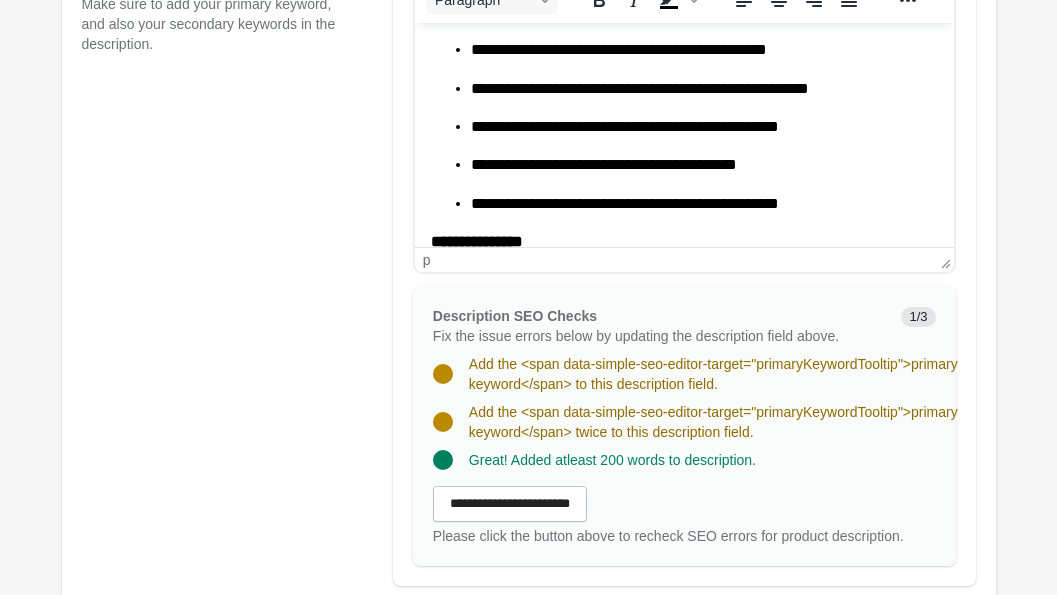 scroll, scrollTop: 937, scrollLeft: 0, axis: vertical 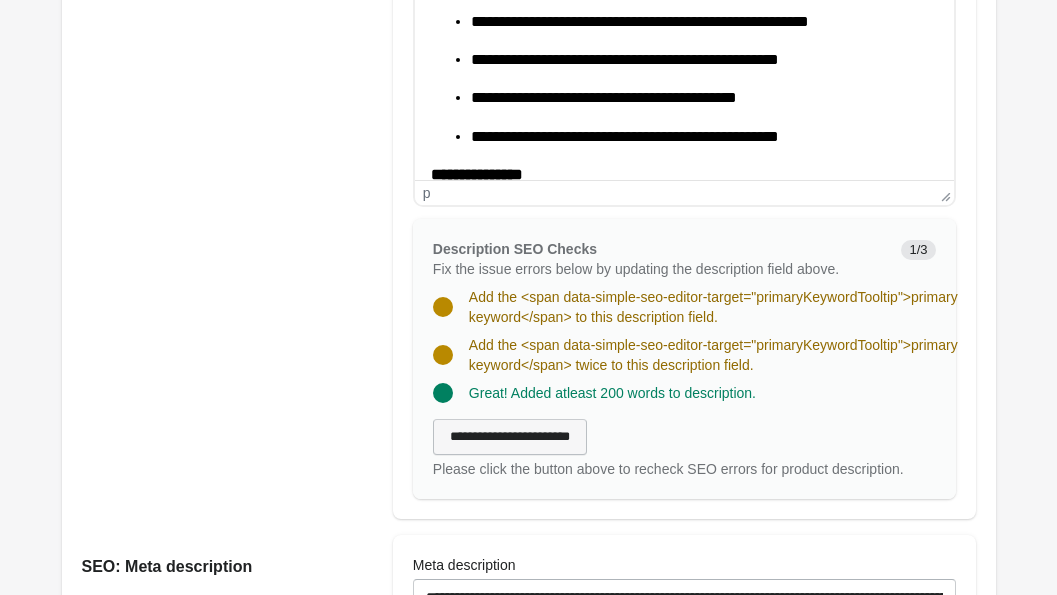 click on "**********" at bounding box center [510, 437] 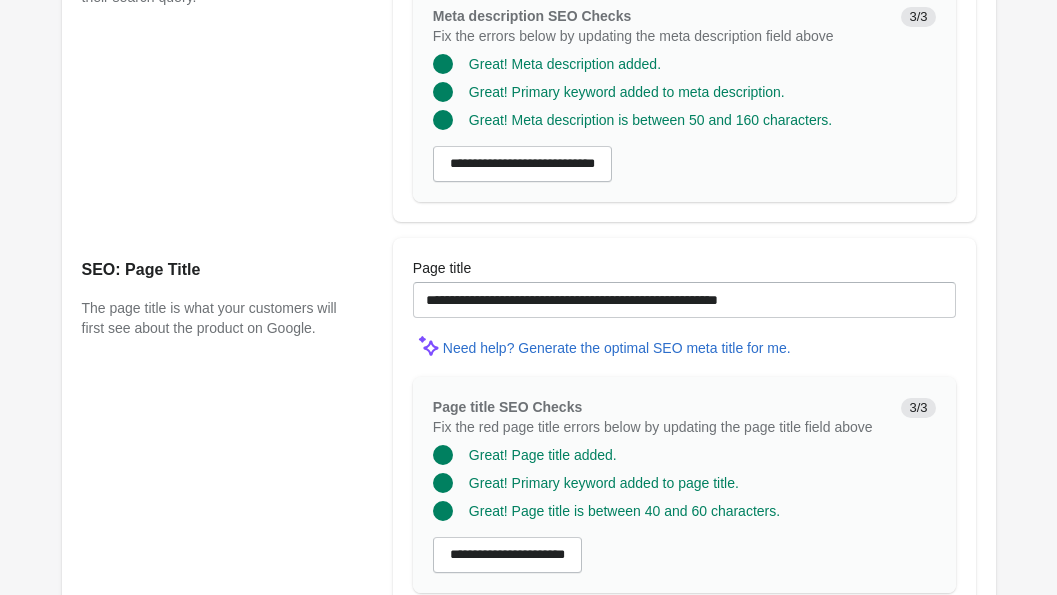 scroll, scrollTop: 1743, scrollLeft: 0, axis: vertical 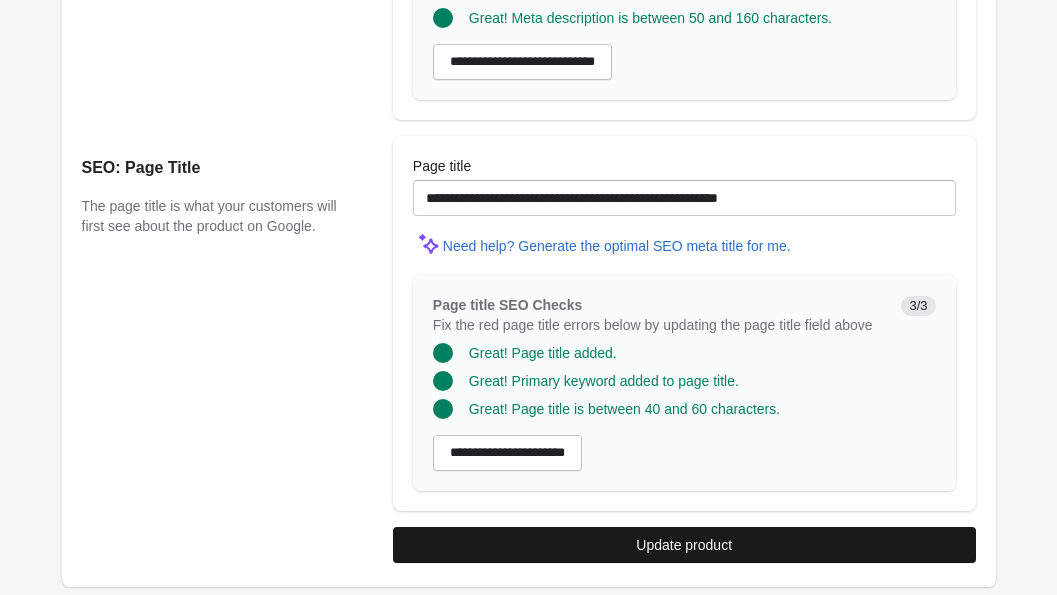 click on "Update product" at bounding box center [684, 545] 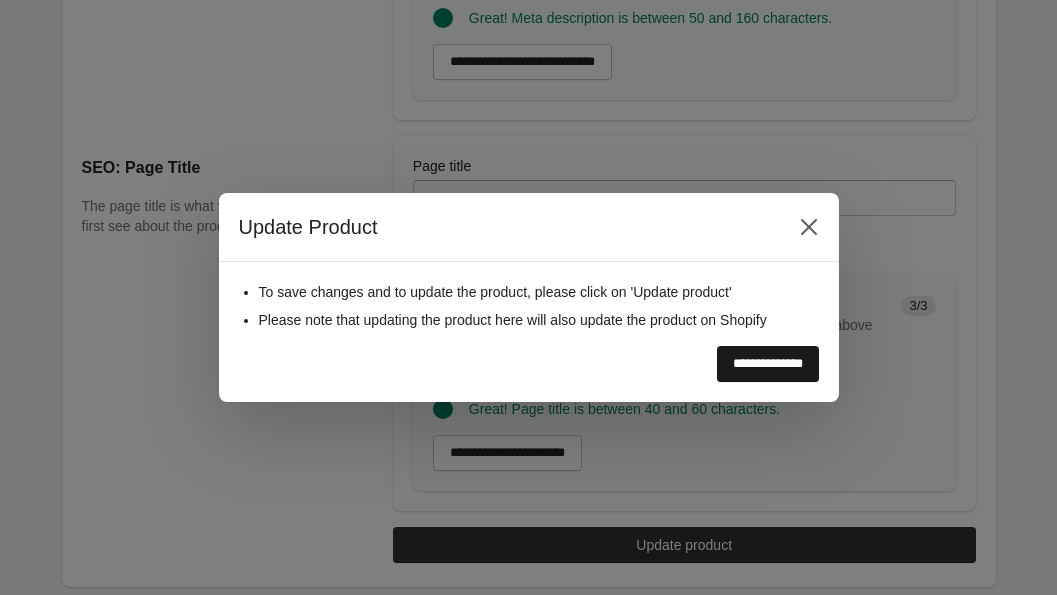 click on "**********" at bounding box center (768, 364) 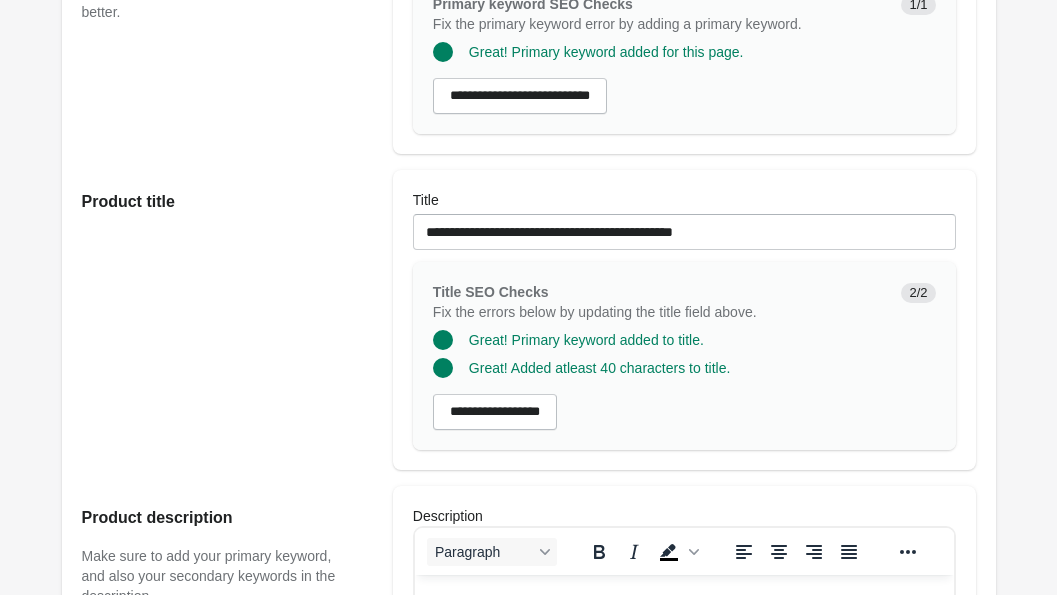 scroll, scrollTop: 0, scrollLeft: 0, axis: both 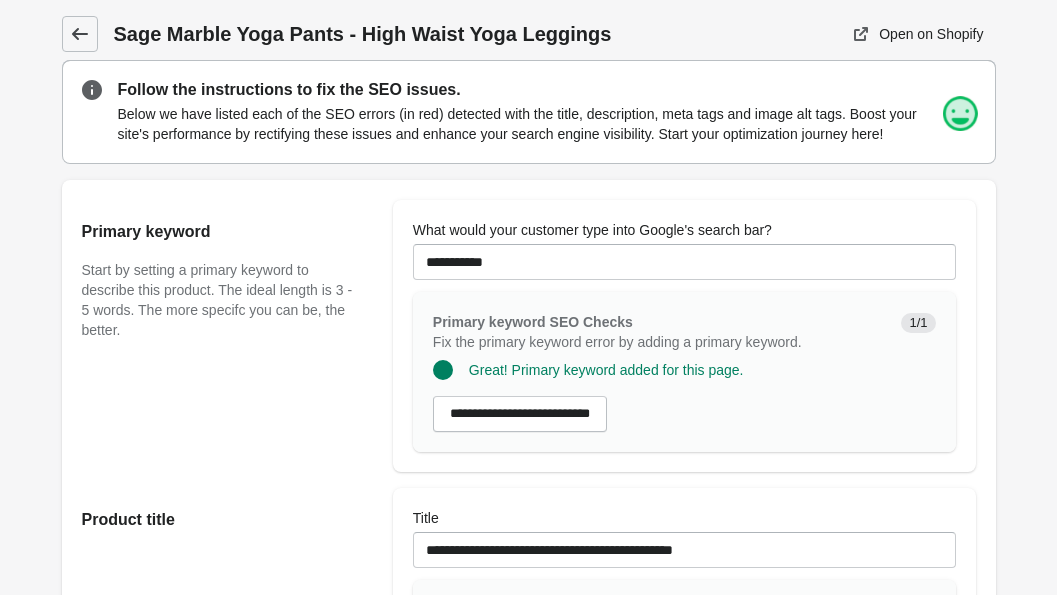 click at bounding box center [80, 34] 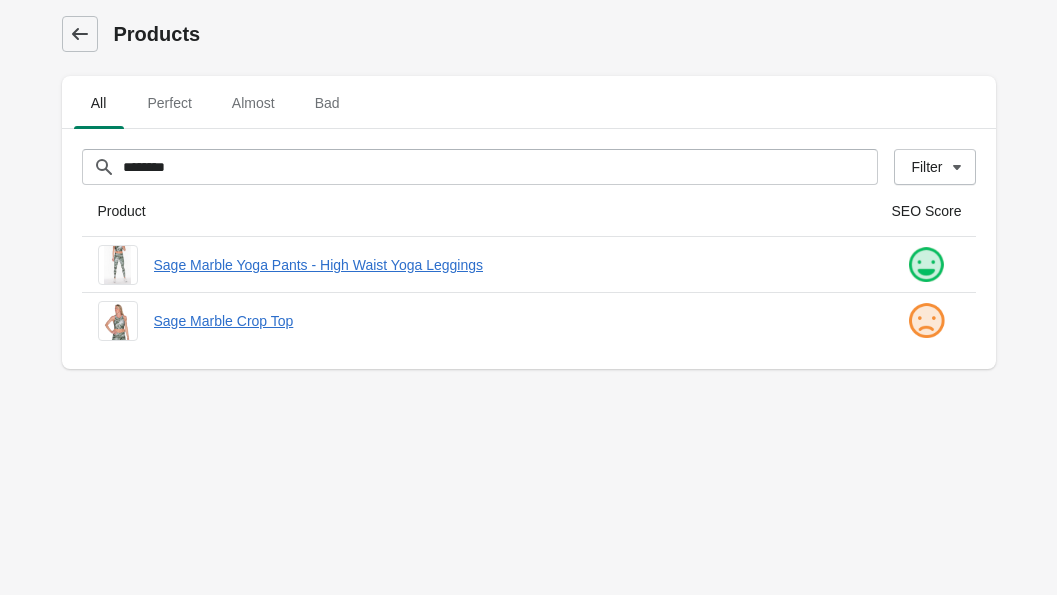 click 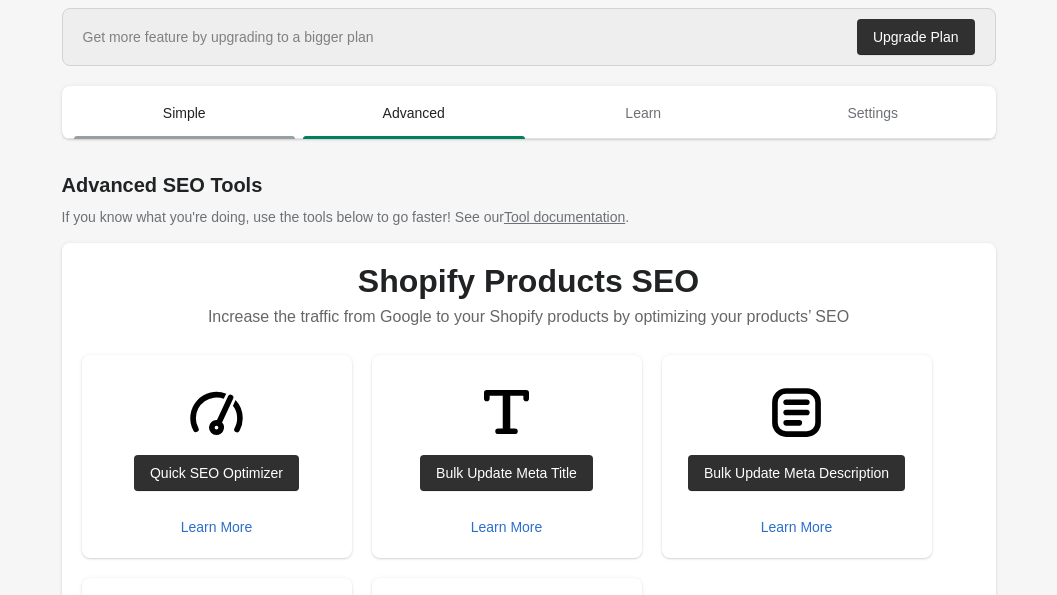 click on "Simple" at bounding box center [185, 113] 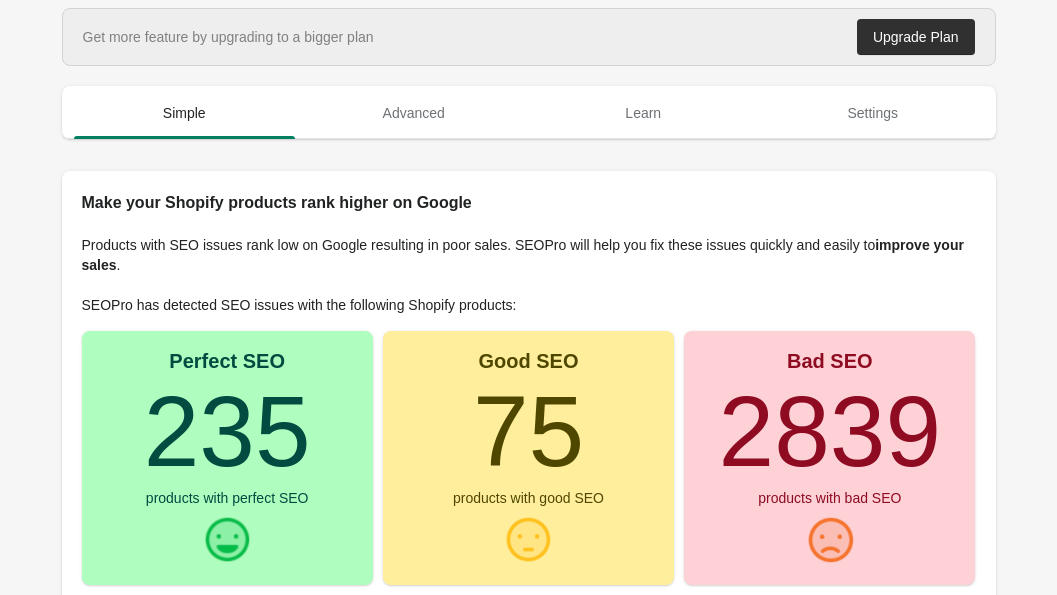scroll, scrollTop: 0, scrollLeft: 0, axis: both 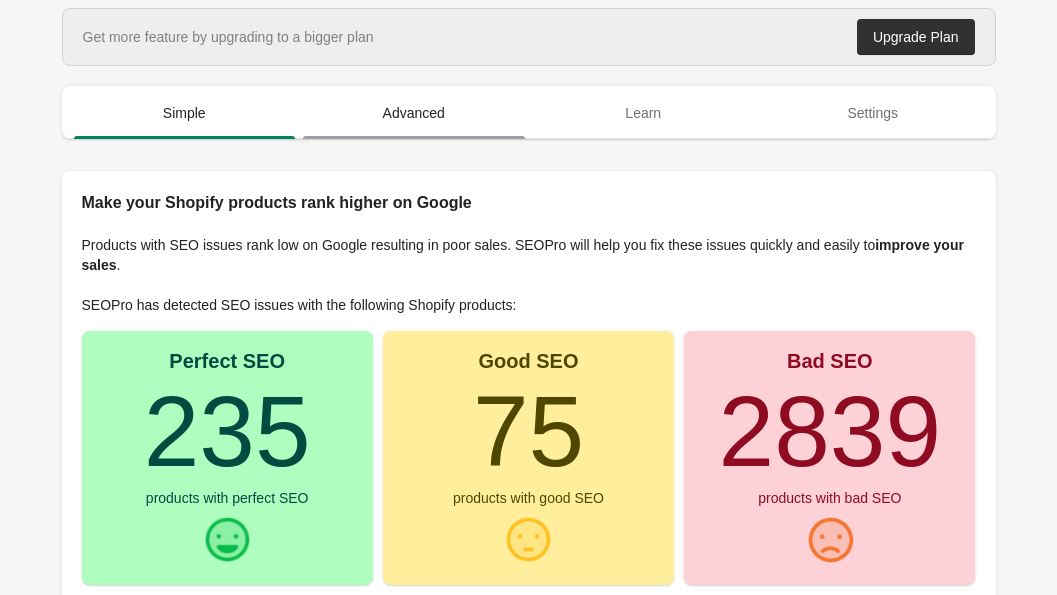 click on "Advanced" at bounding box center (414, 113) 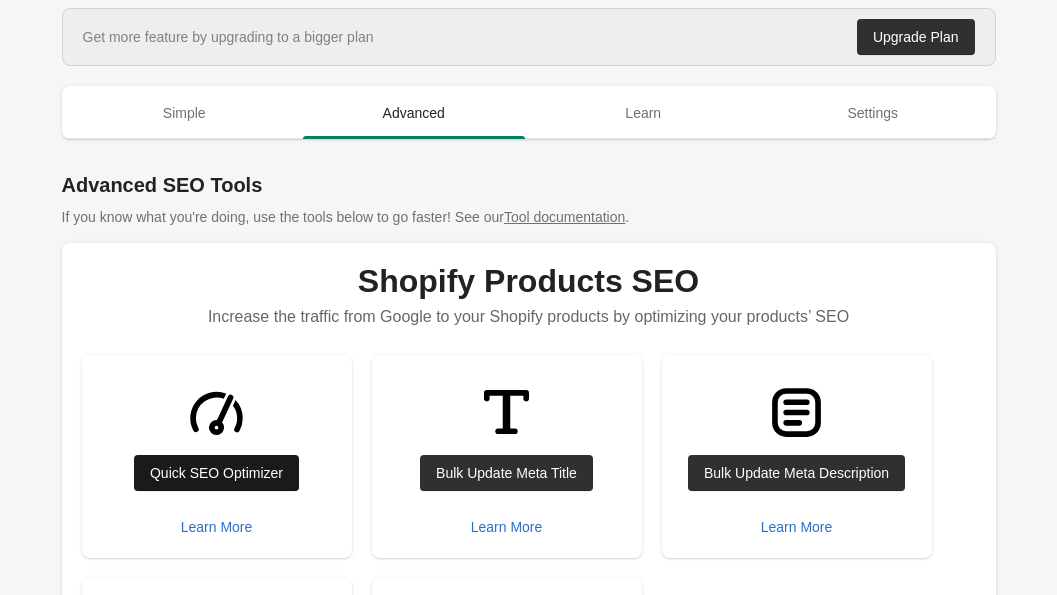 click on "Quick SEO Optimizer" at bounding box center (216, 473) 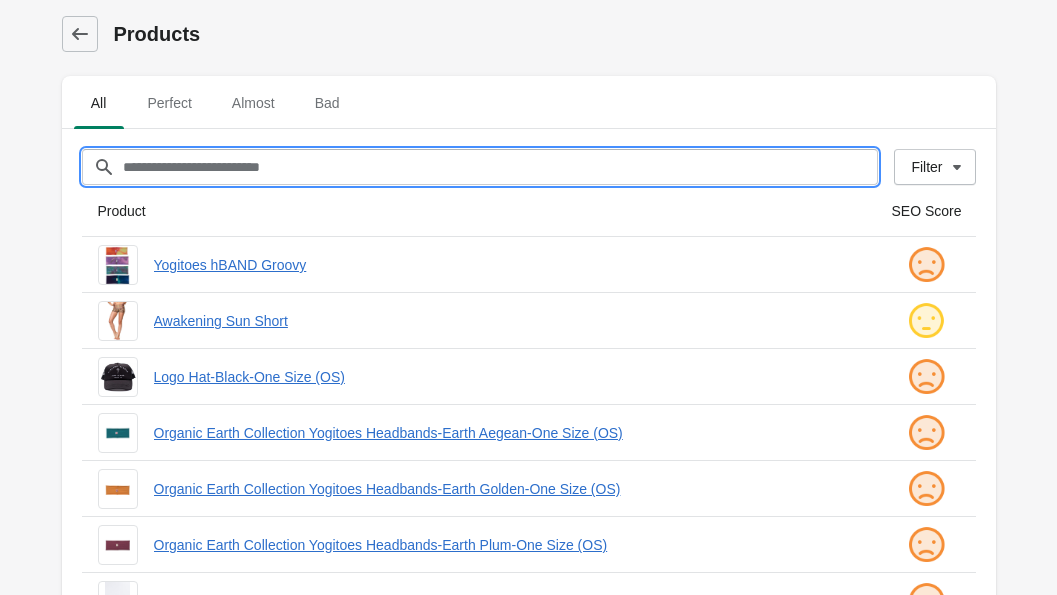click on "Filter[title]" at bounding box center (500, 167) 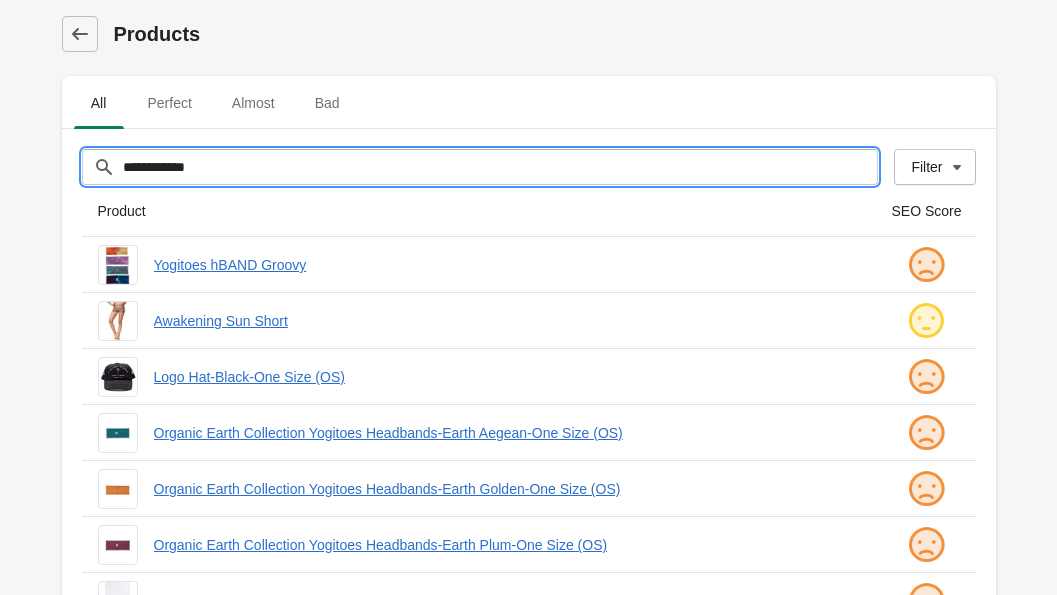 type on "**********" 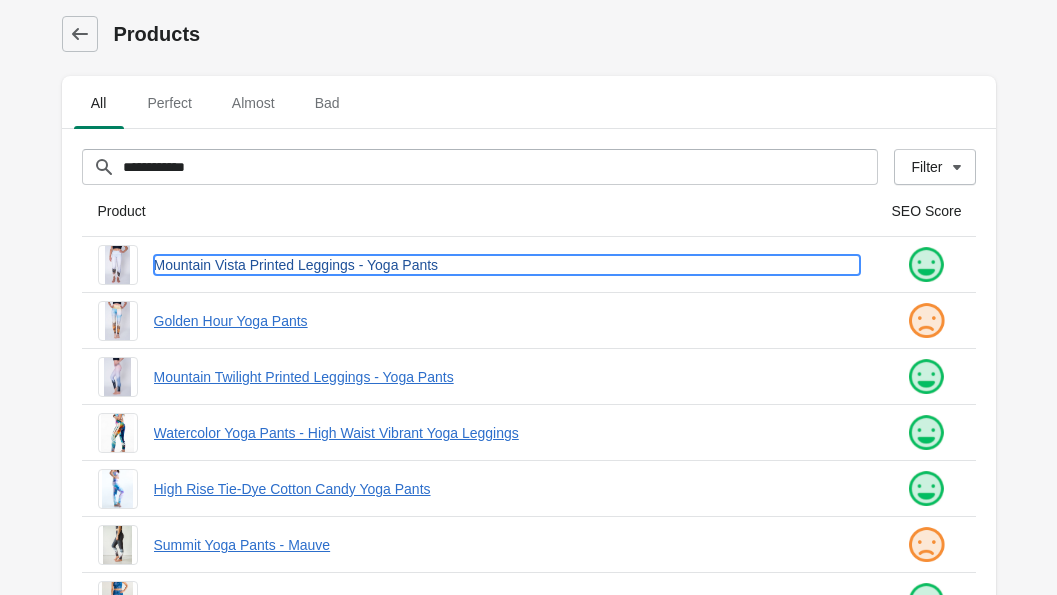click on "Mountain Vista Printed Leggings - Yoga Pants" at bounding box center [507, 265] 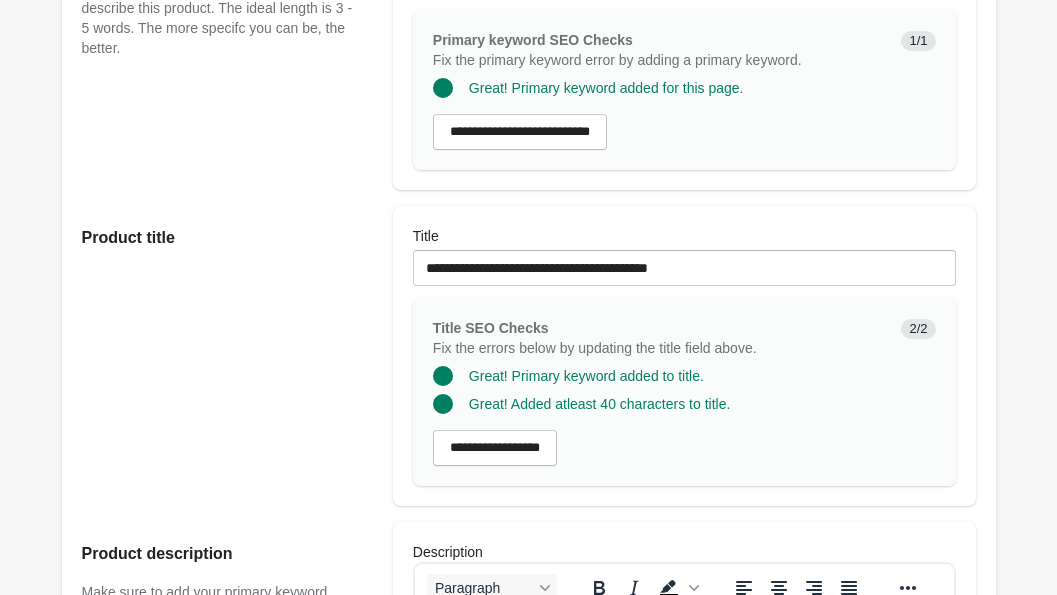 scroll, scrollTop: 0, scrollLeft: 0, axis: both 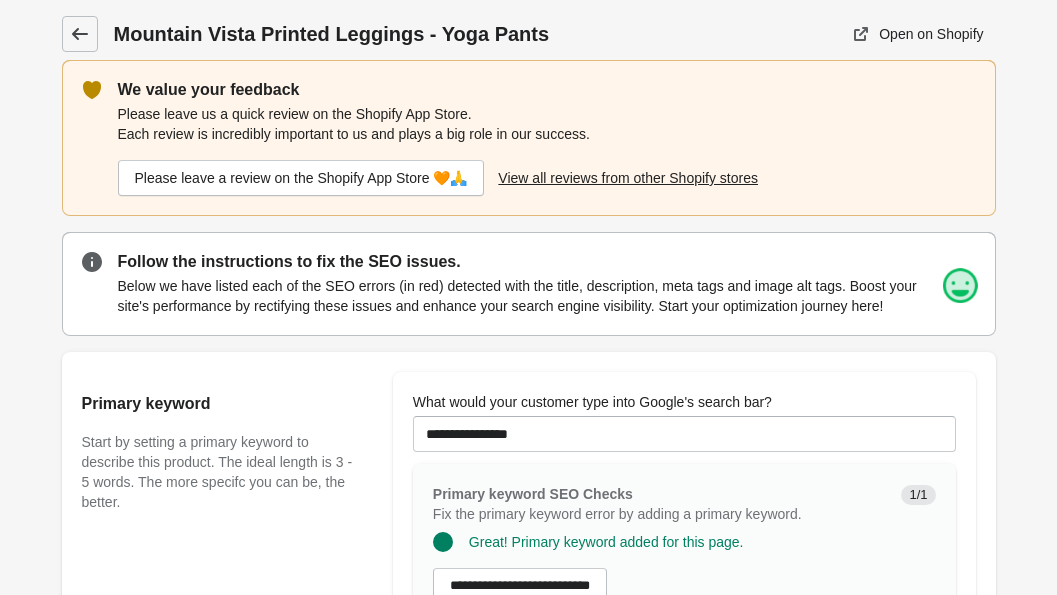 click 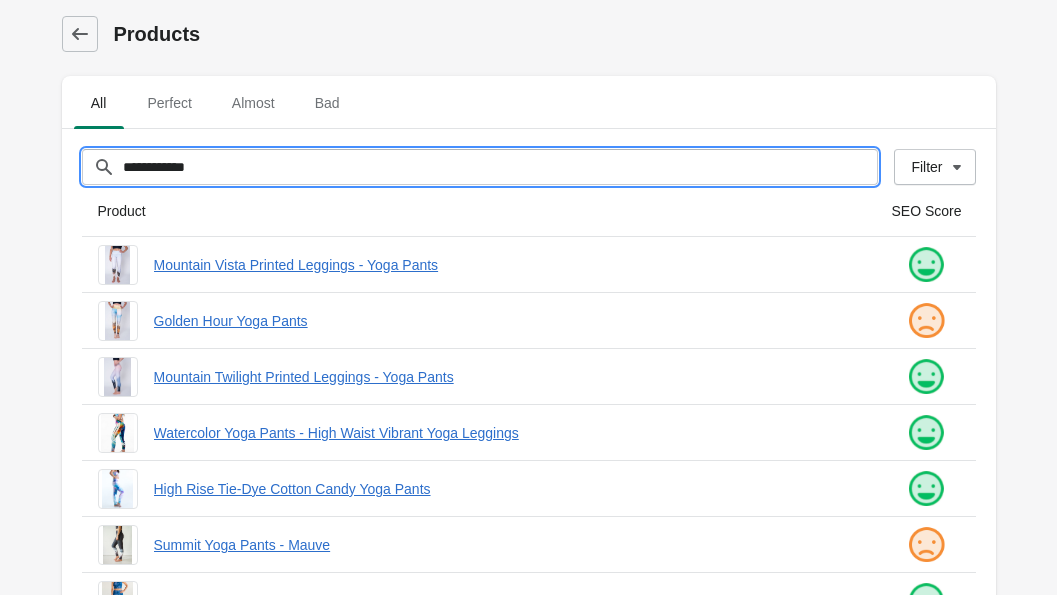 drag, startPoint x: 271, startPoint y: 171, endPoint x: 97, endPoint y: 164, distance: 174.14075 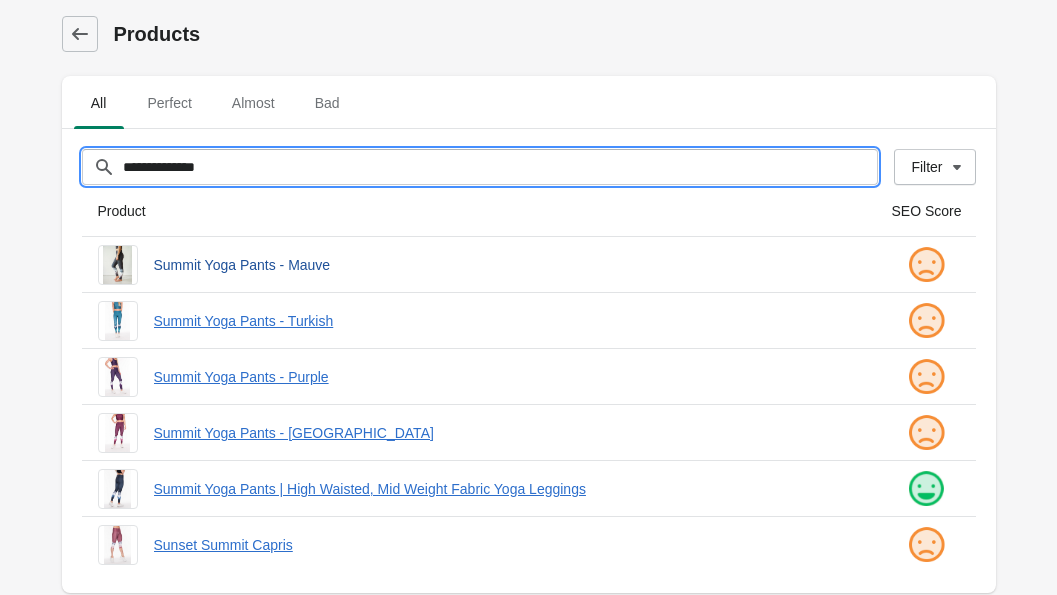 type on "**********" 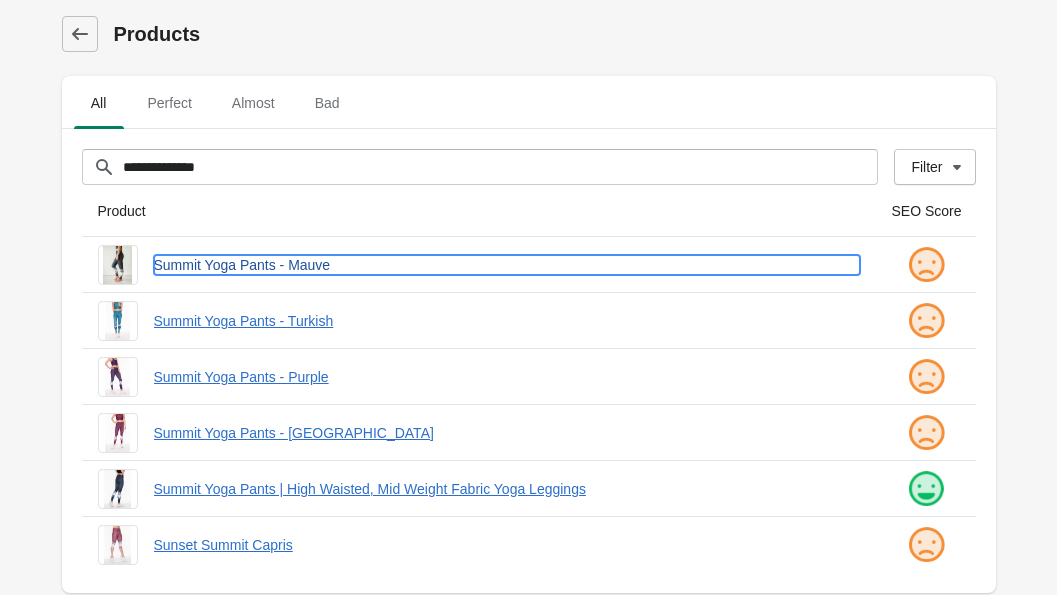 click on "Summit Yoga Pants - Mauve" at bounding box center [507, 265] 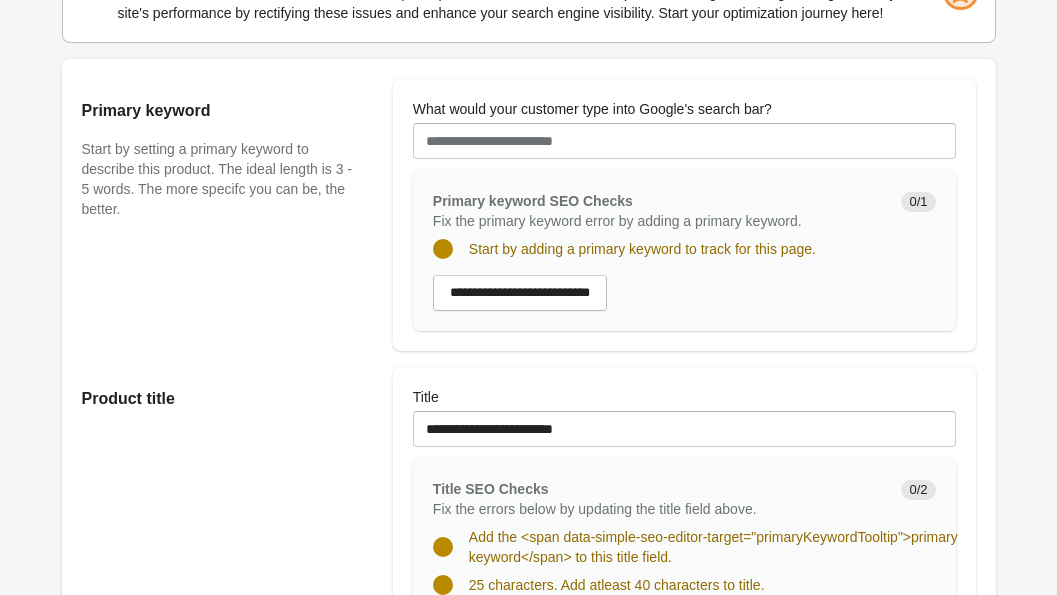 scroll, scrollTop: 363, scrollLeft: 0, axis: vertical 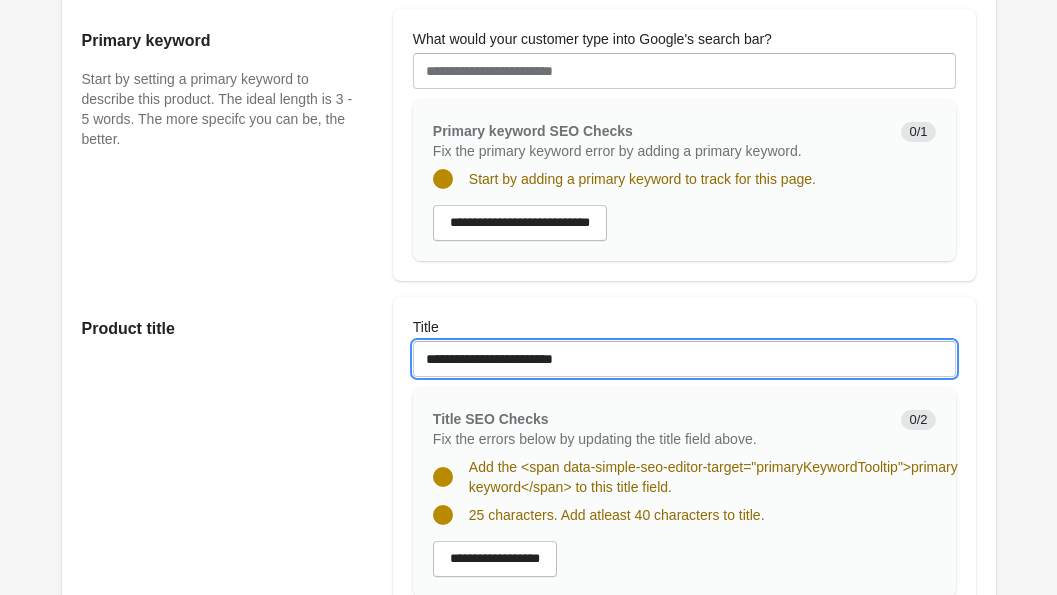 drag, startPoint x: 695, startPoint y: 375, endPoint x: 296, endPoint y: 353, distance: 399.60605 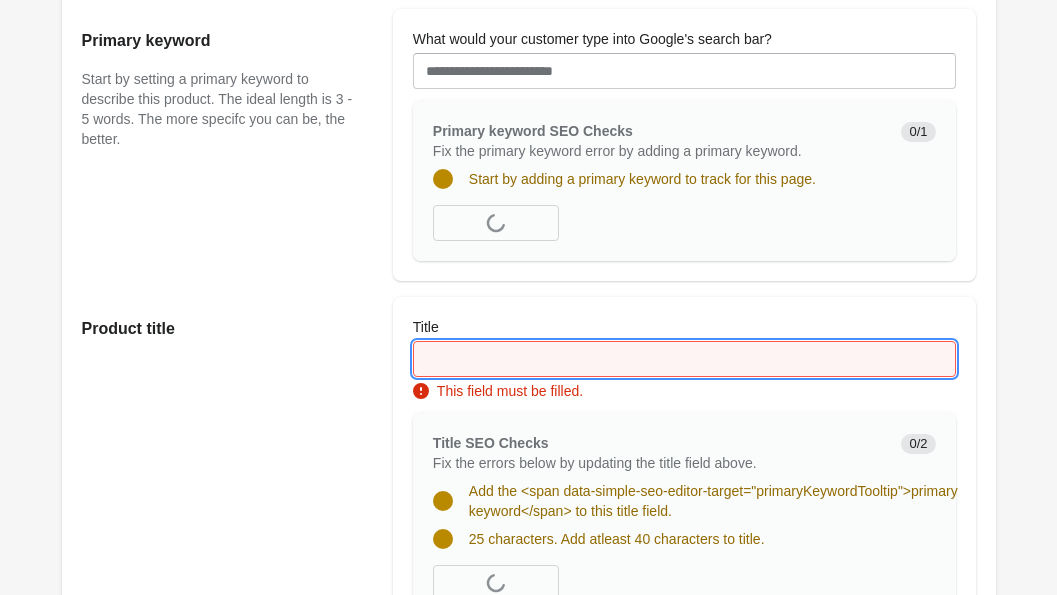 paste on "**********" 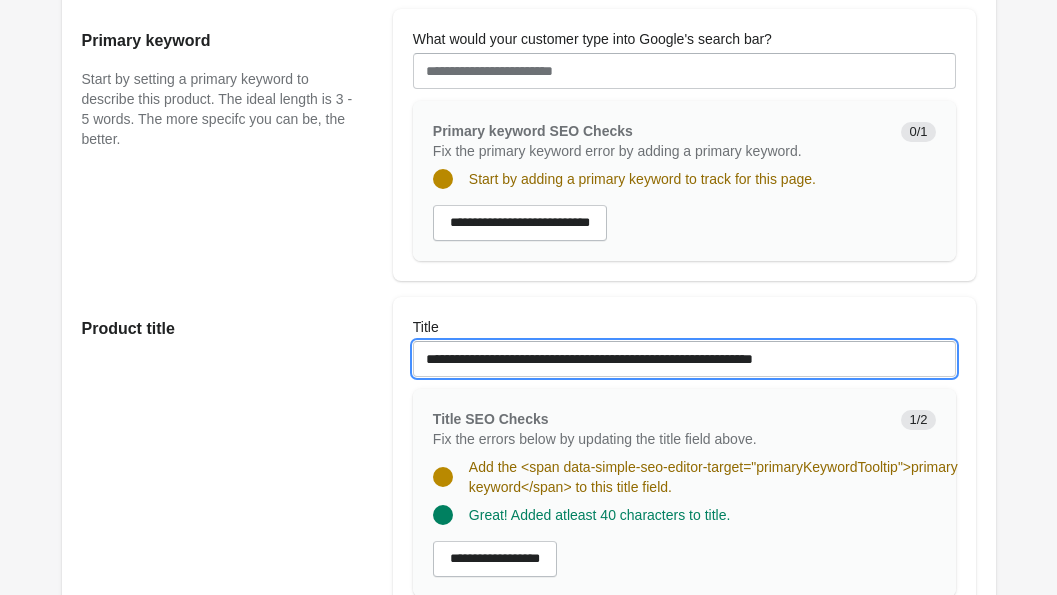 click on "**********" at bounding box center (684, 359) 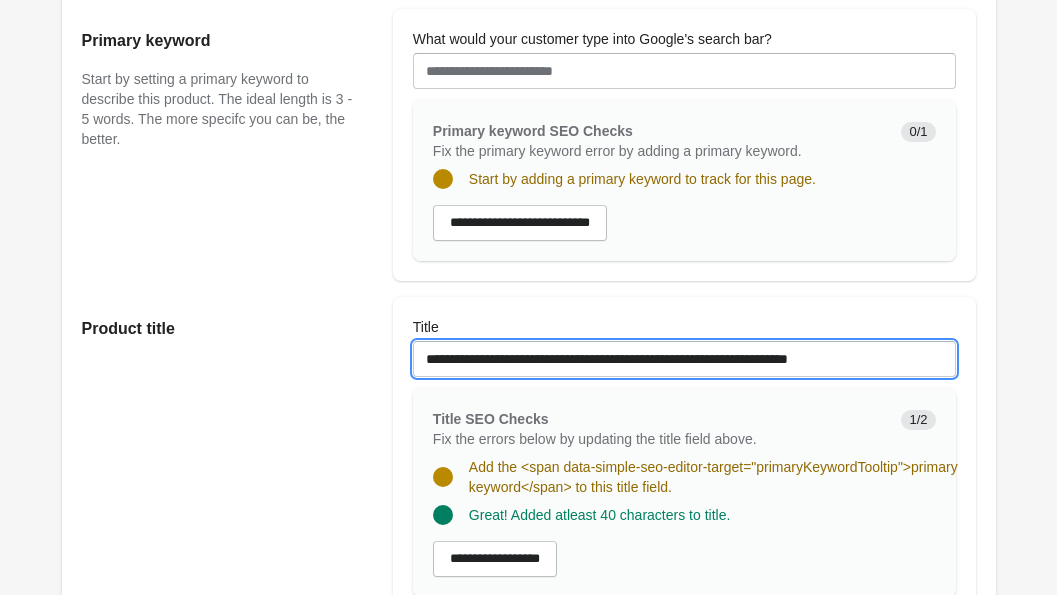 type on "**********" 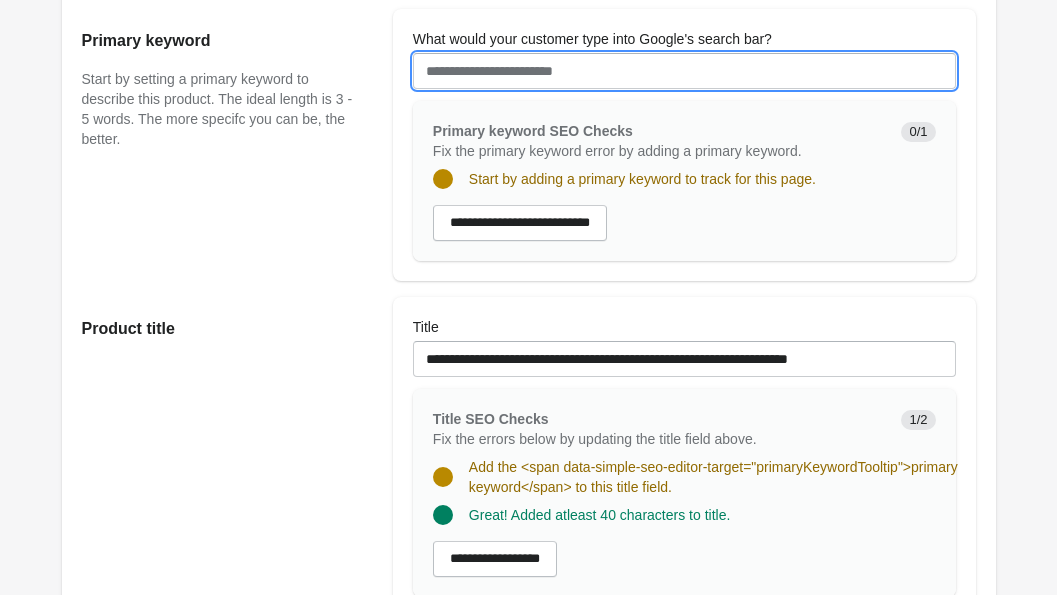 click on "What would your customer type into Google's search bar?" at bounding box center [684, 71] 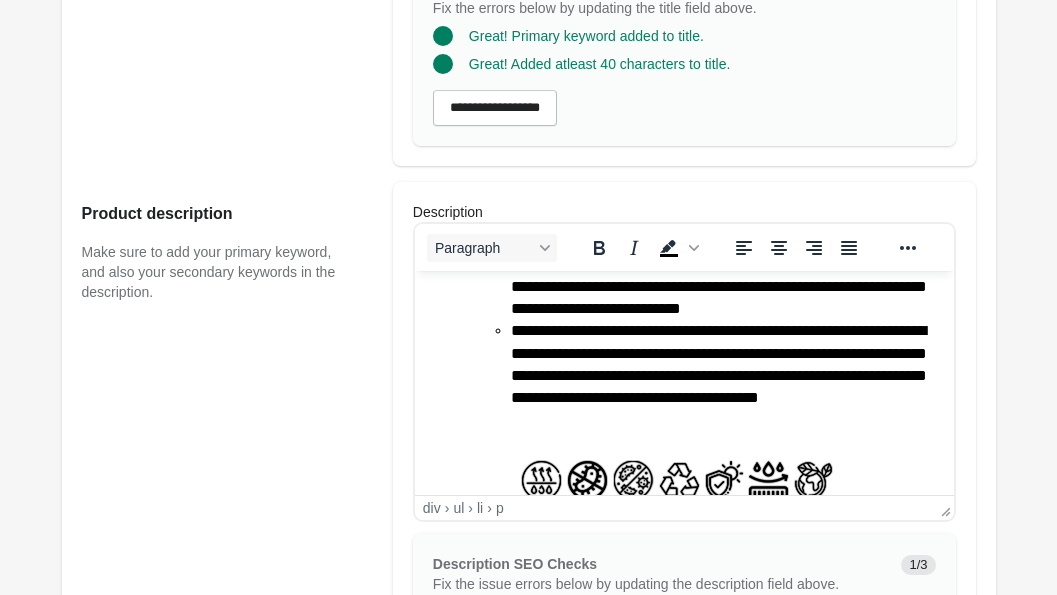 scroll, scrollTop: 332, scrollLeft: 0, axis: vertical 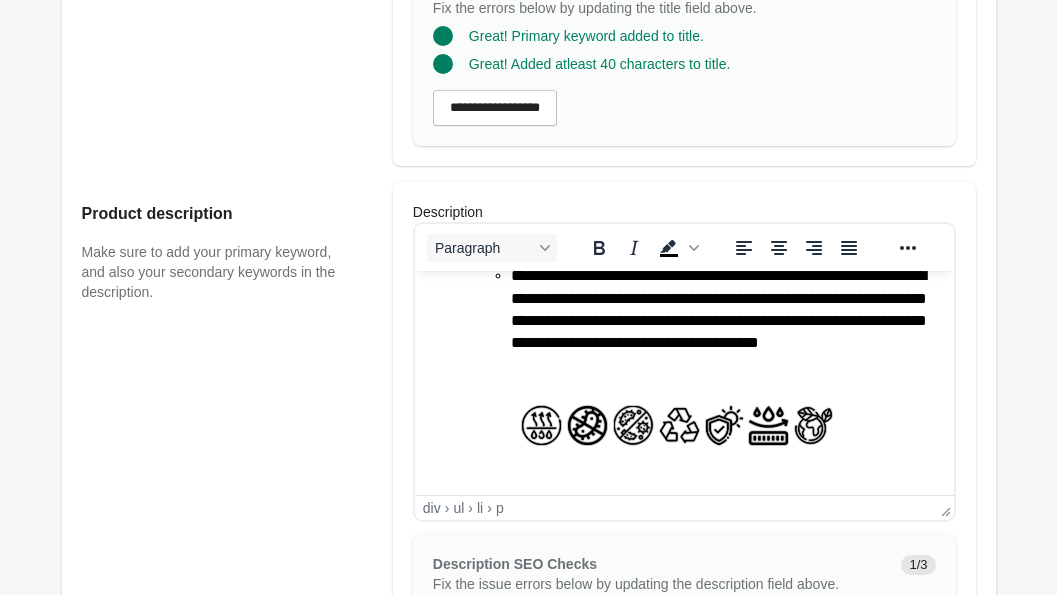 type on "**********" 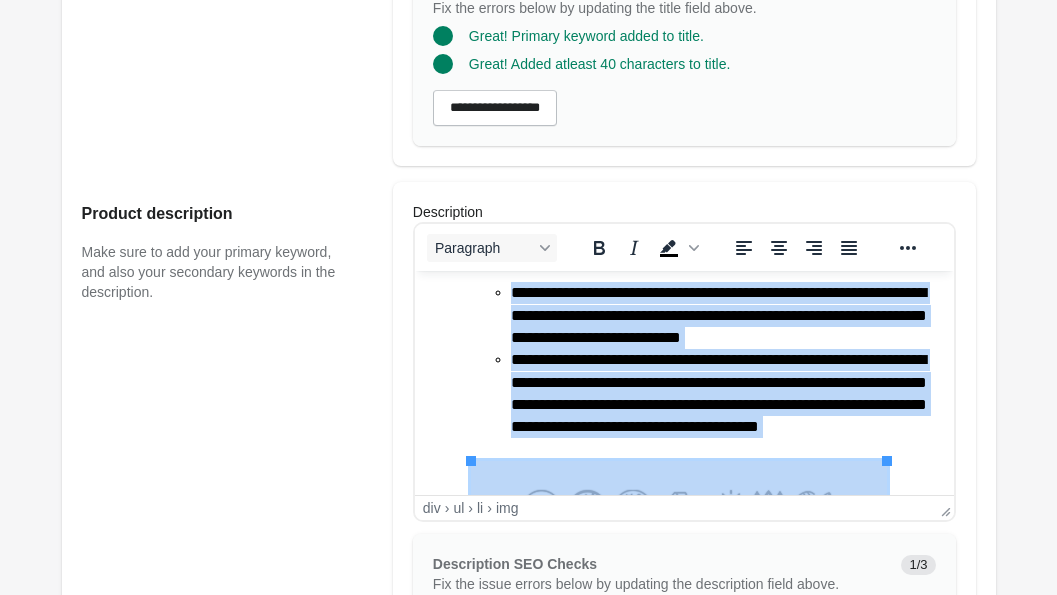 scroll, scrollTop: 213, scrollLeft: 0, axis: vertical 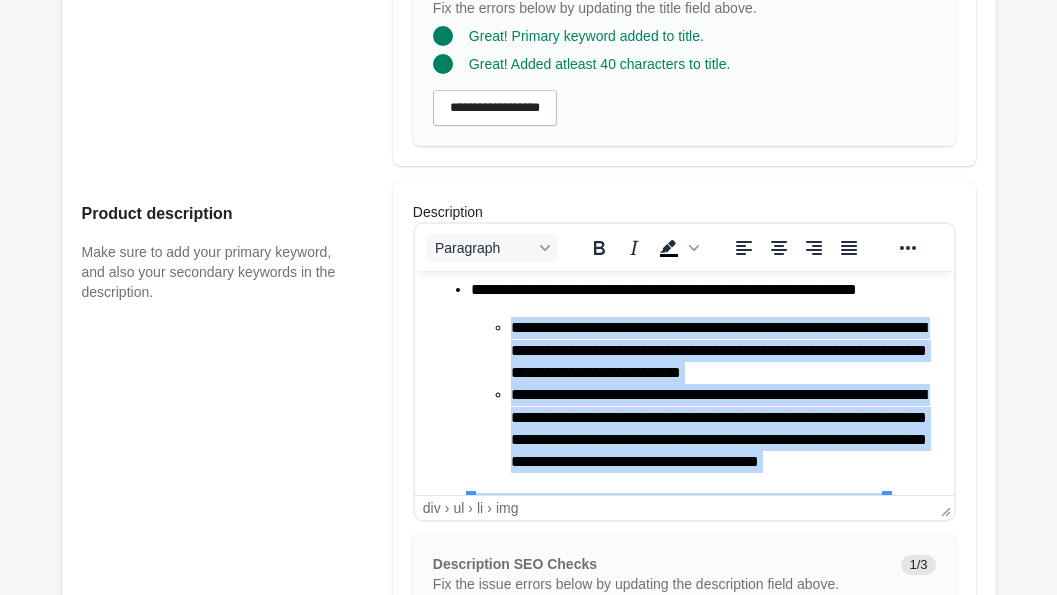 type 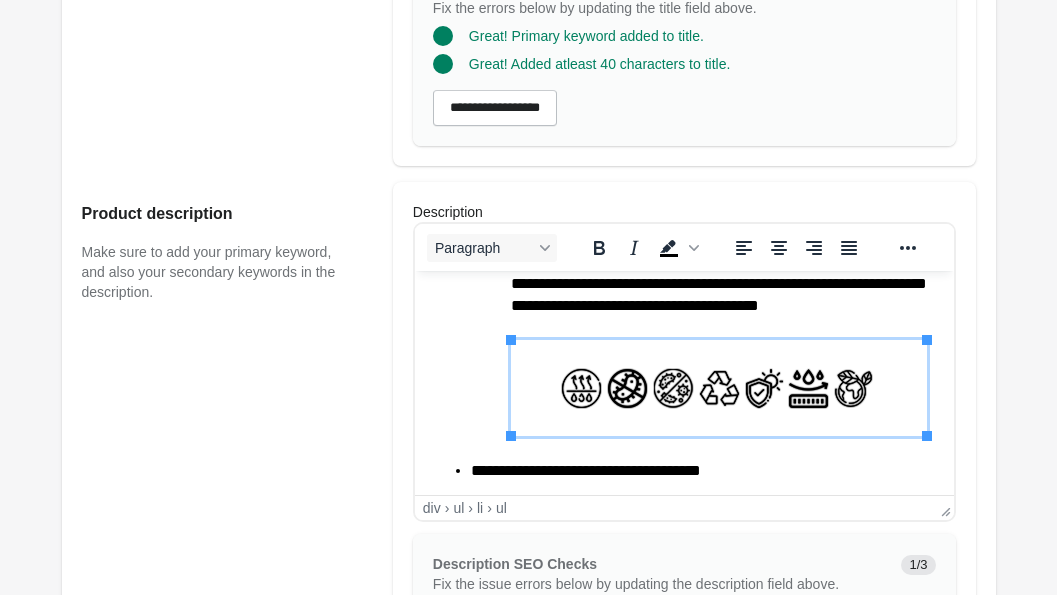 scroll, scrollTop: 291, scrollLeft: 0, axis: vertical 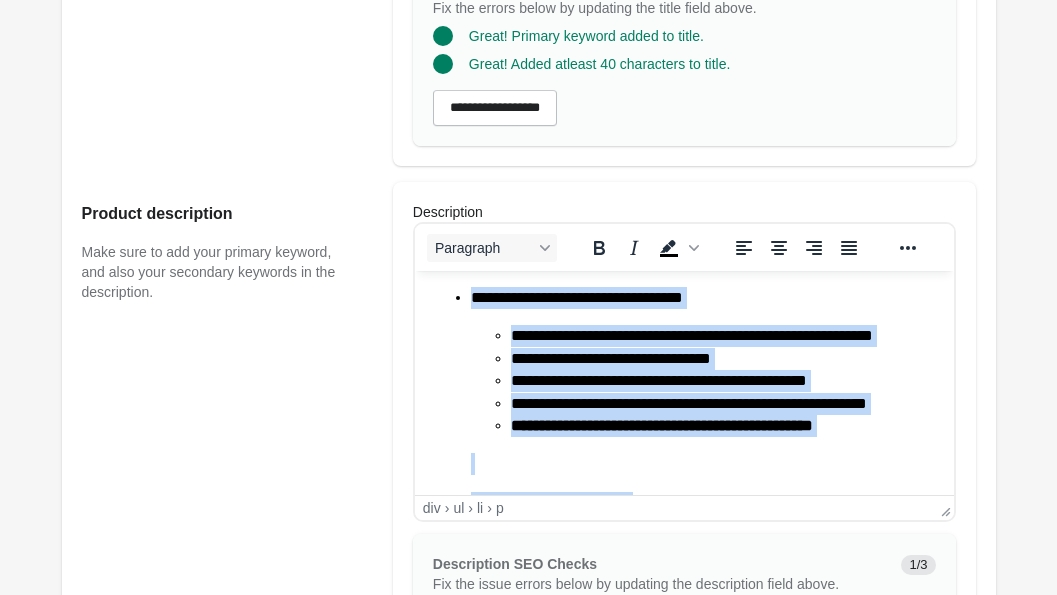 drag, startPoint x: 794, startPoint y: 468, endPoint x: 510, endPoint y: 213, distance: 381.6818 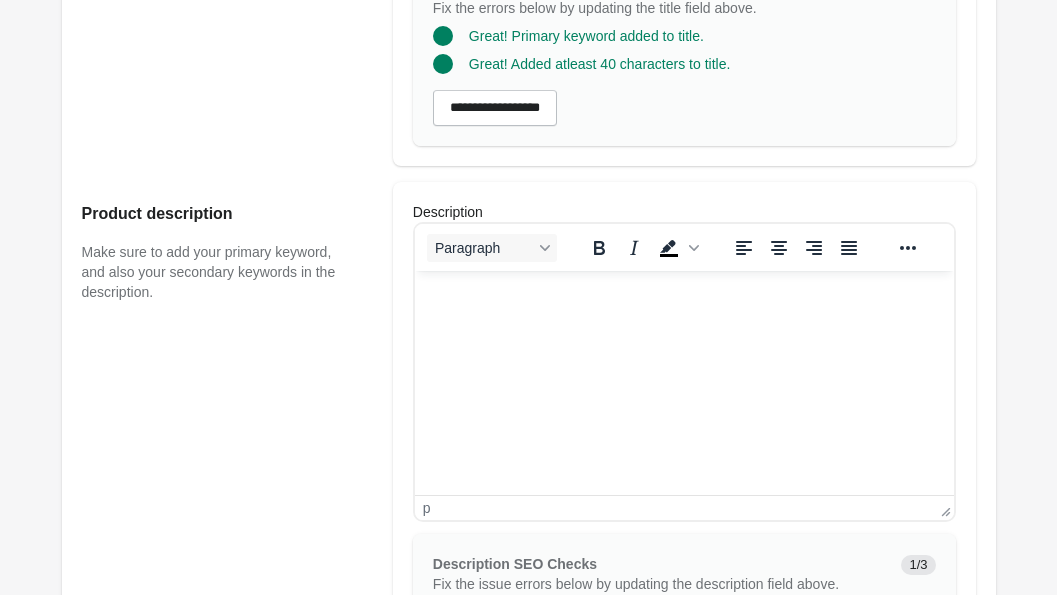 click at bounding box center (683, 298) 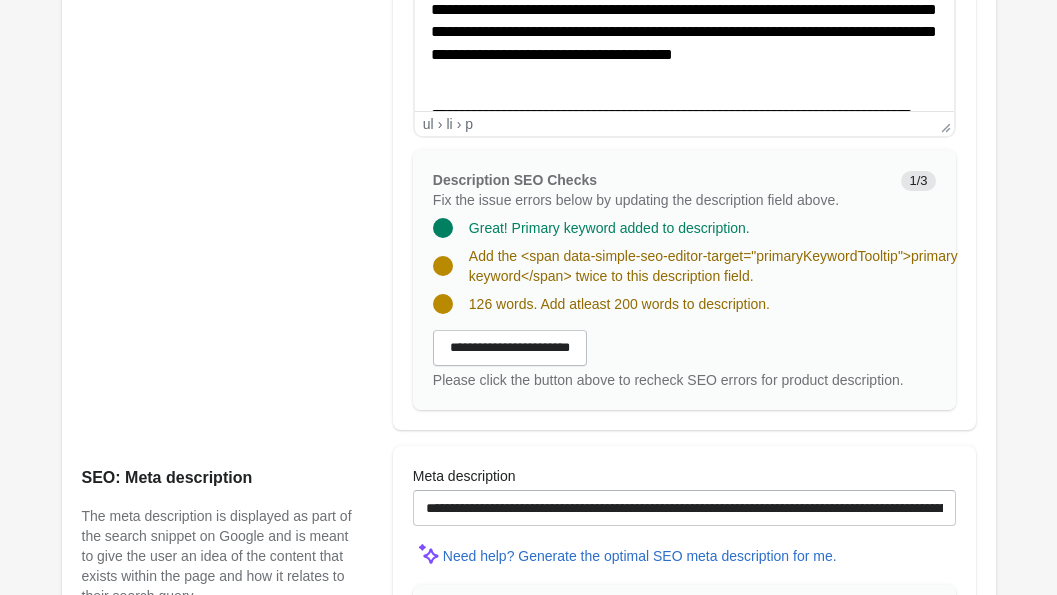 scroll, scrollTop: 1200, scrollLeft: 0, axis: vertical 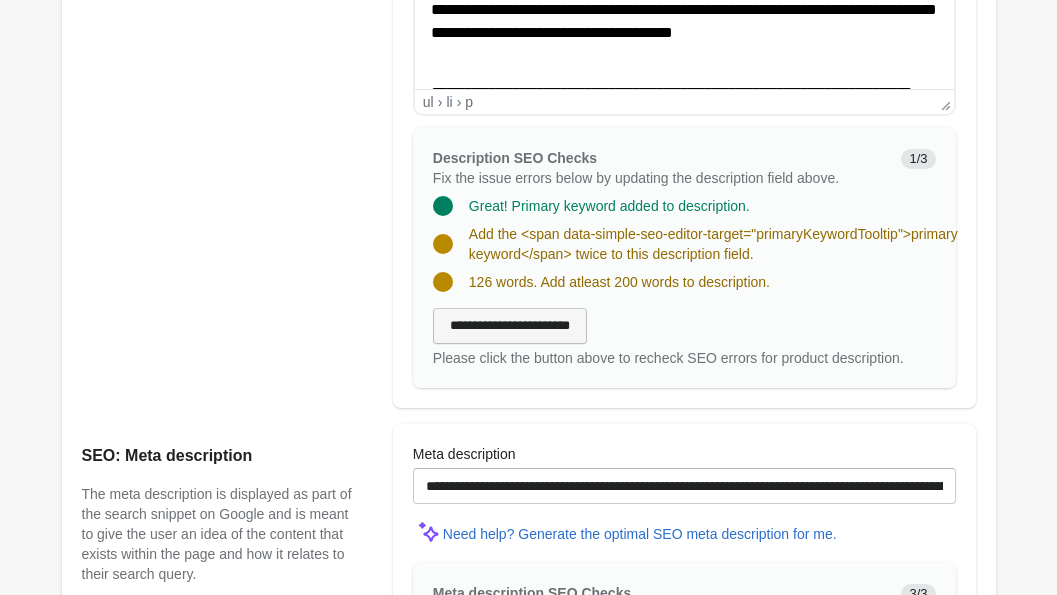 click on "**********" at bounding box center (510, 326) 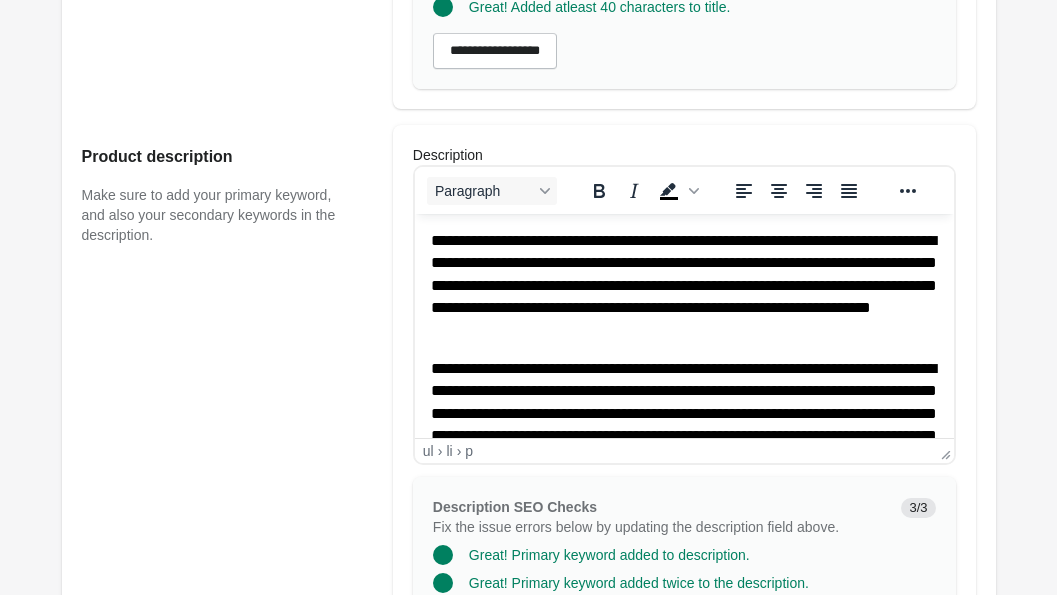scroll, scrollTop: 1915, scrollLeft: 0, axis: vertical 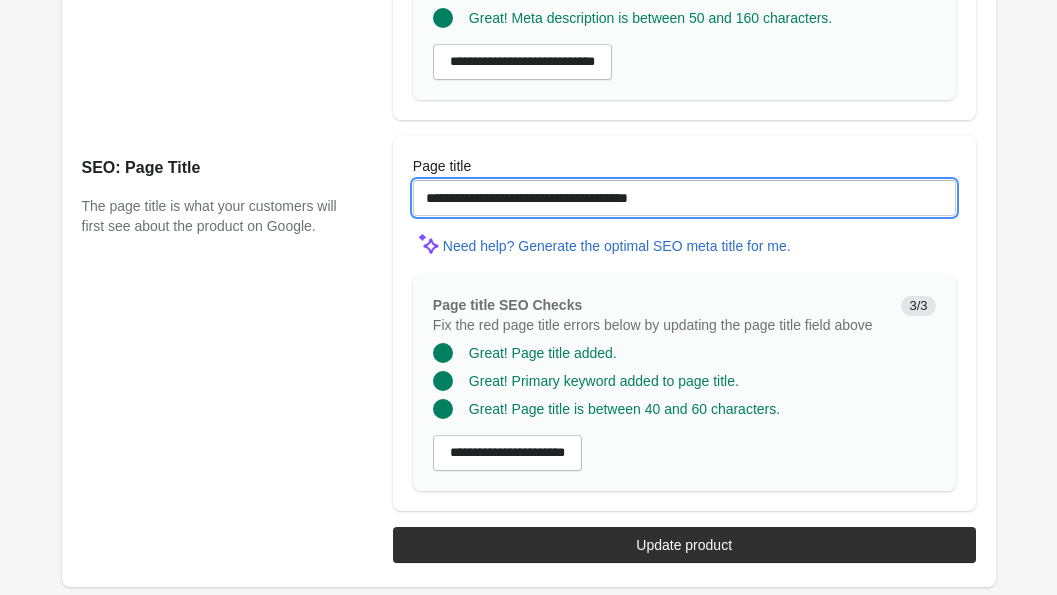 click on "**********" at bounding box center [684, 198] 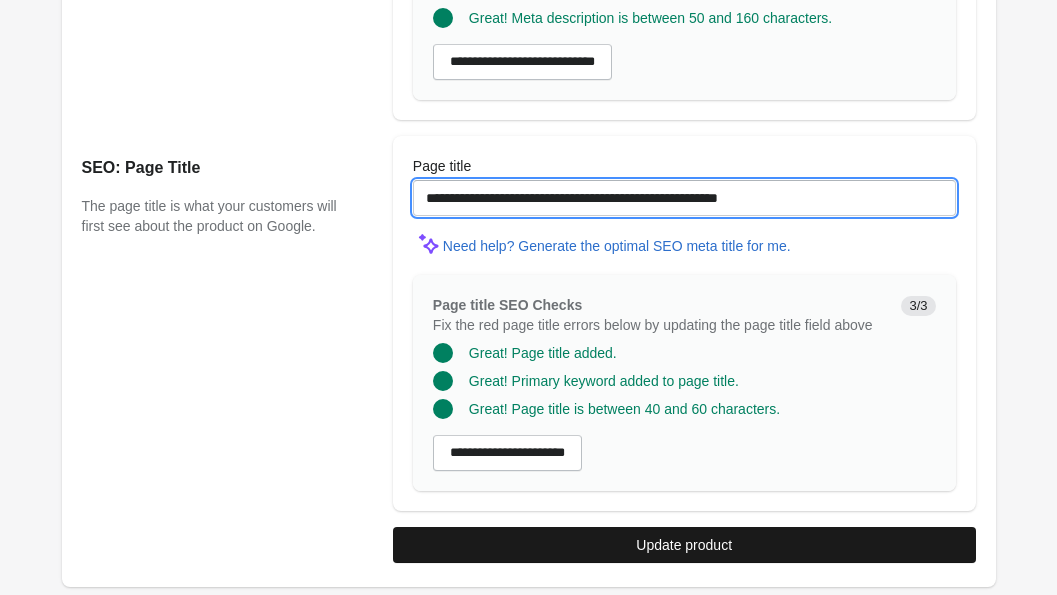 type on "**********" 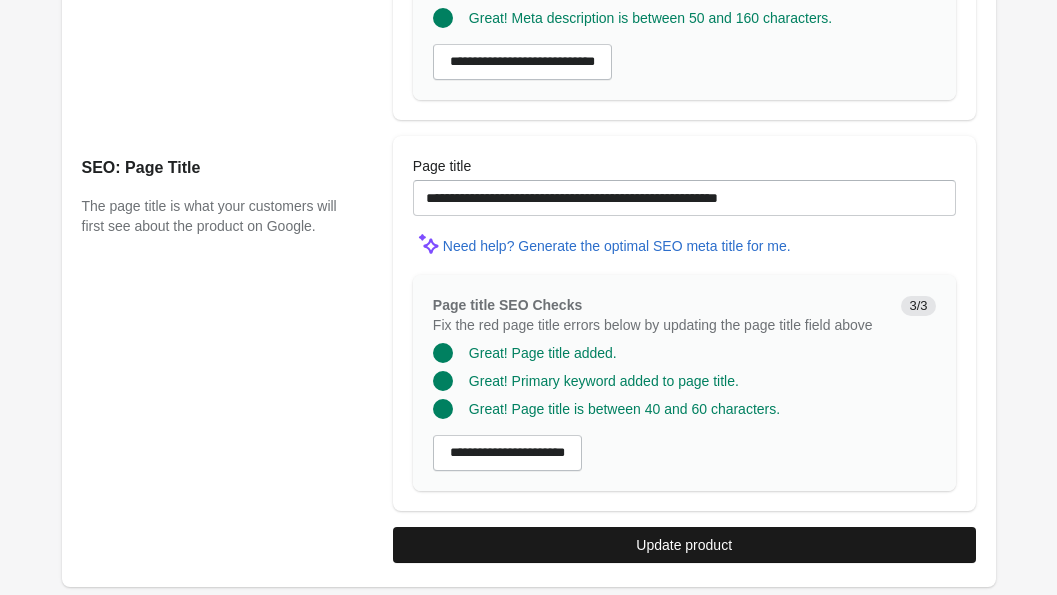 click on "Update product" at bounding box center (684, 545) 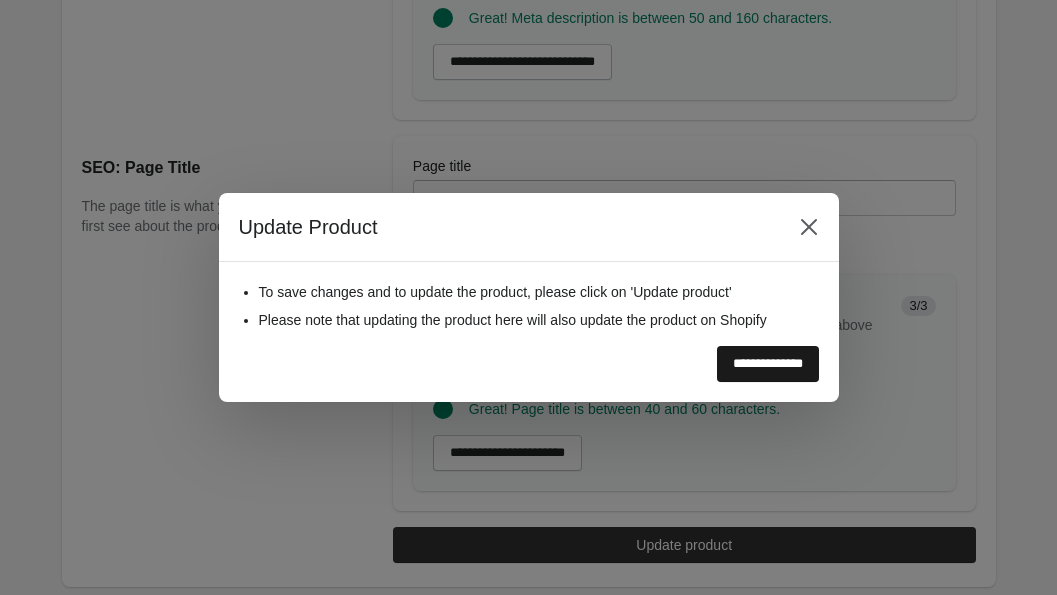 click on "**********" at bounding box center (768, 364) 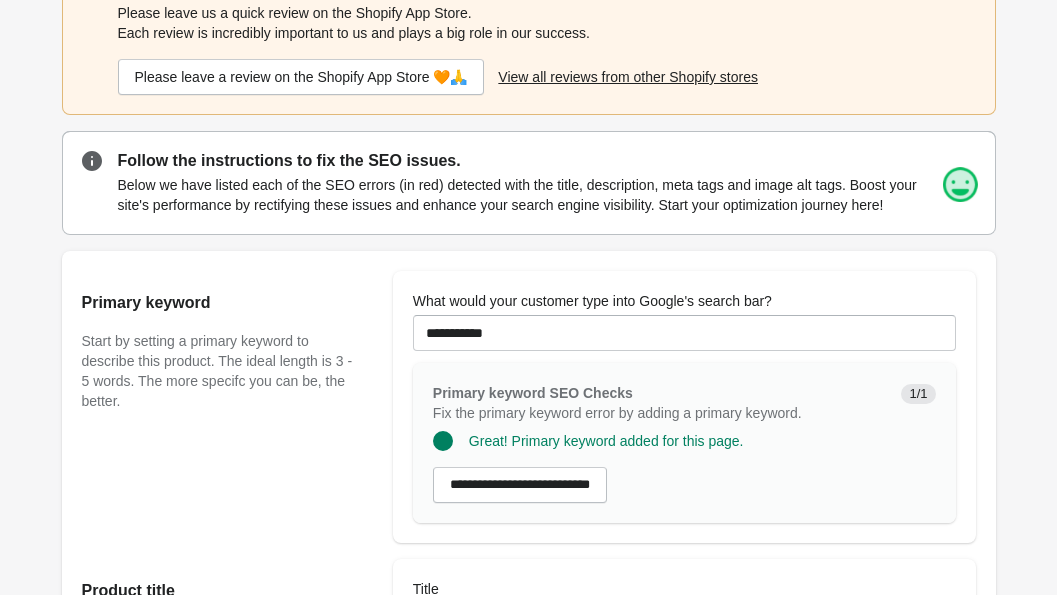 scroll, scrollTop: 0, scrollLeft: 0, axis: both 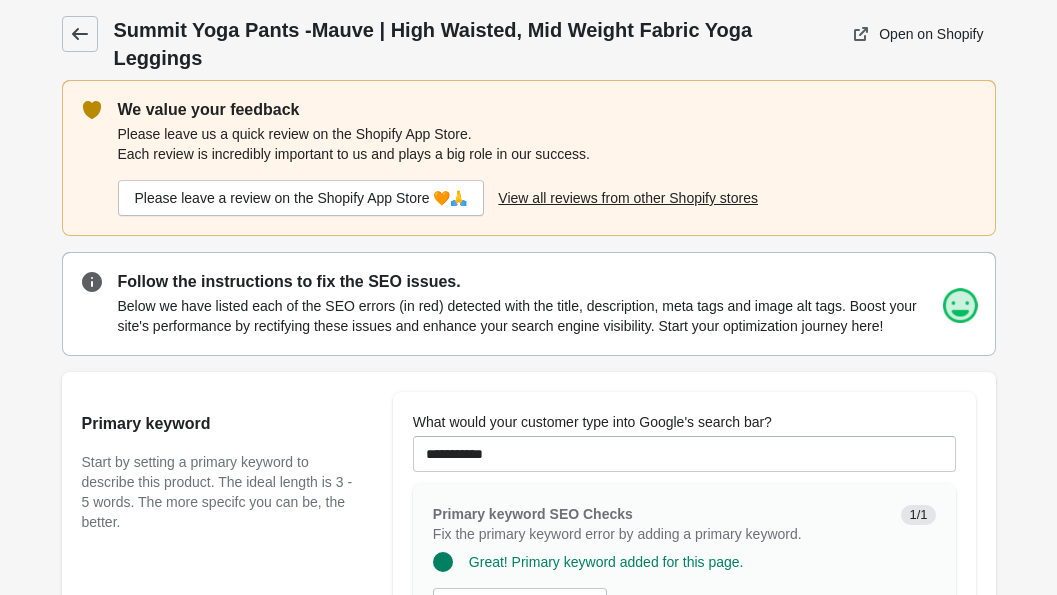 click 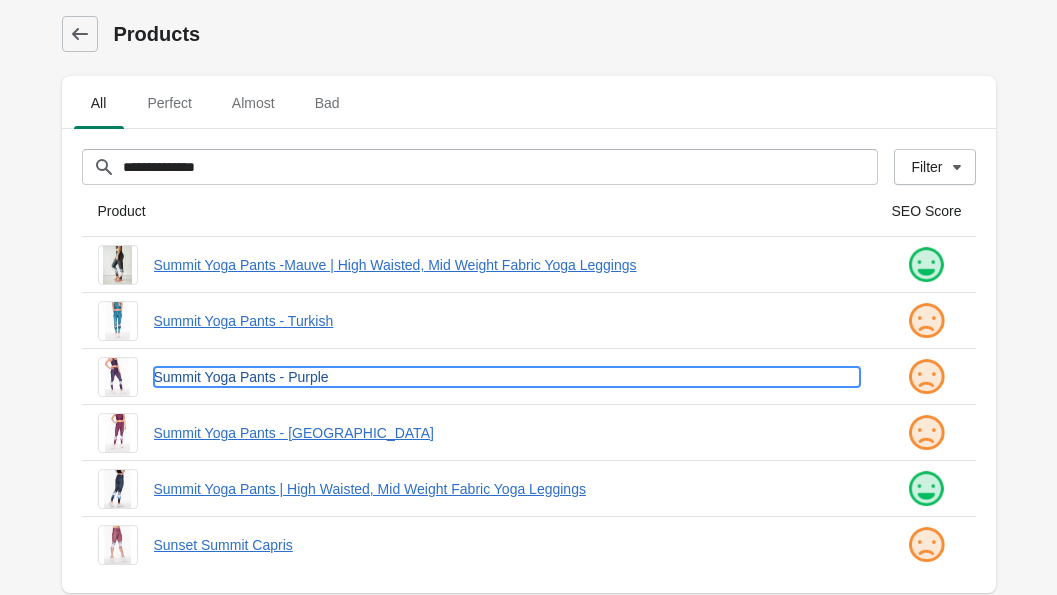 click on "Summit Yoga Pants - Purple" at bounding box center [507, 377] 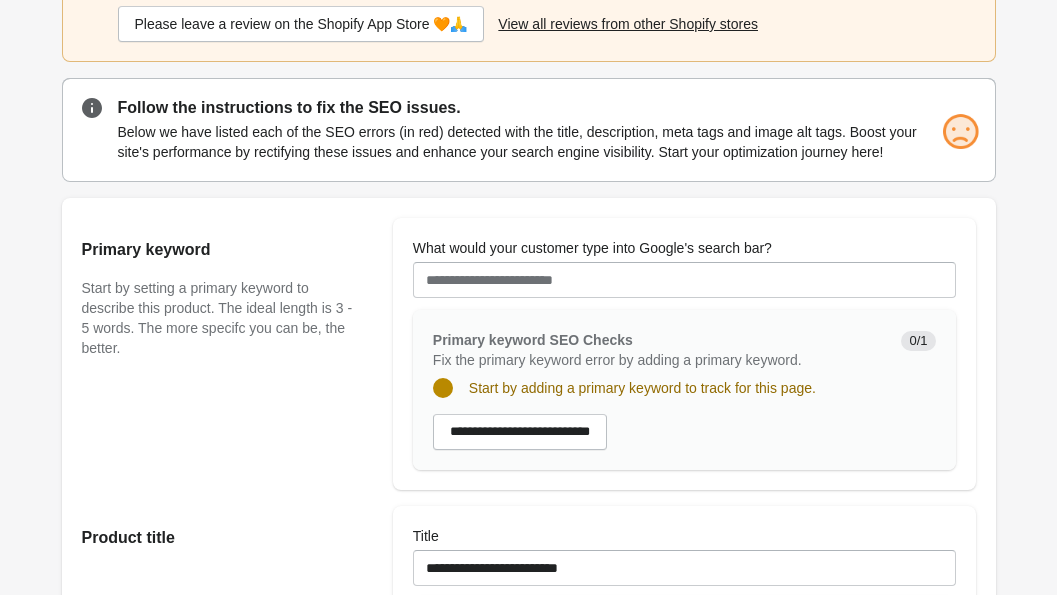 scroll, scrollTop: 161, scrollLeft: 0, axis: vertical 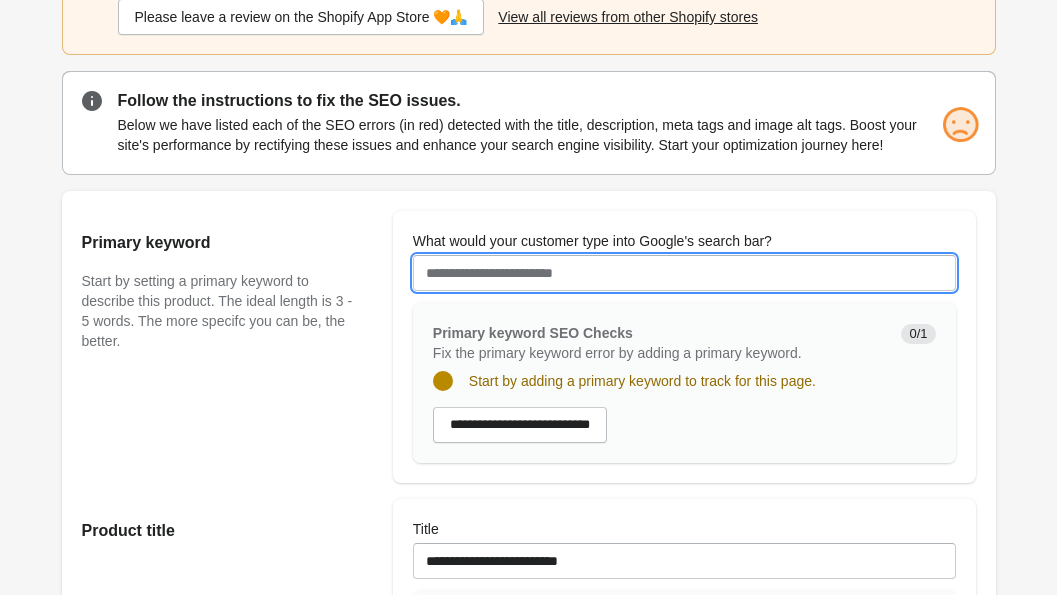 click on "What would your customer type into Google's search bar?" at bounding box center [684, 273] 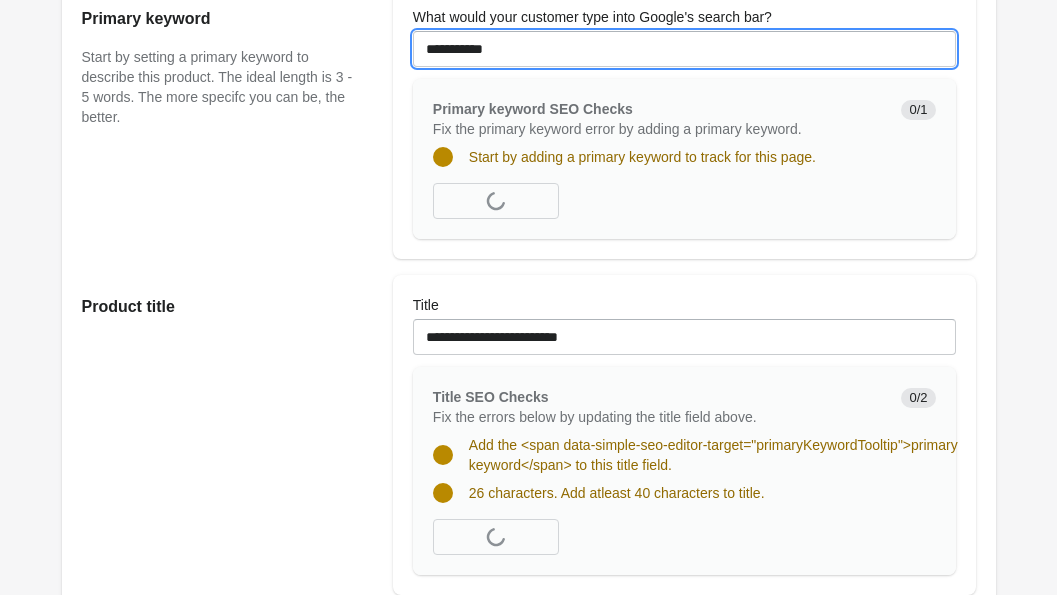 scroll, scrollTop: 419, scrollLeft: 0, axis: vertical 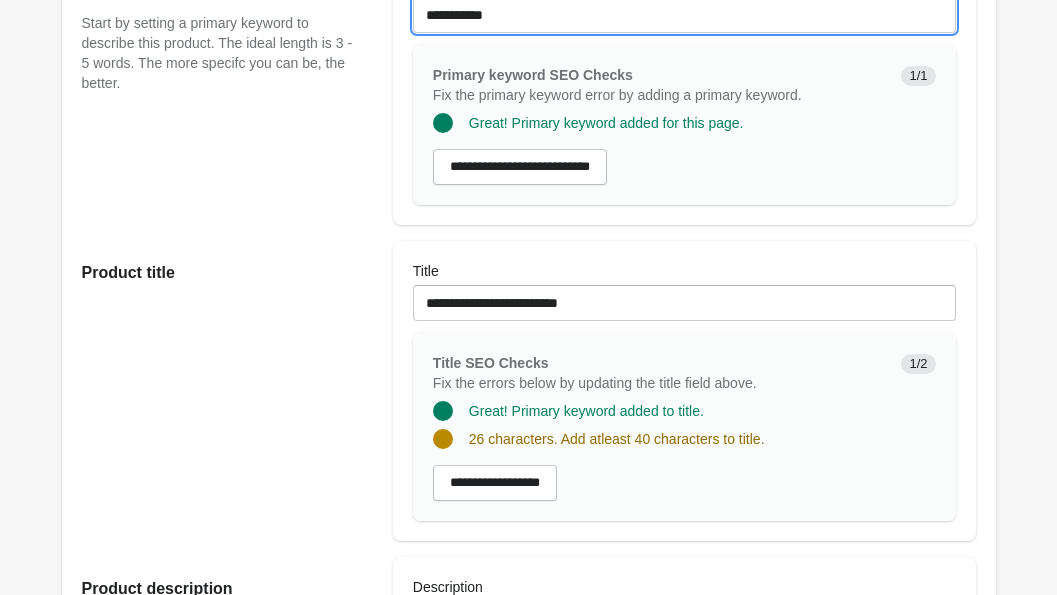 type on "**********" 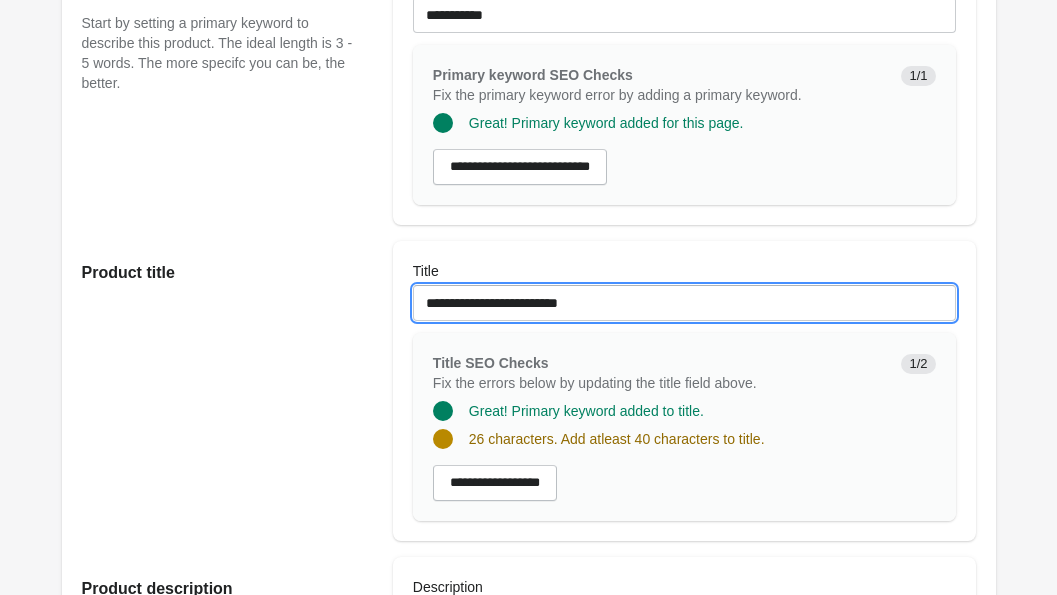drag, startPoint x: 644, startPoint y: 328, endPoint x: 257, endPoint y: 328, distance: 387 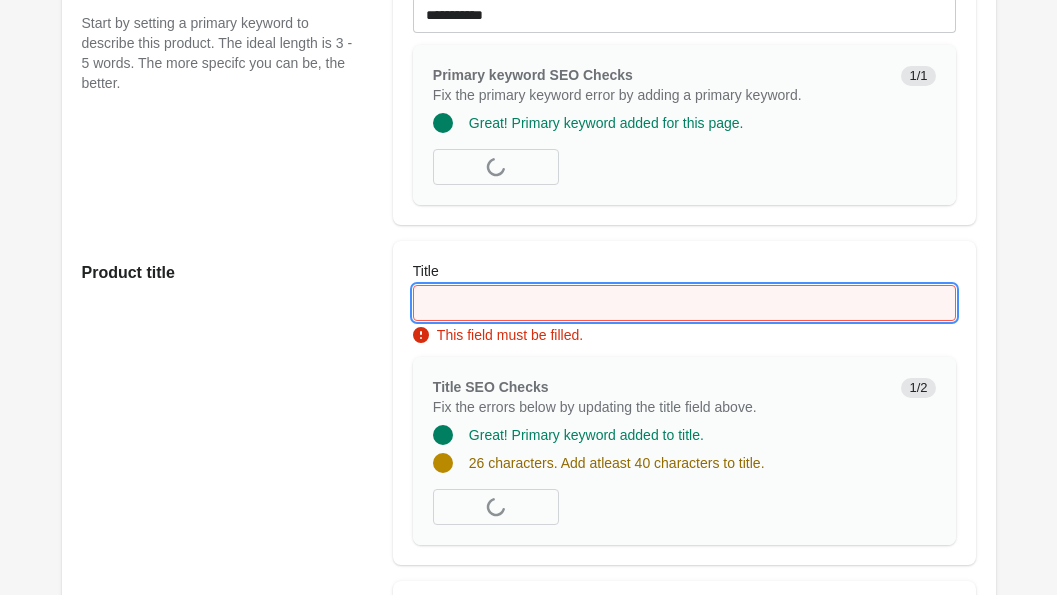 paste on "**********" 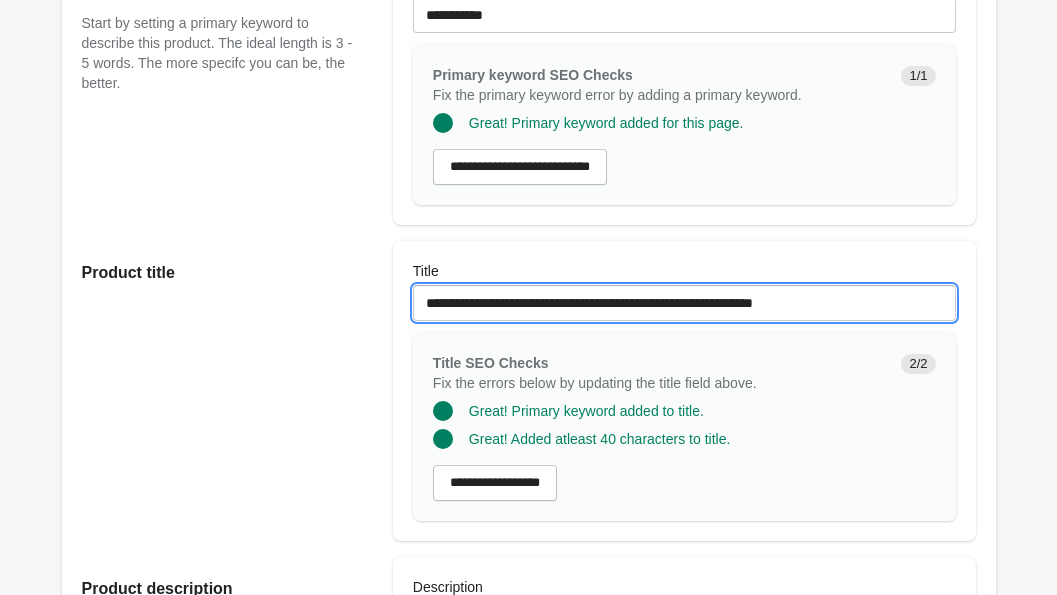 click on "**********" at bounding box center [684, 303] 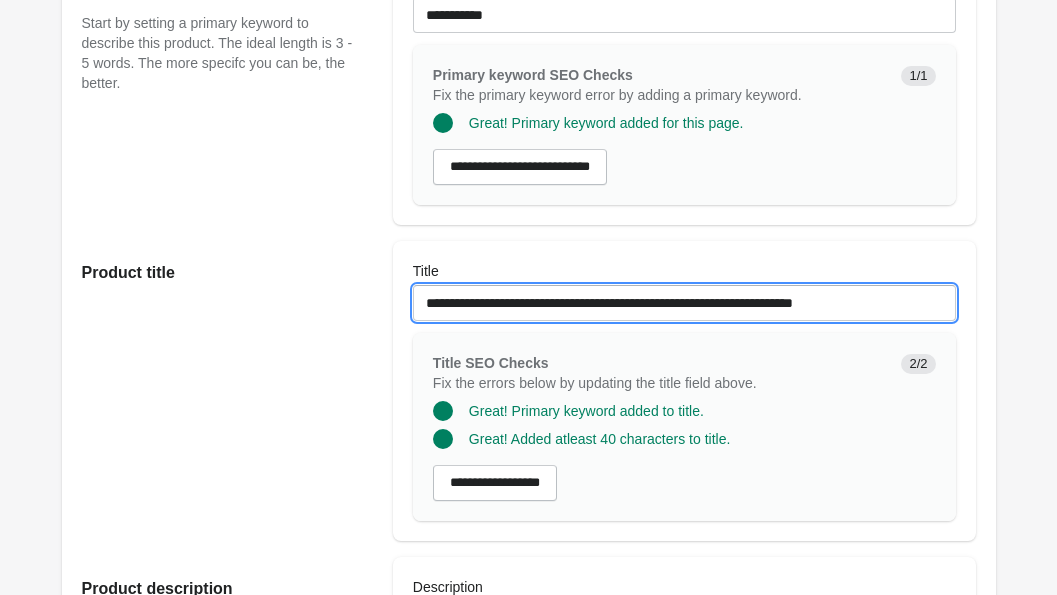 type on "**********" 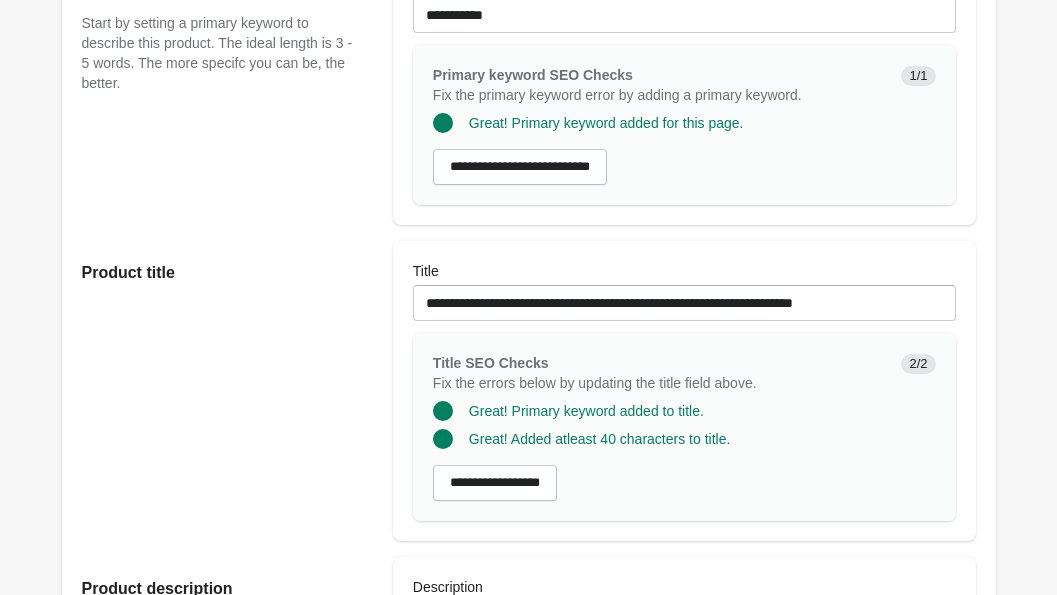 click on "**********" at bounding box center (684, 391) 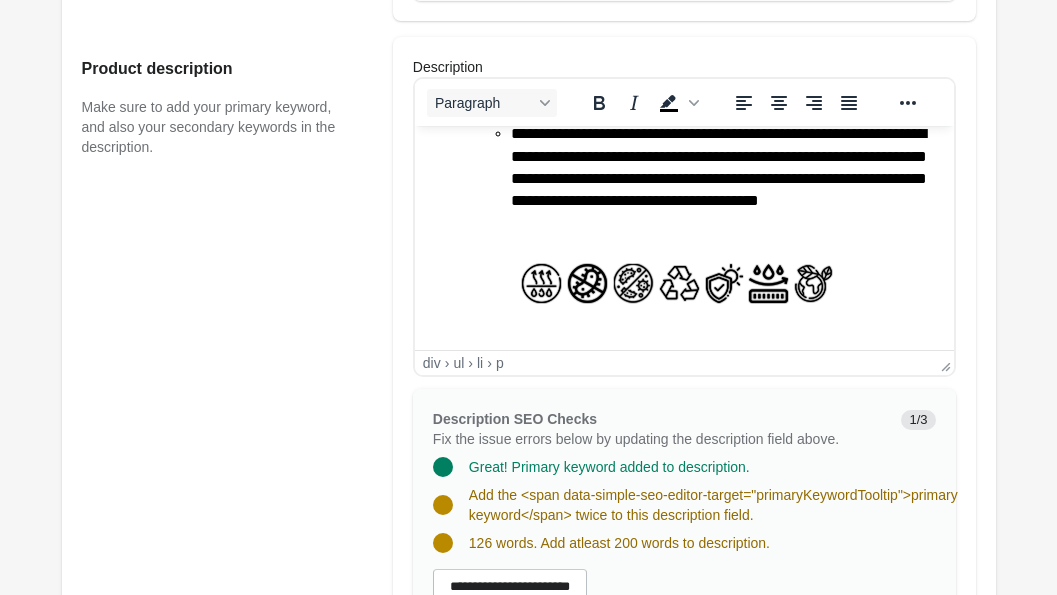 scroll, scrollTop: 332, scrollLeft: 0, axis: vertical 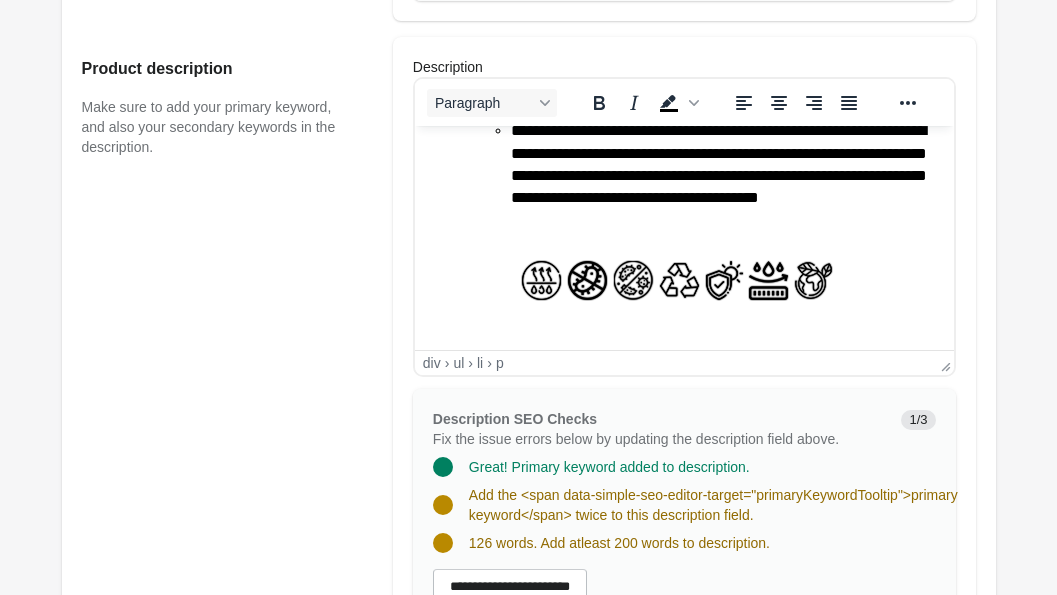 click on "**********" at bounding box center [703, 175] 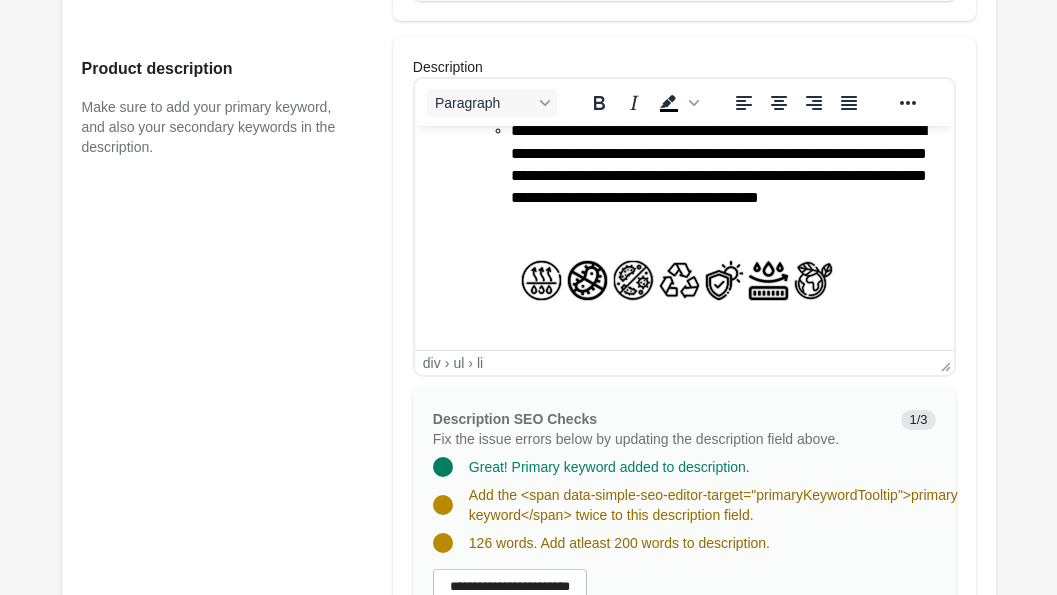 type 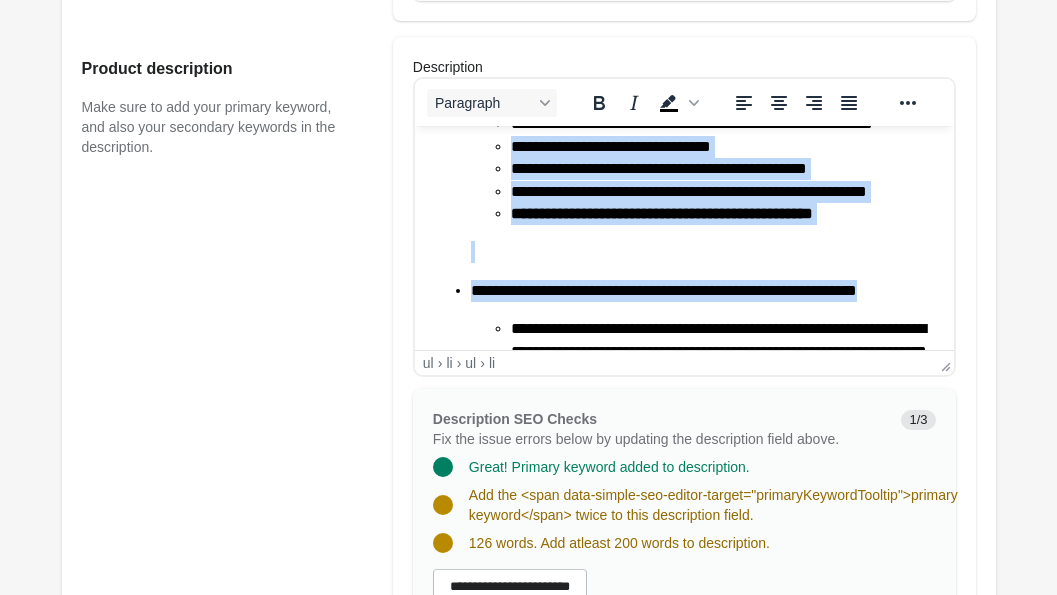 scroll, scrollTop: 0, scrollLeft: 0, axis: both 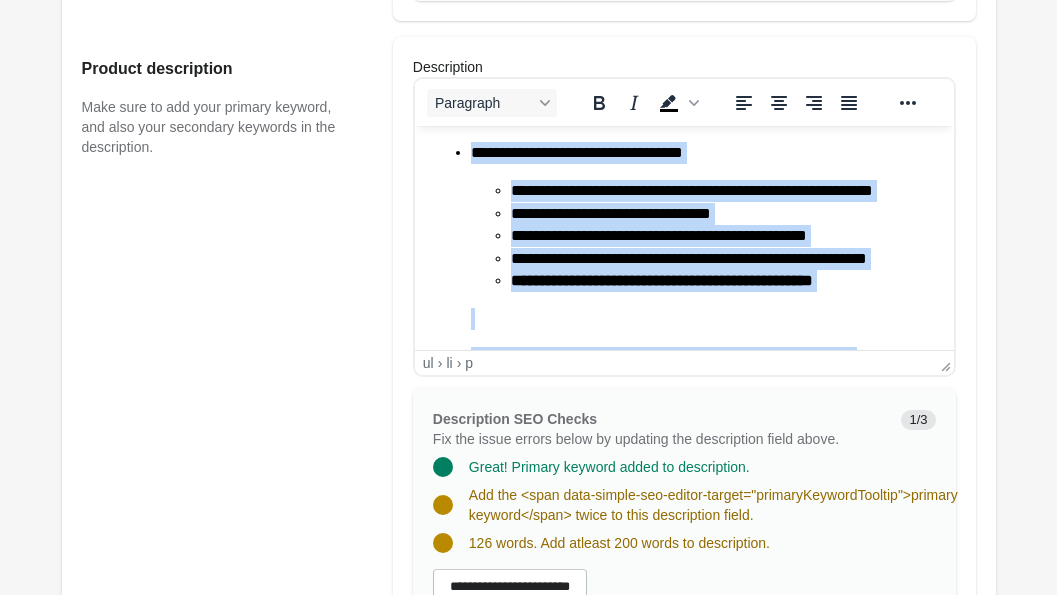 drag, startPoint x: 610, startPoint y: 331, endPoint x: 406, endPoint y: 104, distance: 305.19666 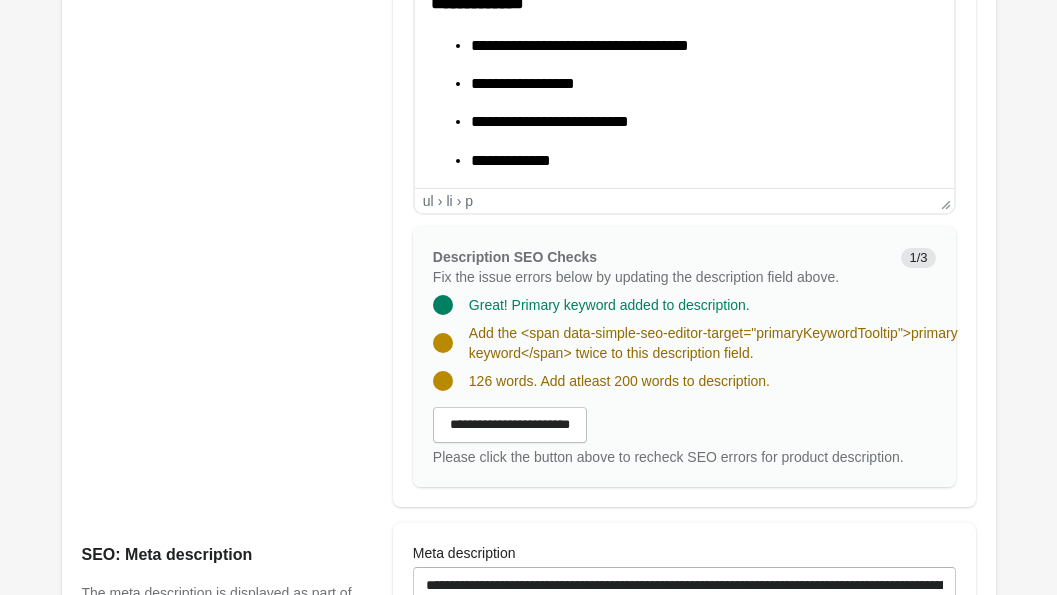 scroll, scrollTop: 1145, scrollLeft: 0, axis: vertical 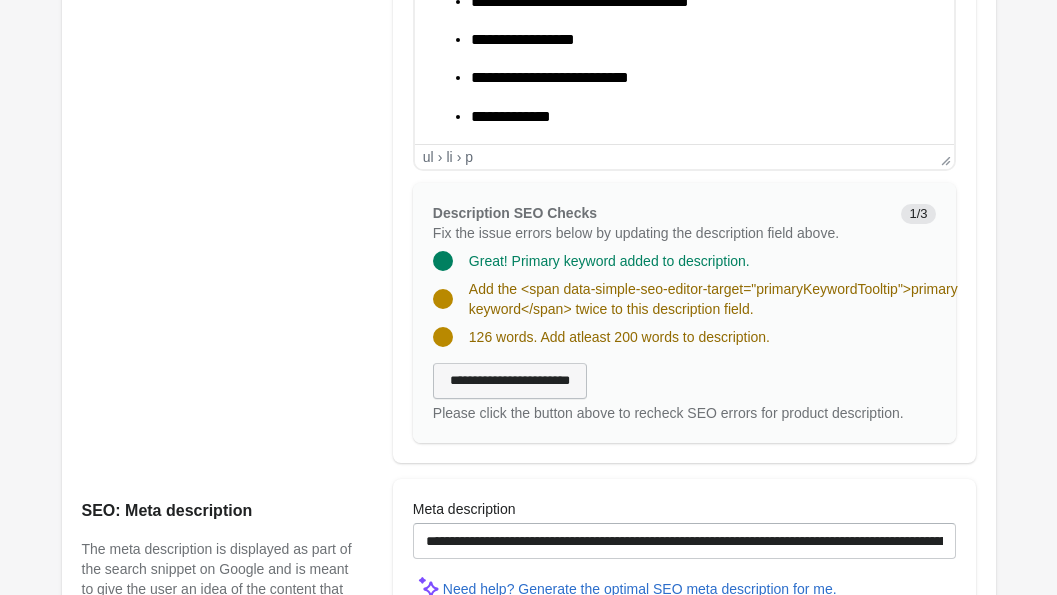 click on "**********" at bounding box center (510, 381) 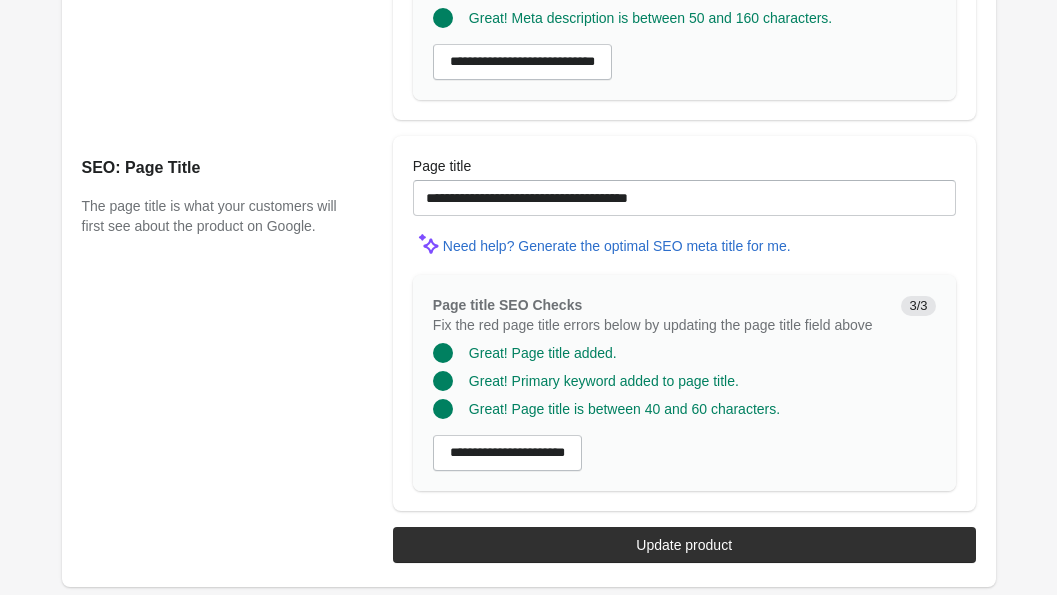 scroll, scrollTop: 1914, scrollLeft: 0, axis: vertical 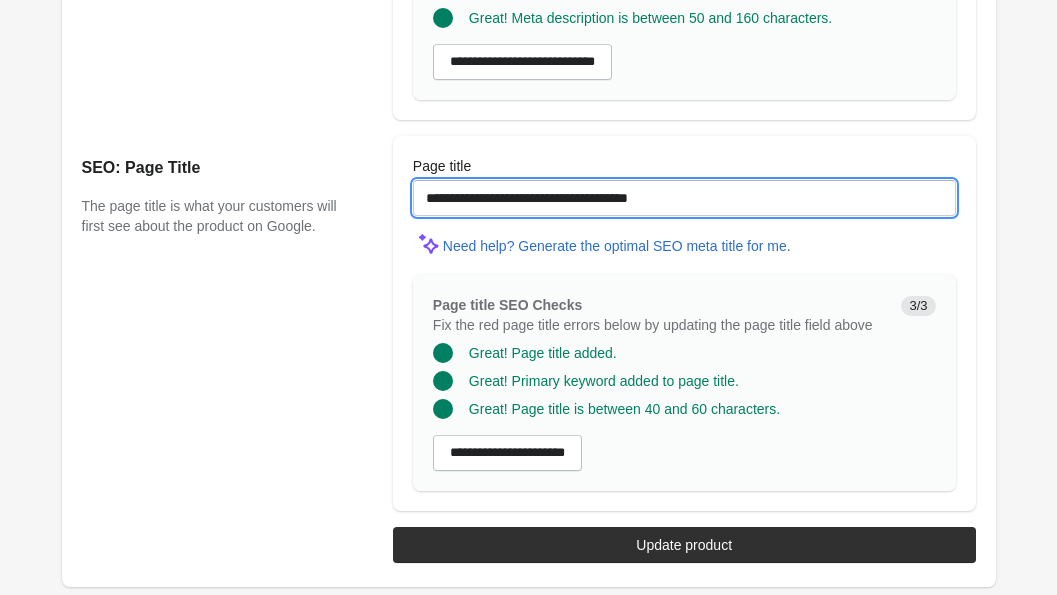 drag, startPoint x: 589, startPoint y: 169, endPoint x: 545, endPoint y: 169, distance: 44 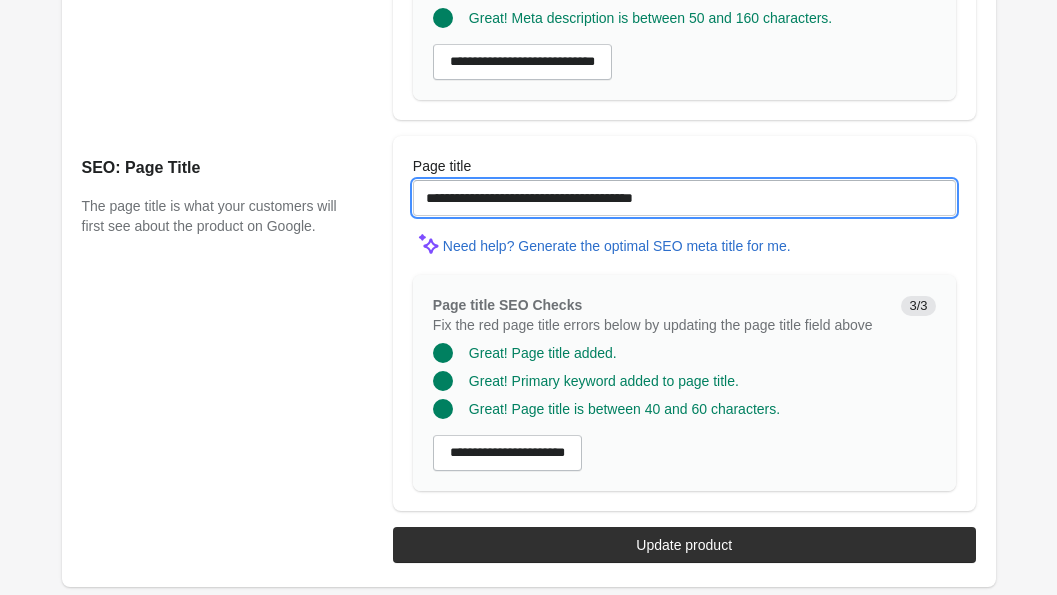 click on "**********" at bounding box center (684, 198) 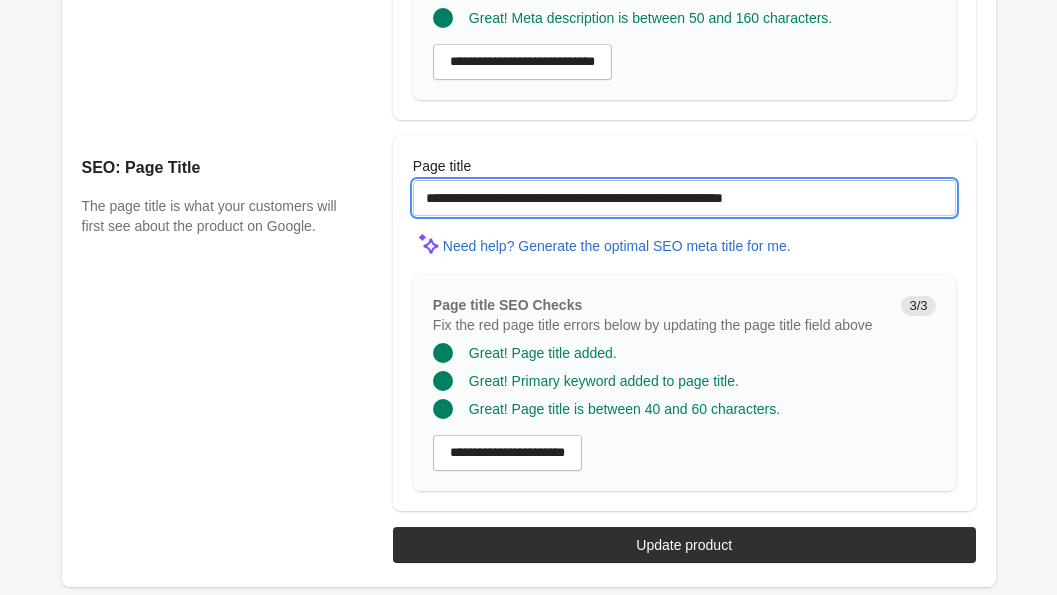 type on "**********" 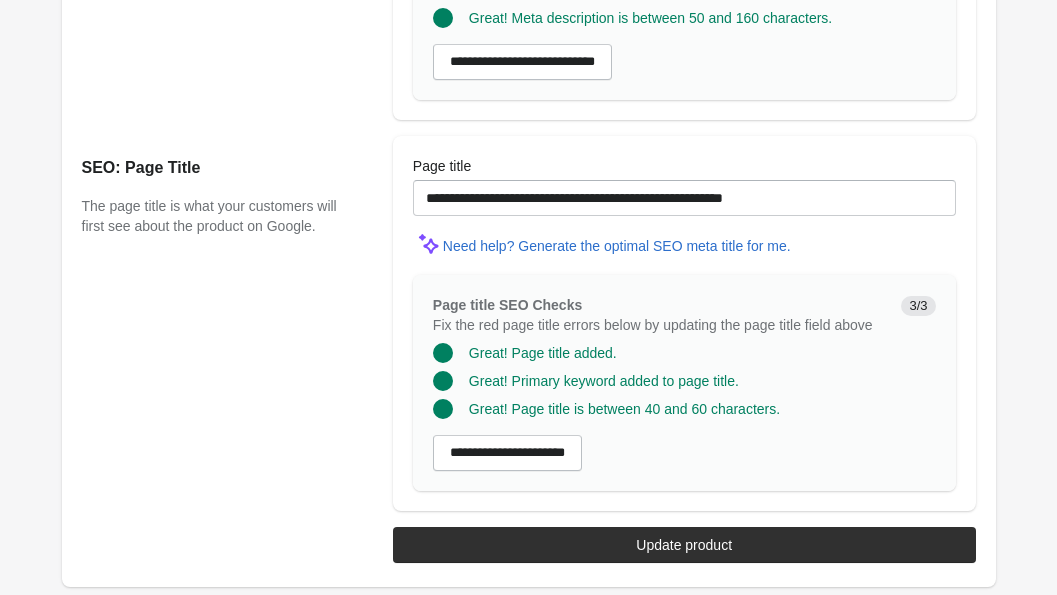 click on "**********" at bounding box center (519, 315) 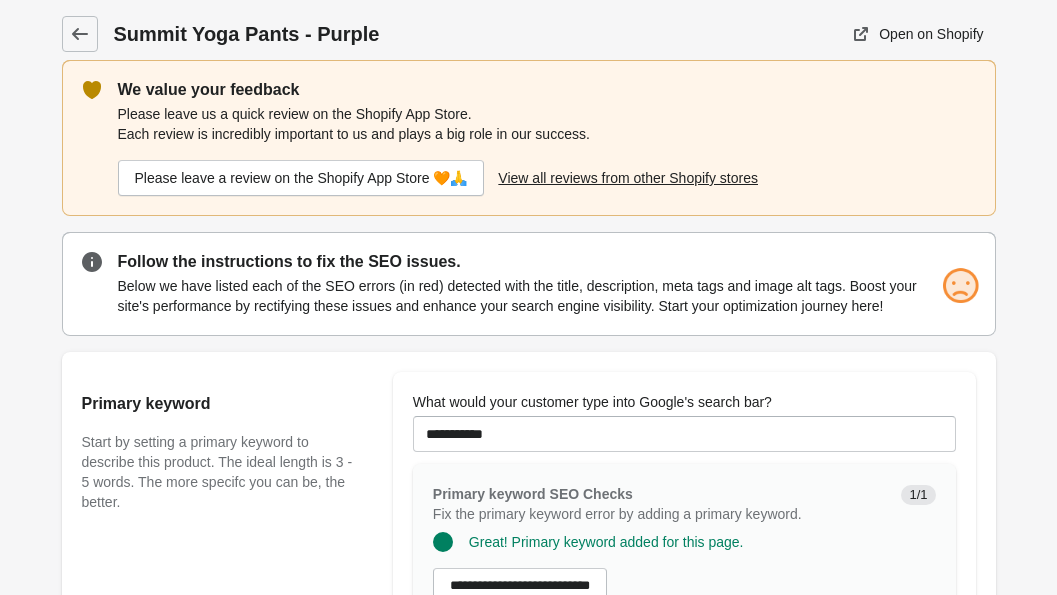 scroll, scrollTop: 1915, scrollLeft: 0, axis: vertical 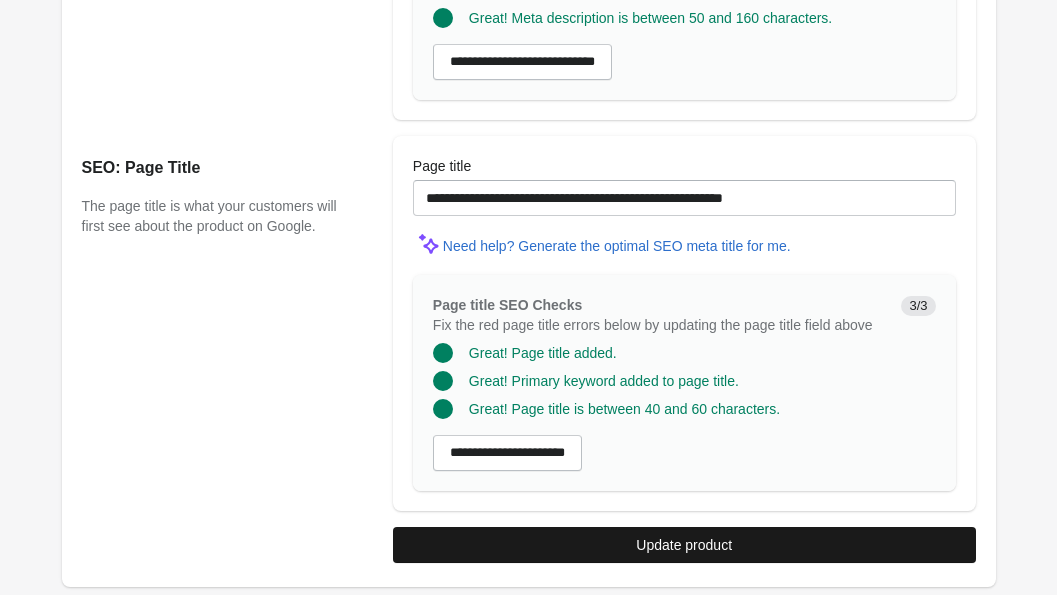 click on "Update product" at bounding box center (684, 545) 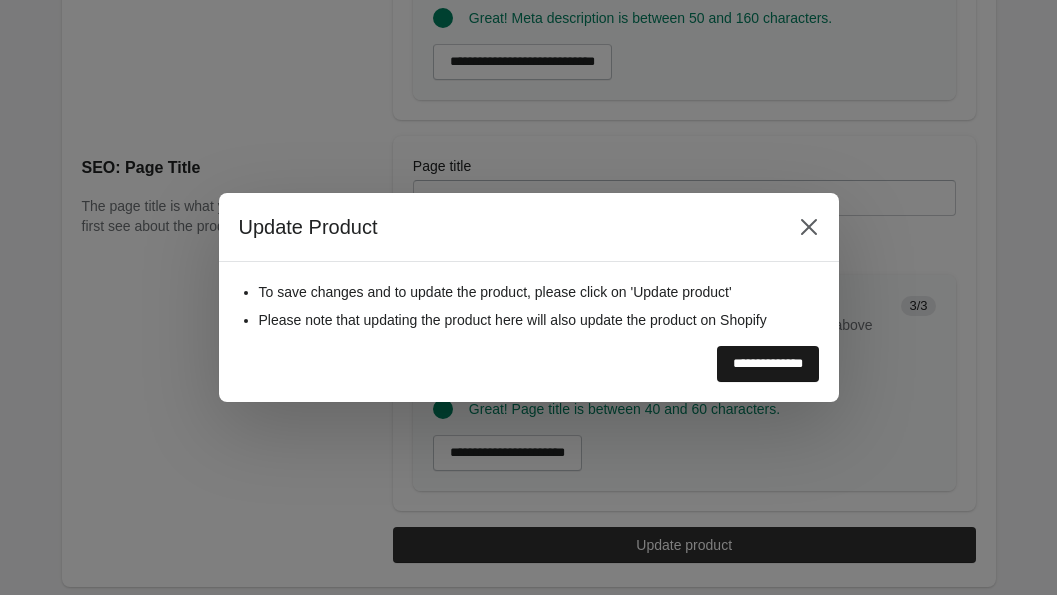 click on "**********" at bounding box center [768, 364] 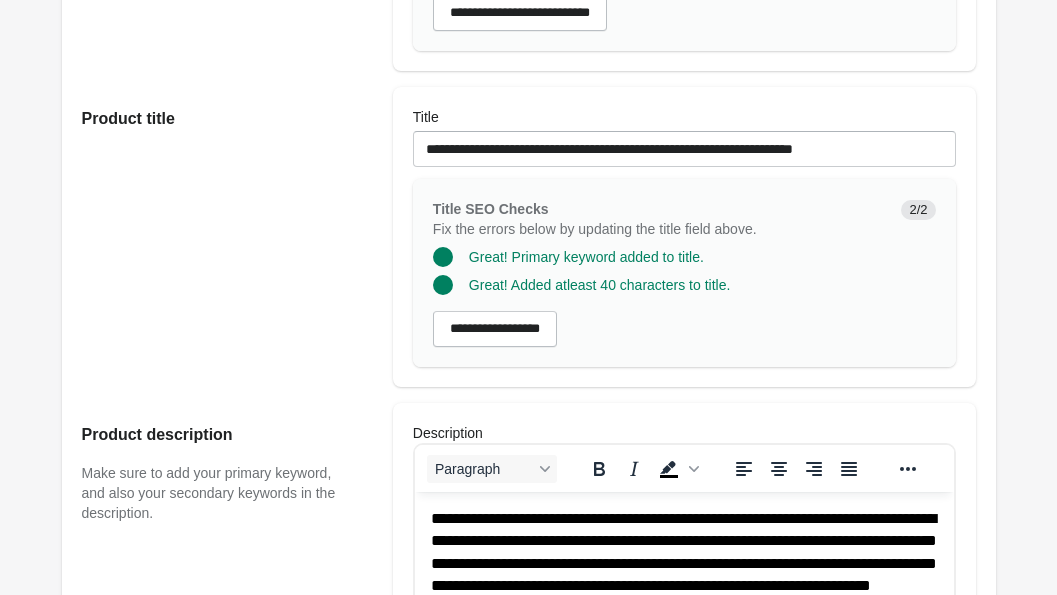 scroll, scrollTop: 0, scrollLeft: 0, axis: both 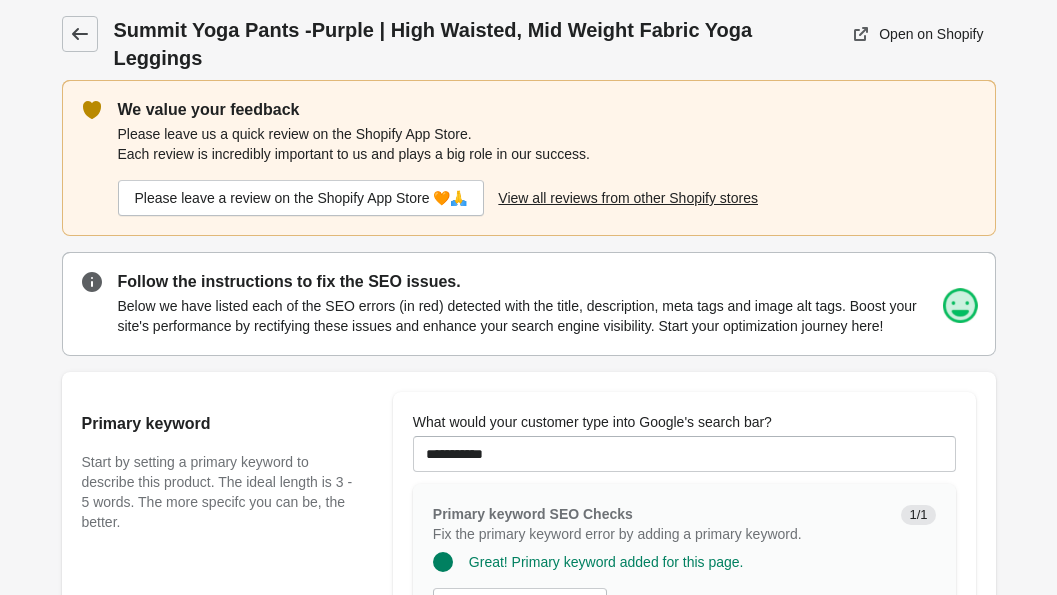 click at bounding box center (80, 34) 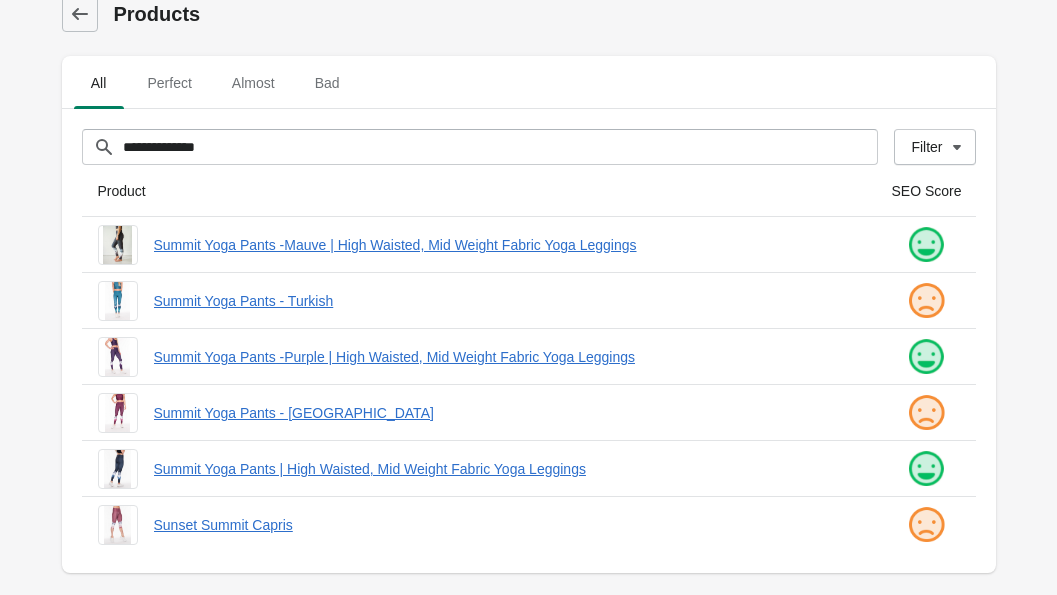 scroll, scrollTop: 22, scrollLeft: 0, axis: vertical 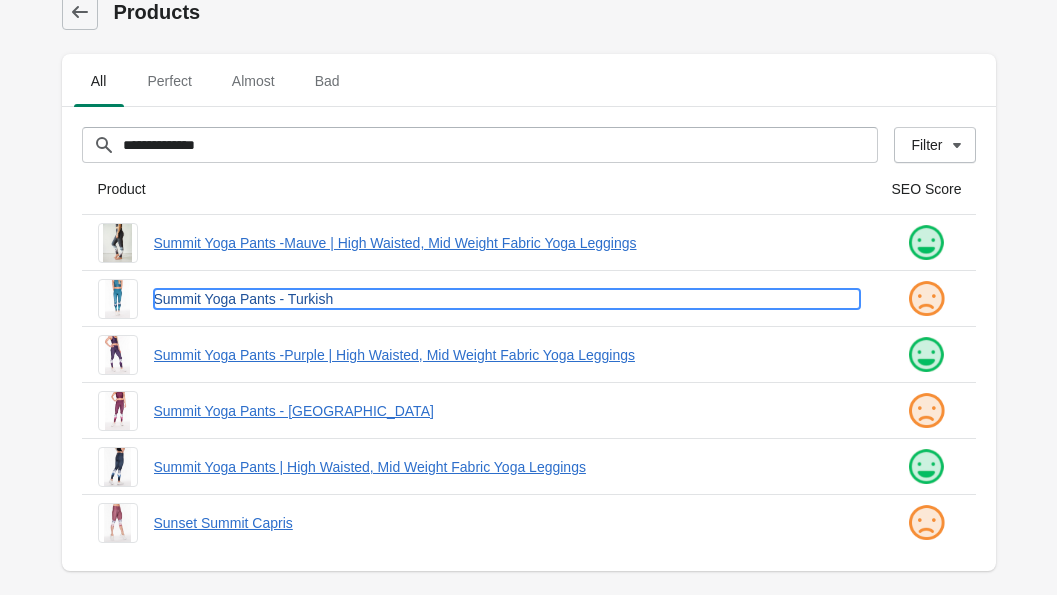 click on "Summit Yoga Pants - Turkish" at bounding box center (507, 299) 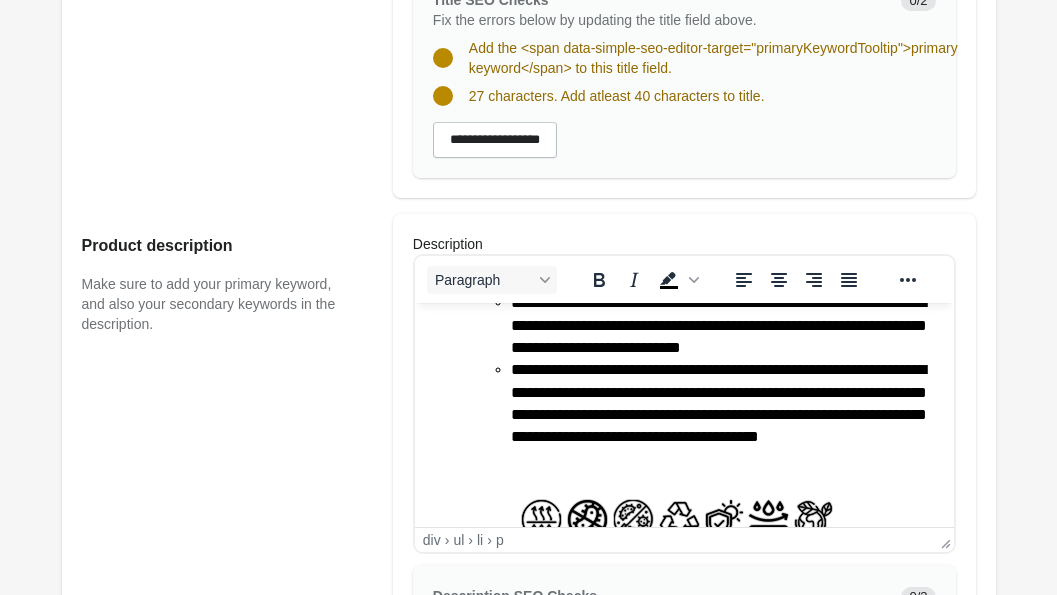 scroll, scrollTop: 332, scrollLeft: 0, axis: vertical 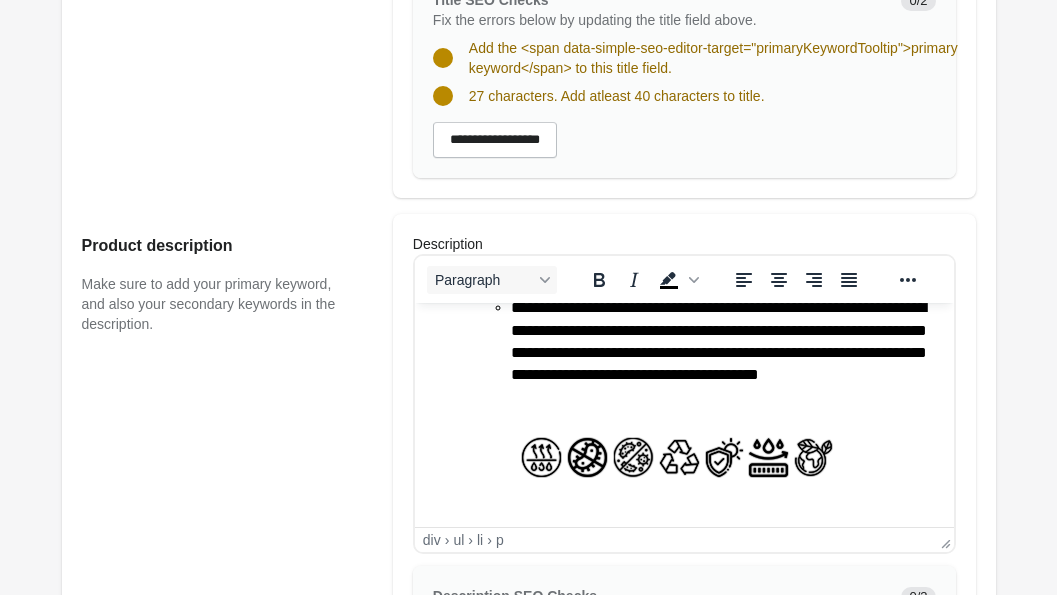 click at bounding box center (678, 457) 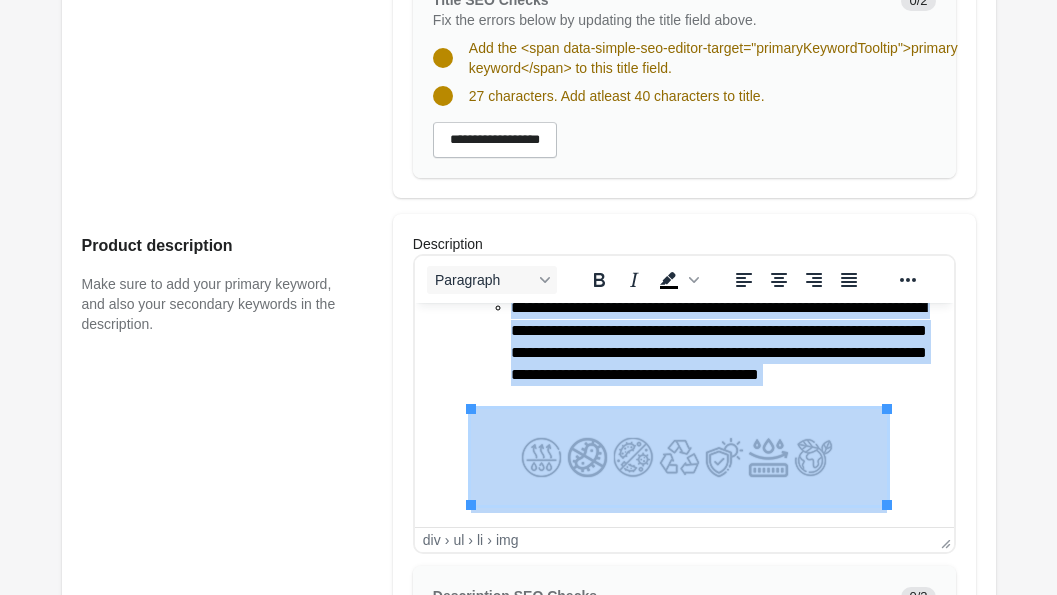 type 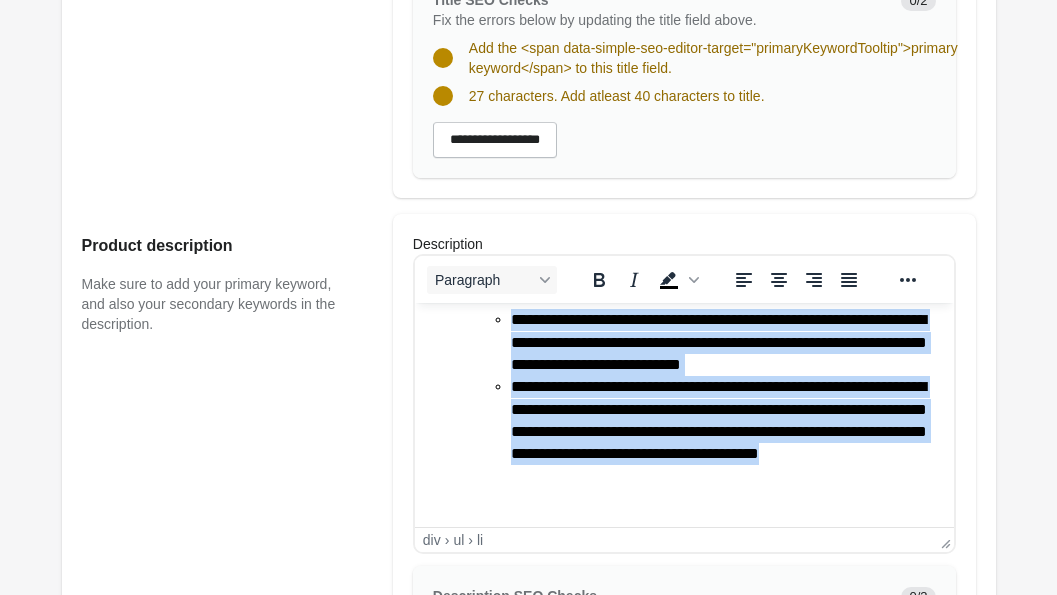 scroll, scrollTop: 253, scrollLeft: 0, axis: vertical 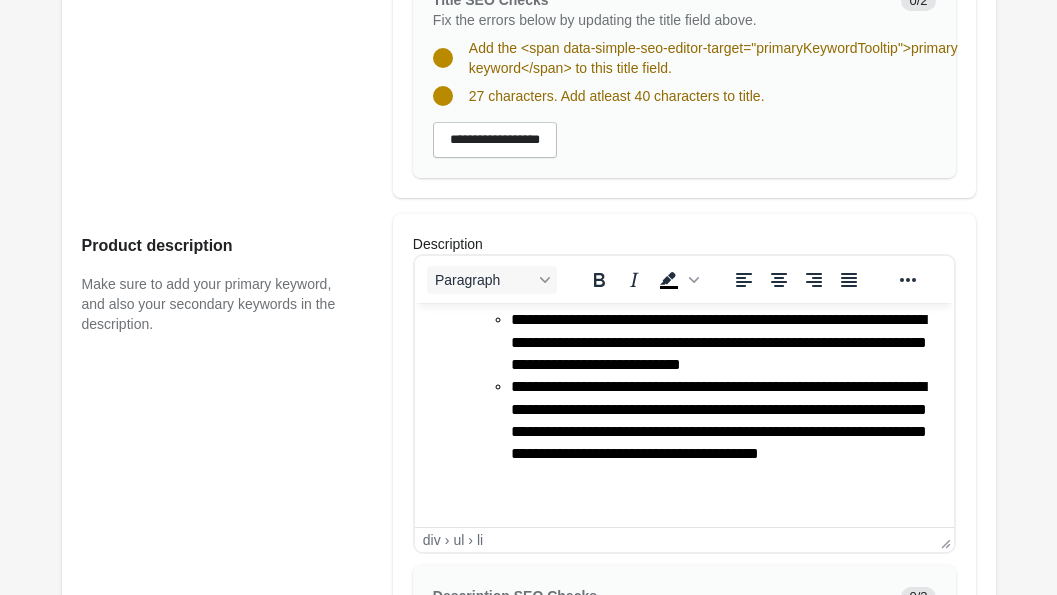 click on "**********" at bounding box center [683, 288] 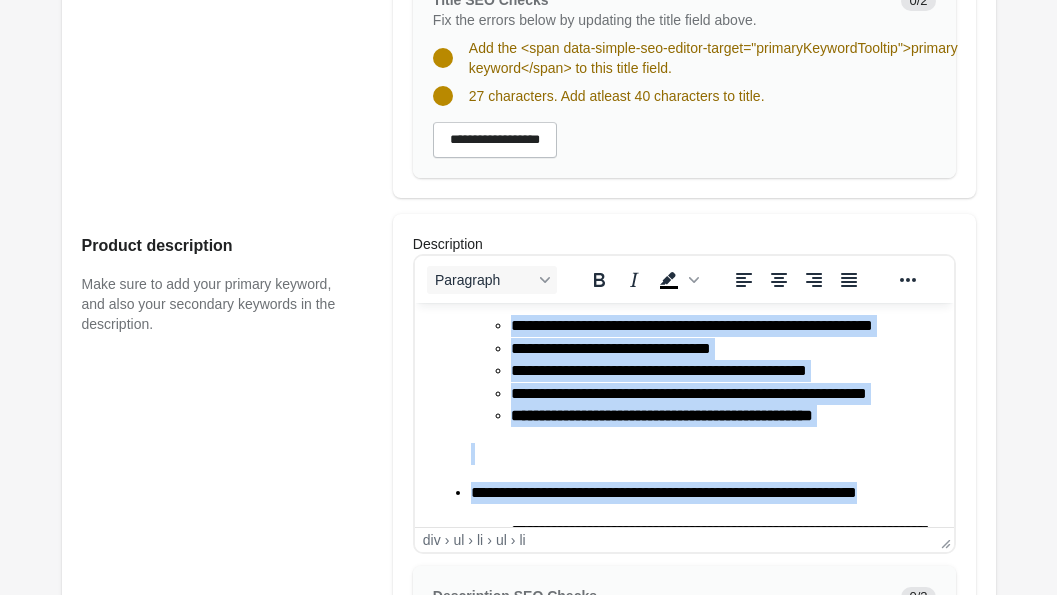 scroll, scrollTop: 0, scrollLeft: 0, axis: both 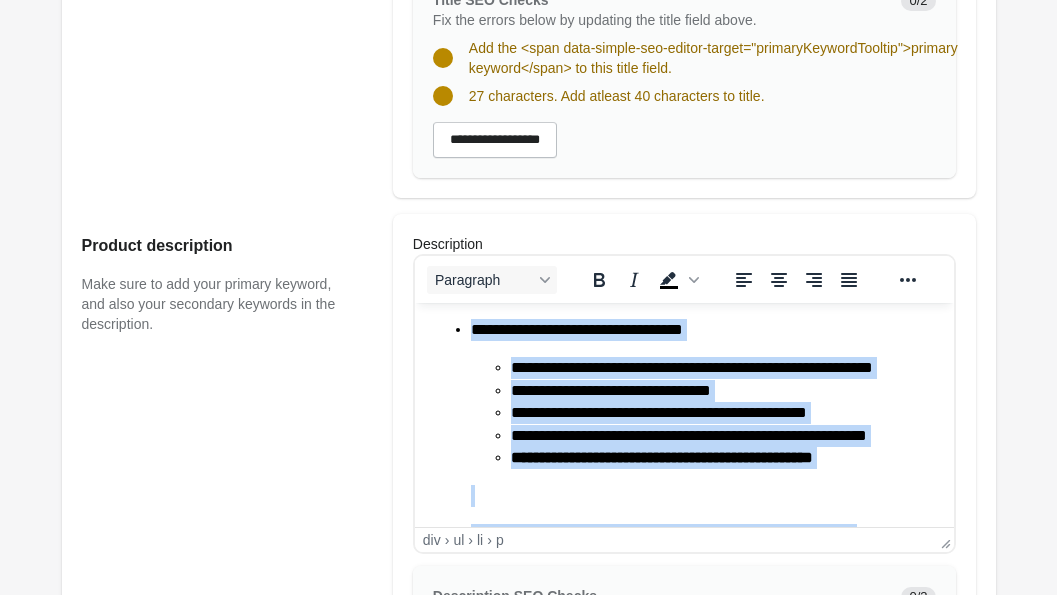 drag, startPoint x: 648, startPoint y: 499, endPoint x: 448, endPoint y: 297, distance: 284.26044 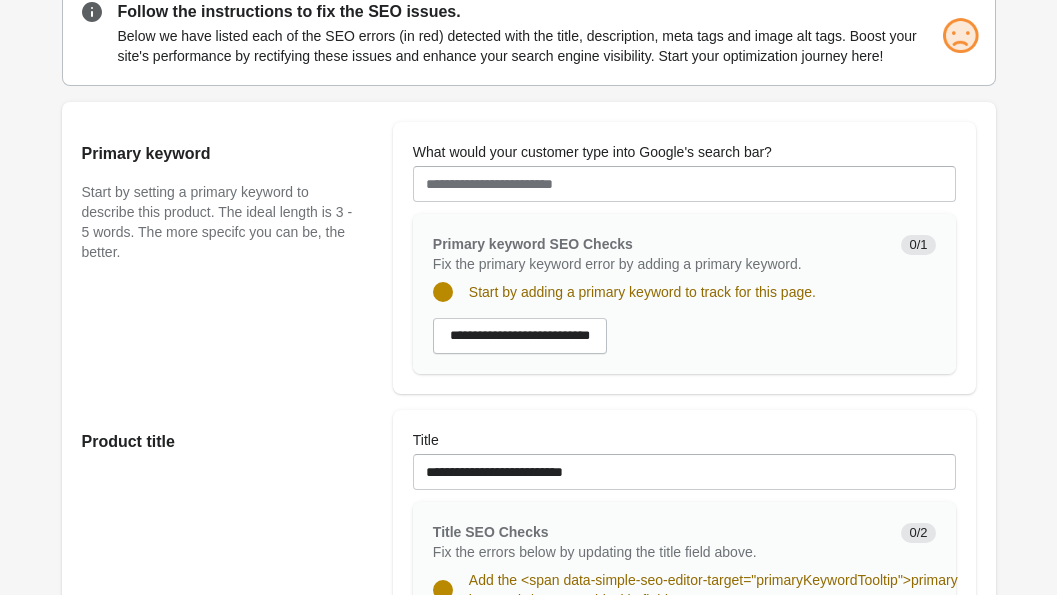 scroll, scrollTop: 245, scrollLeft: 0, axis: vertical 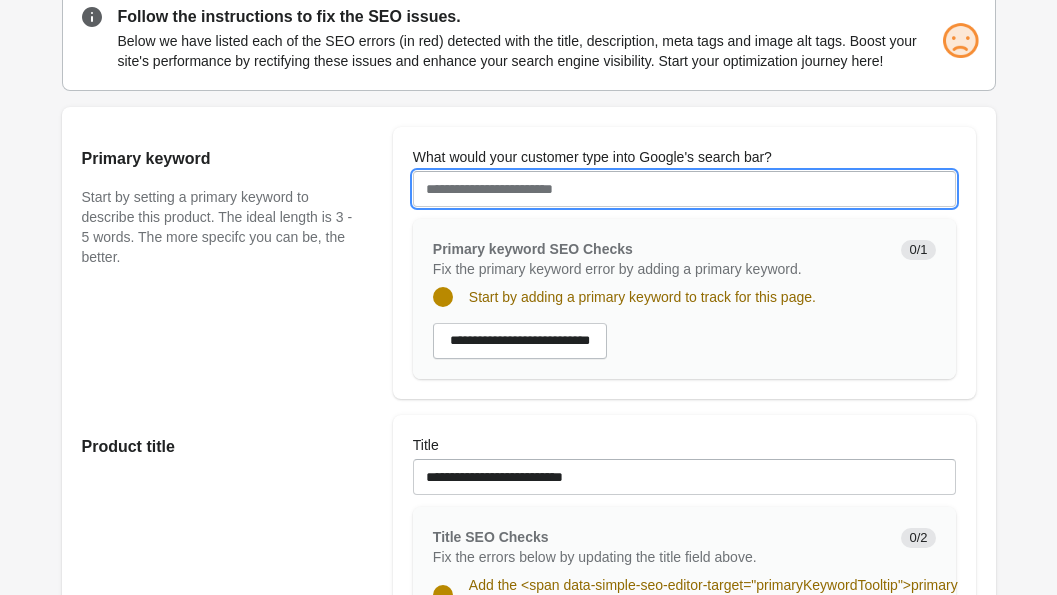 click on "What would your customer type into Google's search bar?" at bounding box center (684, 189) 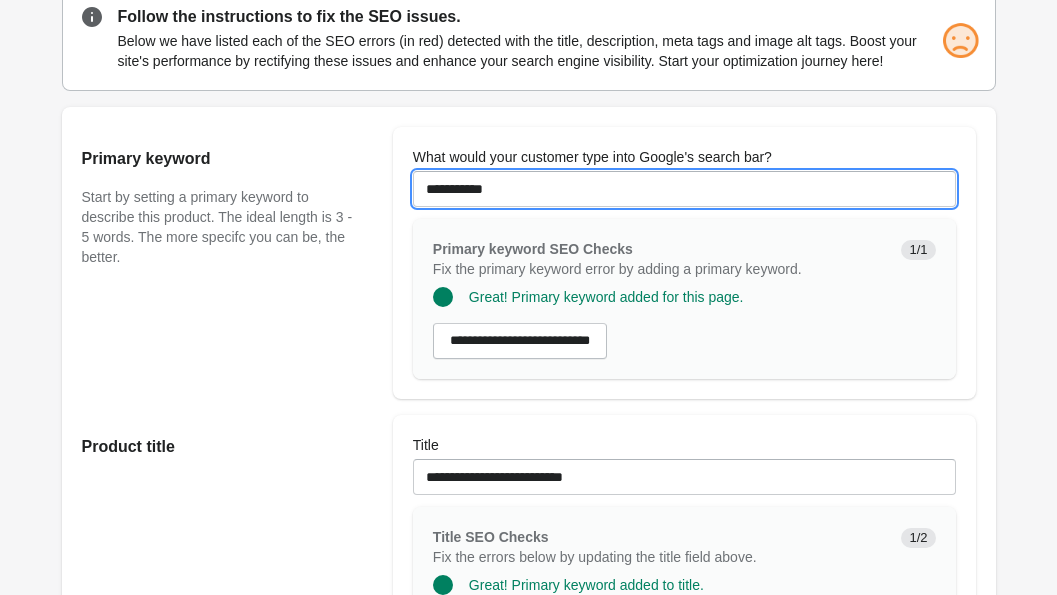 type on "**********" 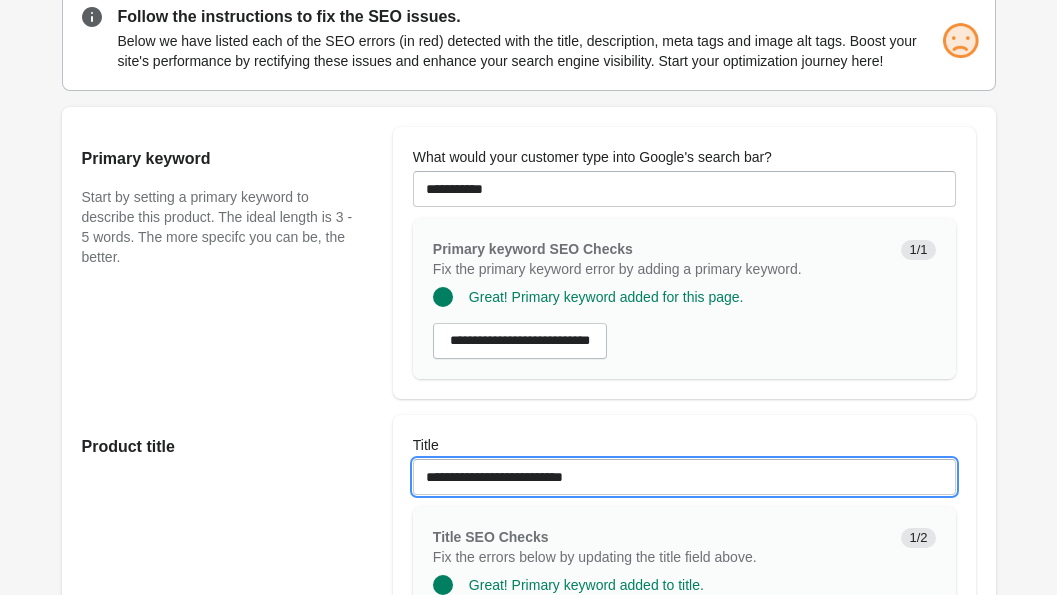 click on "**********" at bounding box center [684, 477] 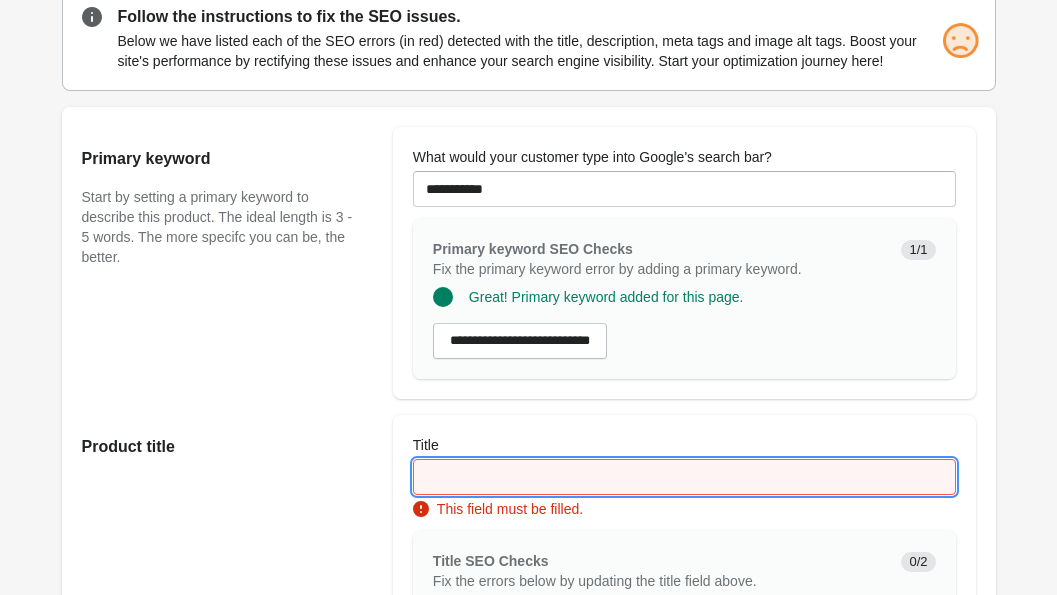 paste on "**********" 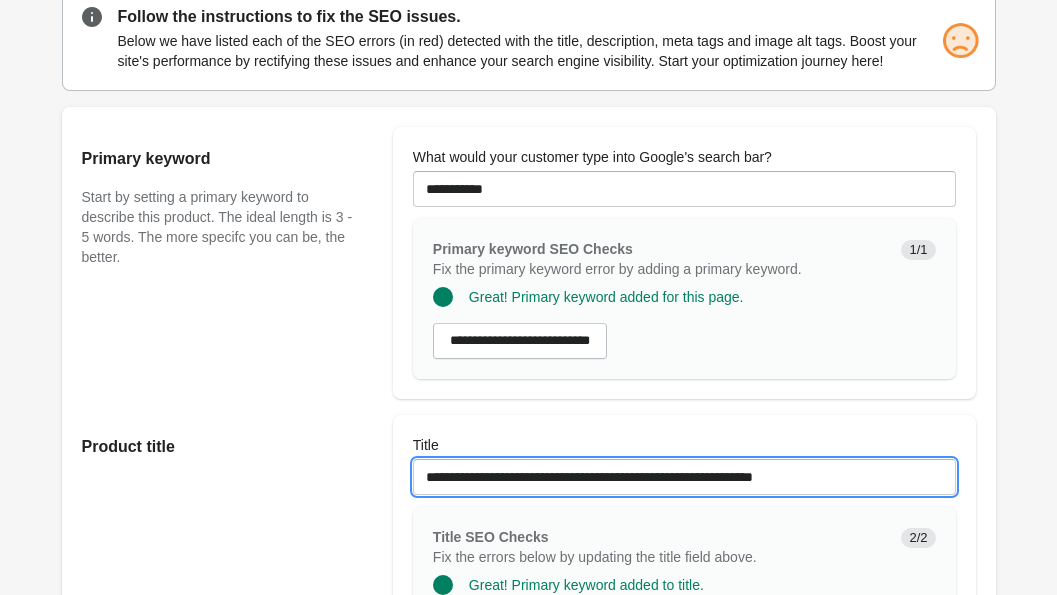 click on "**********" at bounding box center (684, 477) 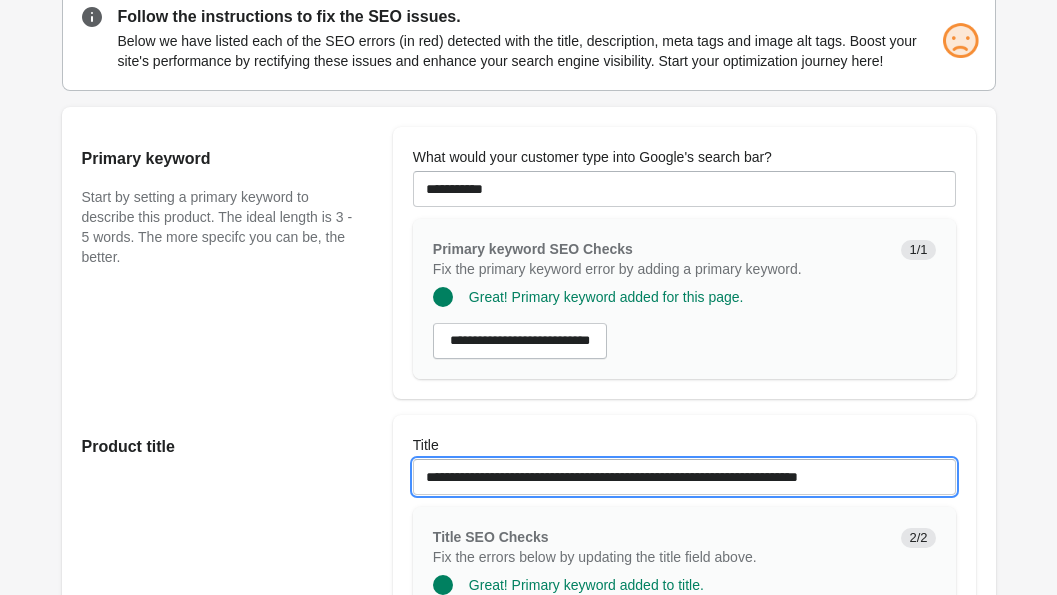 type on "**********" 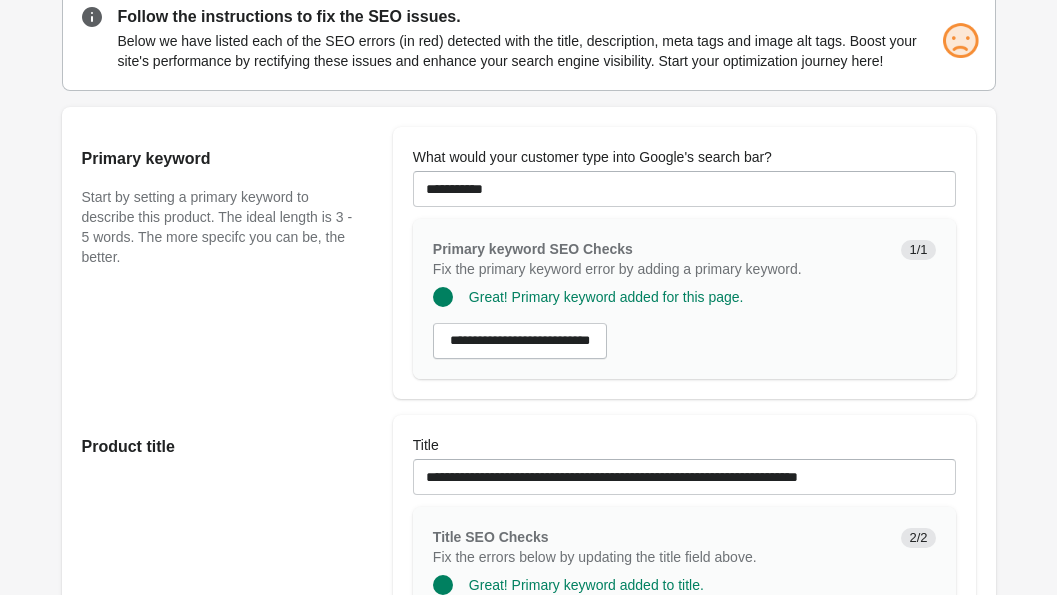 click on "Primary keyword
Start by setting a primary keyword to describe this product. The ideal length is 3 - 5 words. The more specifc you can be, the better." at bounding box center [227, 263] 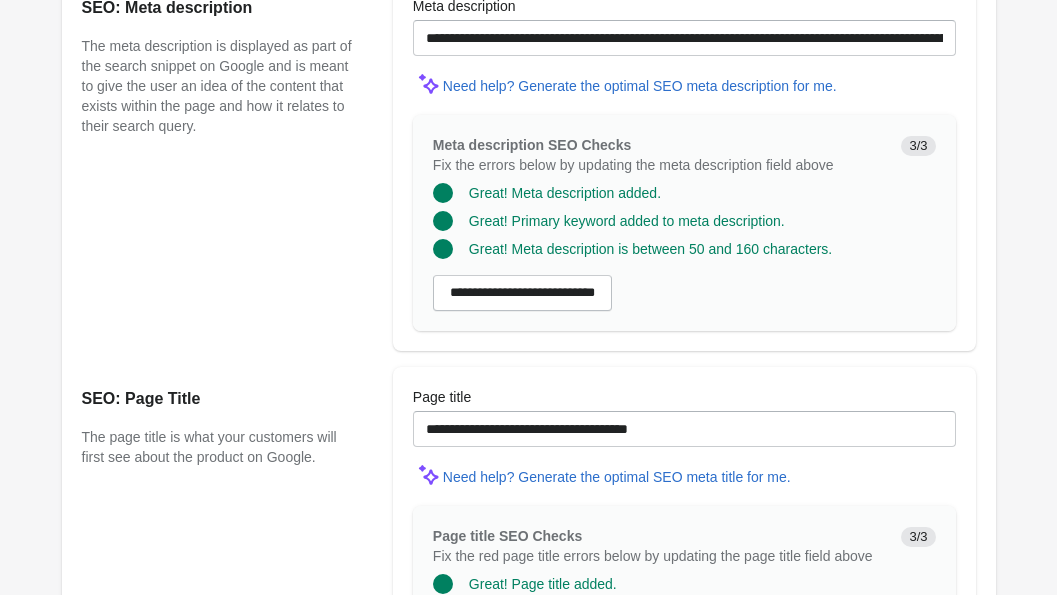 scroll, scrollTop: 1915, scrollLeft: 0, axis: vertical 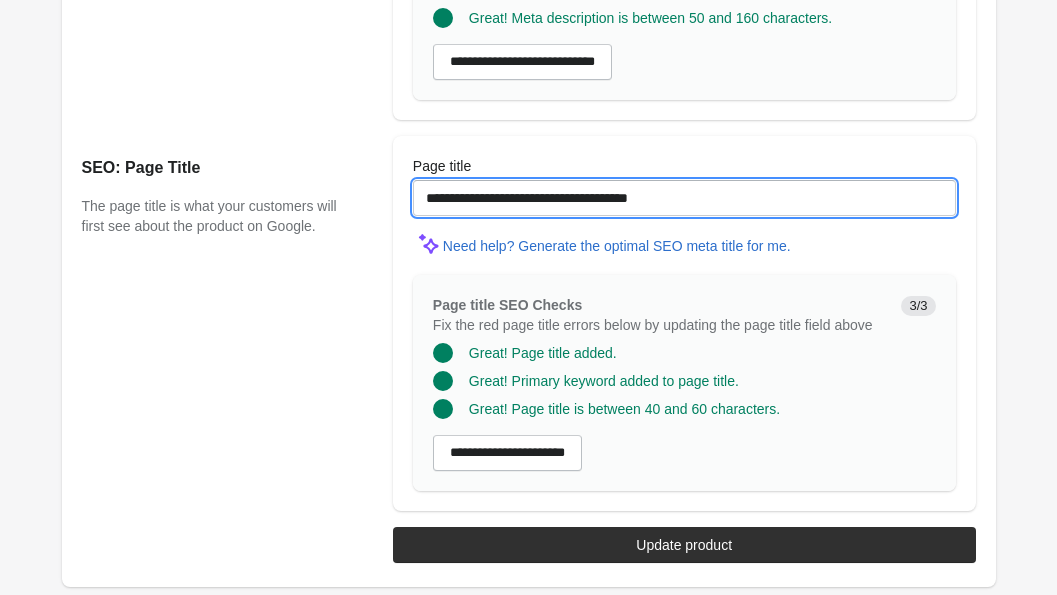 click on "**********" at bounding box center (684, 198) 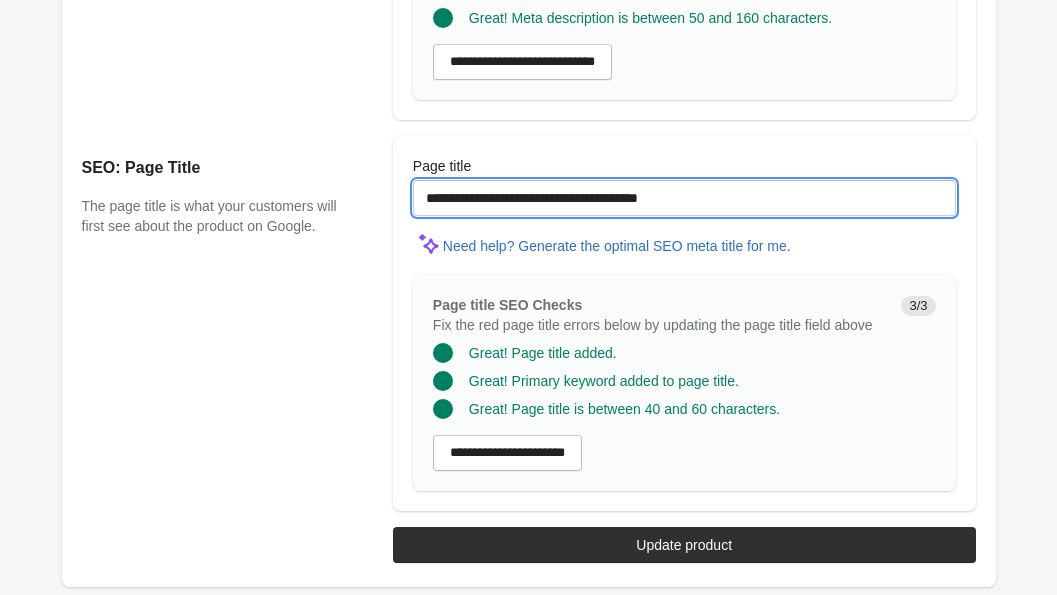 click on "**********" at bounding box center (684, 198) 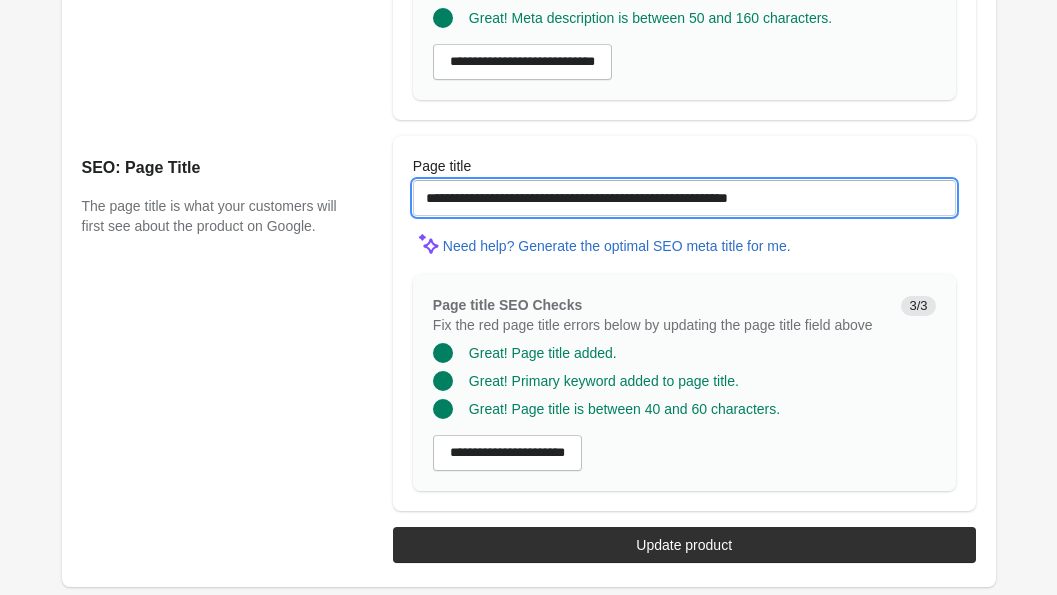 type on "**********" 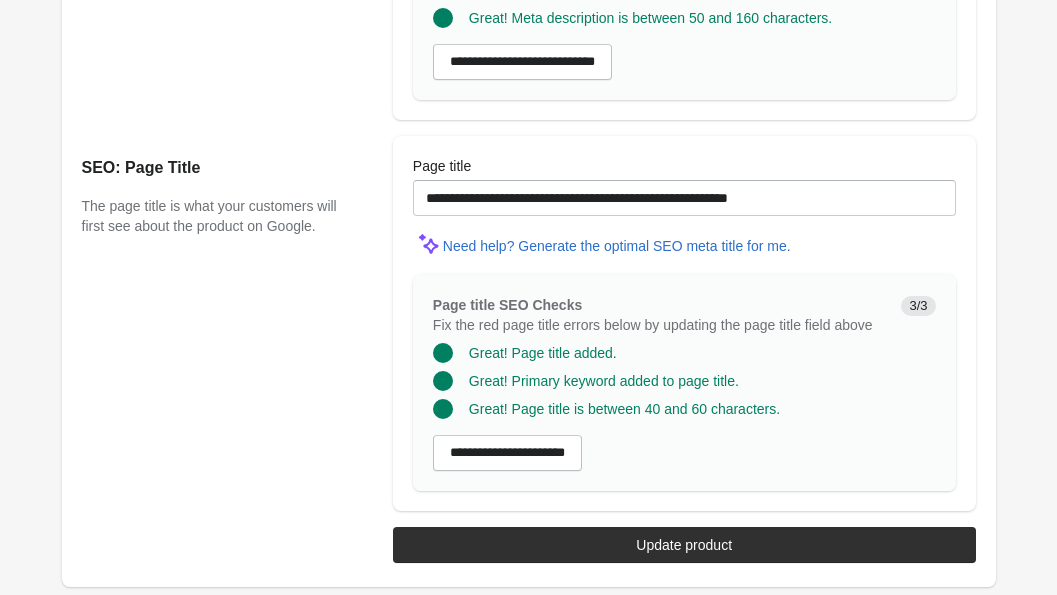 click on "**********" at bounding box center [684, 323] 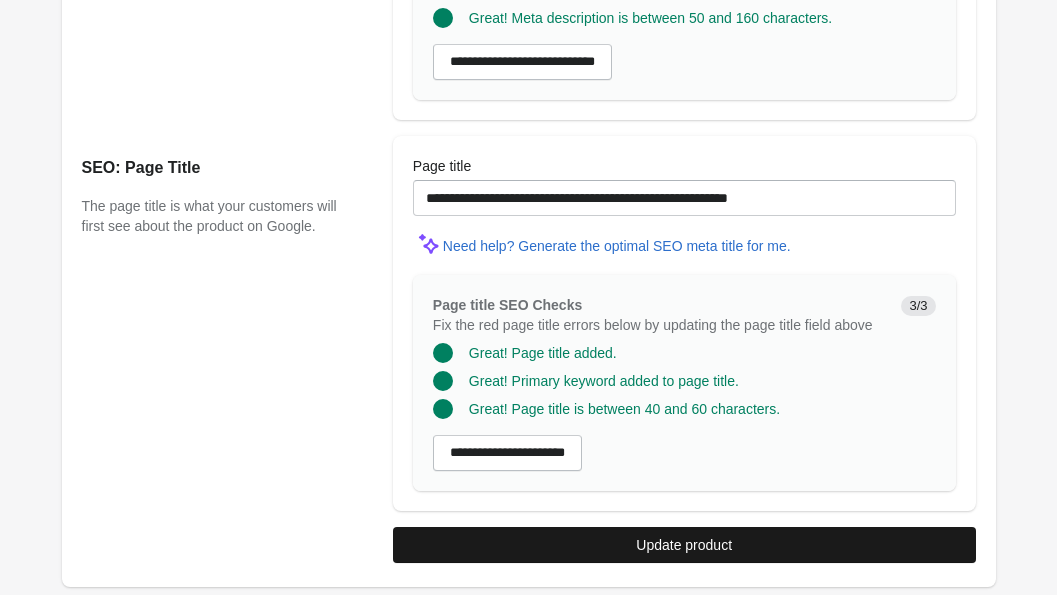 click on "Update product" at bounding box center [684, 545] 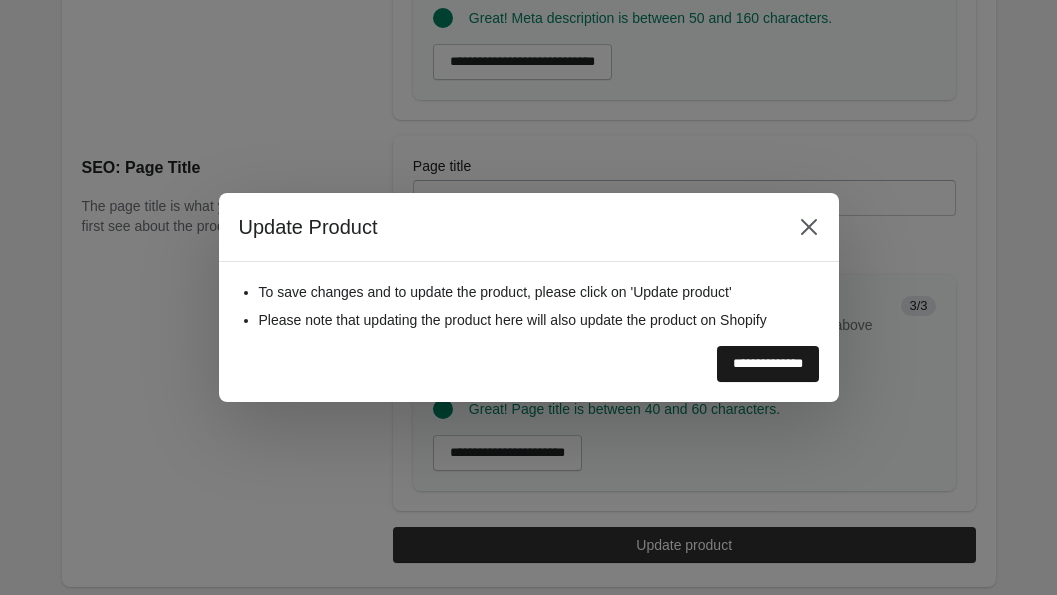 click on "**********" at bounding box center (768, 364) 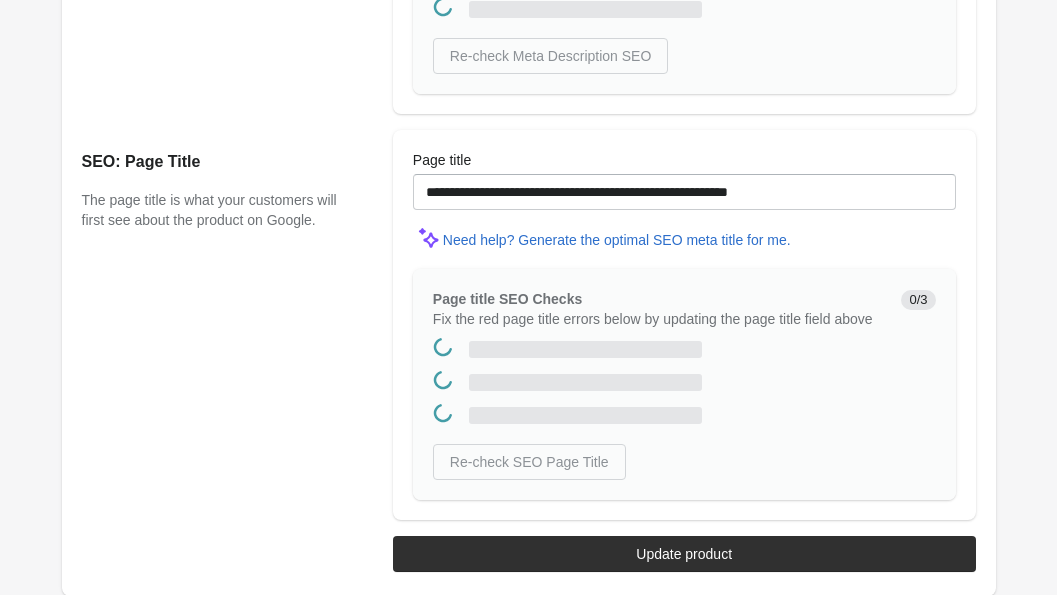 scroll, scrollTop: 0, scrollLeft: 0, axis: both 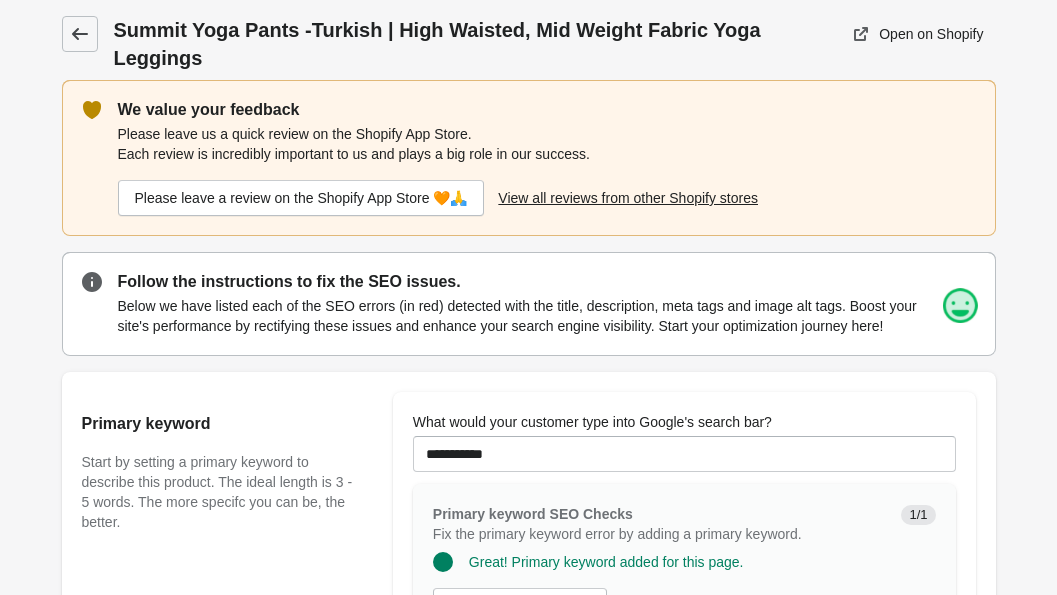 click at bounding box center [80, 34] 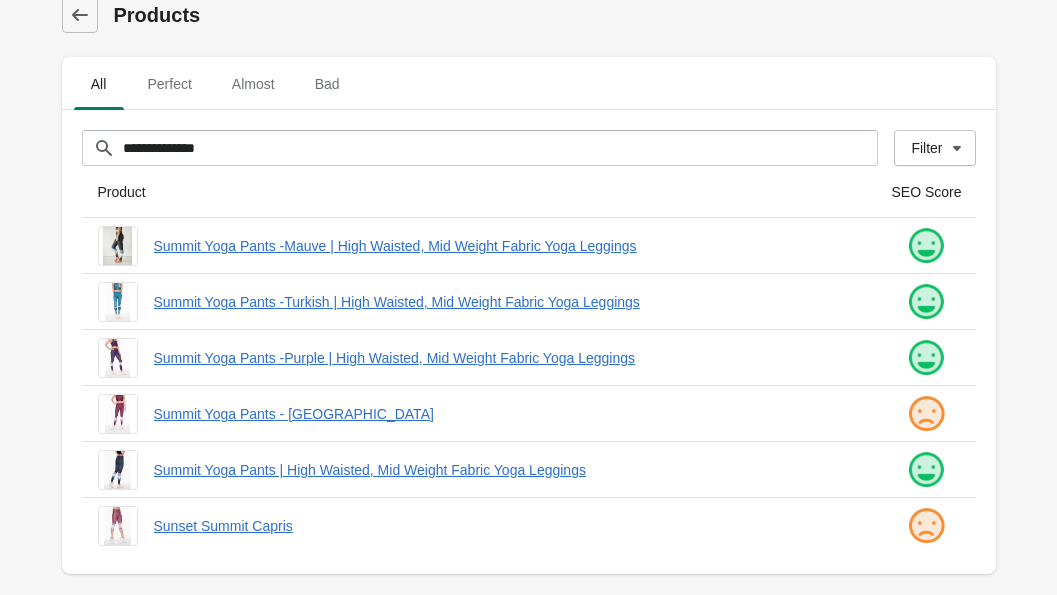 scroll, scrollTop: 22, scrollLeft: 0, axis: vertical 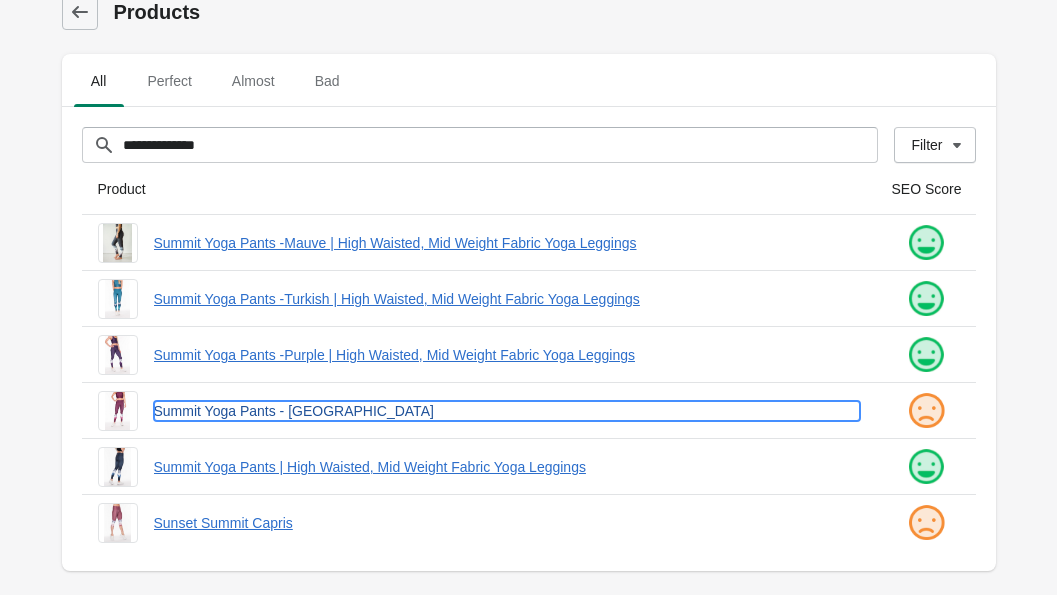 click on "Summit Yoga Pants - Burgundy" at bounding box center (507, 411) 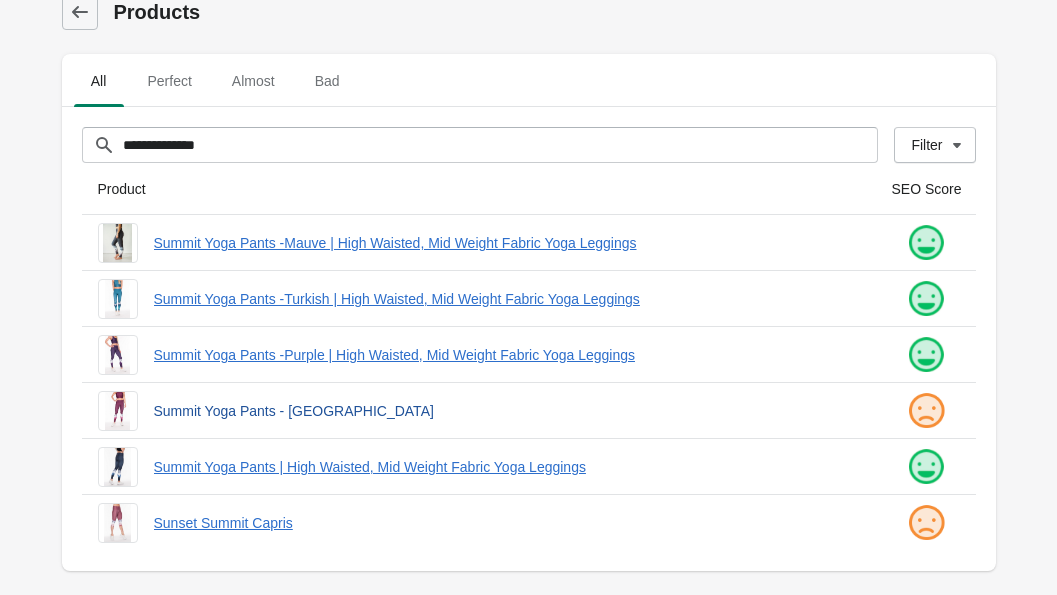 scroll, scrollTop: 0, scrollLeft: 0, axis: both 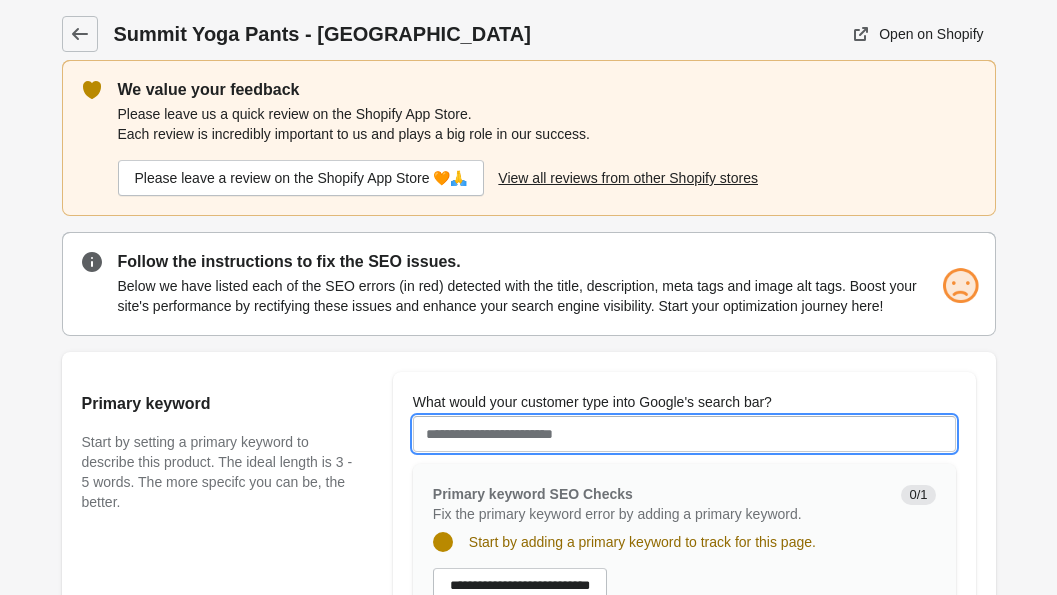 click on "What would your customer type into Google's search bar?" at bounding box center [684, 434] 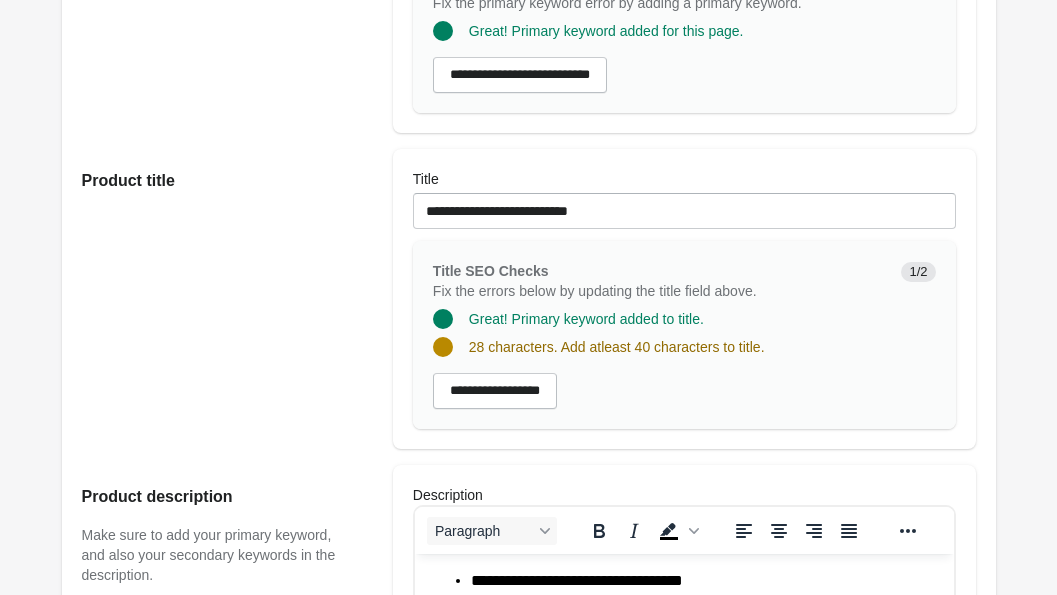 scroll, scrollTop: 549, scrollLeft: 0, axis: vertical 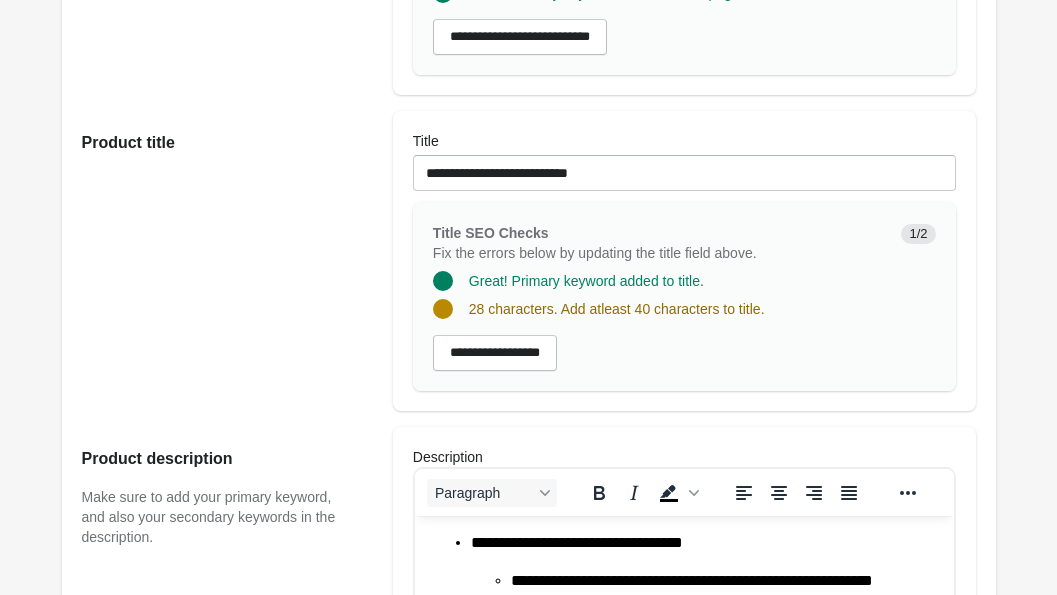 type on "**********" 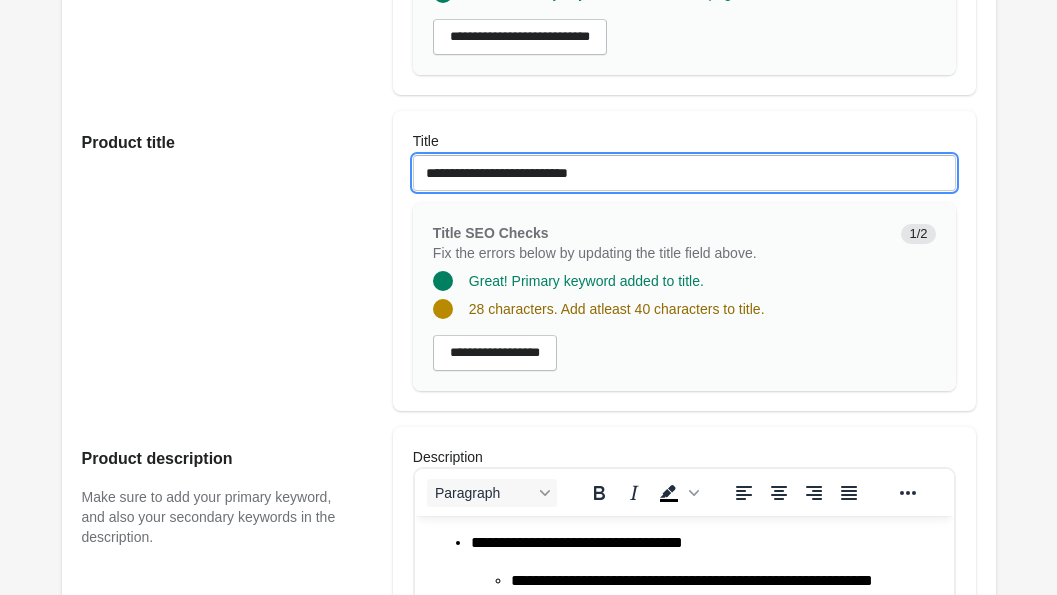 drag, startPoint x: 699, startPoint y: 192, endPoint x: 303, endPoint y: 146, distance: 398.66275 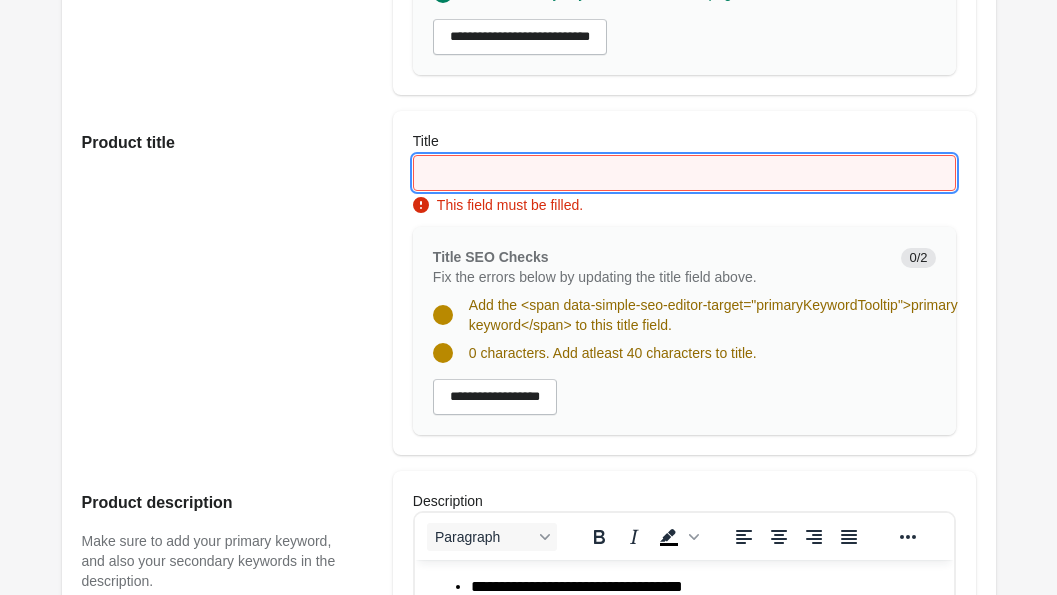 paste on "**********" 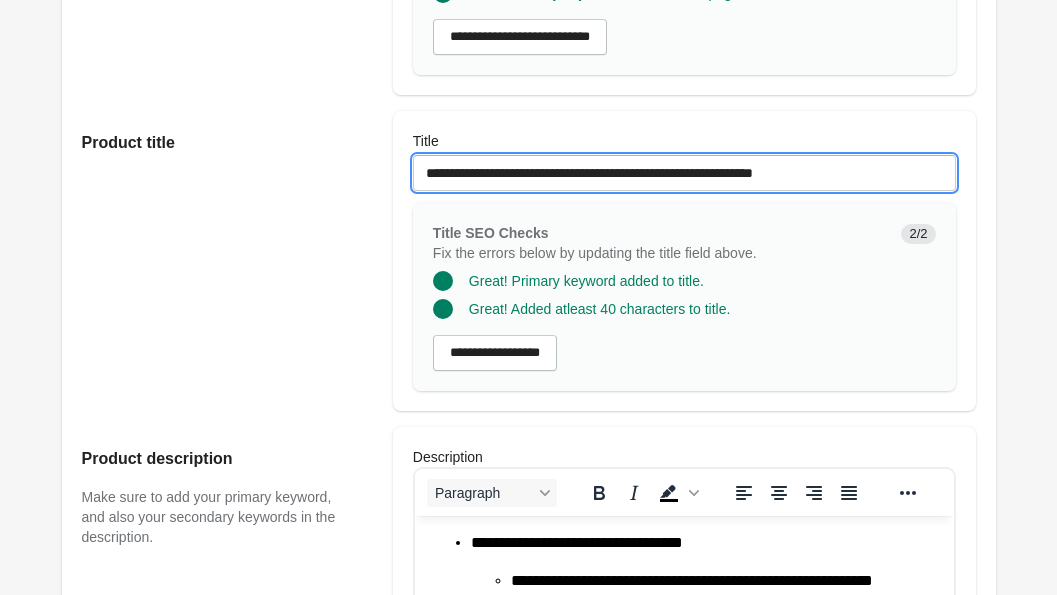 click on "**********" at bounding box center (684, 173) 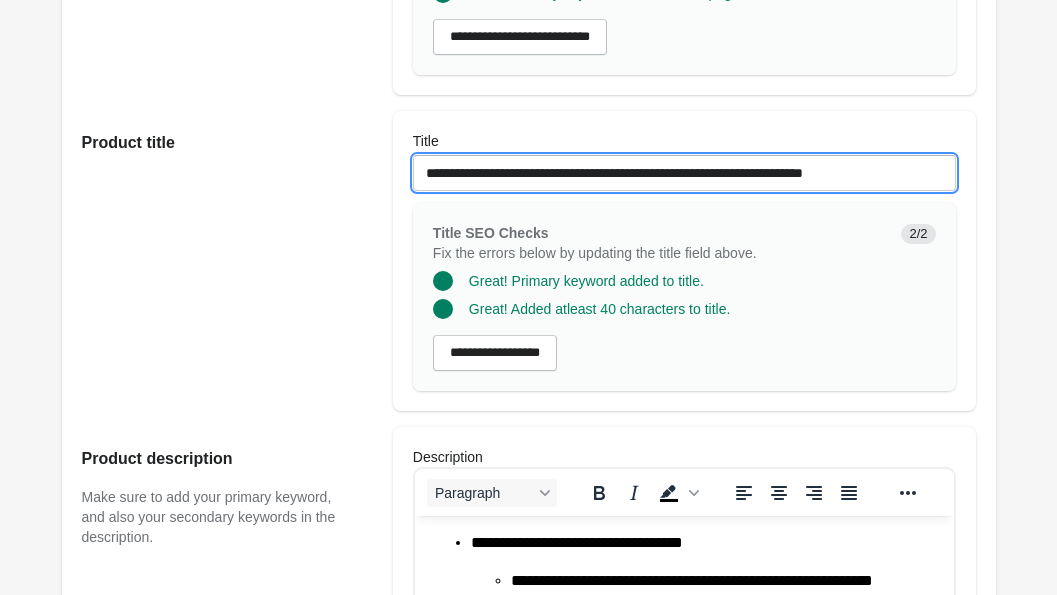 type on "**********" 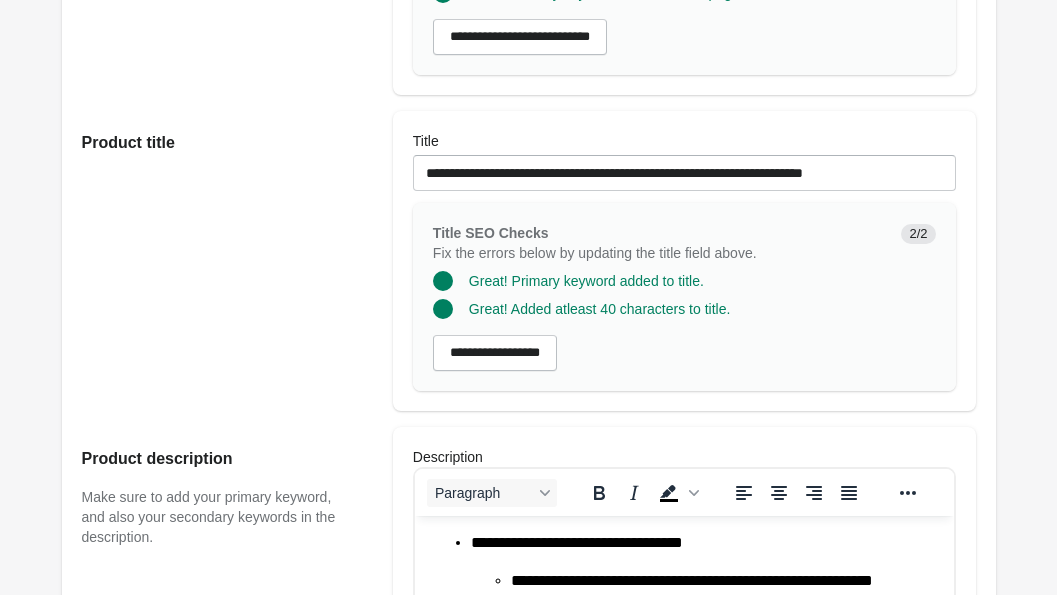 click on "Great! Added atleast 40 characters to title." at bounding box center [676, 301] 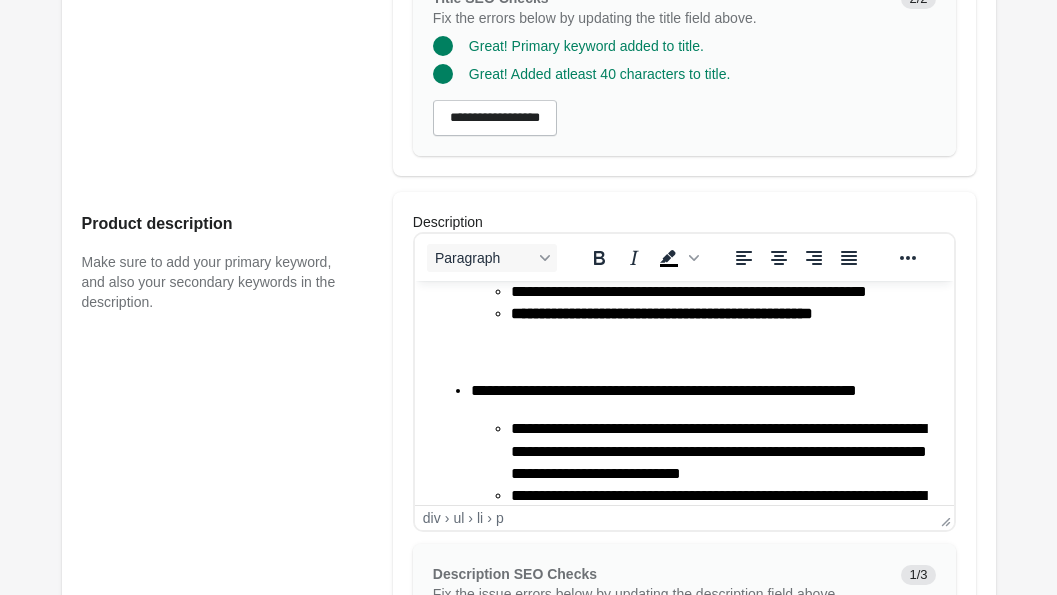 scroll, scrollTop: 332, scrollLeft: 0, axis: vertical 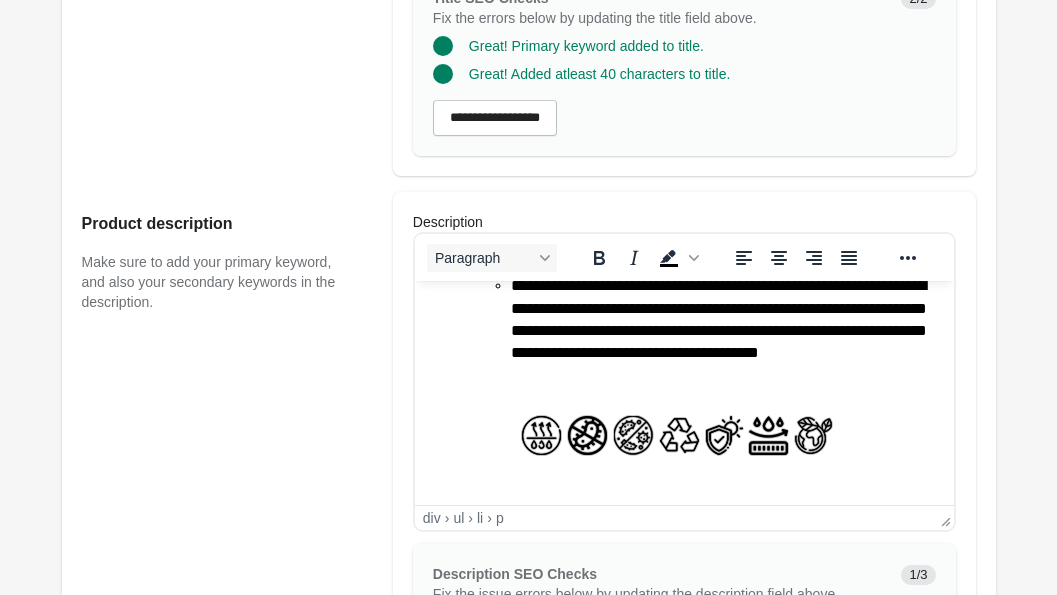 click on "**********" at bounding box center (703, 330) 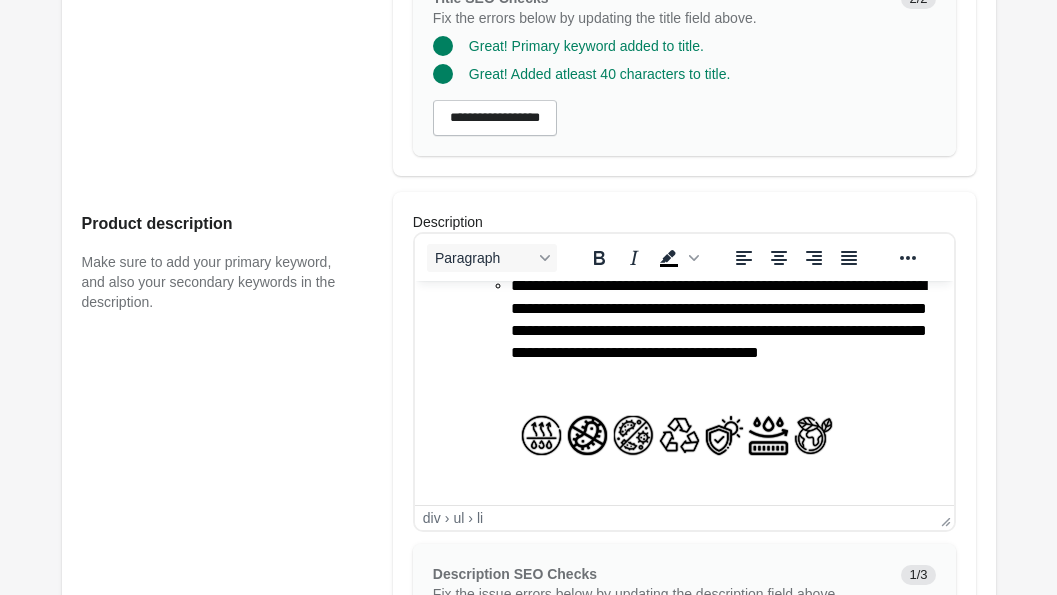 type 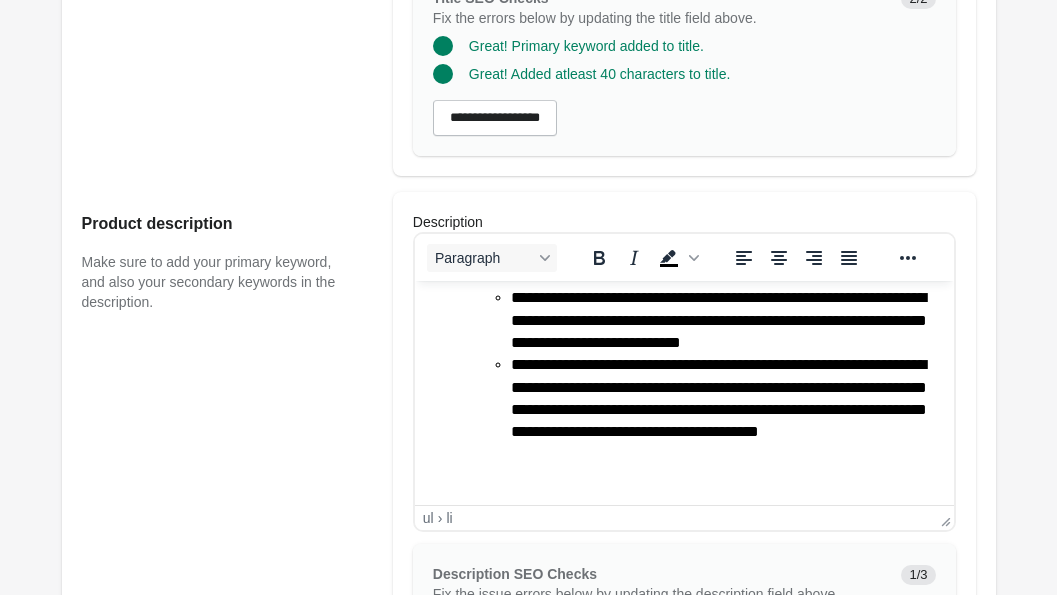 scroll, scrollTop: 234, scrollLeft: 0, axis: vertical 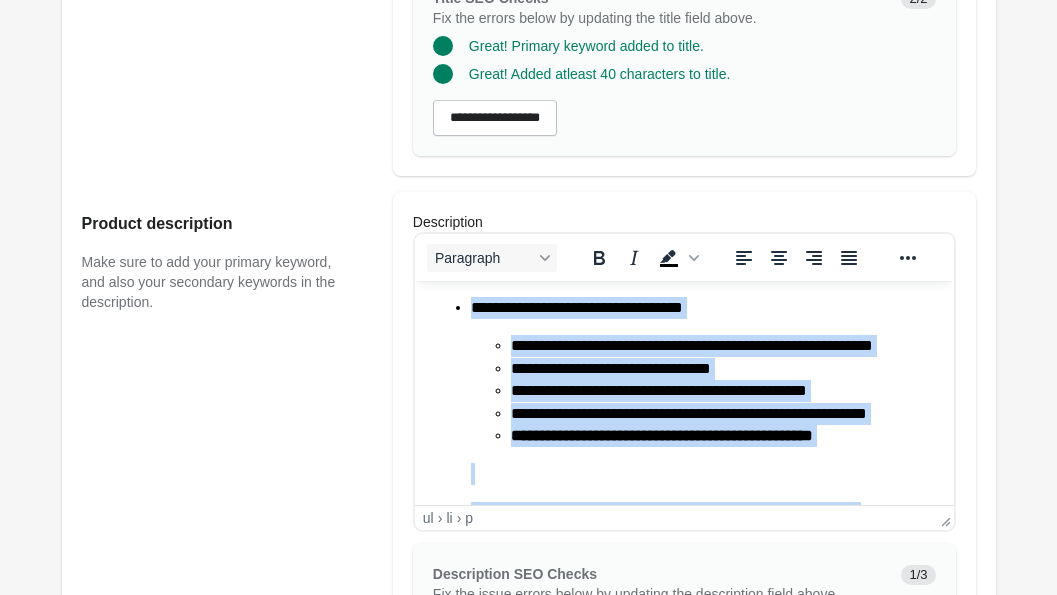 drag, startPoint x: 708, startPoint y: 475, endPoint x: 368, endPoint y: 143, distance: 475.20944 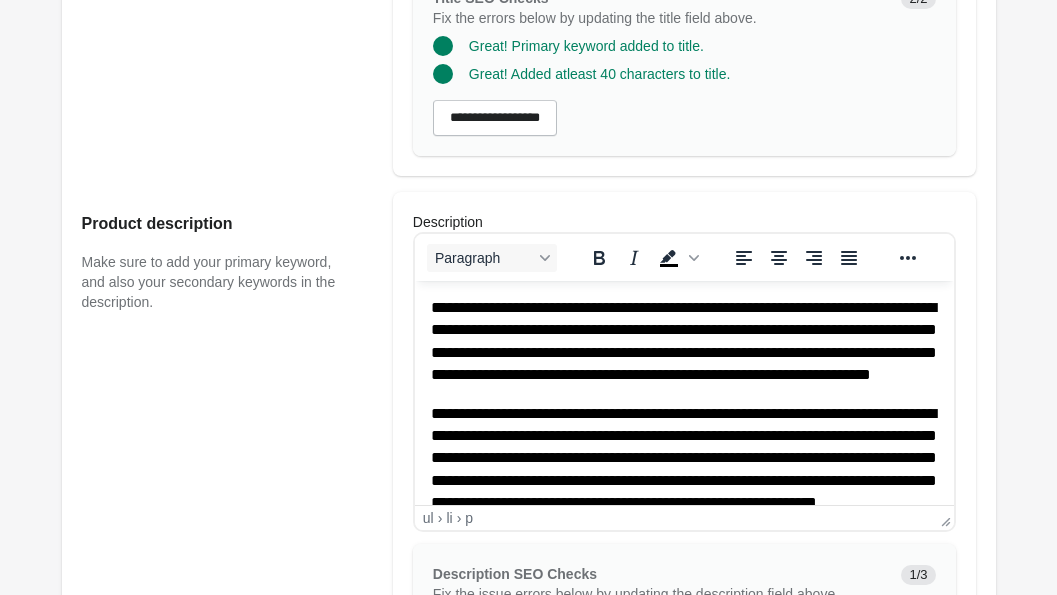 scroll, scrollTop: 797, scrollLeft: 0, axis: vertical 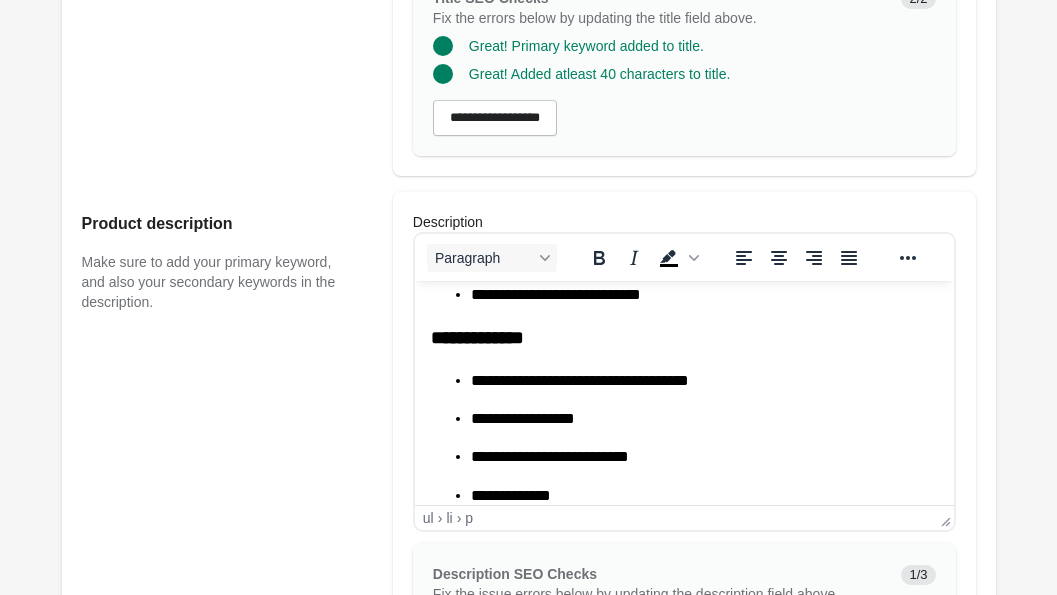 click on "**********" at bounding box center [684, 508] 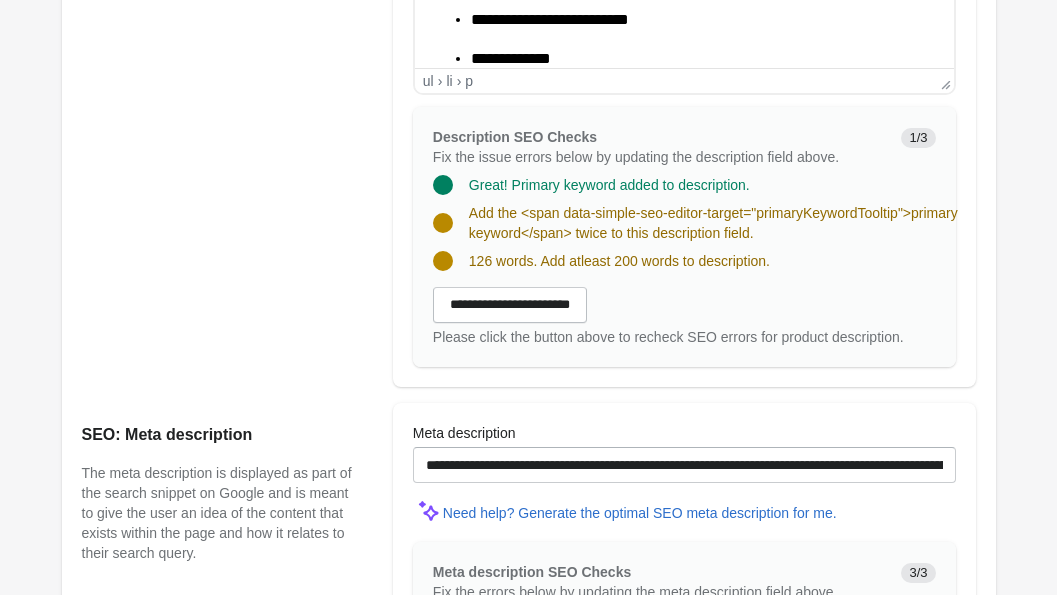scroll, scrollTop: 1271, scrollLeft: 0, axis: vertical 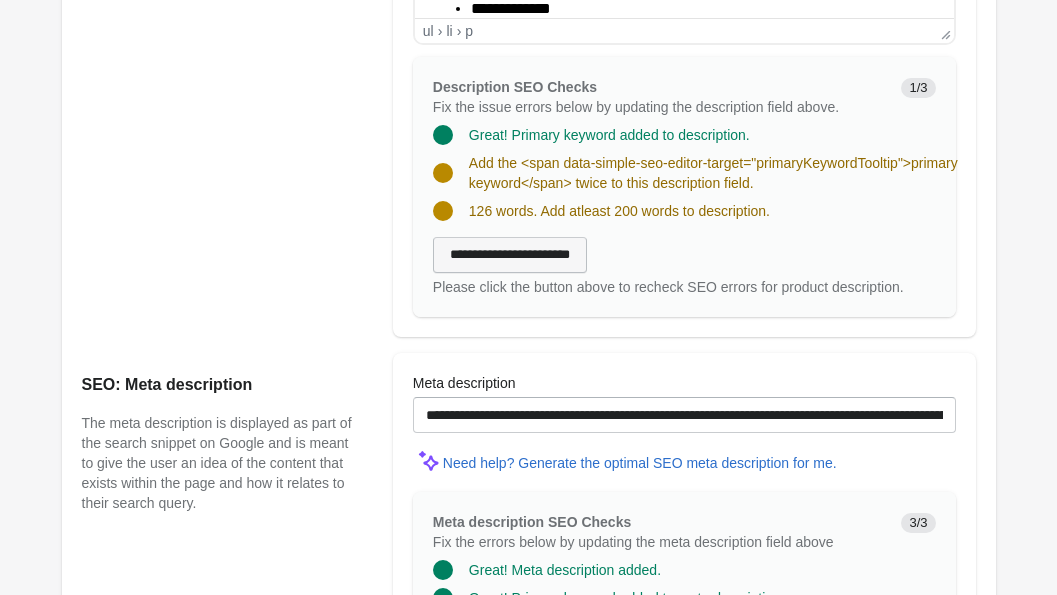 click on "**********" at bounding box center [510, 255] 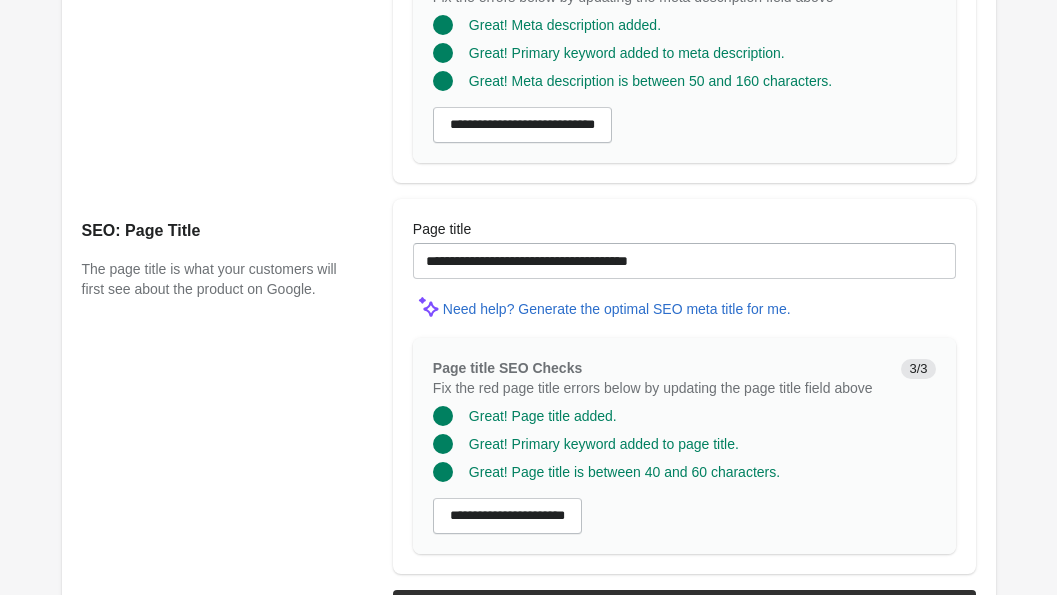 scroll, scrollTop: 1817, scrollLeft: 0, axis: vertical 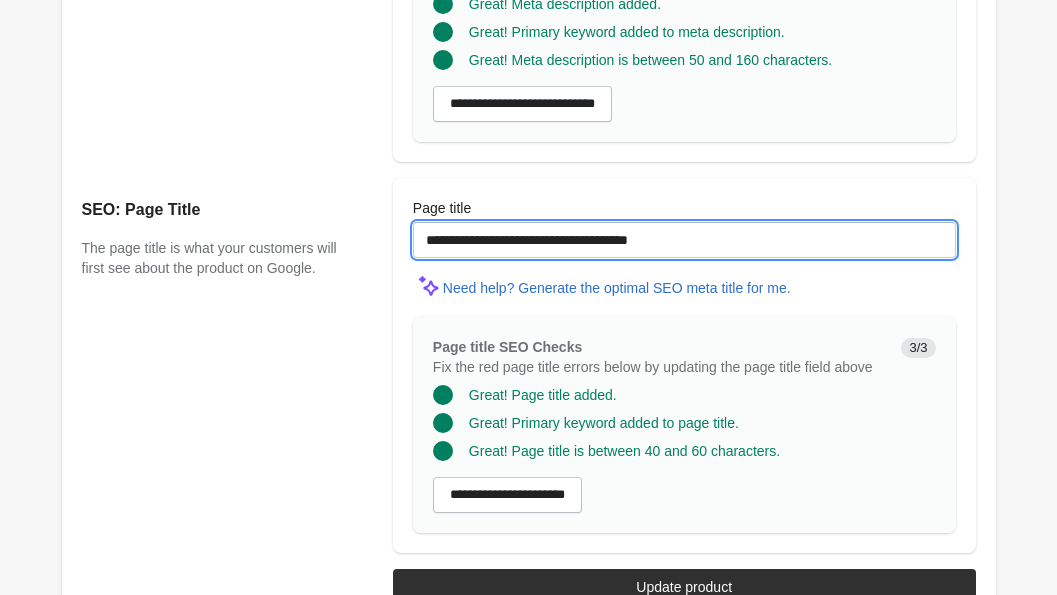 click on "**********" at bounding box center (684, 240) 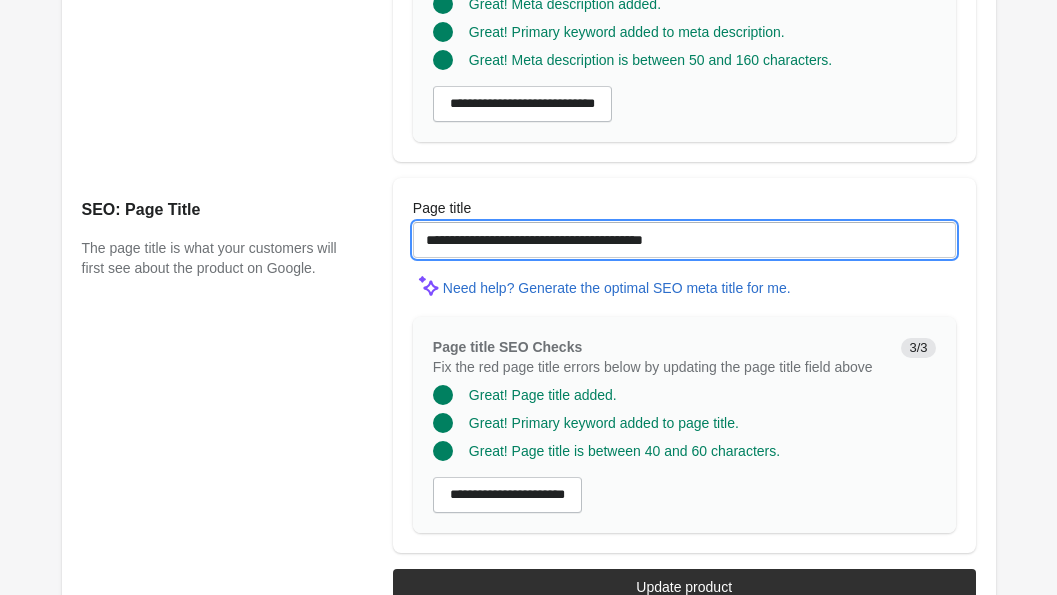 click on "**********" at bounding box center (684, 240) 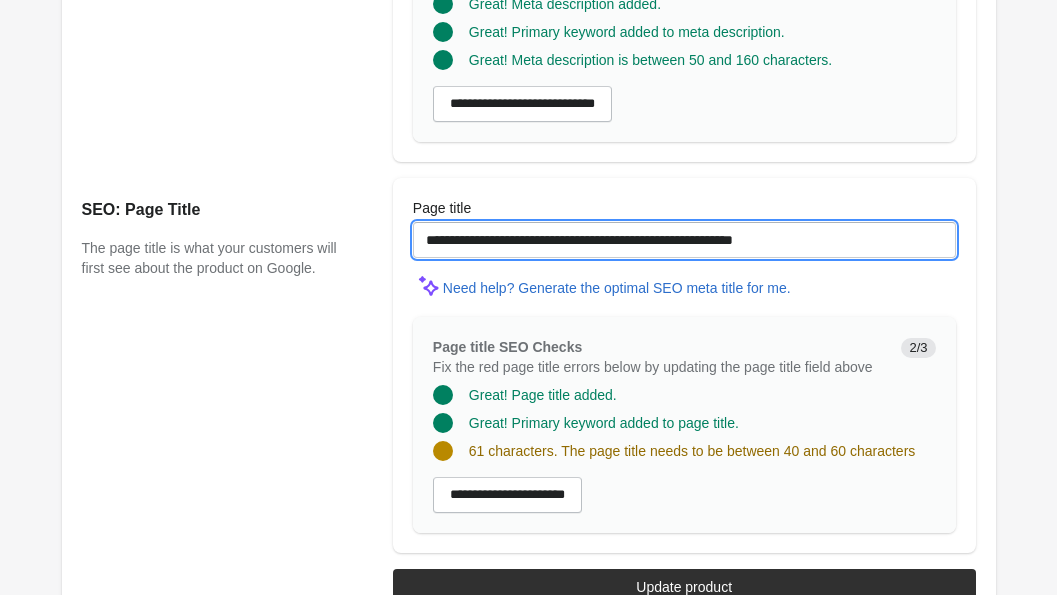 click on "**********" at bounding box center (684, 240) 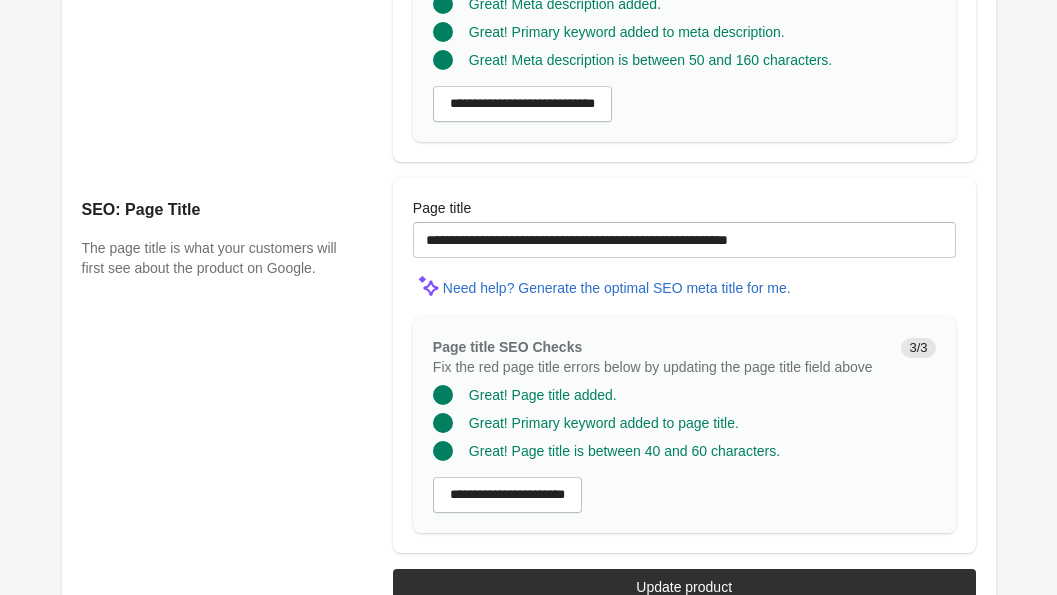 click on "**********" at bounding box center (519, 357) 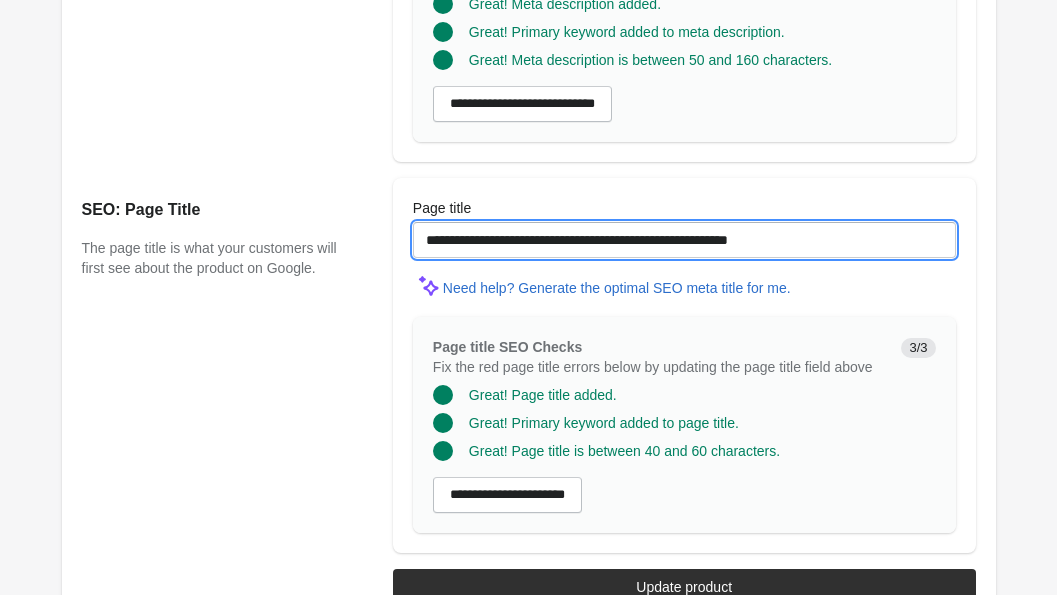 click on "**********" at bounding box center (684, 240) 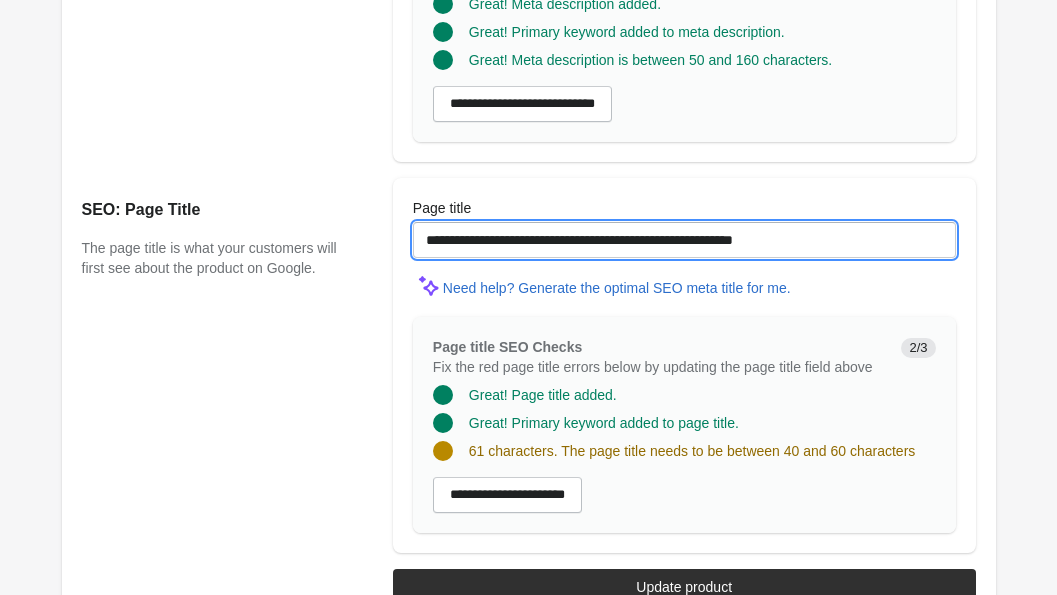 click on "**********" at bounding box center [684, 240] 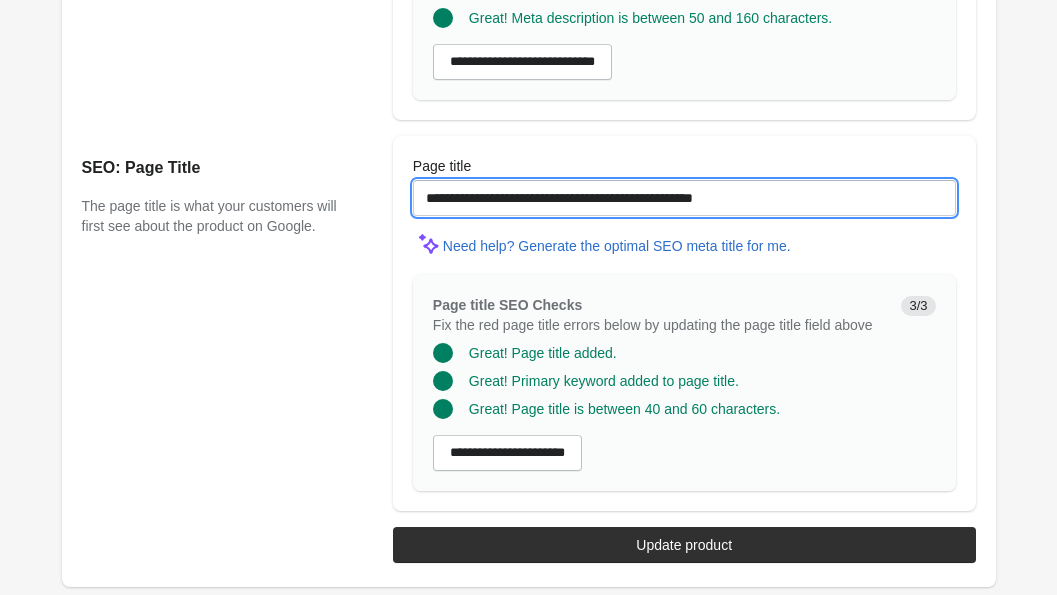 scroll, scrollTop: 1915, scrollLeft: 0, axis: vertical 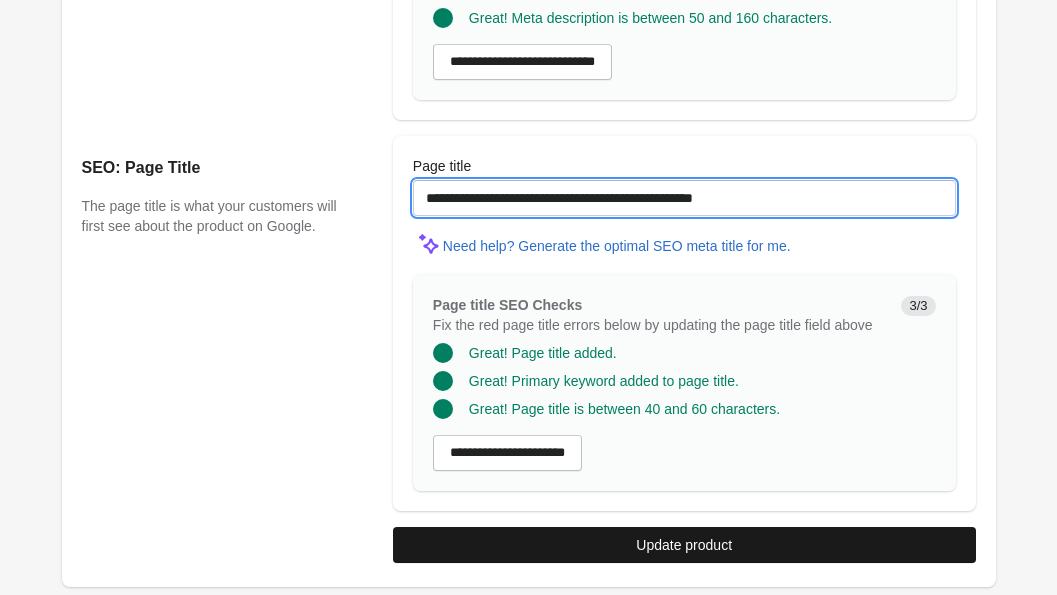 type on "**********" 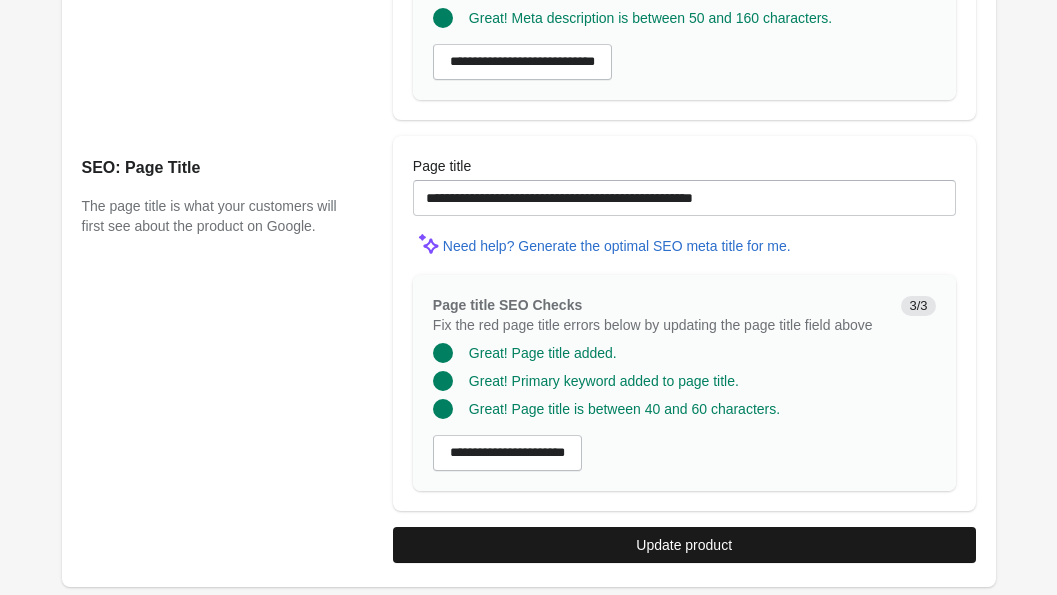 click on "Update product" at bounding box center (684, 545) 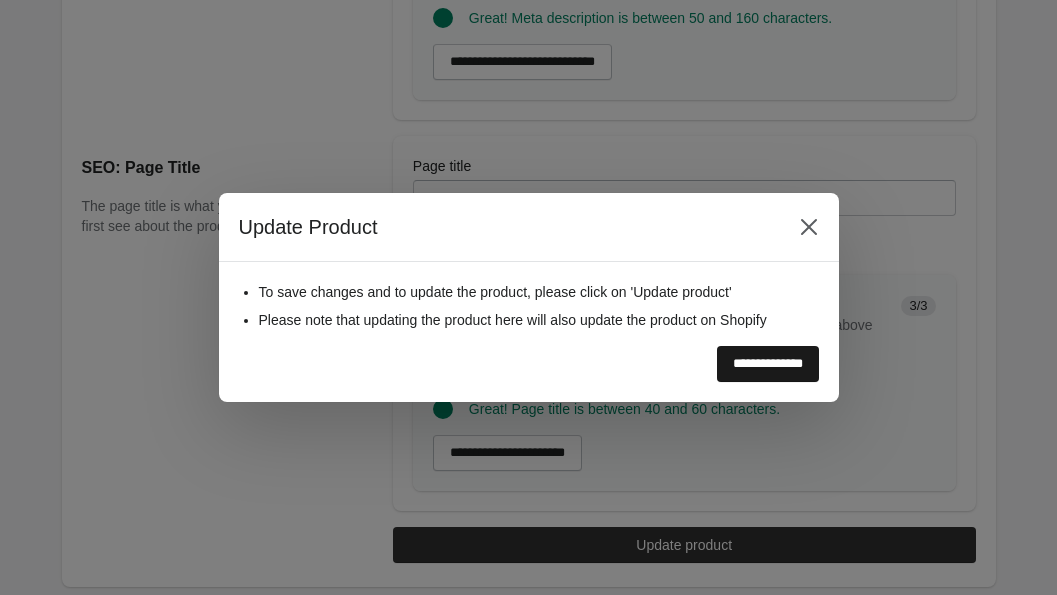 click on "**********" at bounding box center [768, 364] 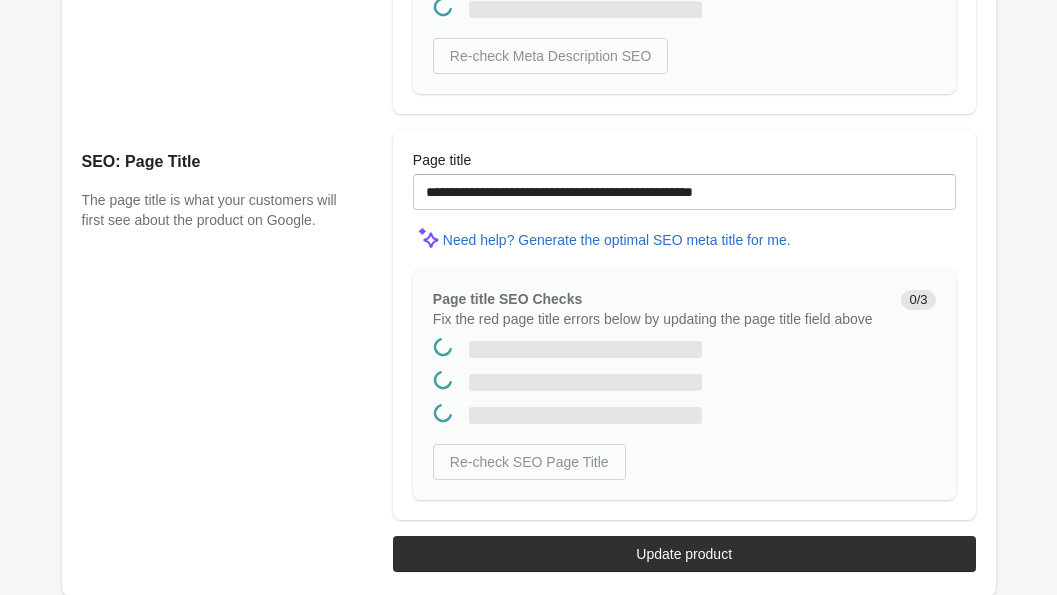 scroll, scrollTop: 0, scrollLeft: 0, axis: both 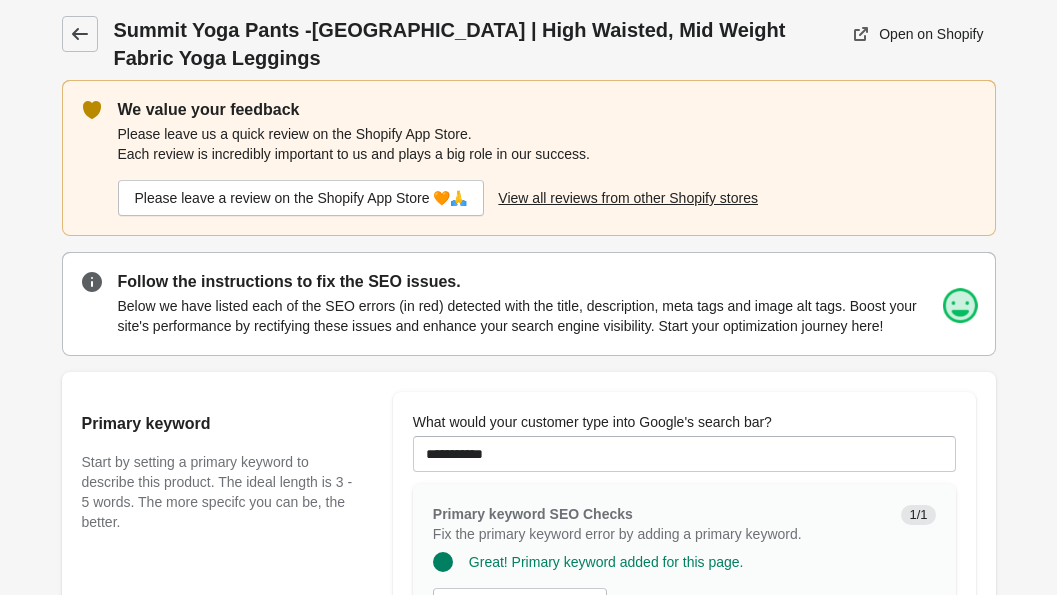 click 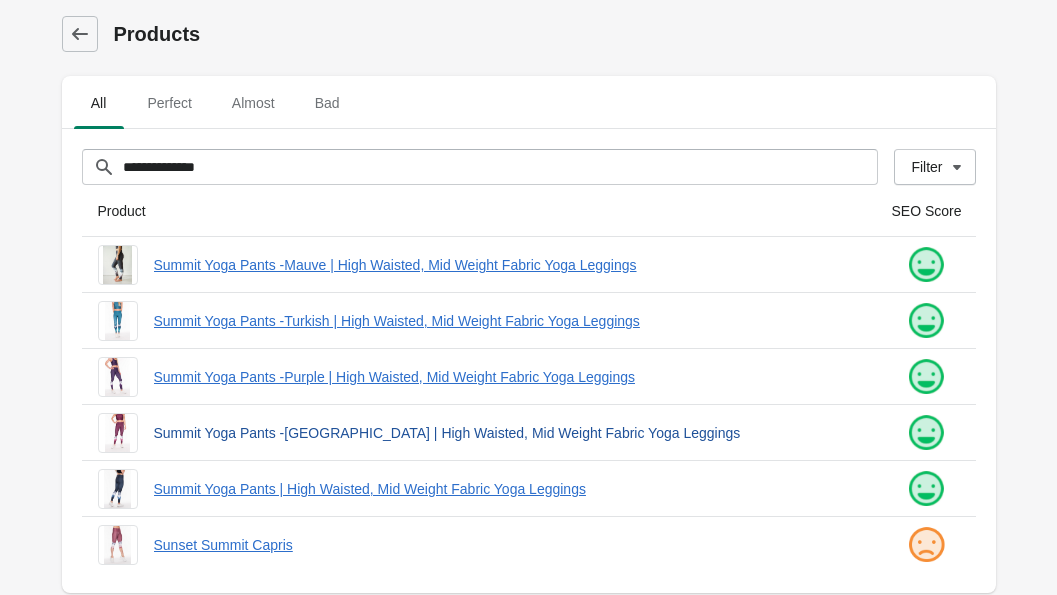 scroll, scrollTop: 22, scrollLeft: 0, axis: vertical 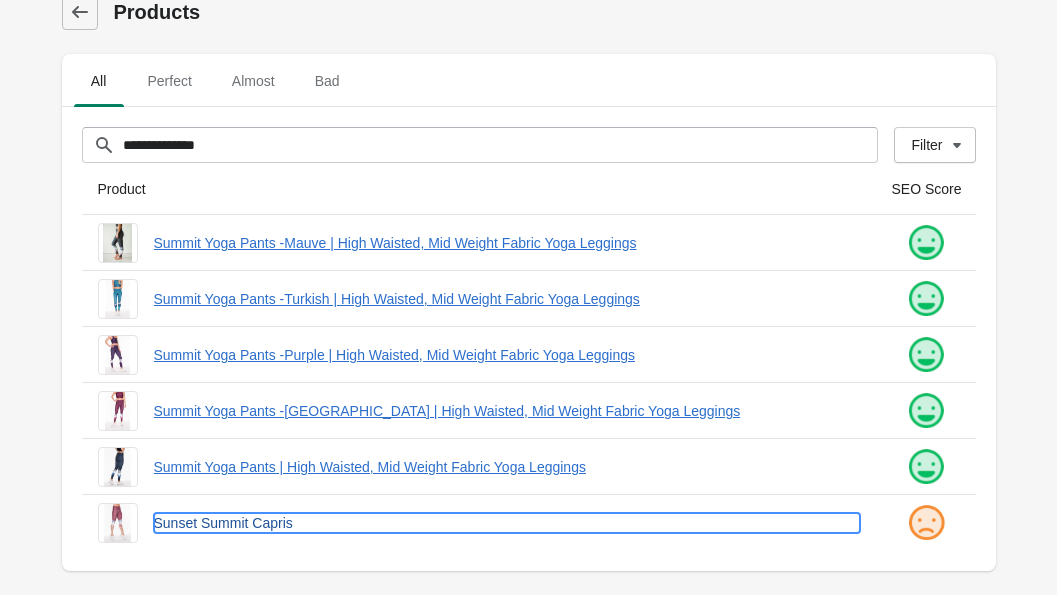 click on "Sunset Summit Capris" at bounding box center (507, 523) 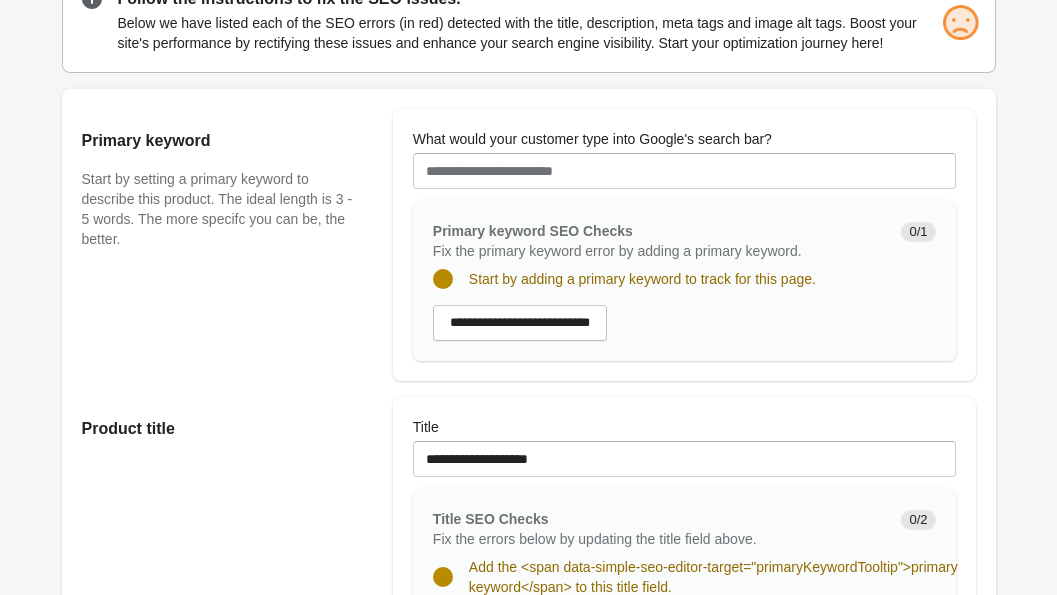 scroll, scrollTop: 265, scrollLeft: 0, axis: vertical 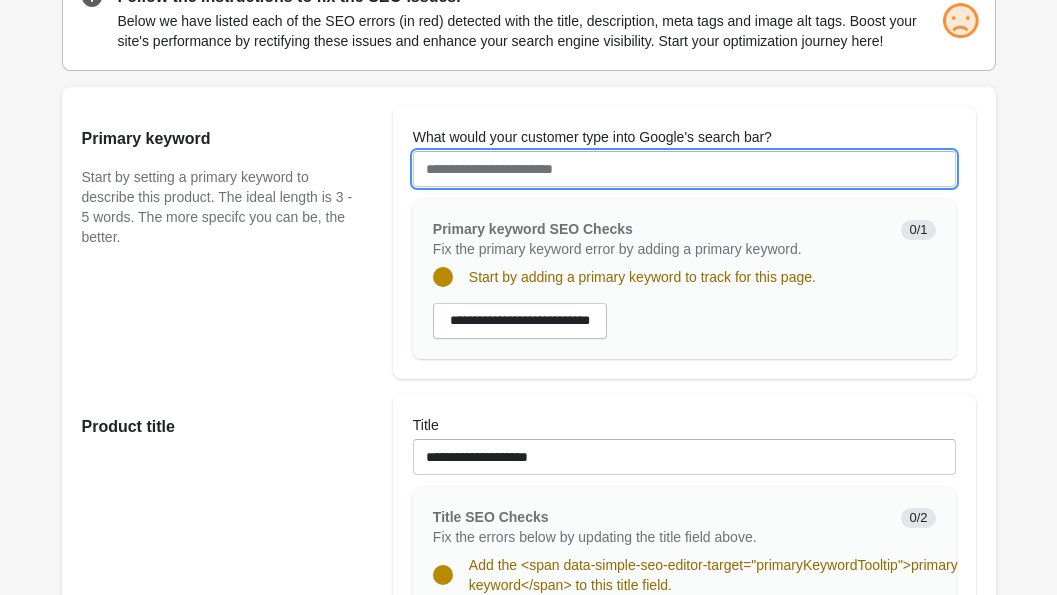 click on "What would your customer type into Google's search bar?" at bounding box center (684, 169) 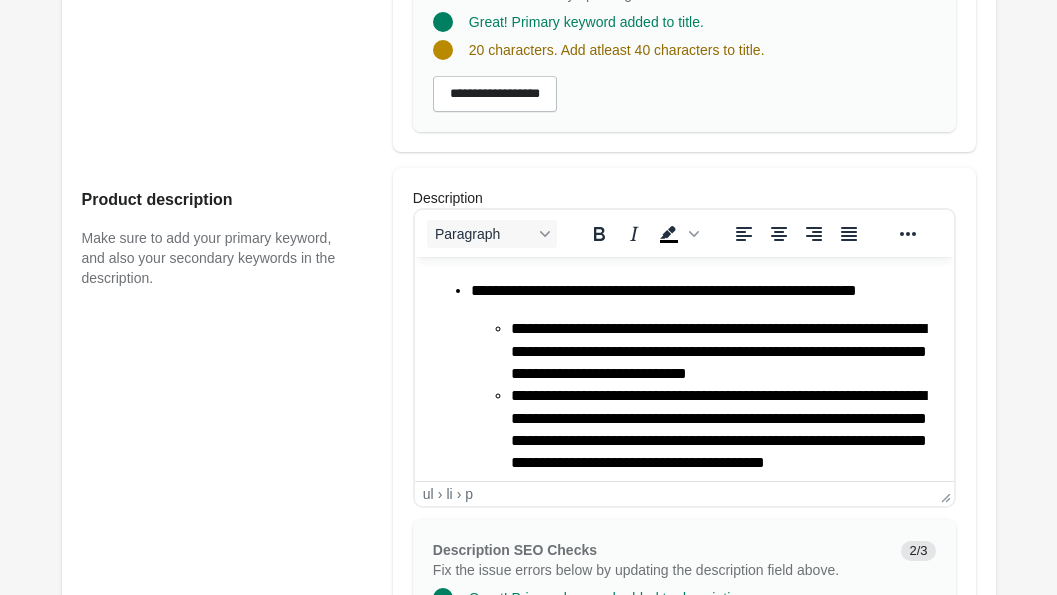 scroll, scrollTop: 370, scrollLeft: 0, axis: vertical 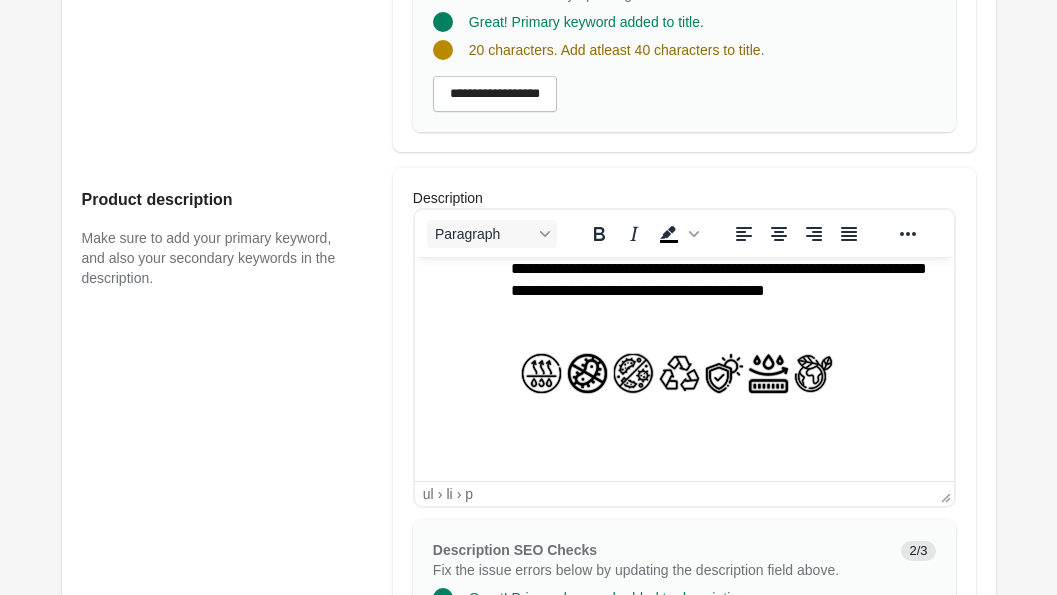 type on "******" 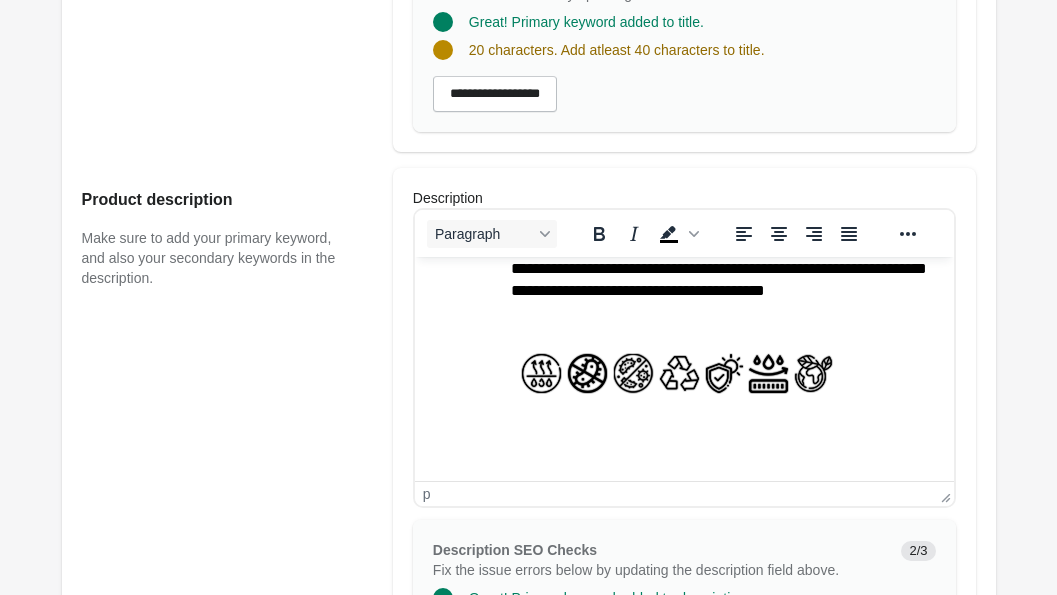 click on "**********" at bounding box center [683, 185] 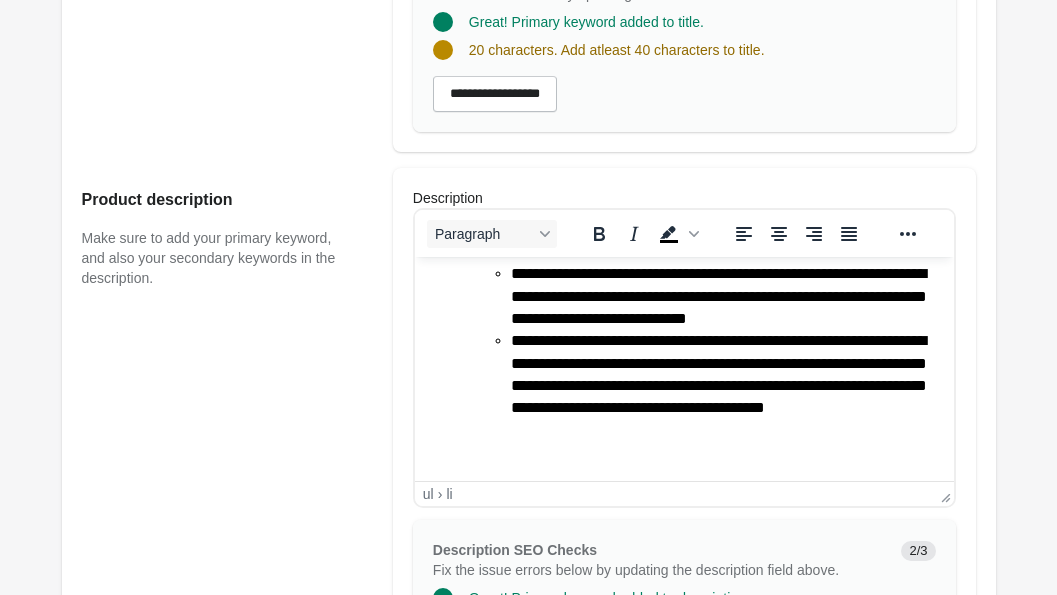 scroll, scrollTop: 230, scrollLeft: 0, axis: vertical 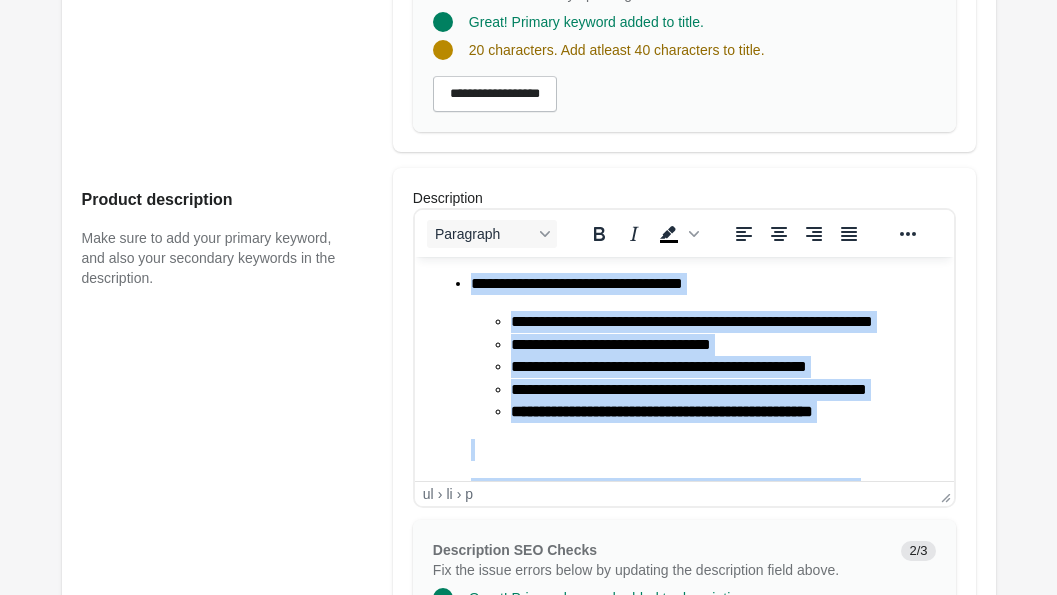 drag, startPoint x: 595, startPoint y: 449, endPoint x: 443, endPoint y: 222, distance: 273.1904 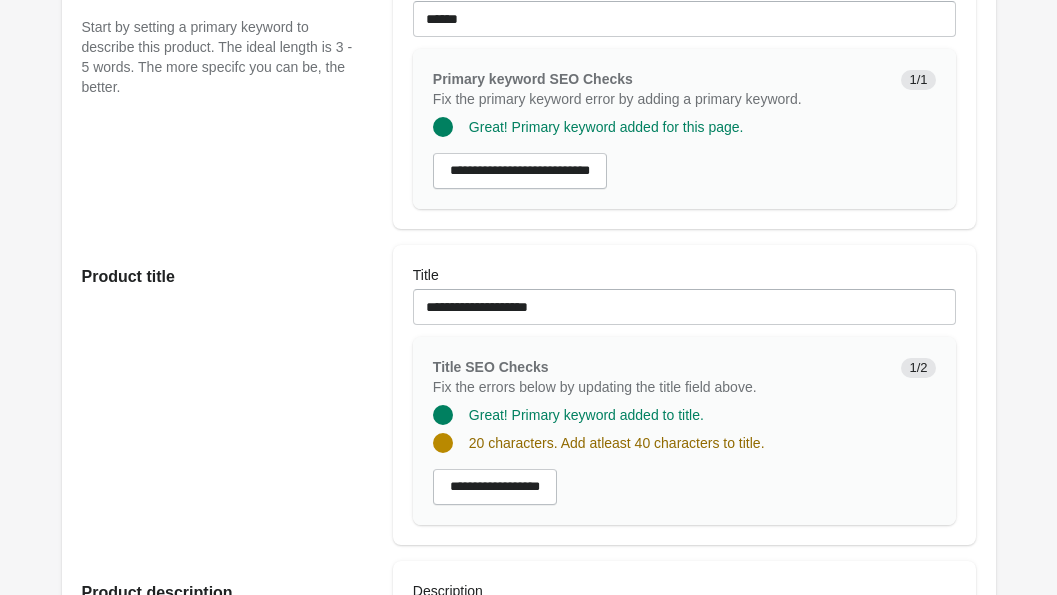 scroll, scrollTop: 520, scrollLeft: 0, axis: vertical 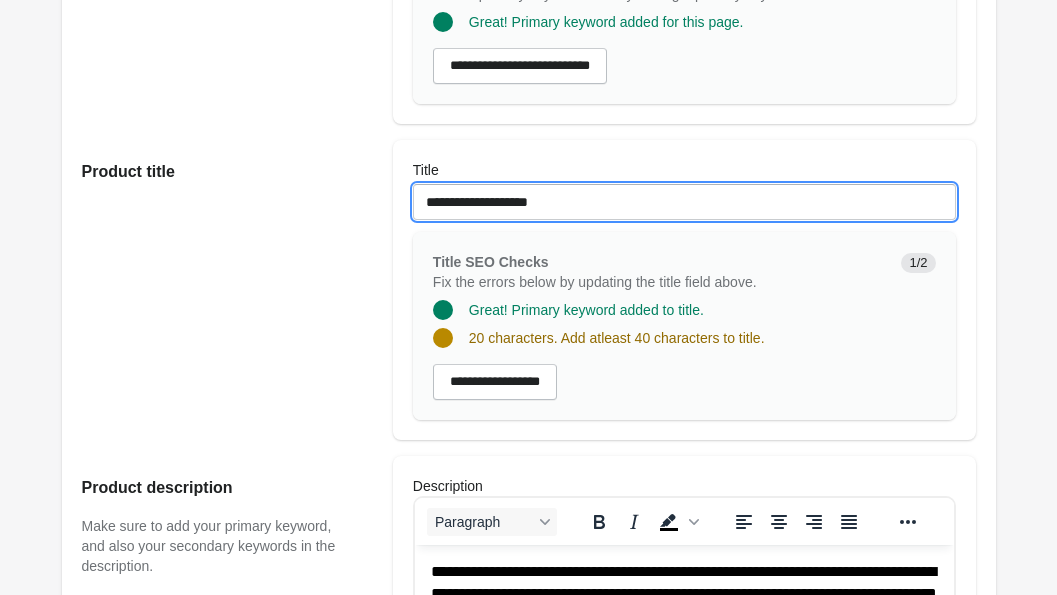 drag, startPoint x: 568, startPoint y: 218, endPoint x: 403, endPoint y: 203, distance: 165.68042 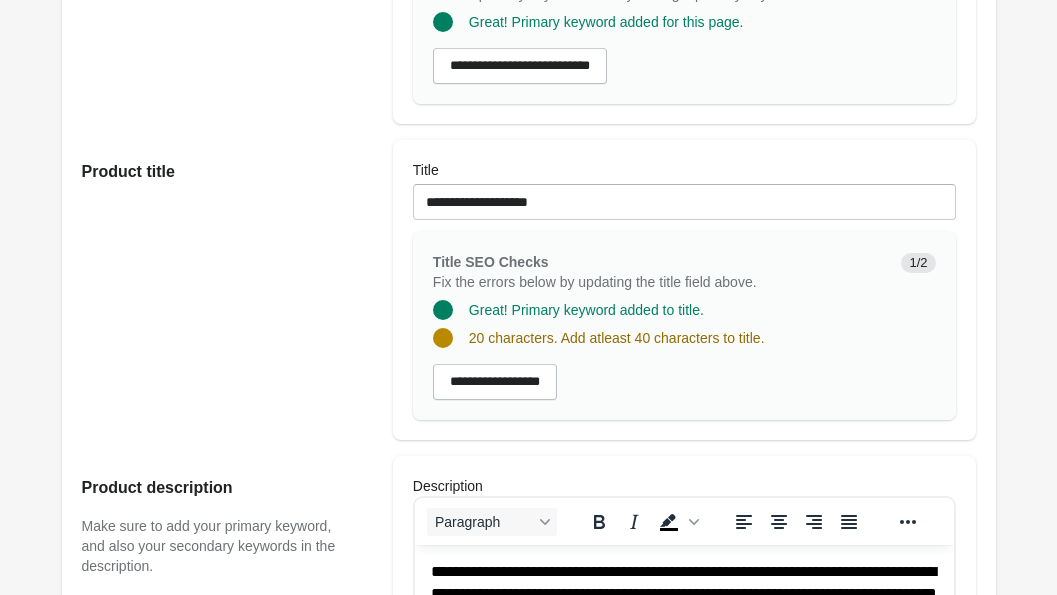 click on "Product title" at bounding box center (227, 290) 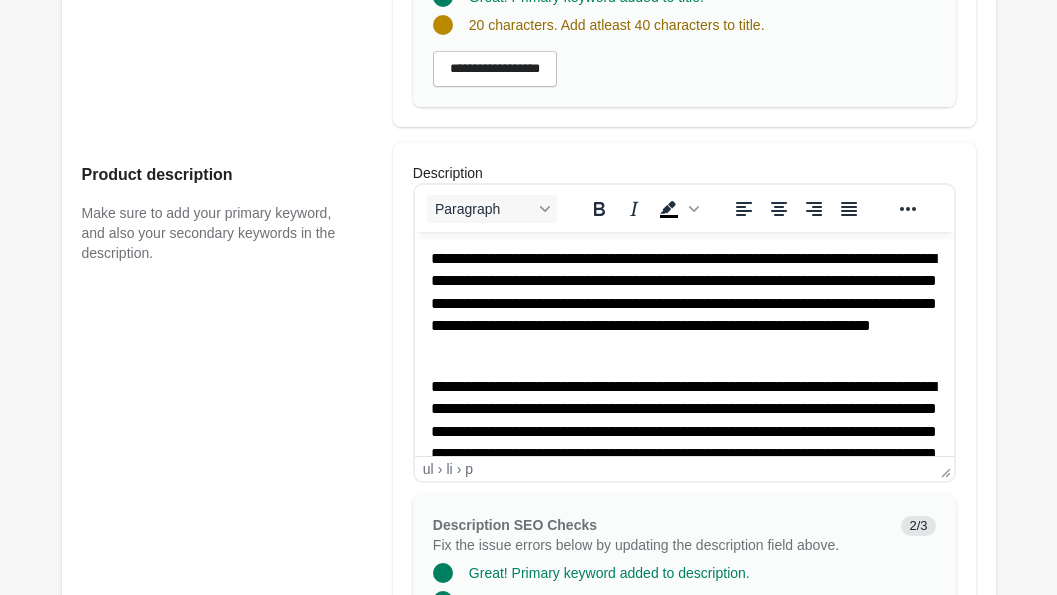 scroll, scrollTop: 902, scrollLeft: 0, axis: vertical 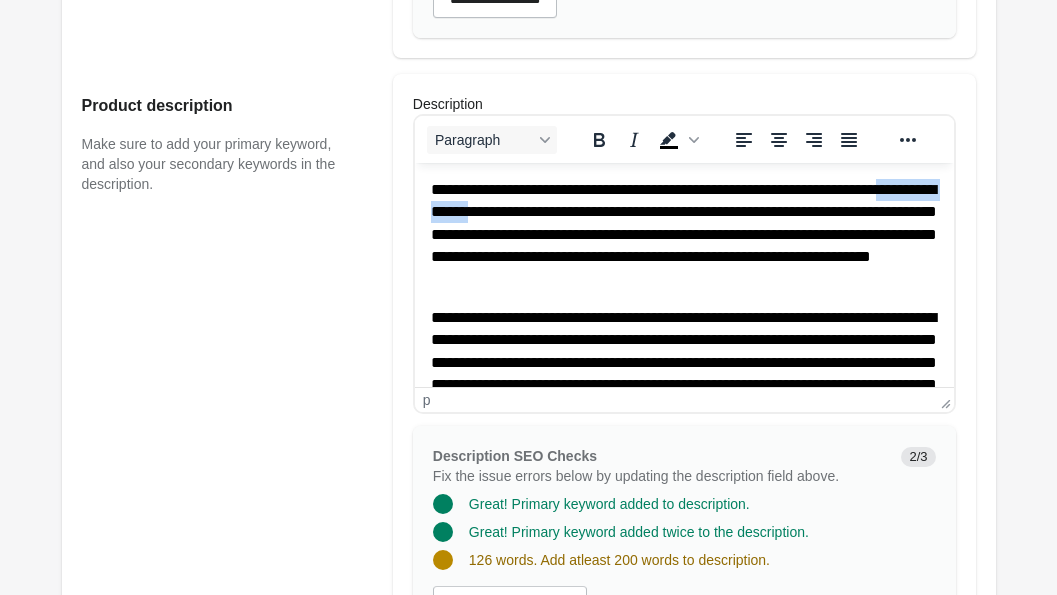 drag, startPoint x: 602, startPoint y: 214, endPoint x: 467, endPoint y: 206, distance: 135.23683 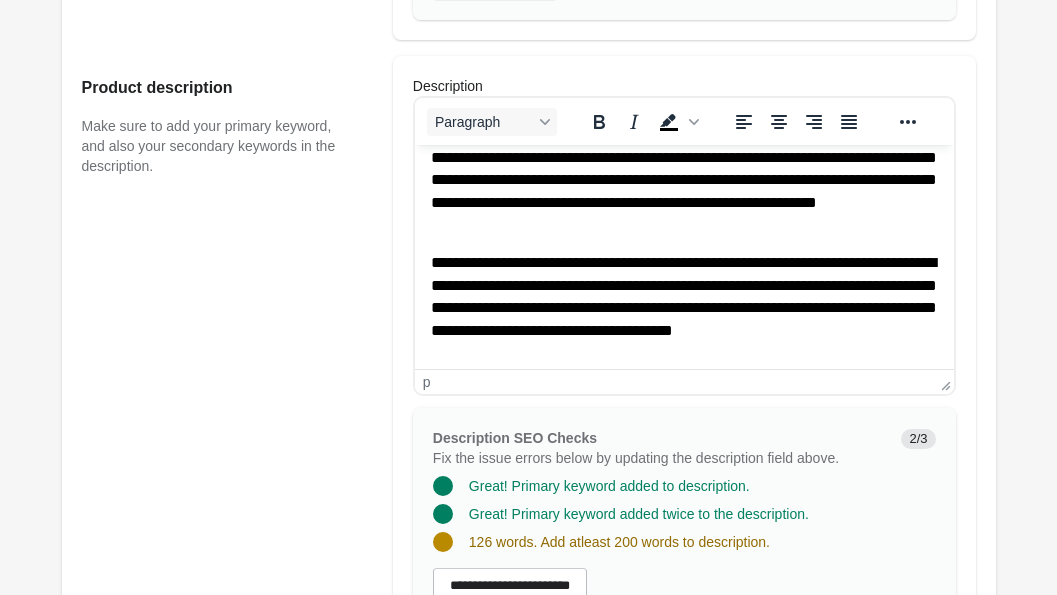 scroll, scrollTop: 191, scrollLeft: 0, axis: vertical 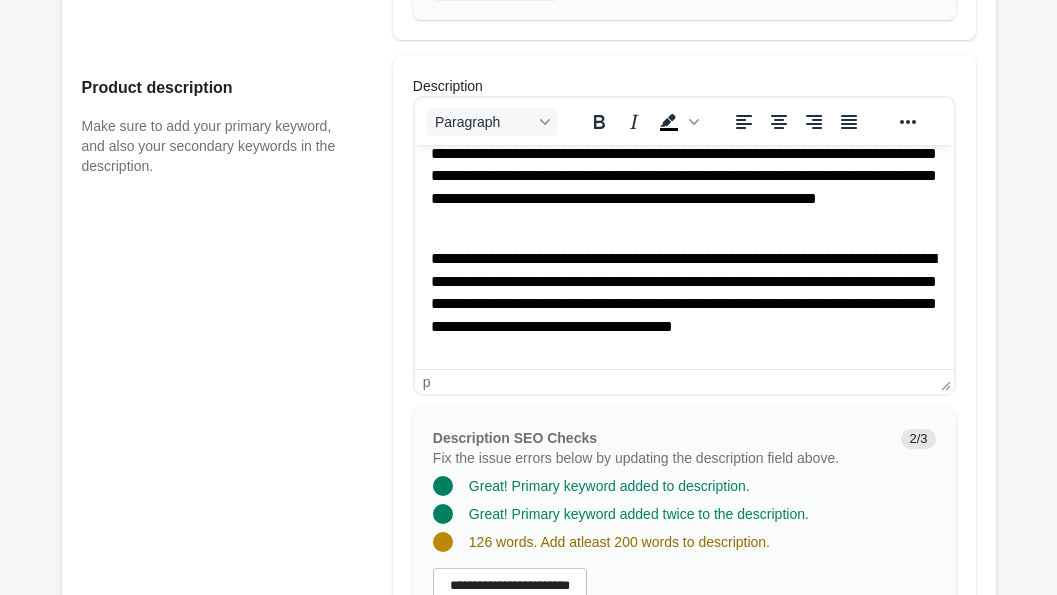 click on "**********" at bounding box center (683, 165) 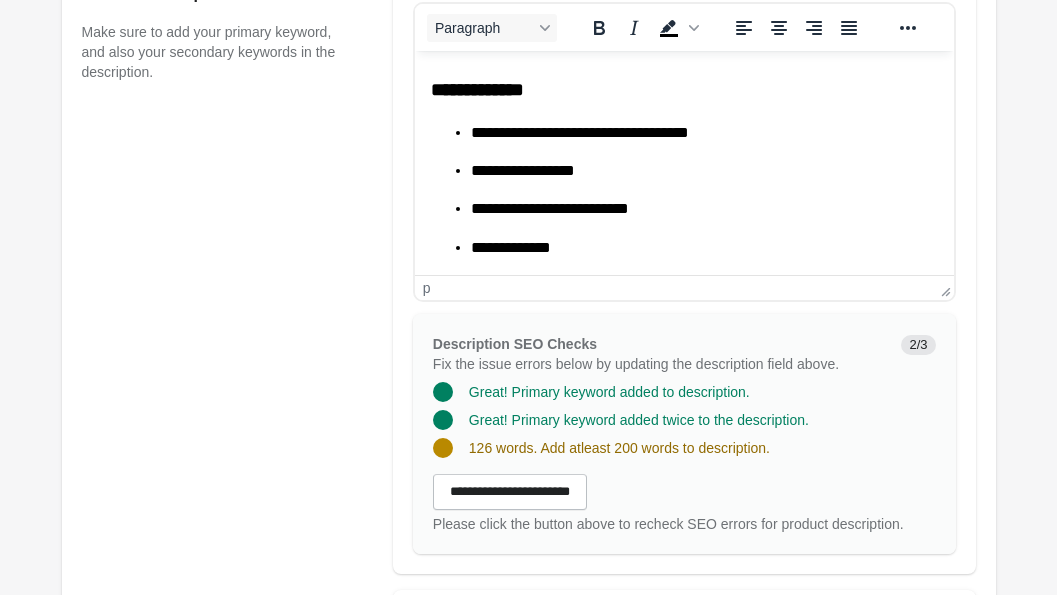 scroll, scrollTop: 1021, scrollLeft: 0, axis: vertical 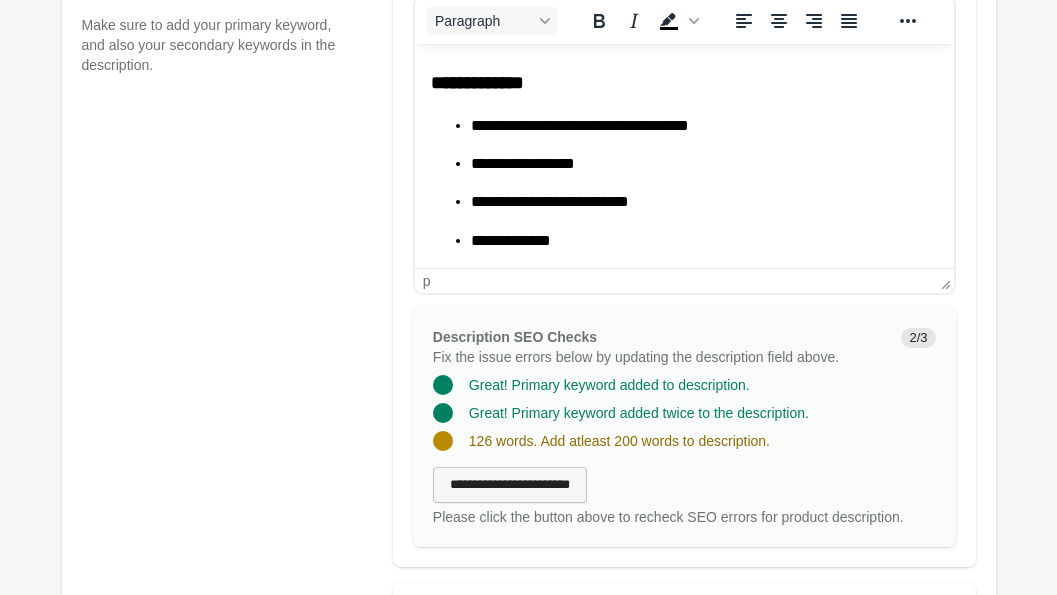 click on "**********" at bounding box center [510, 485] 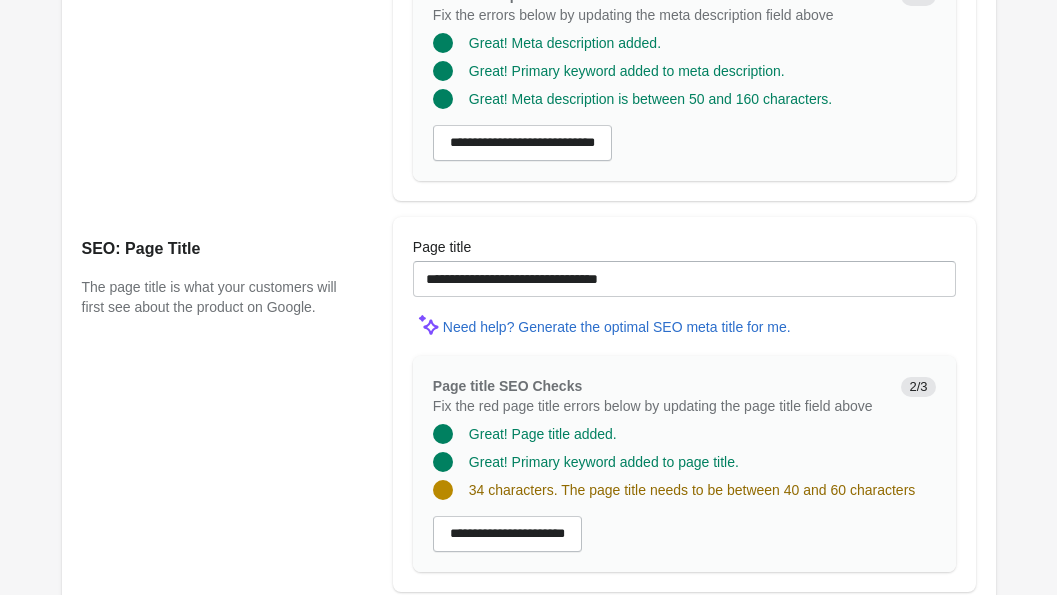 scroll, scrollTop: 1846, scrollLeft: 0, axis: vertical 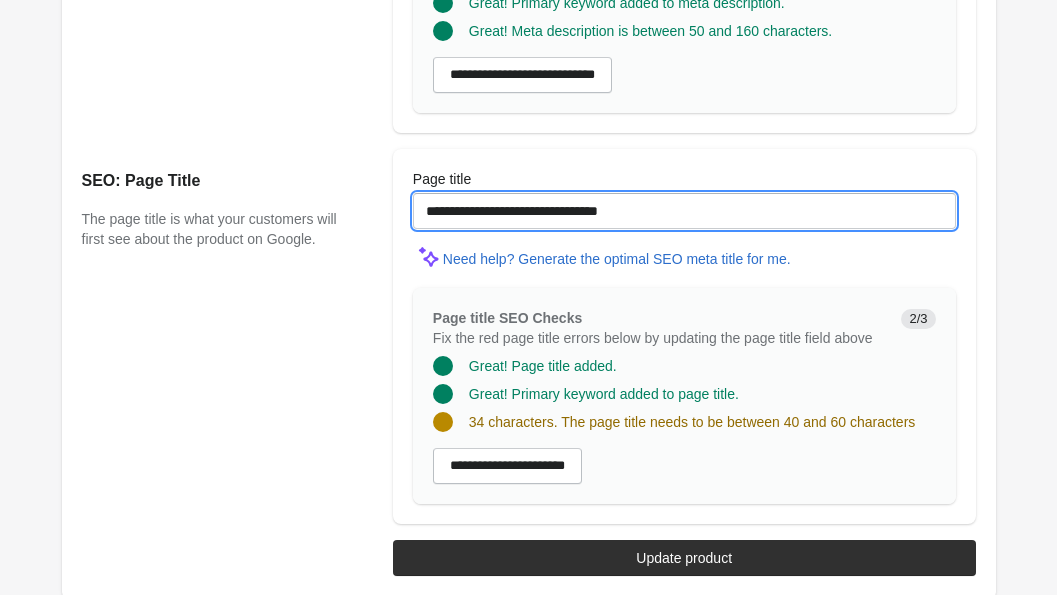 click on "**********" at bounding box center [684, 211] 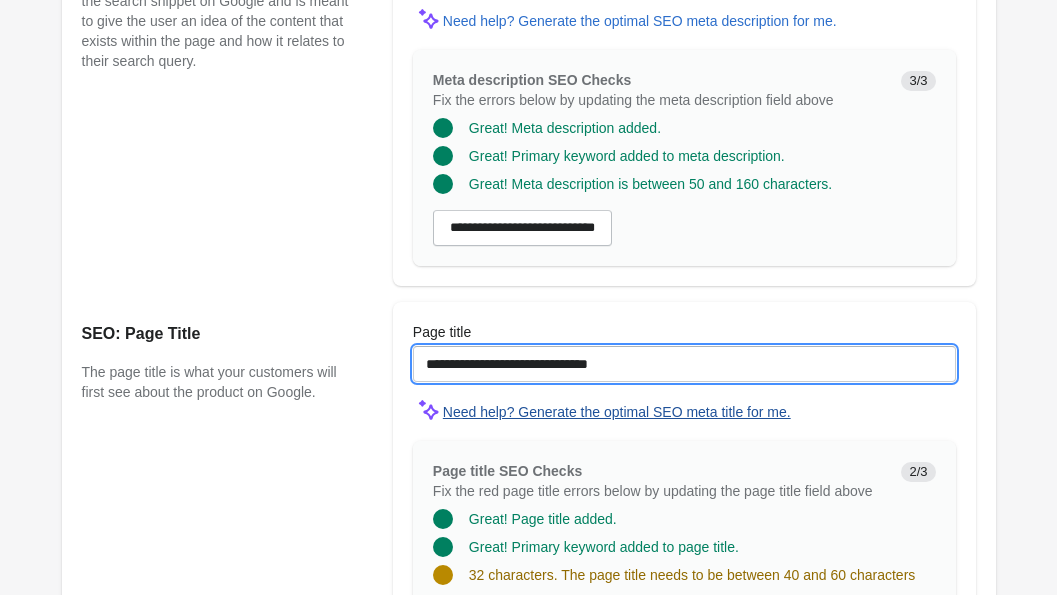 scroll, scrollTop: 1915, scrollLeft: 0, axis: vertical 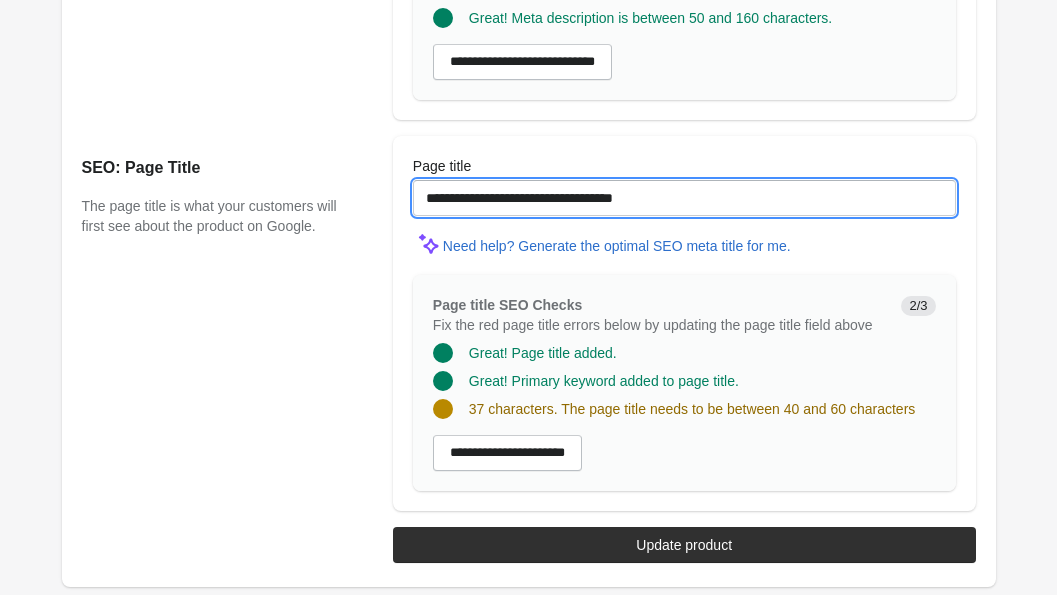 click on "**********" at bounding box center [684, 198] 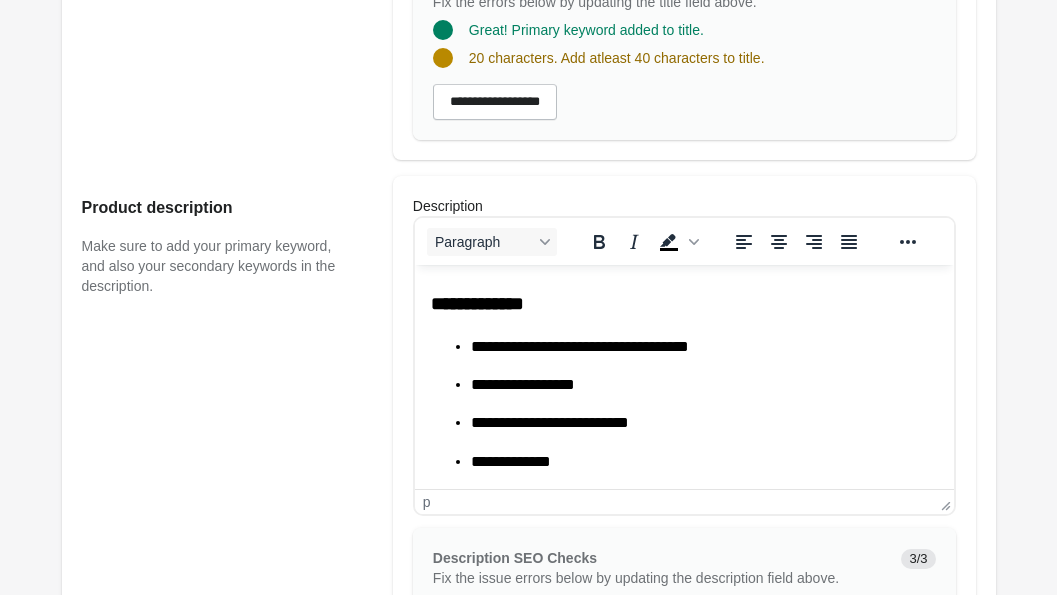 scroll, scrollTop: 691, scrollLeft: 0, axis: vertical 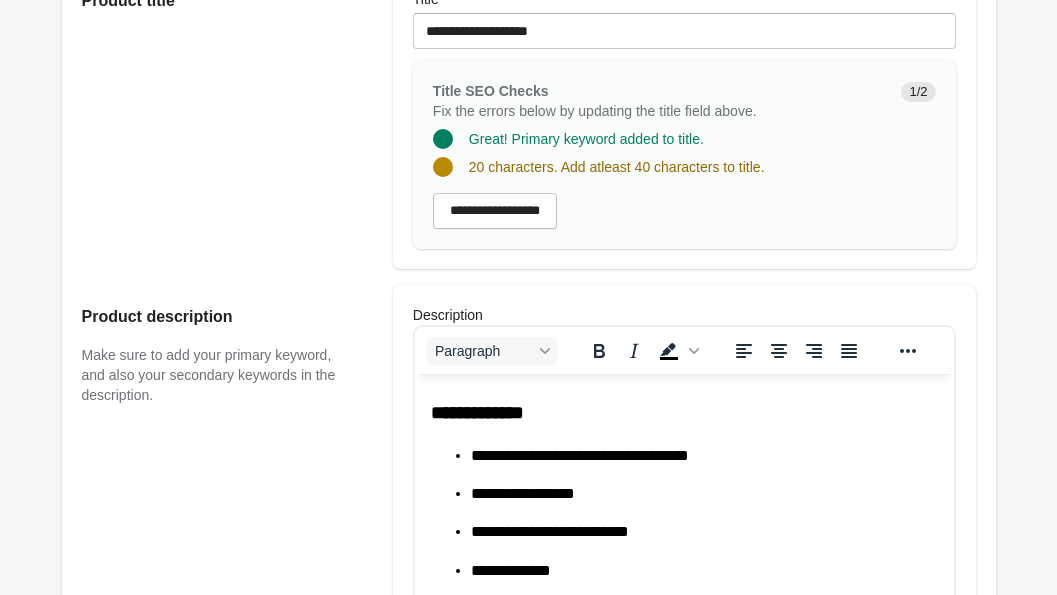 type on "**********" 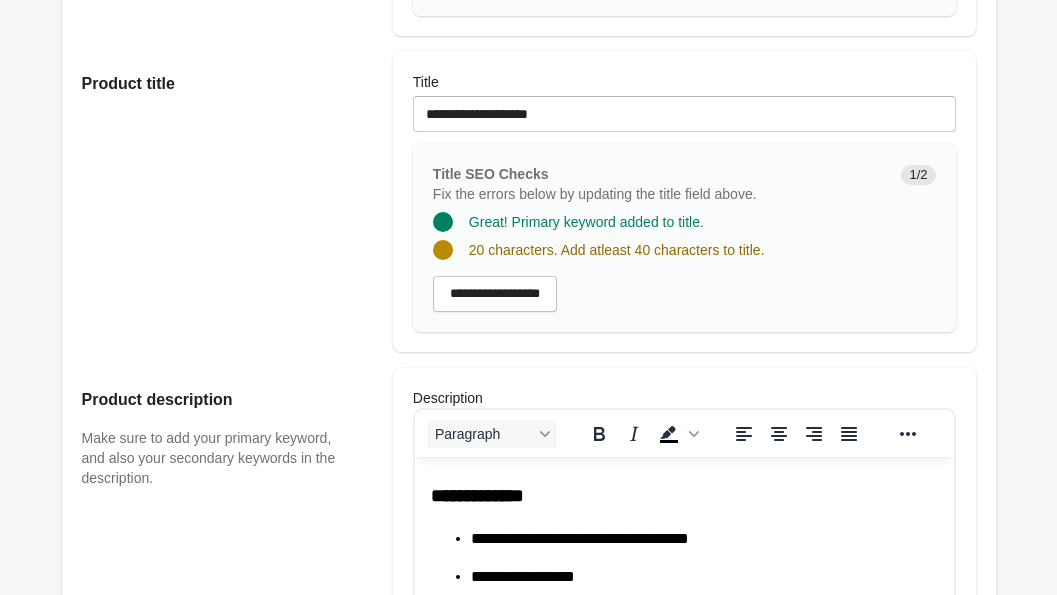 scroll, scrollTop: 578, scrollLeft: 0, axis: vertical 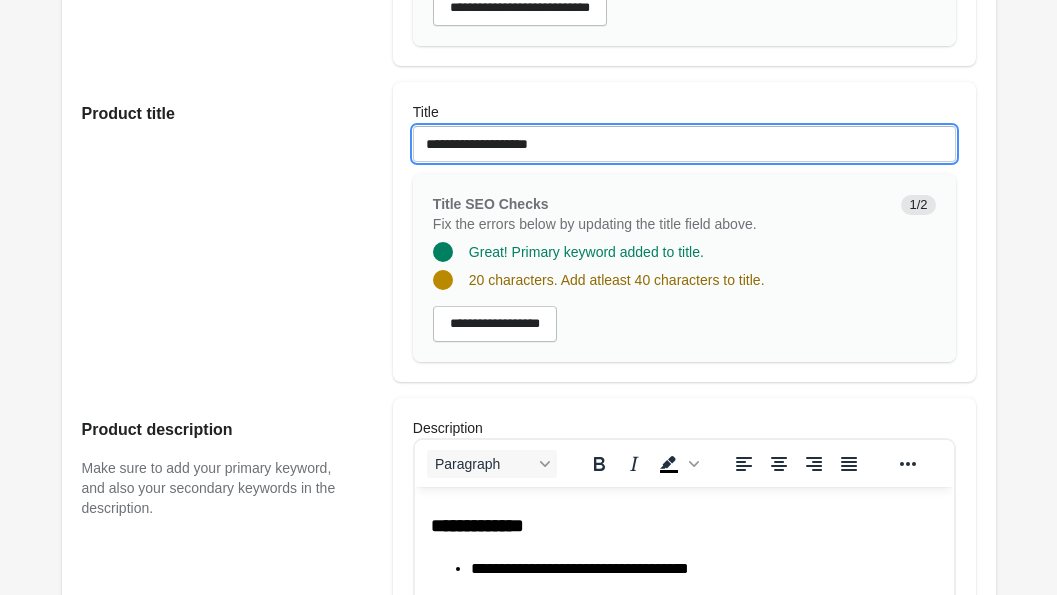 click on "**********" at bounding box center [684, 144] 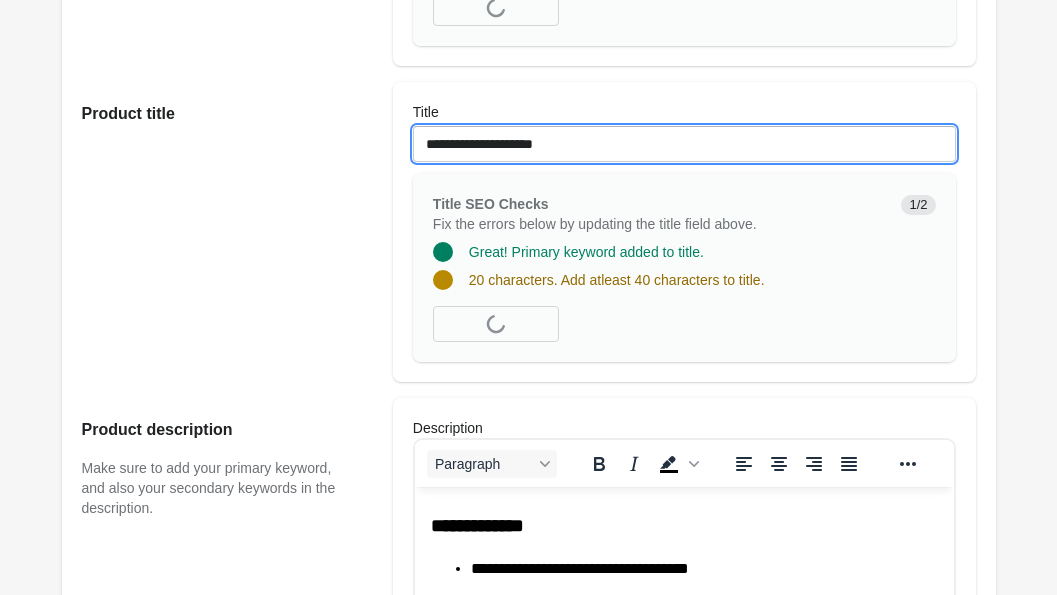 paste on "**********" 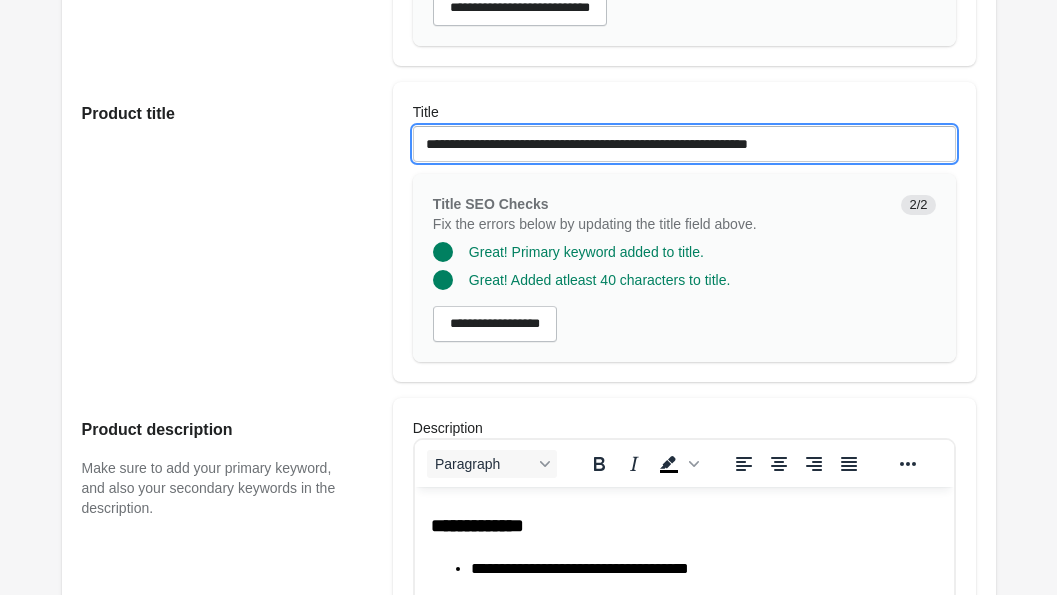 type on "**********" 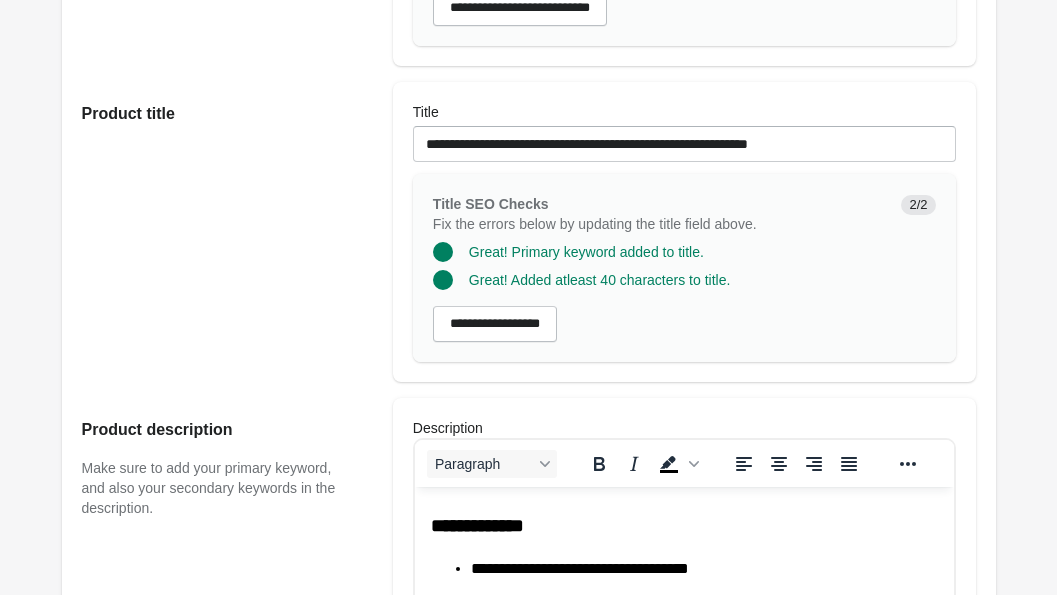 click on "Title" at bounding box center [684, 112] 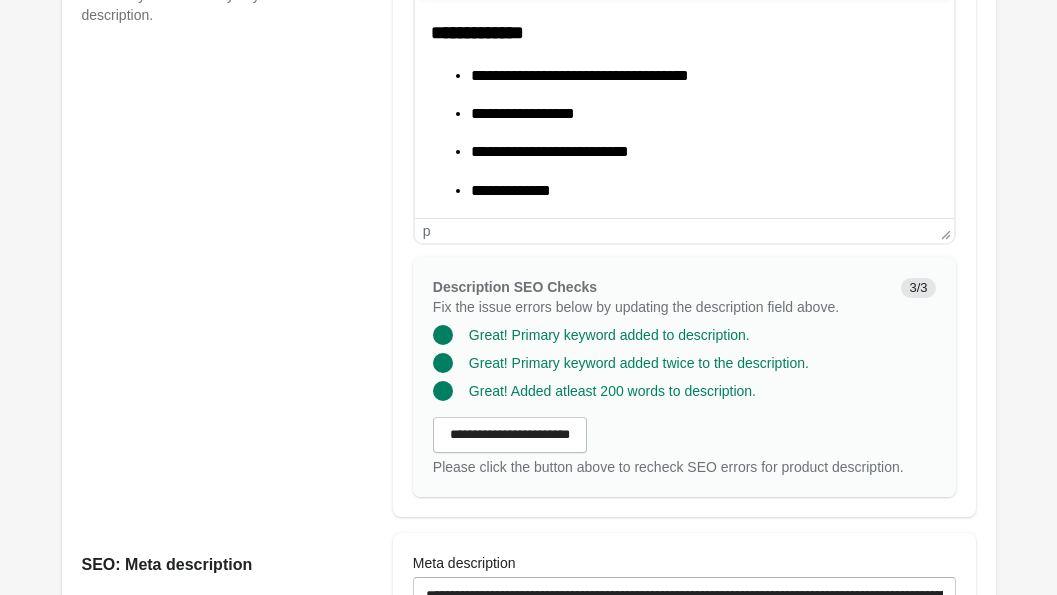 scroll, scrollTop: 1915, scrollLeft: 0, axis: vertical 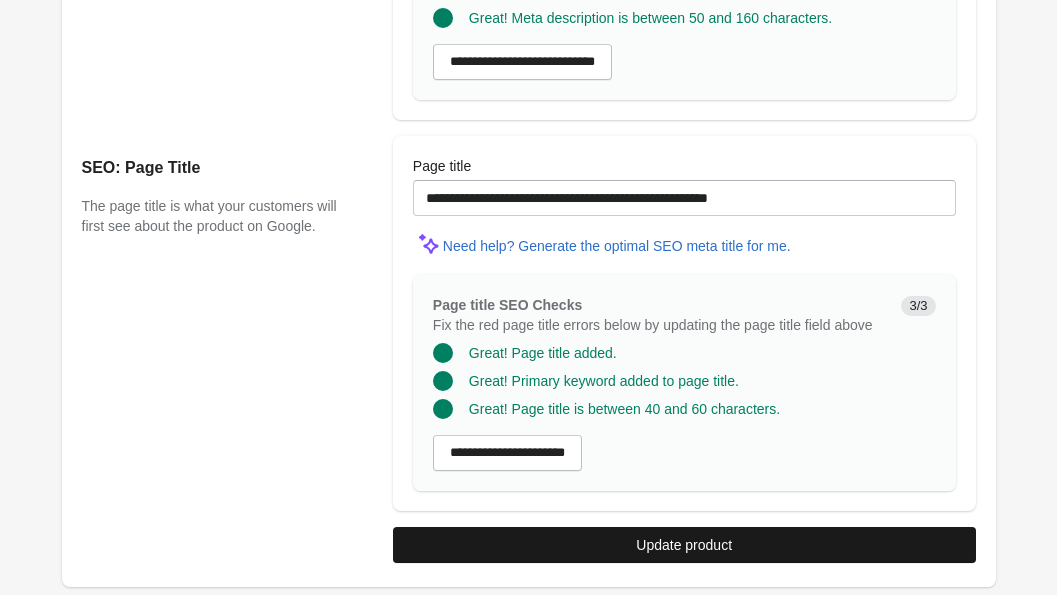 click on "Update product" at bounding box center [684, 545] 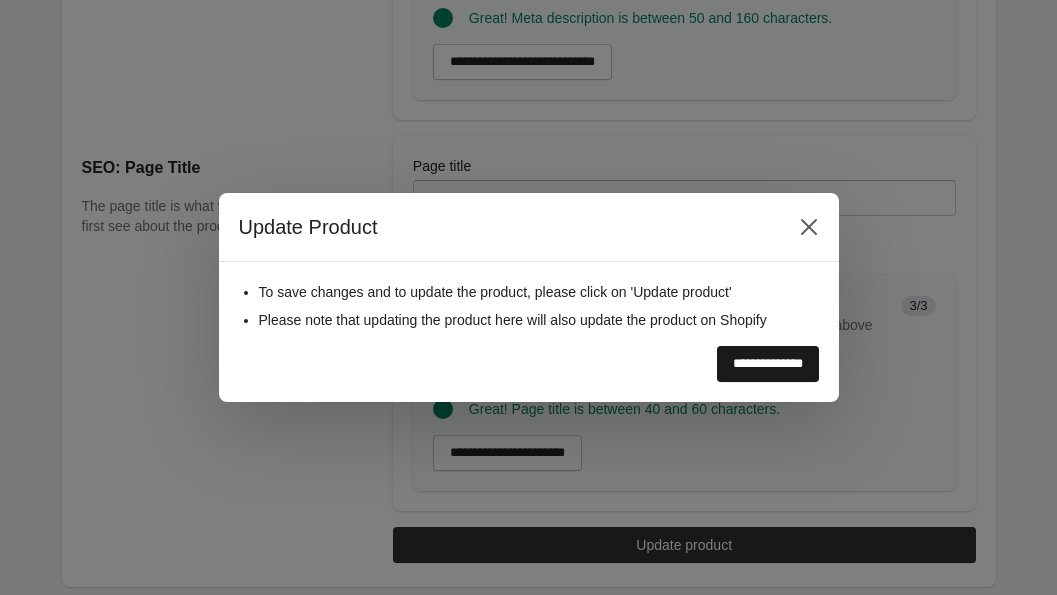 click on "**********" at bounding box center (768, 364) 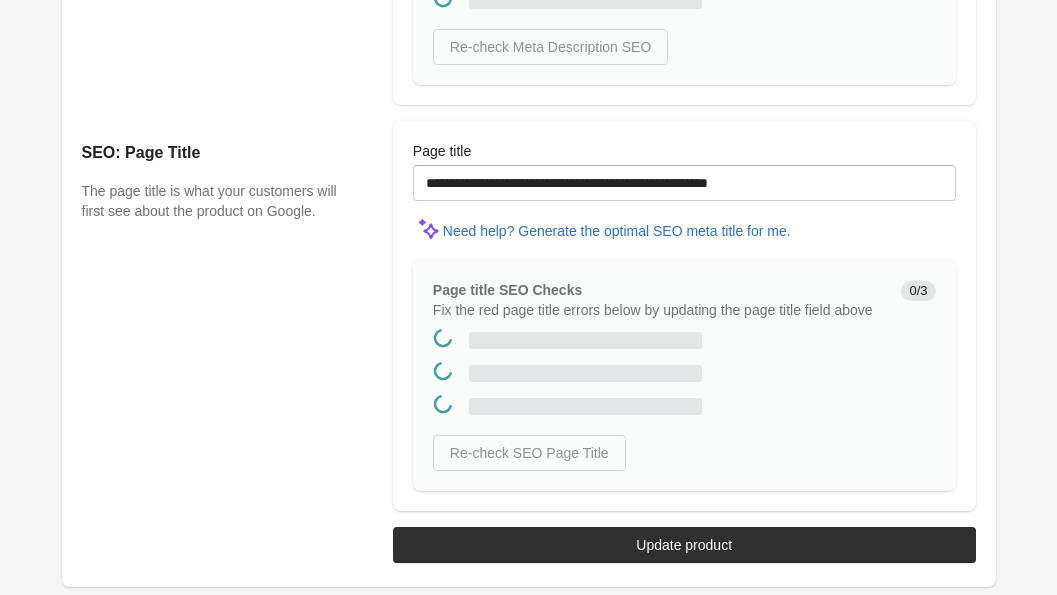scroll, scrollTop: 0, scrollLeft: 0, axis: both 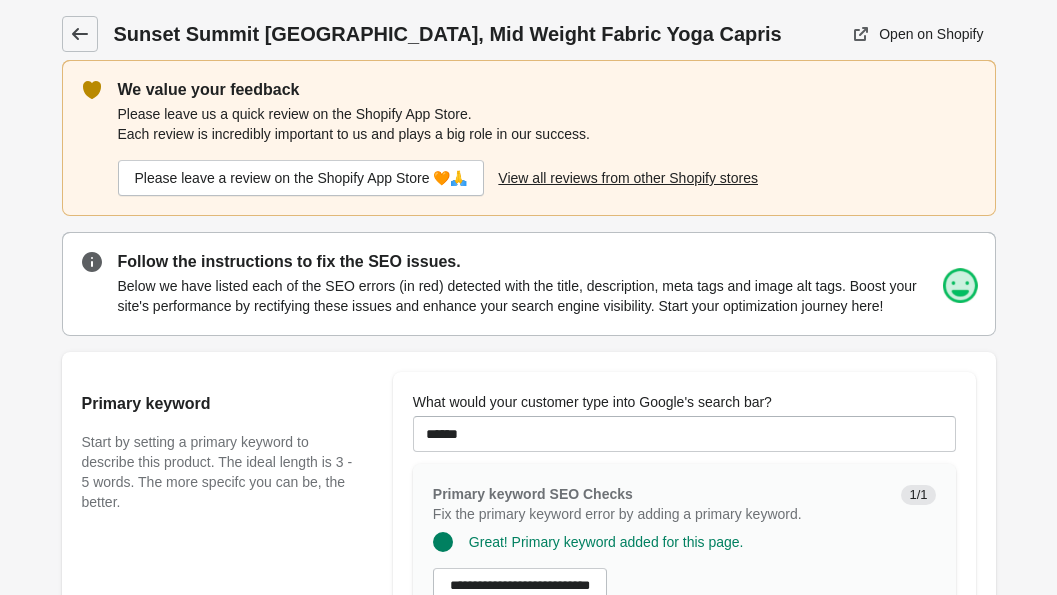 click at bounding box center (80, 34) 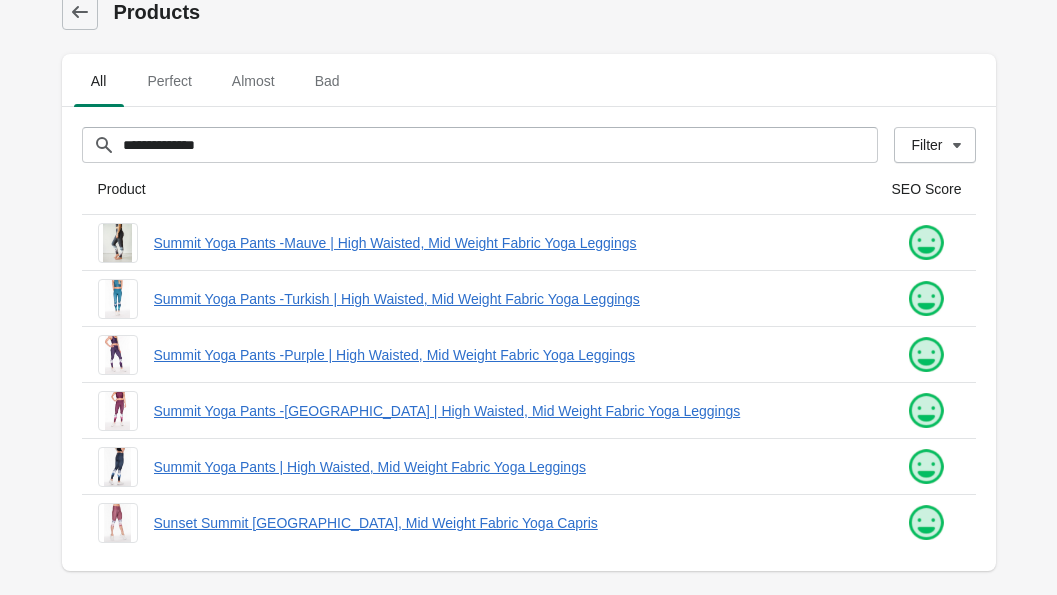 scroll, scrollTop: 0, scrollLeft: 0, axis: both 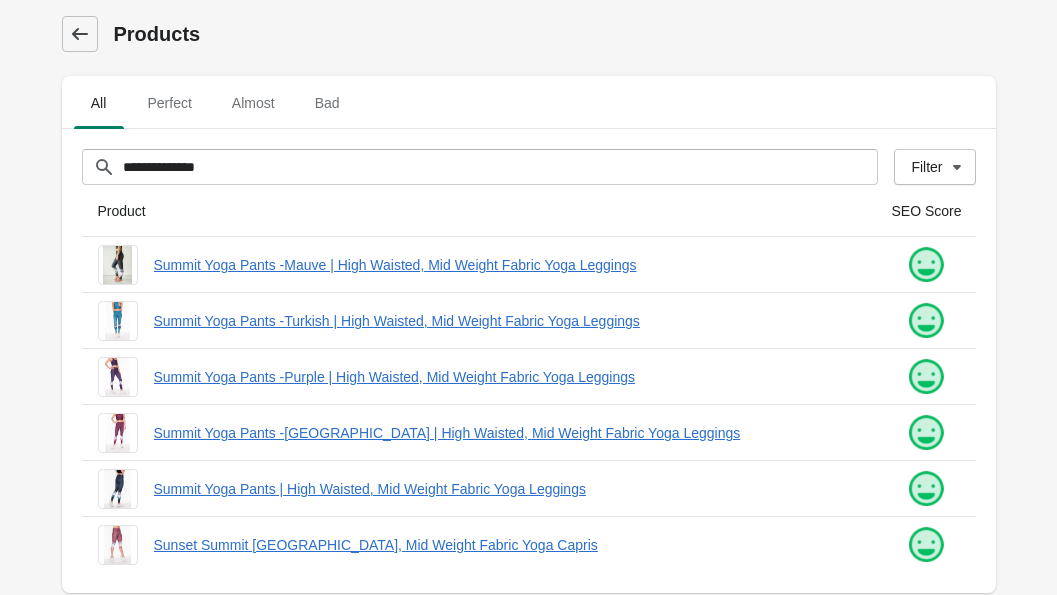 click 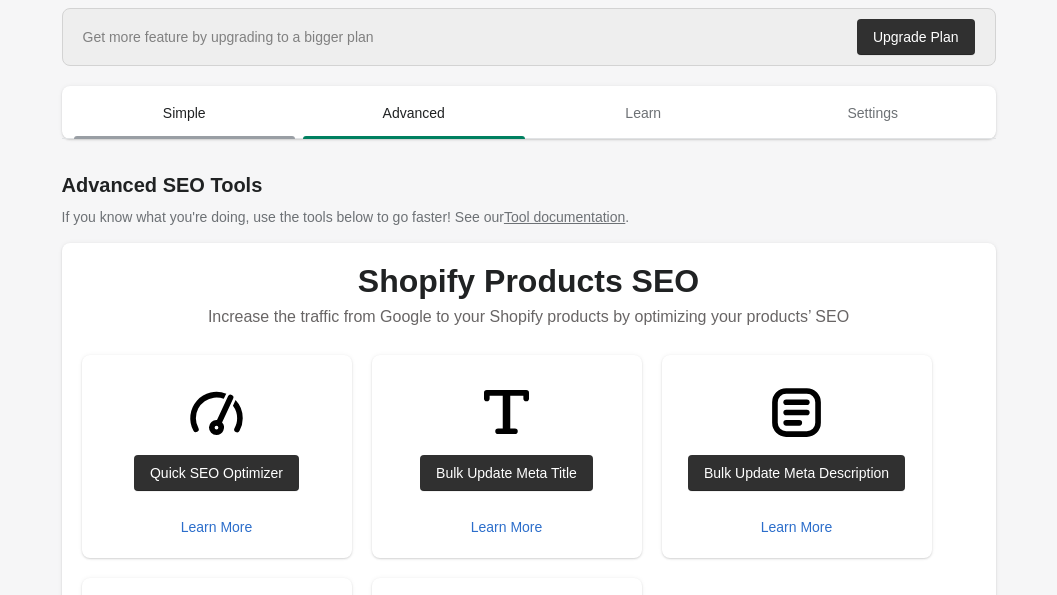 click on "Simple" at bounding box center (185, 113) 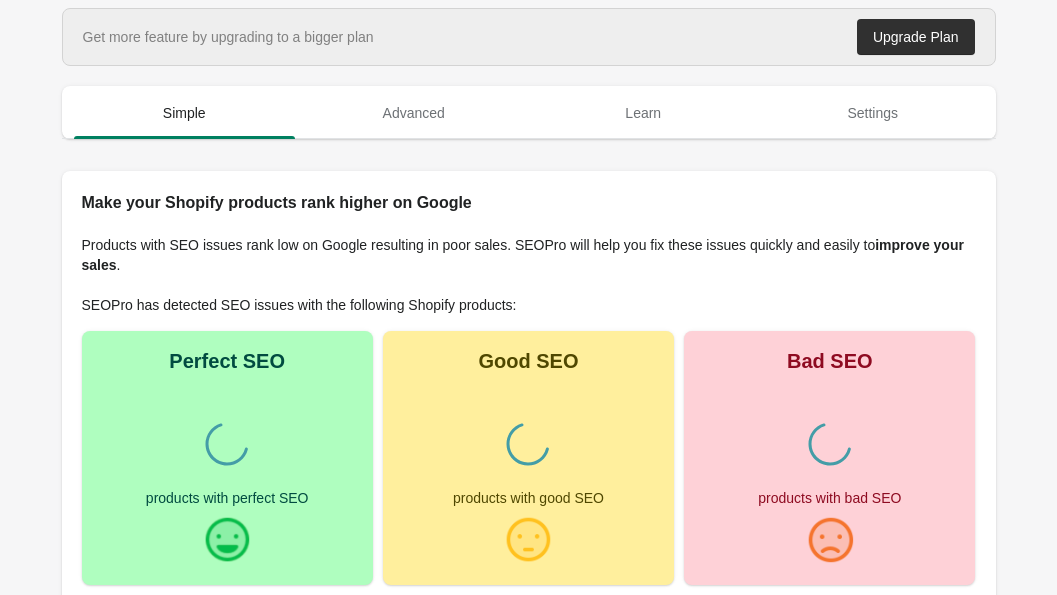 scroll, scrollTop: 0, scrollLeft: 0, axis: both 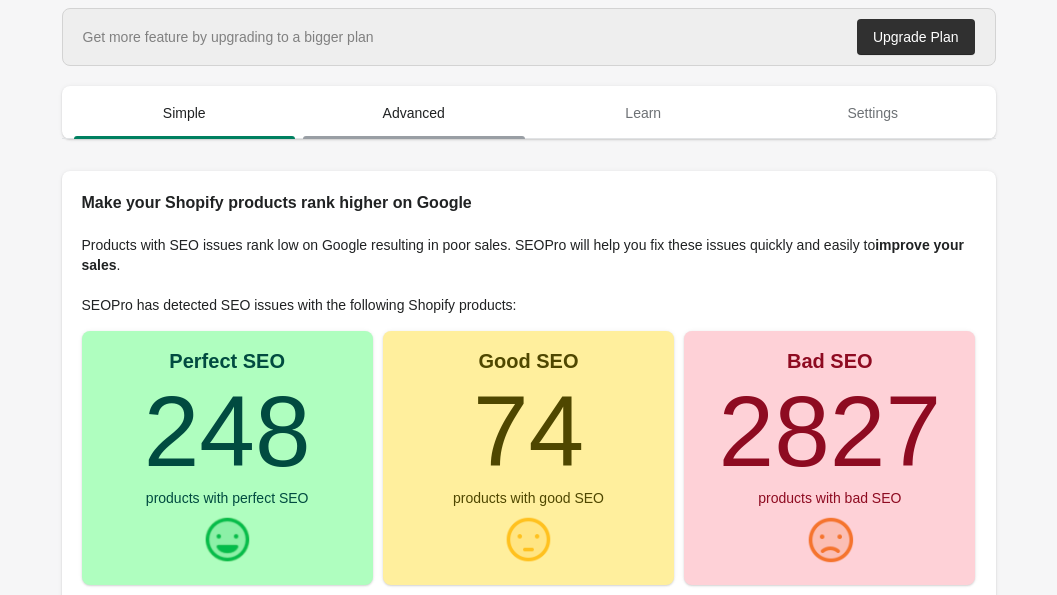 click on "Advanced" at bounding box center [414, 113] 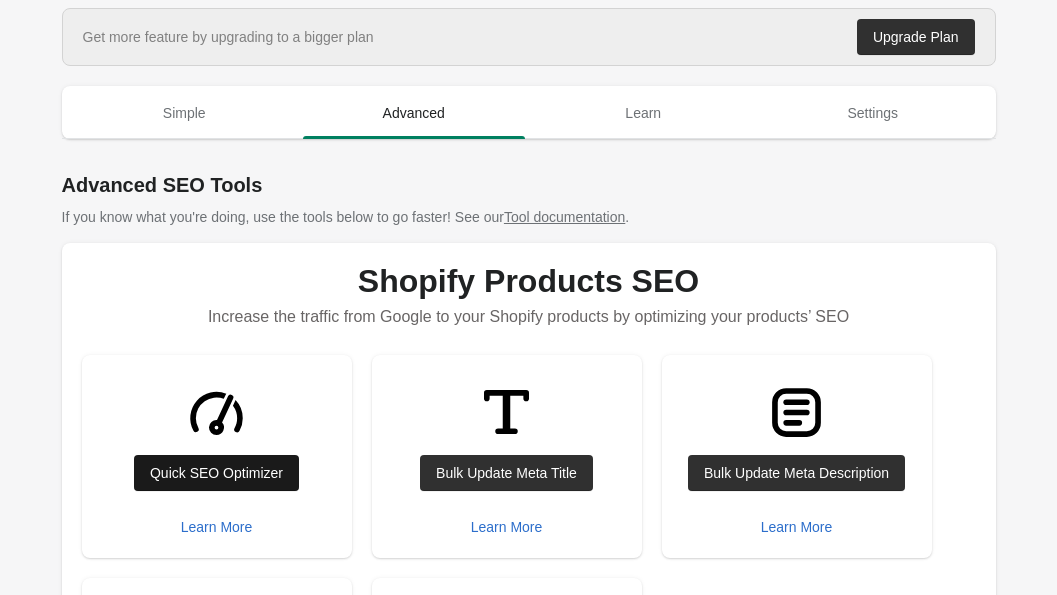click on "Quick SEO Optimizer" at bounding box center [216, 473] 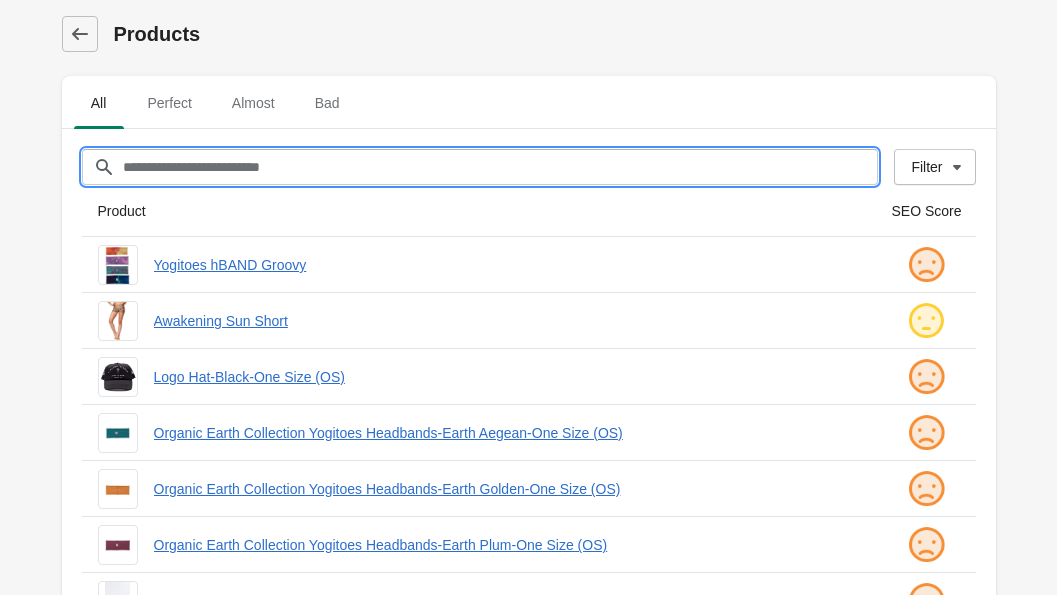 click on "Filter[title]" at bounding box center (500, 167) 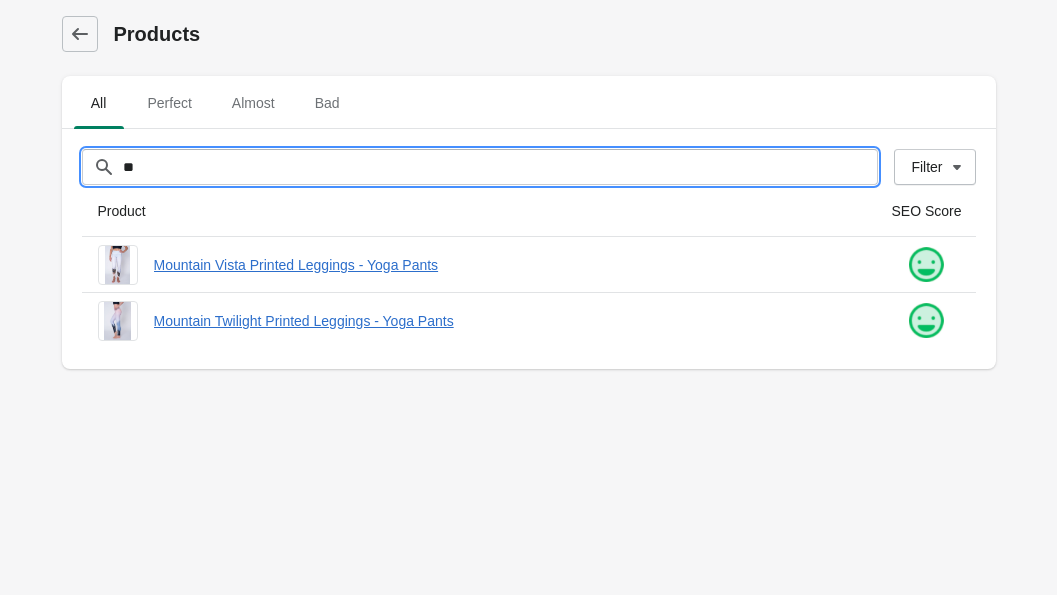 type on "*" 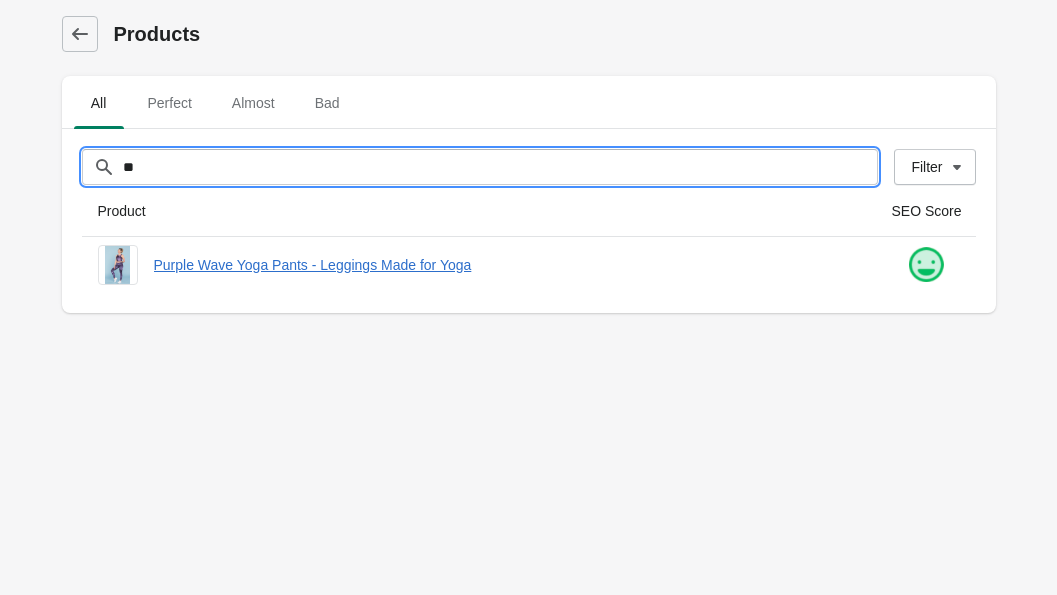 type on "*" 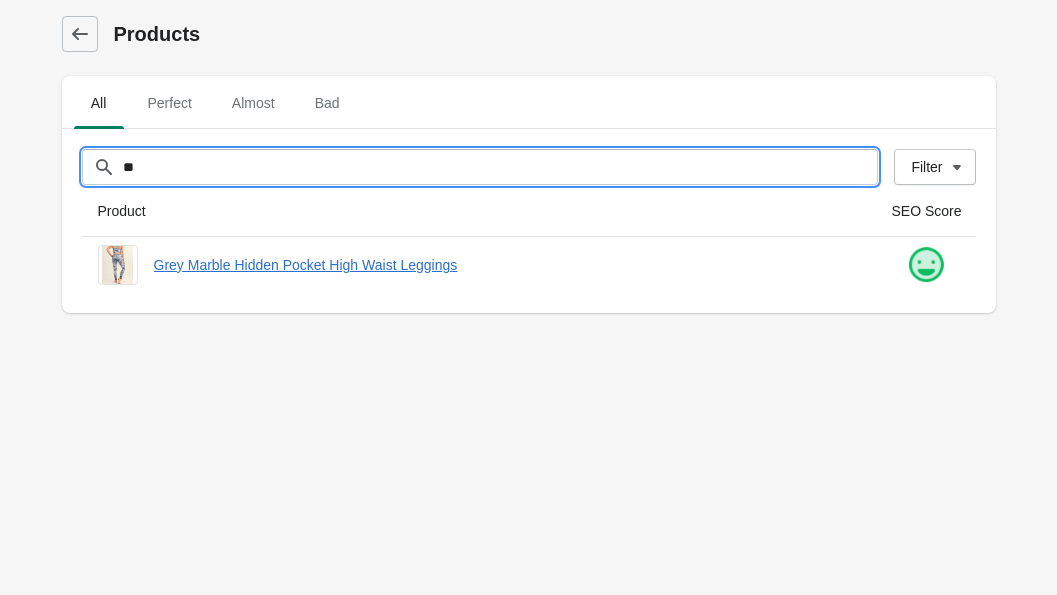 type on "*" 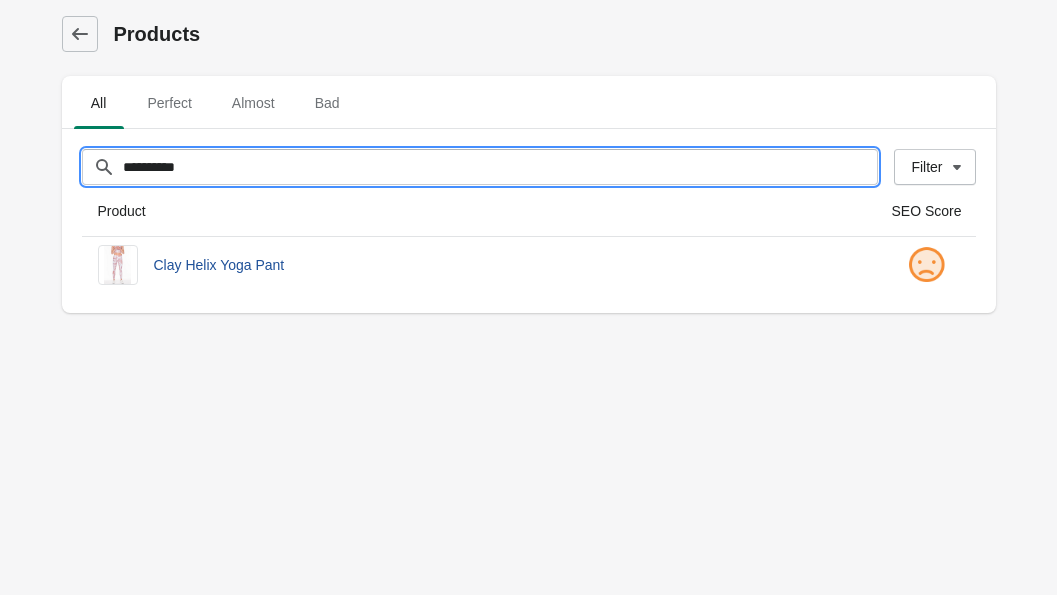 type on "**********" 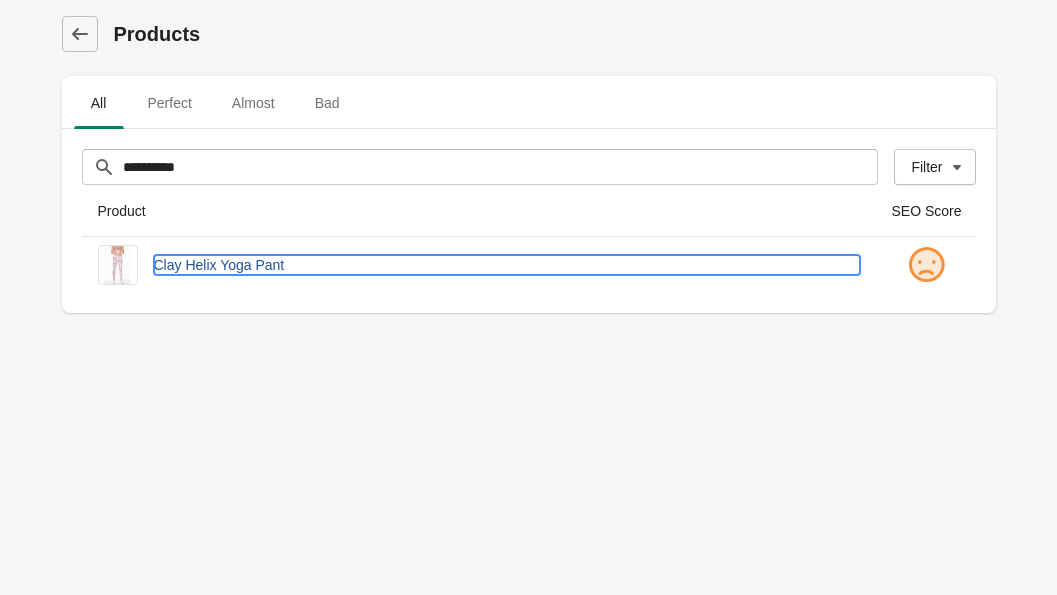 click on "Clay Helix Yoga Pant" at bounding box center [507, 265] 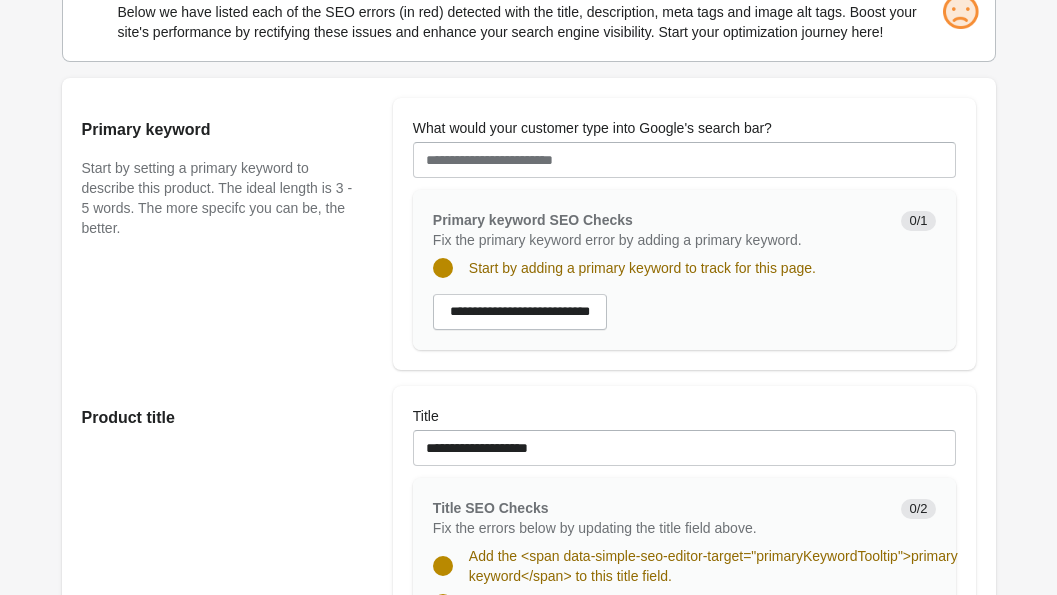 scroll, scrollTop: 275, scrollLeft: 0, axis: vertical 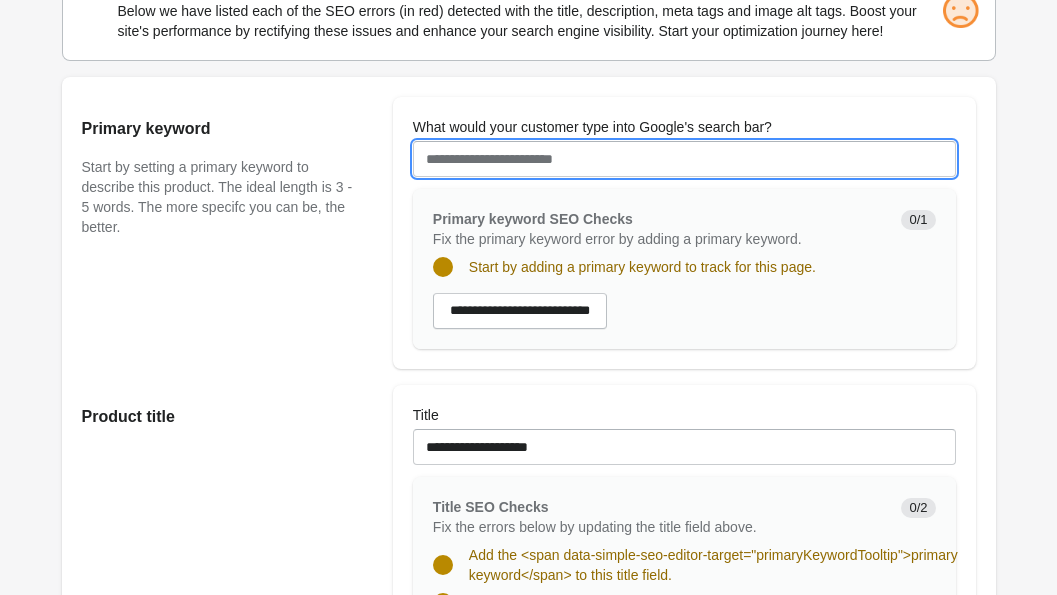 click on "What would your customer type into Google's search bar?" at bounding box center (684, 159) 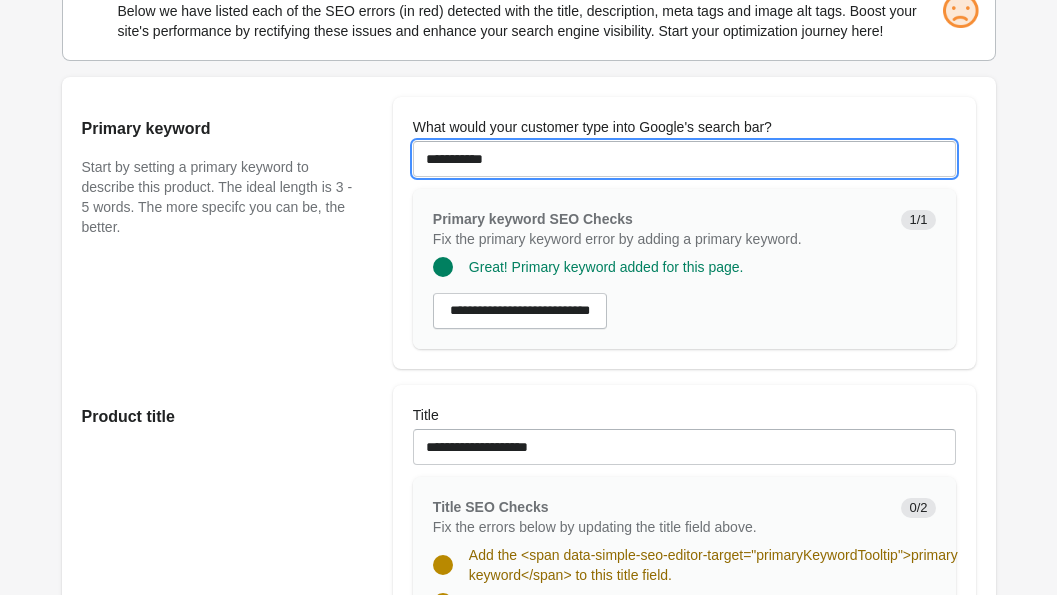 type on "**********" 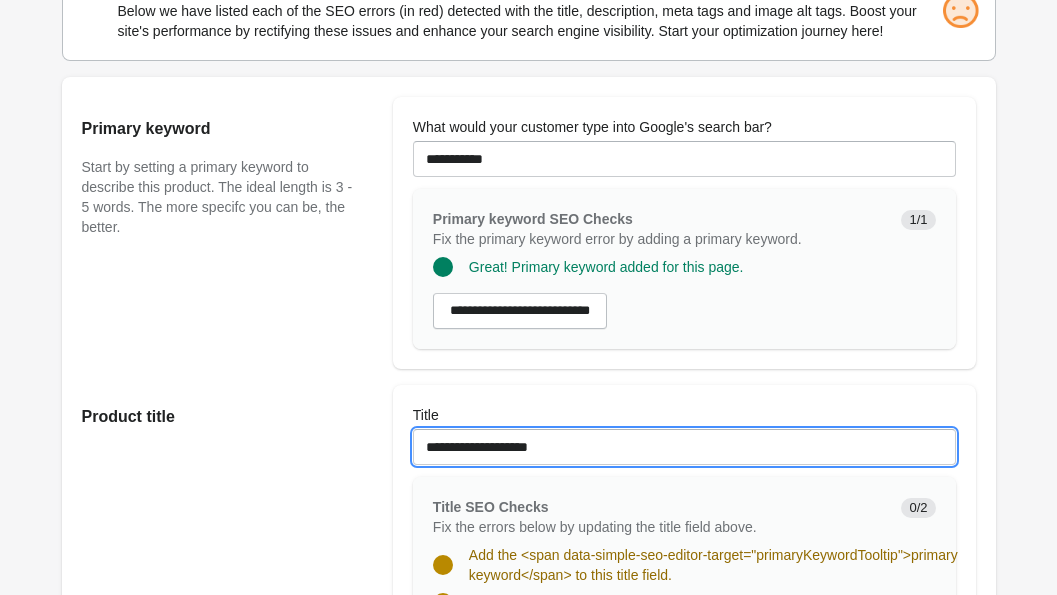 click on "**********" at bounding box center (684, 447) 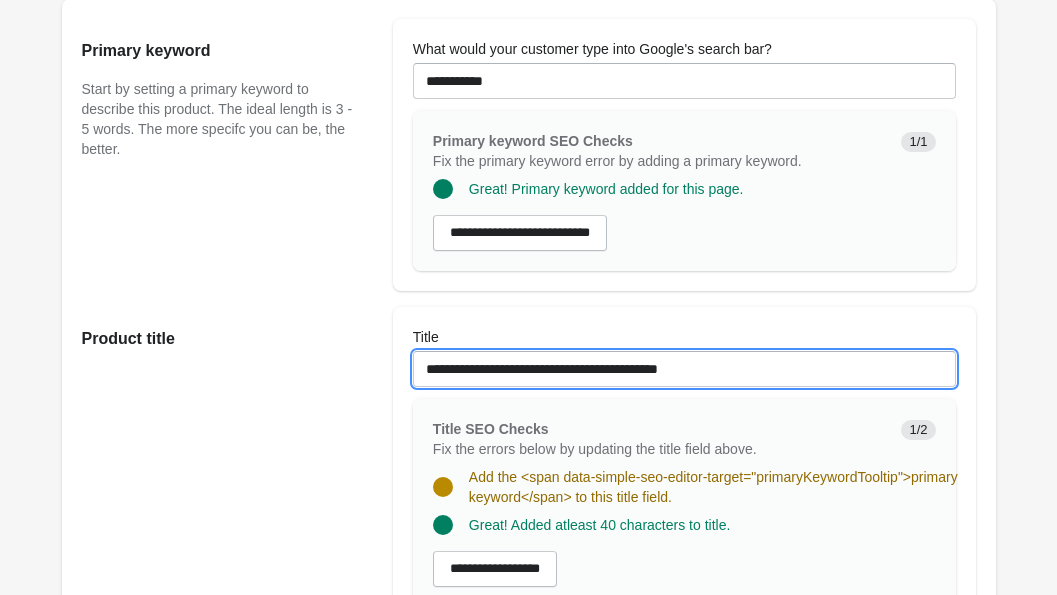 scroll, scrollTop: 350, scrollLeft: 0, axis: vertical 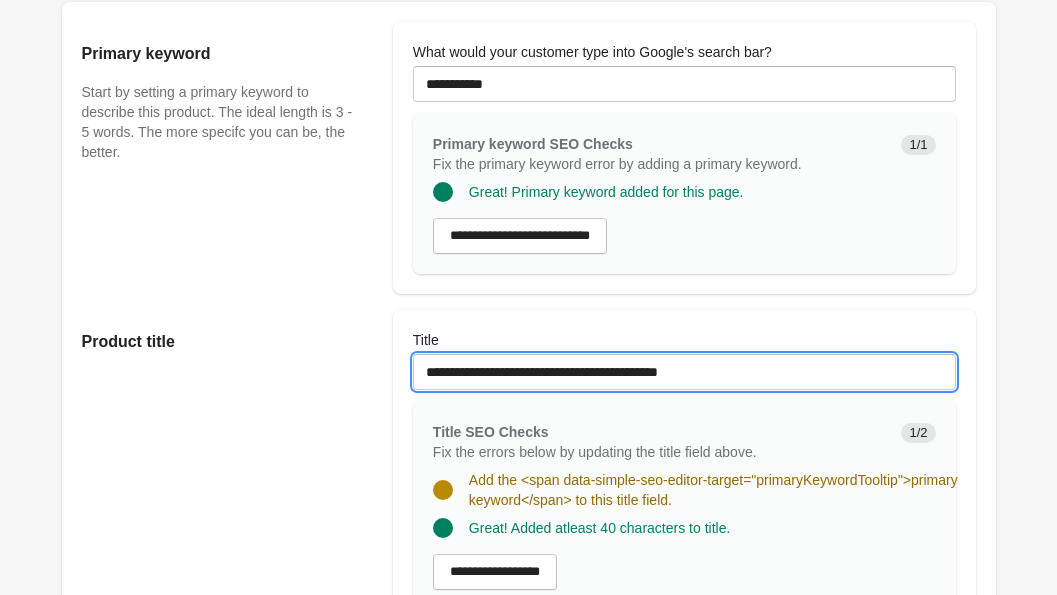 click on "**********" at bounding box center (684, 372) 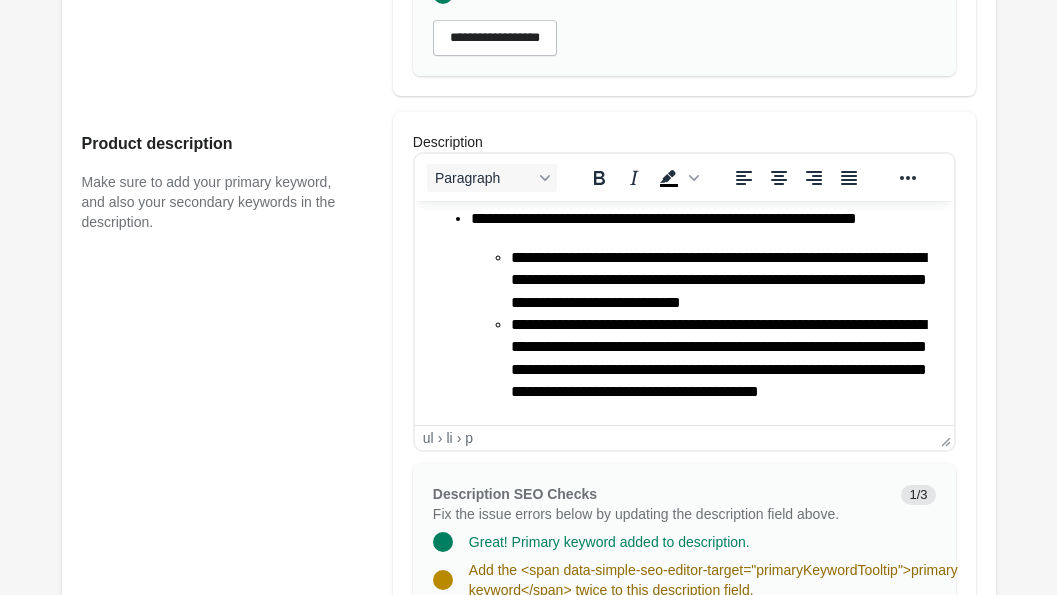 scroll, scrollTop: 310, scrollLeft: 0, axis: vertical 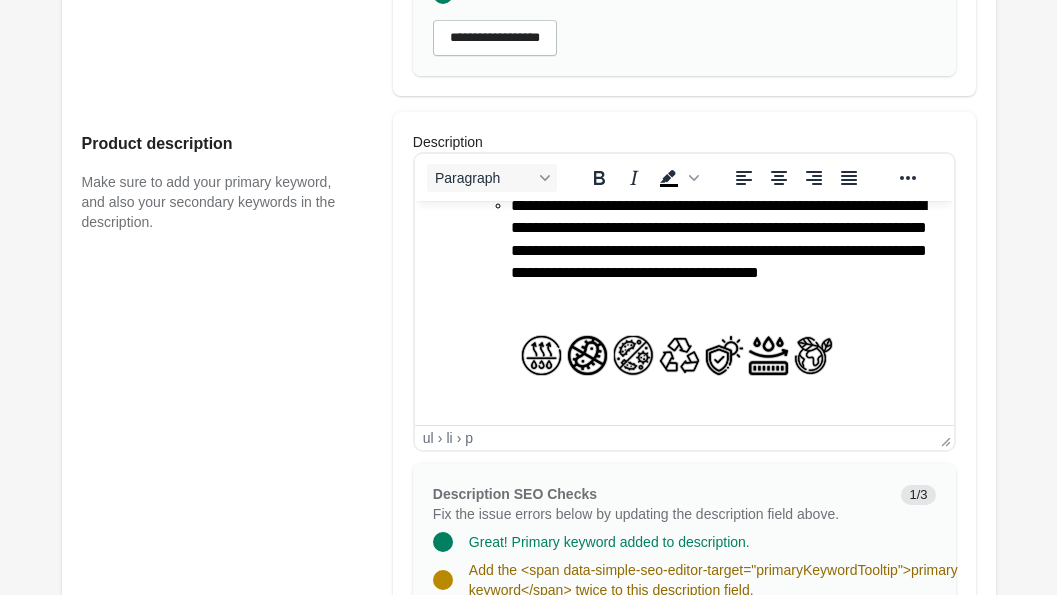 type on "**********" 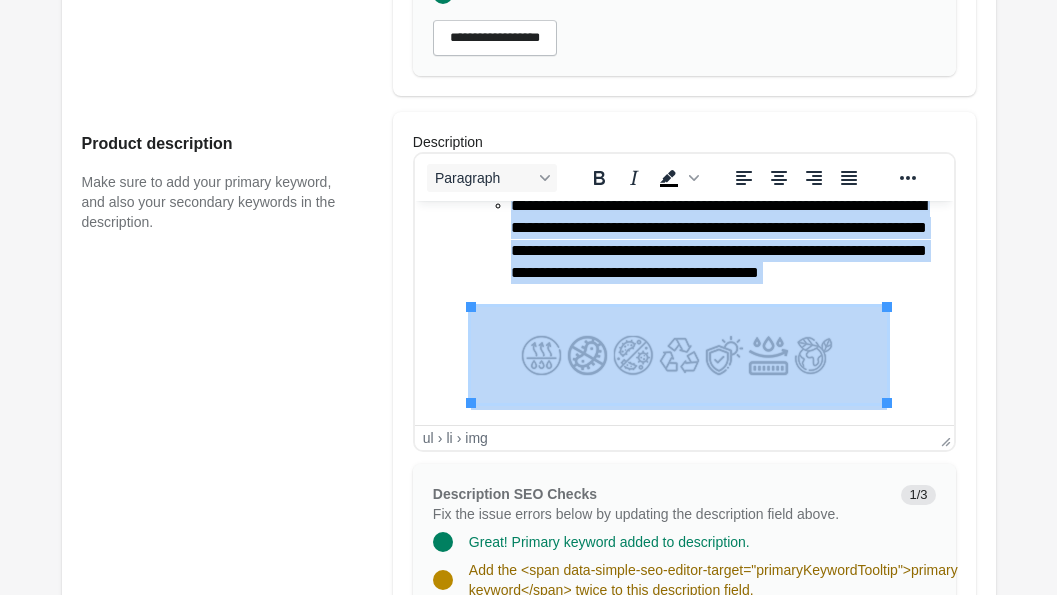 type 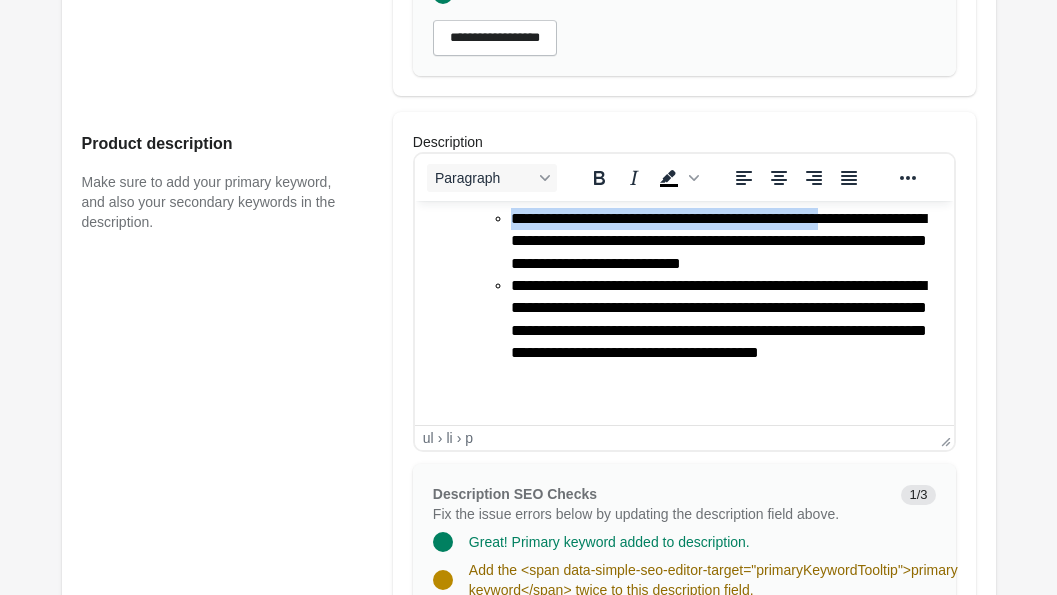 scroll, scrollTop: 0, scrollLeft: 0, axis: both 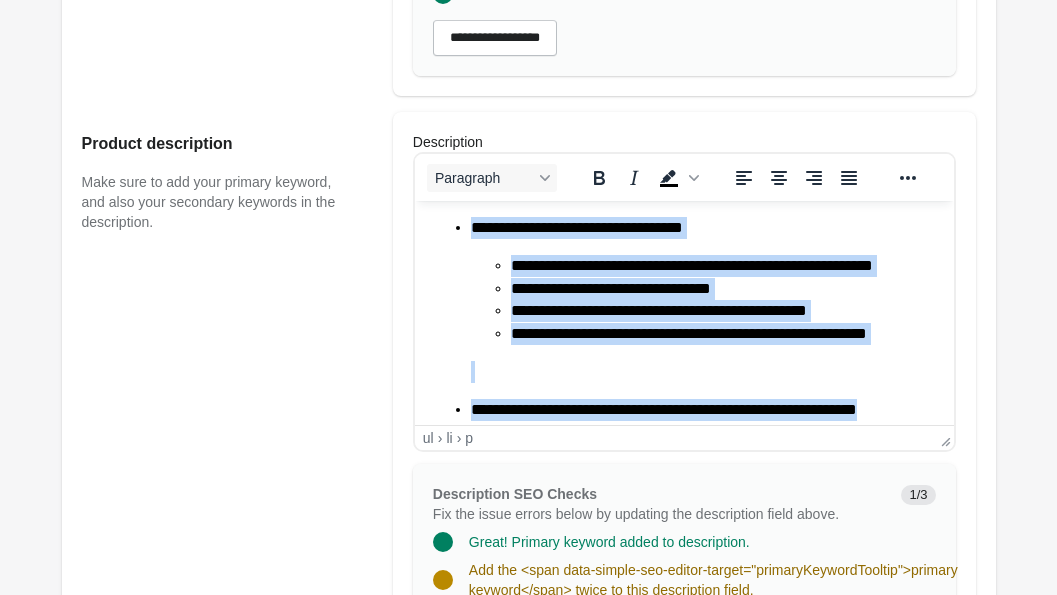 drag, startPoint x: 644, startPoint y: 397, endPoint x: 348, endPoint y: 103, distance: 417.1954 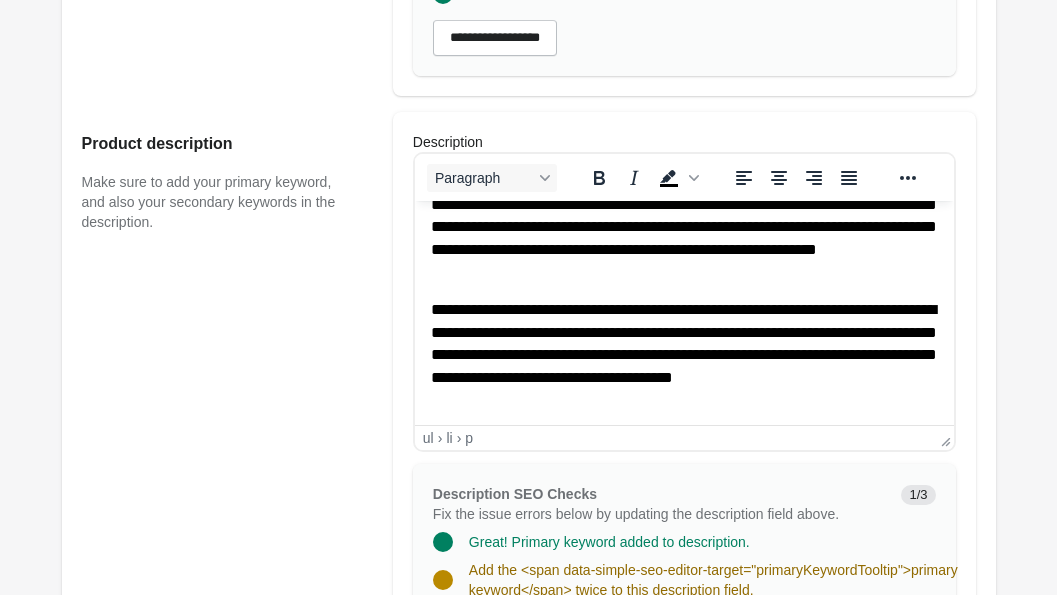 scroll, scrollTop: 192, scrollLeft: 0, axis: vertical 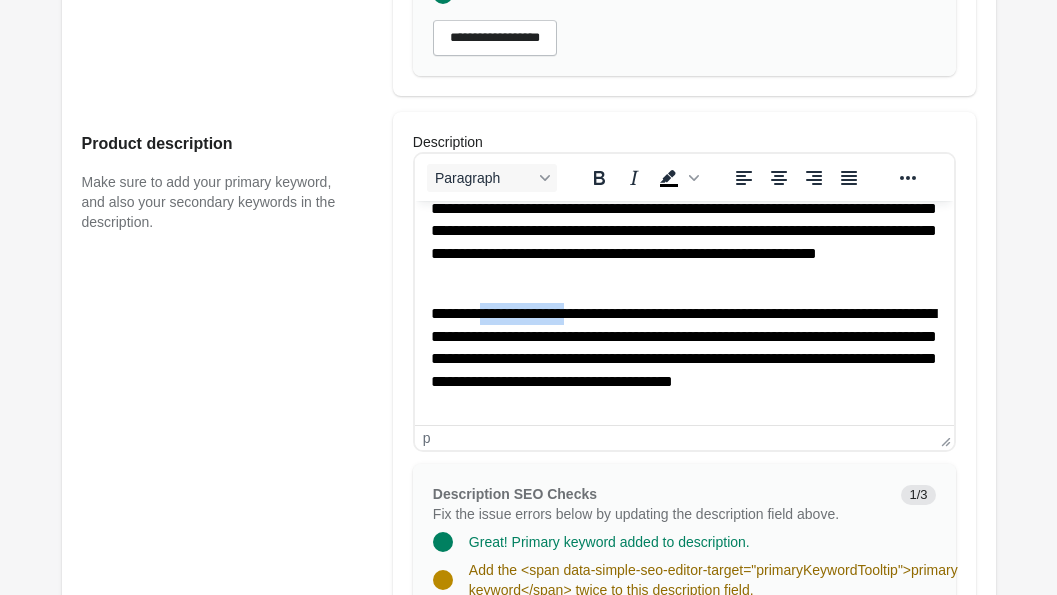drag, startPoint x: 599, startPoint y: 316, endPoint x: 489, endPoint y: 318, distance: 110.01818 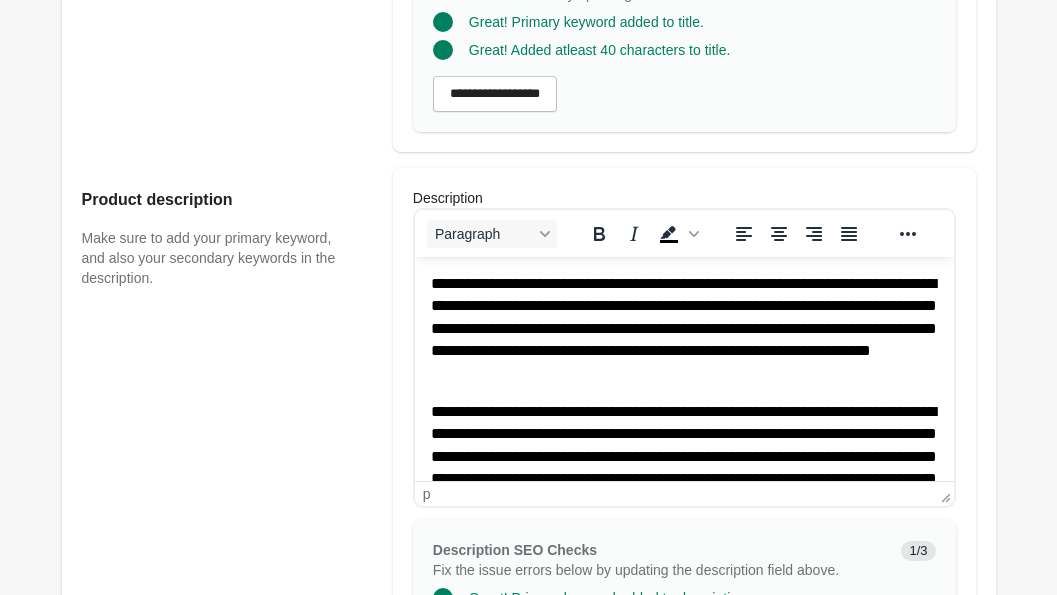 scroll, scrollTop: 1, scrollLeft: 0, axis: vertical 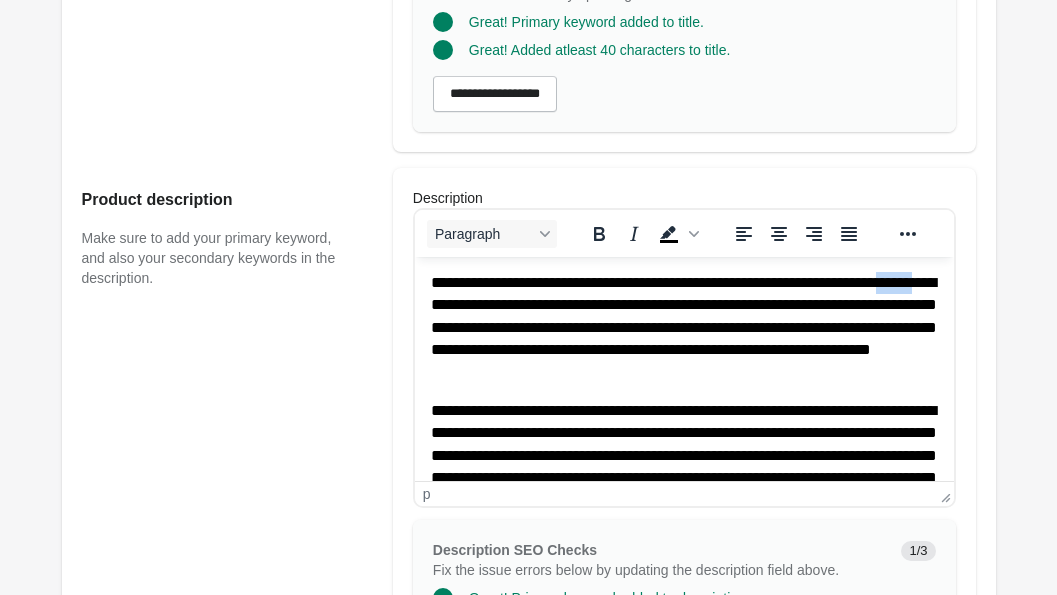 drag, startPoint x: 517, startPoint y: 309, endPoint x: 464, endPoint y: 307, distance: 53.037724 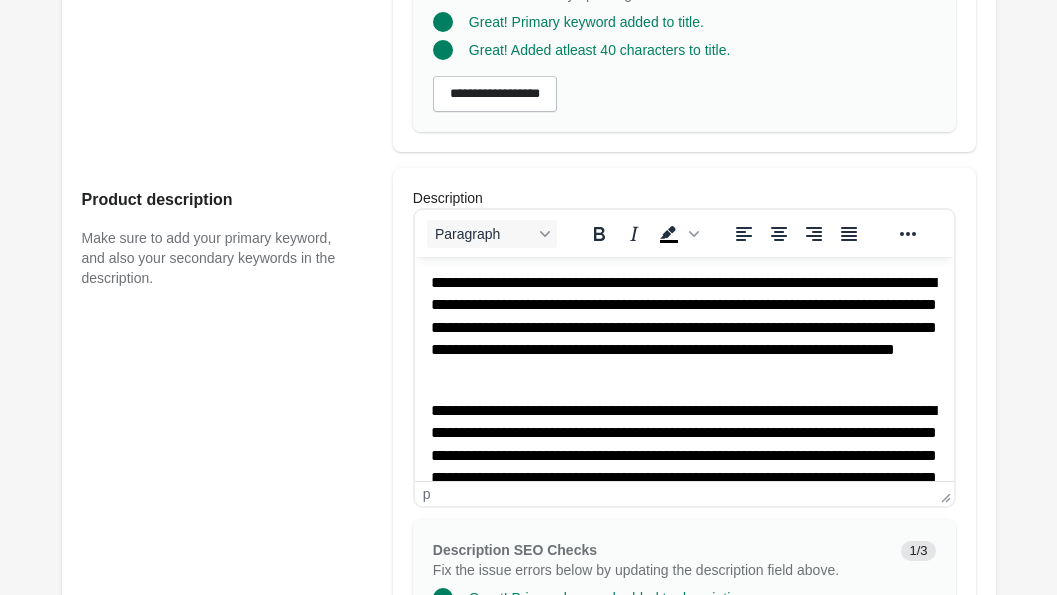 click on "**********" at bounding box center (684, 484) 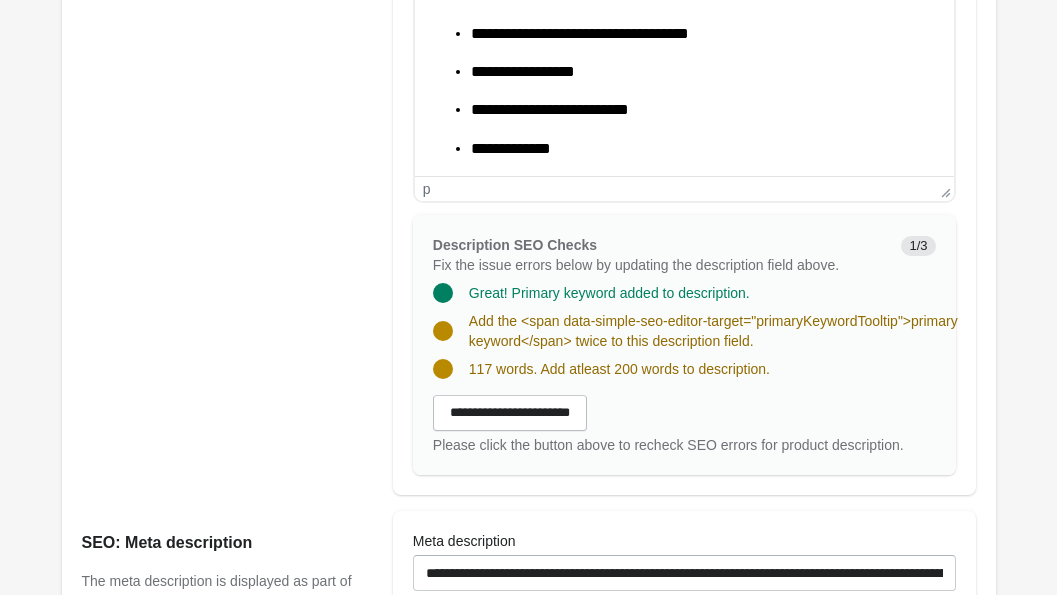 scroll, scrollTop: 1144, scrollLeft: 0, axis: vertical 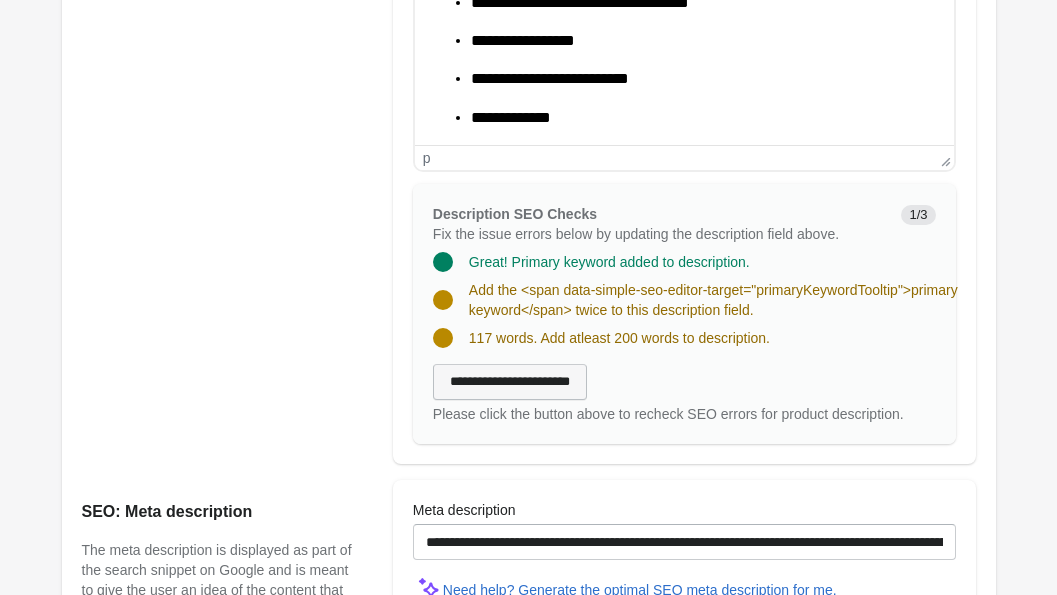 click on "**********" at bounding box center [510, 382] 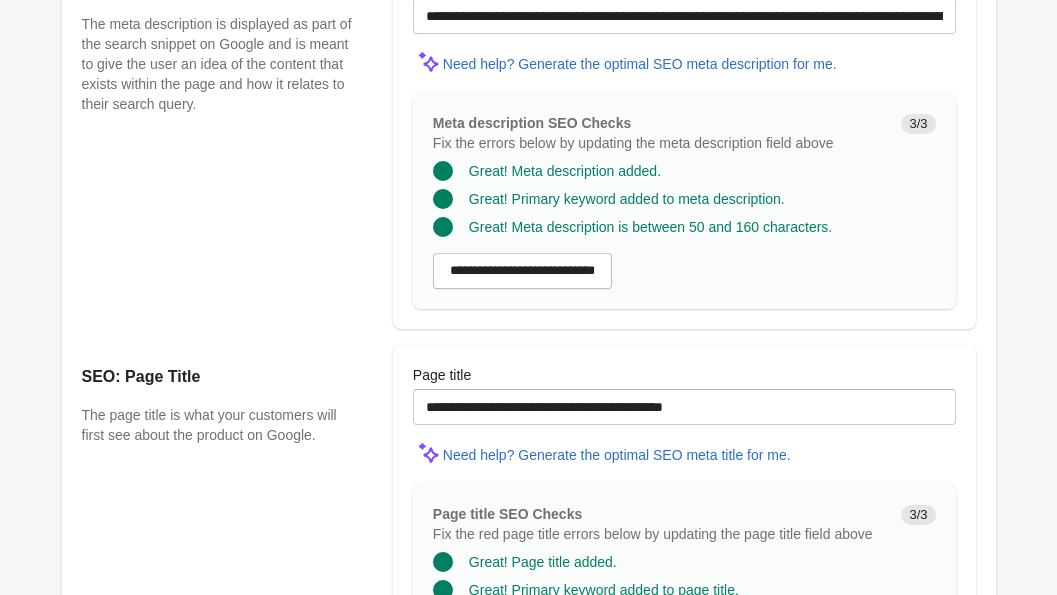 scroll, scrollTop: 1672, scrollLeft: 0, axis: vertical 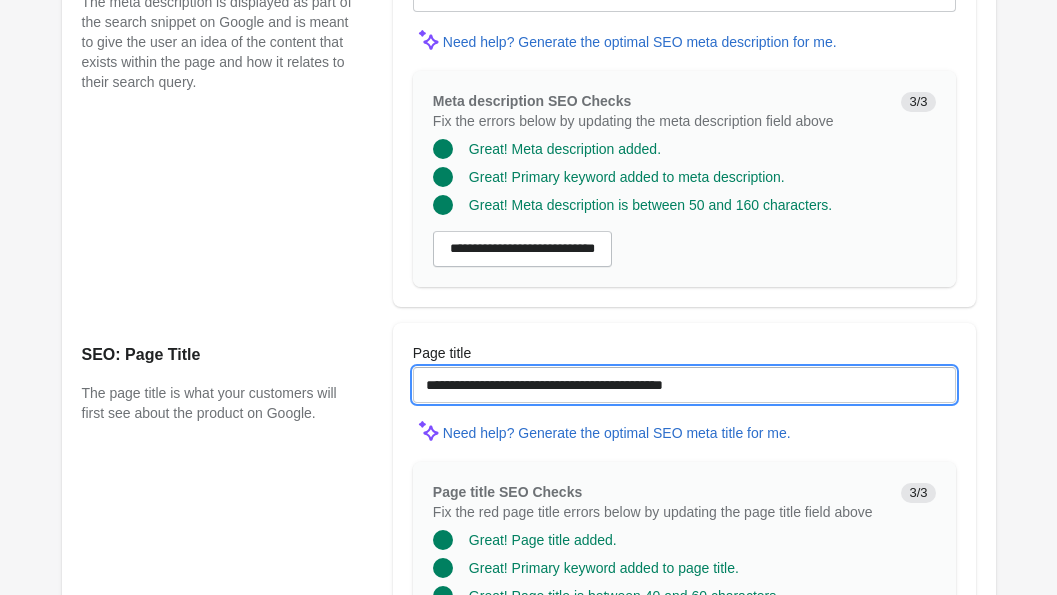 drag, startPoint x: 655, startPoint y: 405, endPoint x: 545, endPoint y: 409, distance: 110.0727 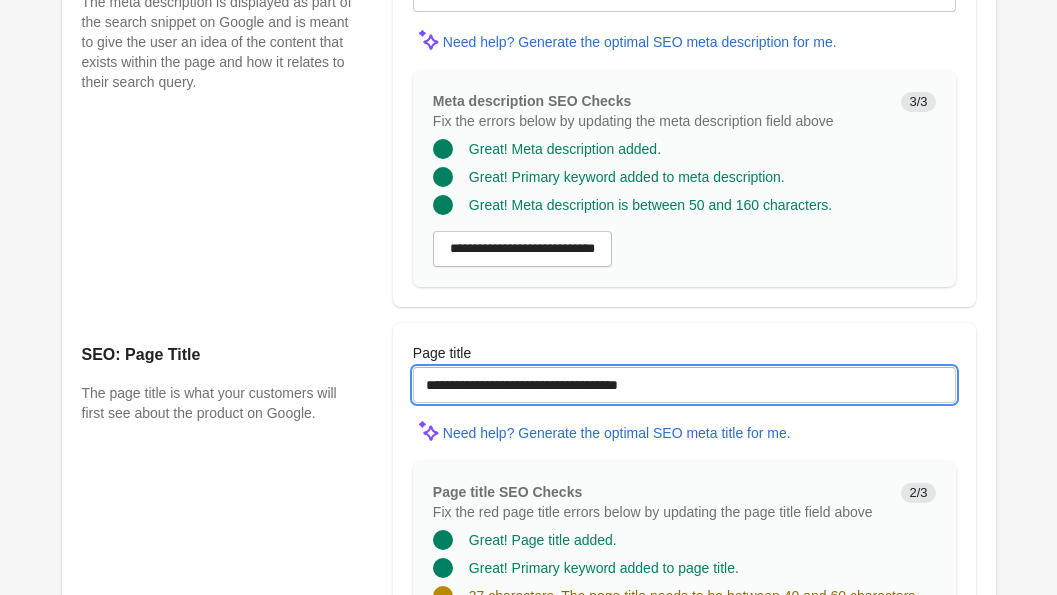 click on "**********" at bounding box center [684, 385] 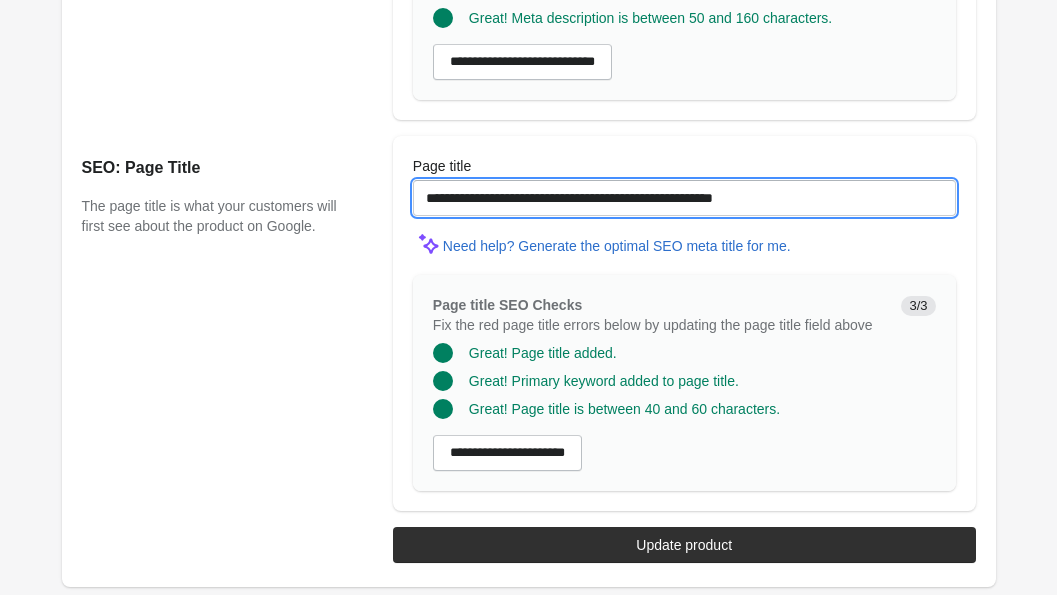 scroll, scrollTop: 1915, scrollLeft: 0, axis: vertical 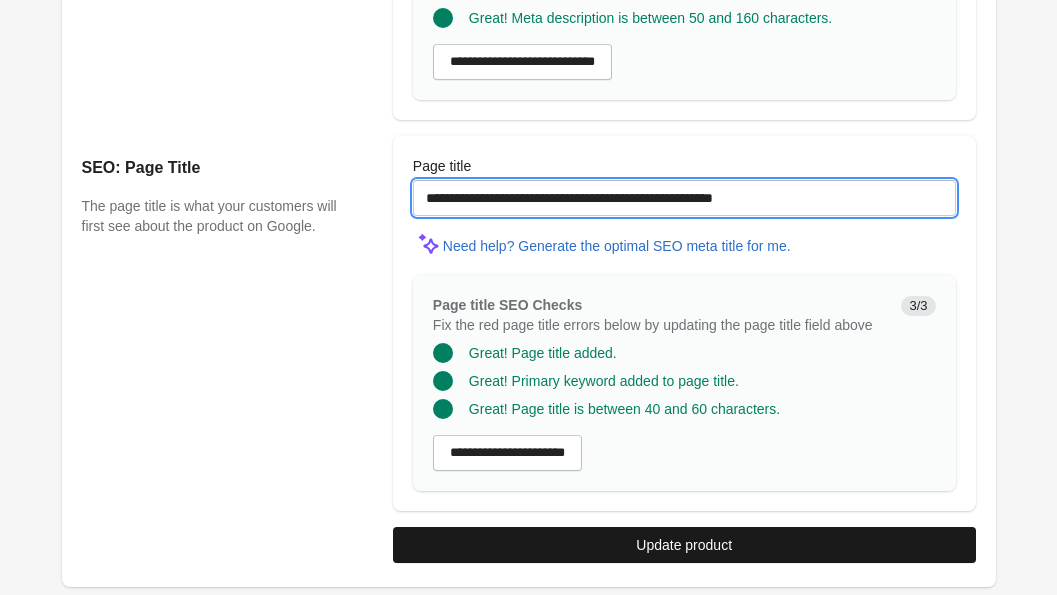 type on "**********" 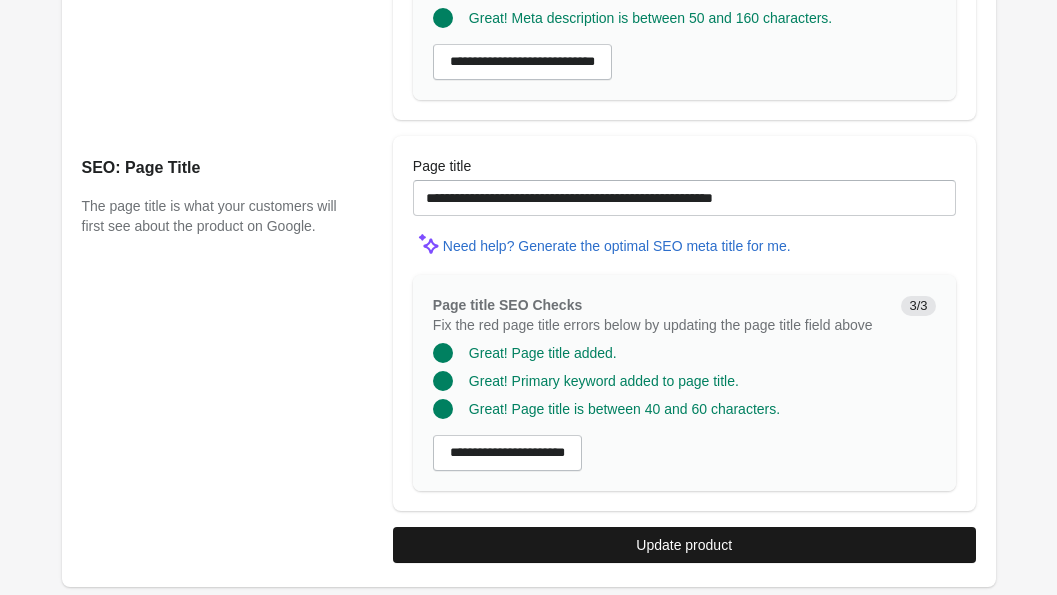 click on "Update product" at bounding box center (684, 545) 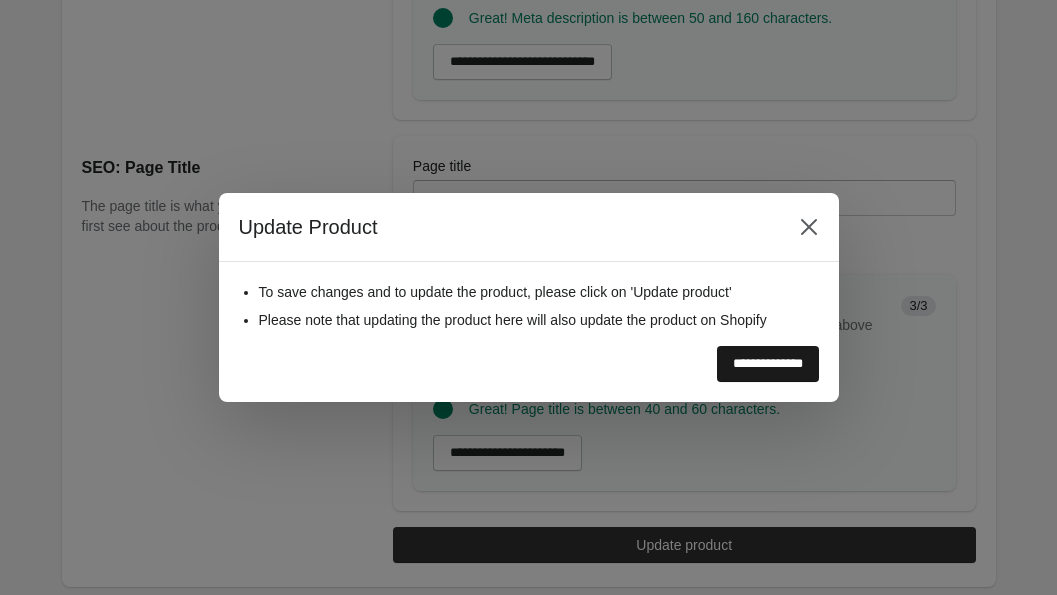 click on "**********" at bounding box center [768, 364] 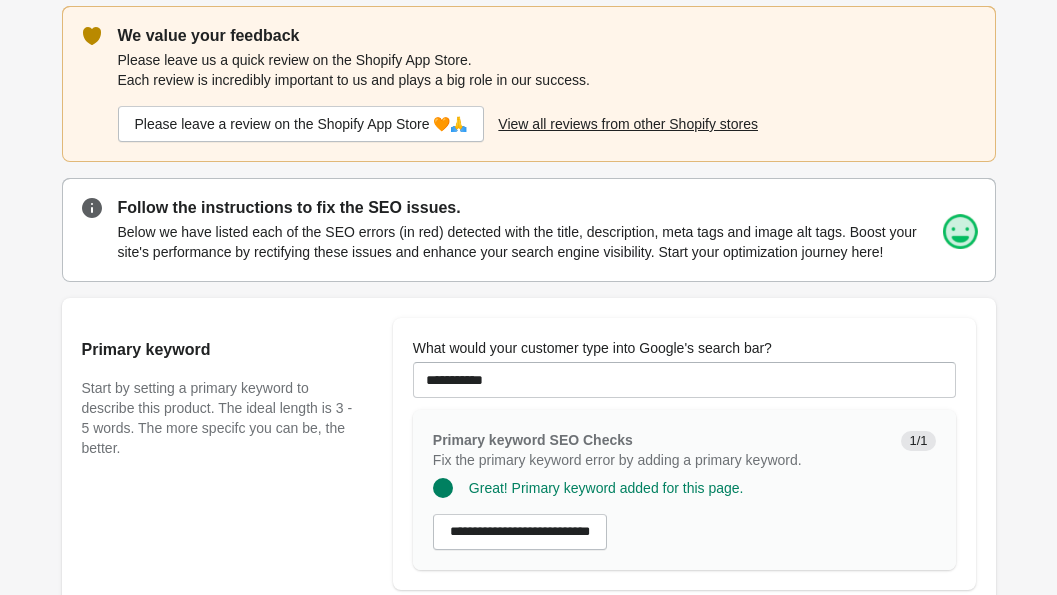 scroll, scrollTop: 0, scrollLeft: 0, axis: both 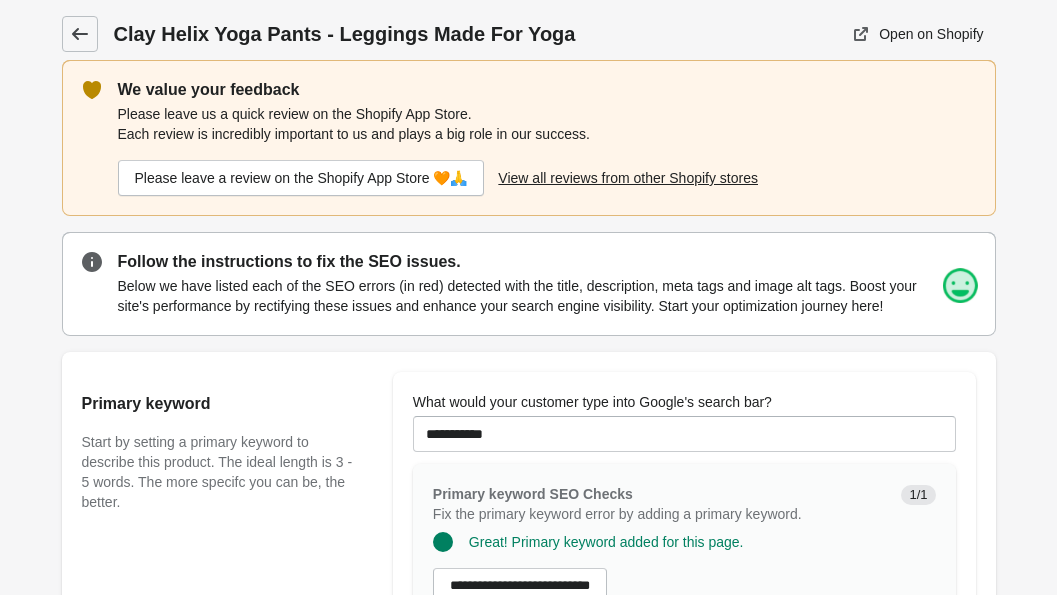 click 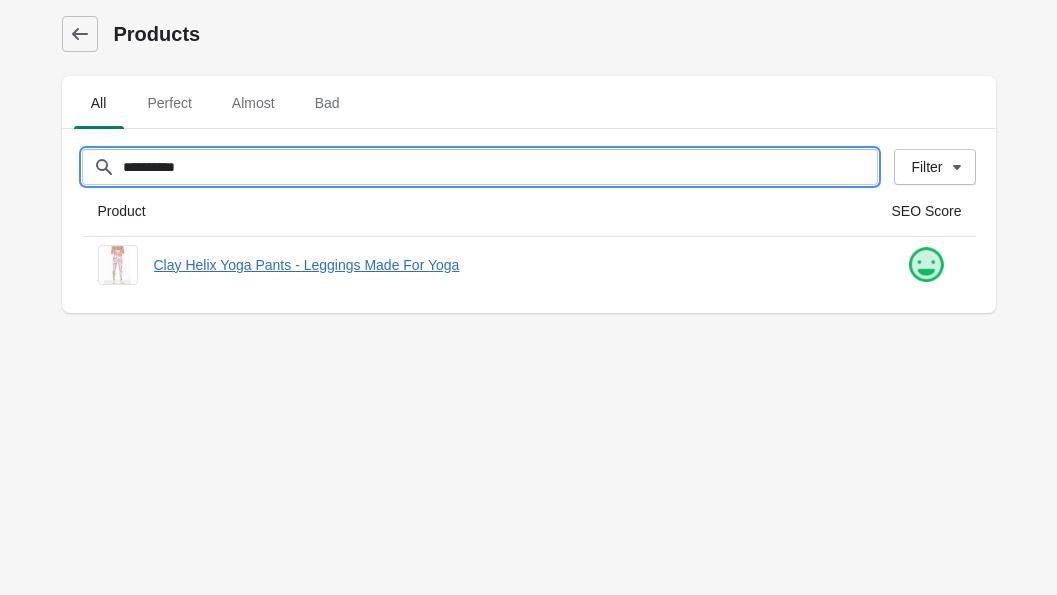 click on "**********" at bounding box center [500, 167] 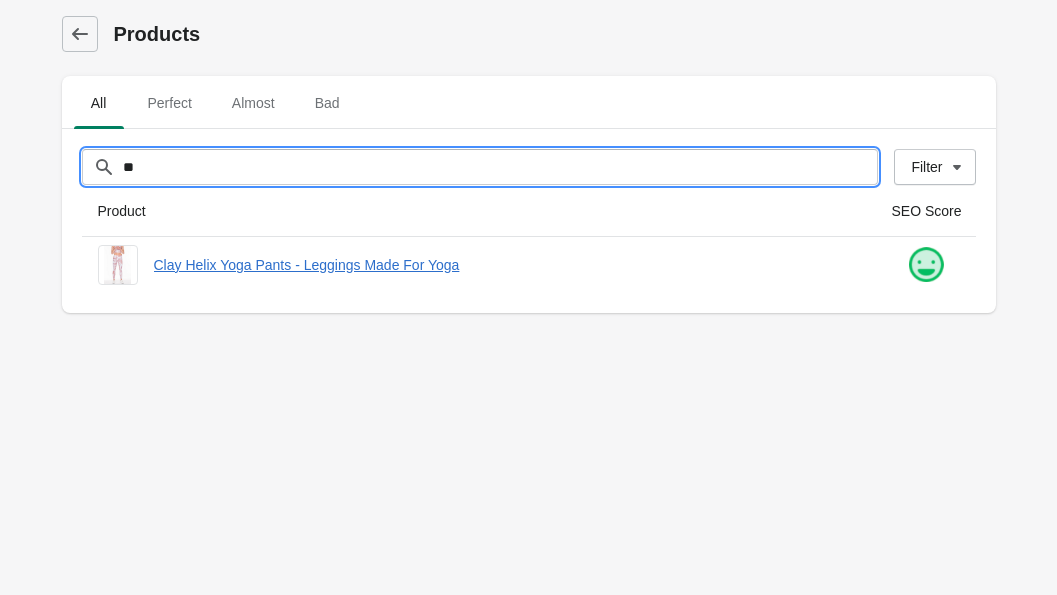 type on "*" 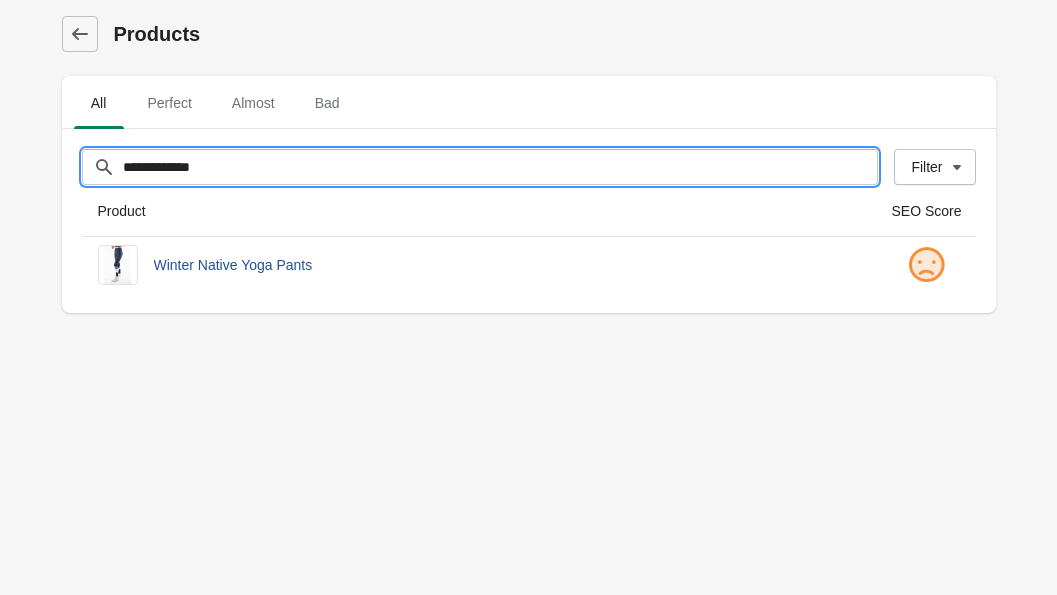 type on "**********" 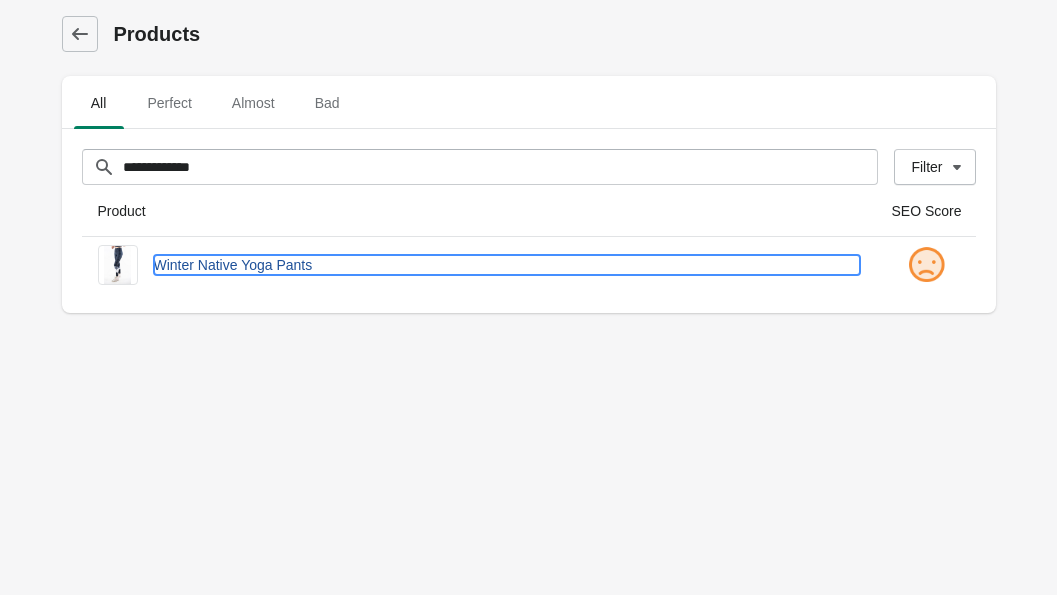 click on "Winter Native Yoga Pants" at bounding box center [507, 265] 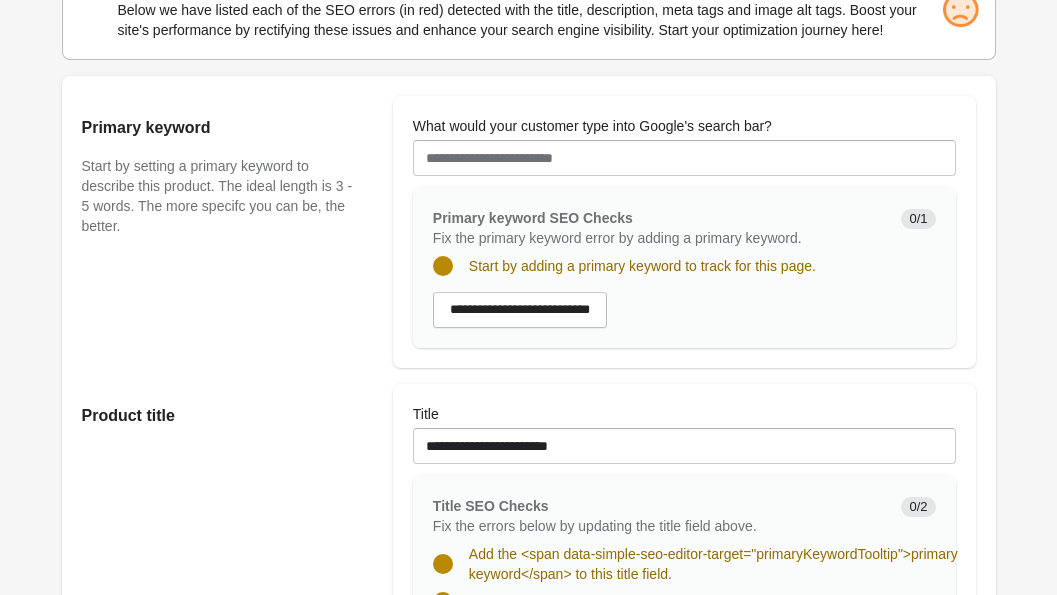 scroll, scrollTop: 280, scrollLeft: 0, axis: vertical 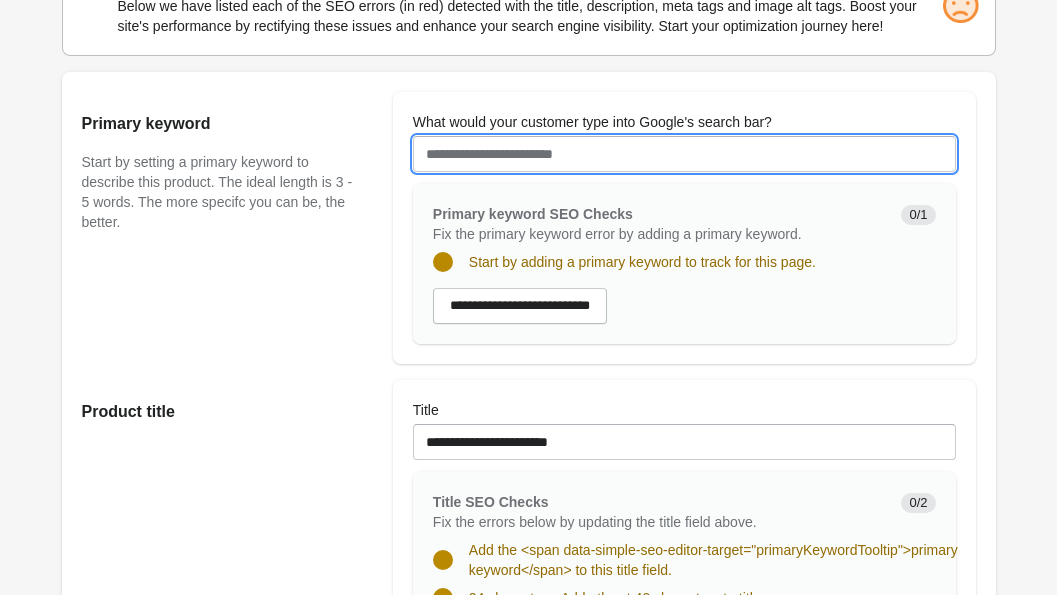 click on "What would your customer type into Google's search bar?" at bounding box center [684, 154] 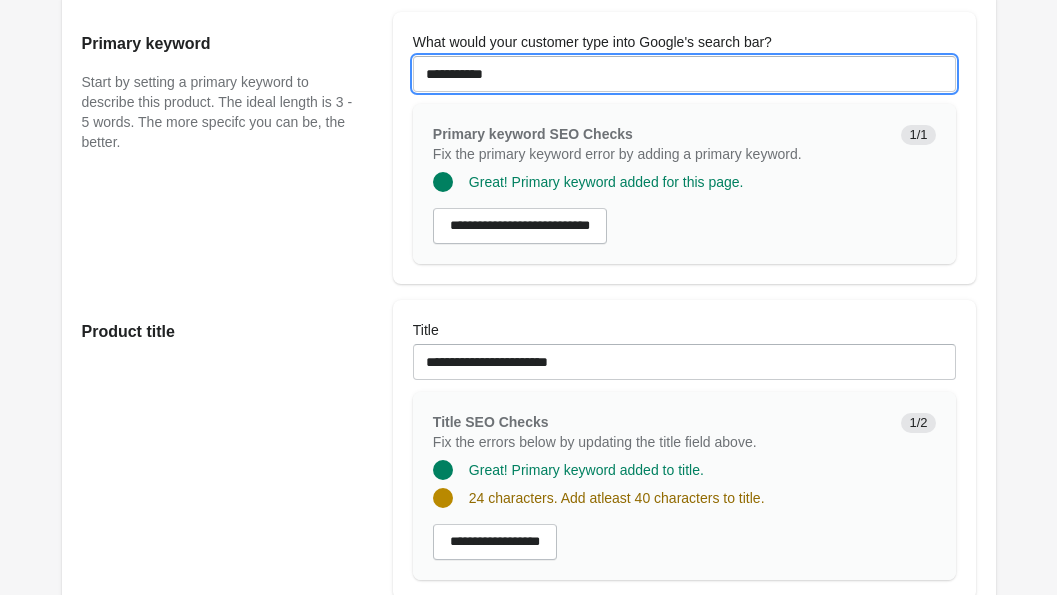 scroll, scrollTop: 381, scrollLeft: 0, axis: vertical 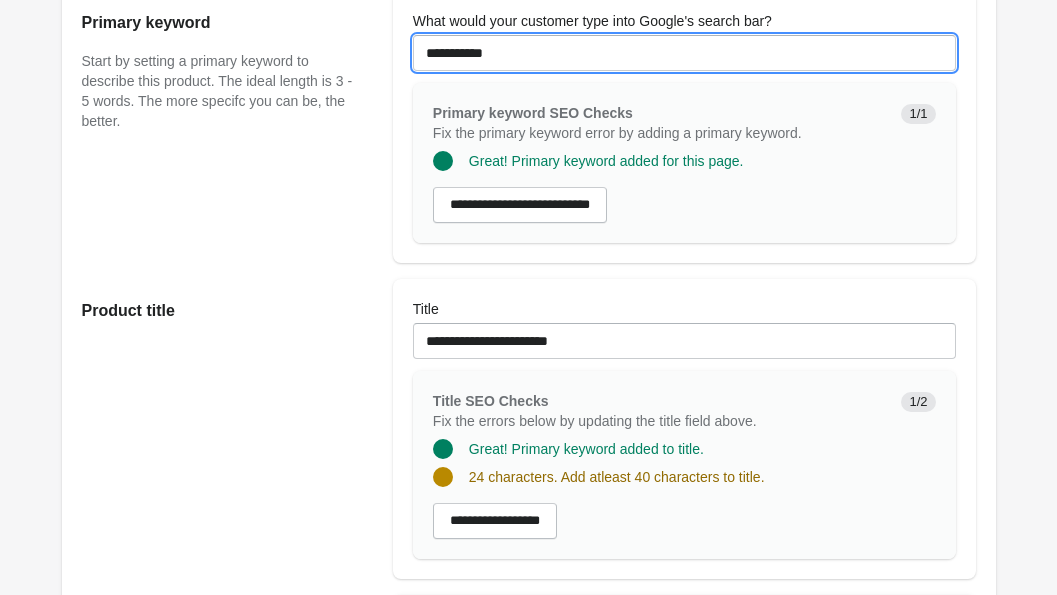 type on "**********" 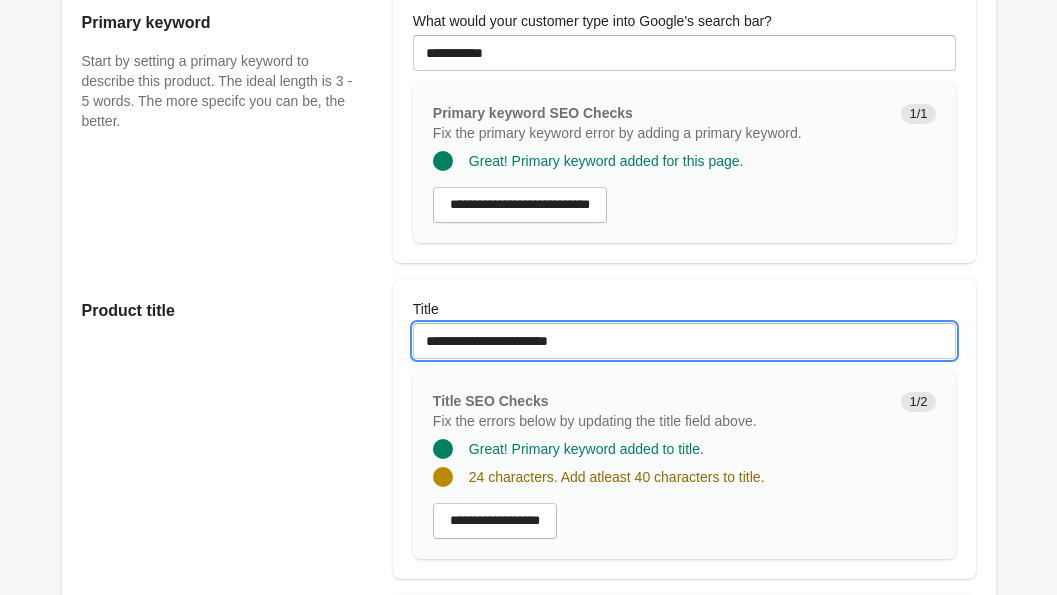 click on "**********" at bounding box center (684, 341) 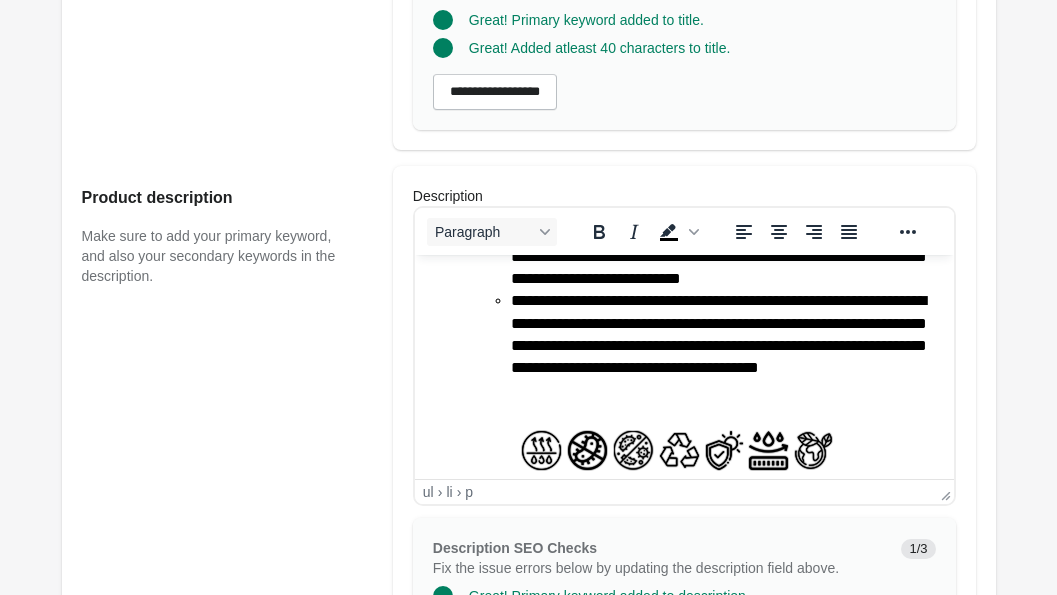 scroll, scrollTop: 332, scrollLeft: 0, axis: vertical 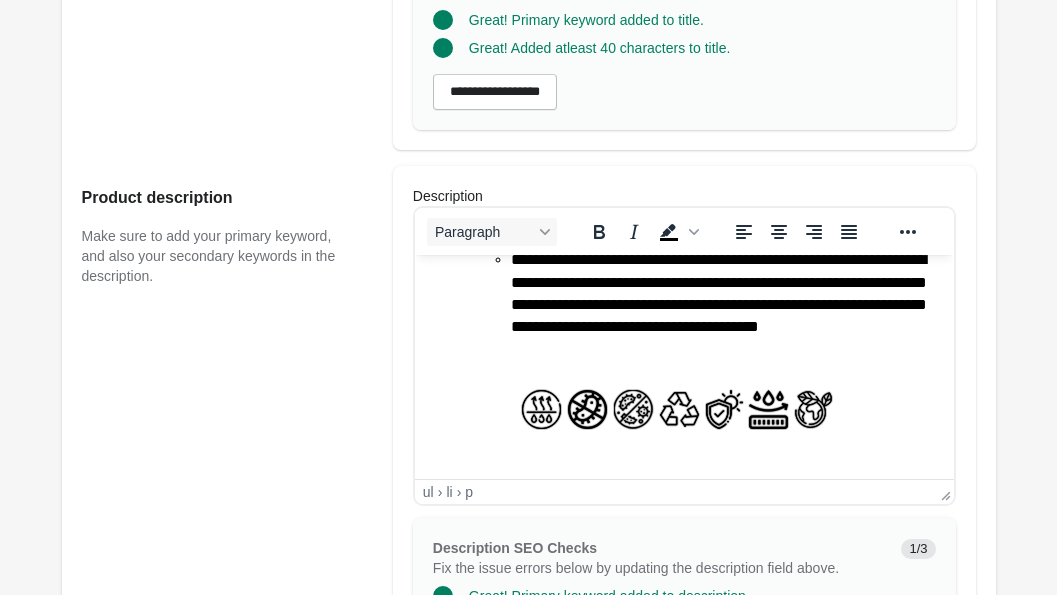 type on "**********" 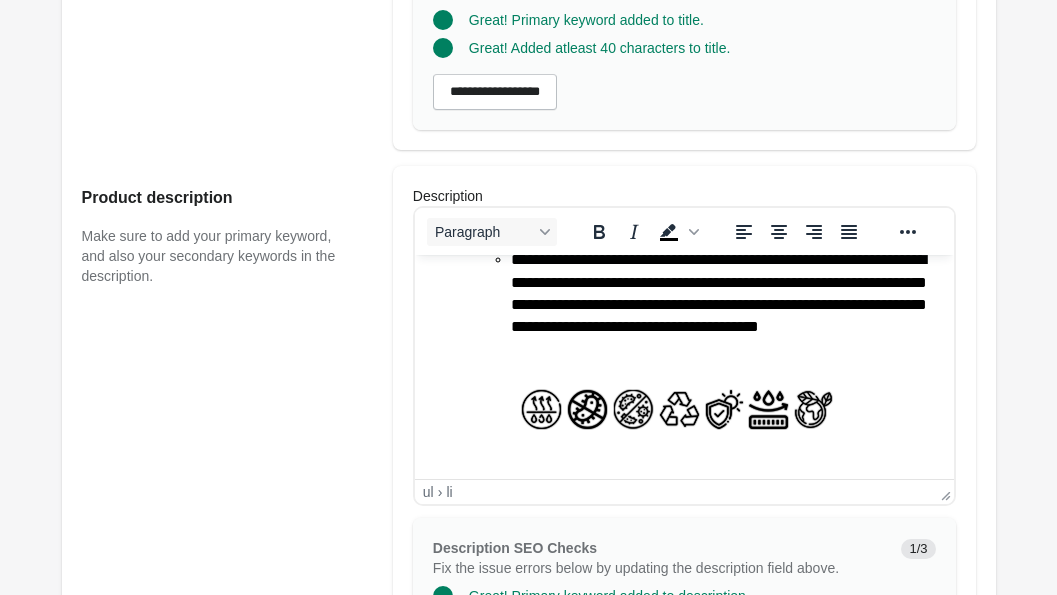 click on "**********" at bounding box center [703, 304] 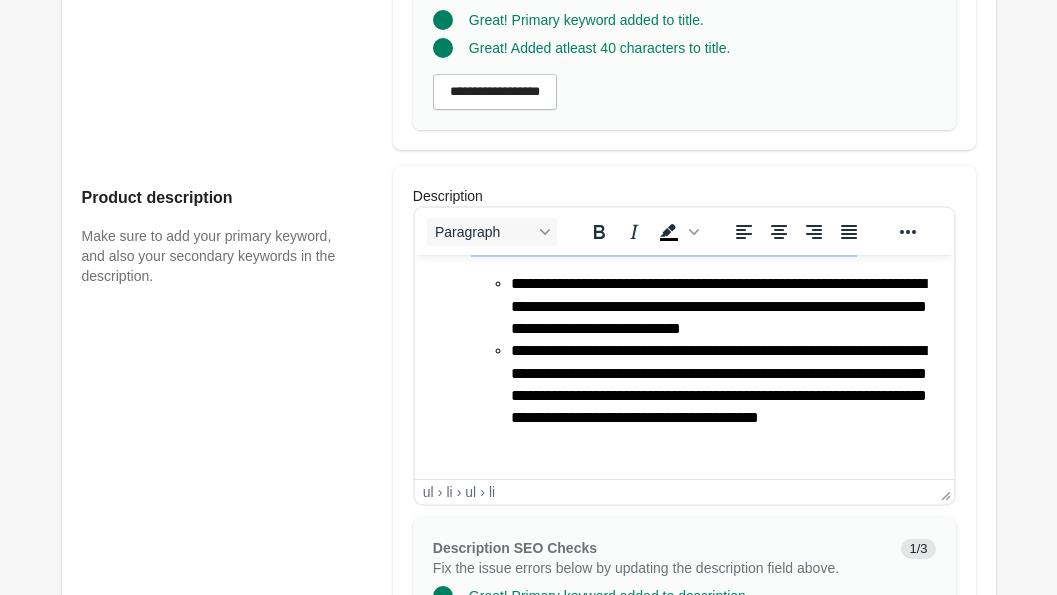 scroll, scrollTop: 0, scrollLeft: 0, axis: both 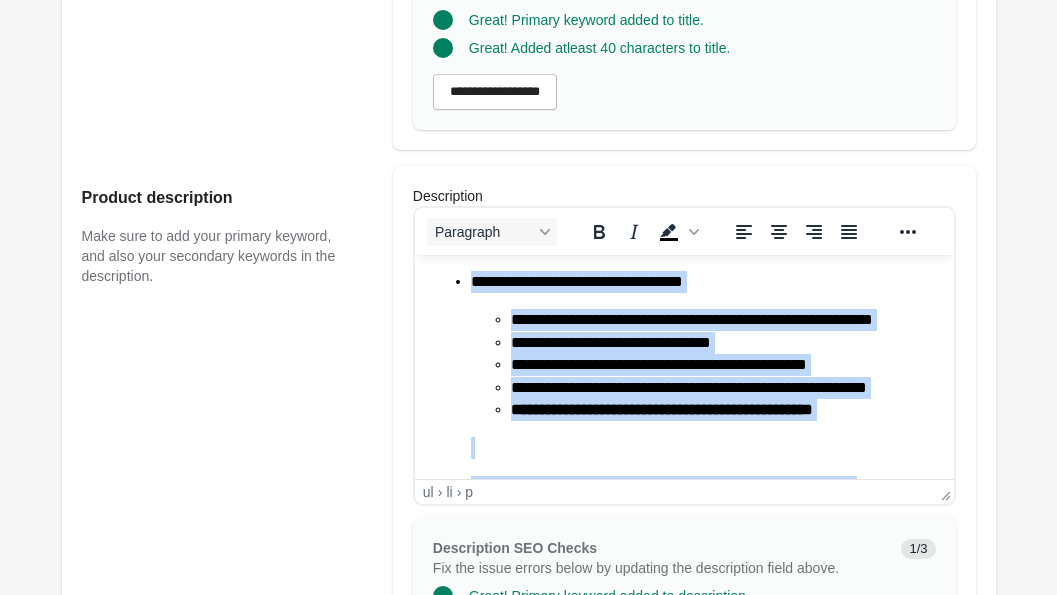 drag, startPoint x: 681, startPoint y: 450, endPoint x: 374, endPoint y: 189, distance: 402.9516 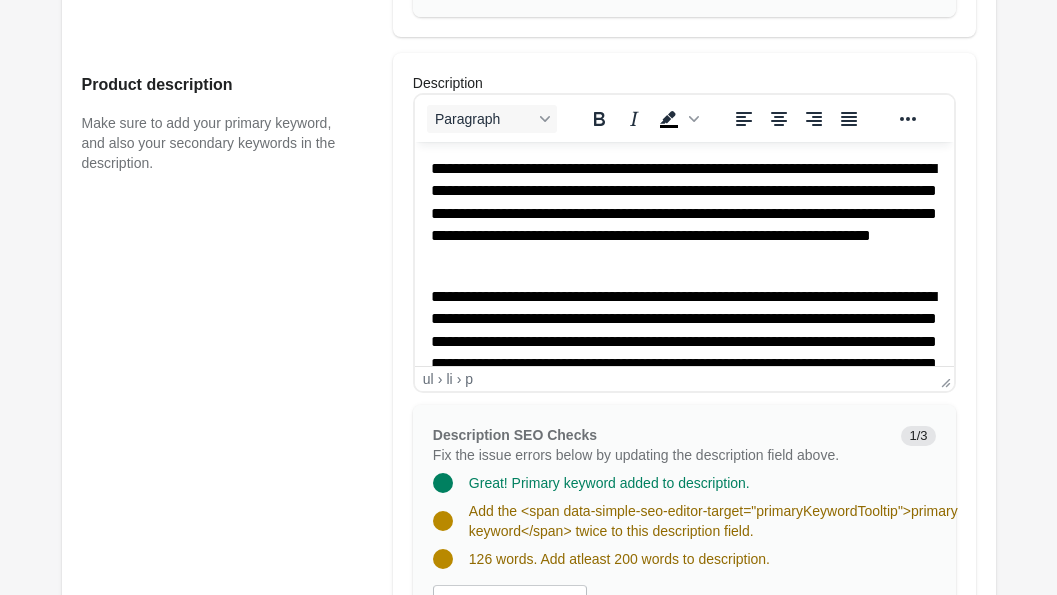 scroll, scrollTop: 922, scrollLeft: 0, axis: vertical 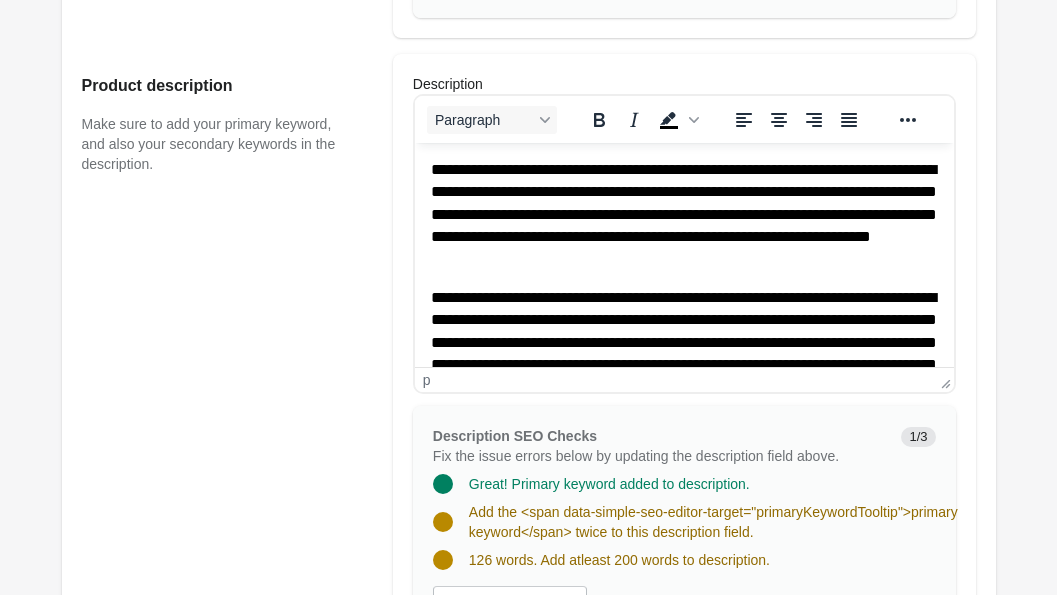 click on "**********" at bounding box center [683, 215] 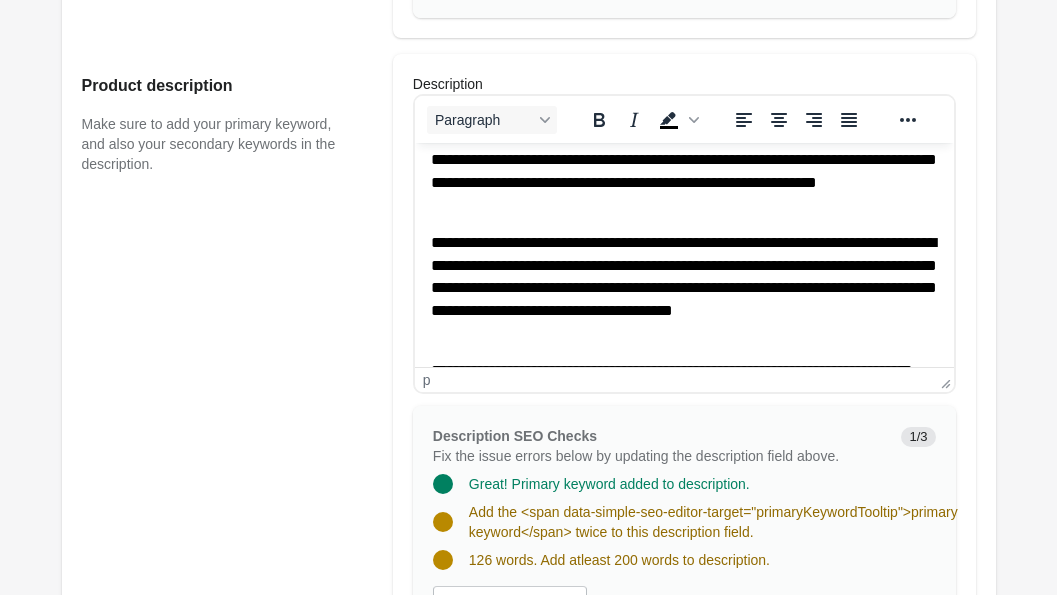scroll, scrollTop: 215, scrollLeft: 0, axis: vertical 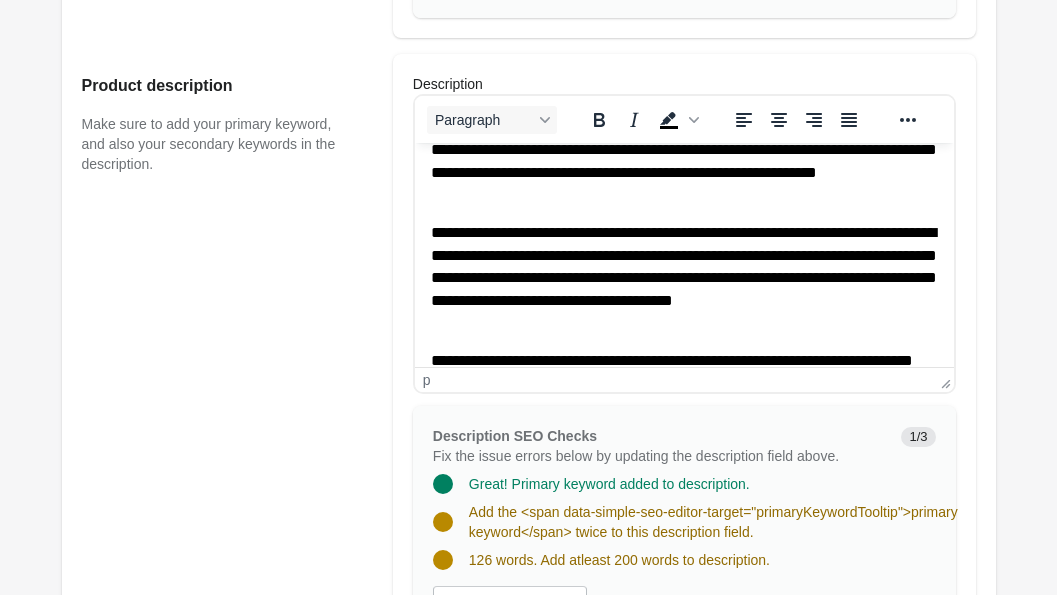click on "**********" at bounding box center [683, 278] 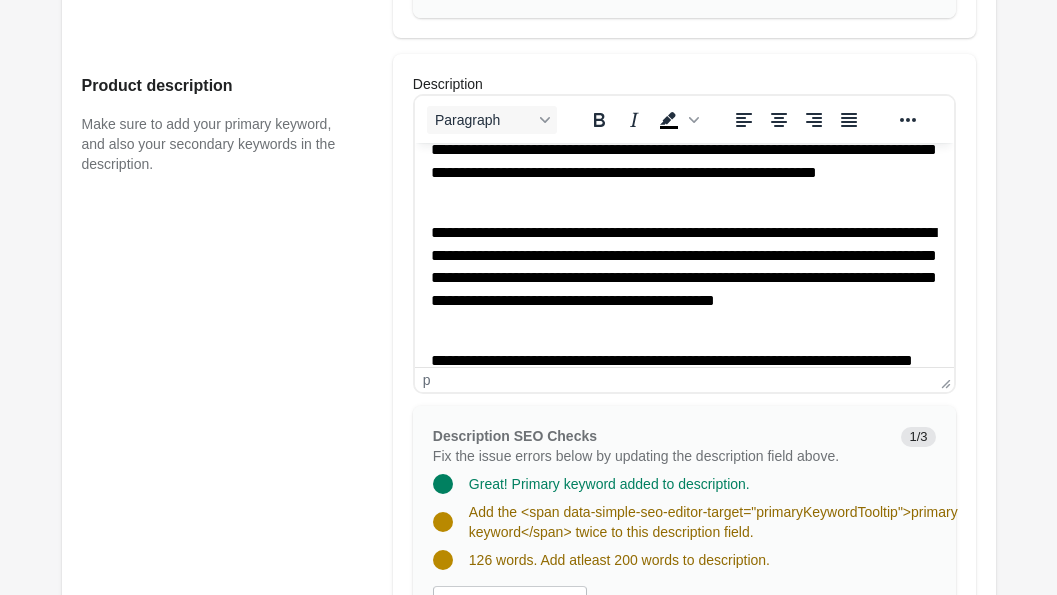click on "**********" at bounding box center [683, 447] 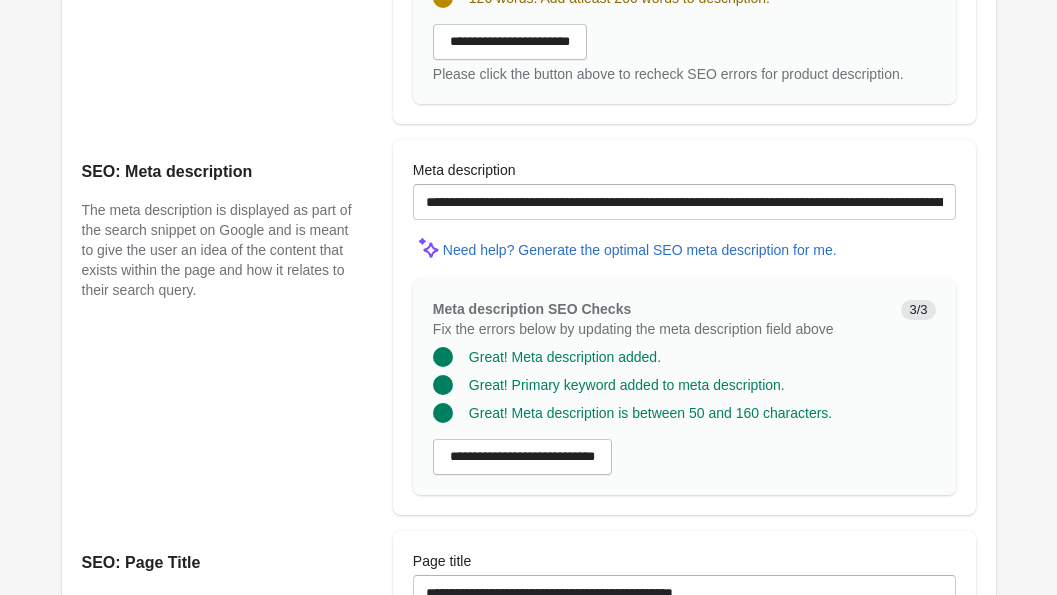 scroll, scrollTop: 1505, scrollLeft: 0, axis: vertical 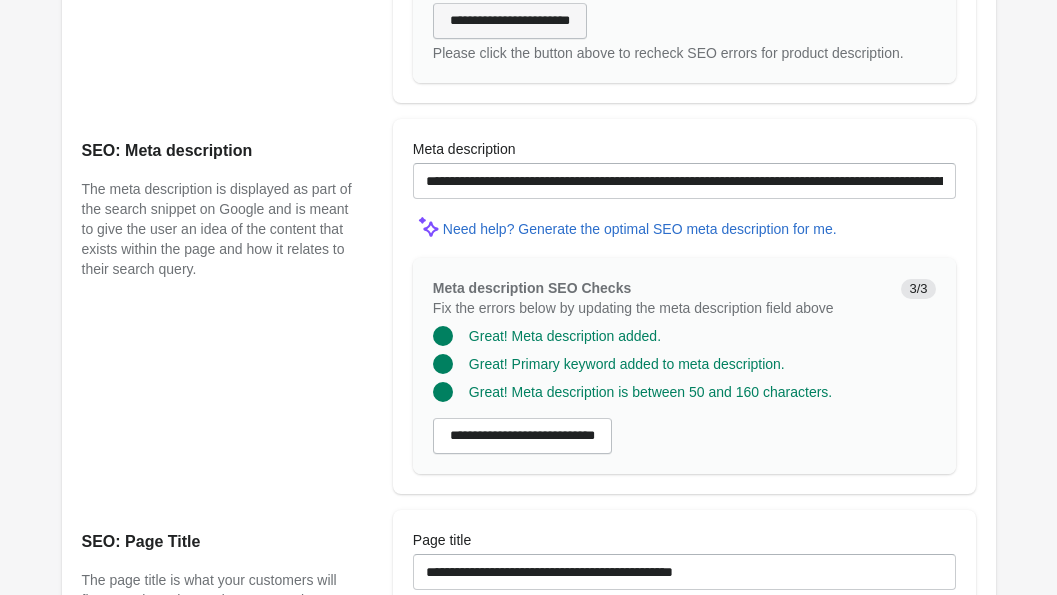 click on "**********" at bounding box center [510, 21] 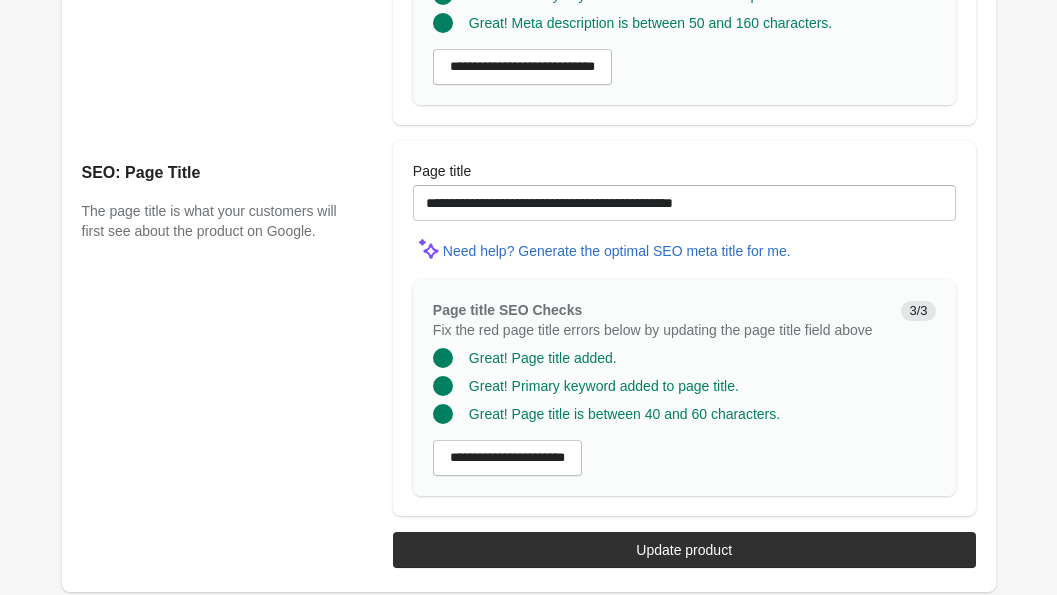 scroll, scrollTop: 1915, scrollLeft: 0, axis: vertical 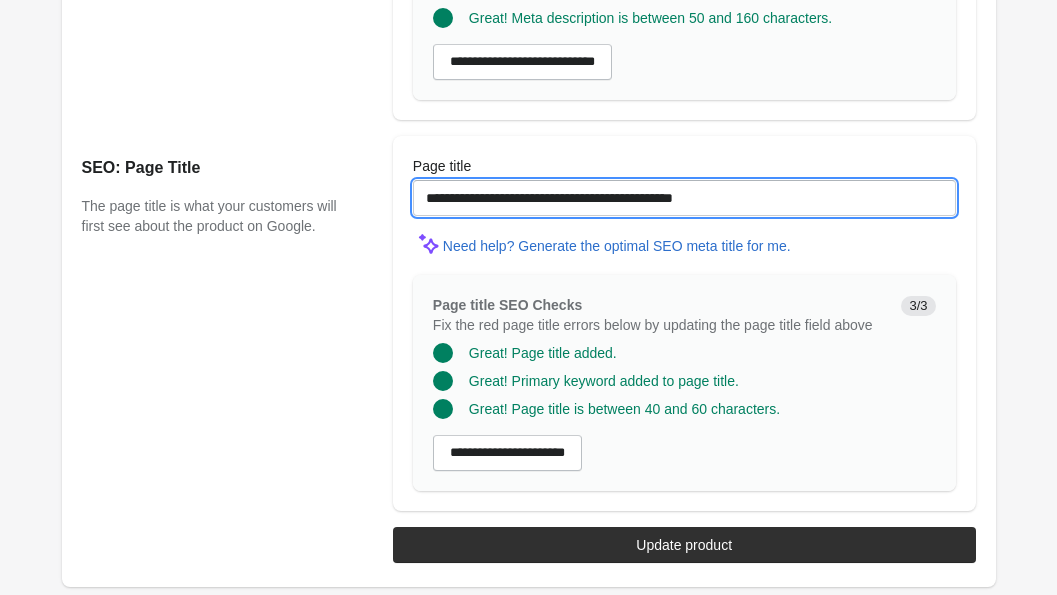 click on "**********" at bounding box center (684, 198) 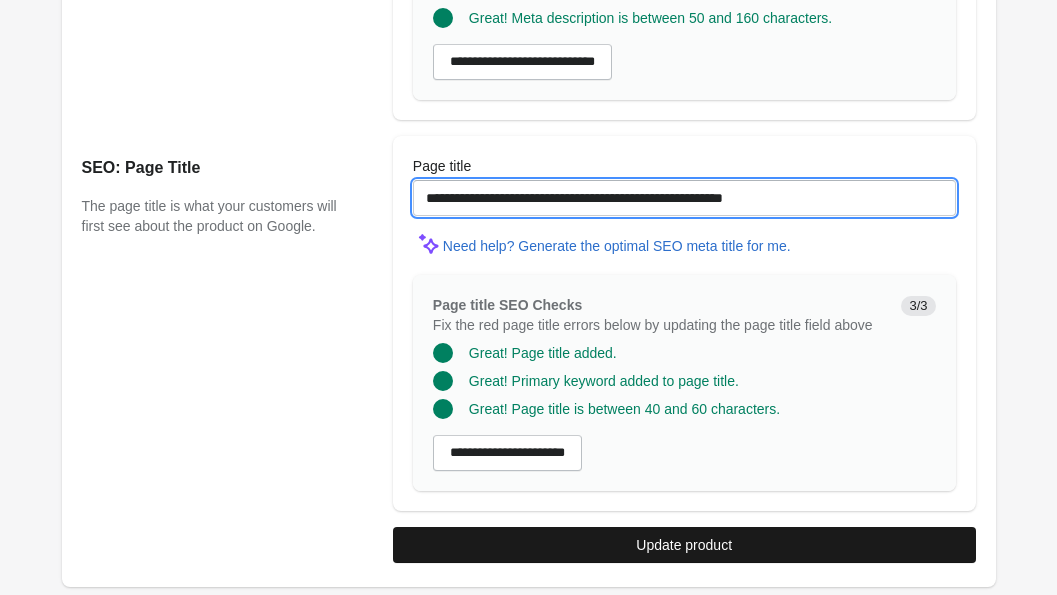 type on "**********" 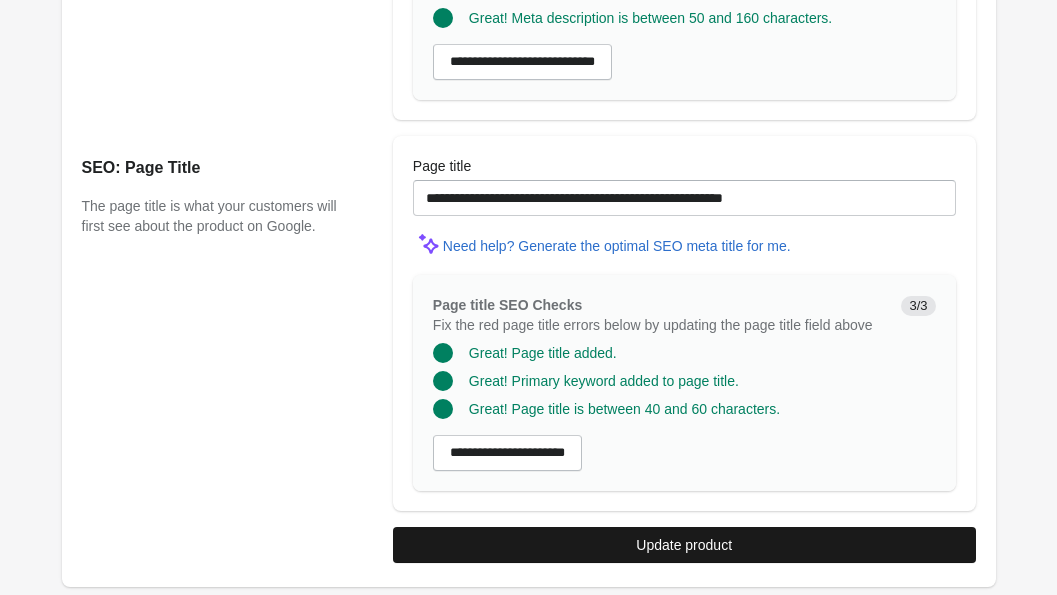 click on "Update product" at bounding box center (684, 545) 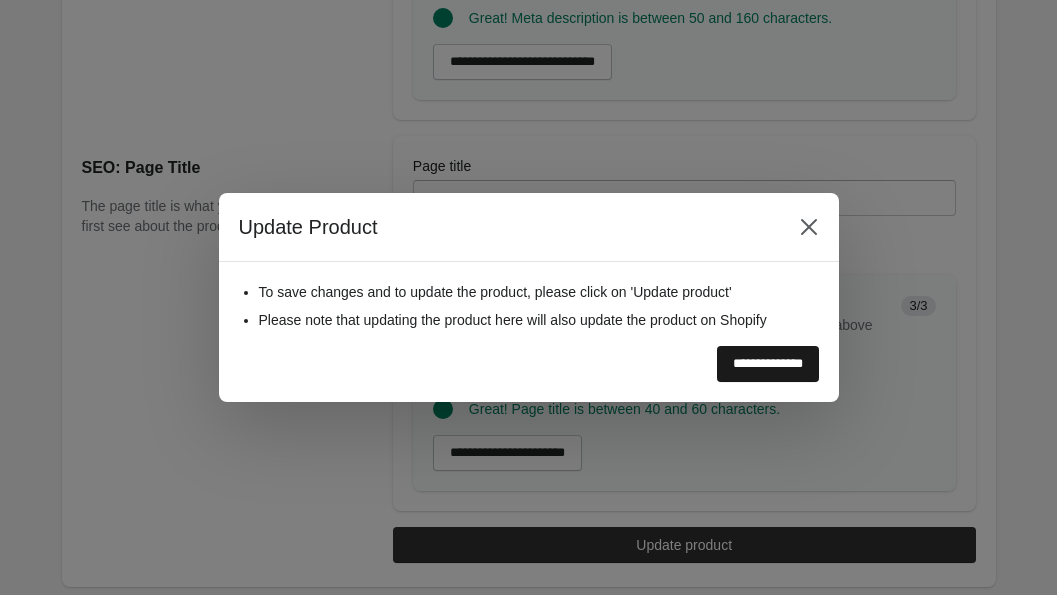 click on "**********" at bounding box center (768, 364) 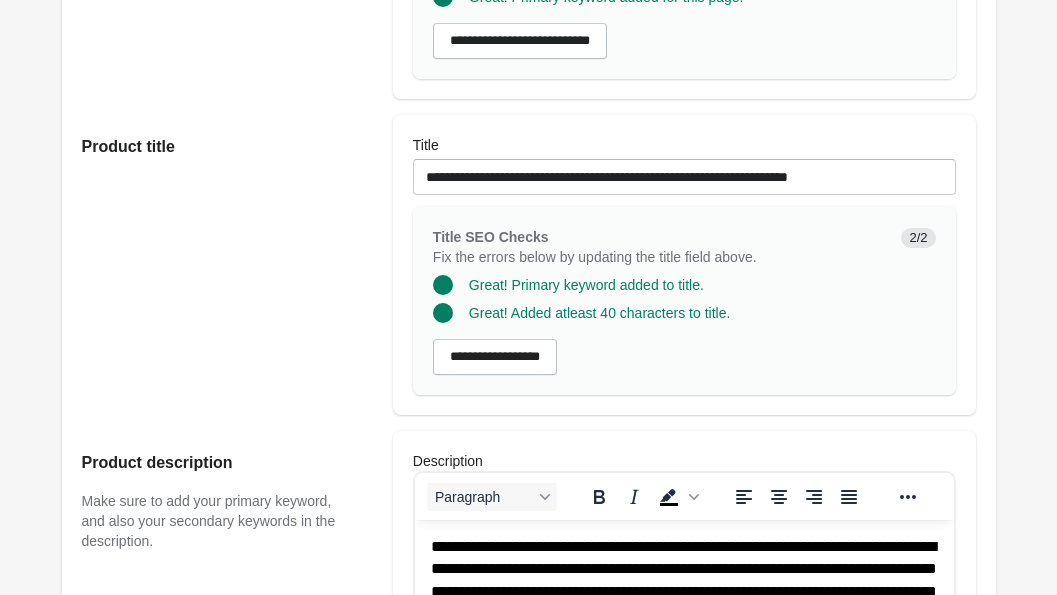 scroll, scrollTop: 0, scrollLeft: 0, axis: both 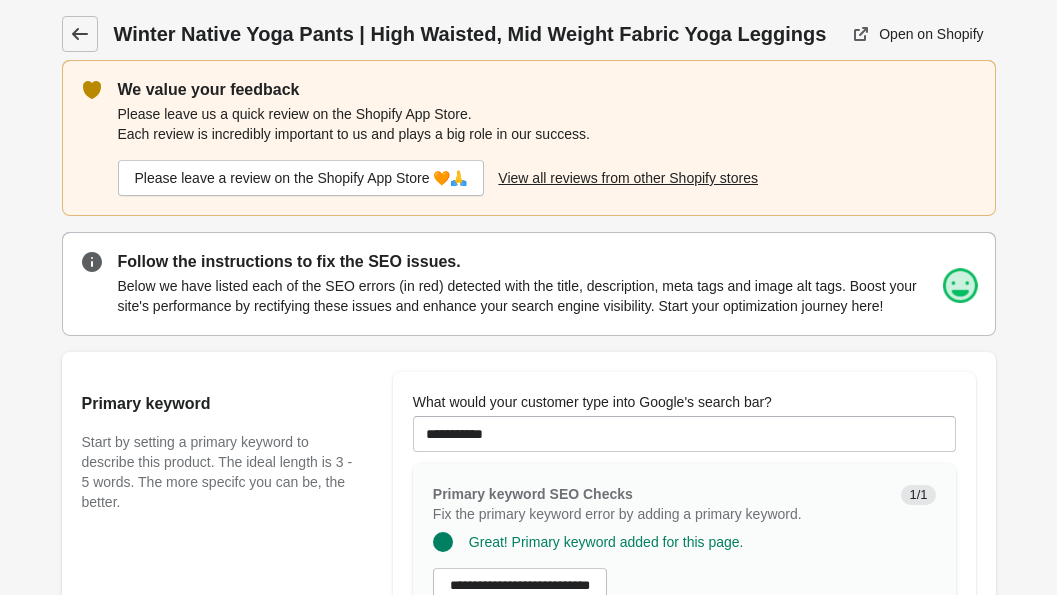 click 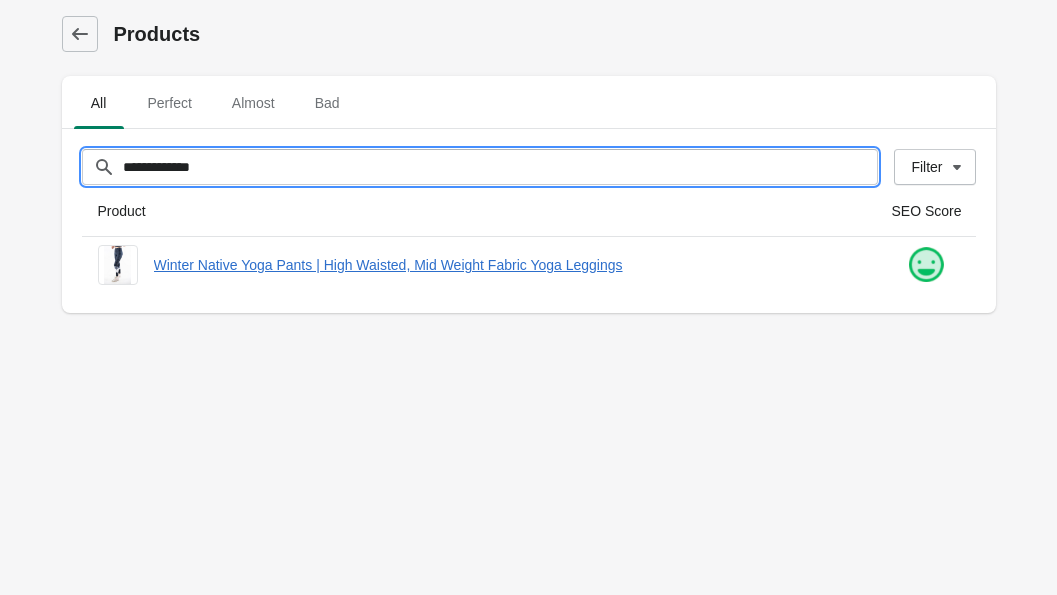 drag, startPoint x: 252, startPoint y: 166, endPoint x: 88, endPoint y: 141, distance: 165.89455 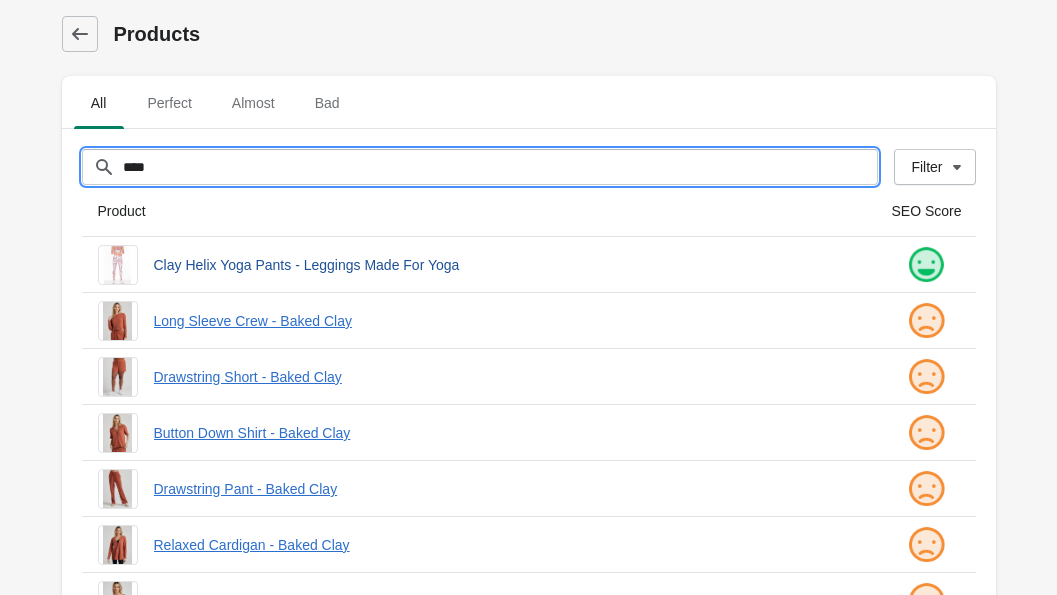 type on "****" 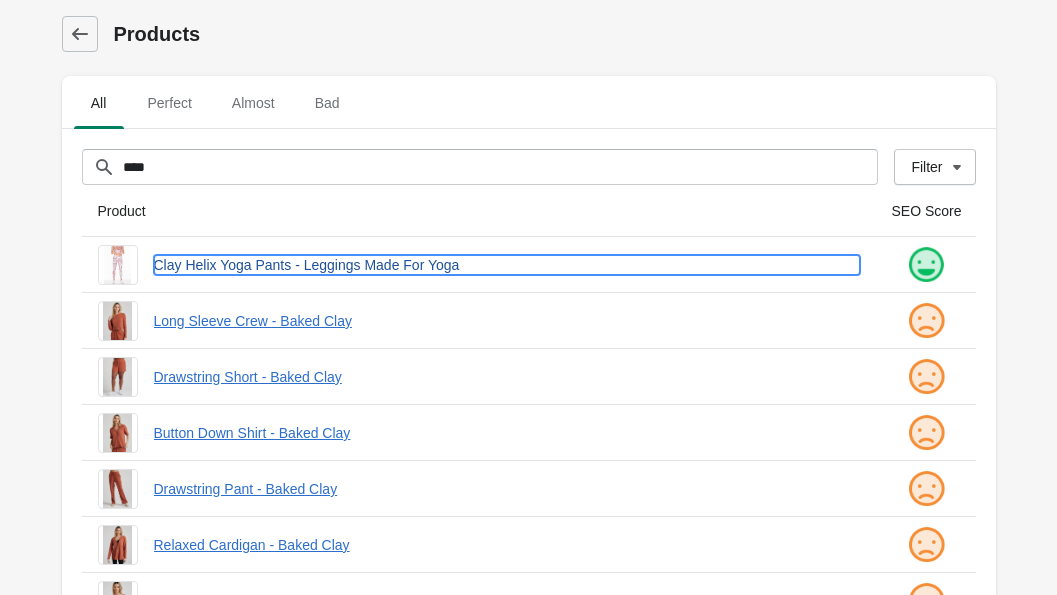 click on "Clay Helix Yoga Pants - Leggings Made For Yoga" at bounding box center (507, 265) 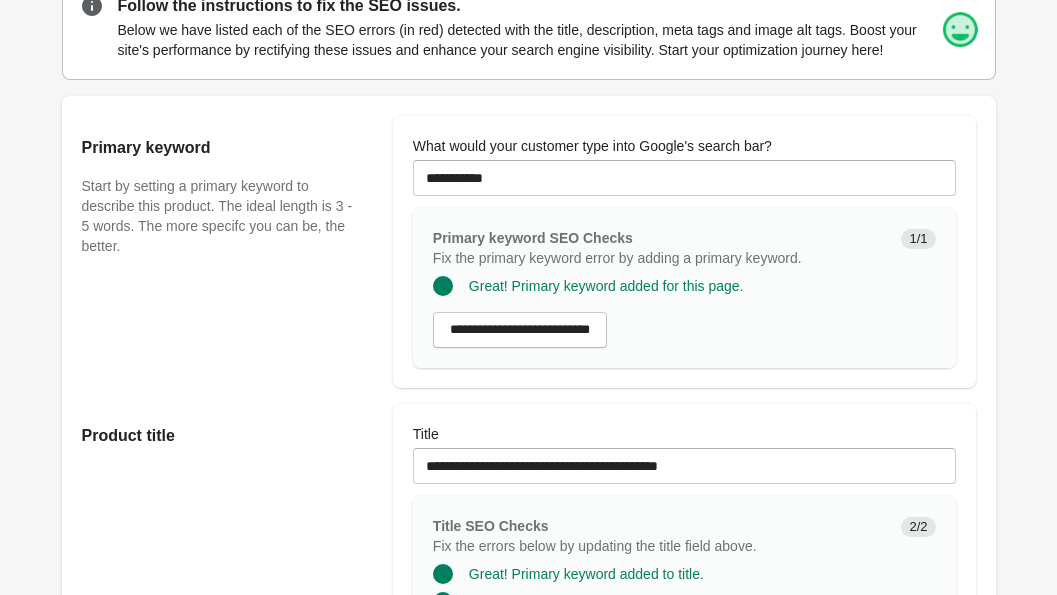 scroll, scrollTop: 329, scrollLeft: 0, axis: vertical 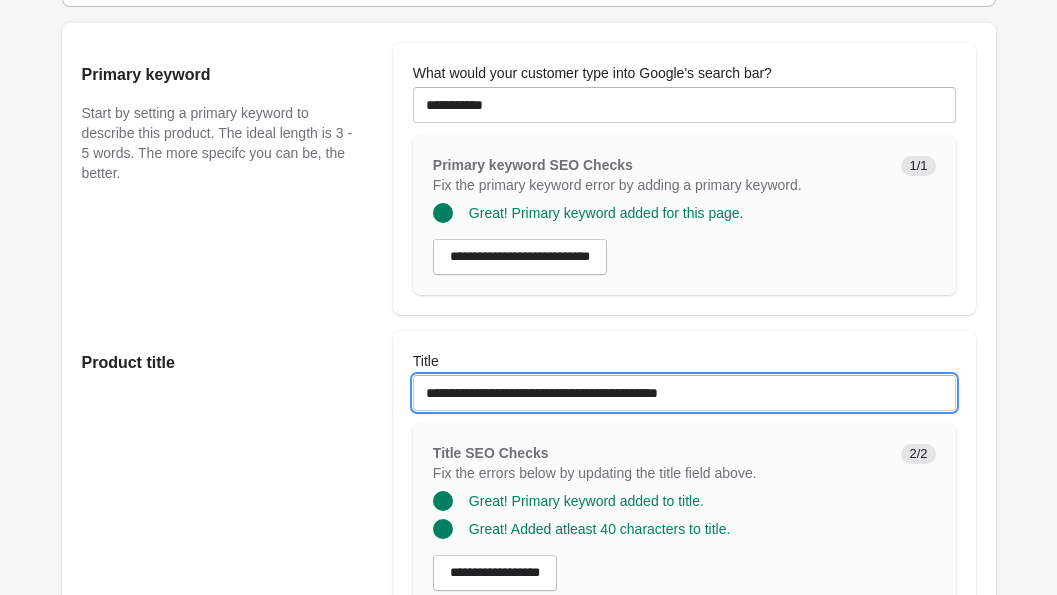 drag, startPoint x: 736, startPoint y: 412, endPoint x: 569, endPoint y: 406, distance: 167.10774 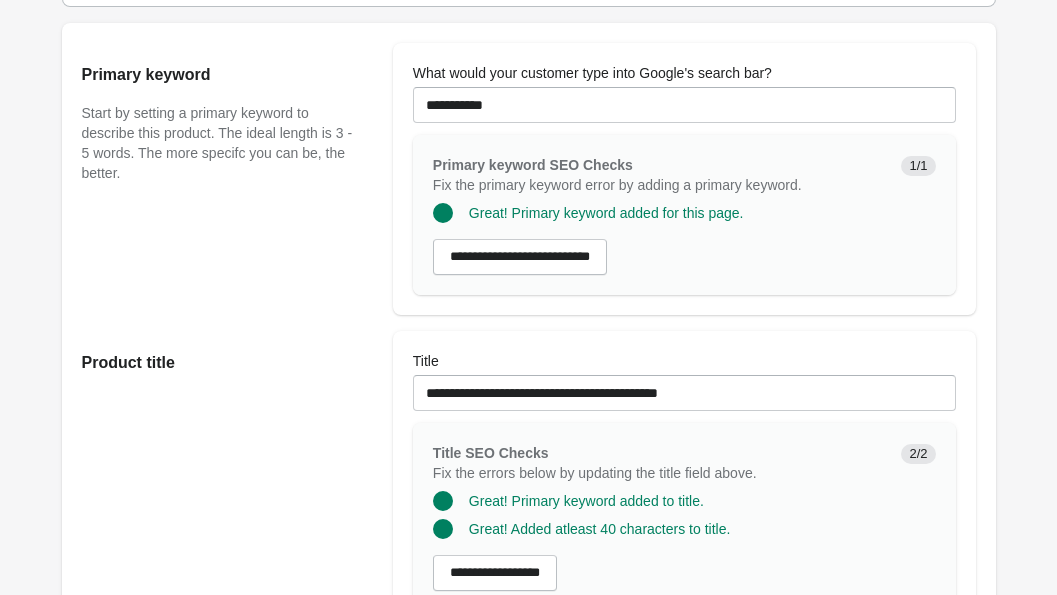 click on "**********" at bounding box center [684, 179] 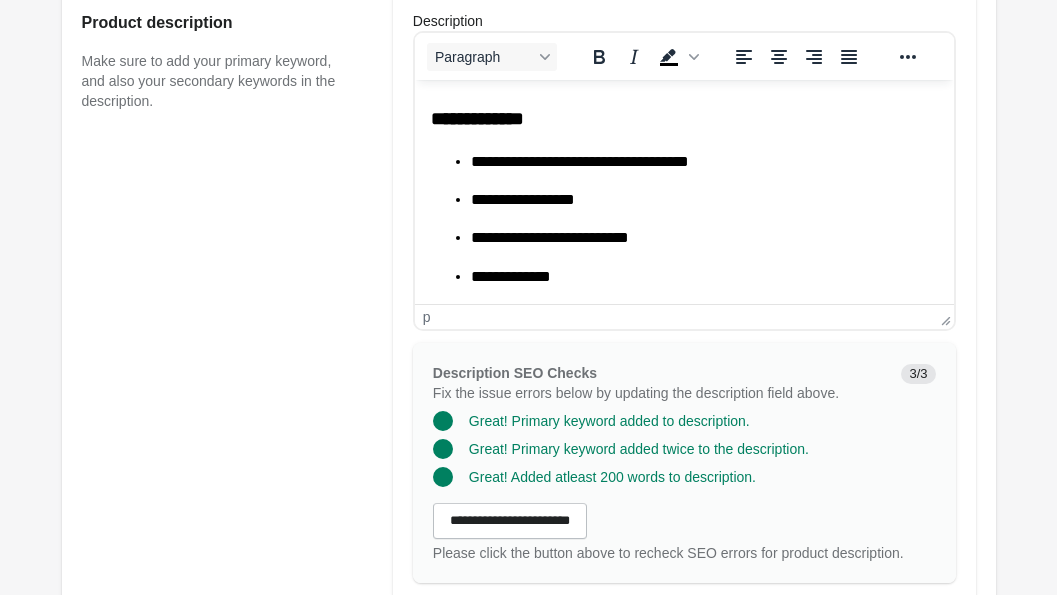scroll, scrollTop: 943, scrollLeft: 0, axis: vertical 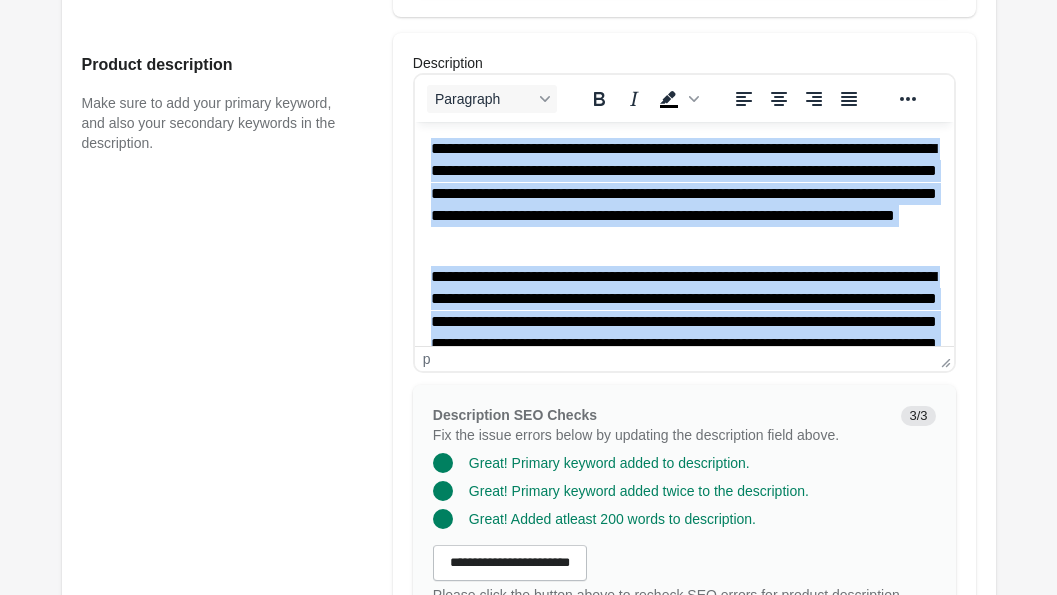 drag, startPoint x: 594, startPoint y: 315, endPoint x: 365, endPoint y: 64, distance: 339.76758 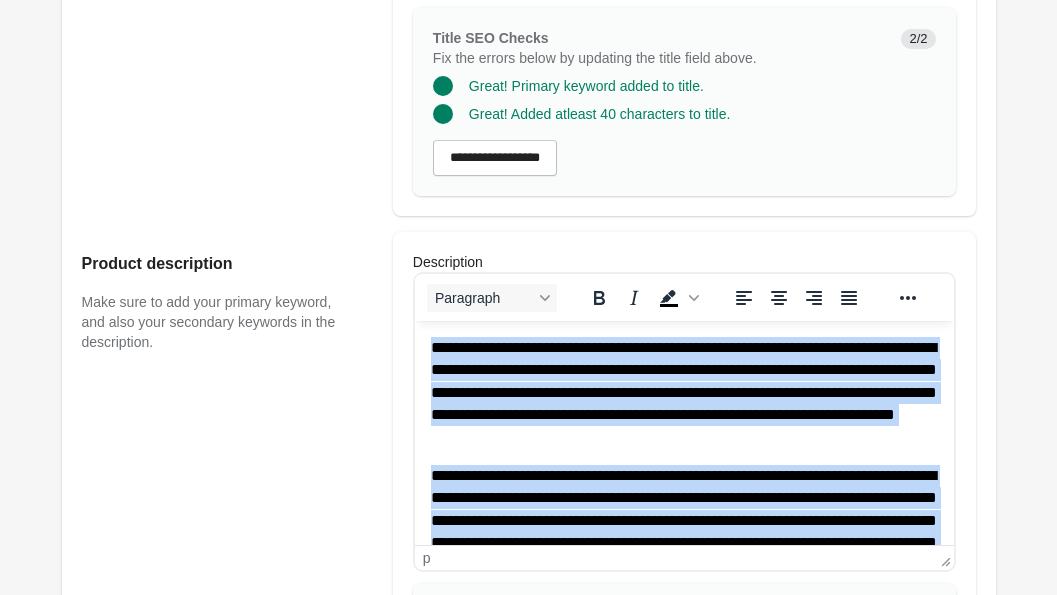 scroll, scrollTop: 0, scrollLeft: 0, axis: both 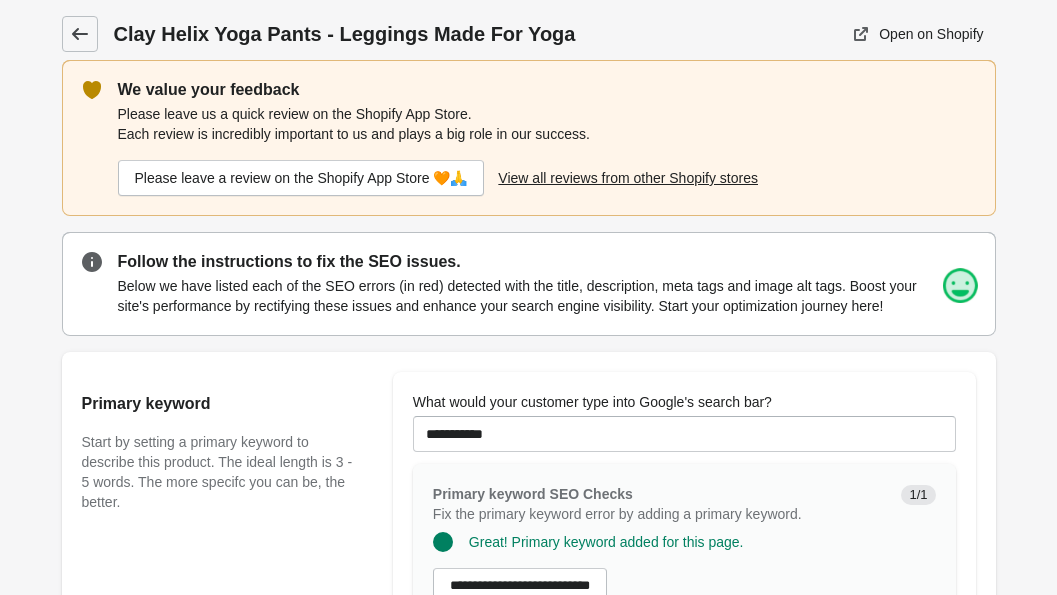 click 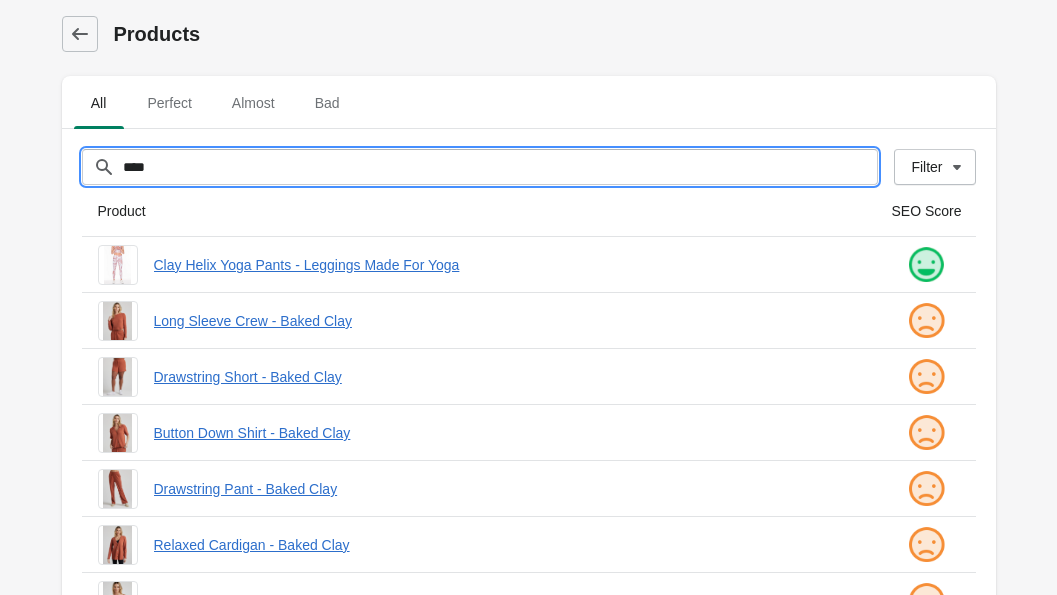 drag, startPoint x: 221, startPoint y: 156, endPoint x: 76, endPoint y: 148, distance: 145.22052 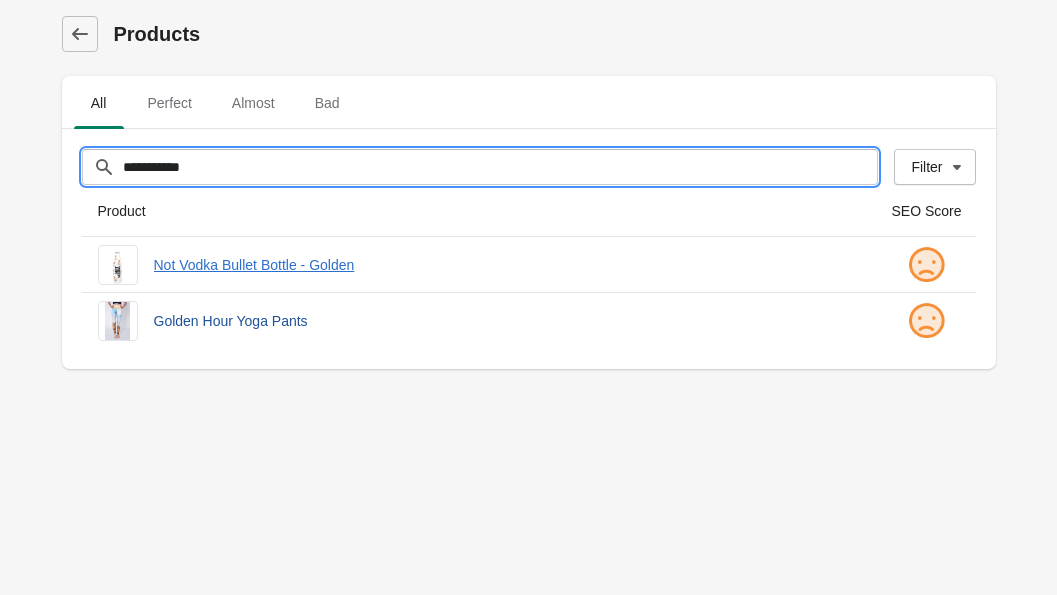type on "**********" 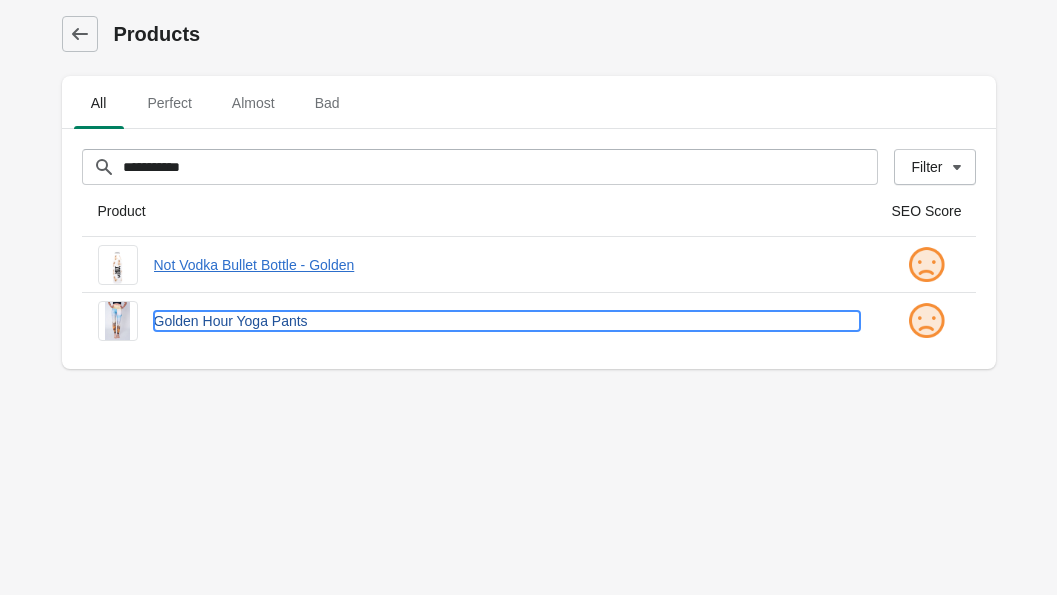 click on "Golden Hour Yoga Pants" at bounding box center (507, 321) 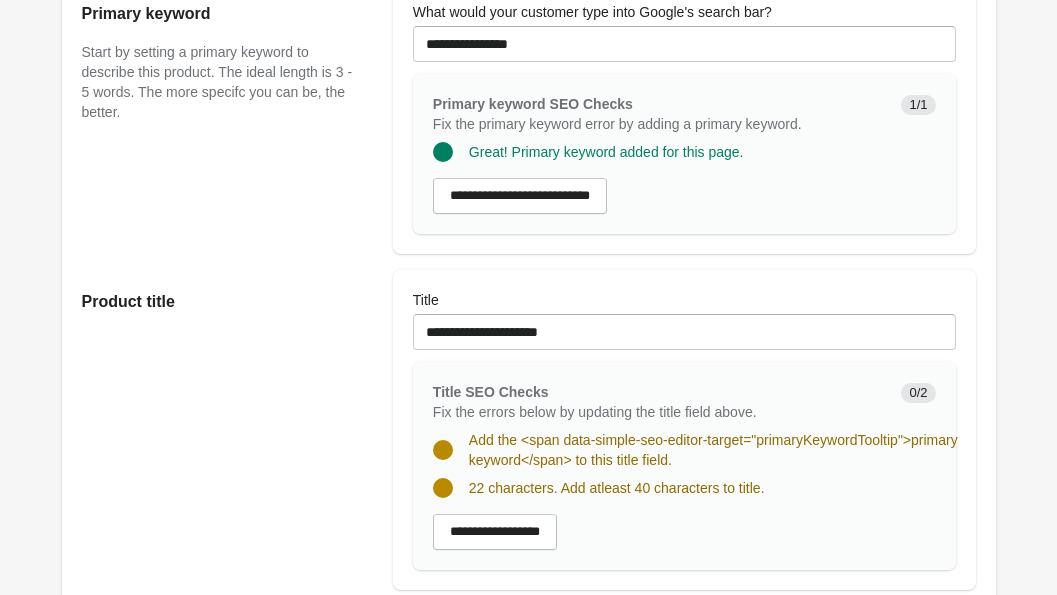 scroll, scrollTop: 394, scrollLeft: 0, axis: vertical 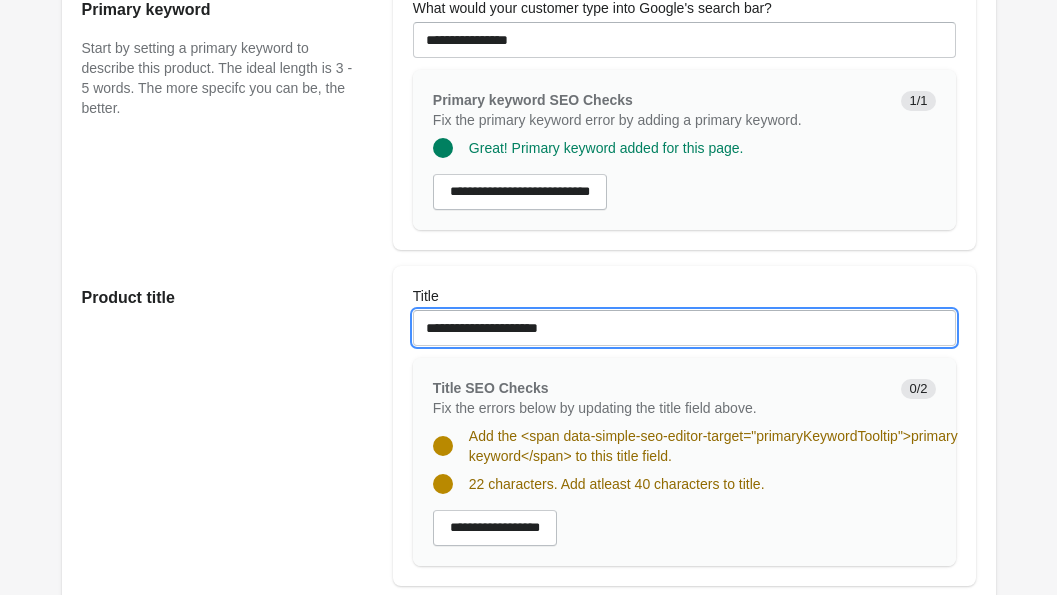 click on "**********" at bounding box center (684, 328) 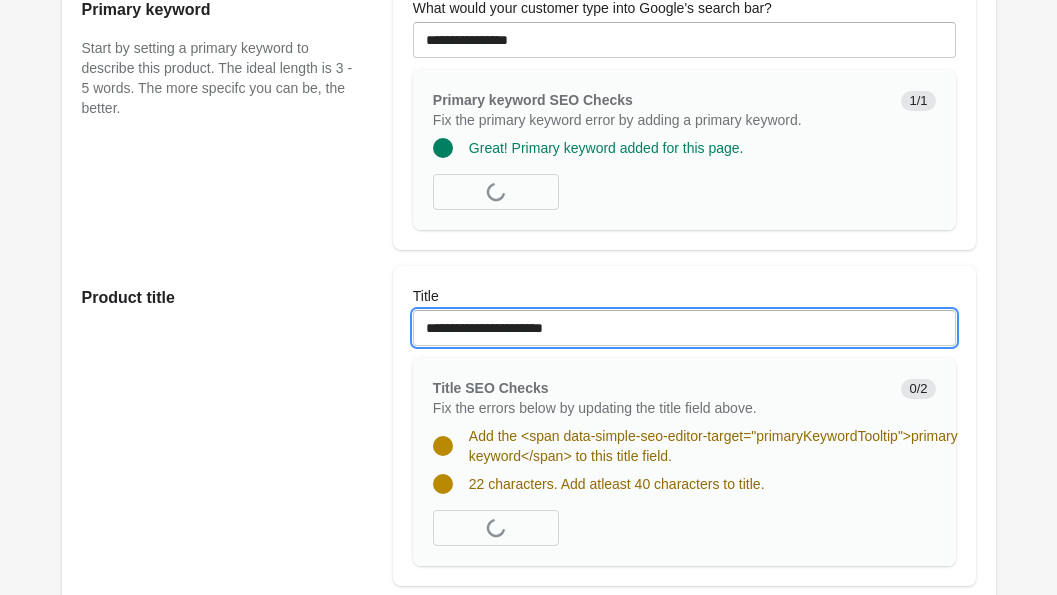 paste on "**********" 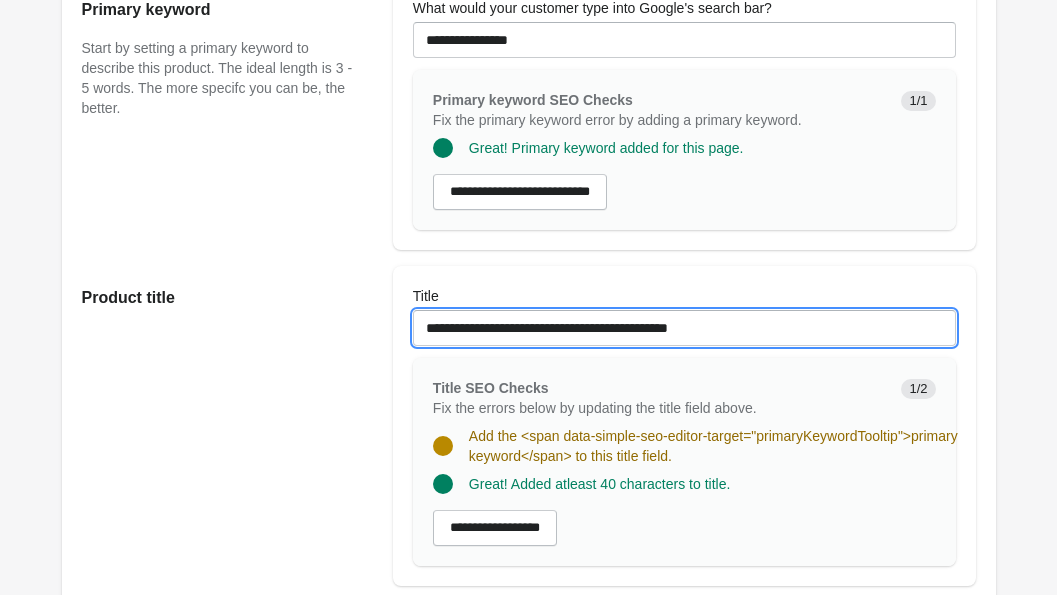 click on "**********" at bounding box center (684, 328) 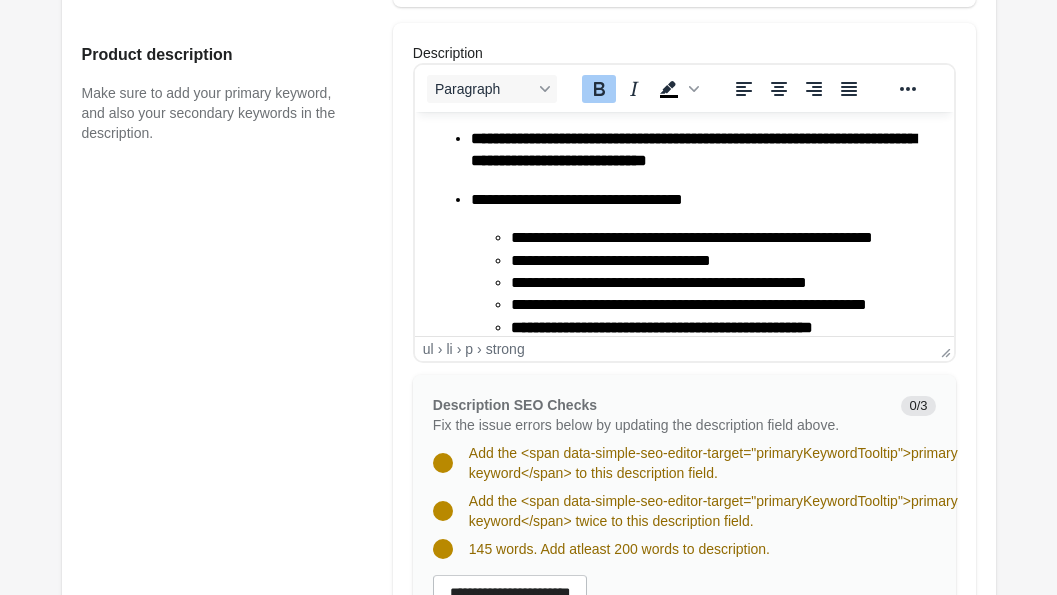 scroll, scrollTop: 1146, scrollLeft: 0, axis: vertical 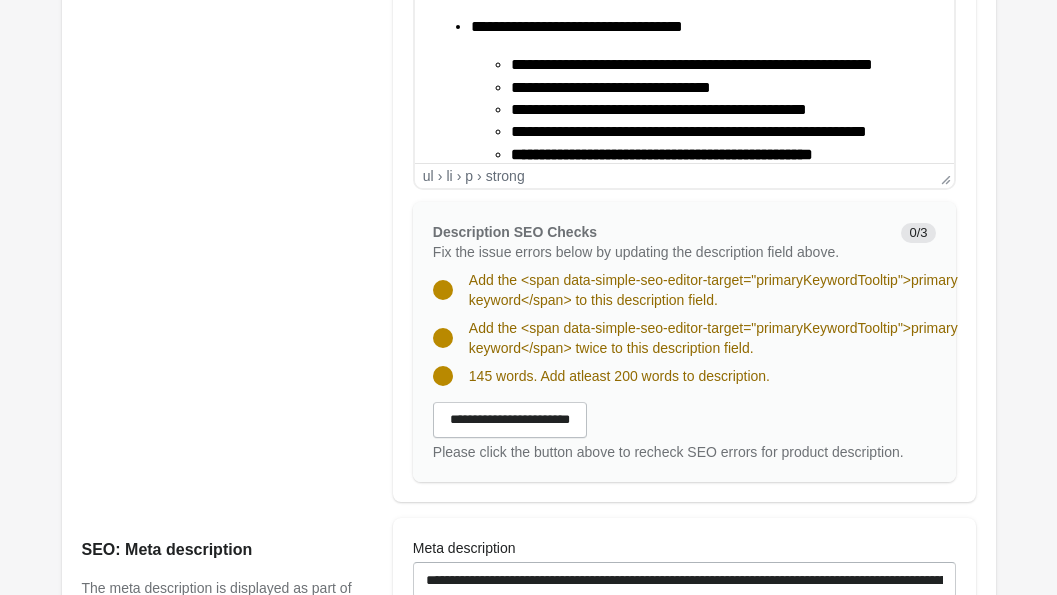 type on "**********" 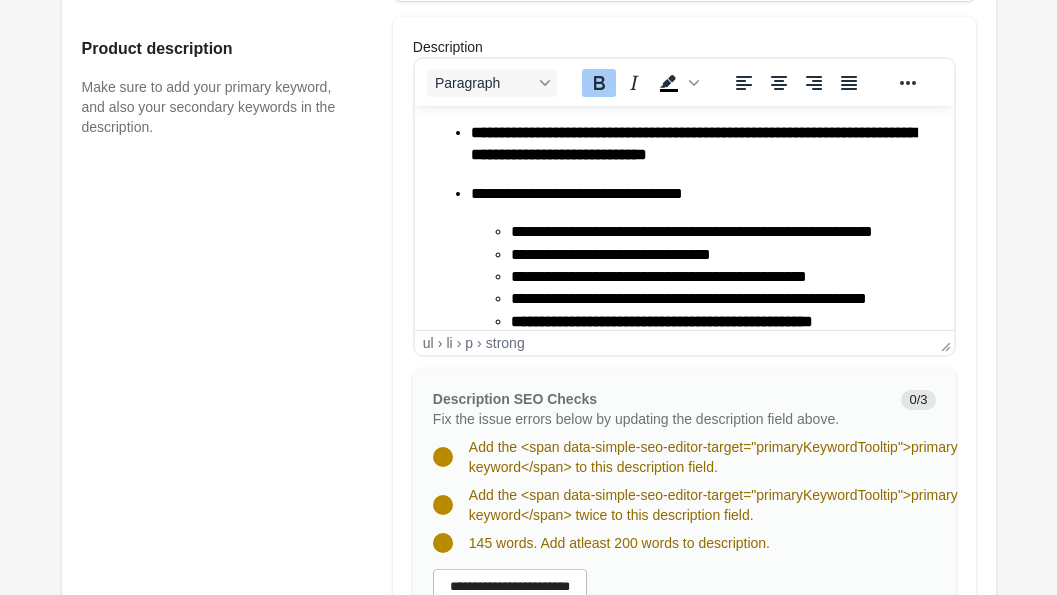 scroll, scrollTop: 415, scrollLeft: 0, axis: vertical 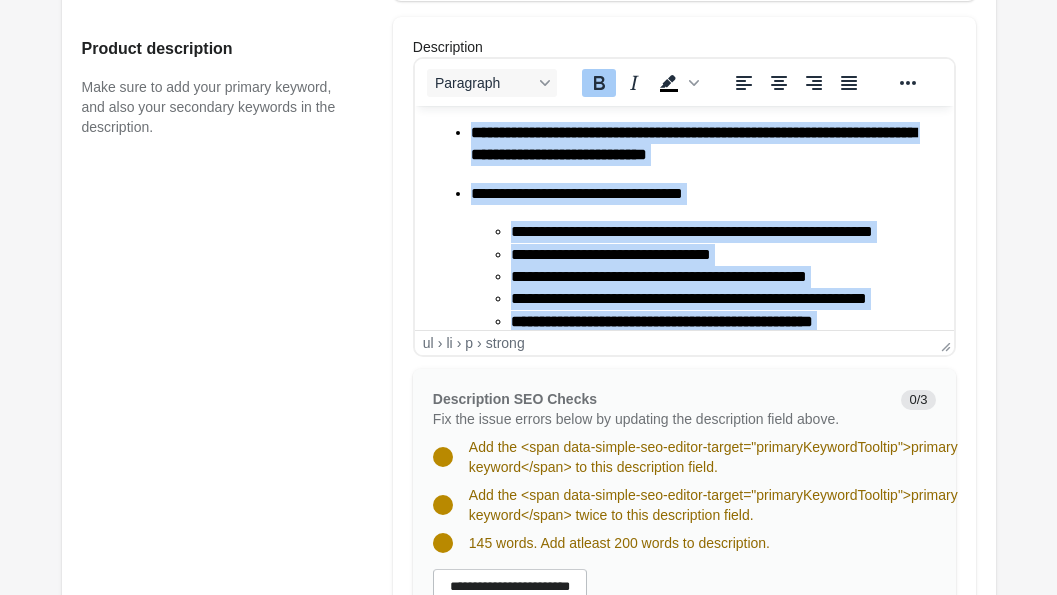 drag, startPoint x: 560, startPoint y: 302, endPoint x: 426, endPoint y: 44, distance: 290.72324 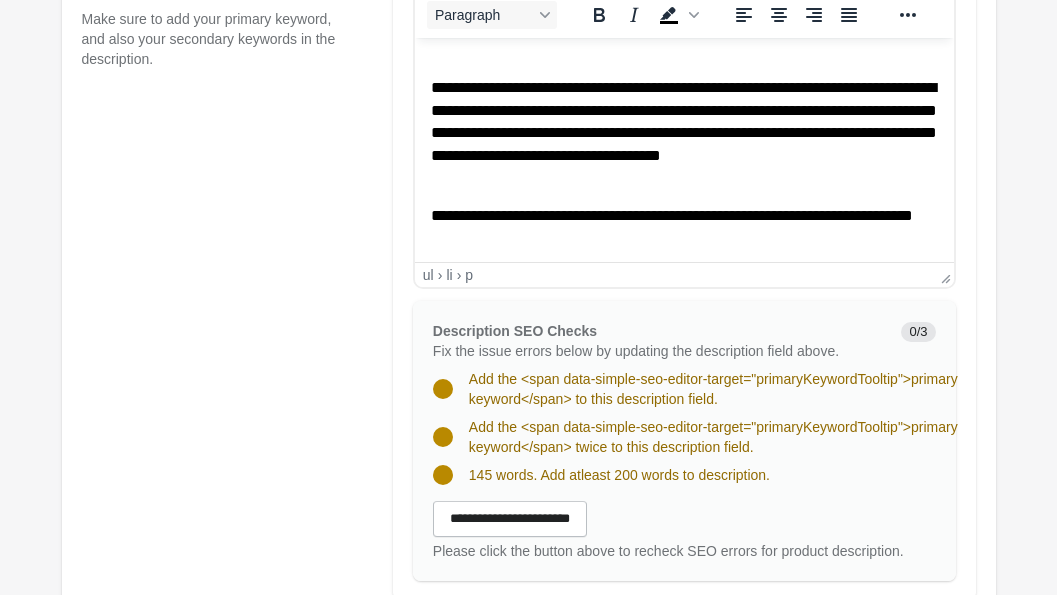 scroll, scrollTop: 231, scrollLeft: 0, axis: vertical 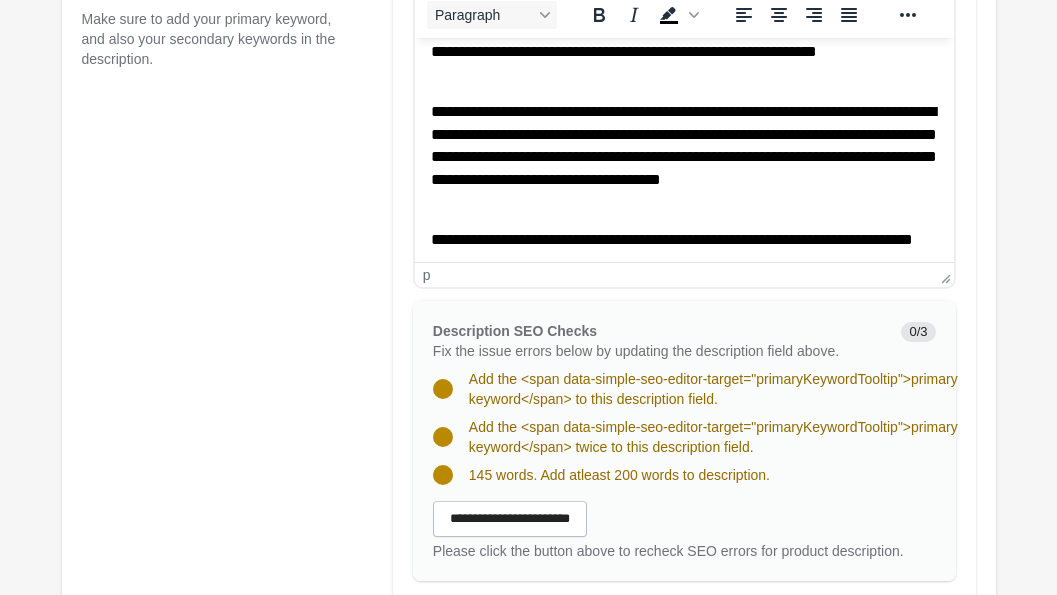 click on "**********" at bounding box center (683, 157) 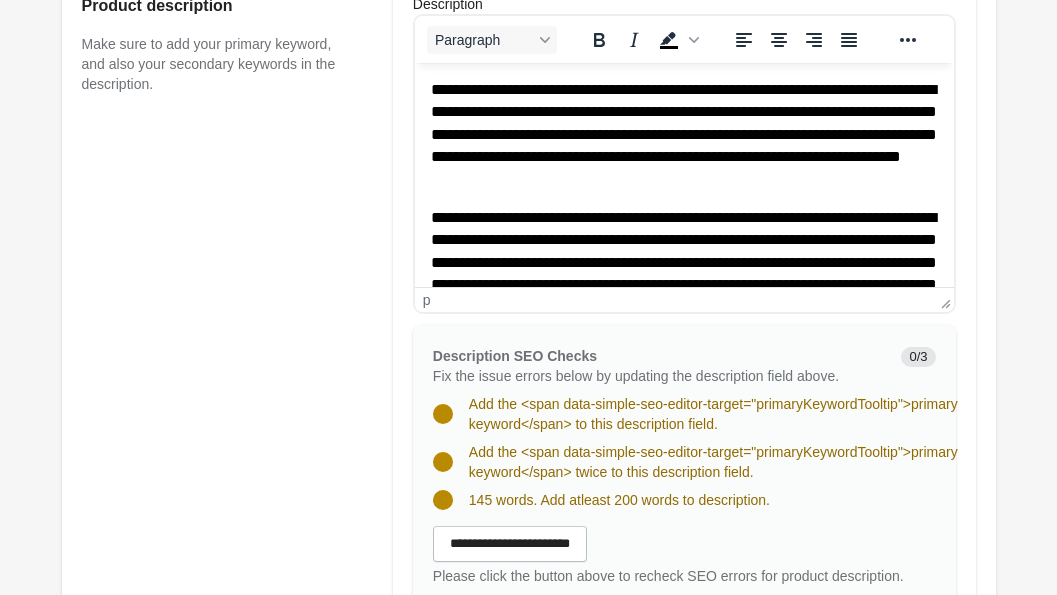 scroll, scrollTop: 1021, scrollLeft: 0, axis: vertical 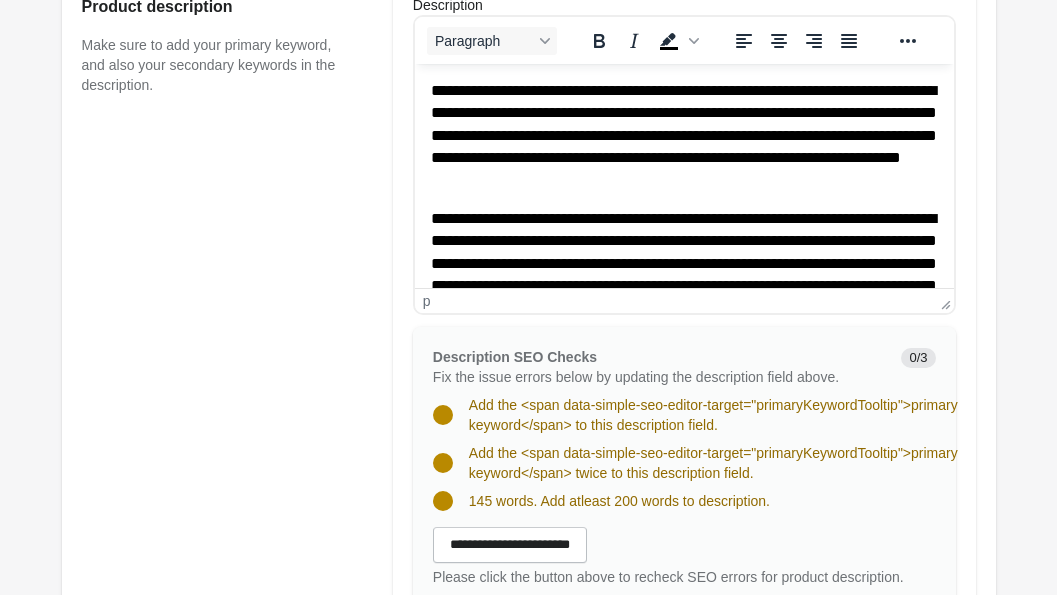 click on "**********" at bounding box center (683, 136) 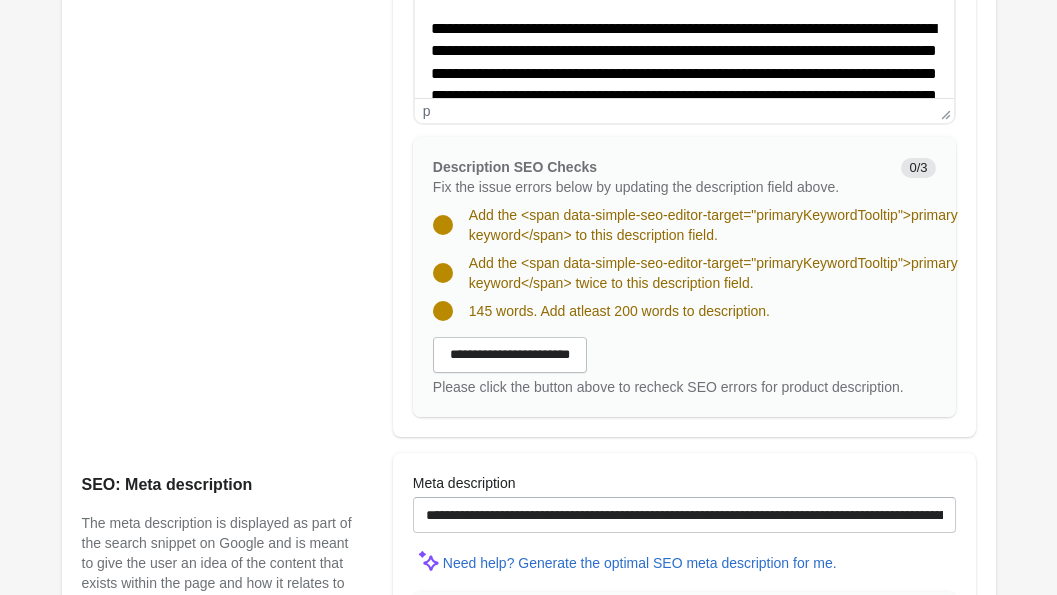 scroll, scrollTop: 1248, scrollLeft: 0, axis: vertical 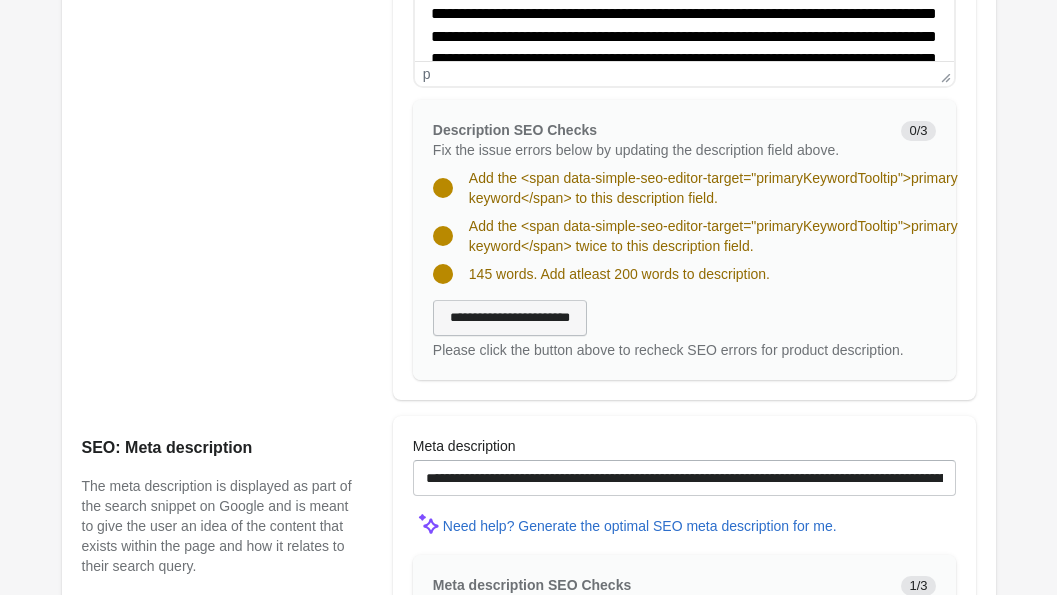 click on "**********" at bounding box center (510, 318) 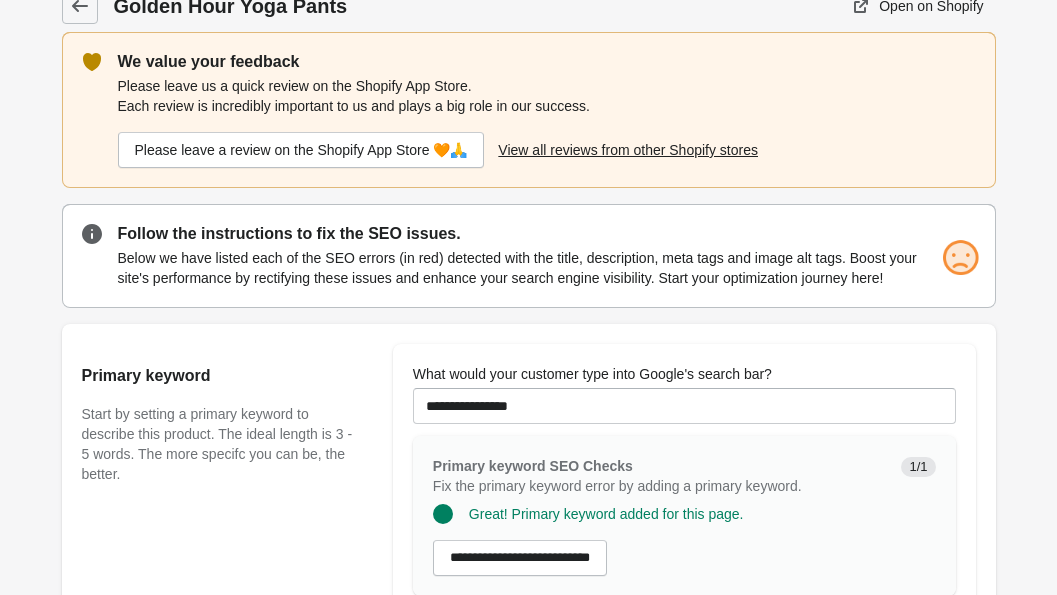 scroll, scrollTop: 0, scrollLeft: 0, axis: both 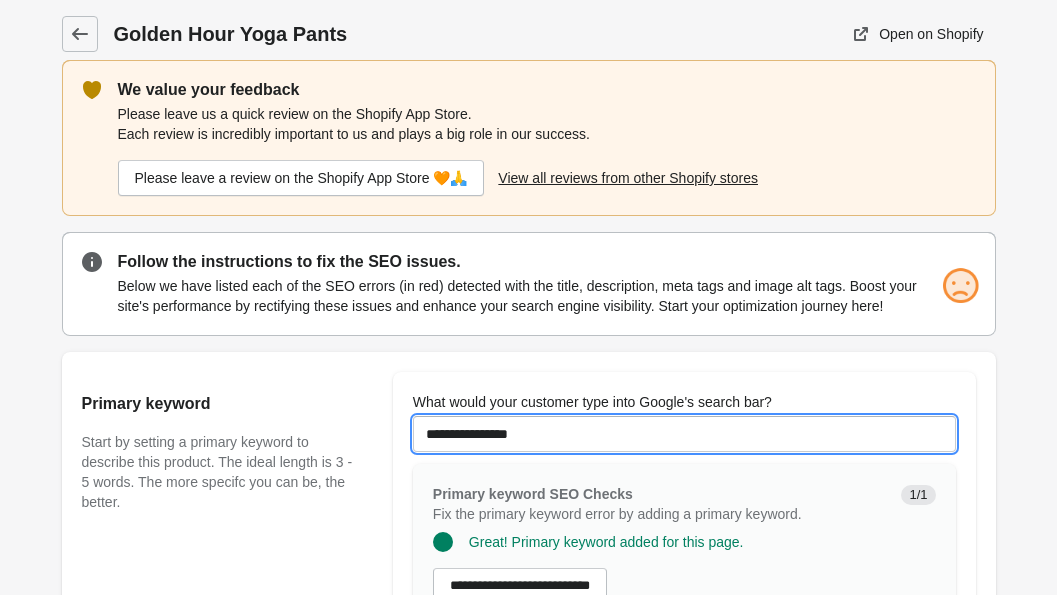 drag, startPoint x: 573, startPoint y: 460, endPoint x: 389, endPoint y: 461, distance: 184.00272 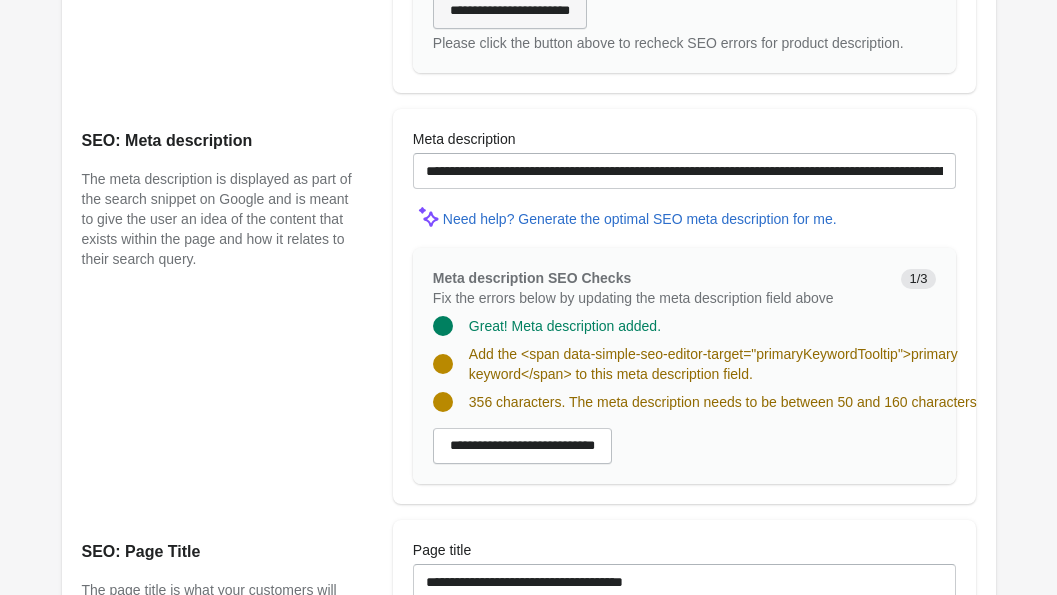 scroll, scrollTop: 1496, scrollLeft: 0, axis: vertical 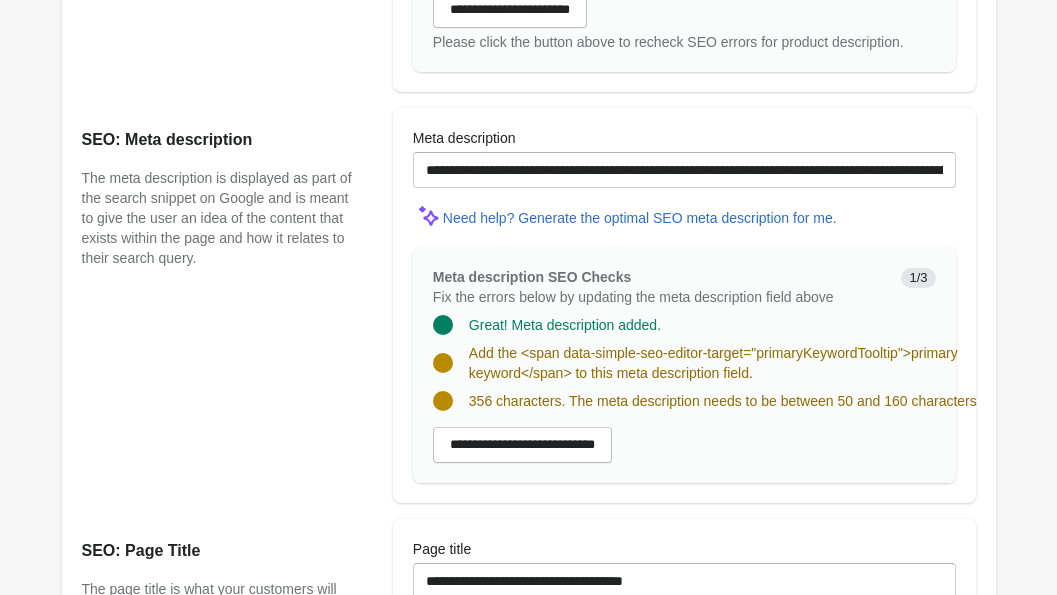 type on "**********" 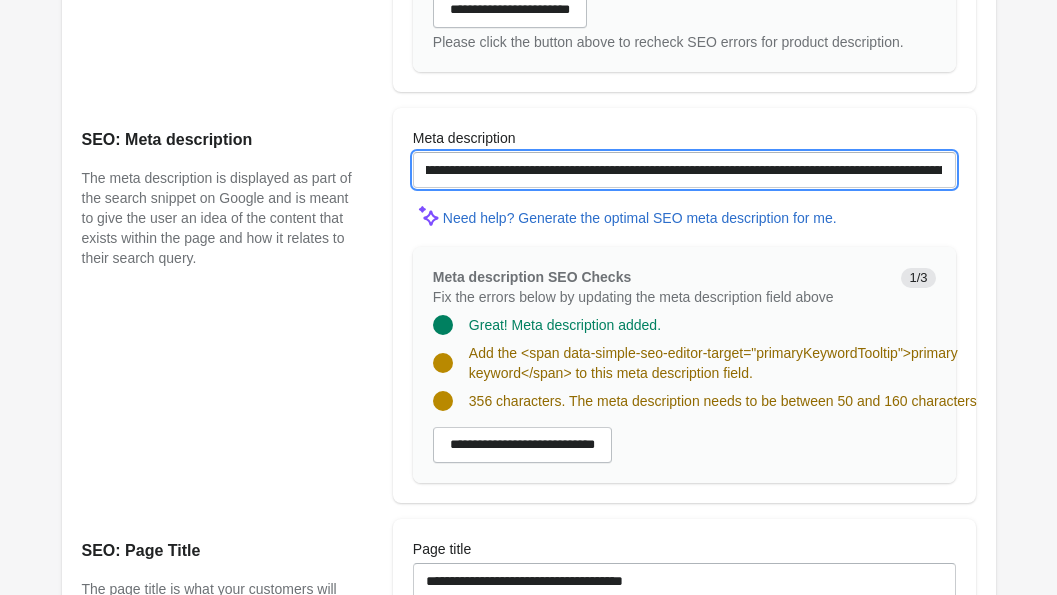 scroll, scrollTop: 0, scrollLeft: 837, axis: horizontal 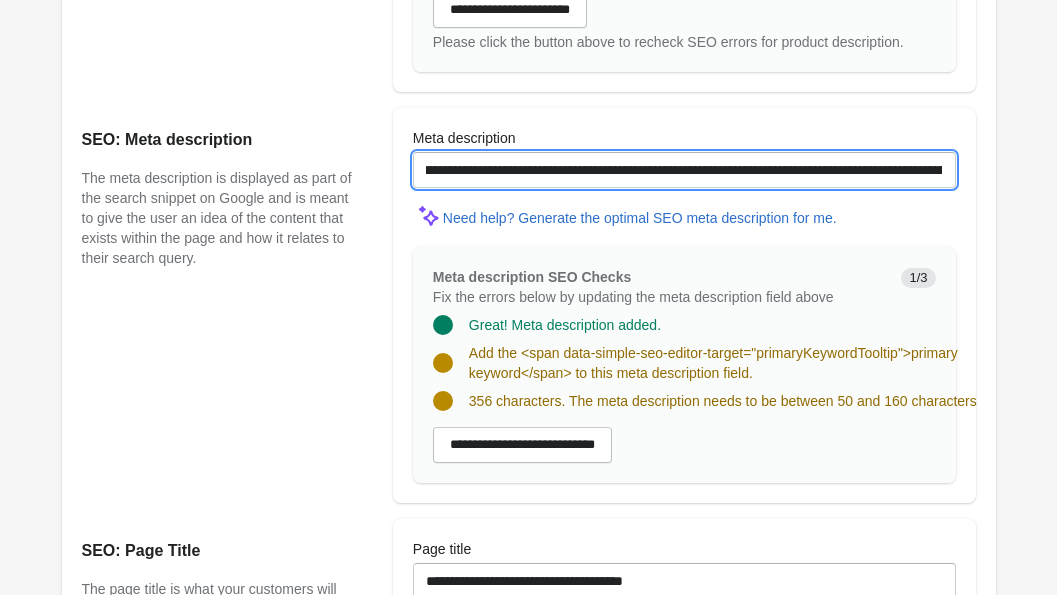 drag, startPoint x: 754, startPoint y: 185, endPoint x: 937, endPoint y: 168, distance: 183.78792 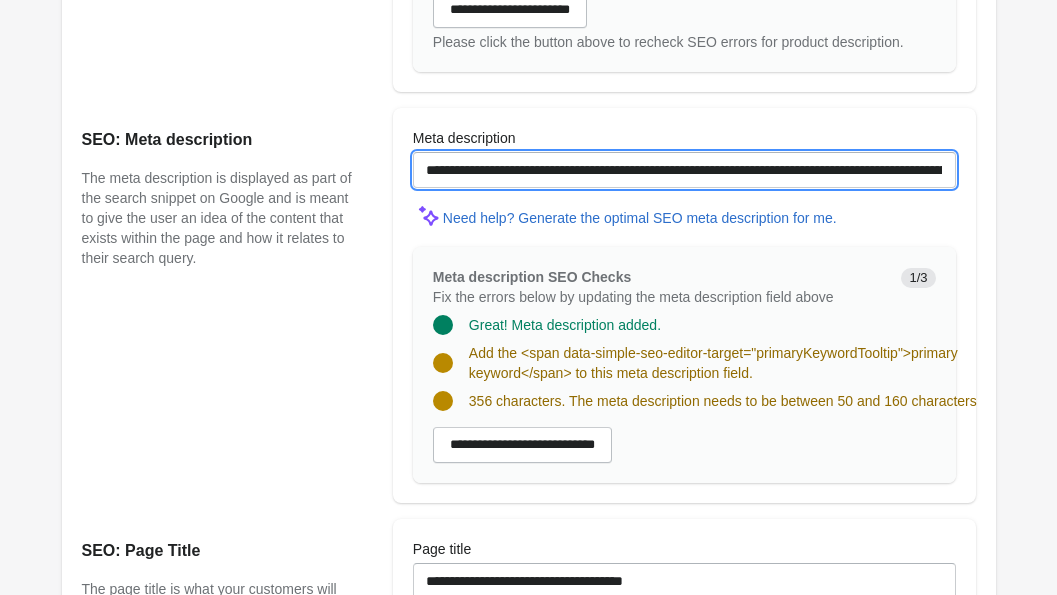 click on "**********" at bounding box center [684, 170] 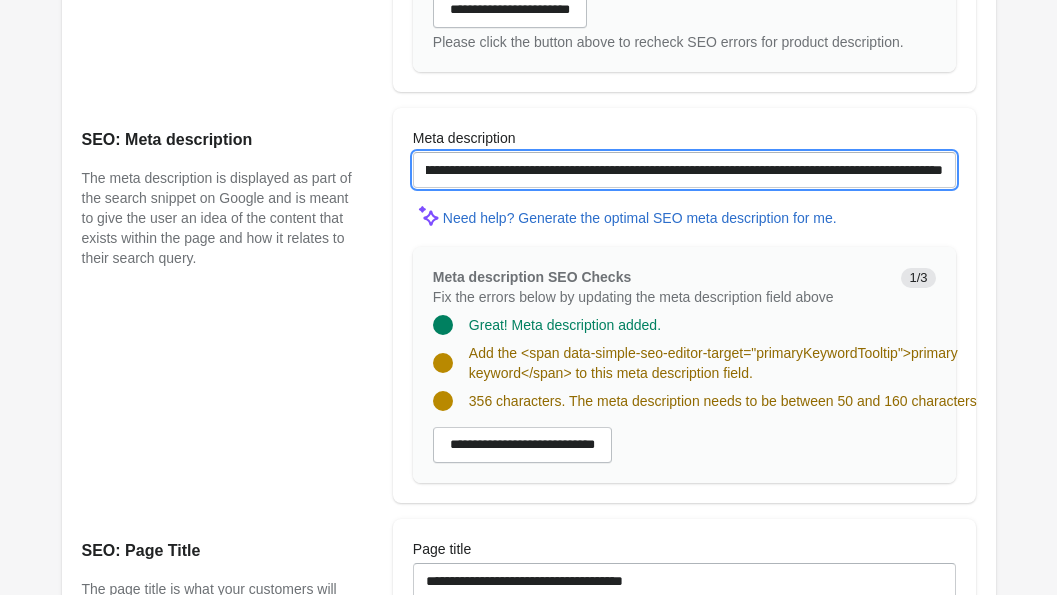 scroll, scrollTop: 0, scrollLeft: 1745, axis: horizontal 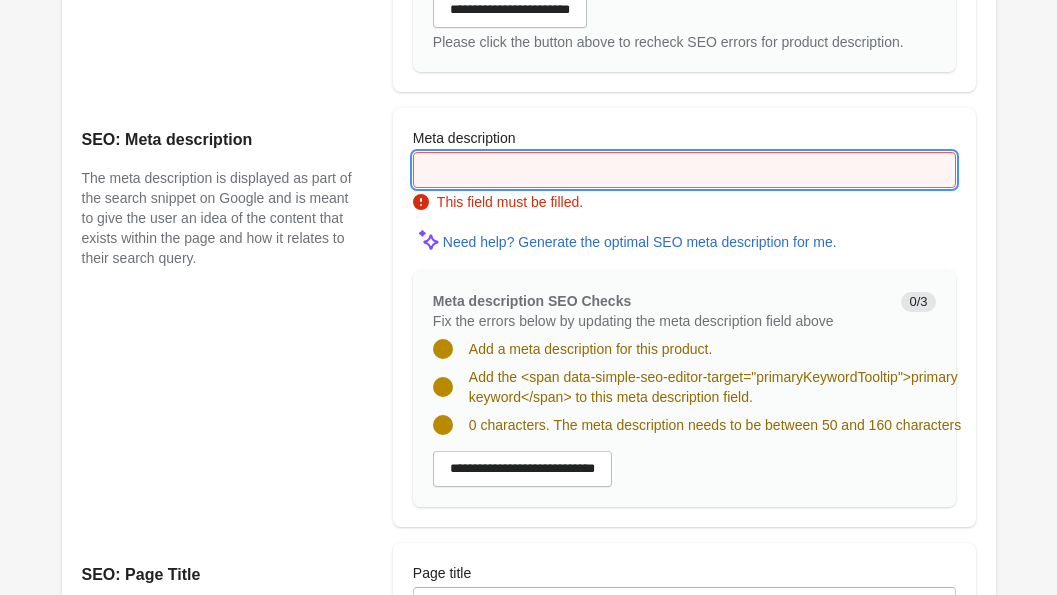 paste on "**********" 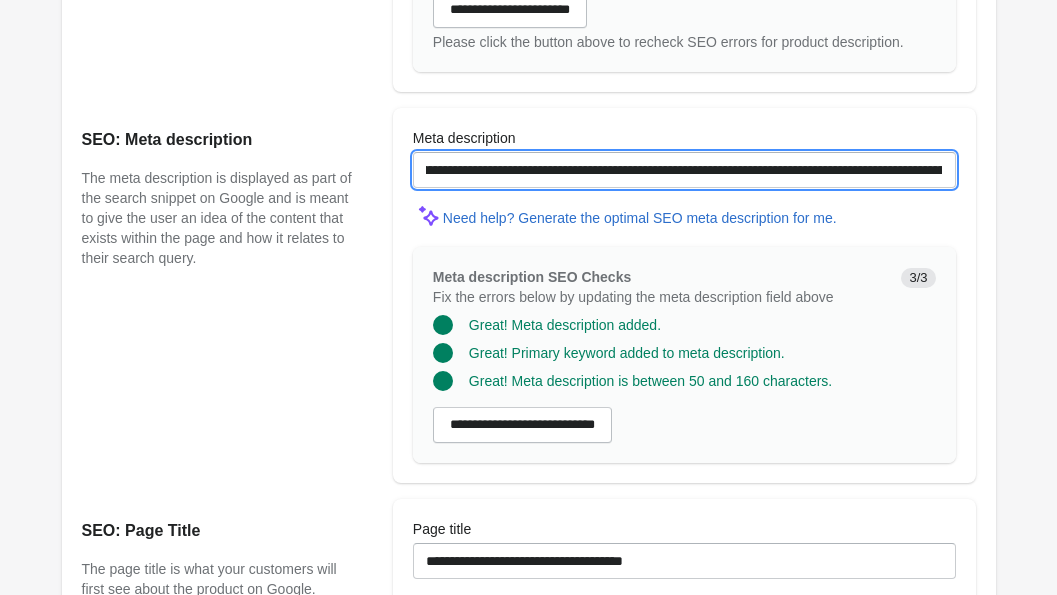 scroll, scrollTop: 0, scrollLeft: 0, axis: both 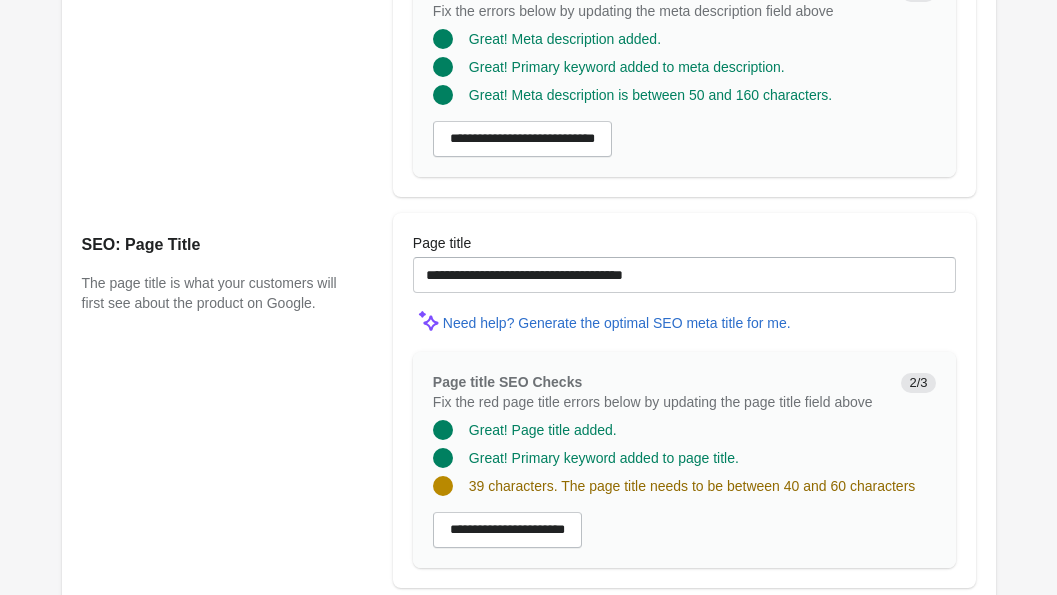 type on "**********" 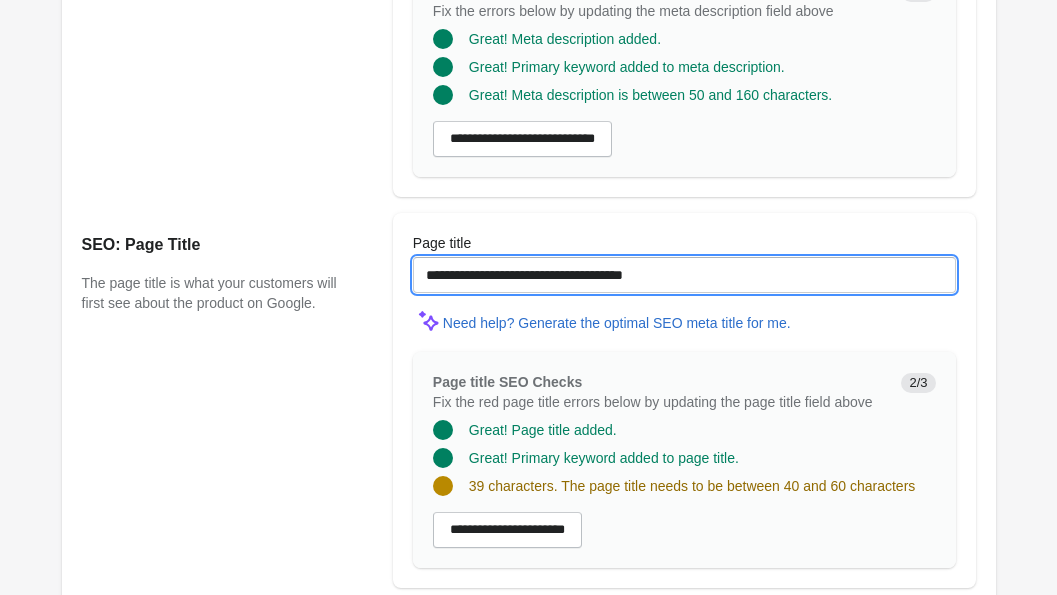 click on "**********" at bounding box center (684, 275) 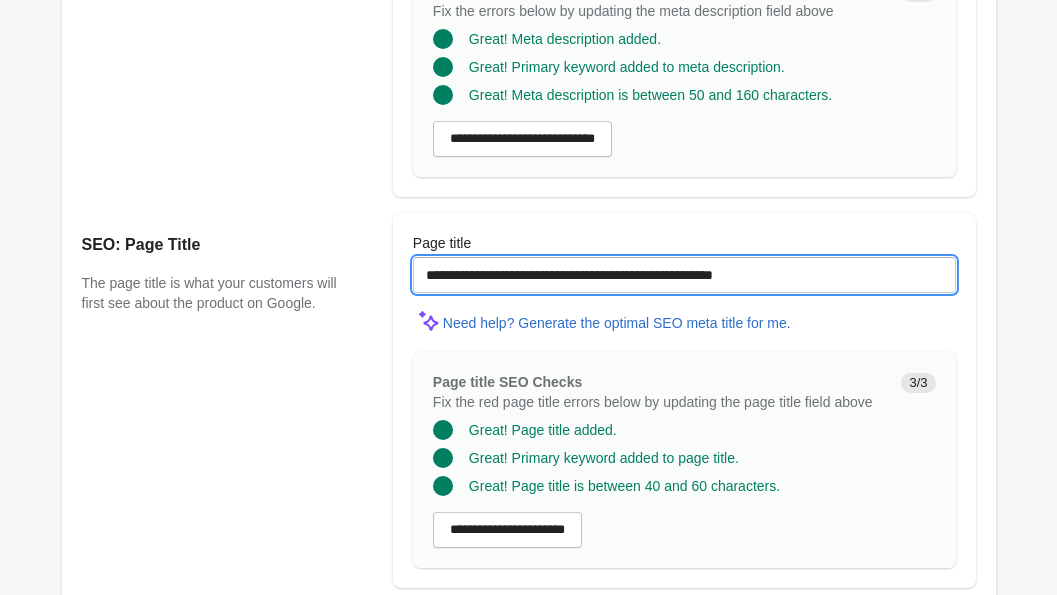 scroll, scrollTop: 1915, scrollLeft: 0, axis: vertical 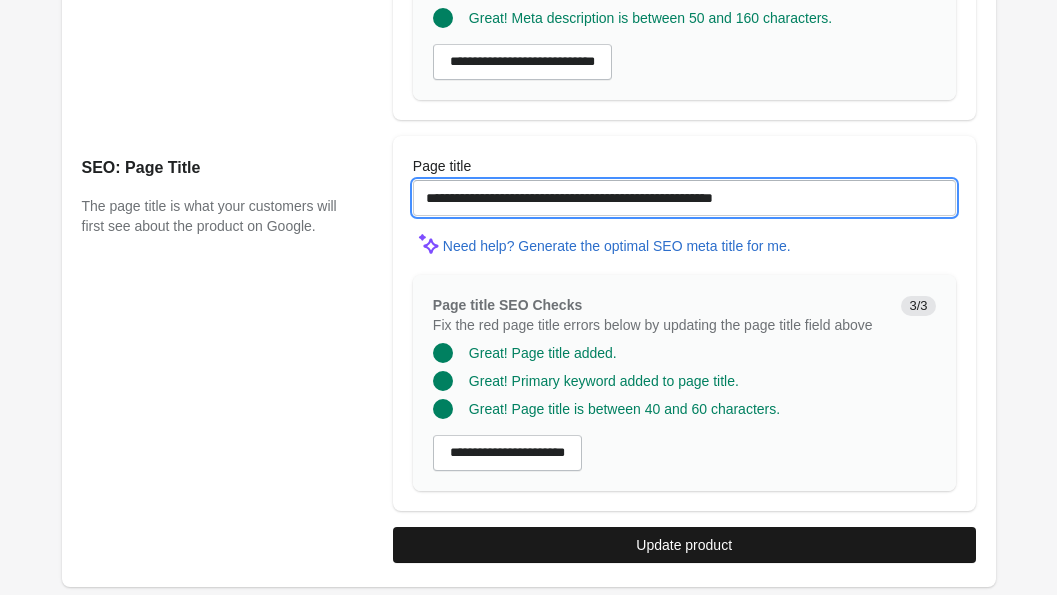 type on "**********" 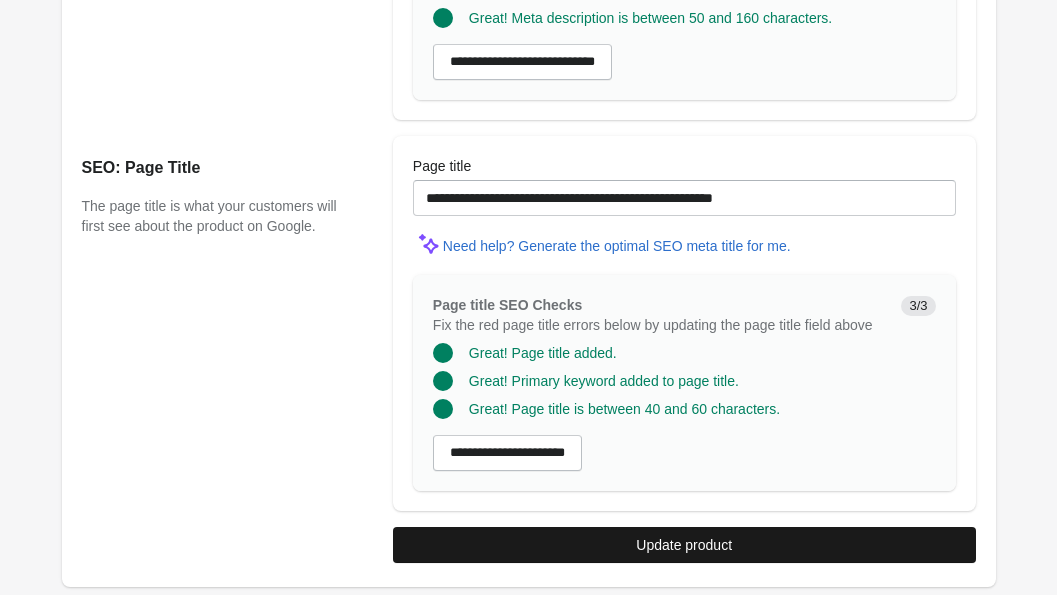 click on "Update product" at bounding box center [684, 545] 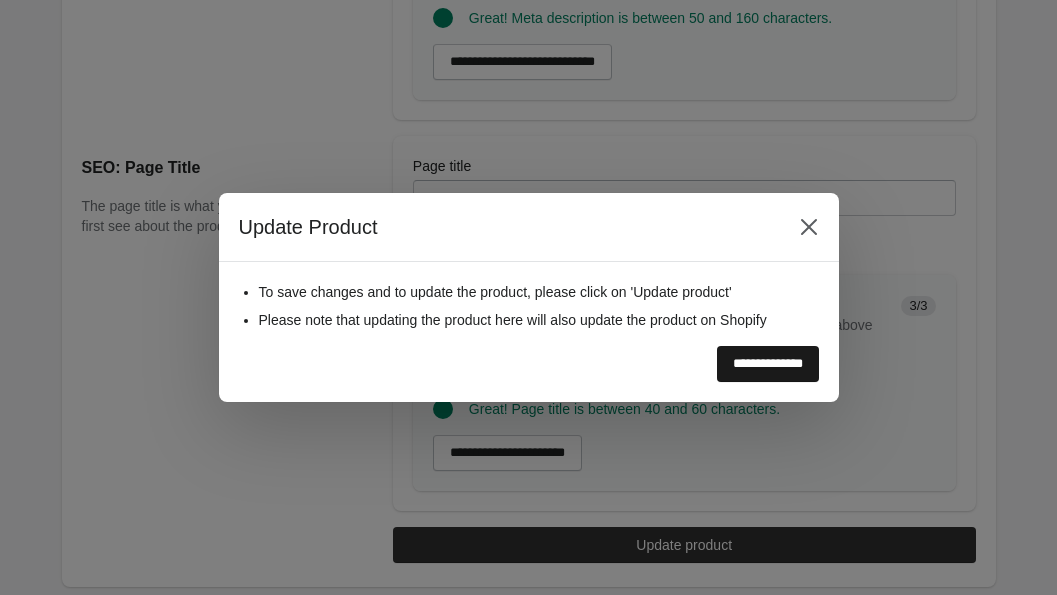 click on "**********" at bounding box center [768, 364] 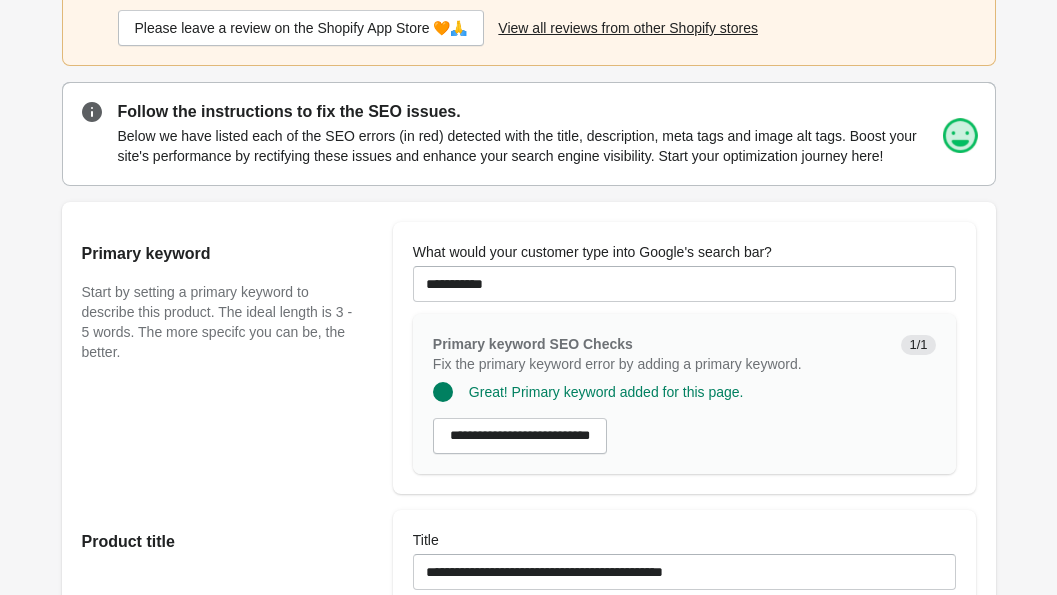 scroll, scrollTop: 0, scrollLeft: 0, axis: both 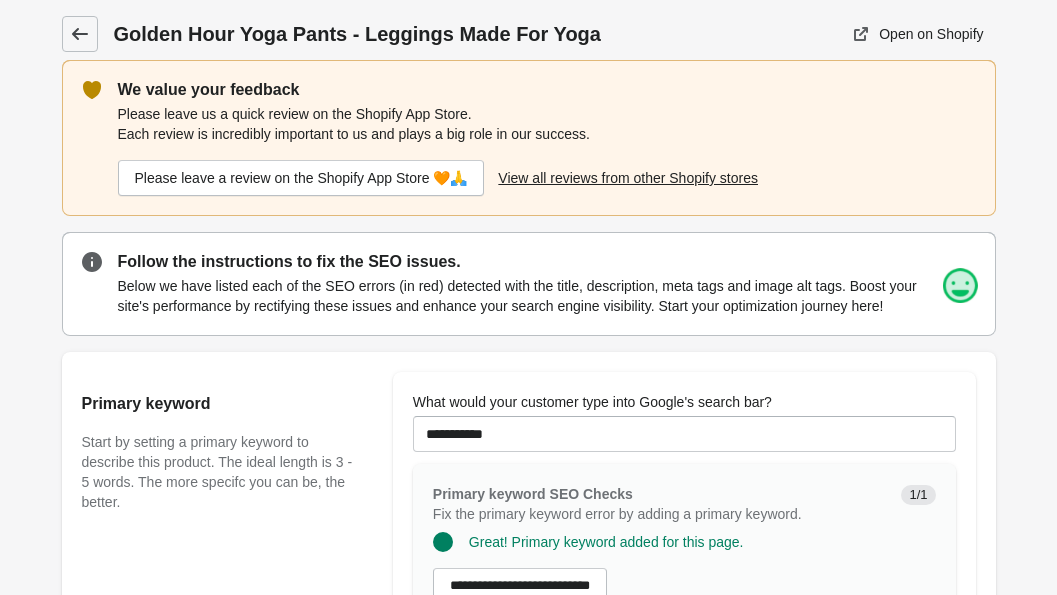 click 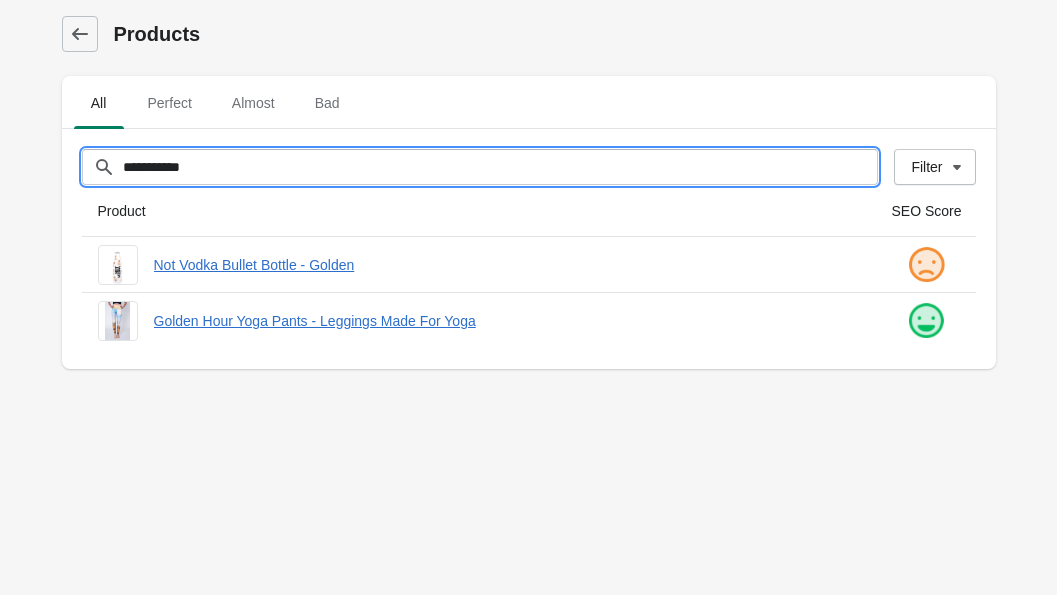 drag, startPoint x: 472, startPoint y: 172, endPoint x: -72, endPoint y: 176, distance: 544.0147 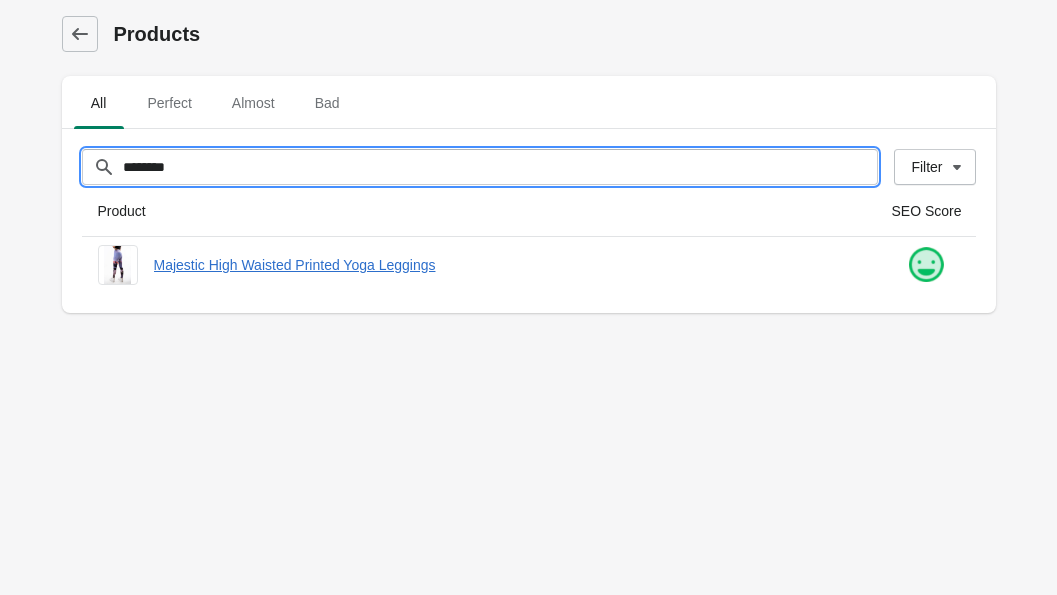 type on "********" 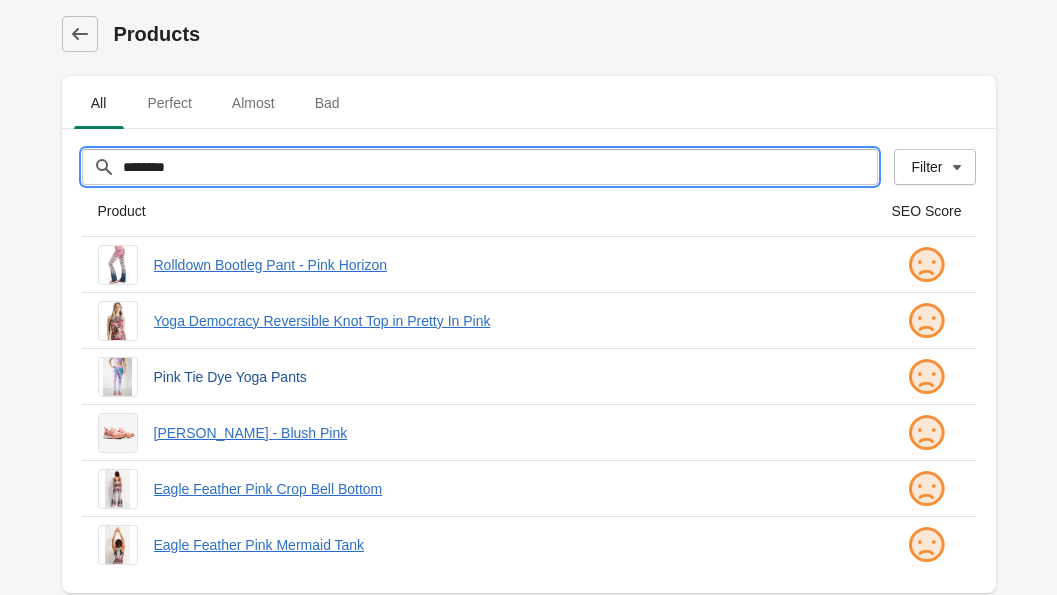 type on "********" 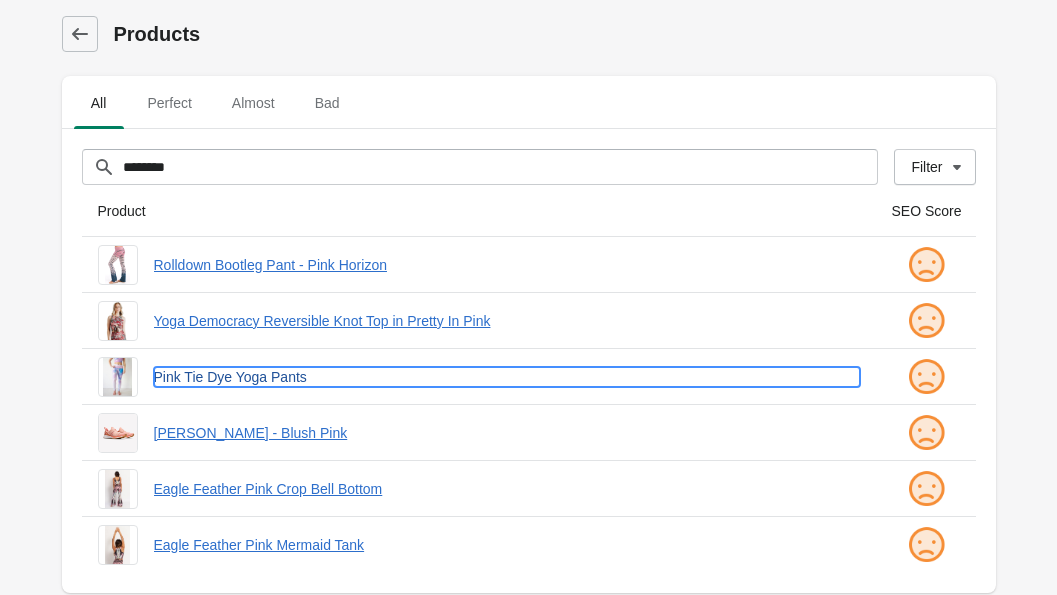 click on "Pink Tie Dye Yoga Pants" at bounding box center [507, 377] 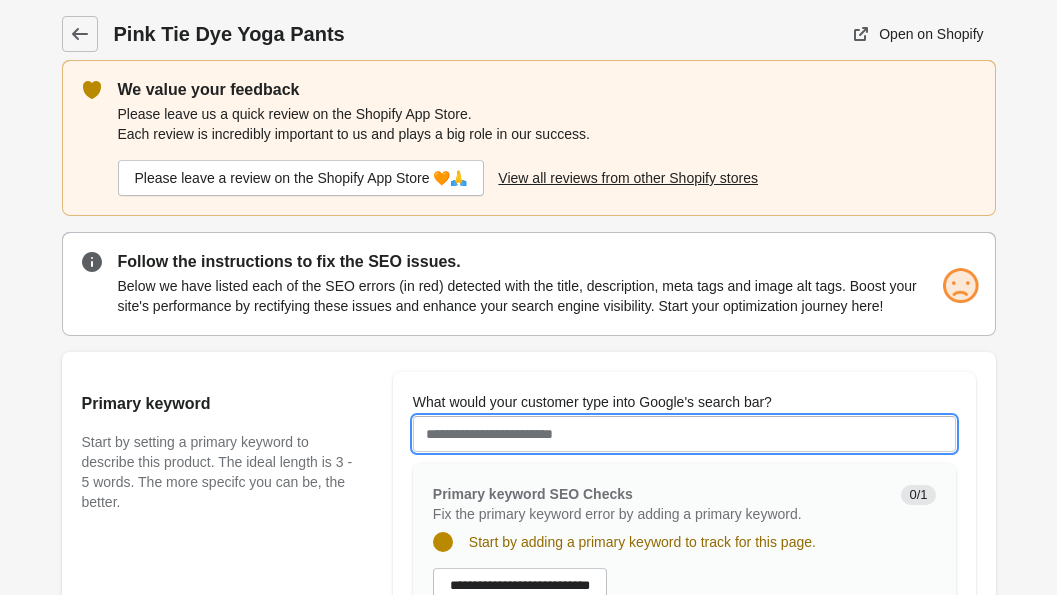 click on "What would your customer type into Google's search bar?" at bounding box center (684, 434) 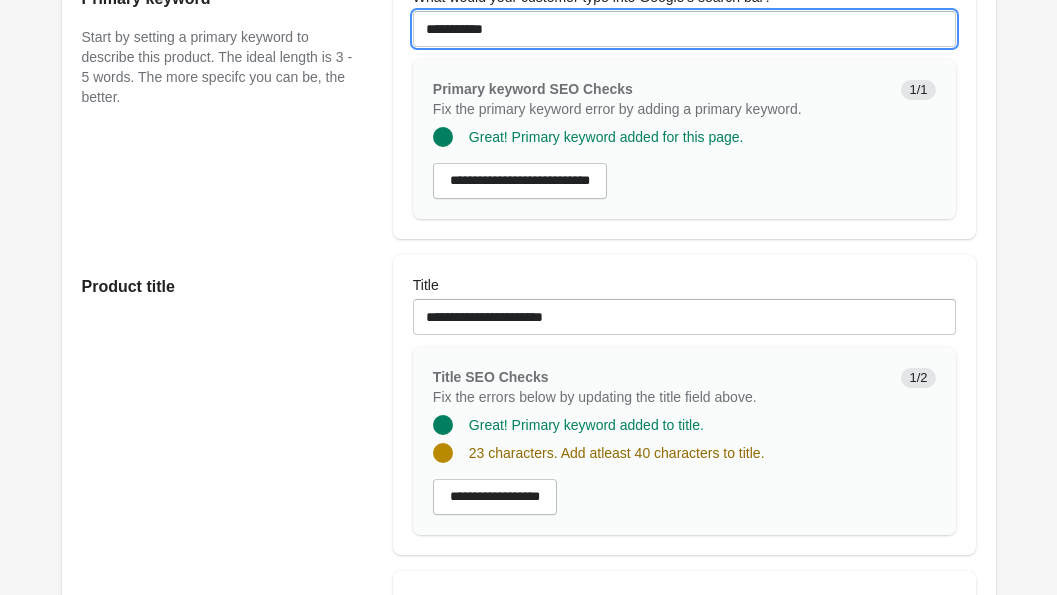 scroll, scrollTop: 404, scrollLeft: 0, axis: vertical 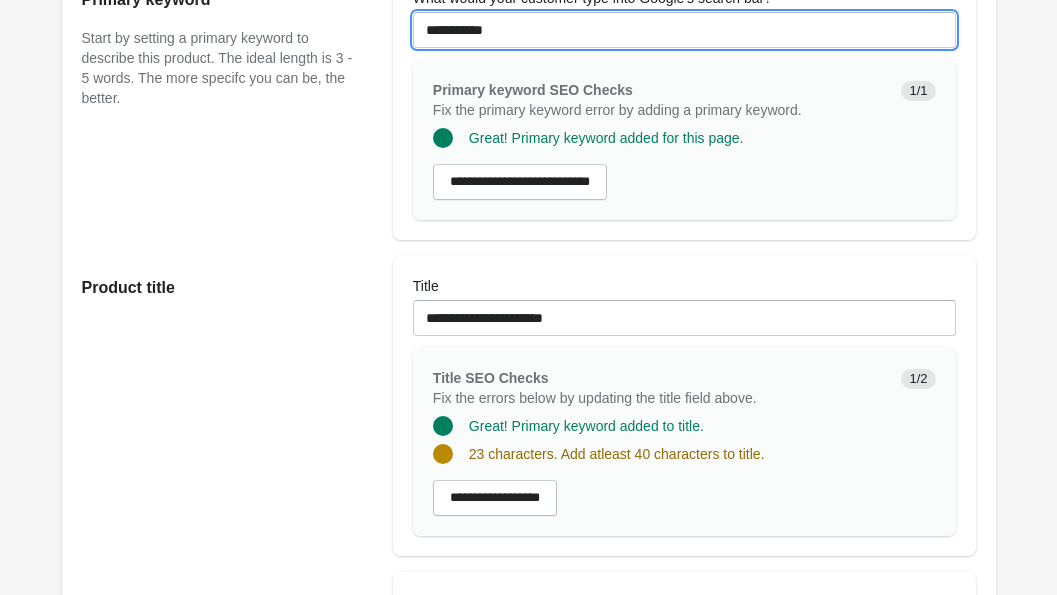 type on "**********" 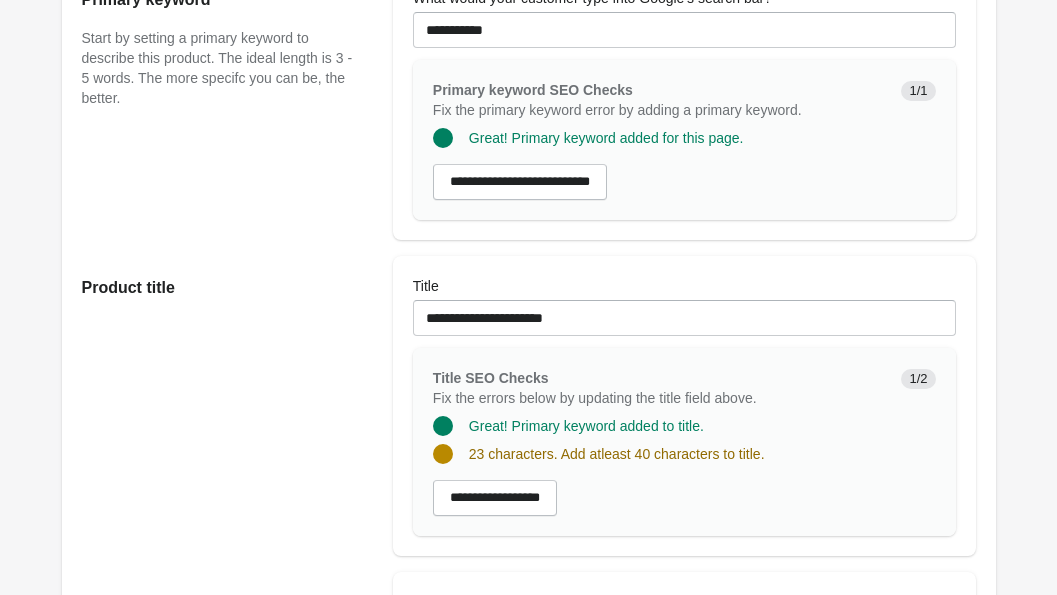 click on "**********" at bounding box center (684, 442) 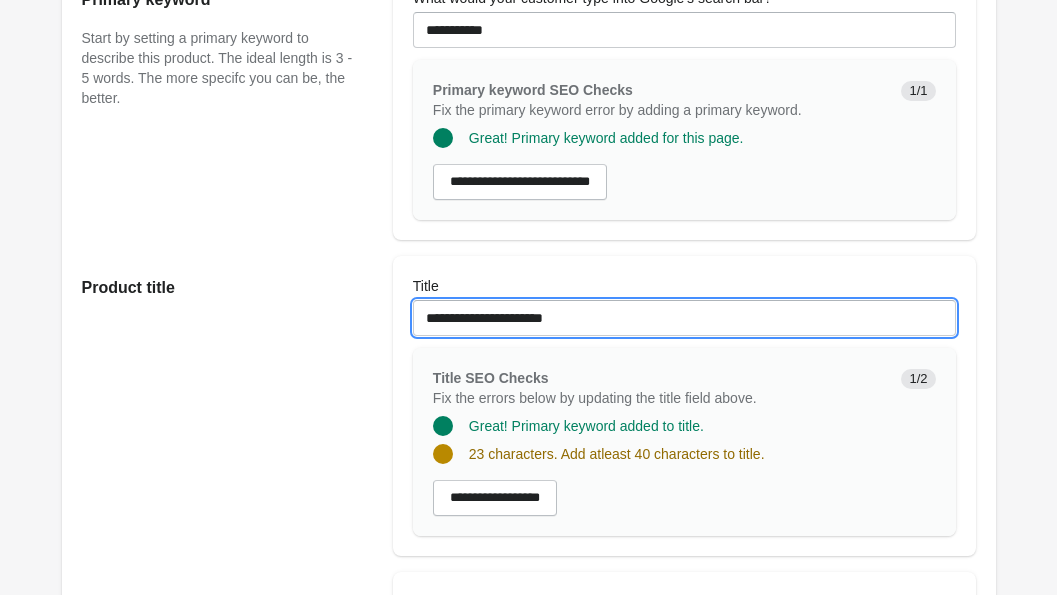 click on "**********" at bounding box center [684, 318] 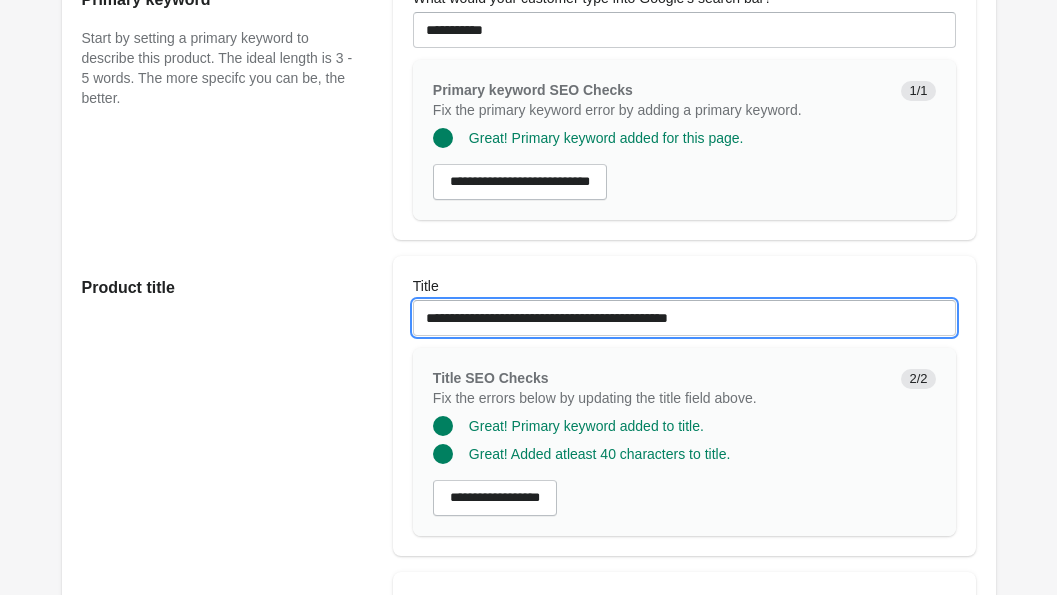type on "**********" 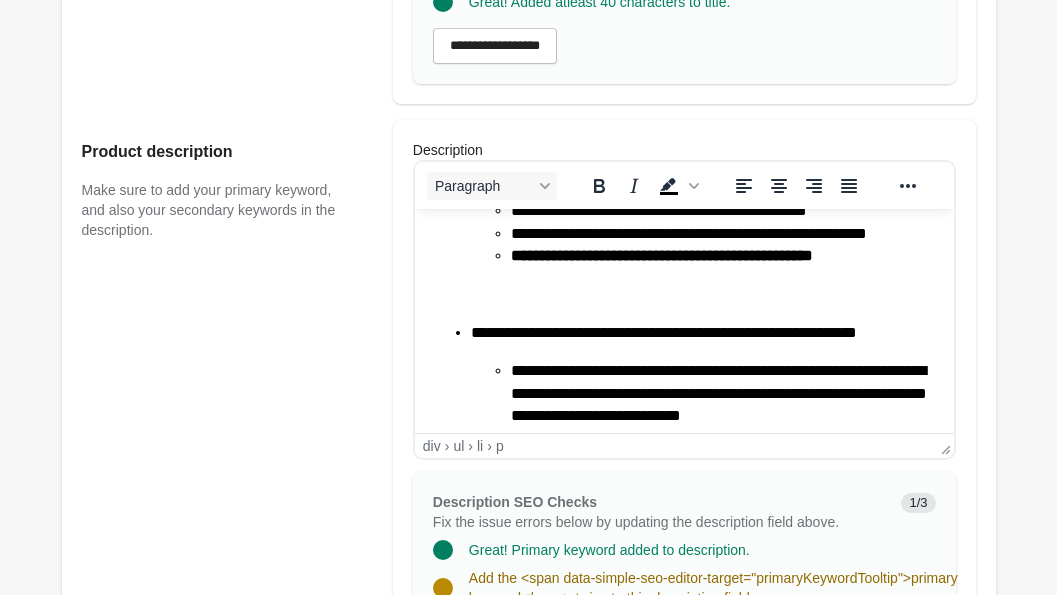 scroll, scrollTop: 332, scrollLeft: 0, axis: vertical 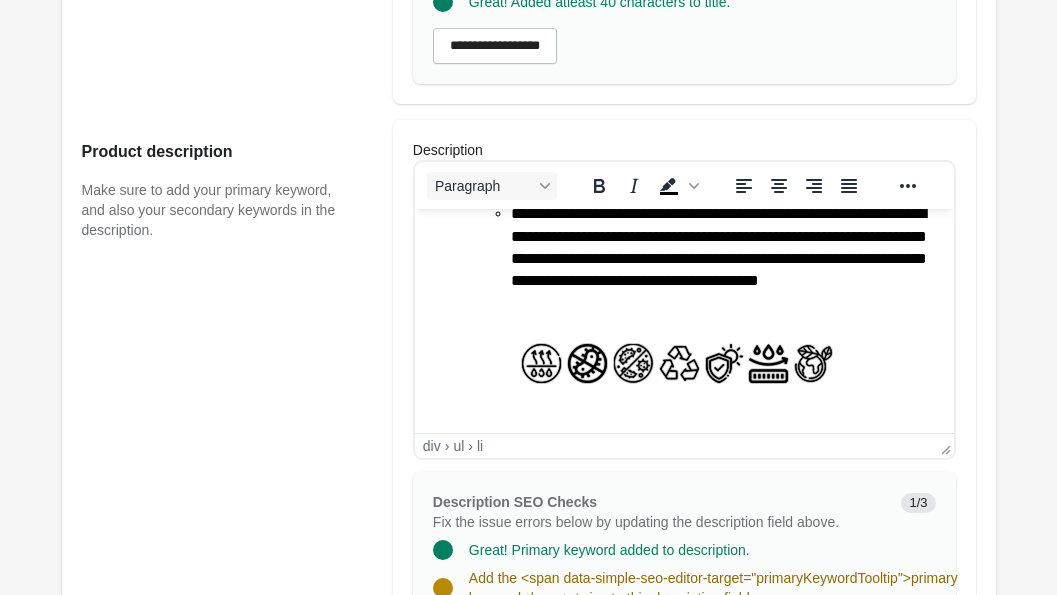click on "**********" at bounding box center [703, 258] 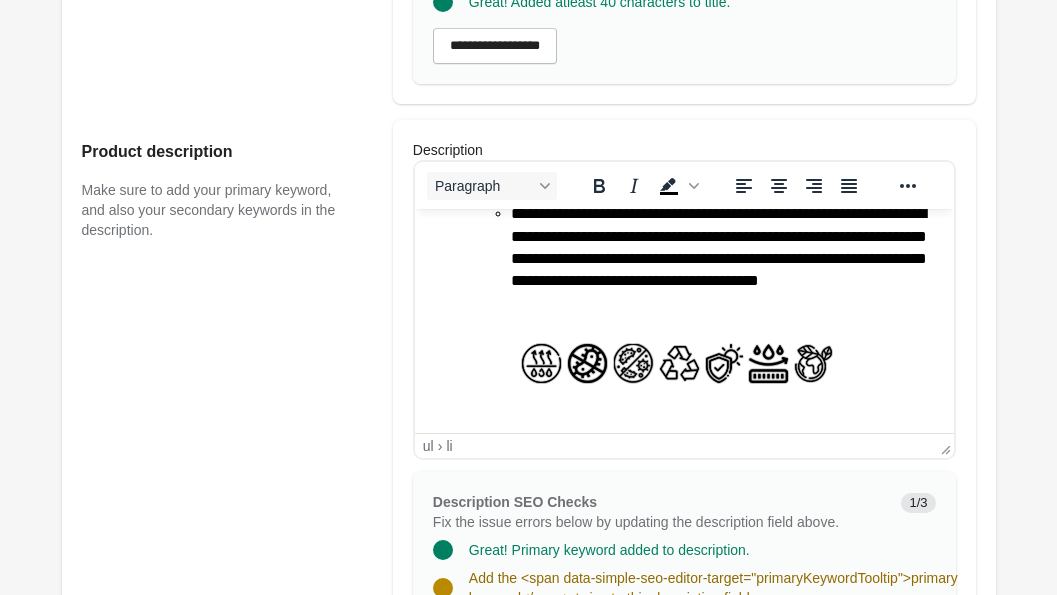 scroll, scrollTop: 234, scrollLeft: 0, axis: vertical 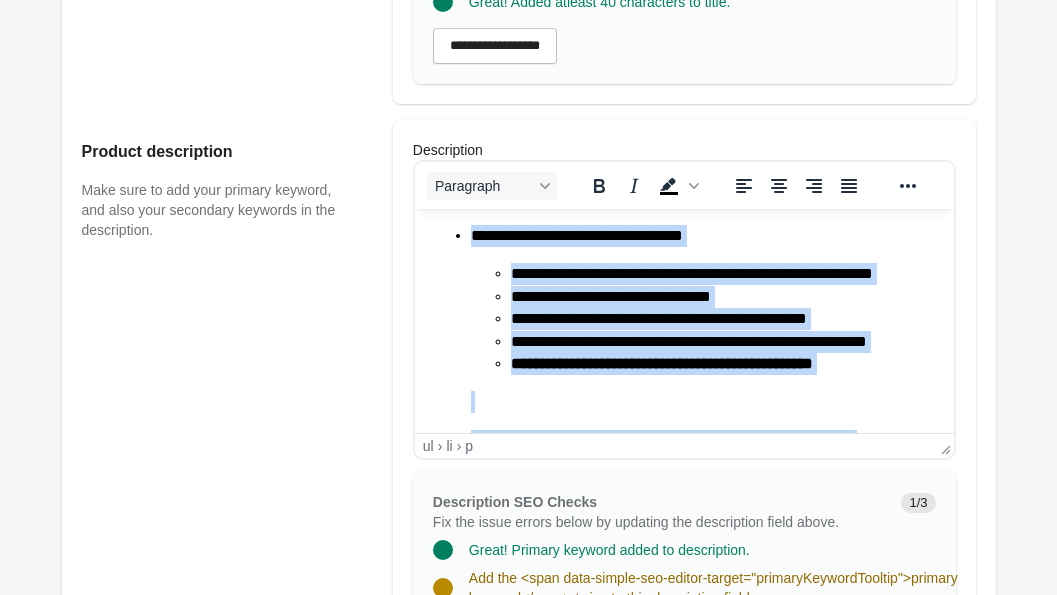drag, startPoint x: 658, startPoint y: 415, endPoint x: 418, endPoint y: 155, distance: 353.83612 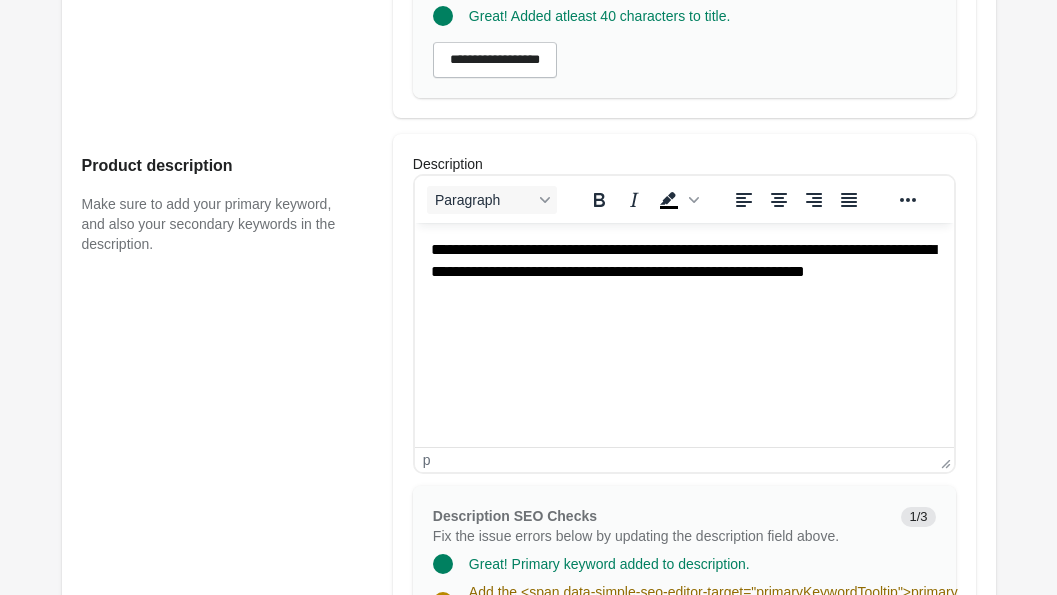 scroll, scrollTop: 825, scrollLeft: 0, axis: vertical 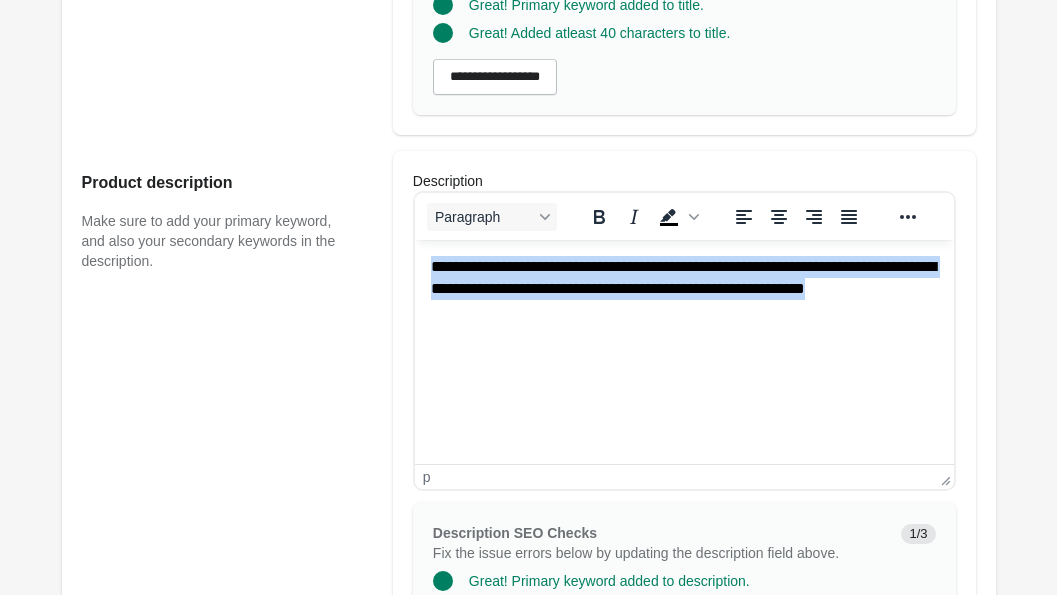 drag, startPoint x: 564, startPoint y: 318, endPoint x: 394, endPoint y: 240, distance: 187.0401 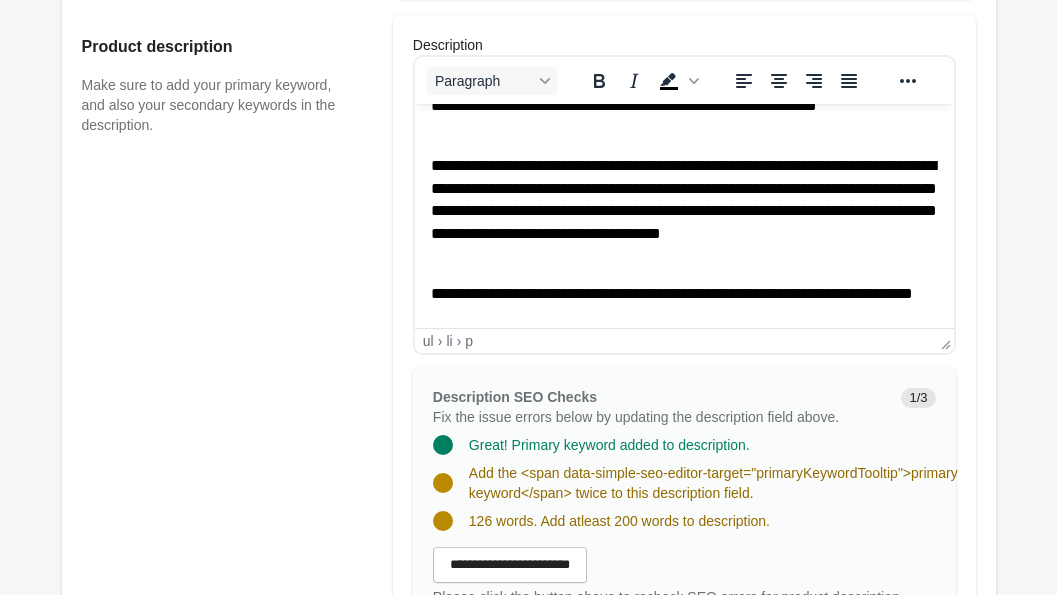 scroll, scrollTop: 226, scrollLeft: 0, axis: vertical 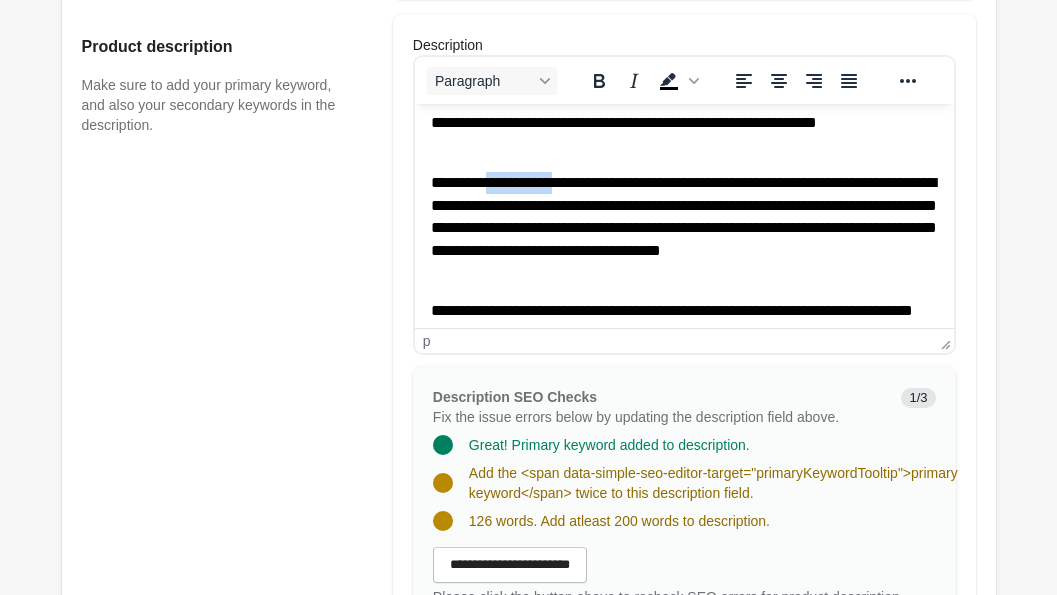 drag, startPoint x: 573, startPoint y: 183, endPoint x: 493, endPoint y: 182, distance: 80.00625 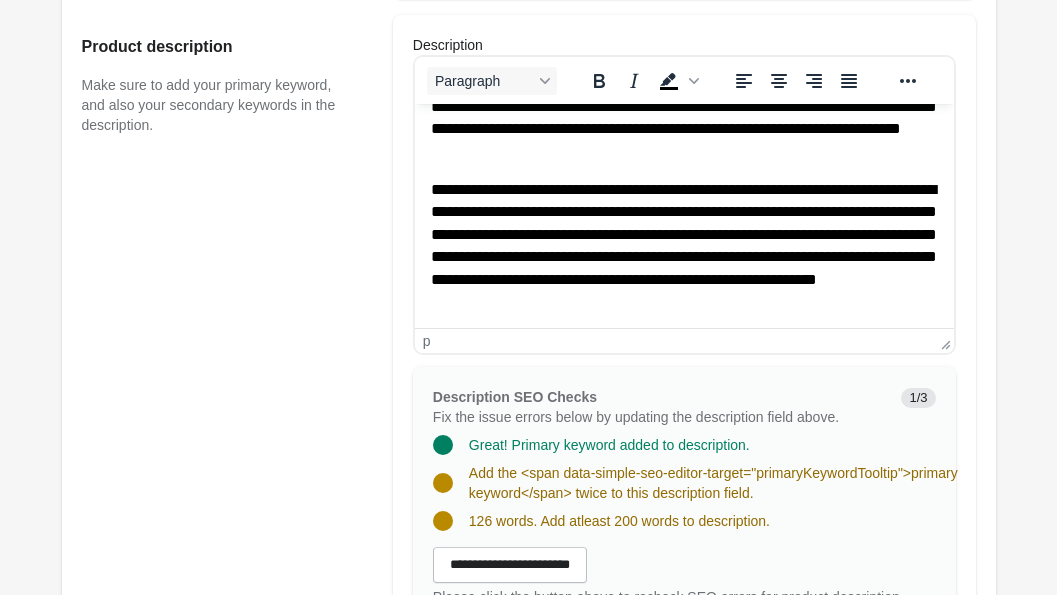 scroll, scrollTop: 0, scrollLeft: 0, axis: both 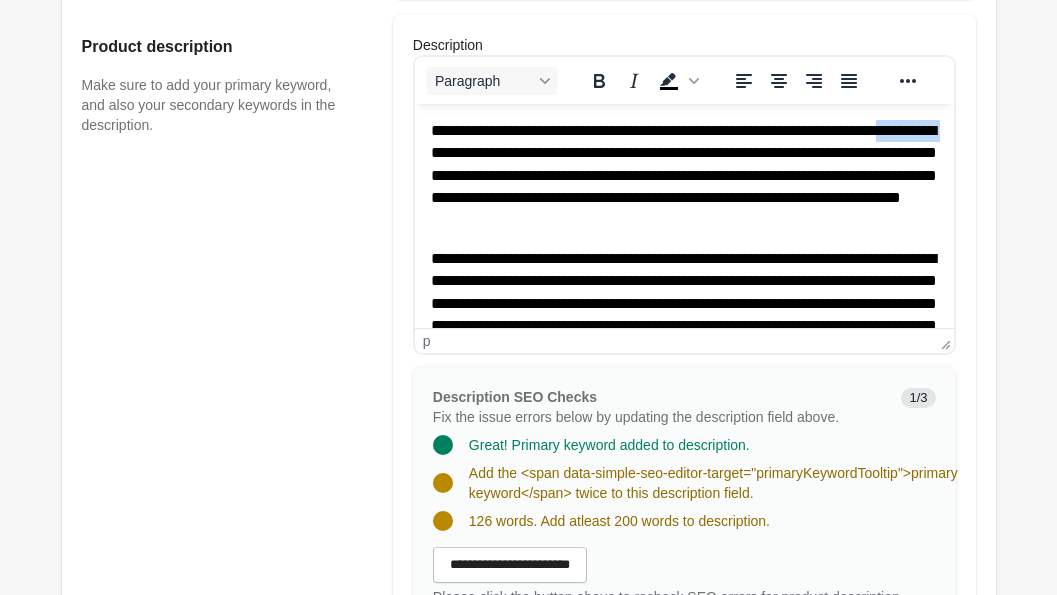 drag, startPoint x: 544, startPoint y: 151, endPoint x: 462, endPoint y: 151, distance: 82 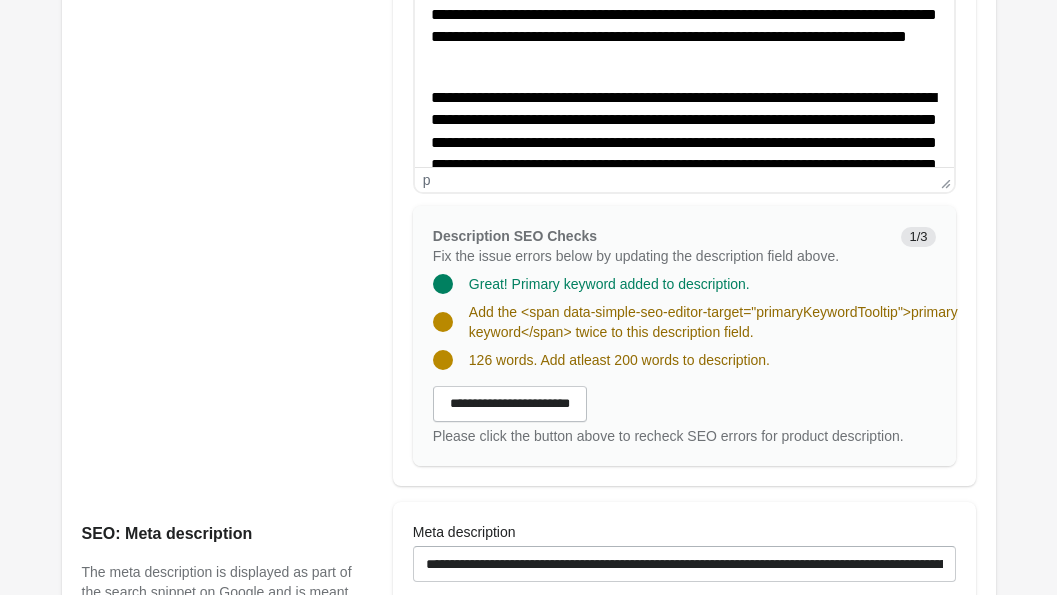 scroll, scrollTop: 1132, scrollLeft: 0, axis: vertical 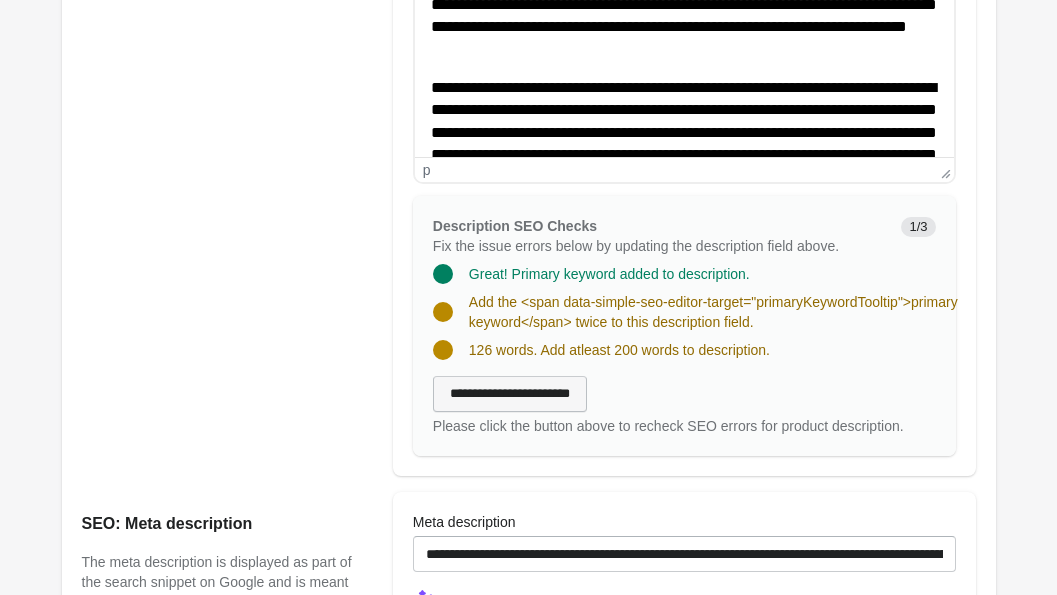 click on "**********" at bounding box center [510, 394] 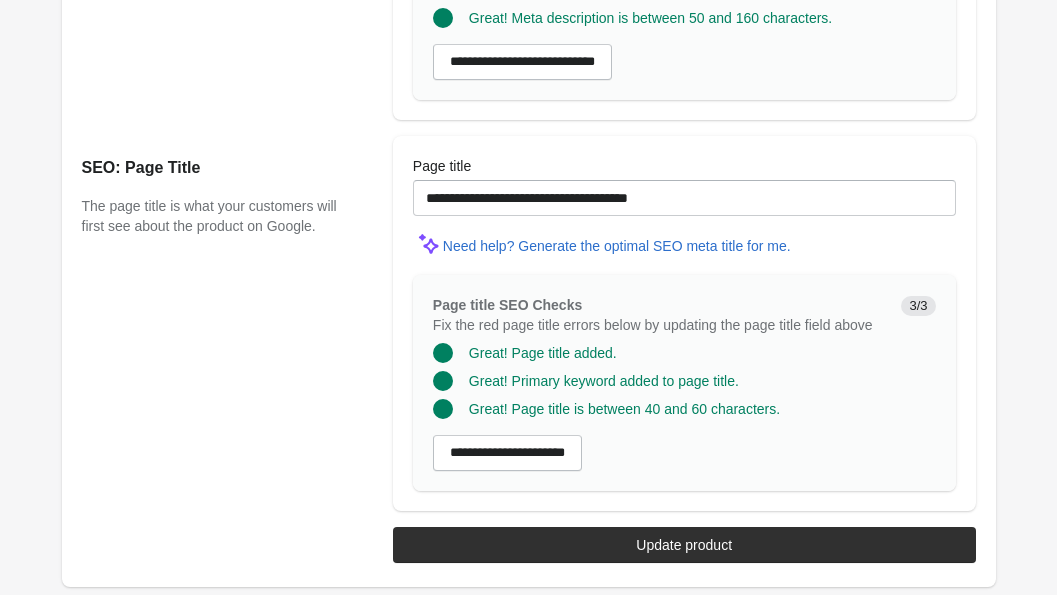 scroll, scrollTop: 1910, scrollLeft: 0, axis: vertical 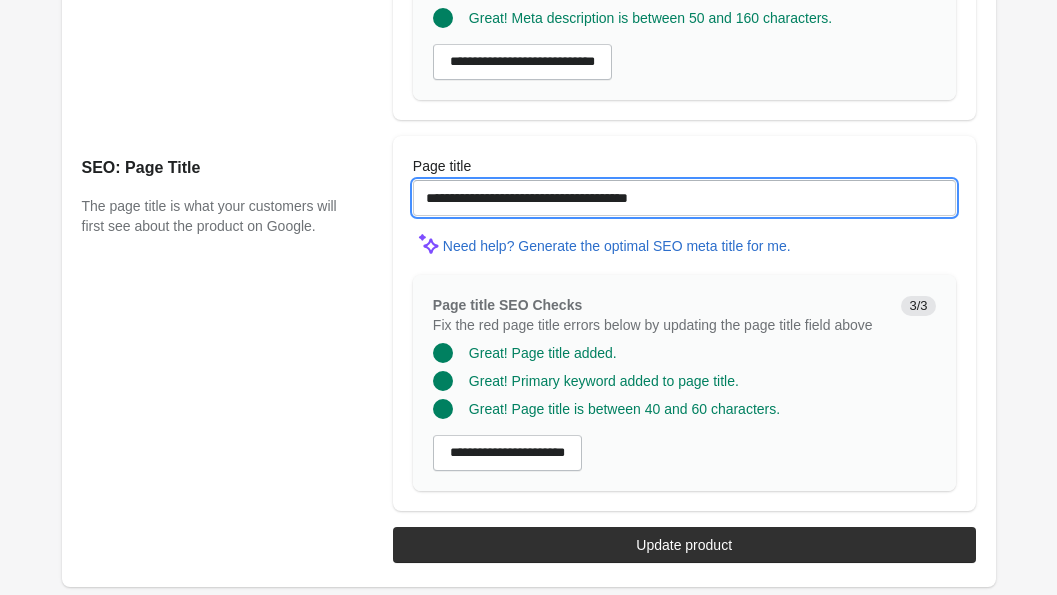 click on "**********" at bounding box center [684, 198] 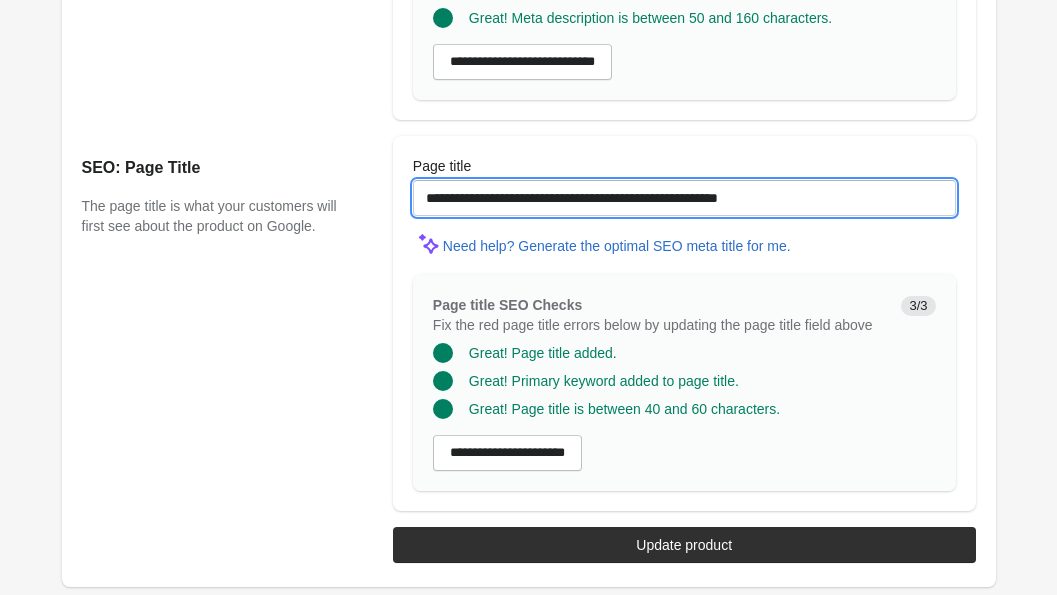 type on "**********" 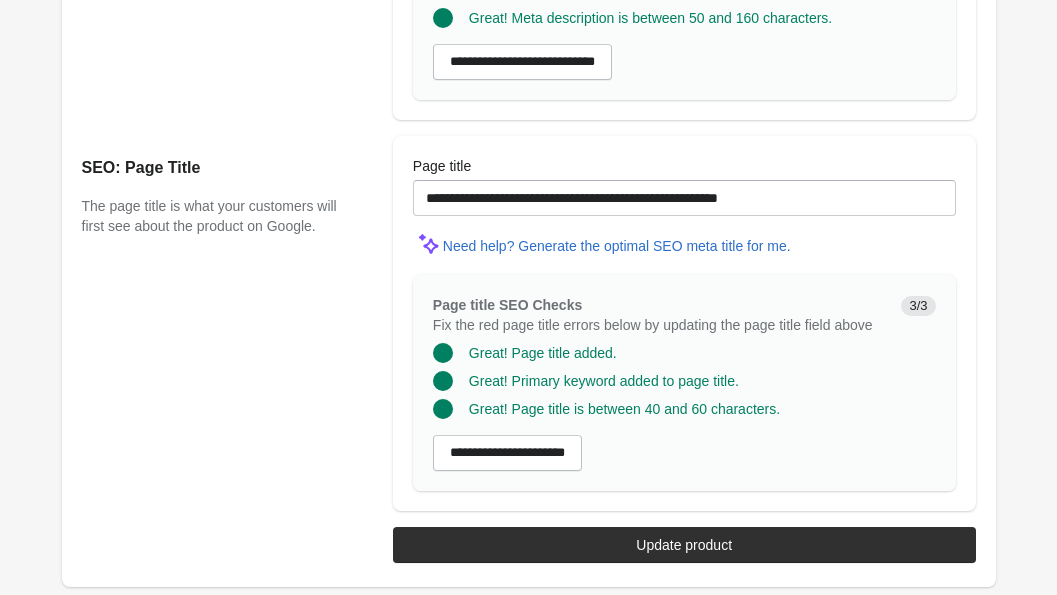 click on "**********" at bounding box center [519, 315] 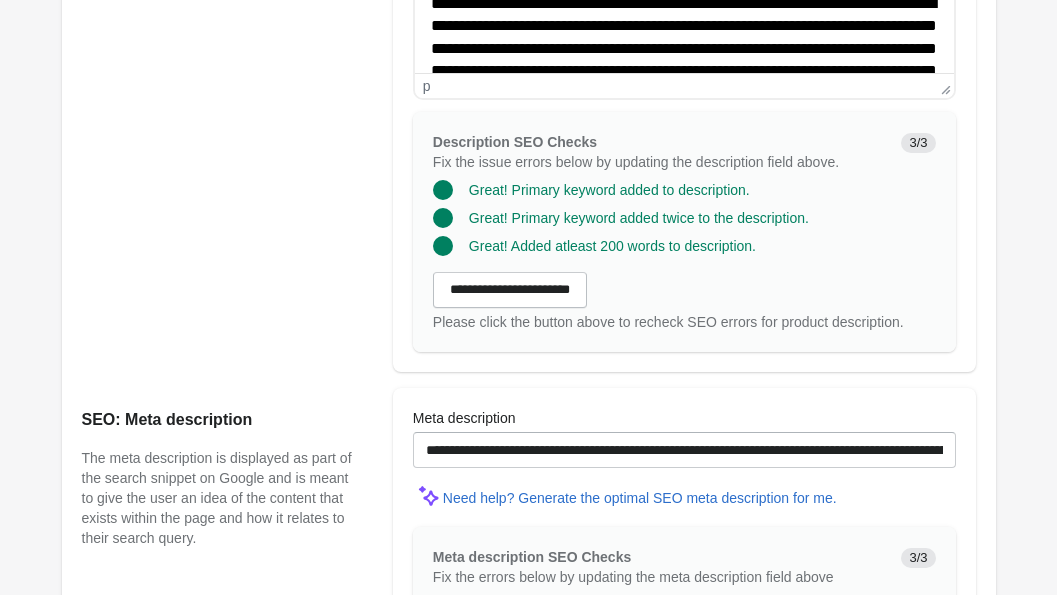 scroll, scrollTop: 1915, scrollLeft: 0, axis: vertical 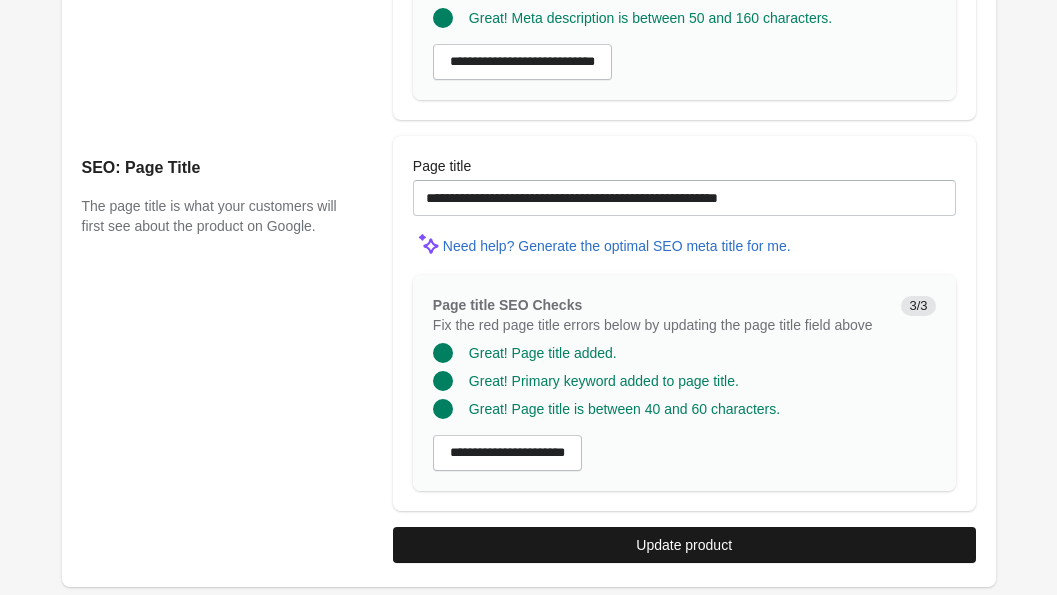 click on "Update product" at bounding box center [684, 545] 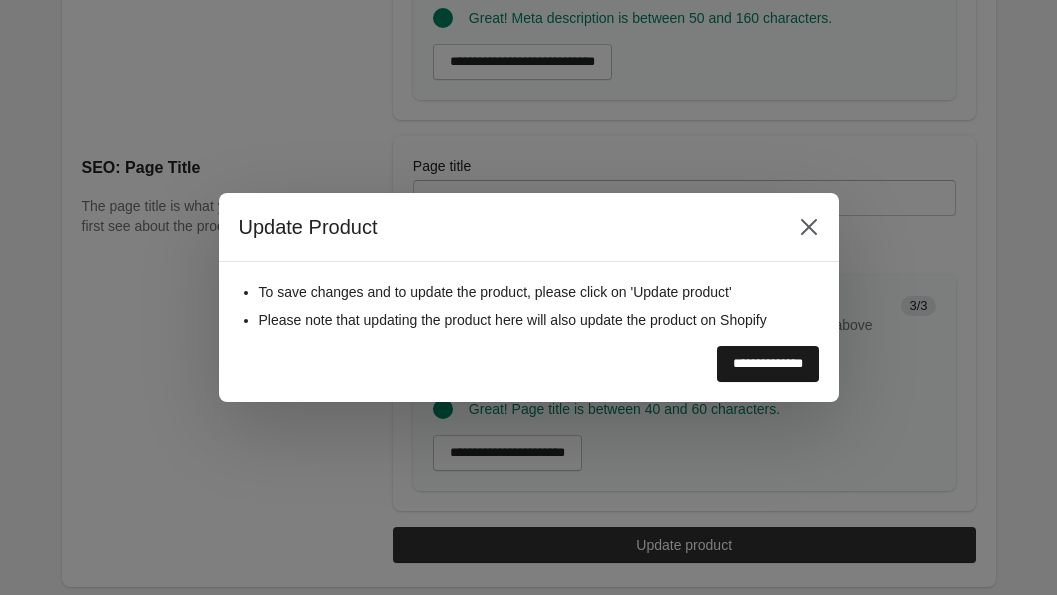 click on "**********" at bounding box center [768, 364] 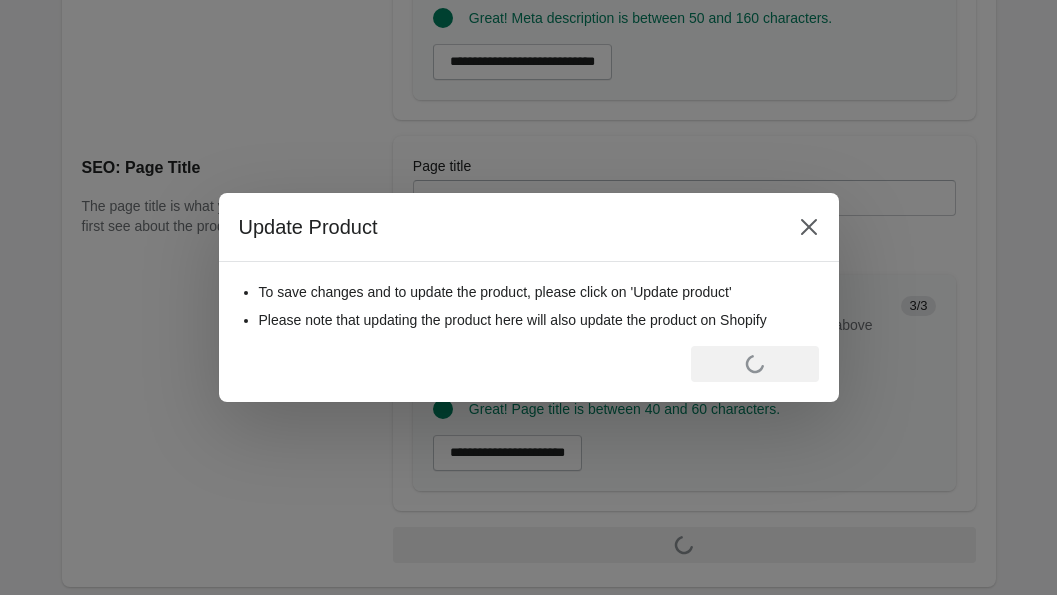 scroll, scrollTop: 0, scrollLeft: 0, axis: both 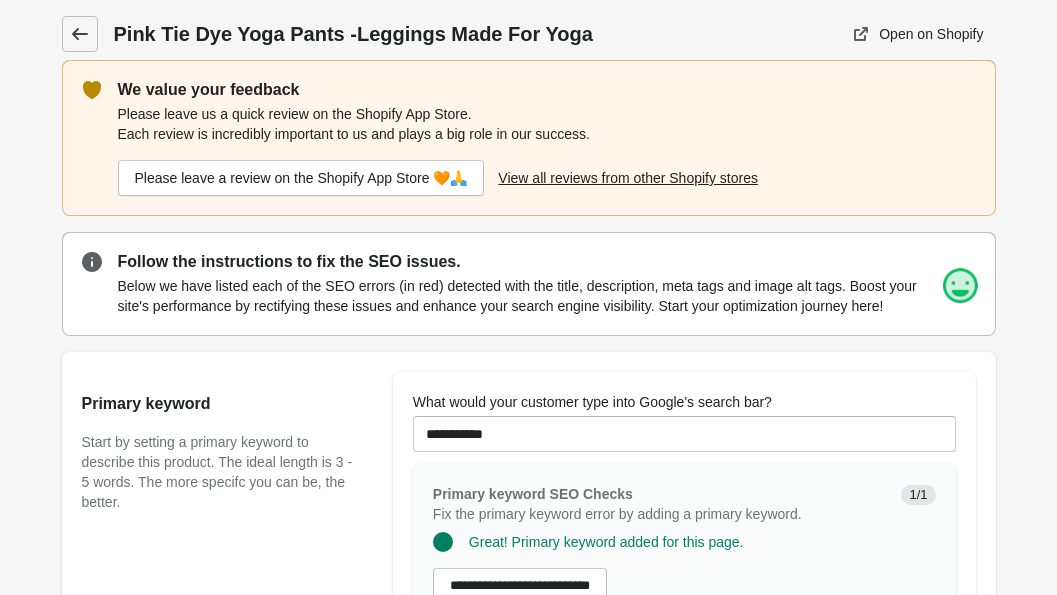 click 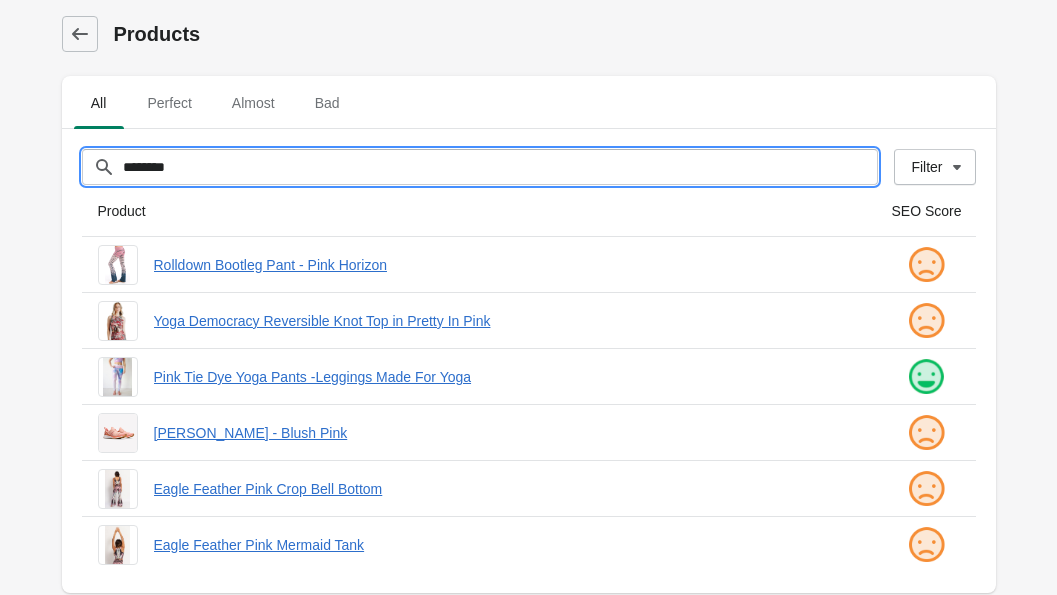 drag, startPoint x: 314, startPoint y: 176, endPoint x: 128, endPoint y: 160, distance: 186.6869 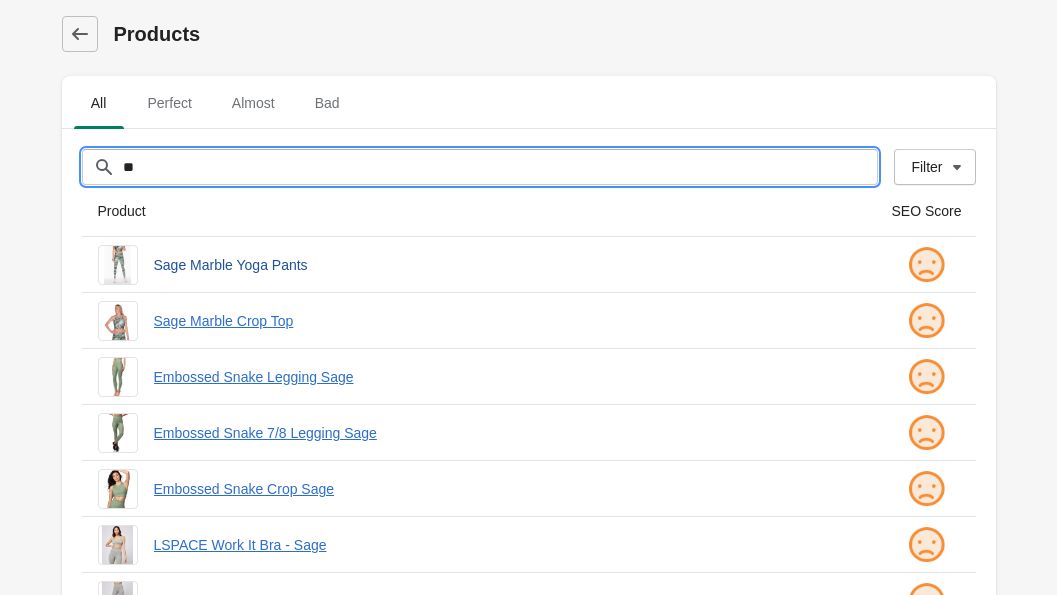 type on "*" 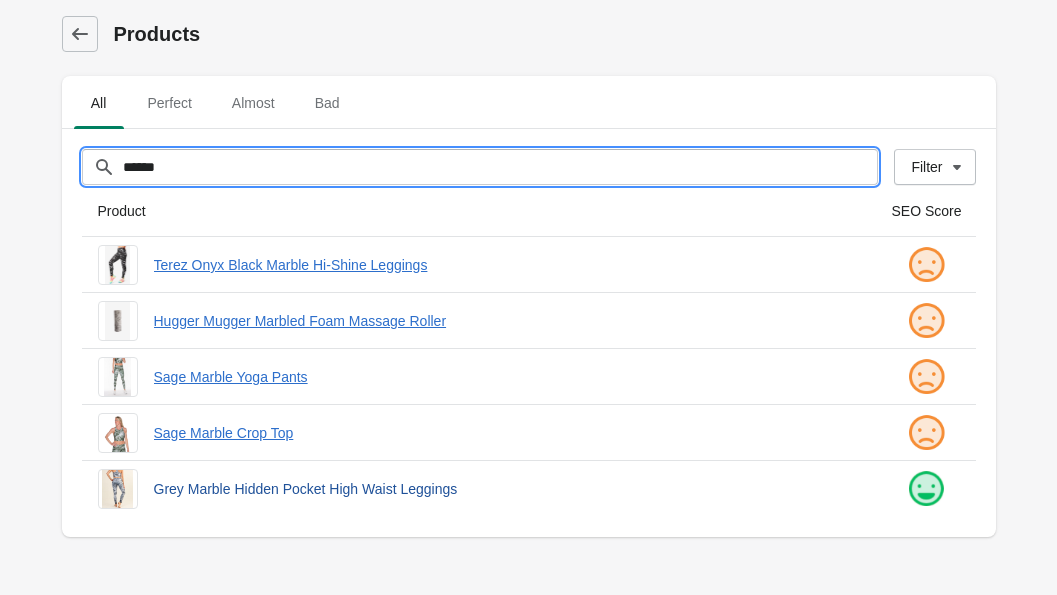 type on "******" 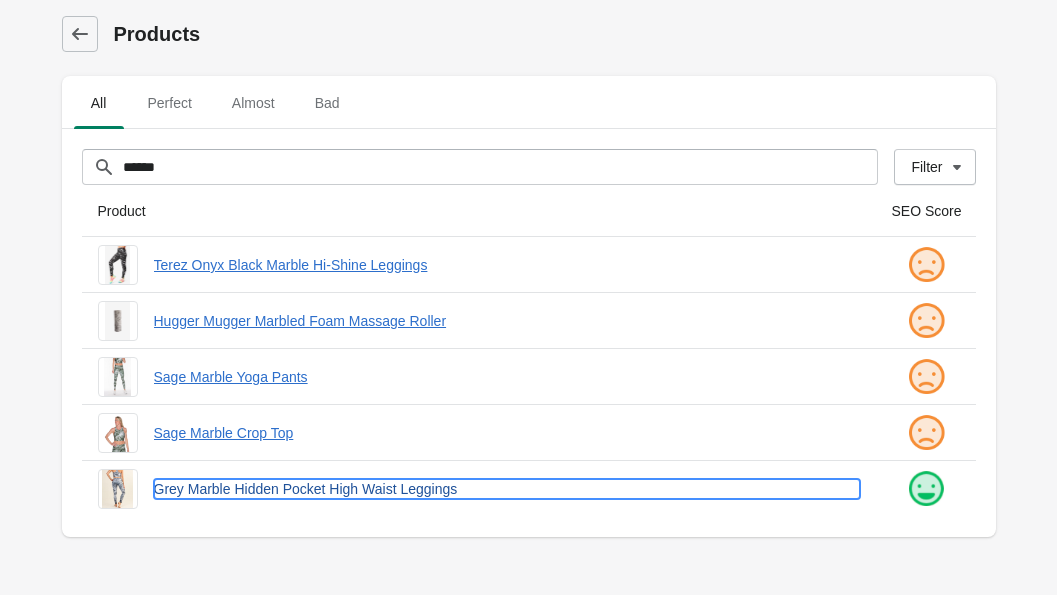 click on "Grey Marble Hidden Pocket High Waist Leggings" at bounding box center (507, 489) 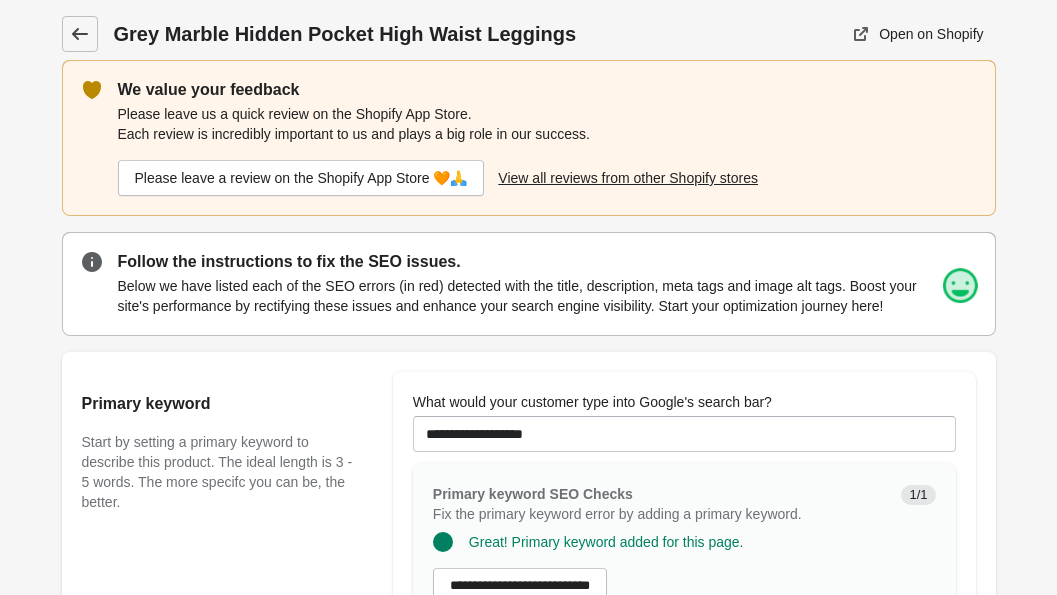 click 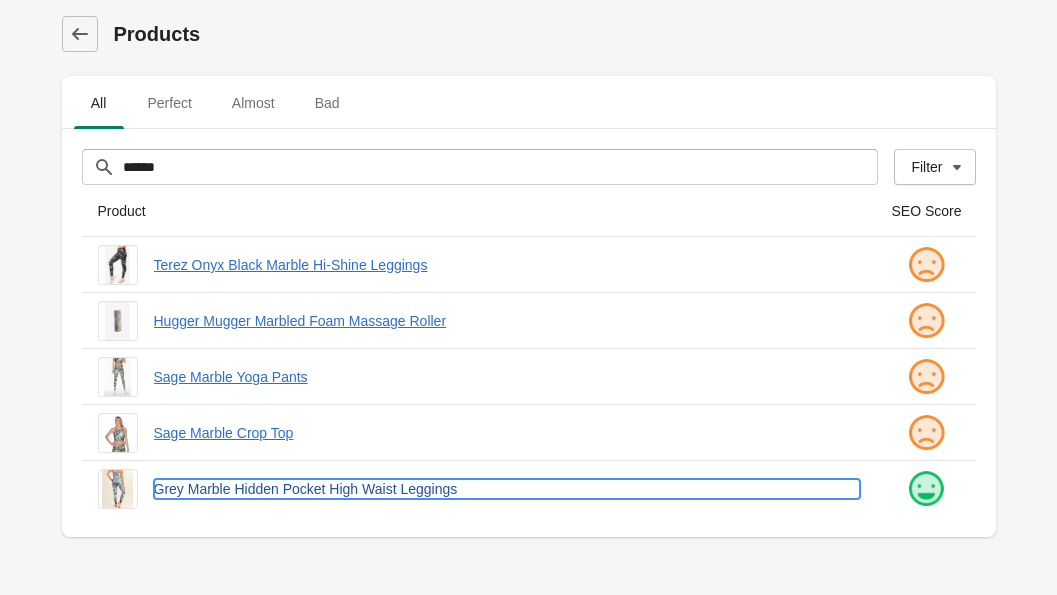 click on "Grey Marble Hidden Pocket High Waist Leggings" at bounding box center [507, 489] 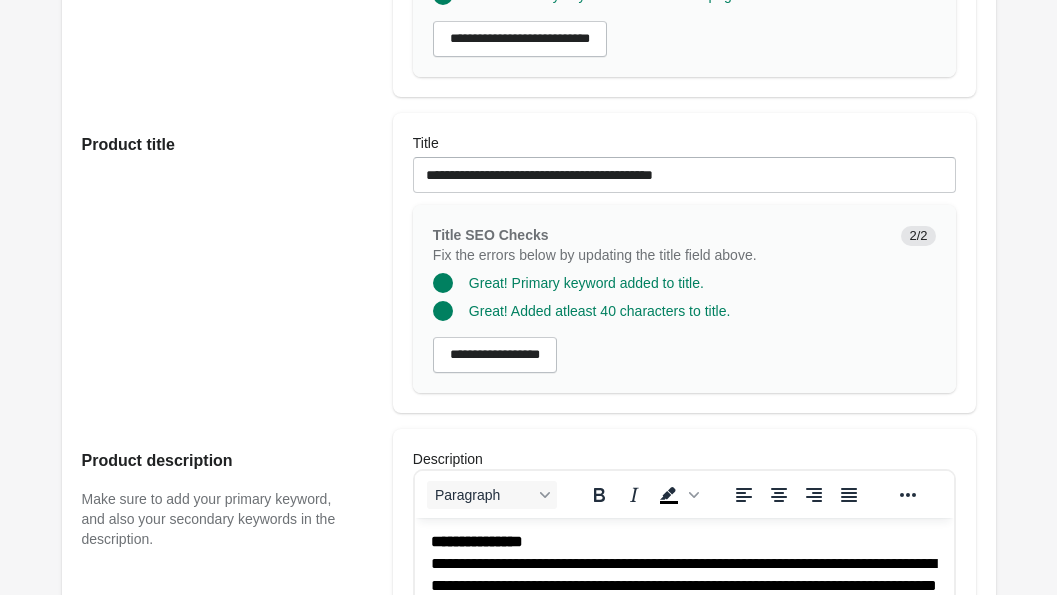 scroll, scrollTop: 512, scrollLeft: 0, axis: vertical 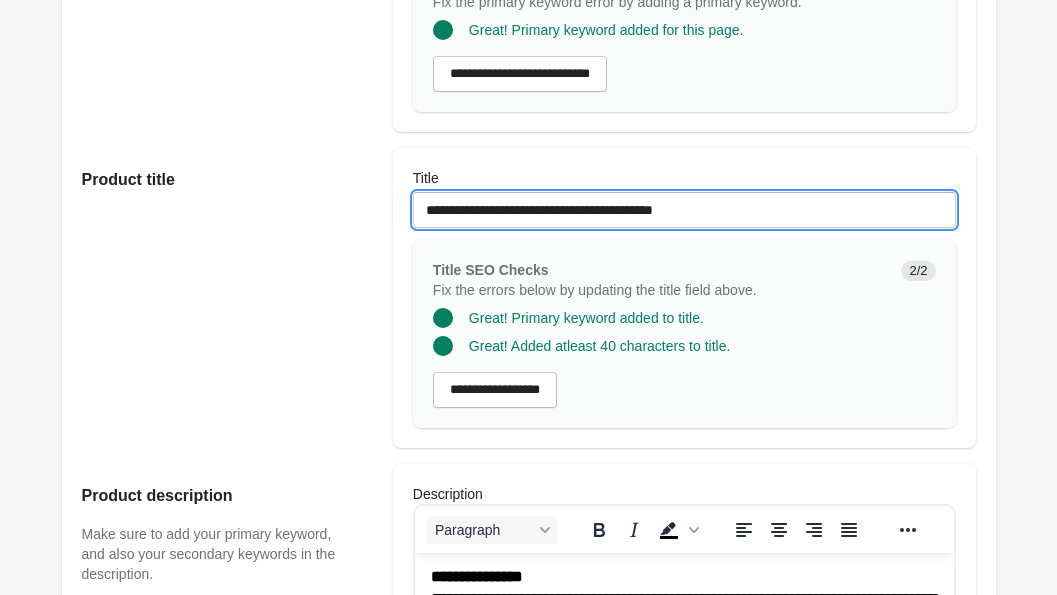 click on "**********" at bounding box center [684, 210] 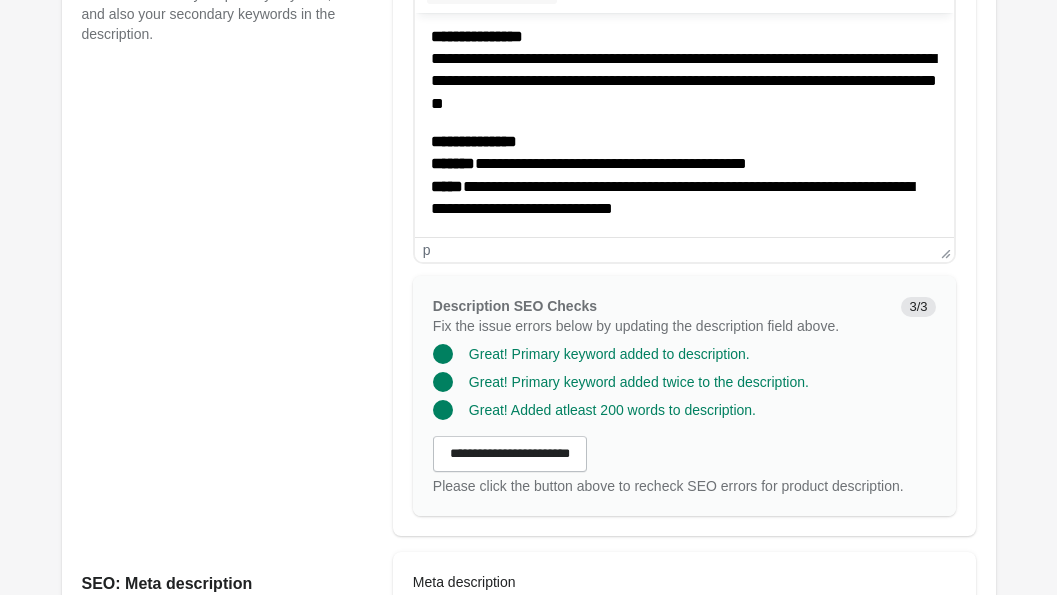 scroll, scrollTop: 1027, scrollLeft: 0, axis: vertical 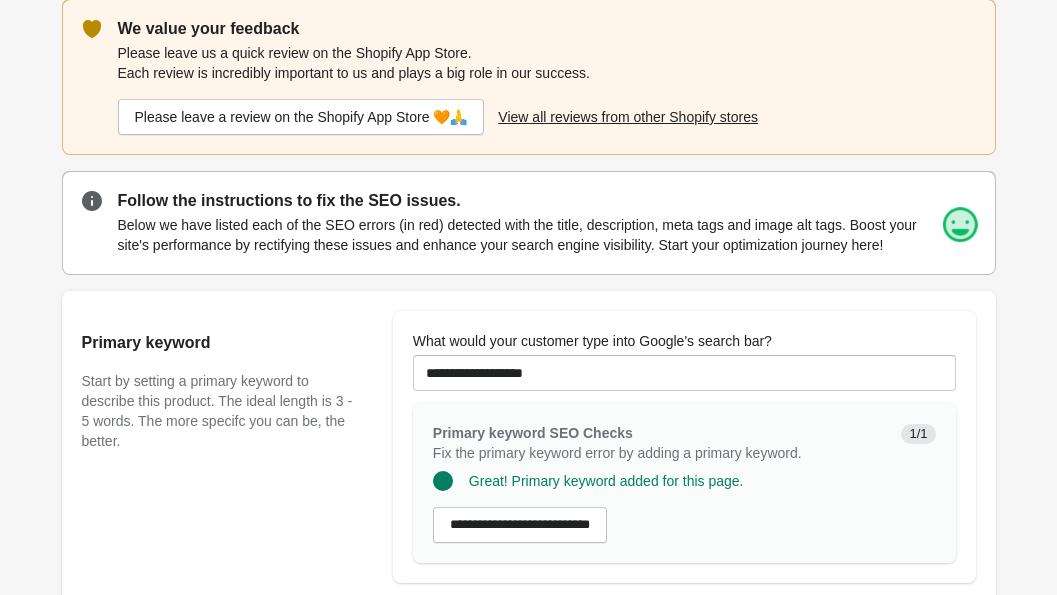 drag, startPoint x: 710, startPoint y: 1197, endPoint x: 268, endPoint y: 406, distance: 906.11536 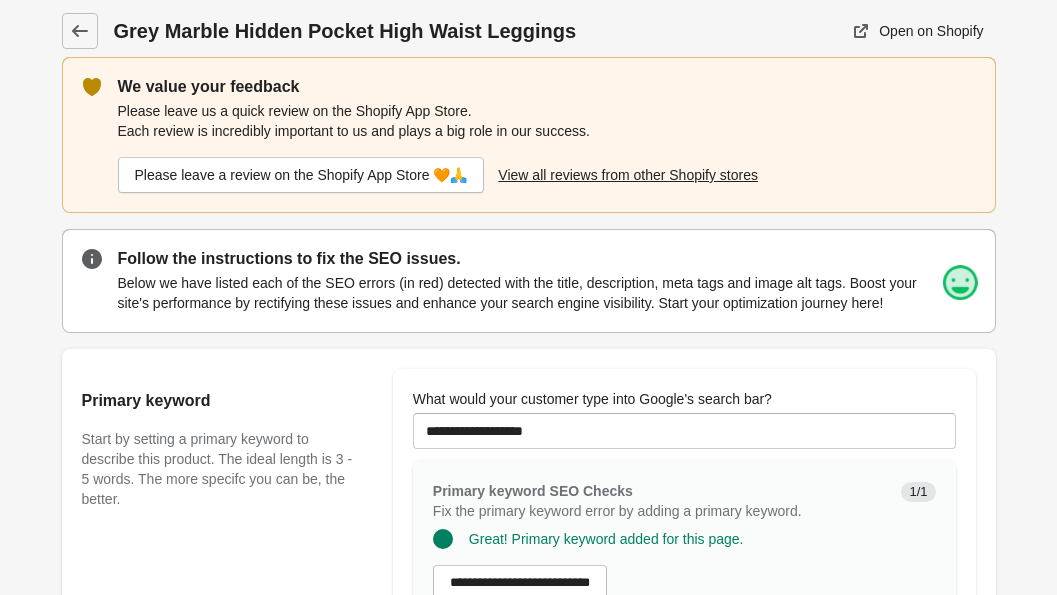 scroll, scrollTop: 0, scrollLeft: 0, axis: both 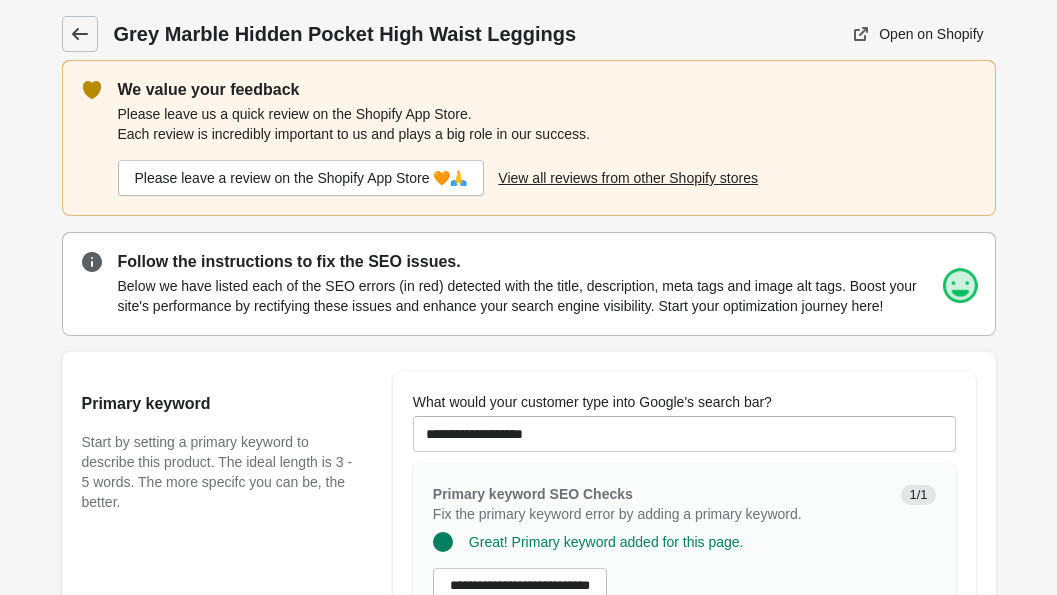 click 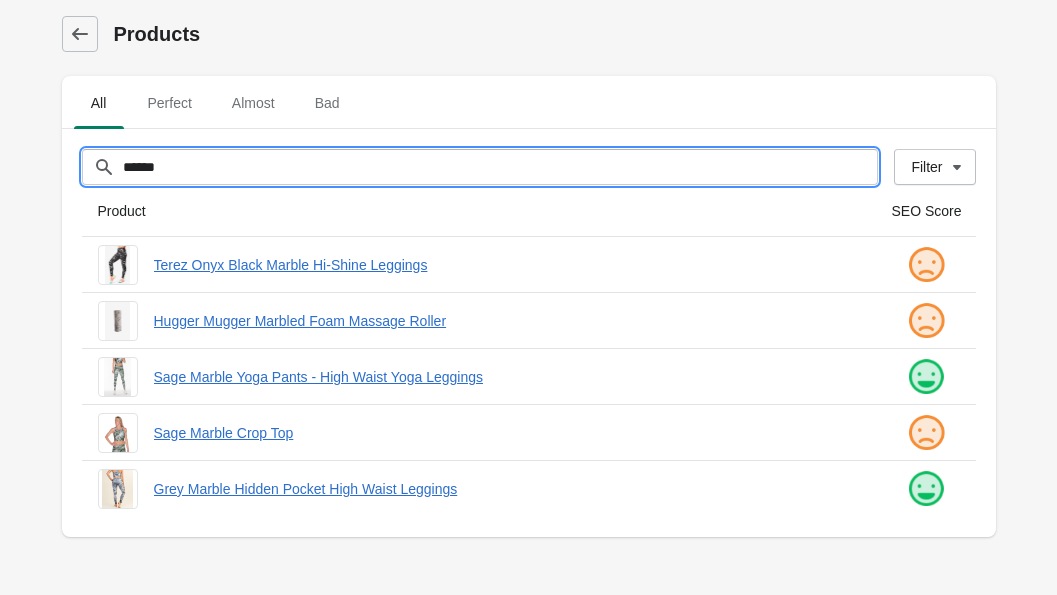 drag, startPoint x: 324, startPoint y: 162, endPoint x: 135, endPoint y: 159, distance: 189.0238 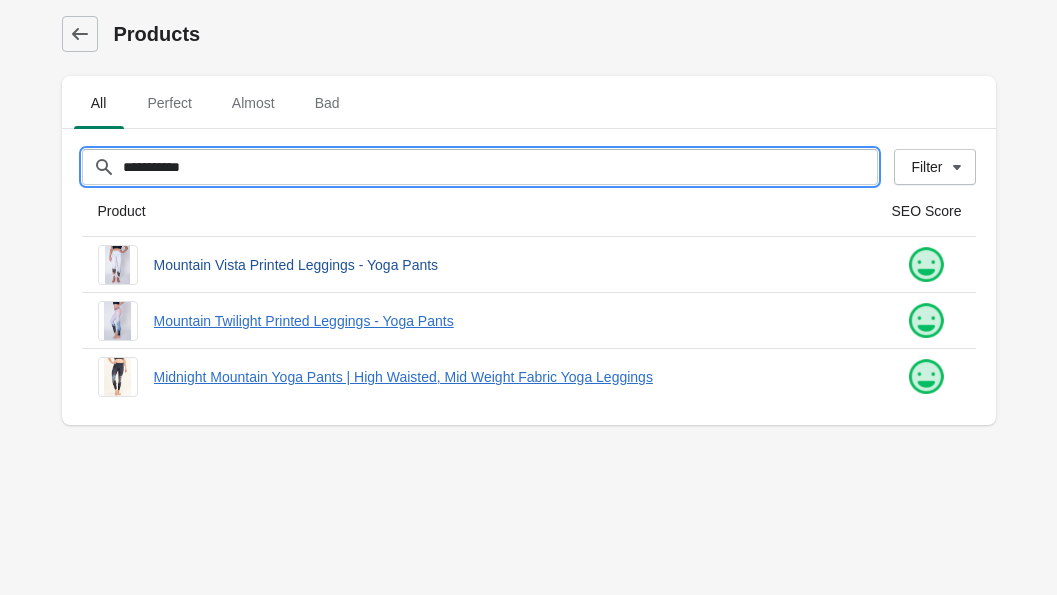 type on "**********" 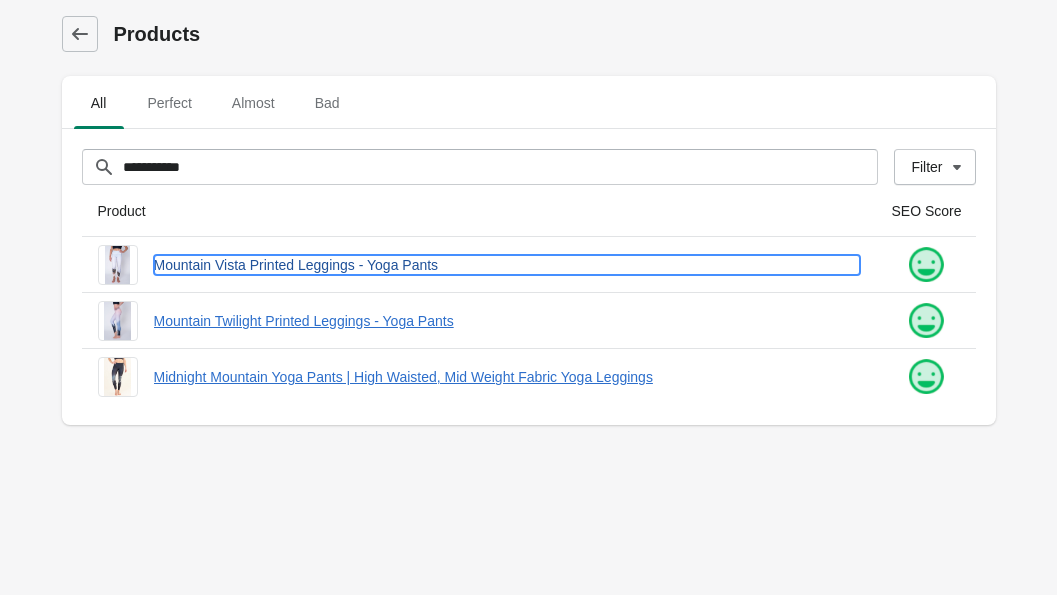 click on "Mountain Vista Printed Leggings - Yoga Pants" at bounding box center (507, 265) 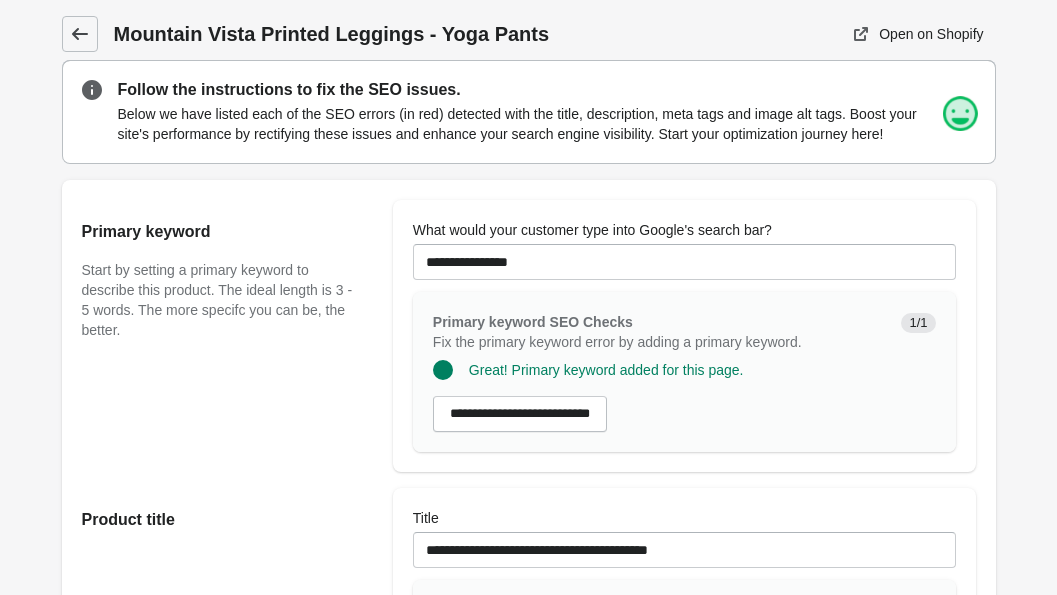 click 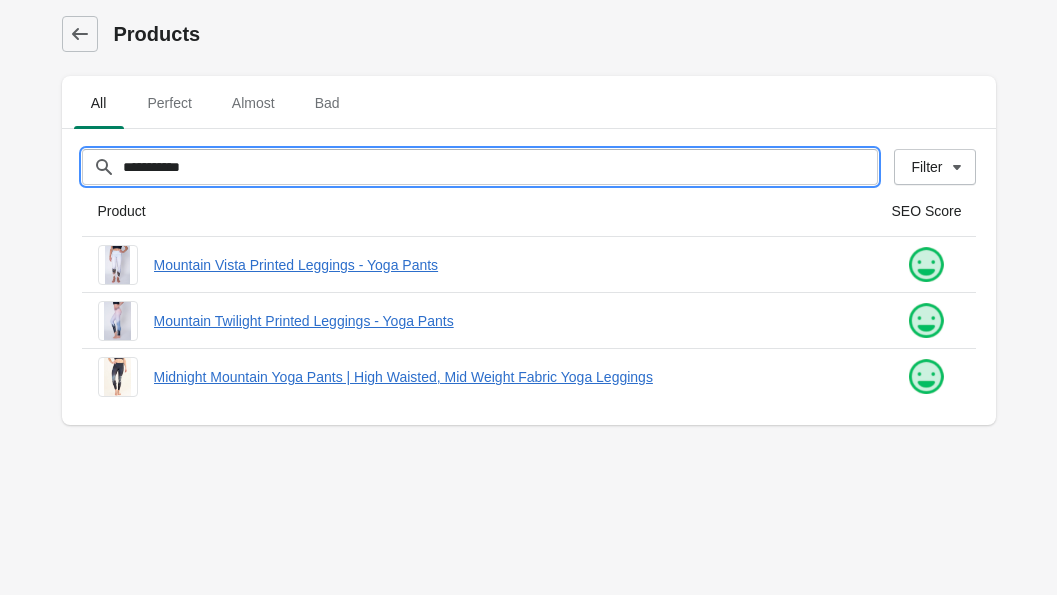 drag, startPoint x: 236, startPoint y: 154, endPoint x: 198, endPoint y: 170, distance: 41.231056 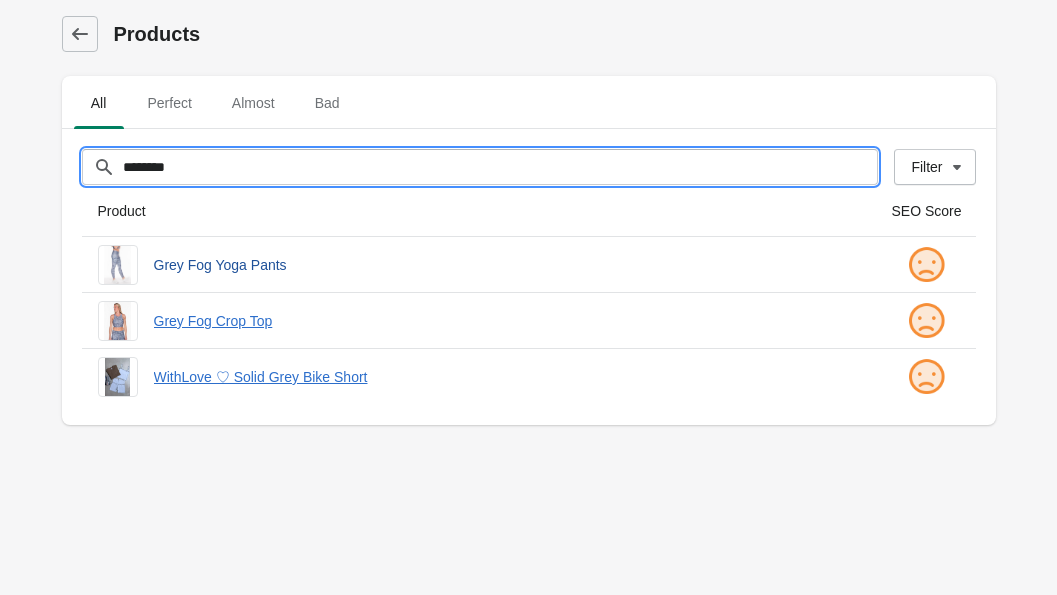 type on "********" 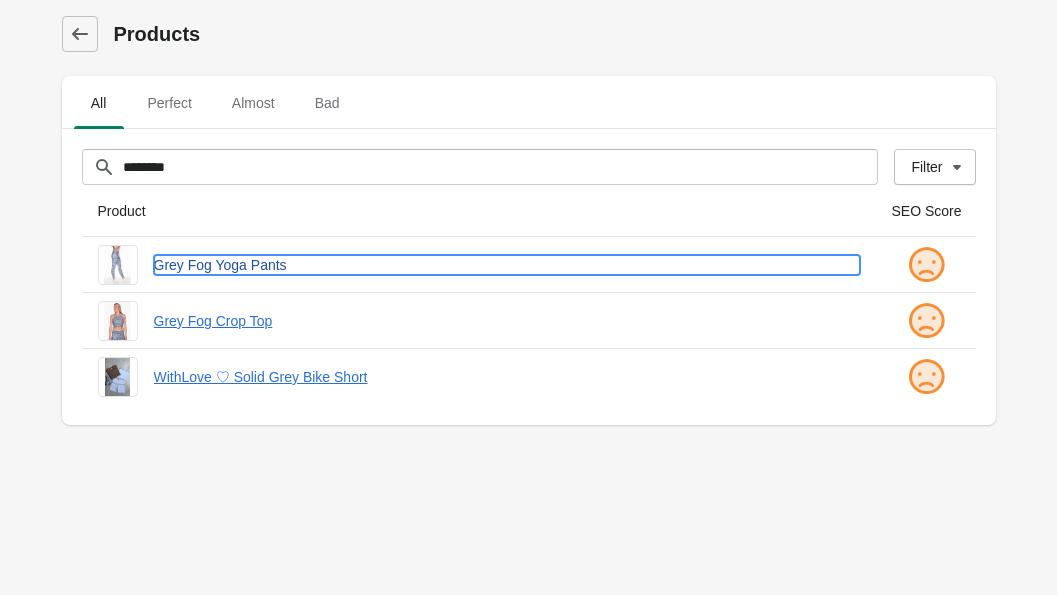 click on "Grey Fog Yoga Pants" at bounding box center [507, 265] 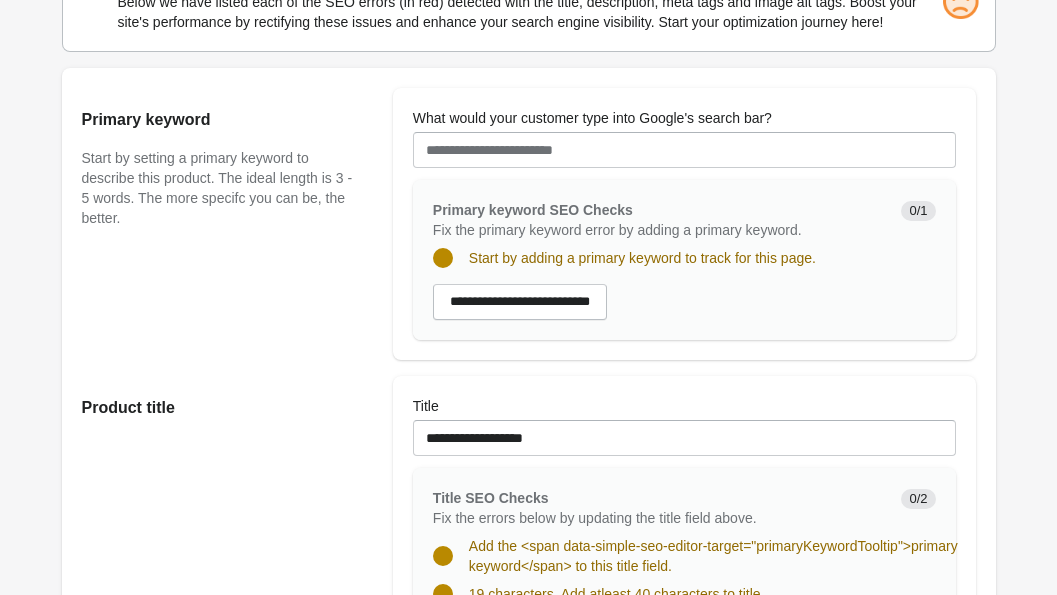 scroll, scrollTop: 125, scrollLeft: 0, axis: vertical 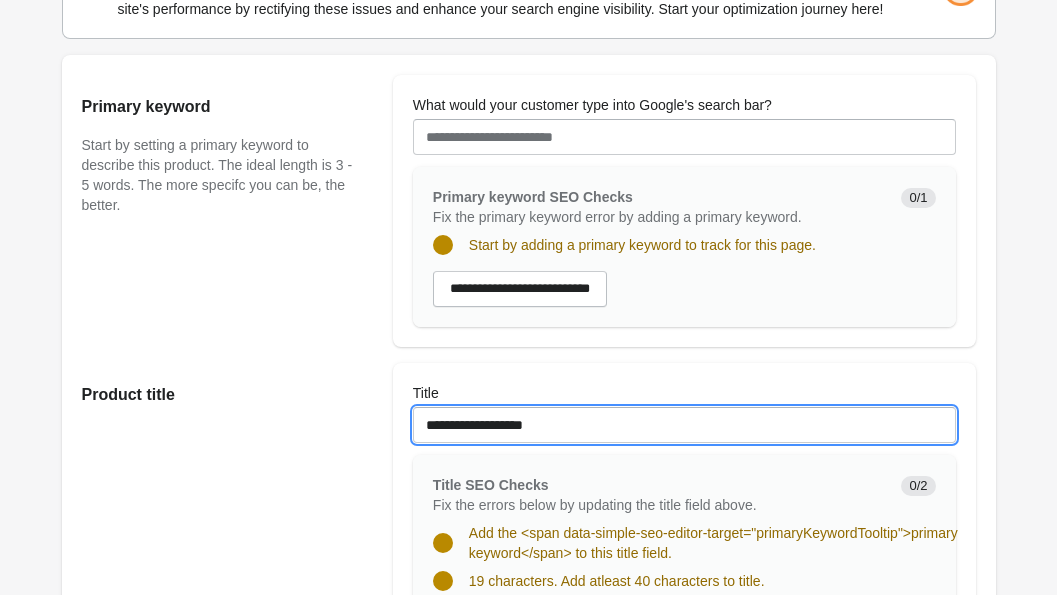 click on "**********" at bounding box center (684, 425) 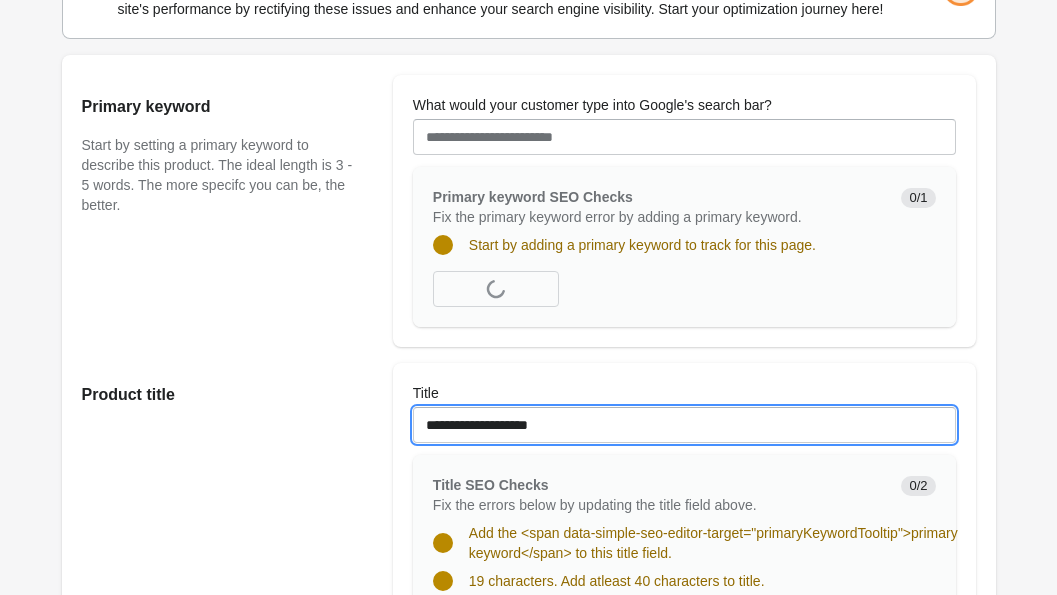 paste on "**********" 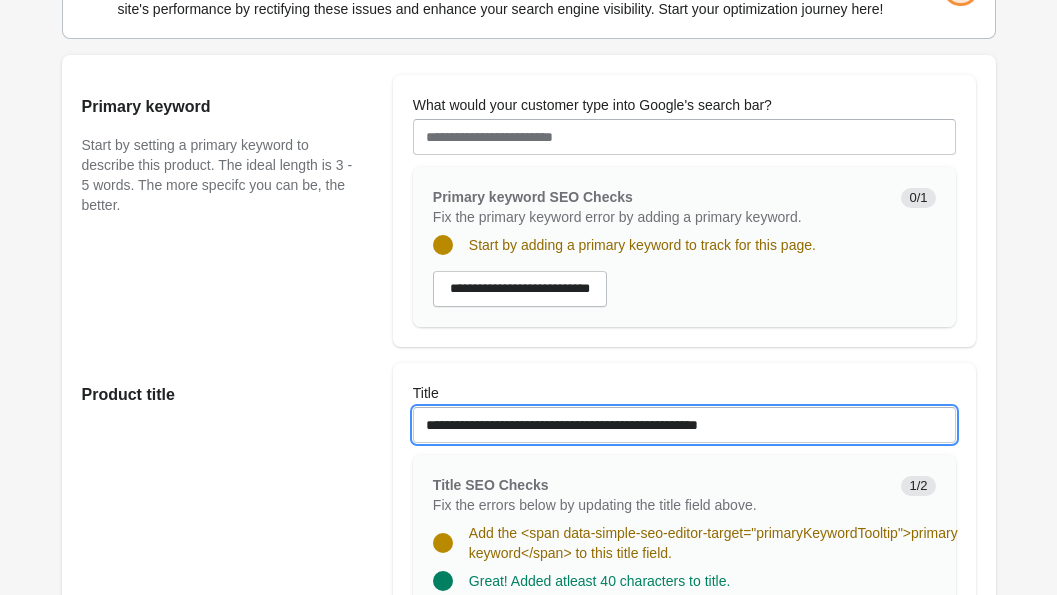 type on "**********" 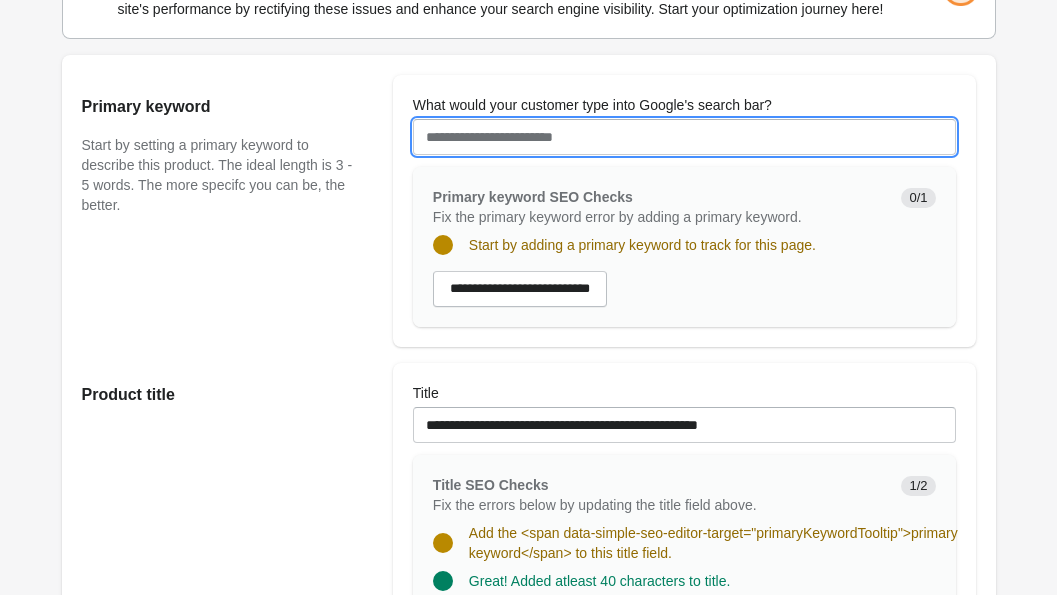 click on "What would your customer type into Google's search bar?" at bounding box center (684, 137) 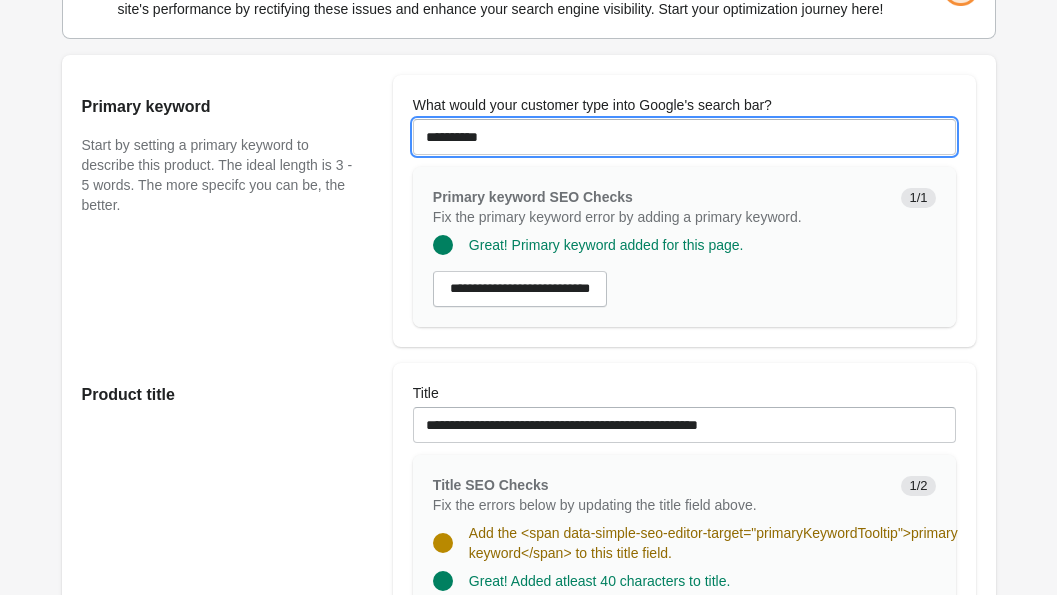 click on "**********" at bounding box center [684, 137] 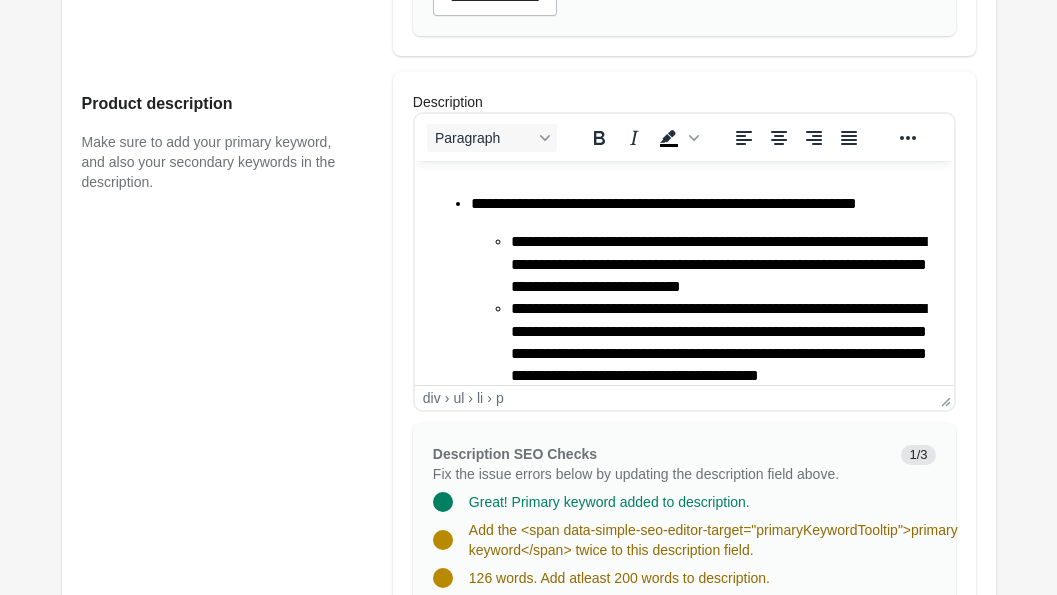 scroll, scrollTop: 332, scrollLeft: 0, axis: vertical 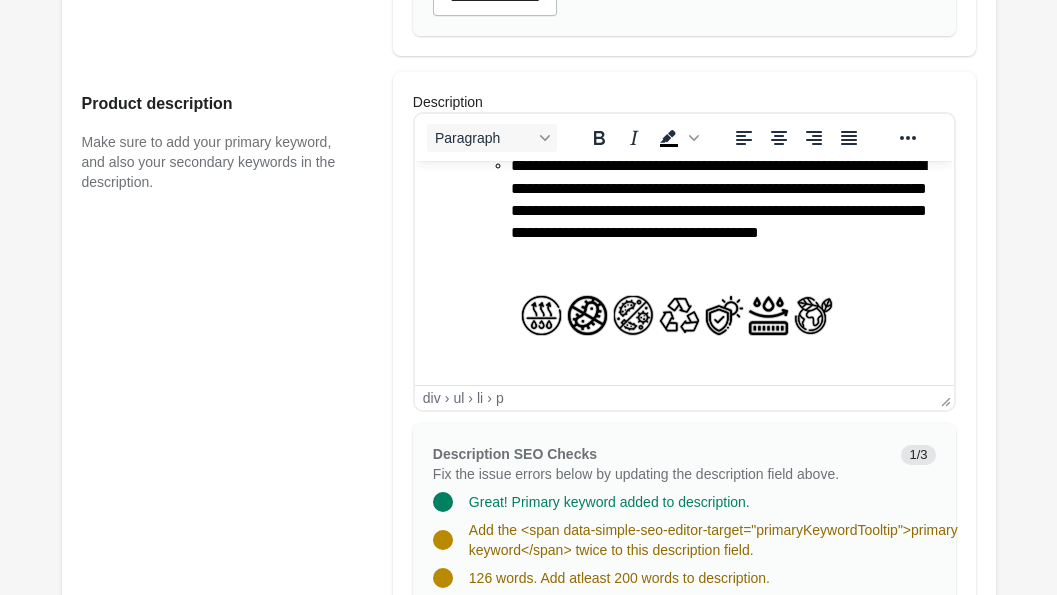 type on "**********" 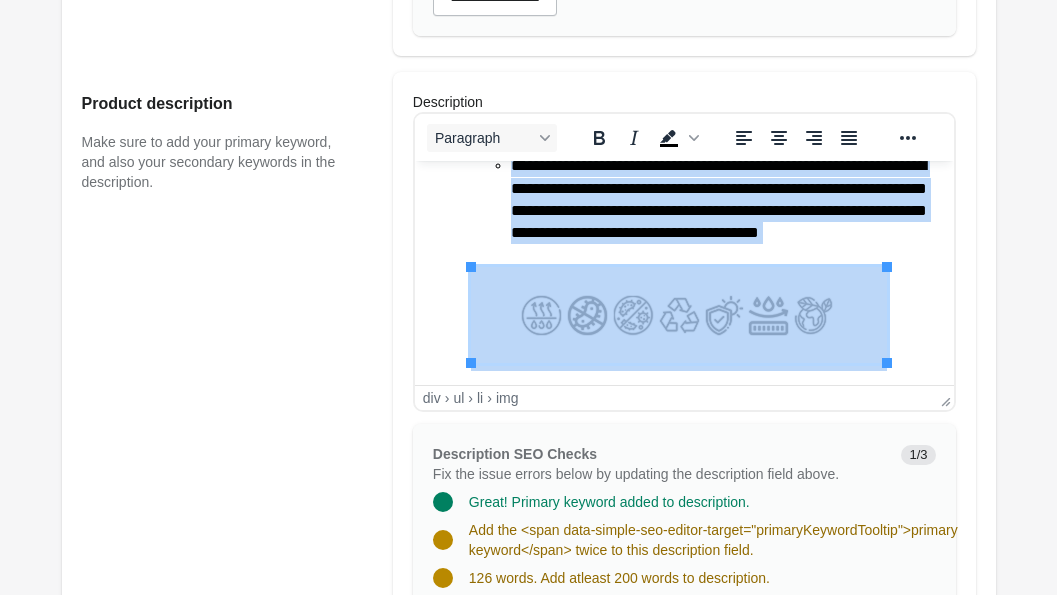 type 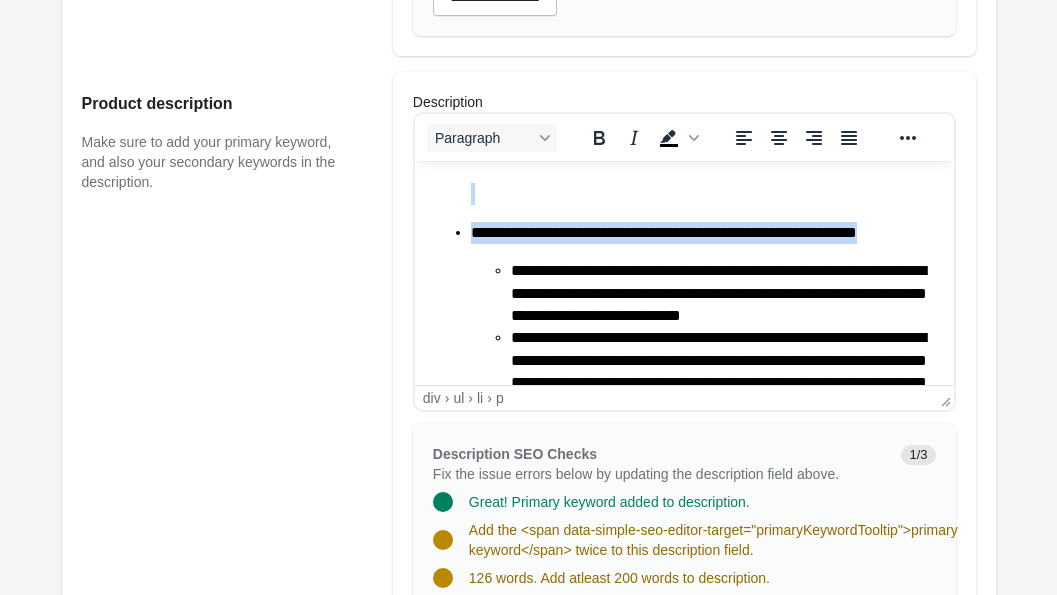 scroll, scrollTop: 0, scrollLeft: 0, axis: both 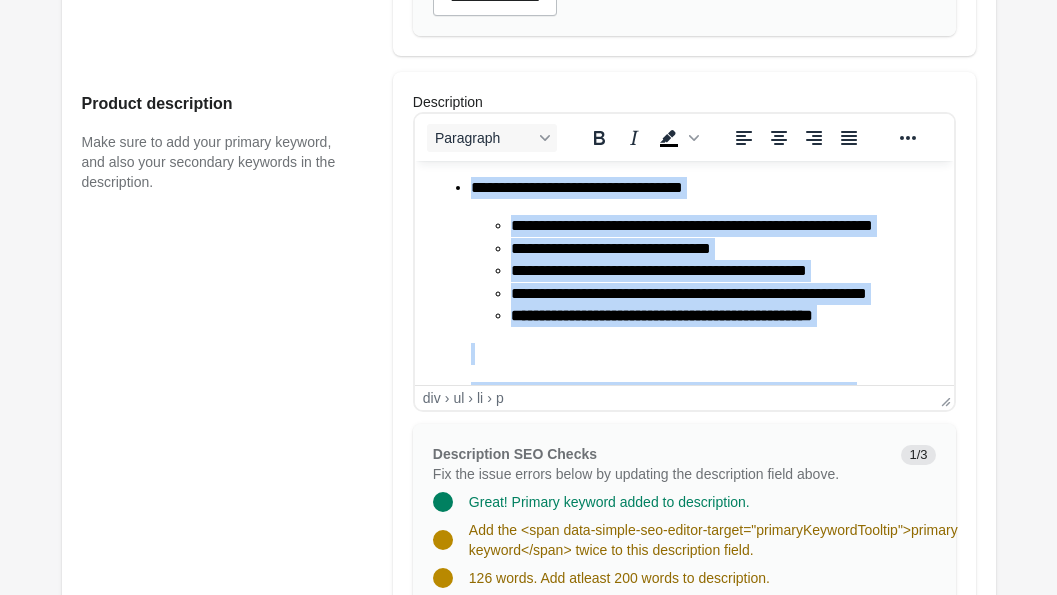 drag, startPoint x: 646, startPoint y: 357, endPoint x: 406, endPoint y: 106, distance: 347.27655 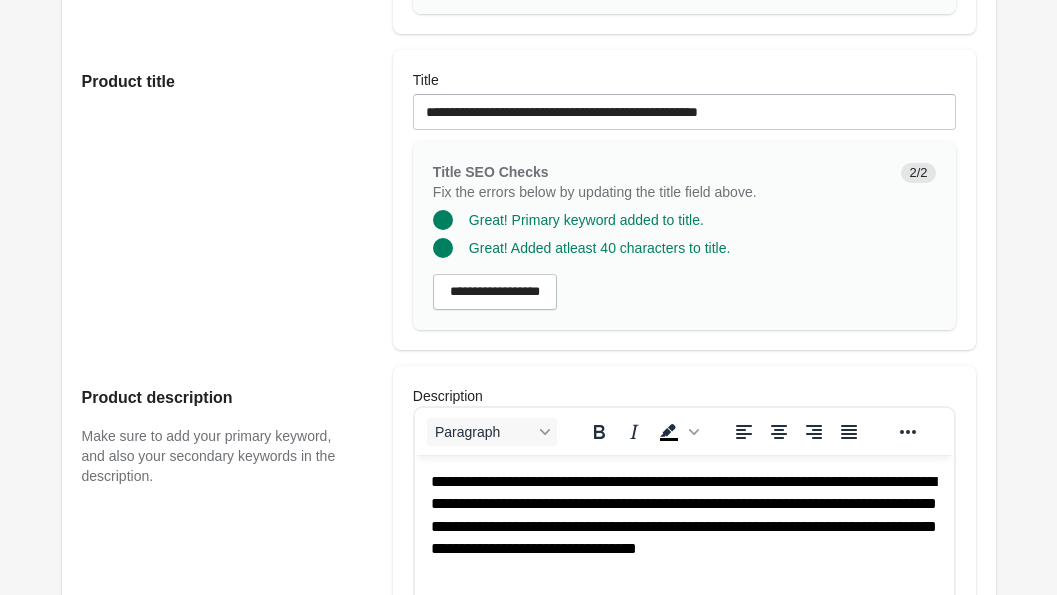 scroll, scrollTop: 422, scrollLeft: 0, axis: vertical 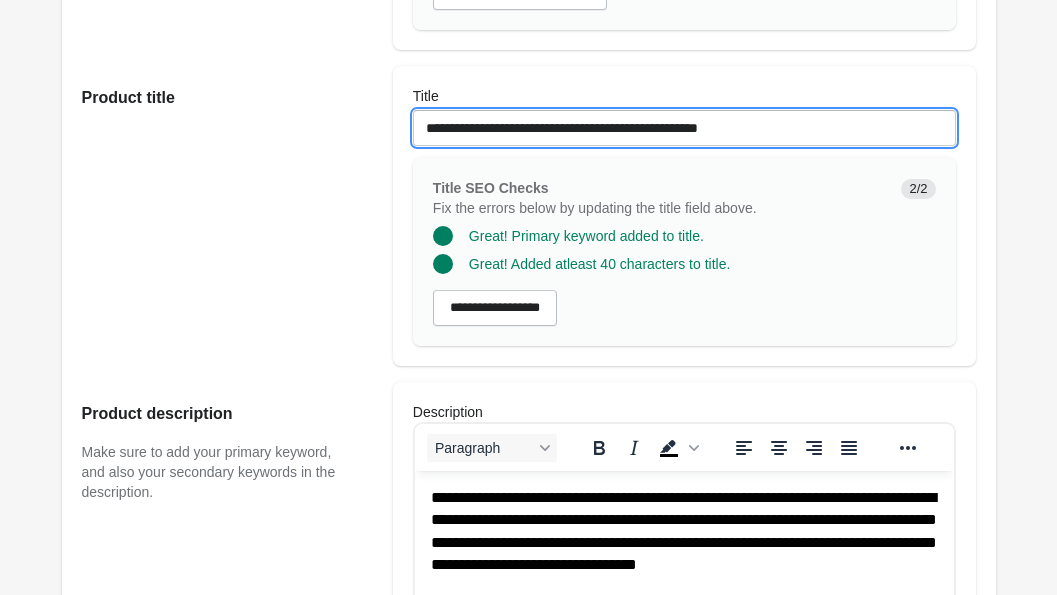 drag, startPoint x: 563, startPoint y: 146, endPoint x: 371, endPoint y: 155, distance: 192.21082 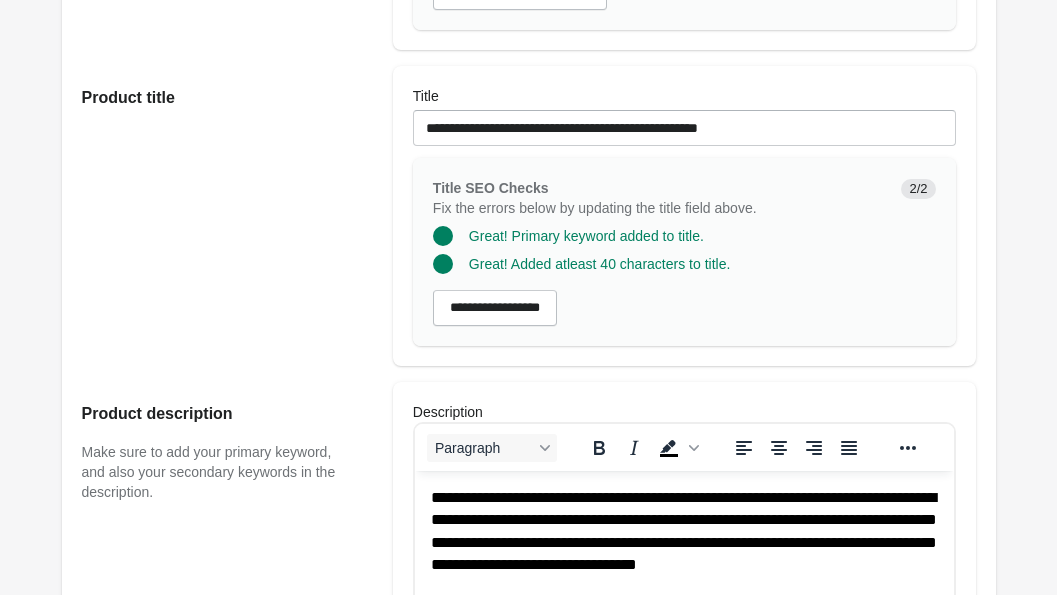 click on "**********" at bounding box center (683, 543) 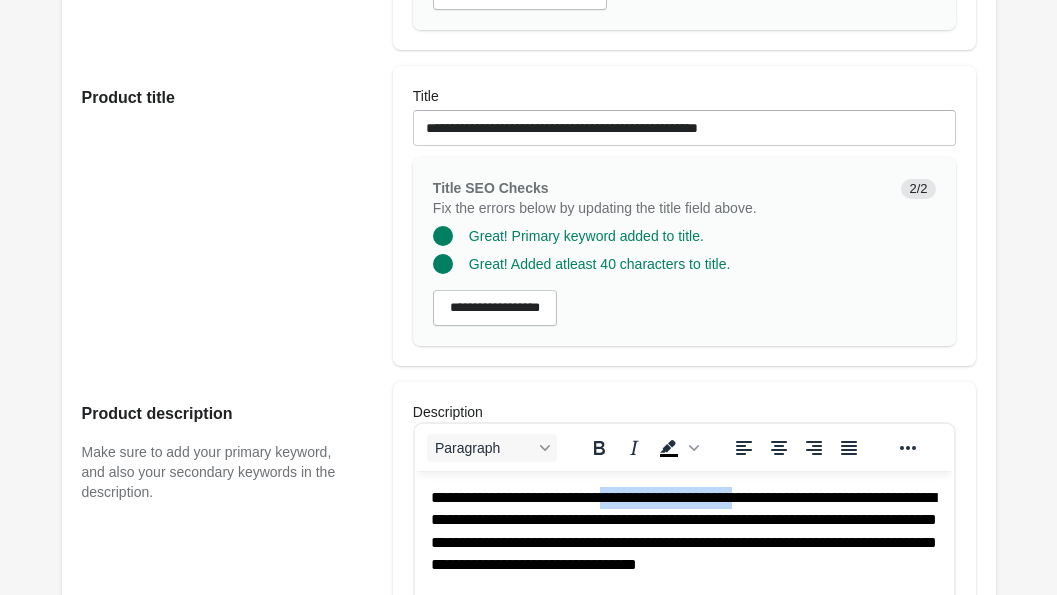 drag, startPoint x: 792, startPoint y: 489, endPoint x: 617, endPoint y: 502, distance: 175.4822 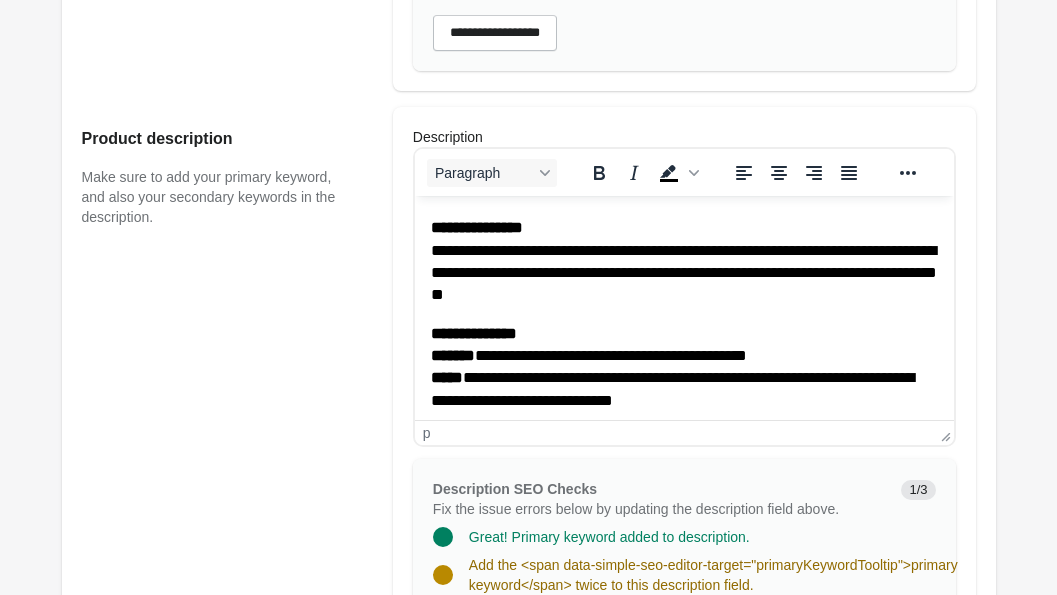 scroll, scrollTop: 561, scrollLeft: 0, axis: vertical 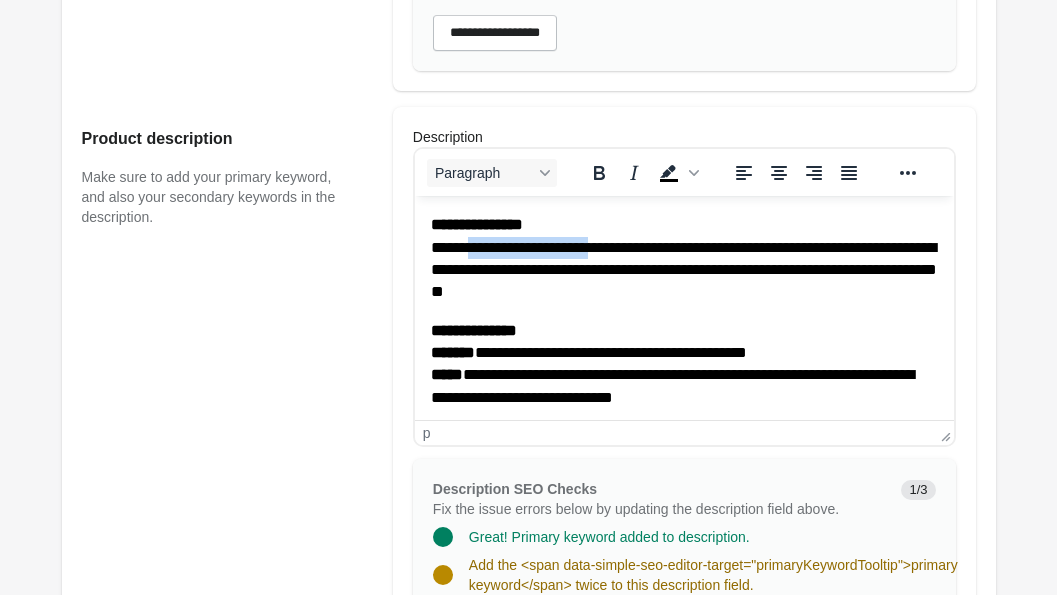 drag, startPoint x: 624, startPoint y: 246, endPoint x: 482, endPoint y: 256, distance: 142.35168 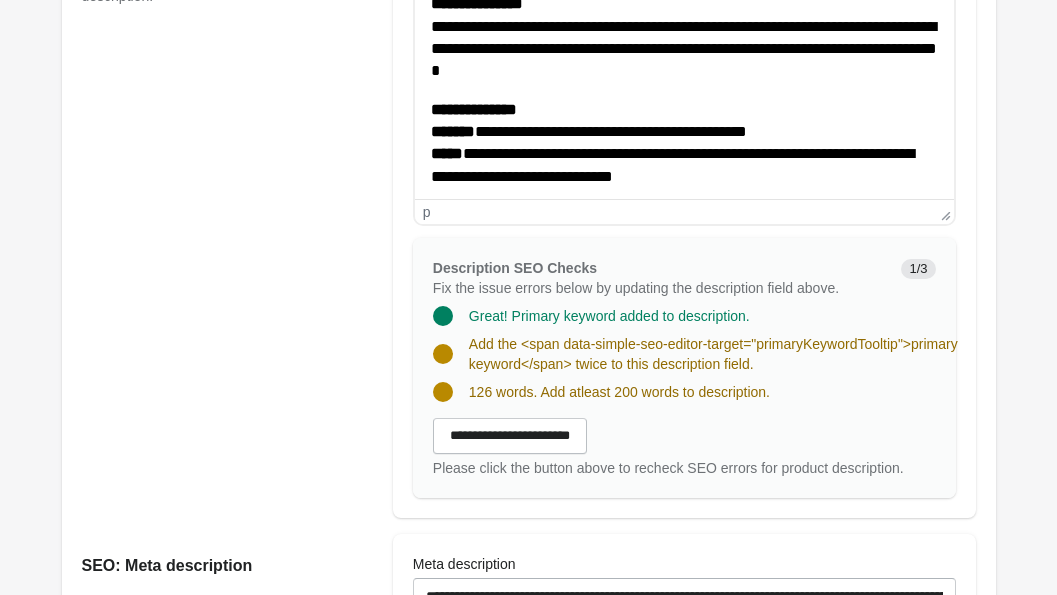 scroll, scrollTop: 1016, scrollLeft: 0, axis: vertical 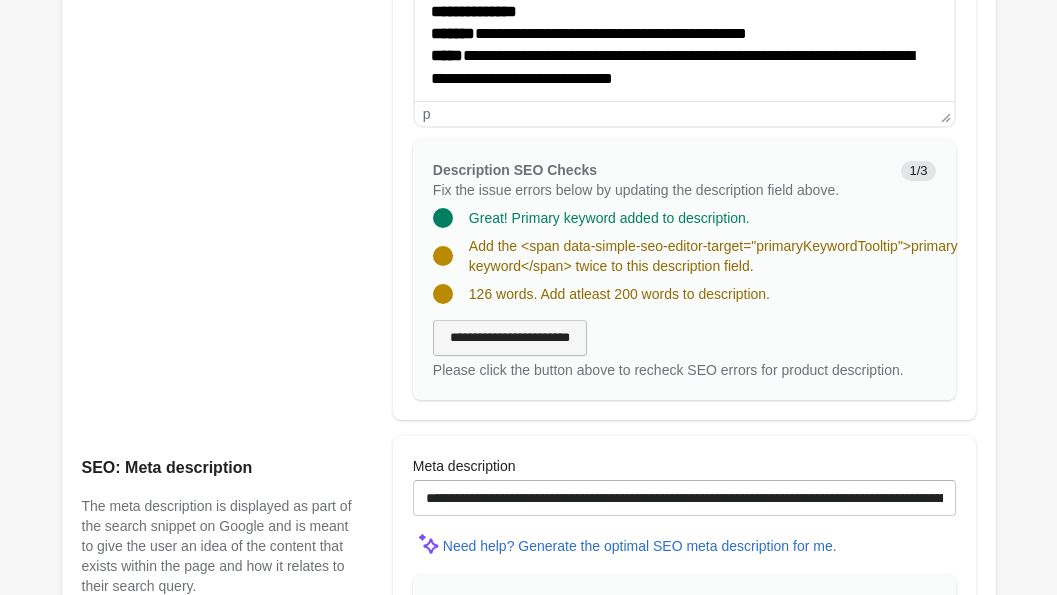 click on "**********" at bounding box center [510, 338] 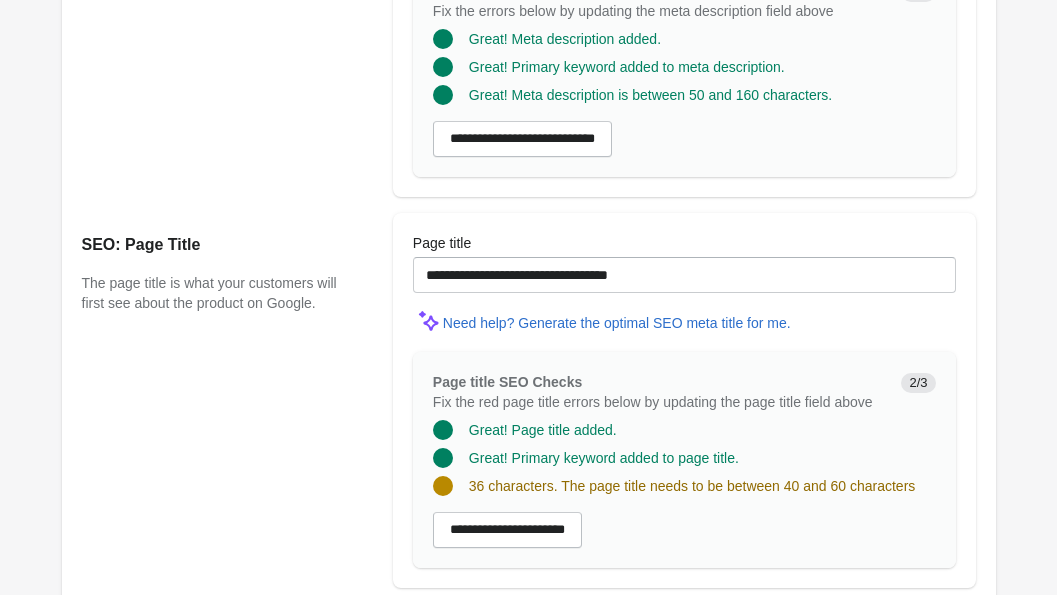 scroll, scrollTop: 1652, scrollLeft: 0, axis: vertical 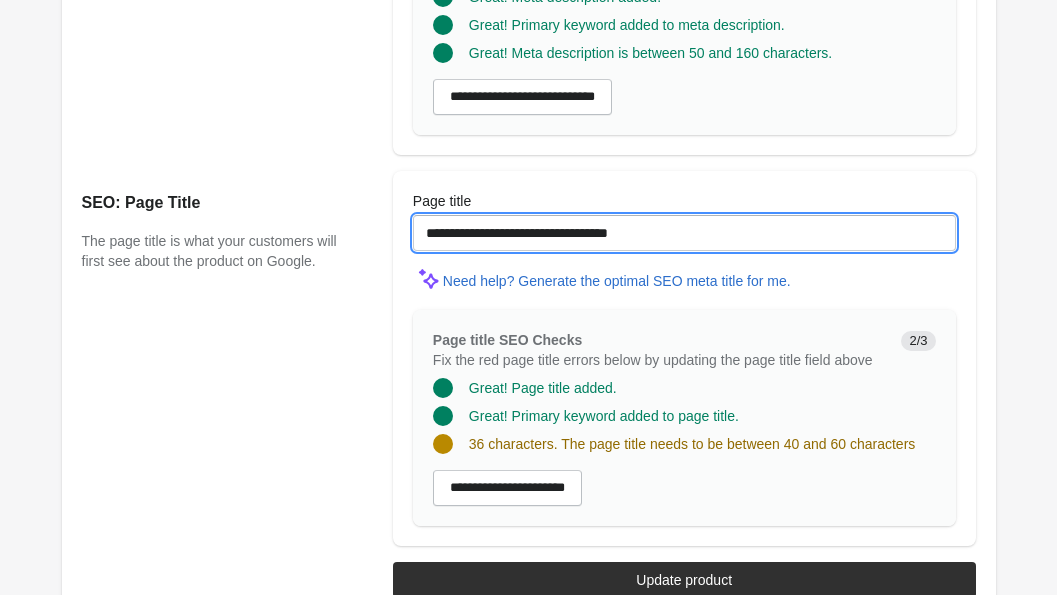 click on "**********" at bounding box center [684, 233] 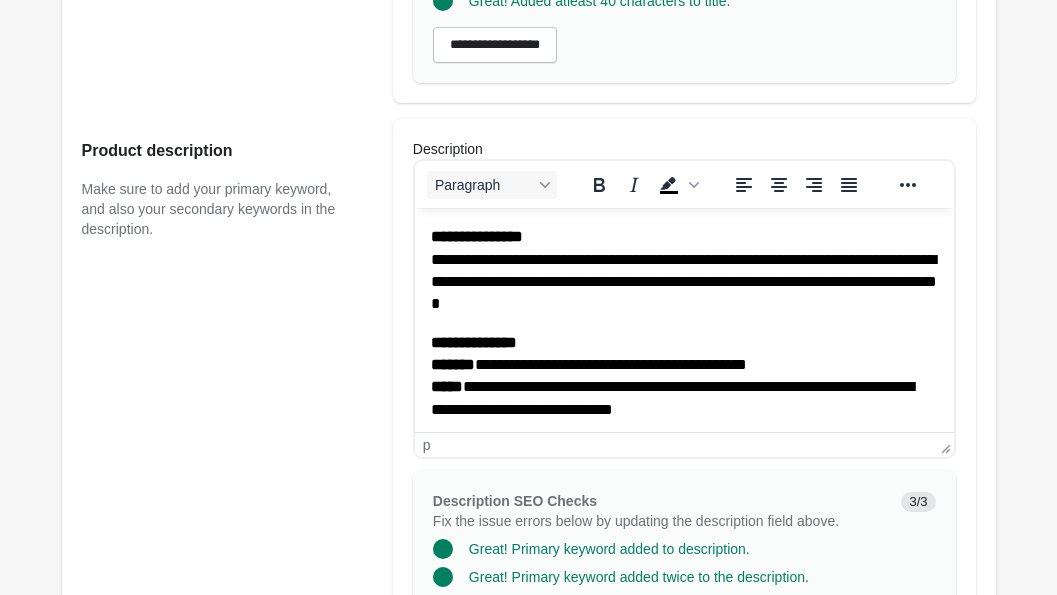 scroll, scrollTop: 1743, scrollLeft: 0, axis: vertical 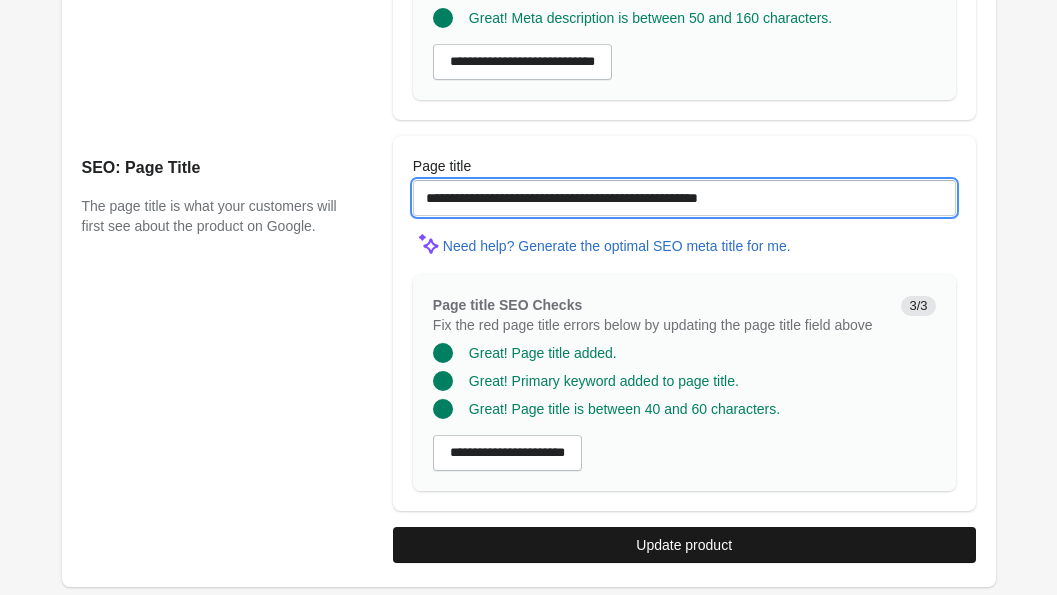 type on "**********" 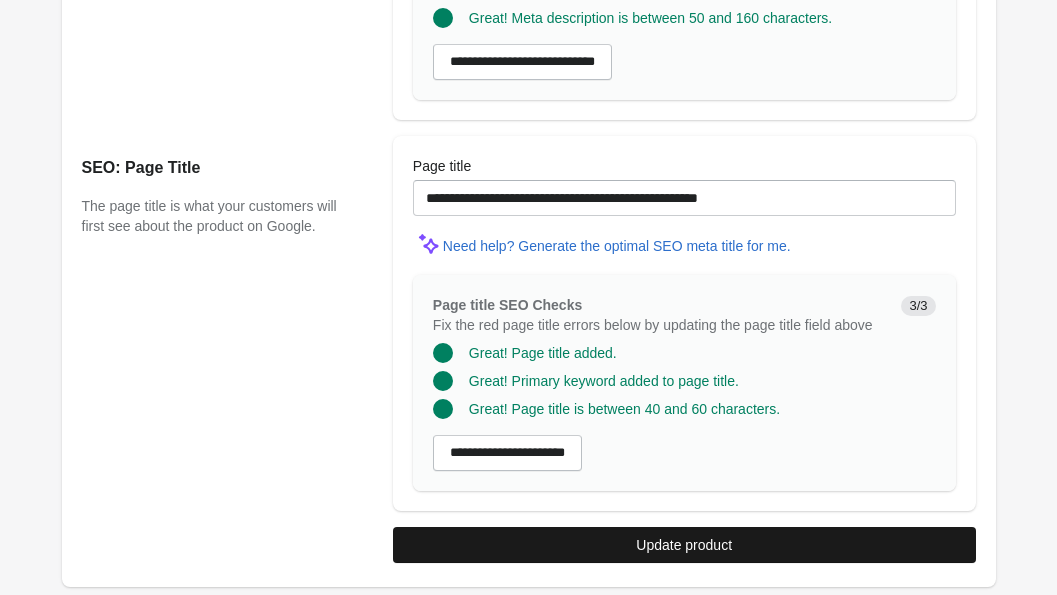 click on "Update product" at bounding box center [684, 545] 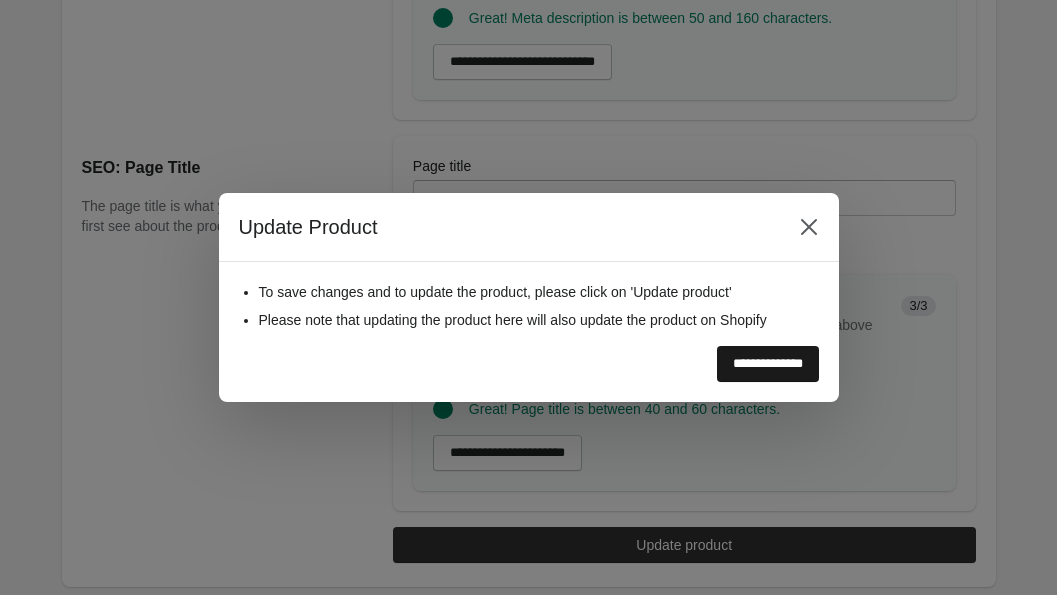 click on "**********" at bounding box center (768, 364) 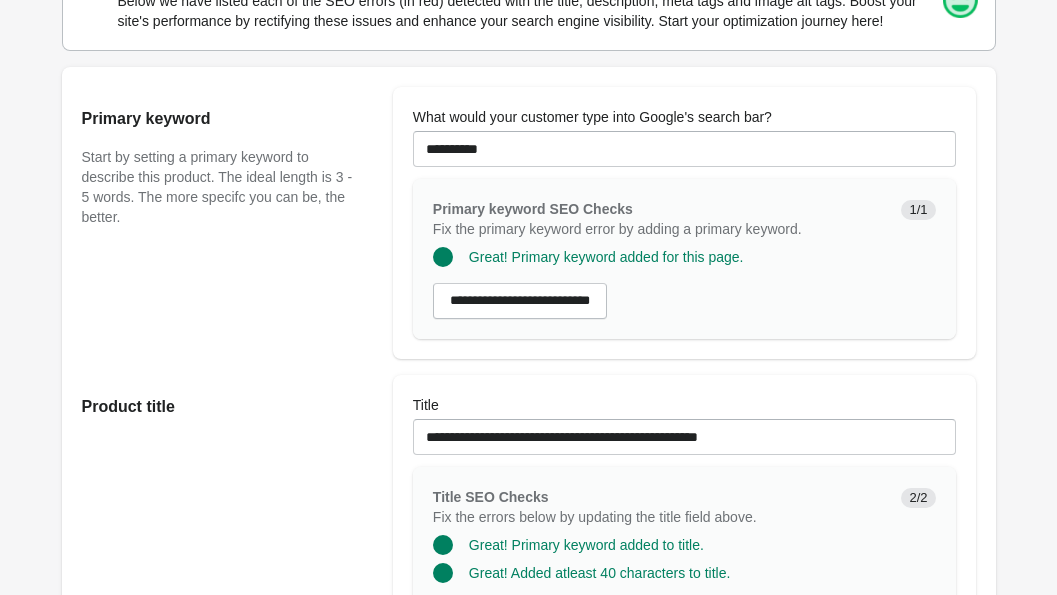 scroll, scrollTop: 119, scrollLeft: 0, axis: vertical 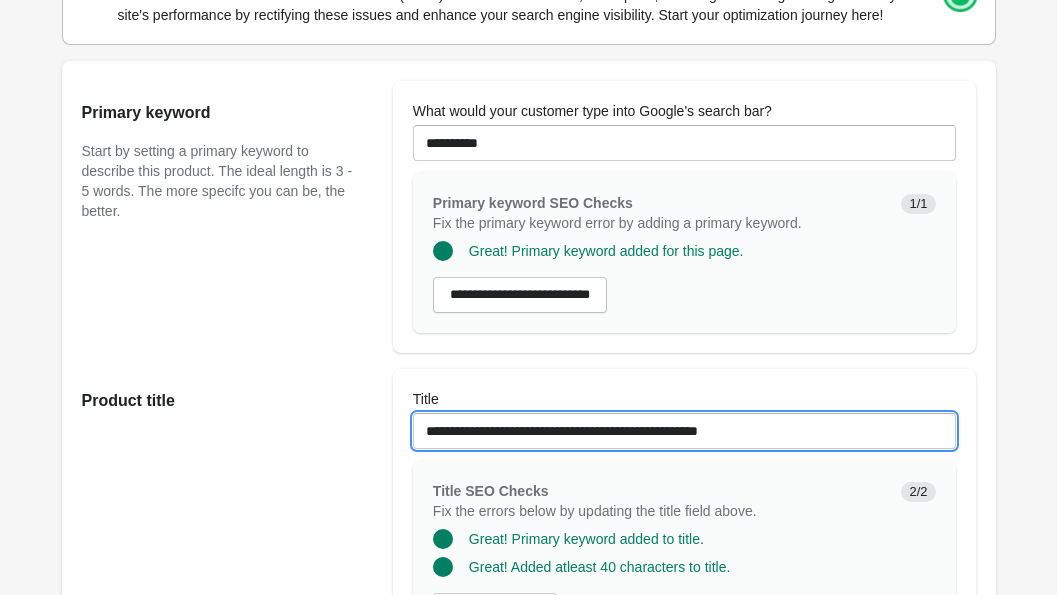 drag, startPoint x: 798, startPoint y: 451, endPoint x: 564, endPoint y: 444, distance: 234.10468 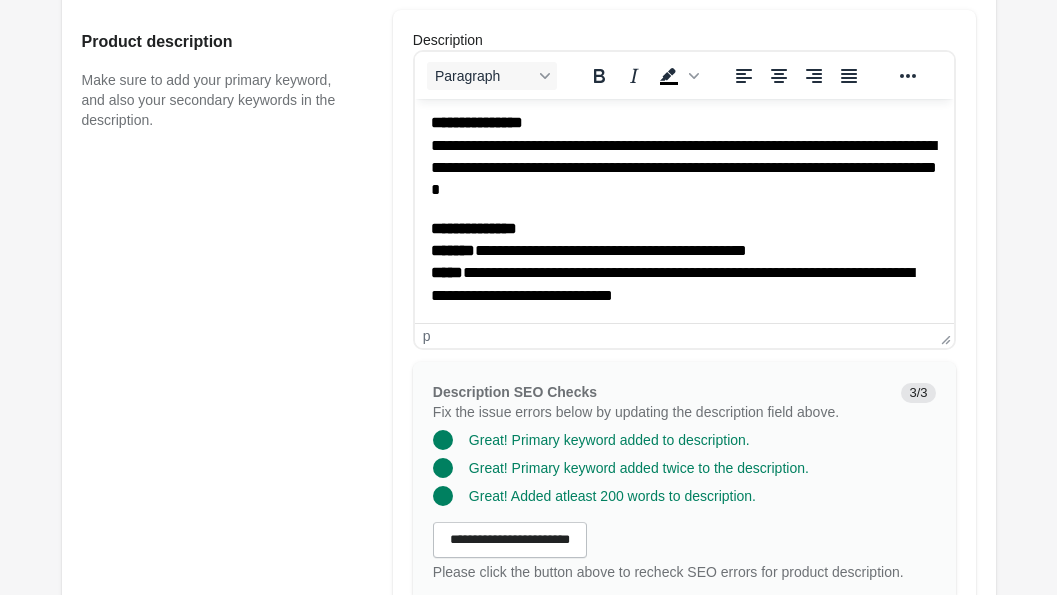 scroll, scrollTop: 884, scrollLeft: 0, axis: vertical 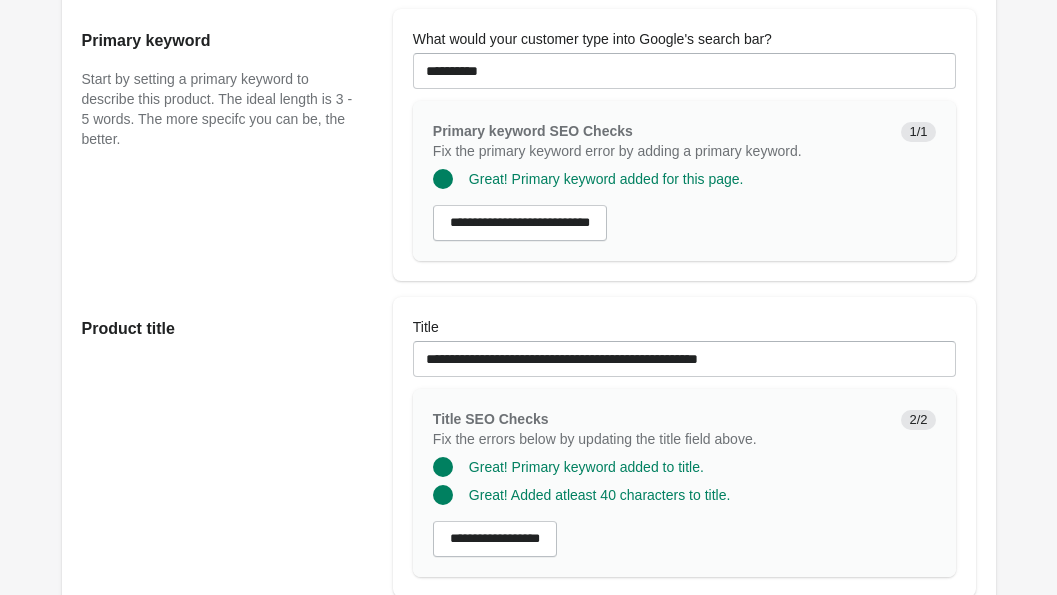 drag, startPoint x: 724, startPoint y: 899, endPoint x: 358, endPoint y: -134, distance: 1095.922 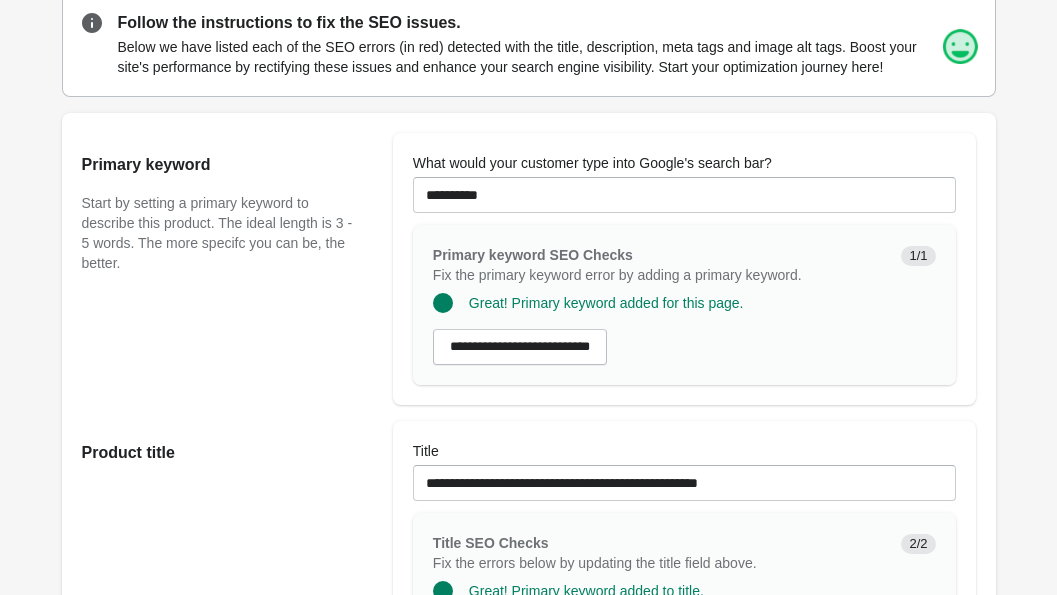 scroll, scrollTop: 0, scrollLeft: 0, axis: both 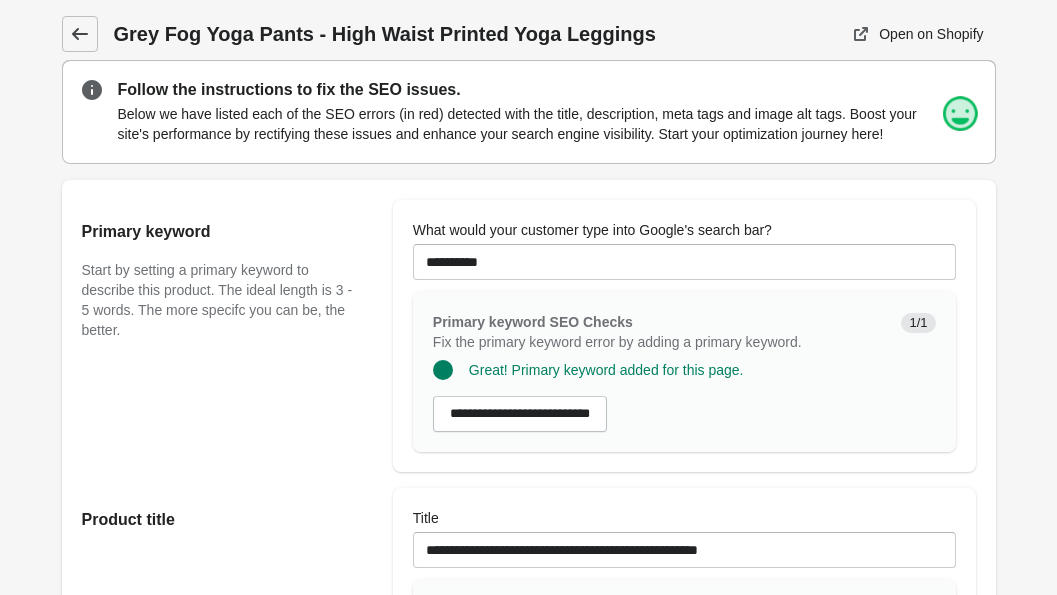click 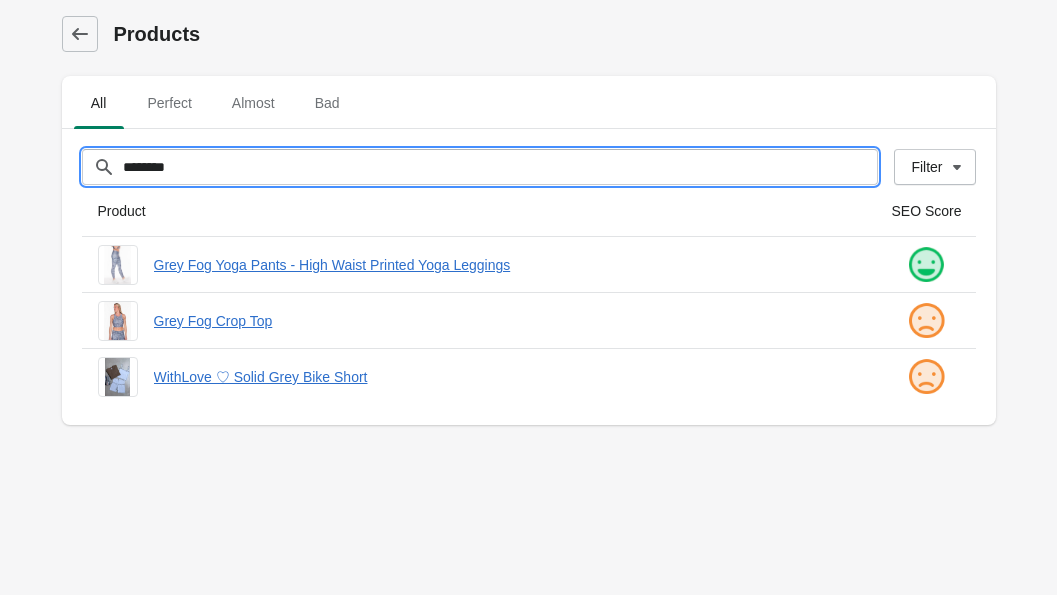 drag, startPoint x: 206, startPoint y: 164, endPoint x: 101, endPoint y: 157, distance: 105.23308 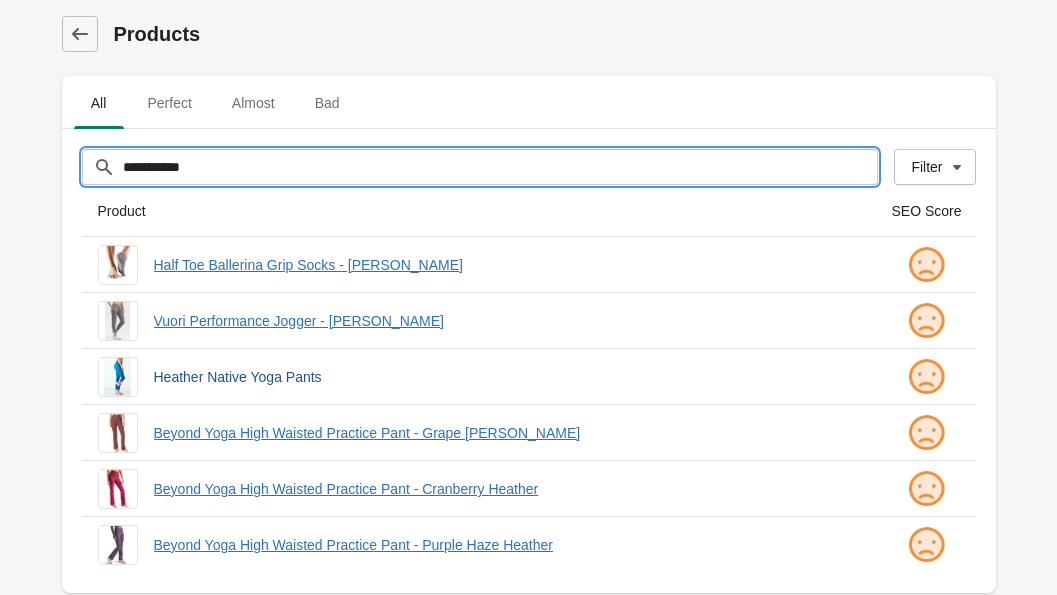 type on "**********" 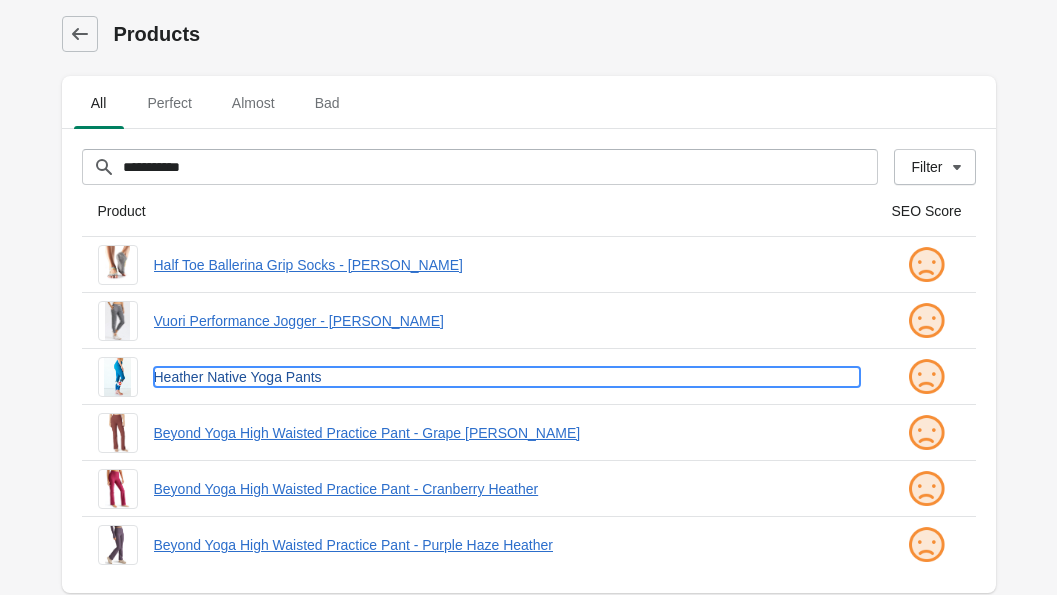 click on "Heather Native Yoga Pants" at bounding box center (507, 377) 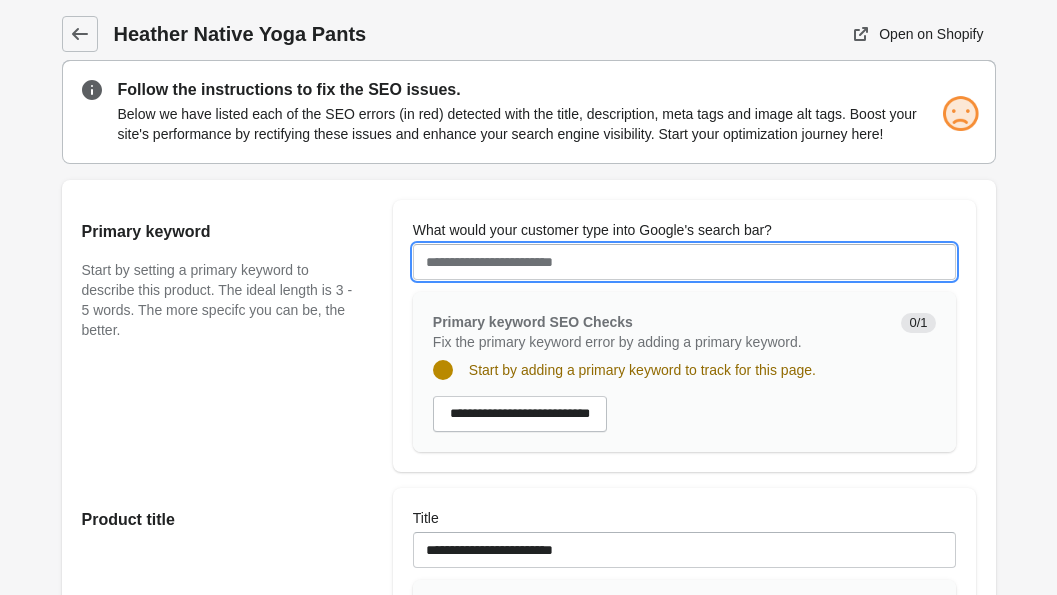 click on "What would your customer type into Google's search bar?" at bounding box center [684, 262] 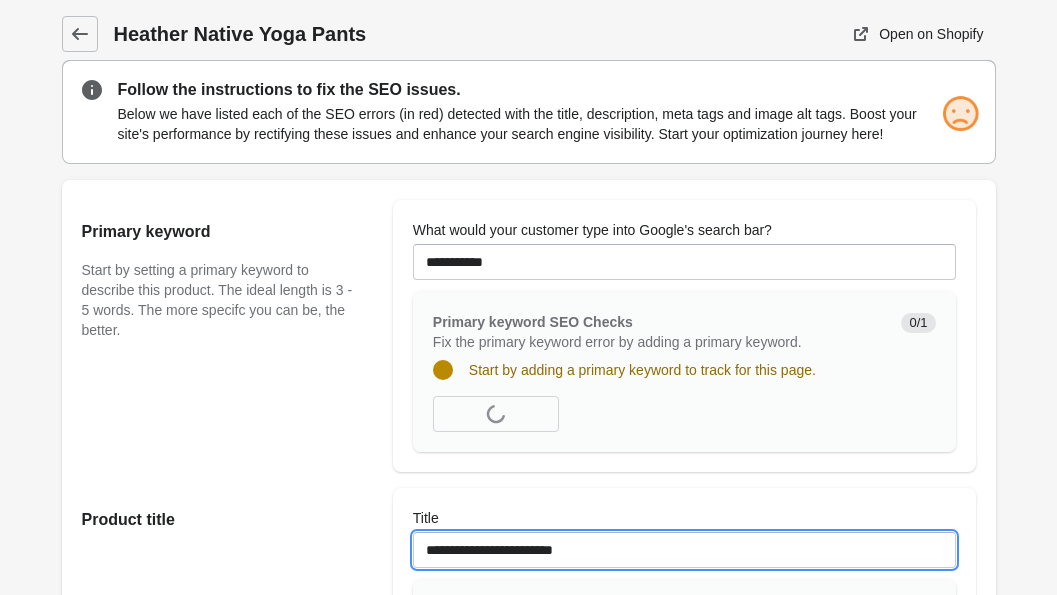 click on "**********" at bounding box center [684, 550] 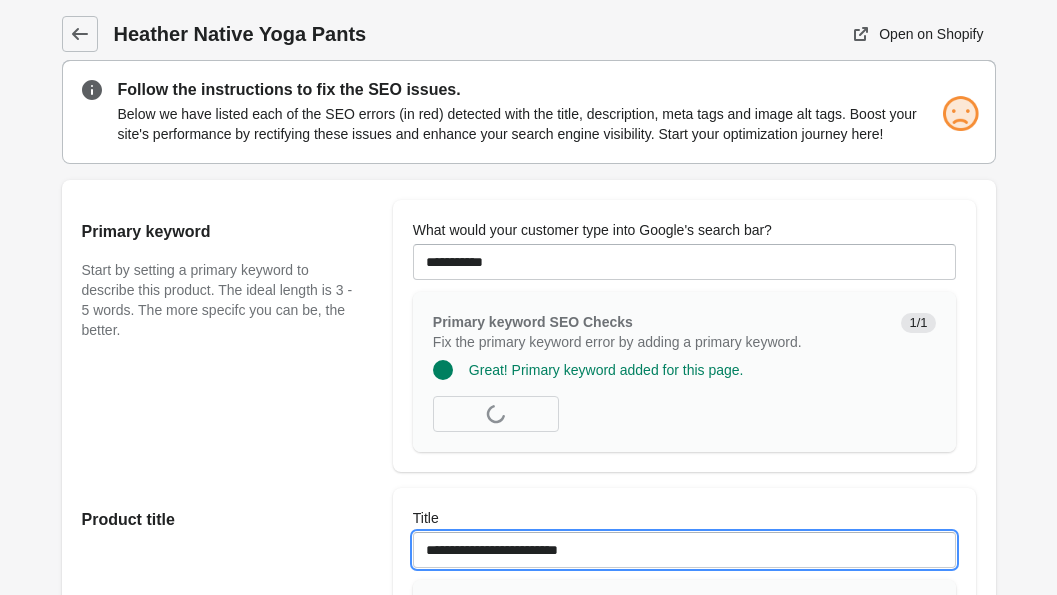 paste on "**********" 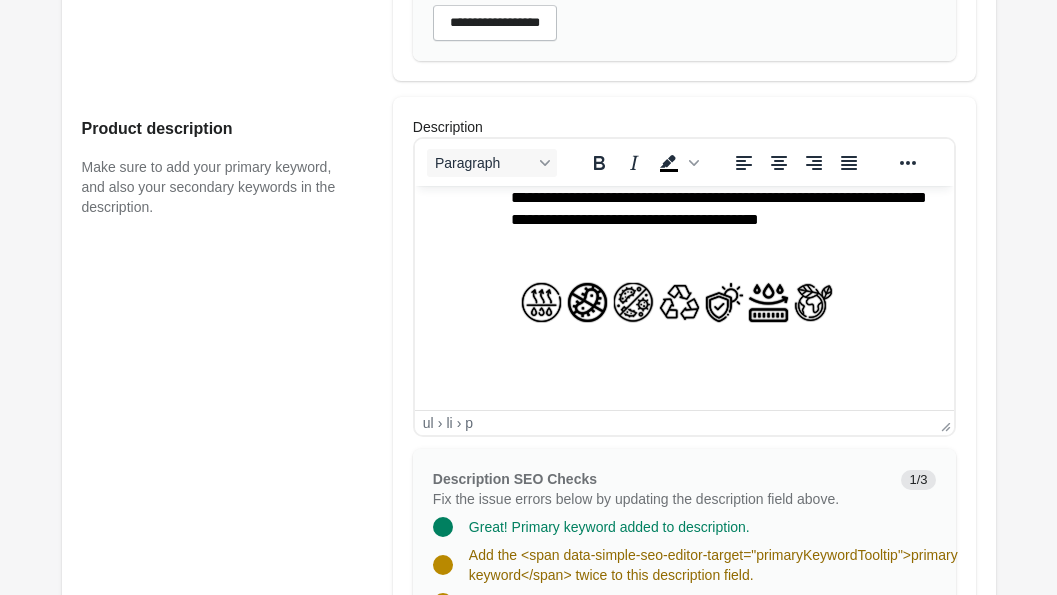 scroll, scrollTop: 712, scrollLeft: 0, axis: vertical 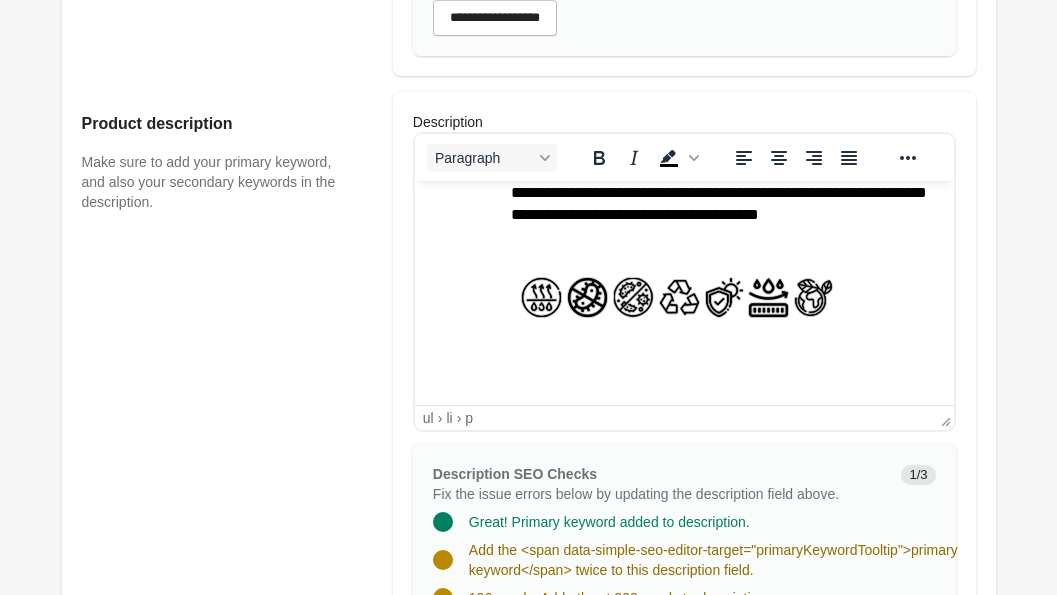 type on "**********" 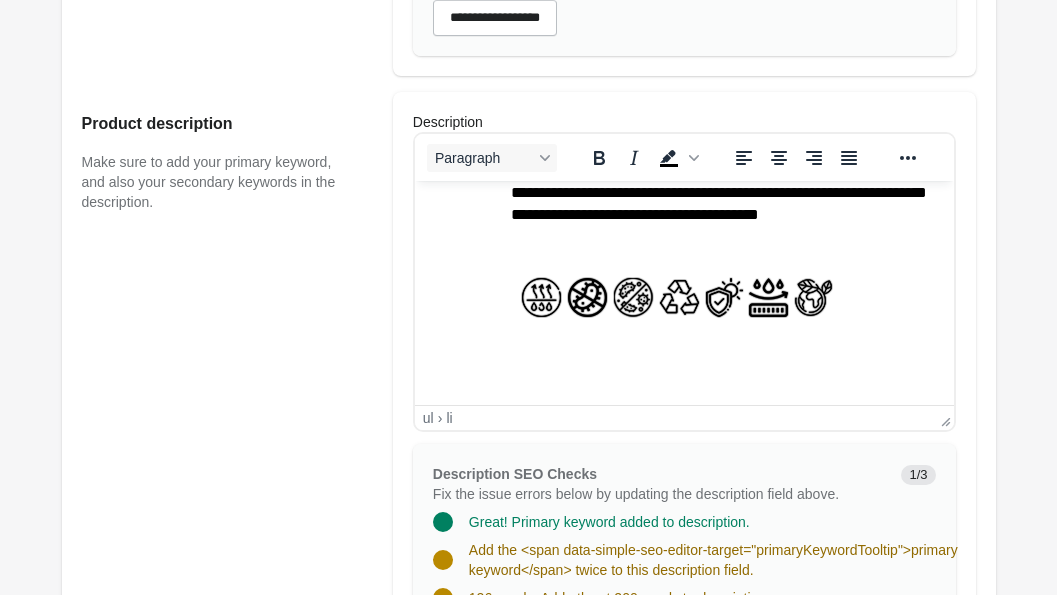 click on "**********" at bounding box center (703, 192) 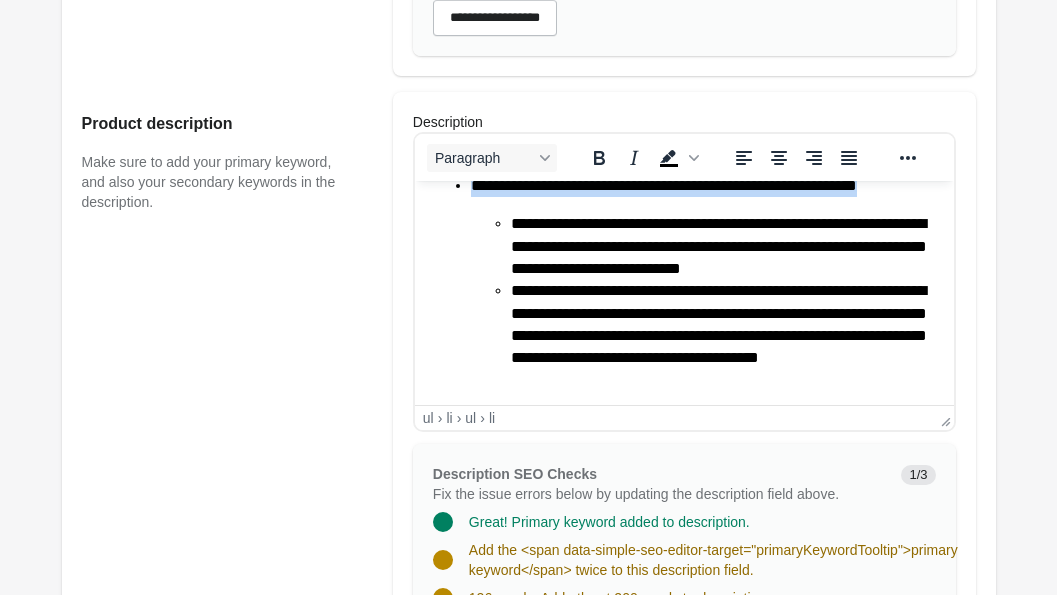 scroll, scrollTop: 0, scrollLeft: 0, axis: both 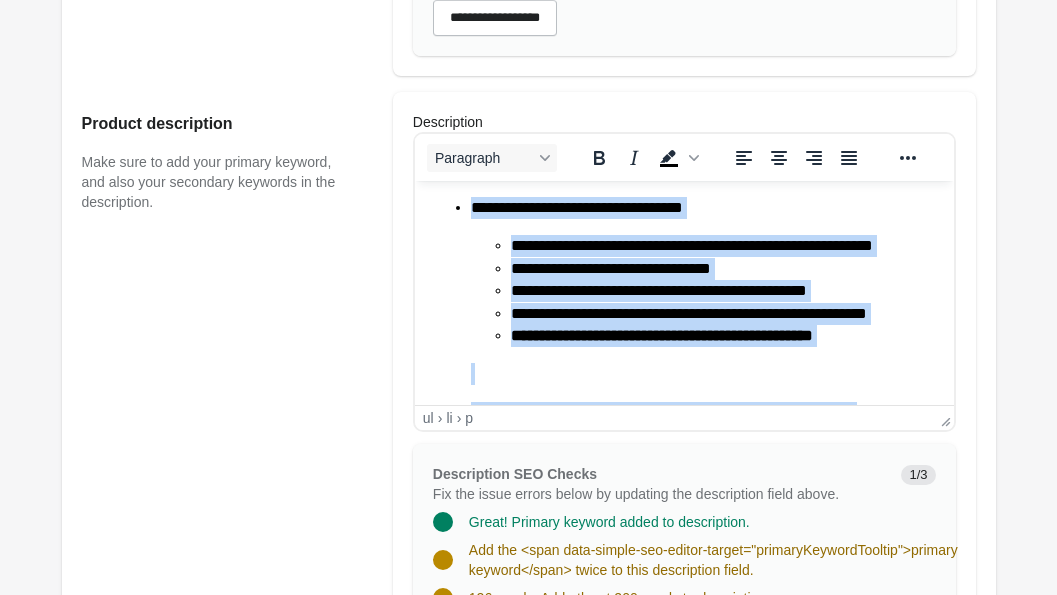drag, startPoint x: 595, startPoint y: 347, endPoint x: 416, endPoint y: 42, distance: 353.64673 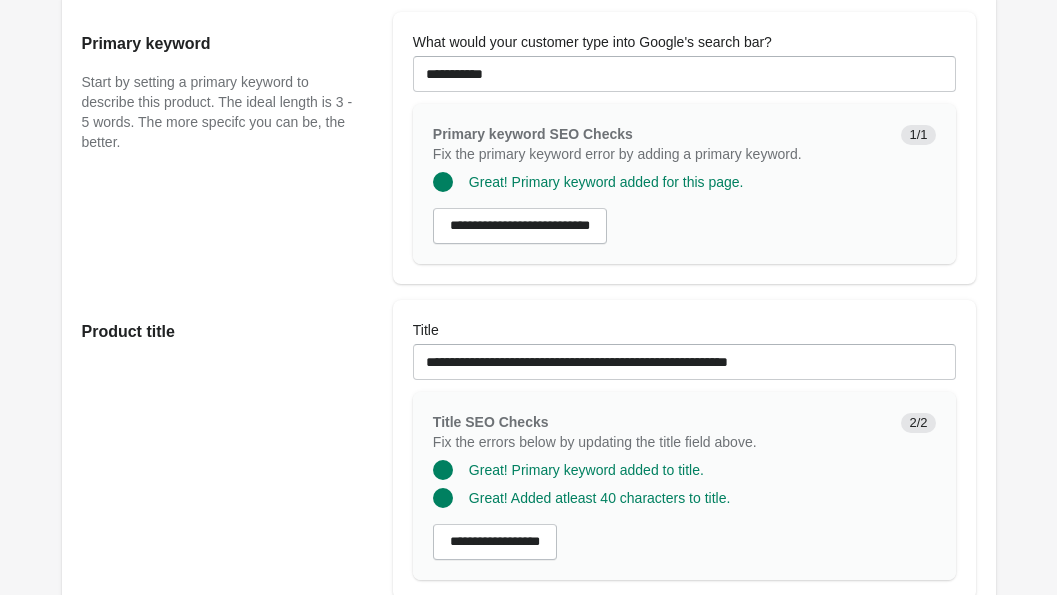 scroll, scrollTop: 184, scrollLeft: 0, axis: vertical 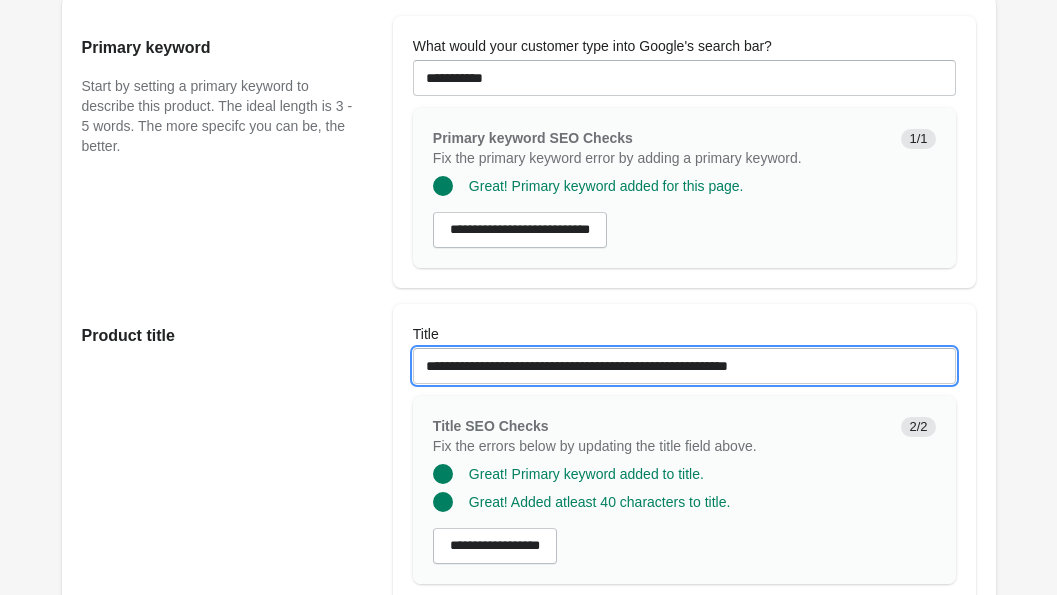 drag, startPoint x: 523, startPoint y: 387, endPoint x: 392, endPoint y: 369, distance: 132.23087 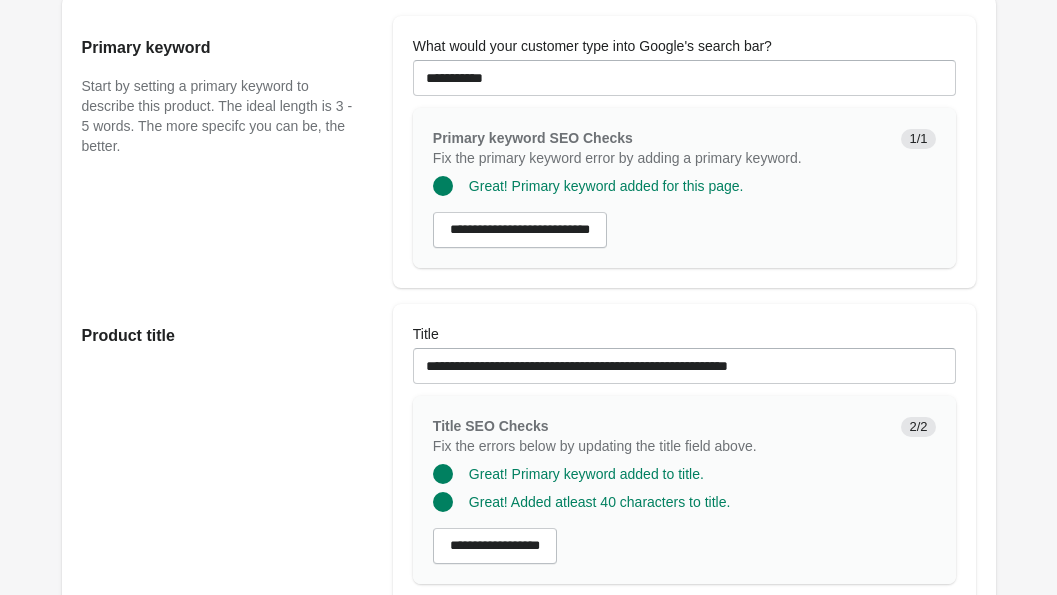 click on "Product title" at bounding box center (227, 454) 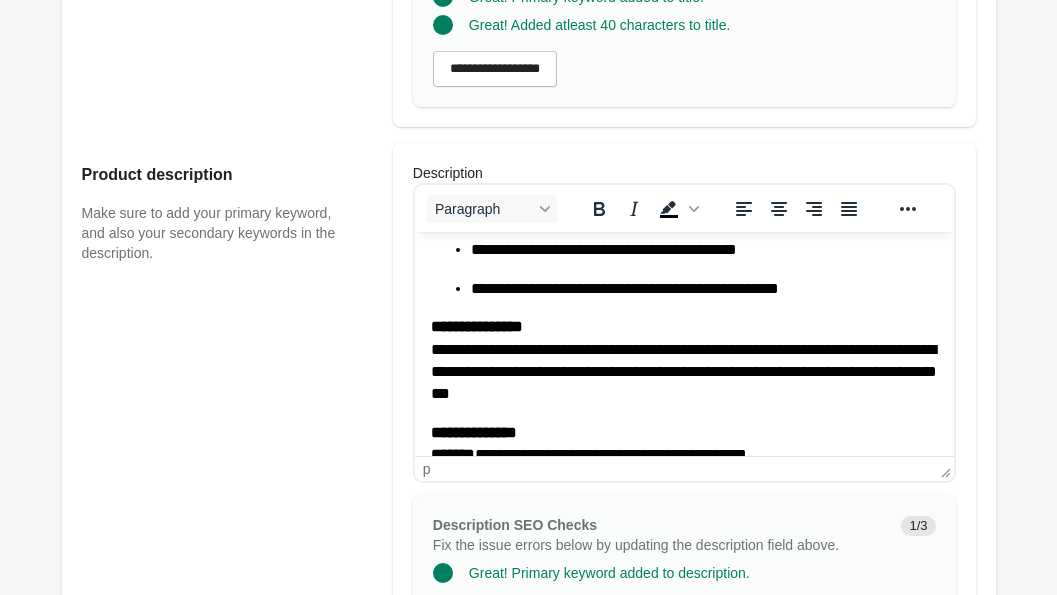 scroll, scrollTop: 671, scrollLeft: 0, axis: vertical 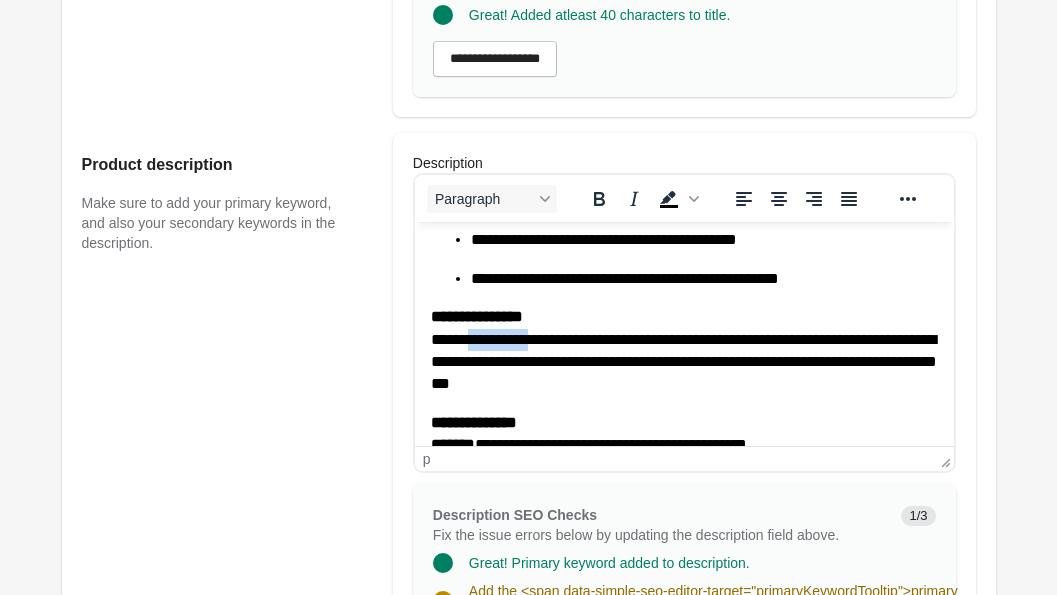 drag, startPoint x: 558, startPoint y: 342, endPoint x: 482, endPoint y: 338, distance: 76.105194 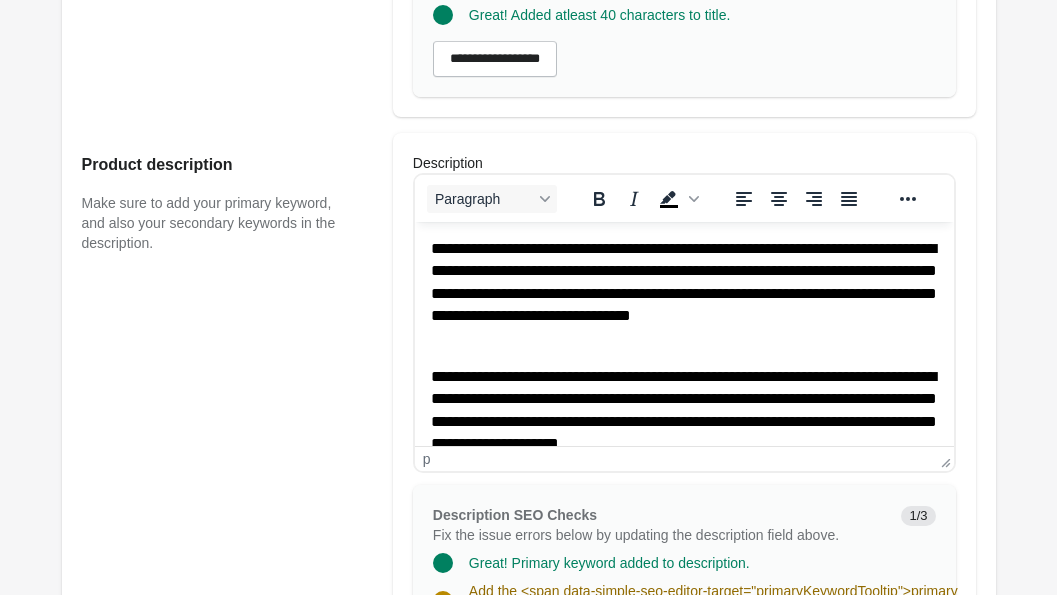 scroll, scrollTop: 654, scrollLeft: 0, axis: vertical 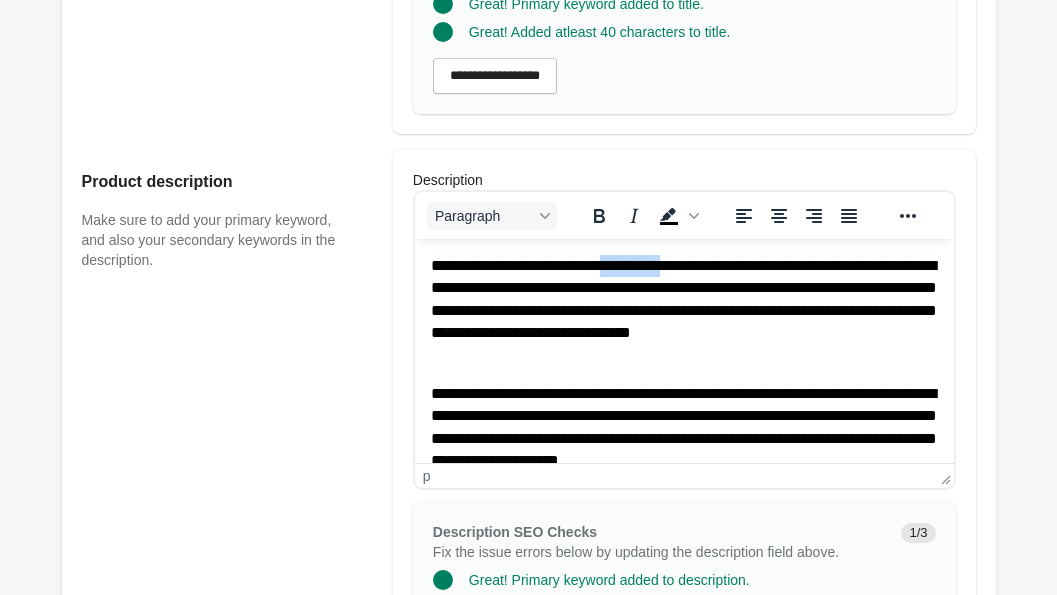 drag, startPoint x: 697, startPoint y: 265, endPoint x: 618, endPoint y: 255, distance: 79.630394 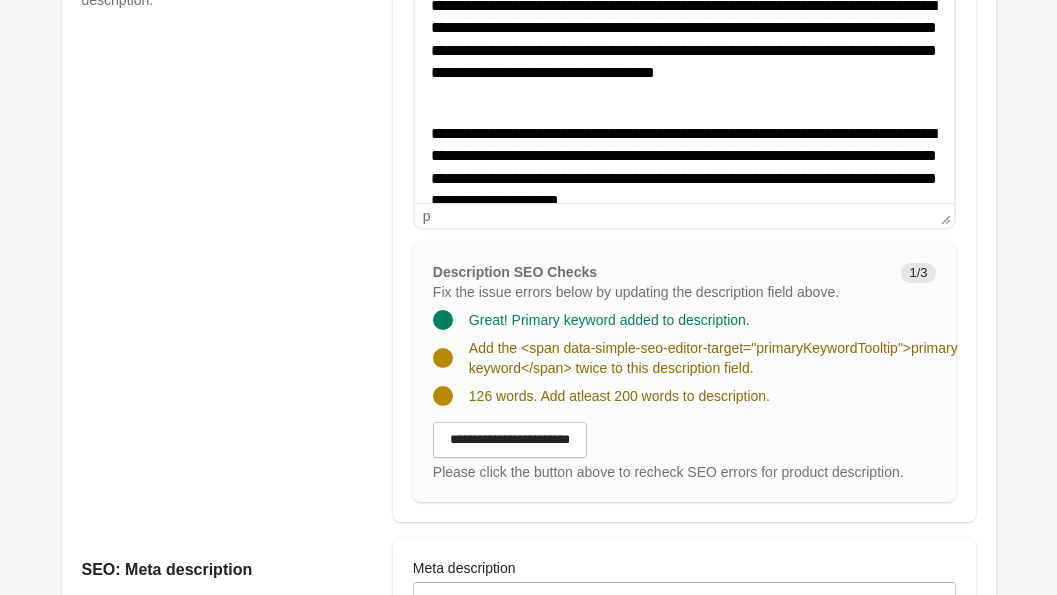 scroll, scrollTop: 912, scrollLeft: 0, axis: vertical 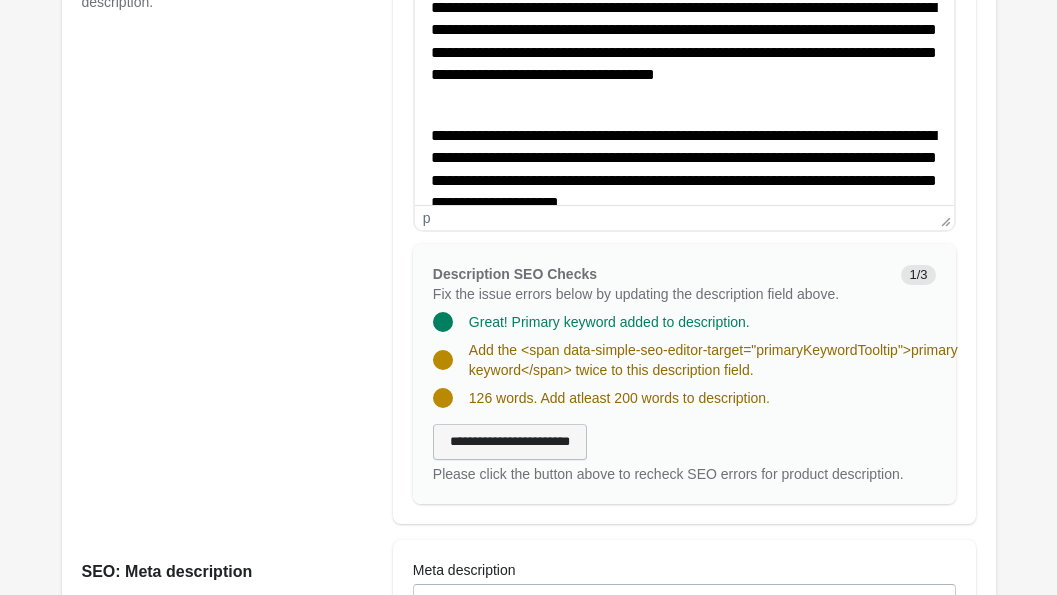 click on "**********" at bounding box center (510, 442) 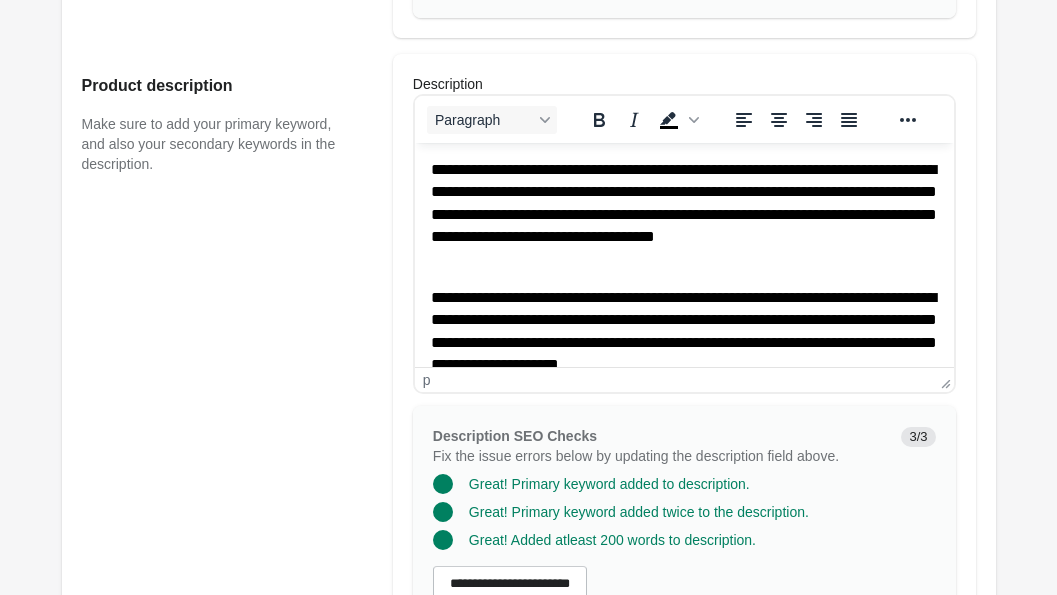 scroll, scrollTop: 1743, scrollLeft: 0, axis: vertical 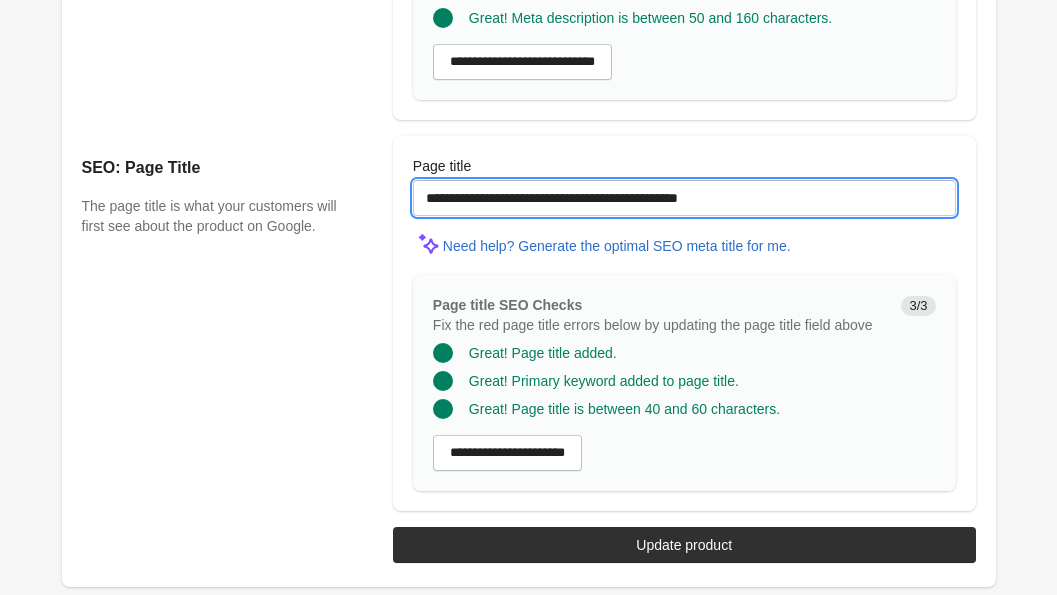 drag, startPoint x: 603, startPoint y: 163, endPoint x: 545, endPoint y: 158, distance: 58.21512 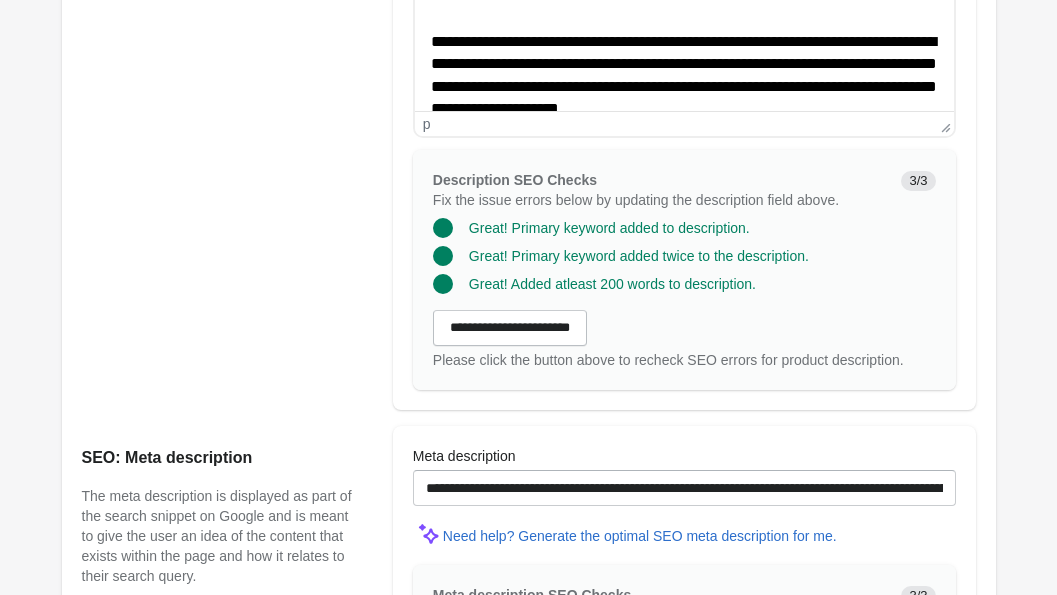 scroll, scrollTop: 1743, scrollLeft: 0, axis: vertical 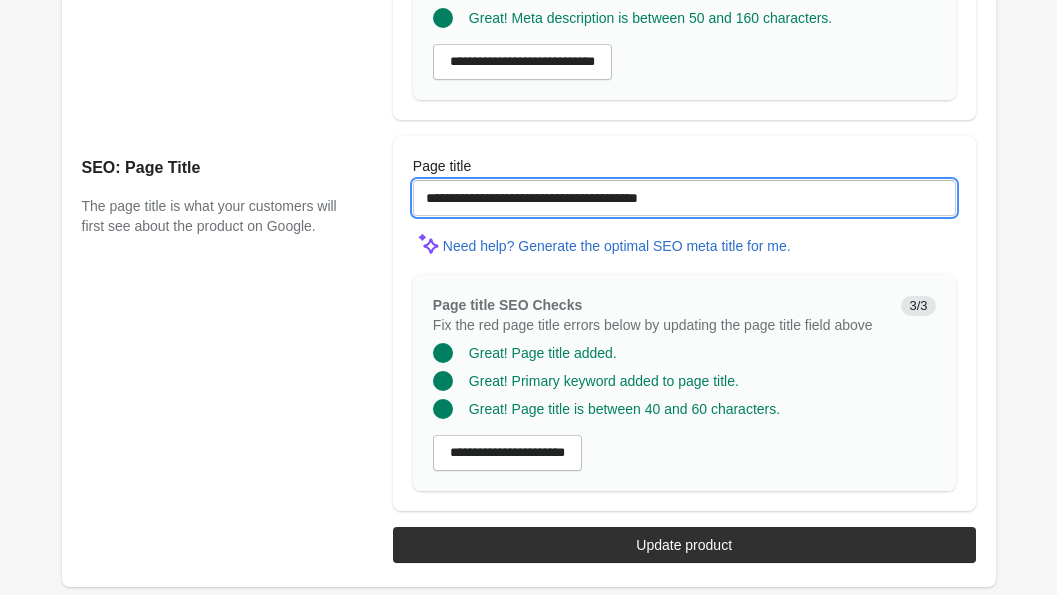click on "**********" at bounding box center [684, 198] 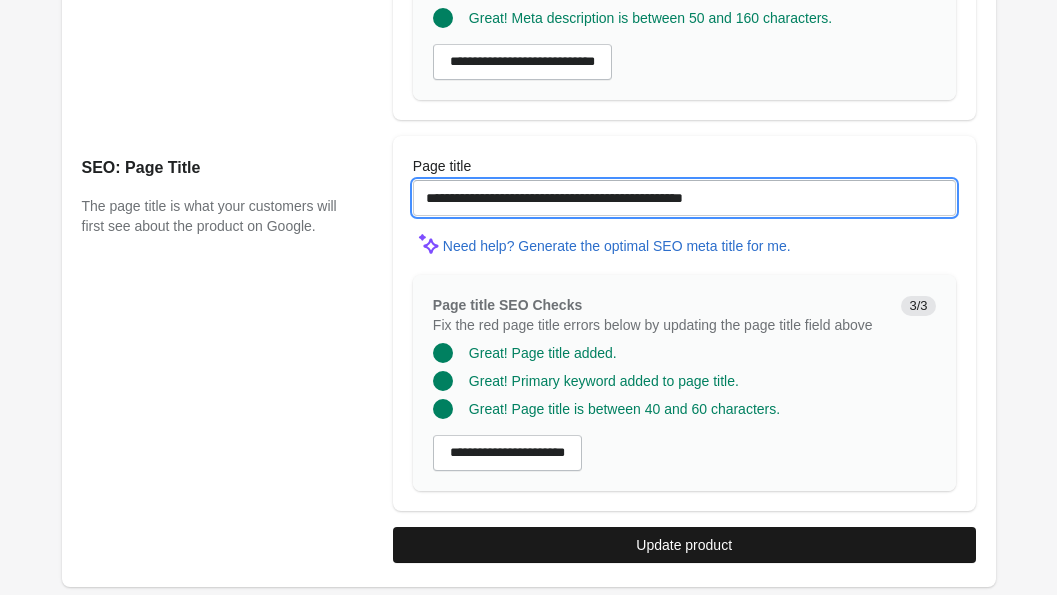 type on "**********" 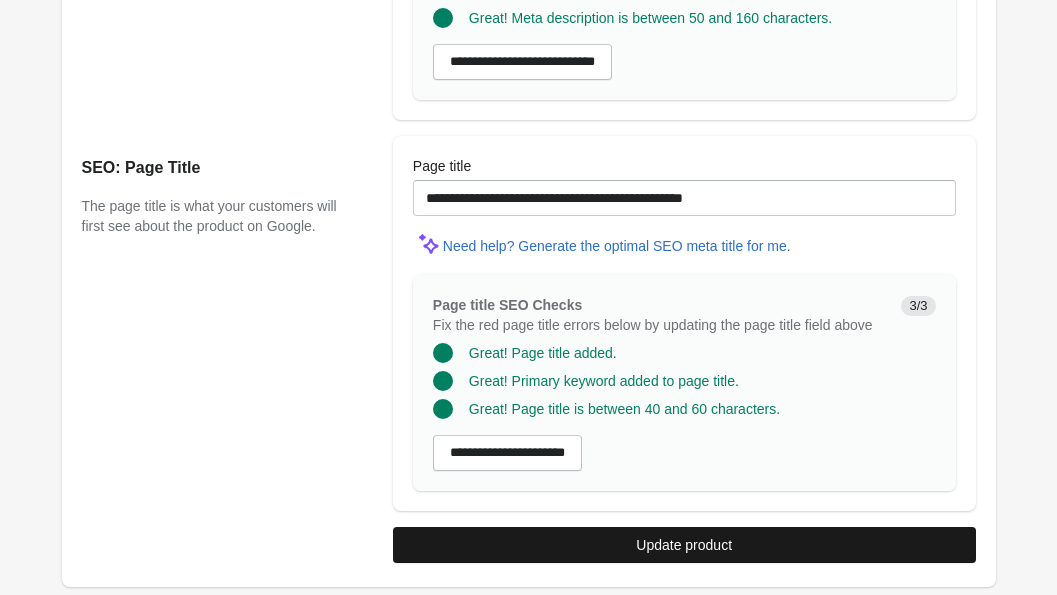 click on "Update product" at bounding box center [684, 545] 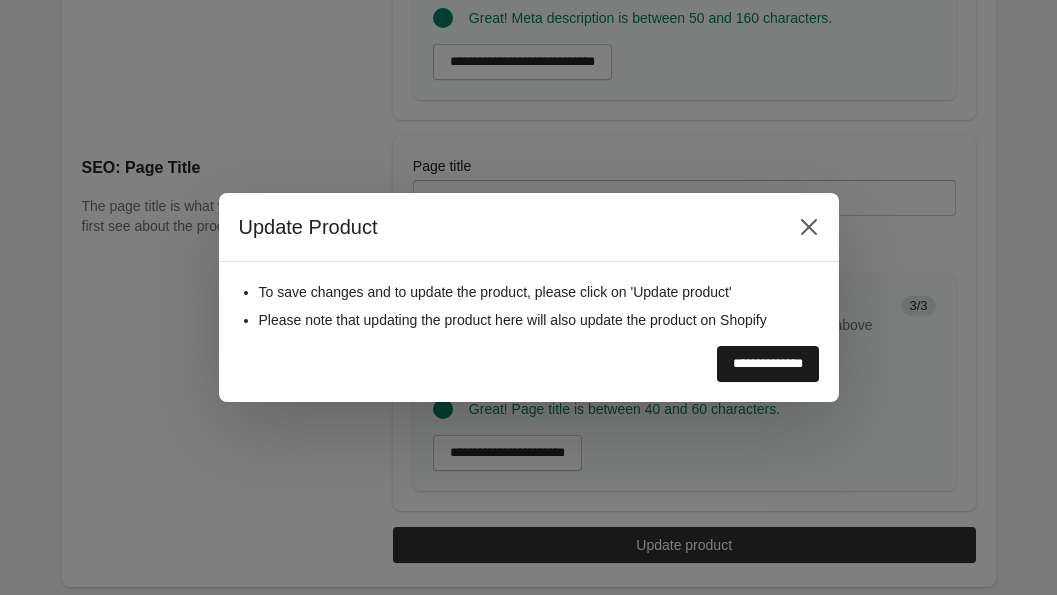 click on "**********" at bounding box center (768, 364) 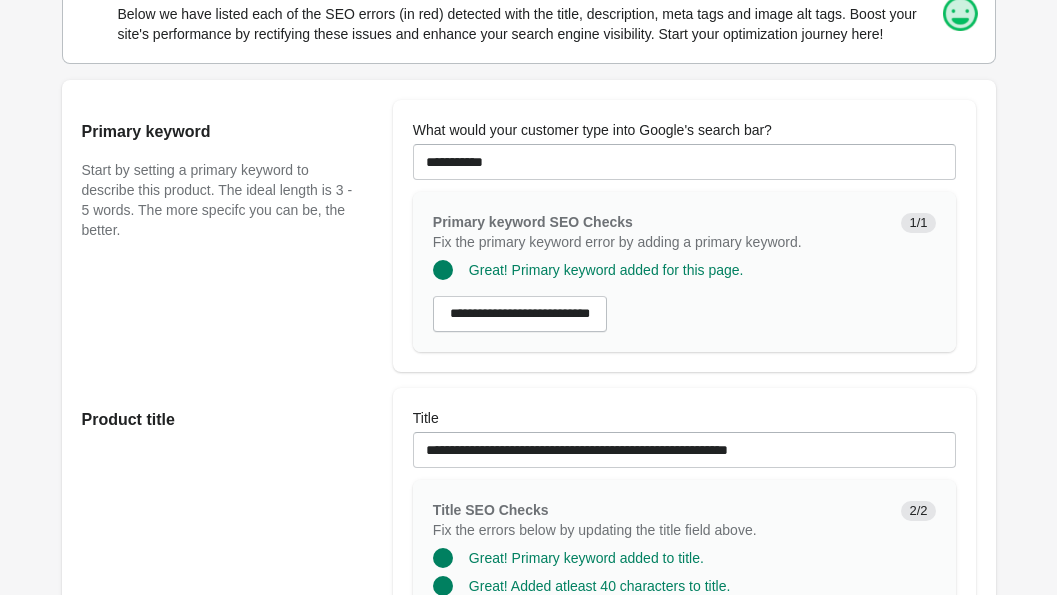 scroll, scrollTop: 101, scrollLeft: 0, axis: vertical 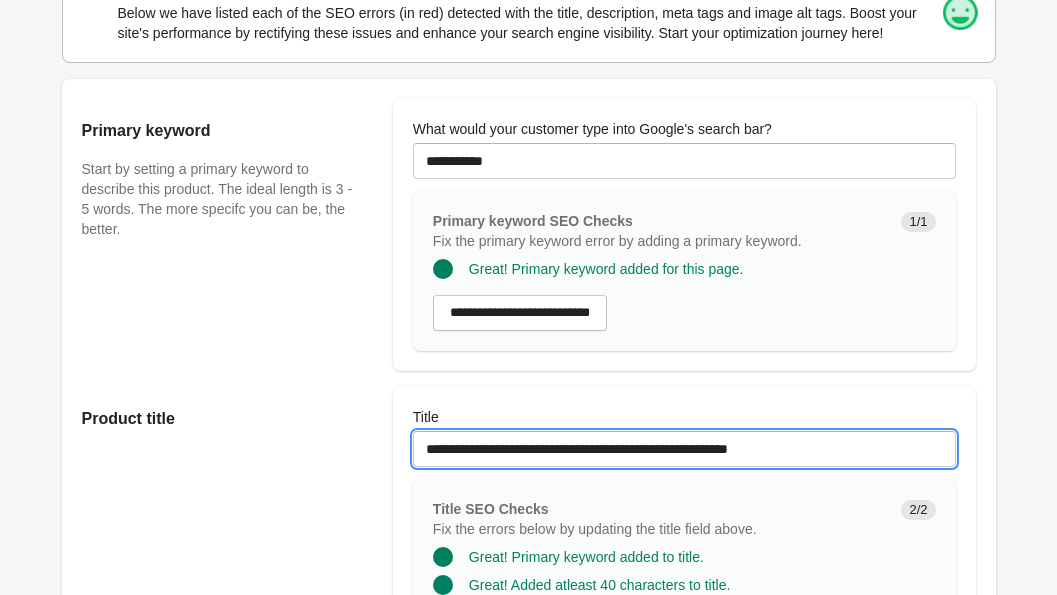 drag, startPoint x: 832, startPoint y: 469, endPoint x: 597, endPoint y: 467, distance: 235.00851 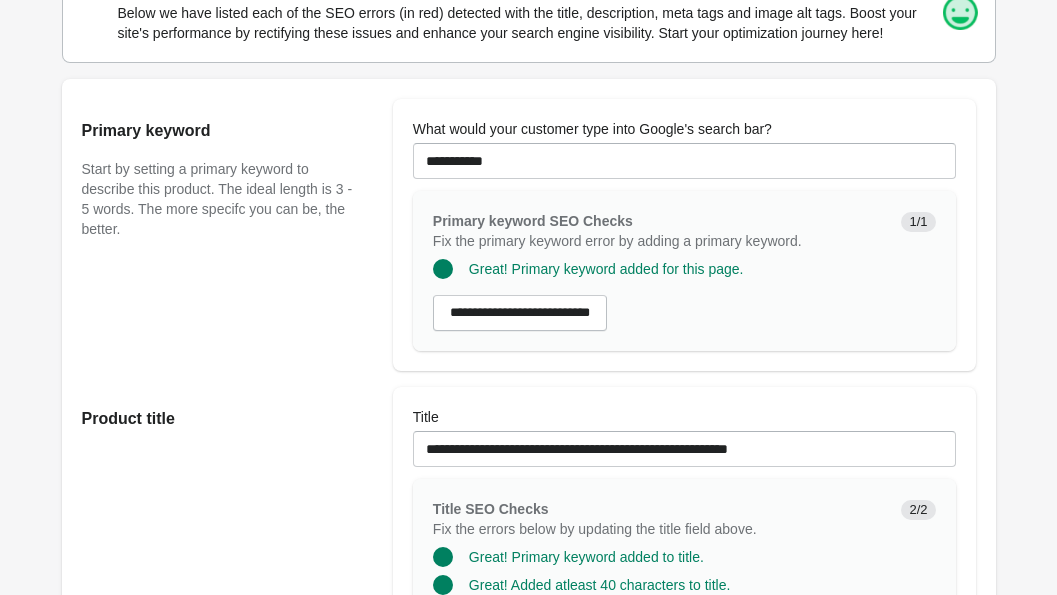 click on "**********" at bounding box center (519, 227) 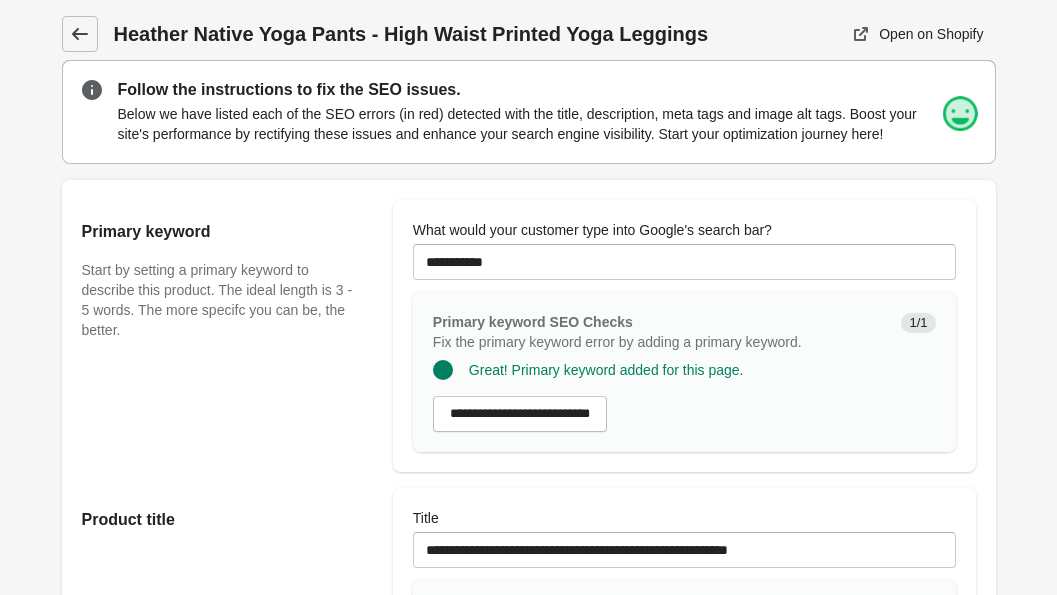 click at bounding box center [80, 34] 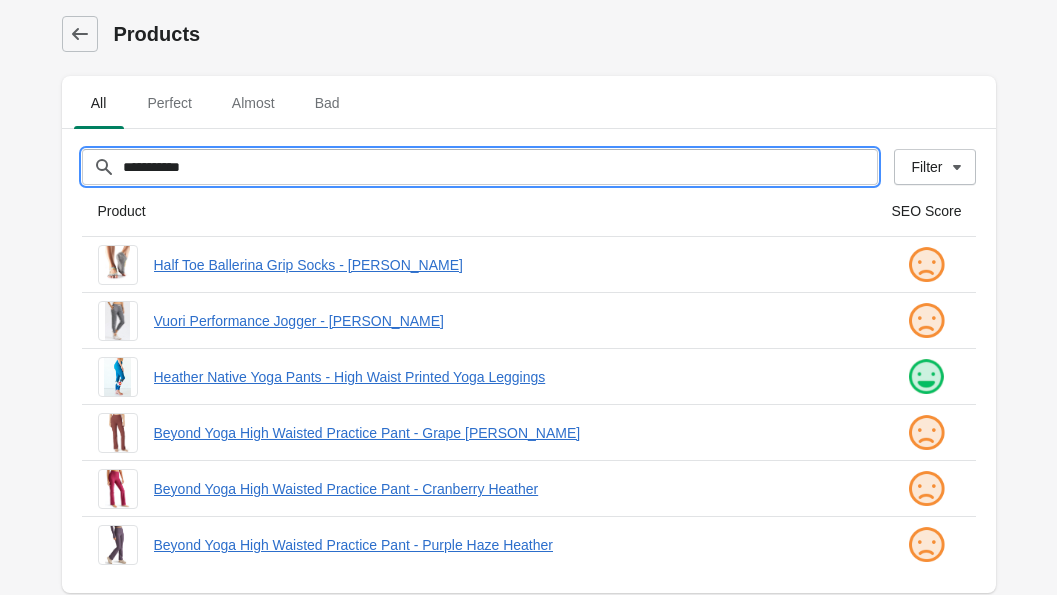 drag, startPoint x: 231, startPoint y: 165, endPoint x: -2, endPoint y: 165, distance: 233 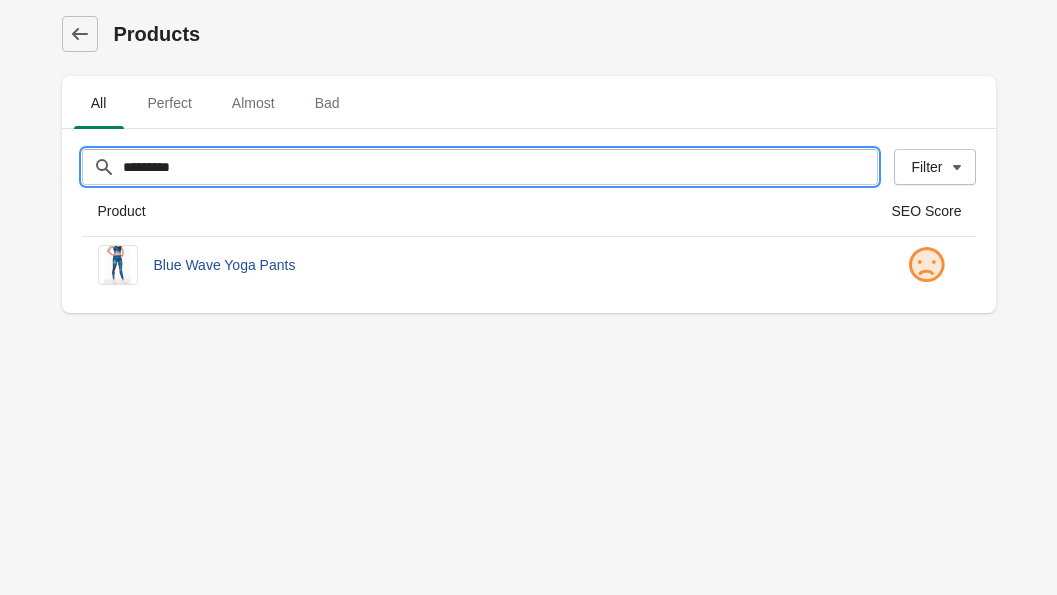 type on "*********" 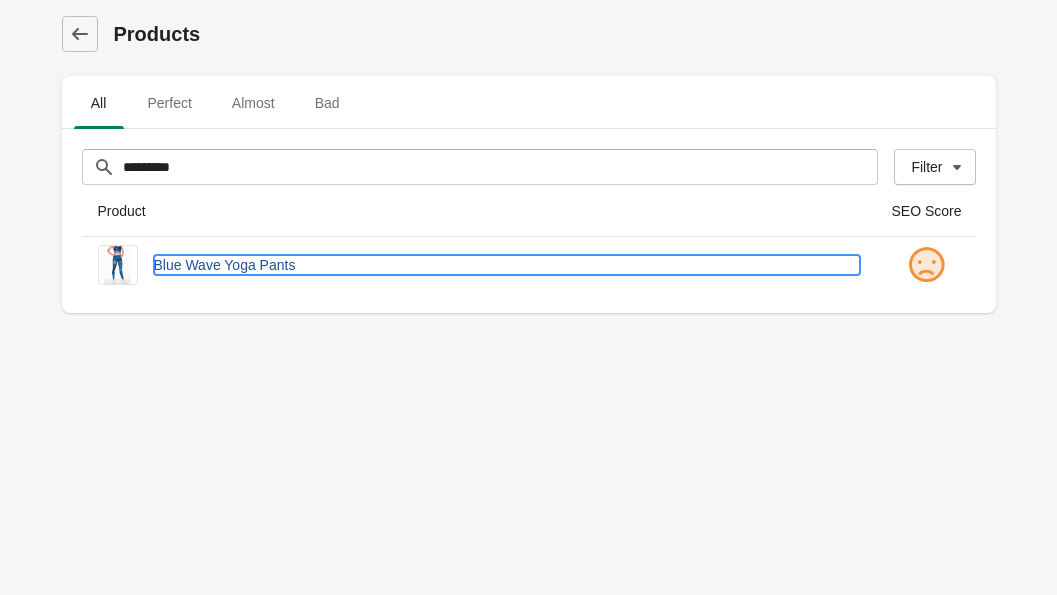 click on "Blue Wave Yoga Pants" at bounding box center (507, 265) 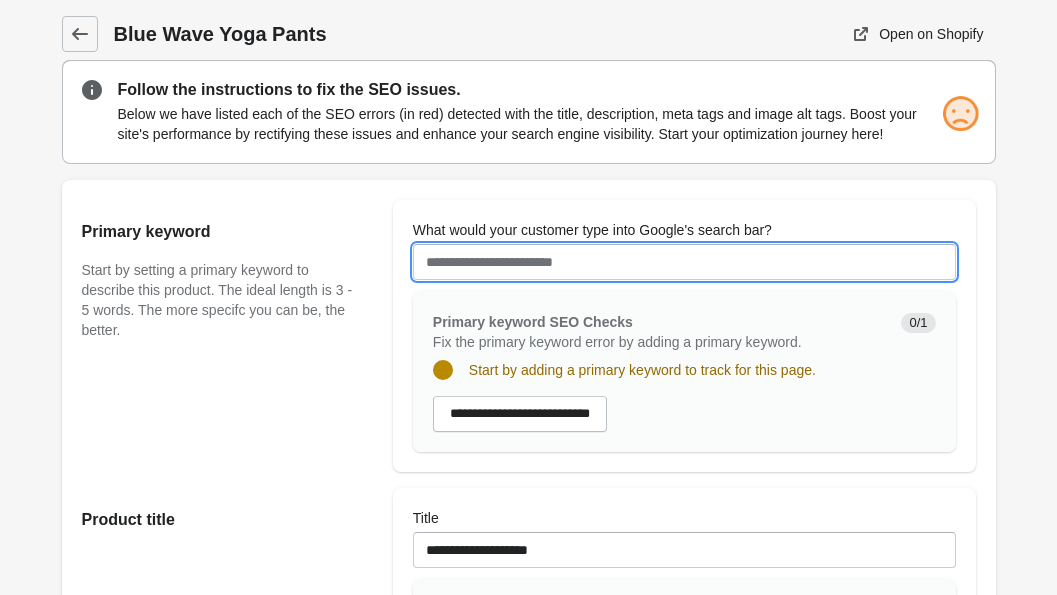 click on "What would your customer type into Google's search bar?" at bounding box center [684, 262] 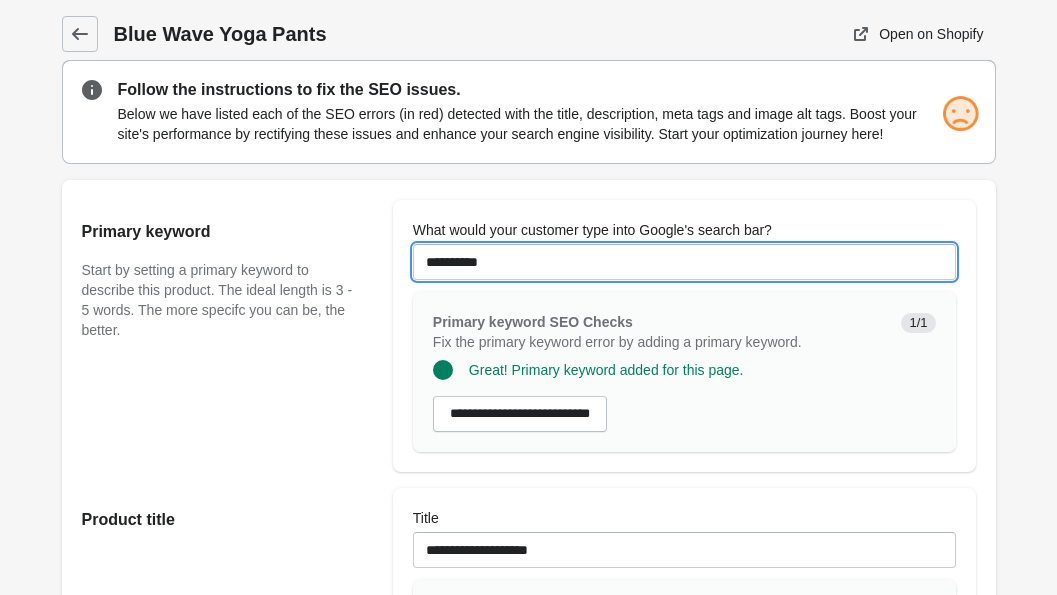 type on "**********" 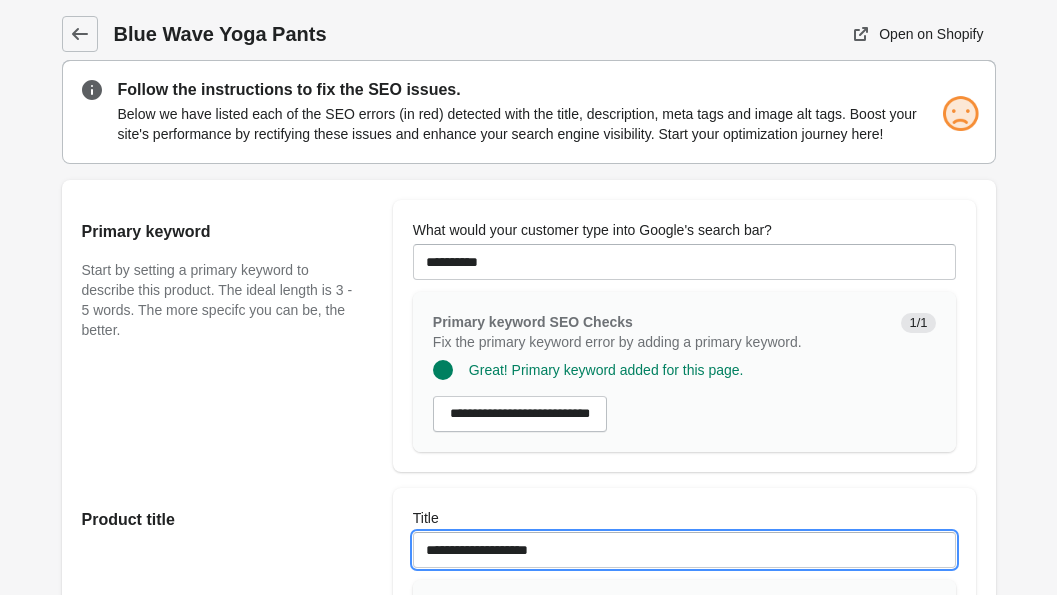 click on "**********" at bounding box center (684, 550) 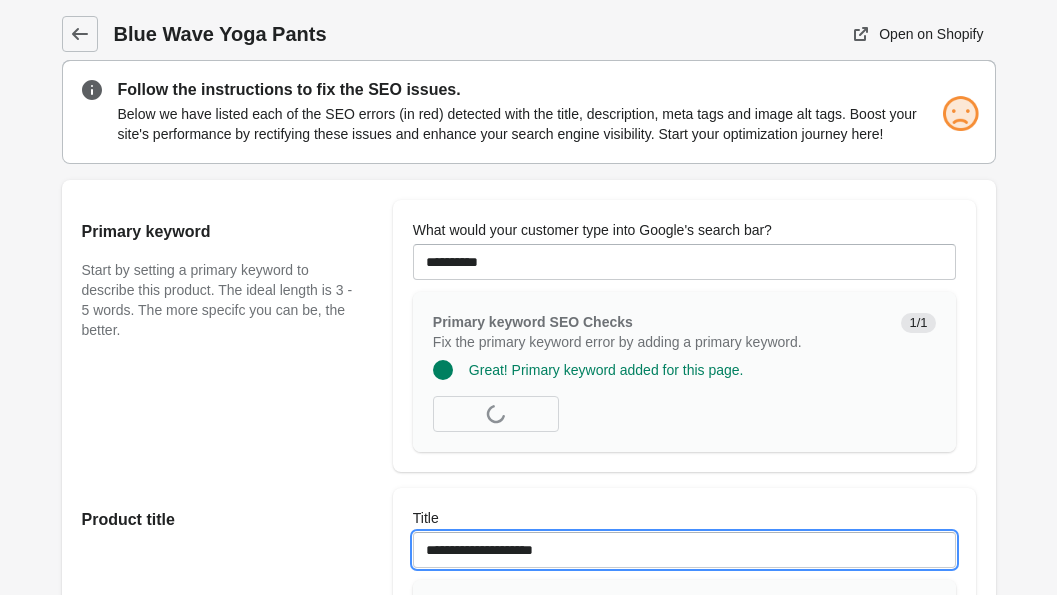 paste on "**********" 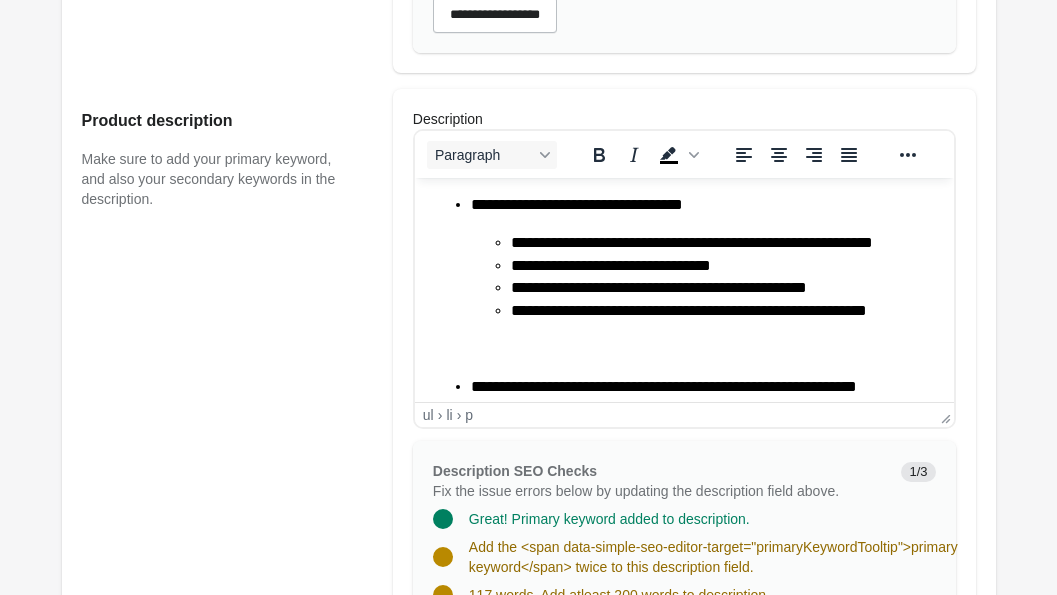 scroll, scrollTop: 310, scrollLeft: 0, axis: vertical 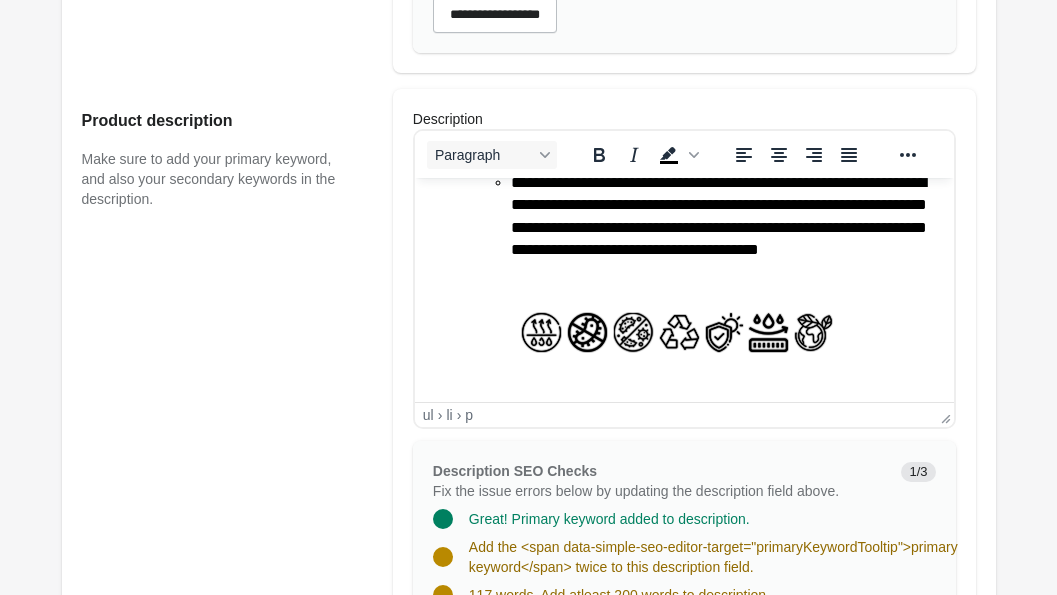 type on "**********" 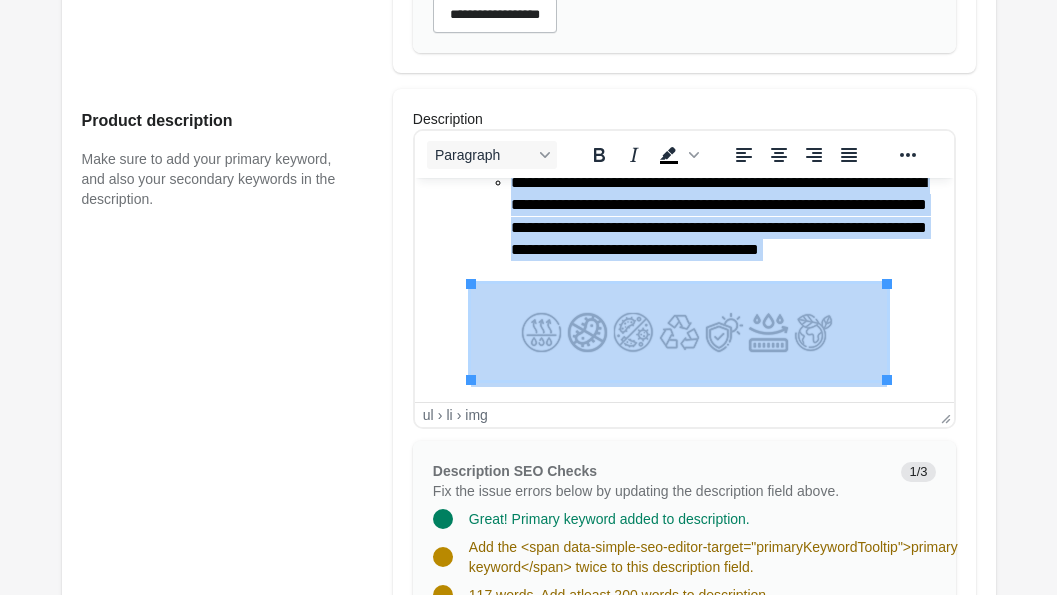 type 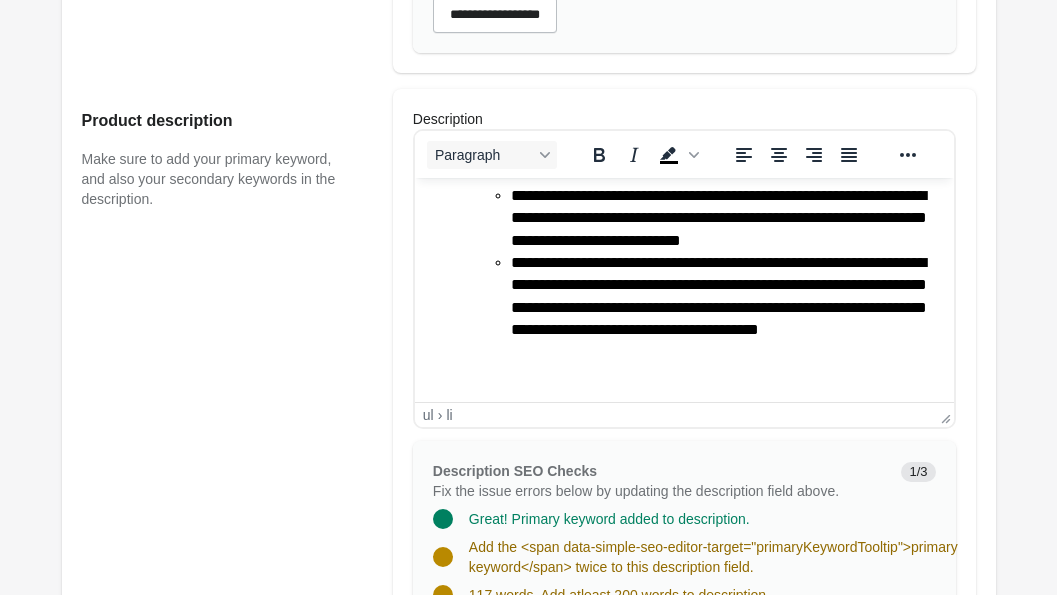 scroll, scrollTop: 230, scrollLeft: 0, axis: vertical 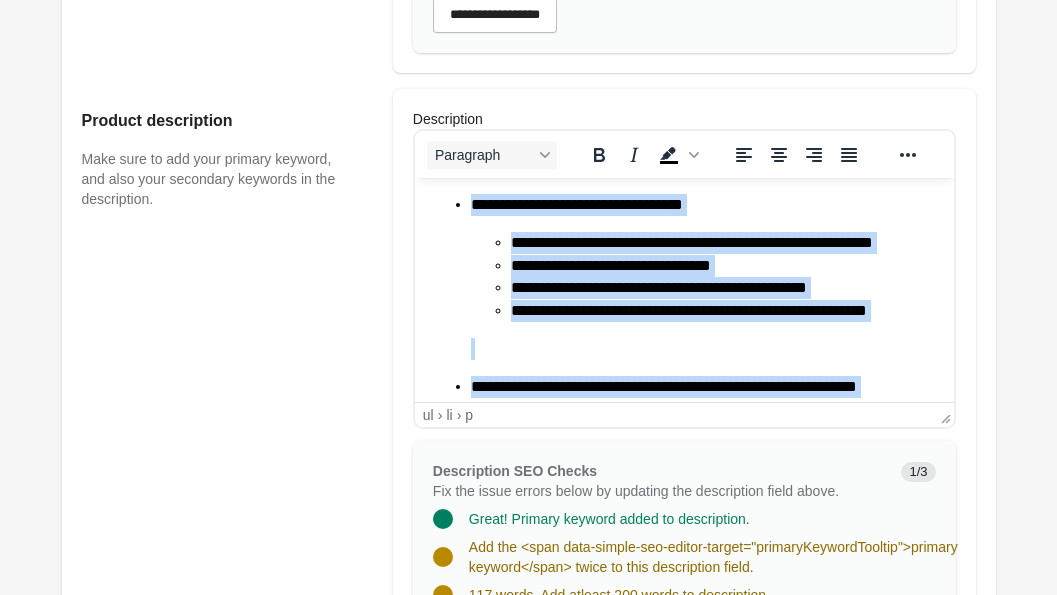 drag, startPoint x: 602, startPoint y: 359, endPoint x: 451, endPoint y: 130, distance: 274.30276 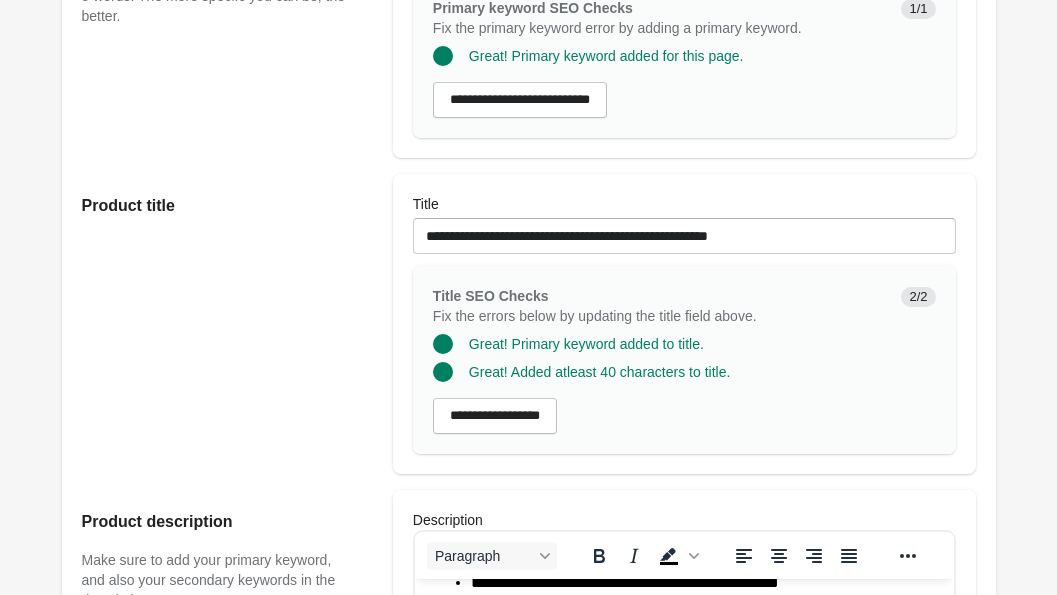 scroll, scrollTop: 310, scrollLeft: 0, axis: vertical 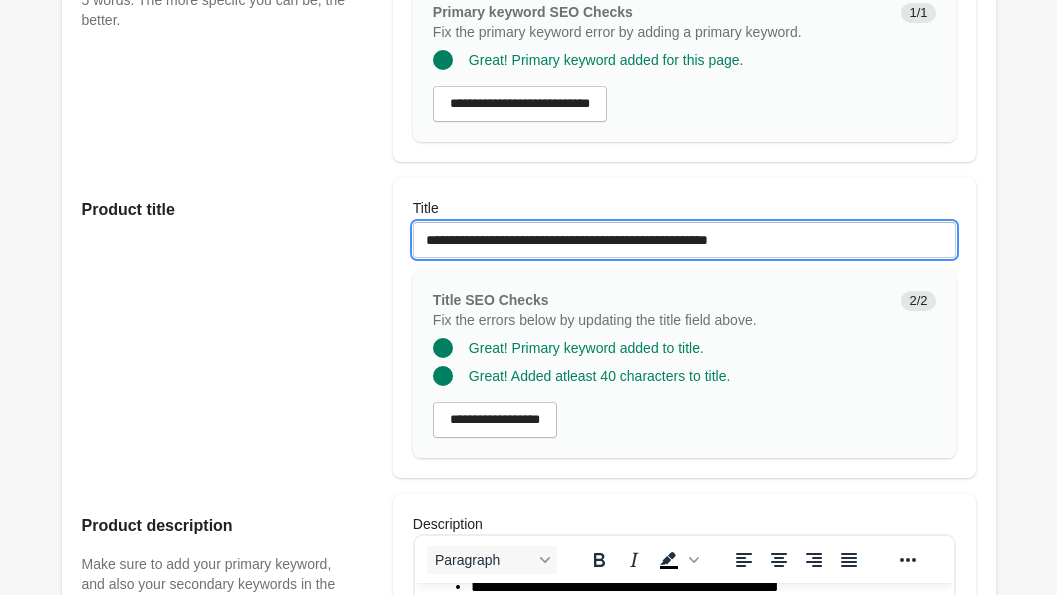 drag, startPoint x: 493, startPoint y: 263, endPoint x: 392, endPoint y: 255, distance: 101.31634 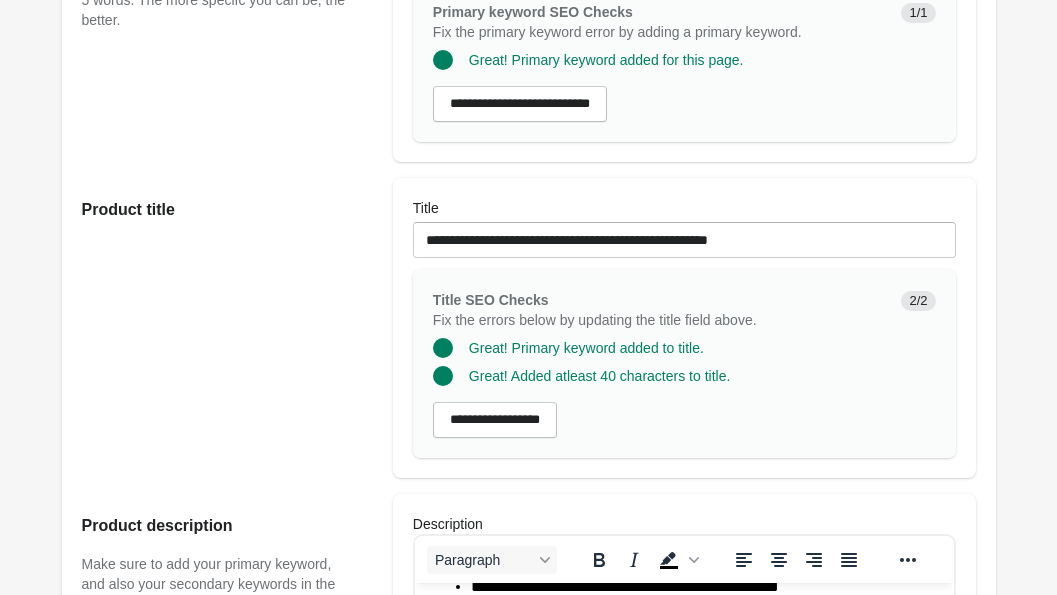 click on "Product title" at bounding box center (227, 328) 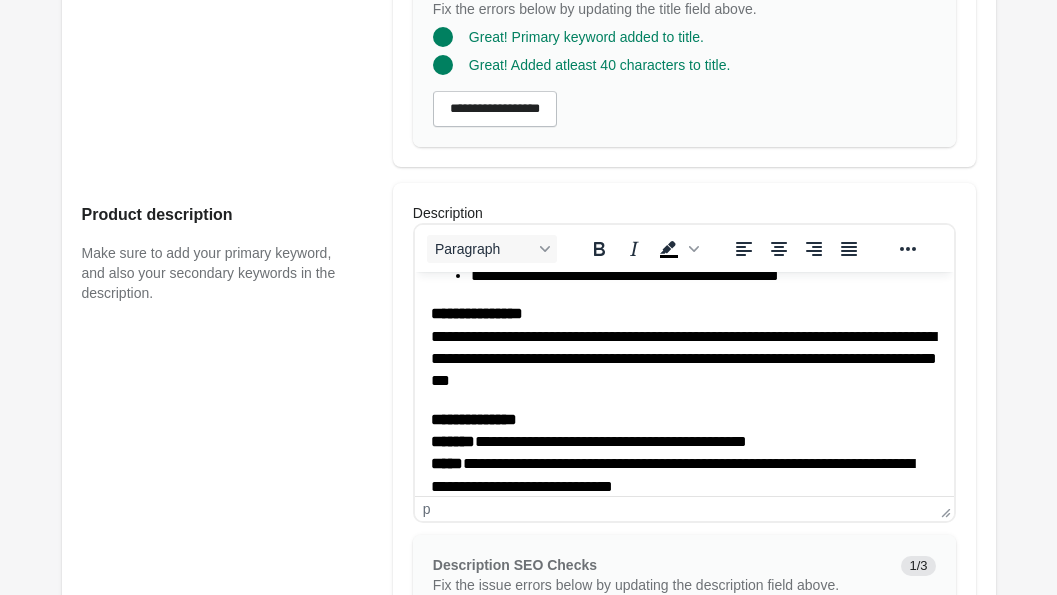 scroll, scrollTop: 620, scrollLeft: 0, axis: vertical 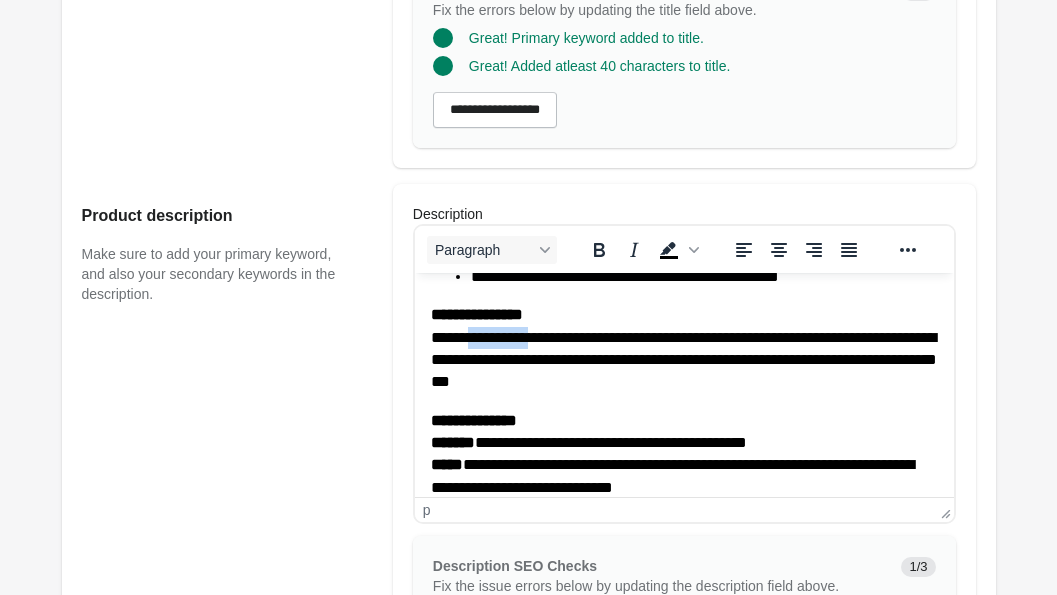 drag, startPoint x: 556, startPoint y: 338, endPoint x: 480, endPoint y: 333, distance: 76.1643 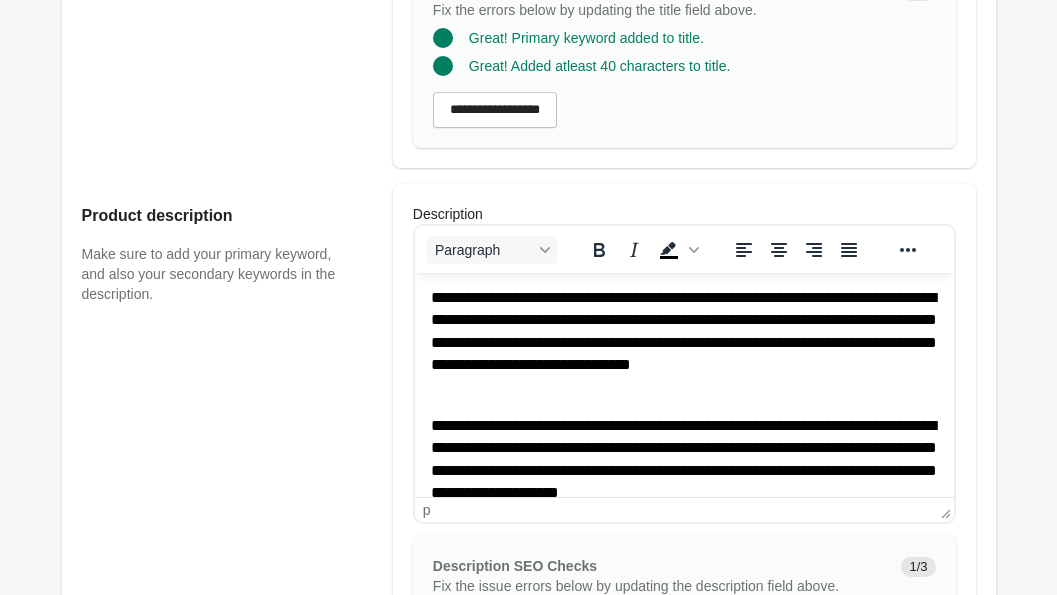 scroll, scrollTop: 0, scrollLeft: 0, axis: both 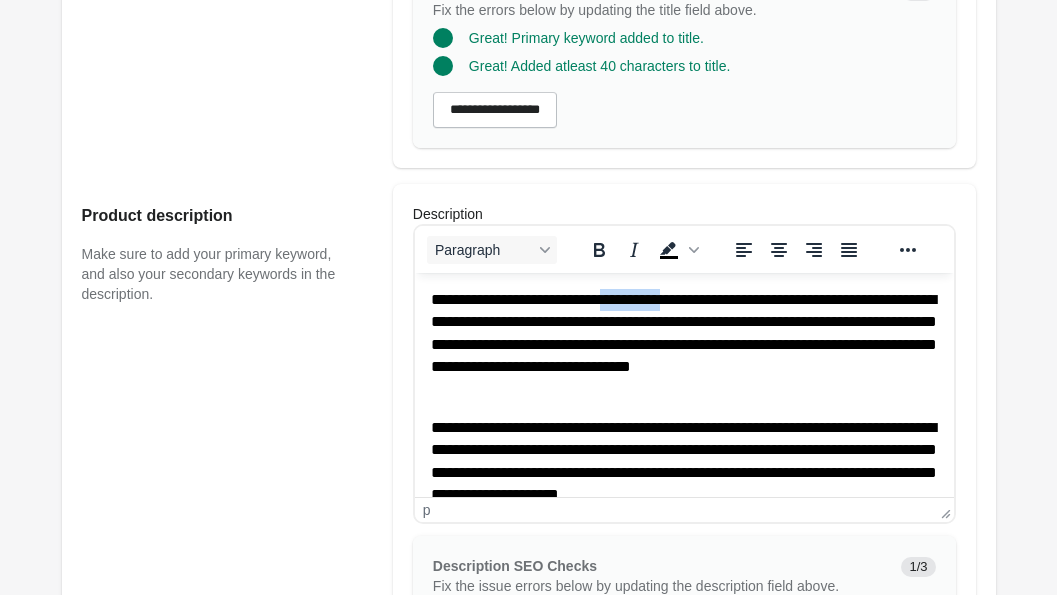drag, startPoint x: 695, startPoint y: 300, endPoint x: 619, endPoint y: 296, distance: 76.105194 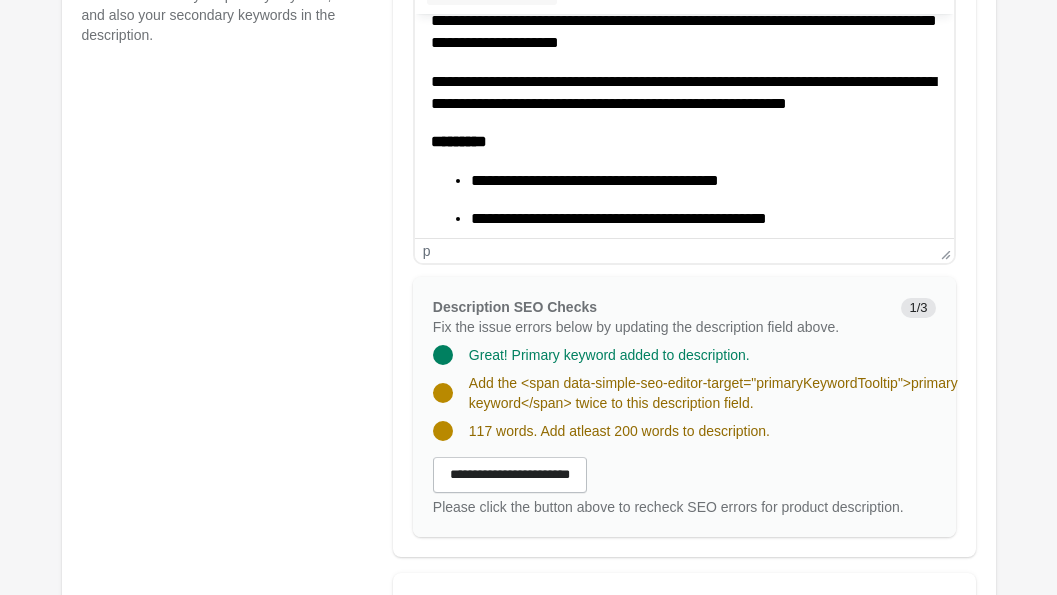 scroll, scrollTop: 884, scrollLeft: 0, axis: vertical 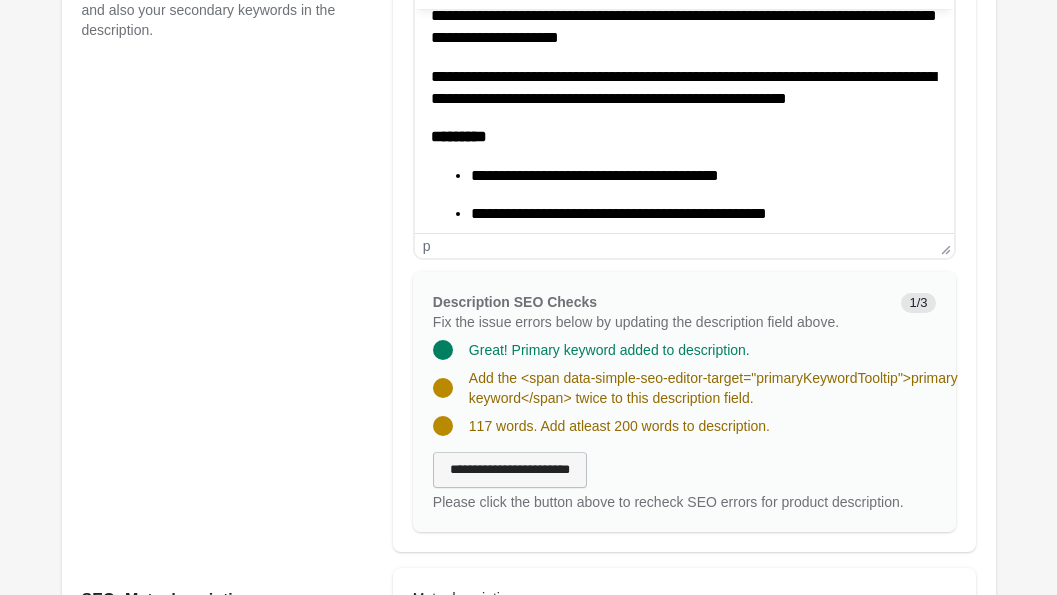 click on "**********" at bounding box center [510, 470] 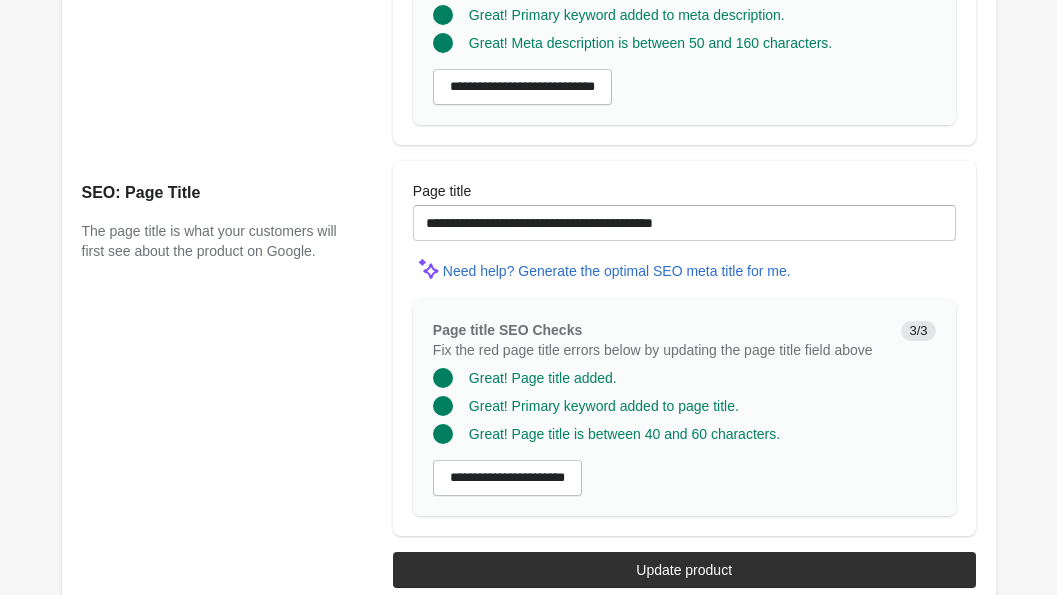 scroll, scrollTop: 1661, scrollLeft: 0, axis: vertical 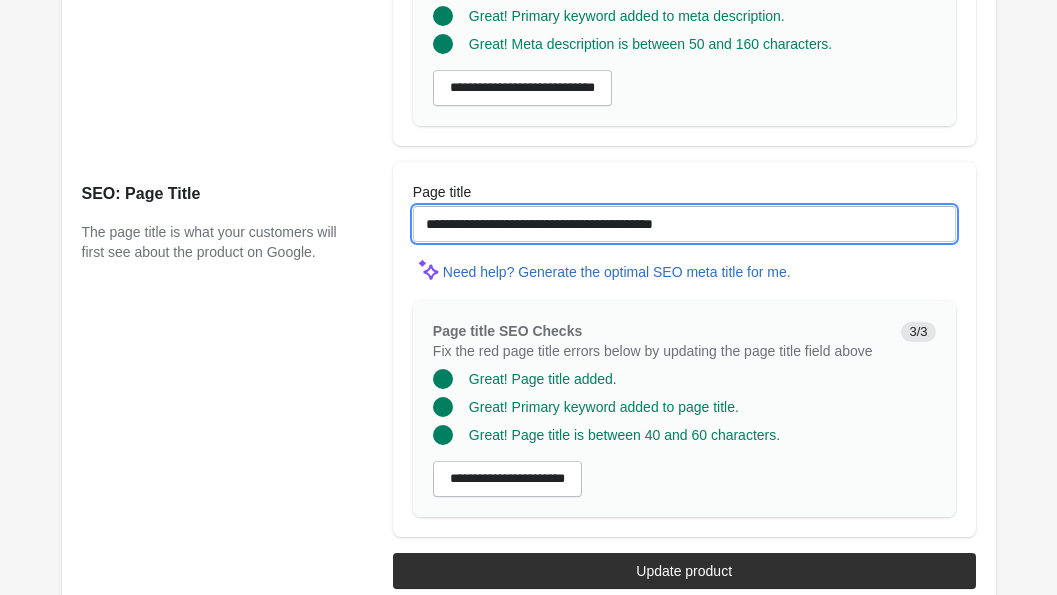 drag, startPoint x: 603, startPoint y: 247, endPoint x: 542, endPoint y: 250, distance: 61.073727 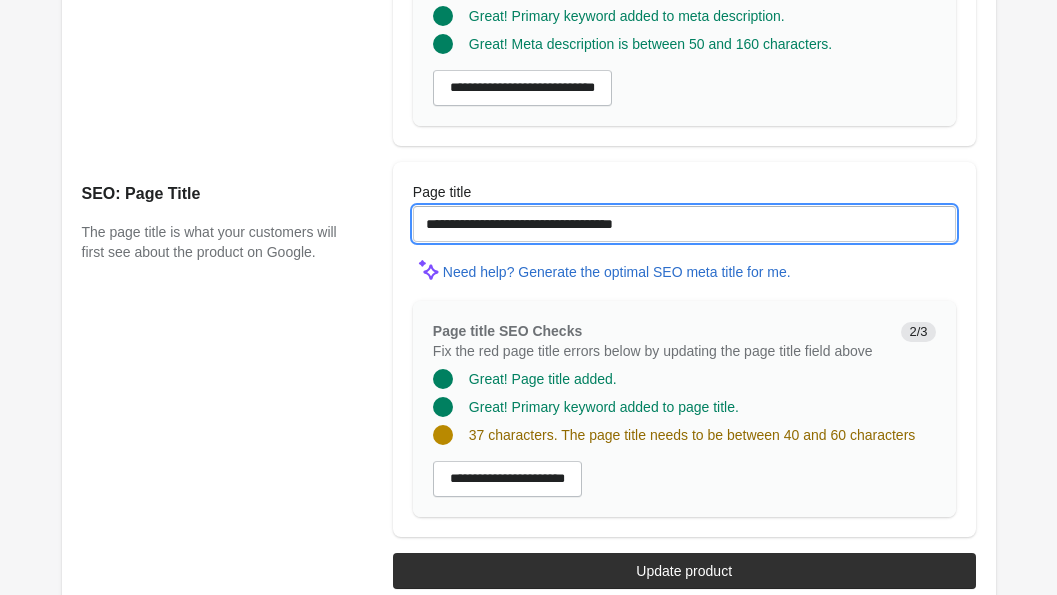 click on "**********" at bounding box center [684, 224] 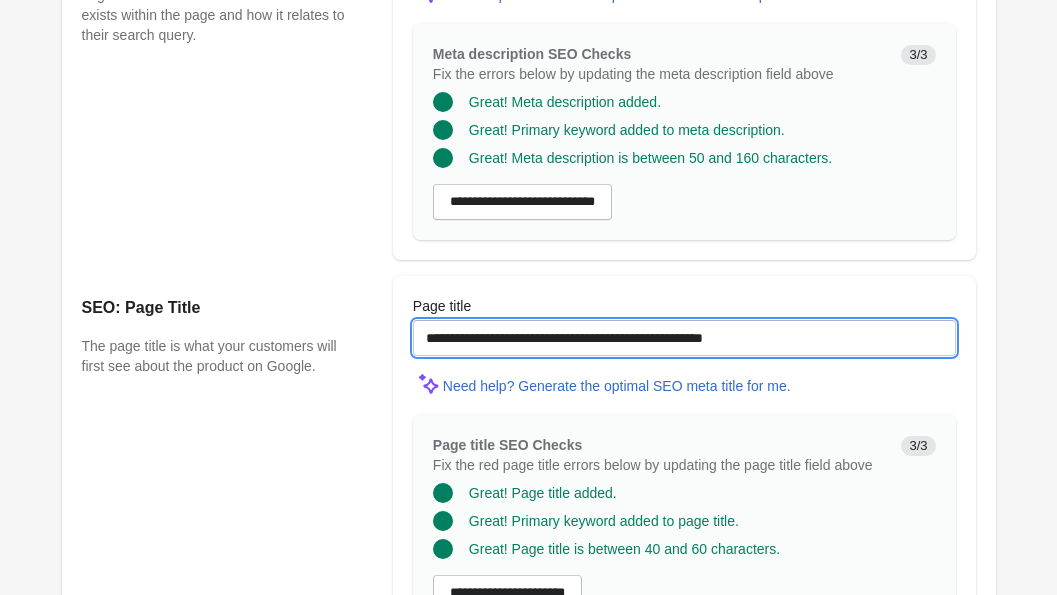 scroll, scrollTop: 1743, scrollLeft: 0, axis: vertical 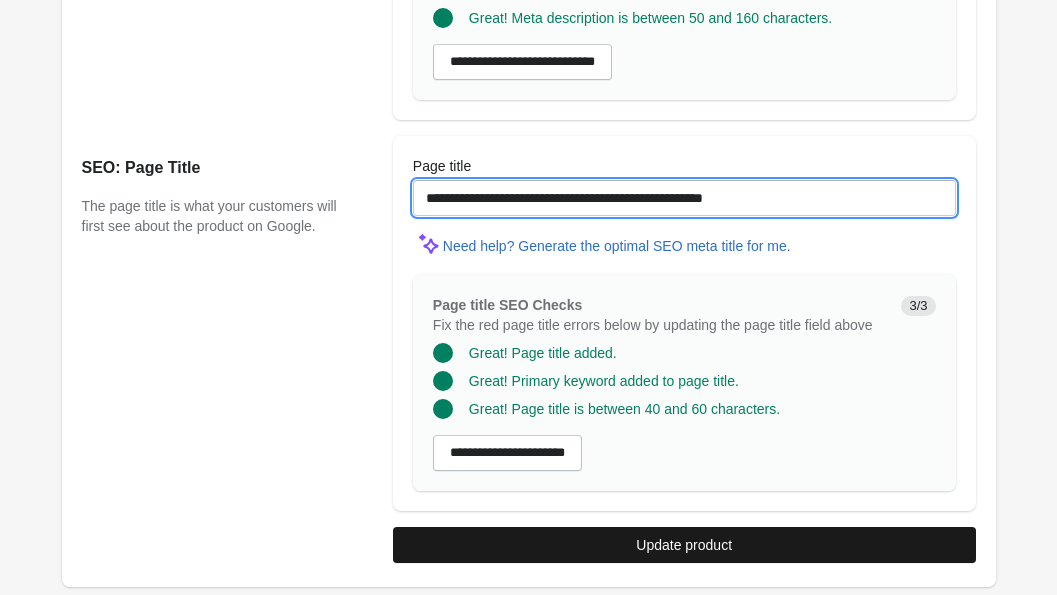 type on "**********" 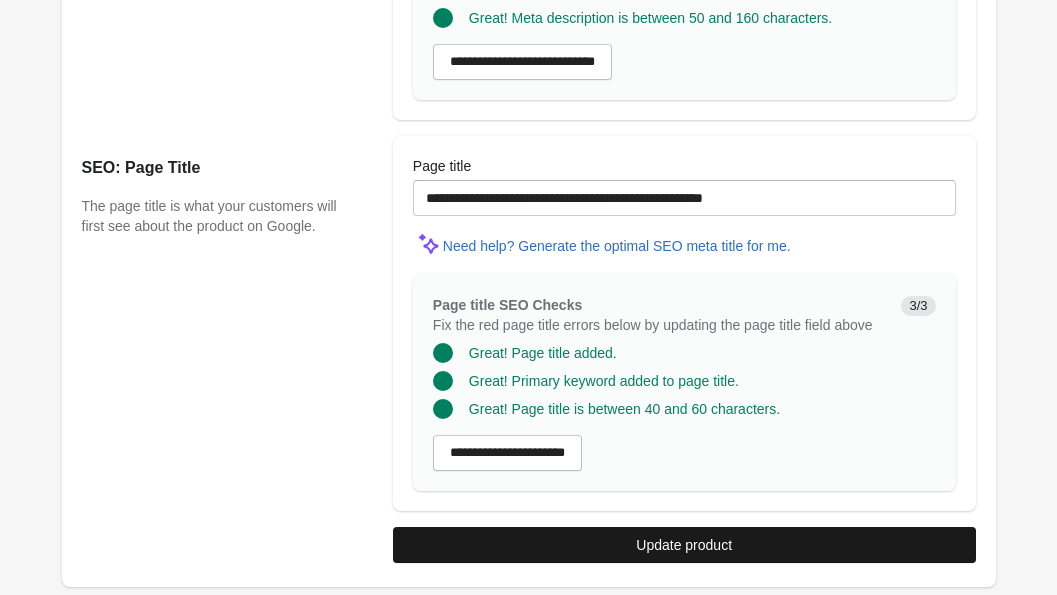 click on "Update product" at bounding box center (684, 545) 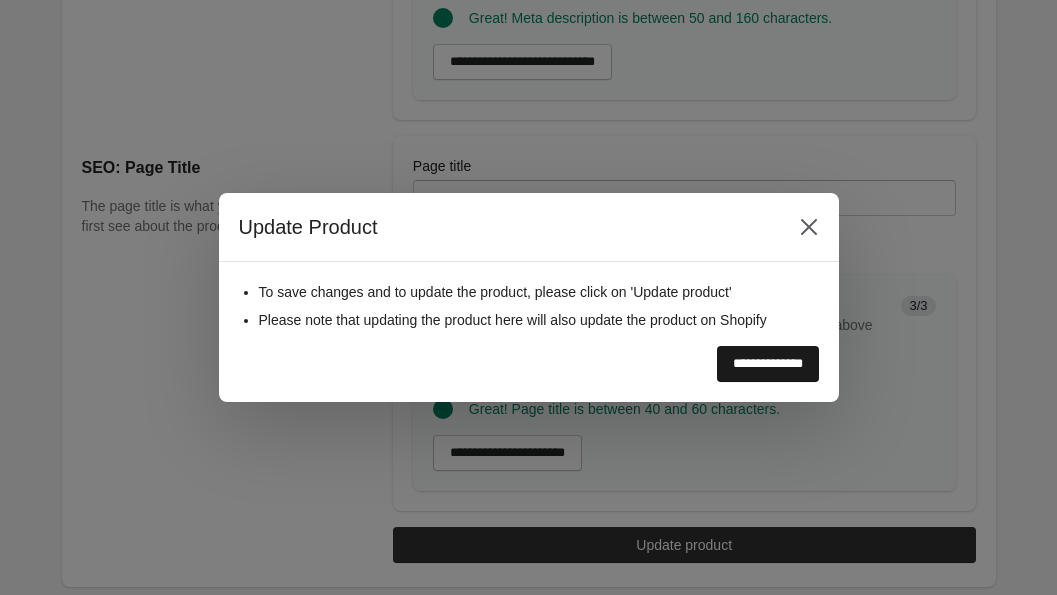 click on "**********" at bounding box center (768, 364) 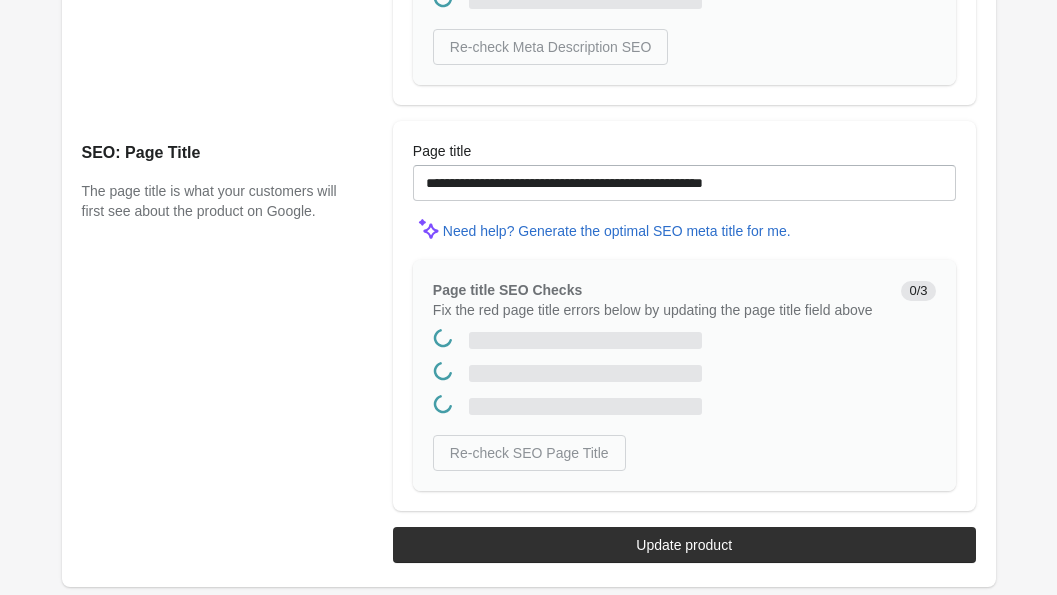 scroll, scrollTop: 0, scrollLeft: 0, axis: both 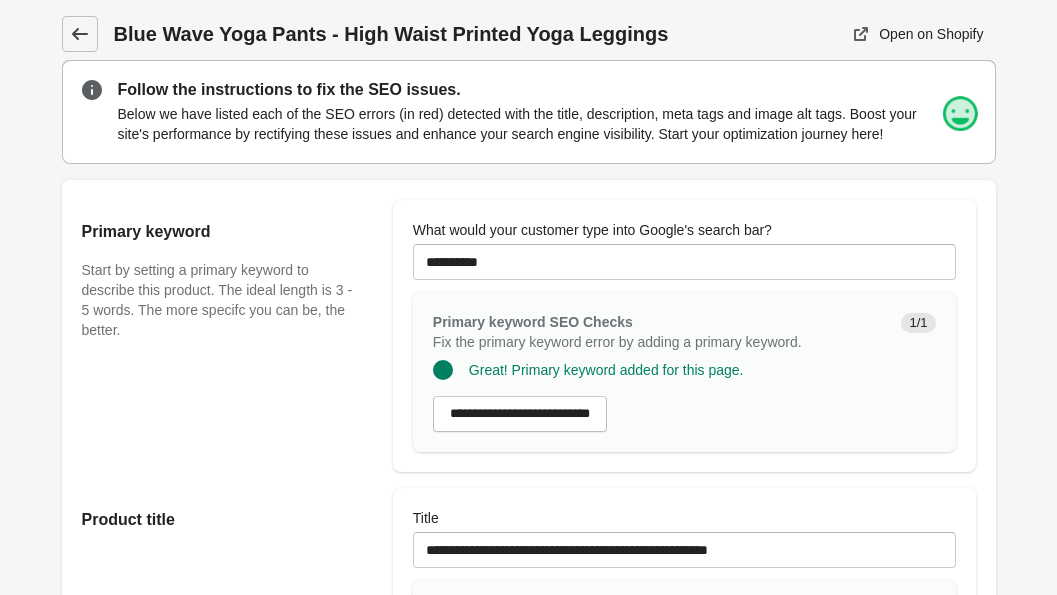 click at bounding box center [80, 34] 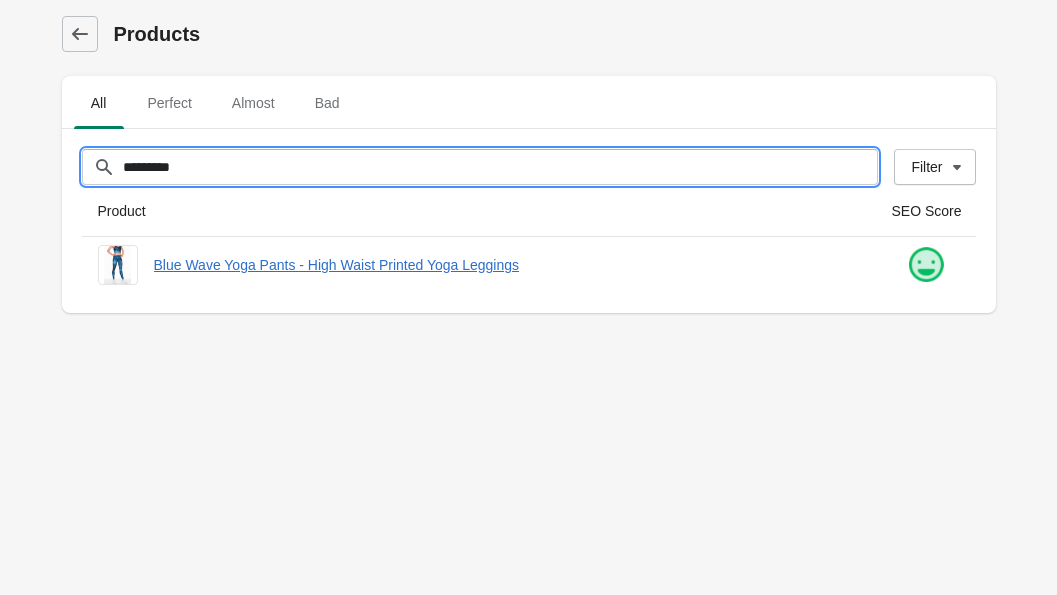 drag, startPoint x: 219, startPoint y: 170, endPoint x: 112, endPoint y: 155, distance: 108.04629 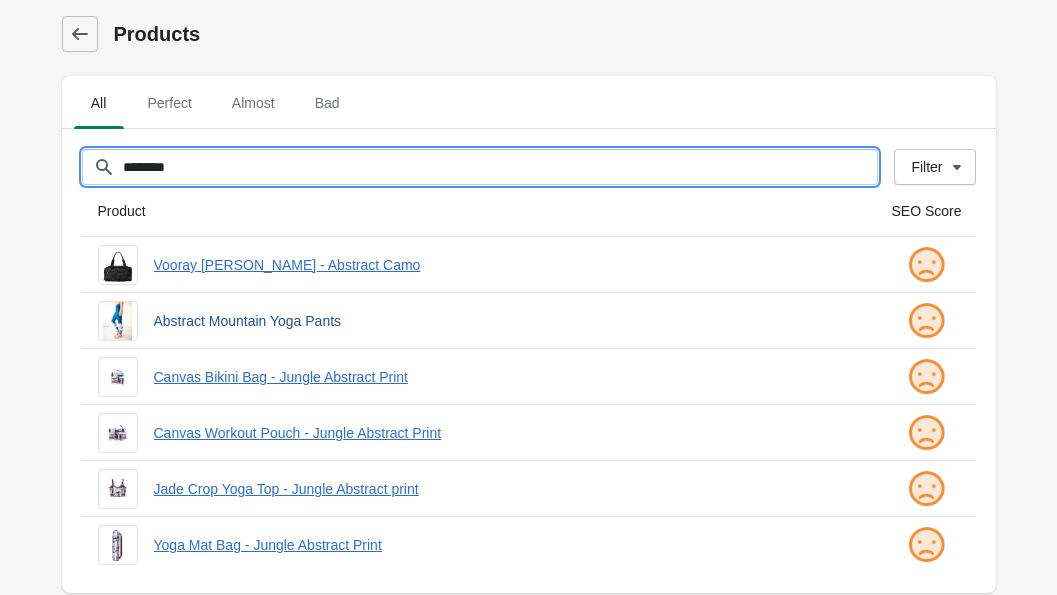 type on "********" 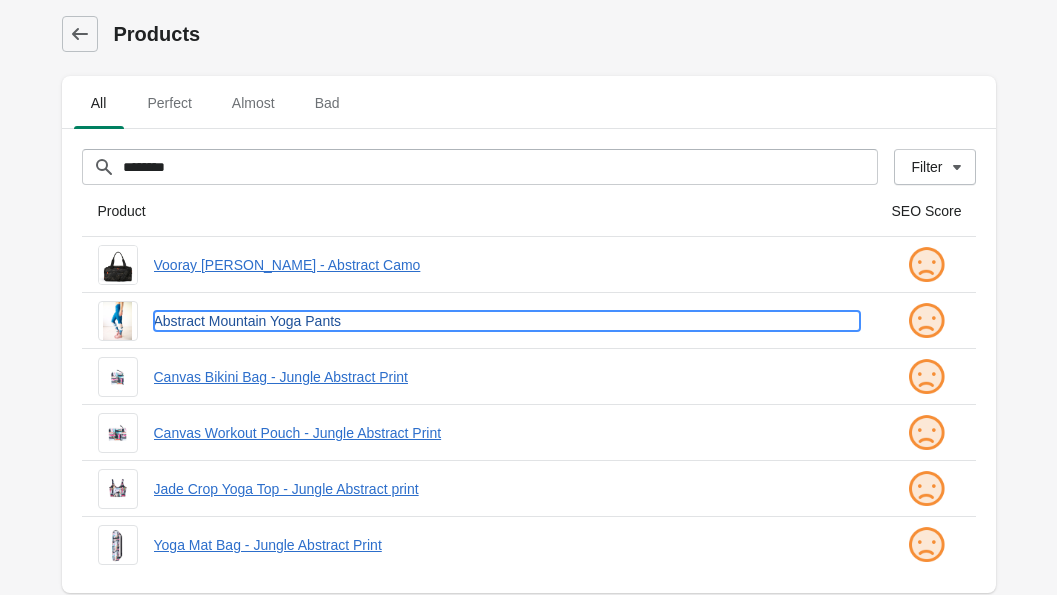 click on "Abstract Mountain Yoga Pants" at bounding box center (507, 321) 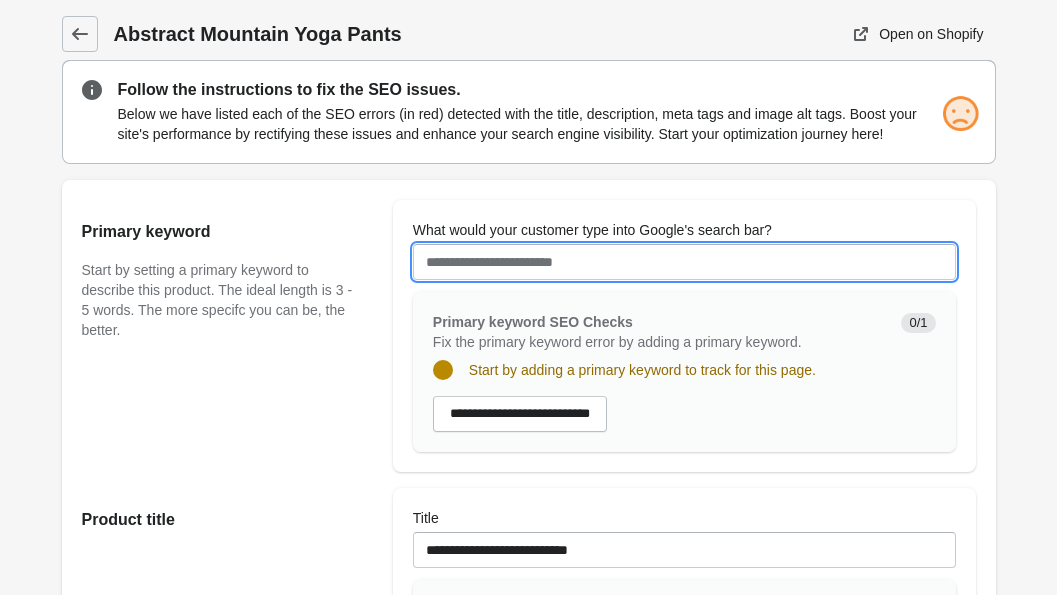 click on "What would your customer type into Google's search bar?" at bounding box center (684, 262) 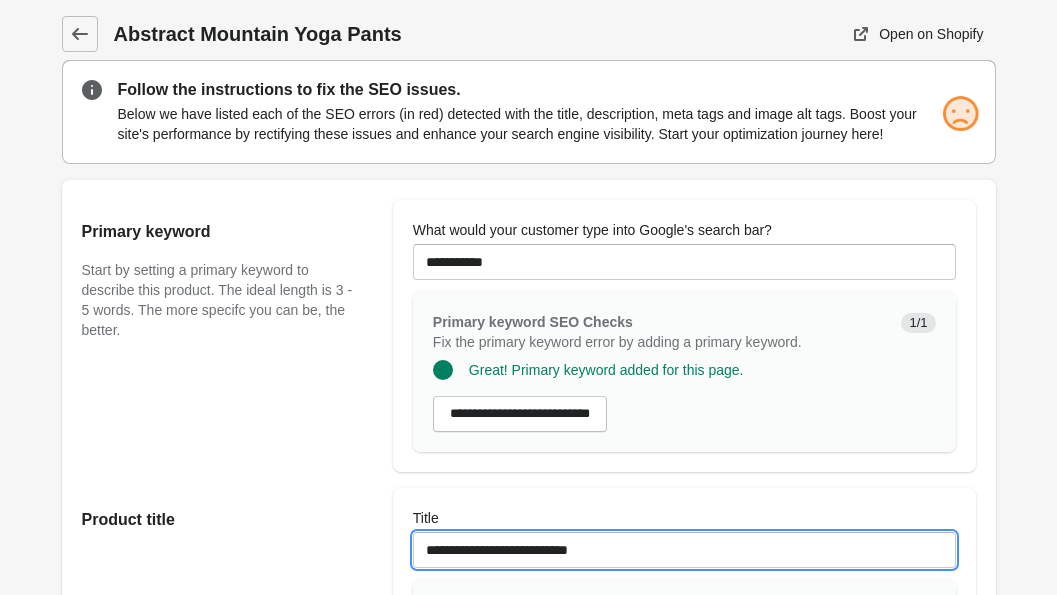 click on "**********" at bounding box center (684, 550) 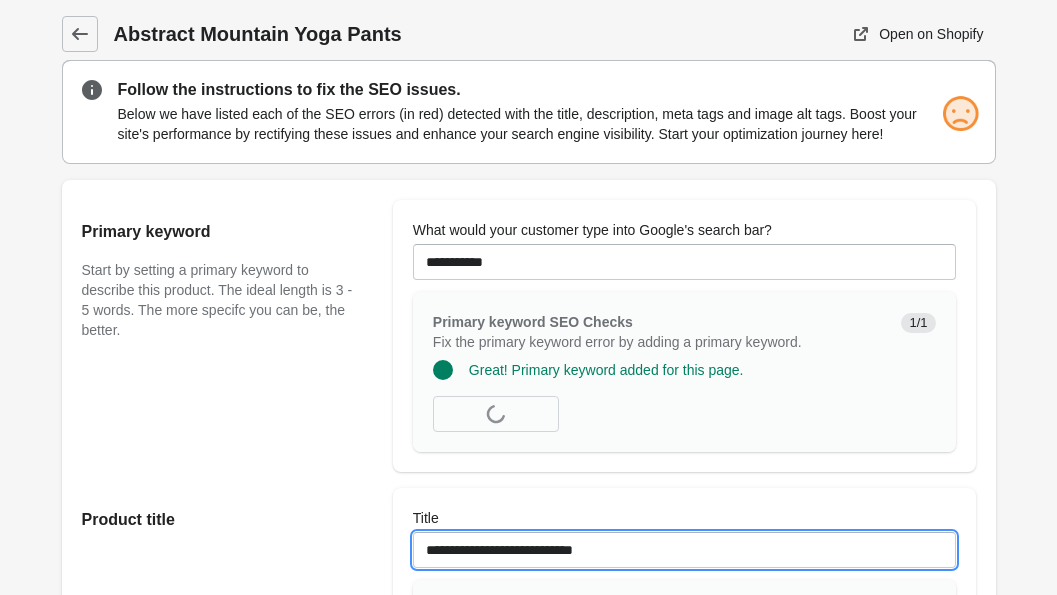 paste on "**********" 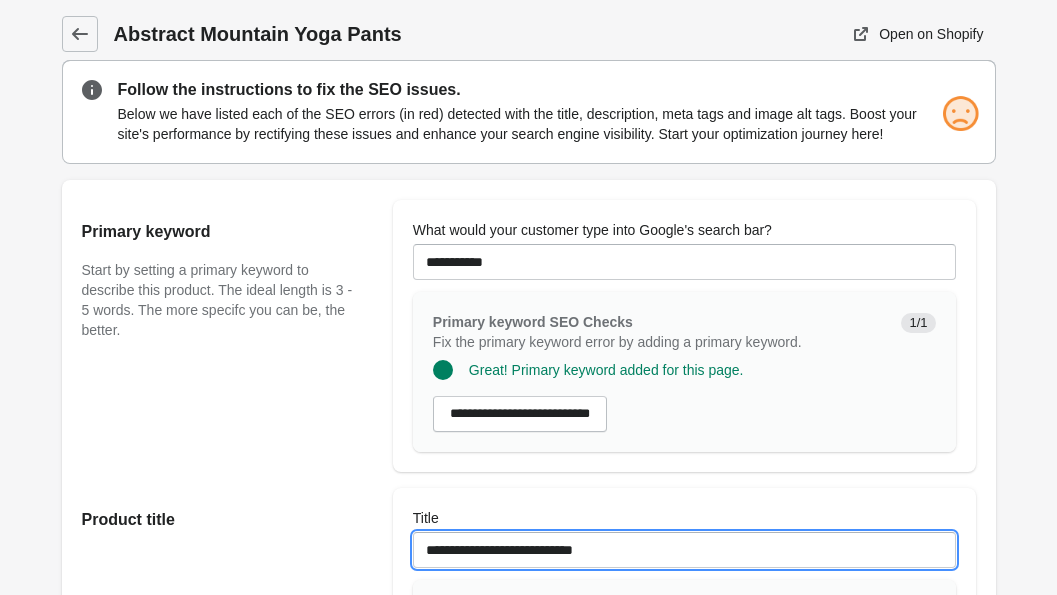 paste on "**********" 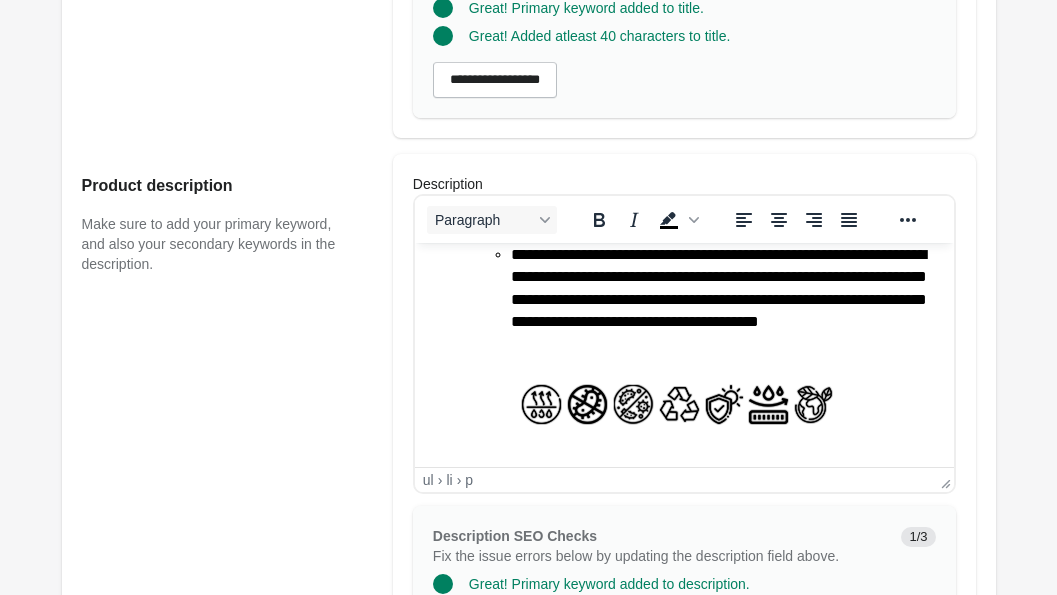 scroll, scrollTop: 310, scrollLeft: 0, axis: vertical 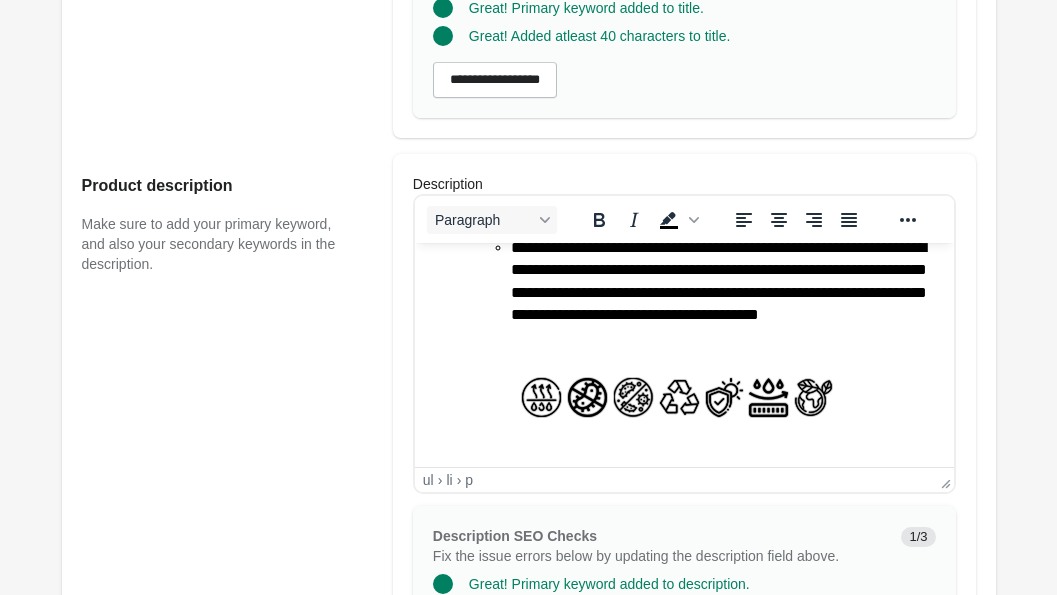 type on "**********" 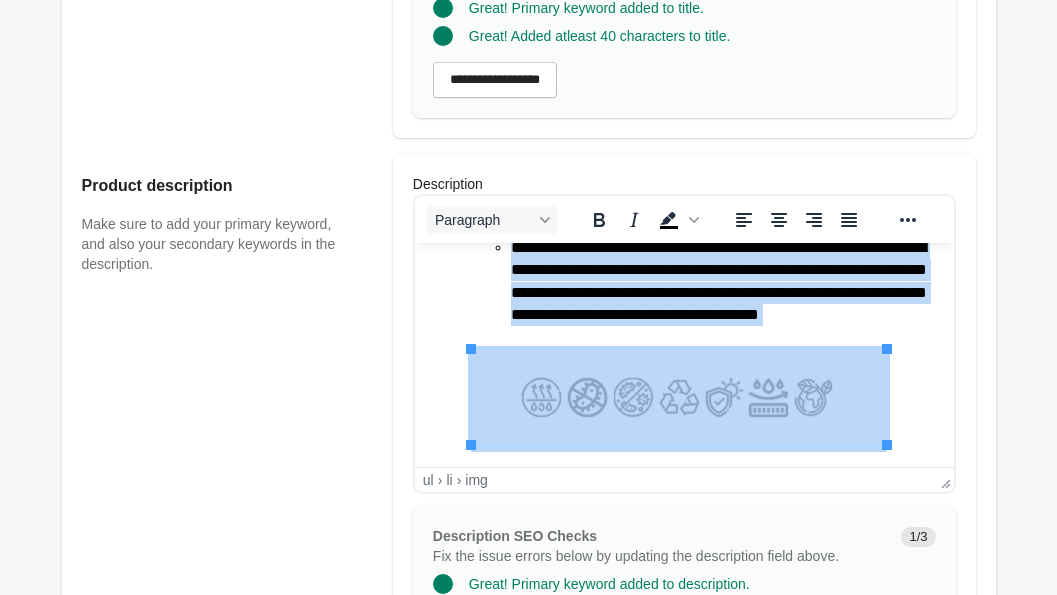 type 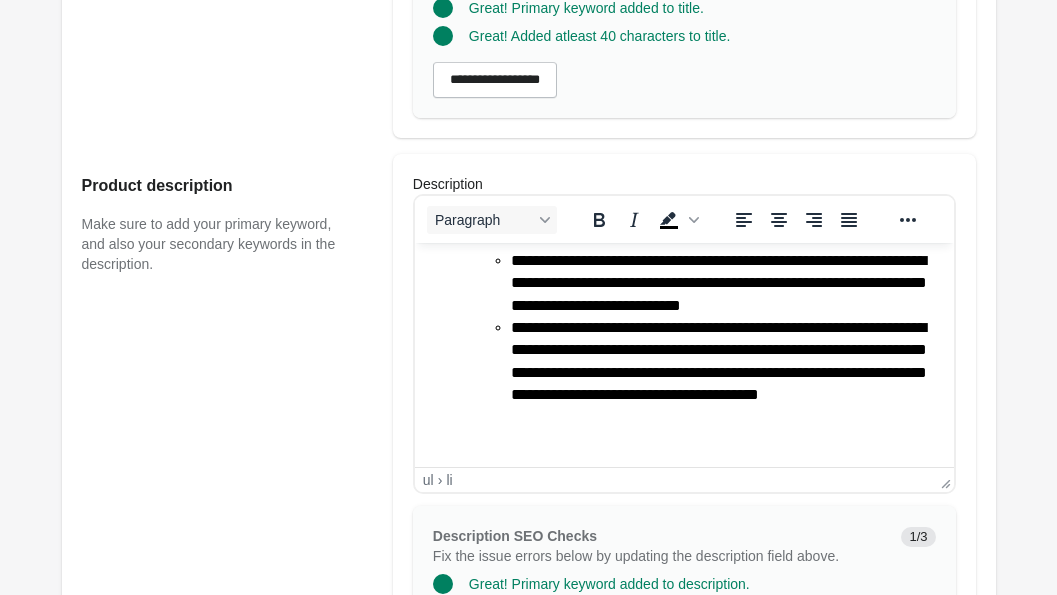 scroll, scrollTop: 230, scrollLeft: 0, axis: vertical 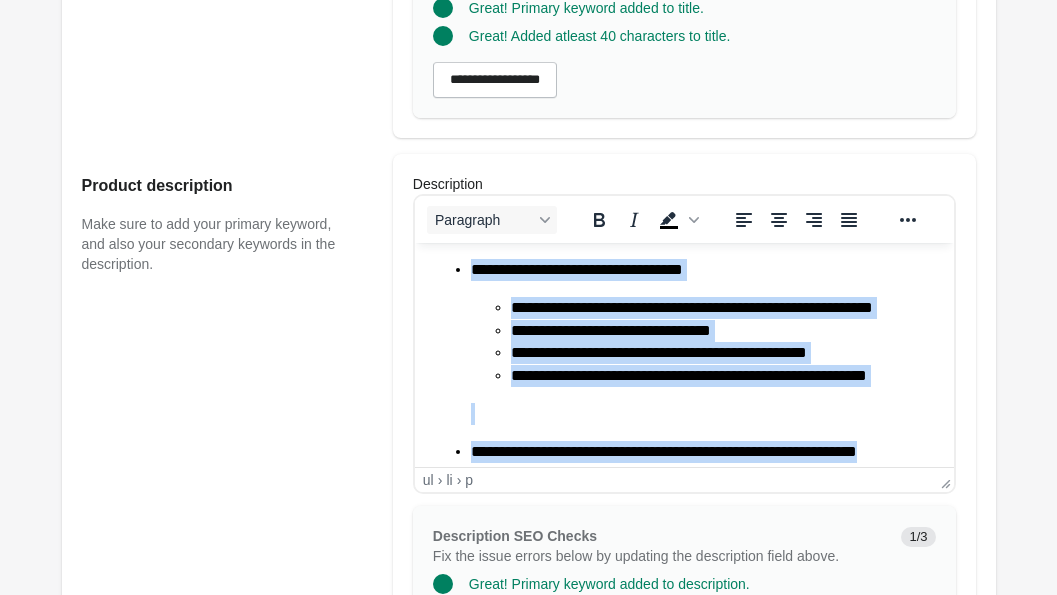 drag, startPoint x: 642, startPoint y: 439, endPoint x: 542, endPoint y: 183, distance: 274.83813 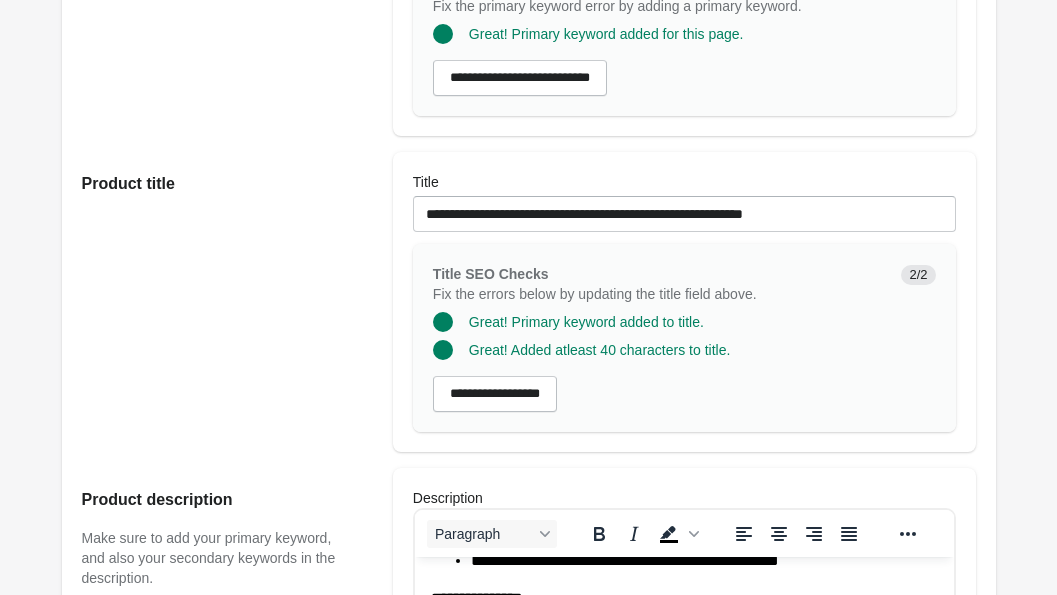 scroll, scrollTop: 335, scrollLeft: 0, axis: vertical 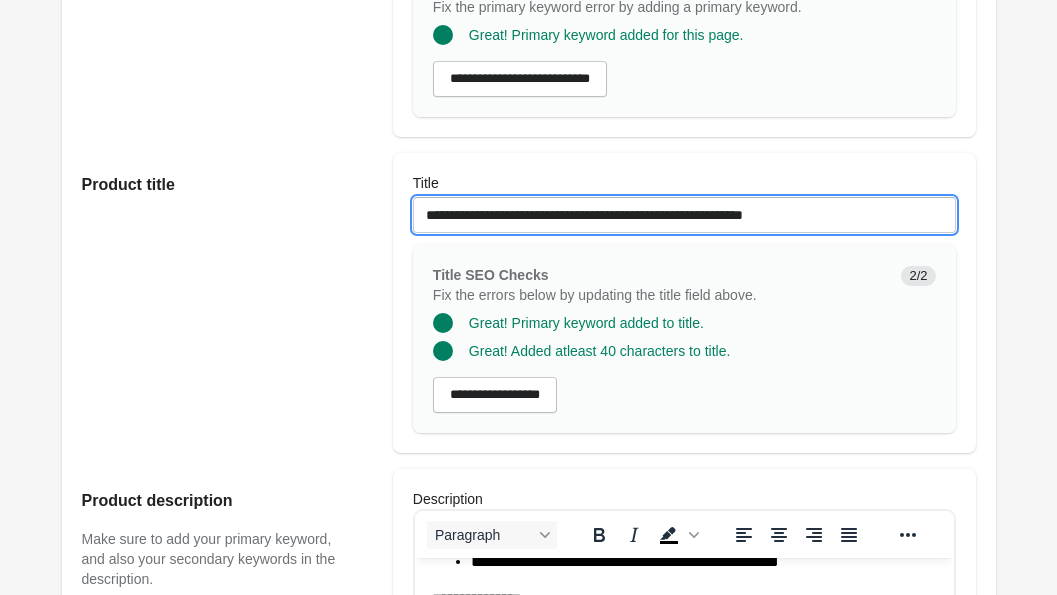 drag, startPoint x: 545, startPoint y: 235, endPoint x: 317, endPoint y: 233, distance: 228.00877 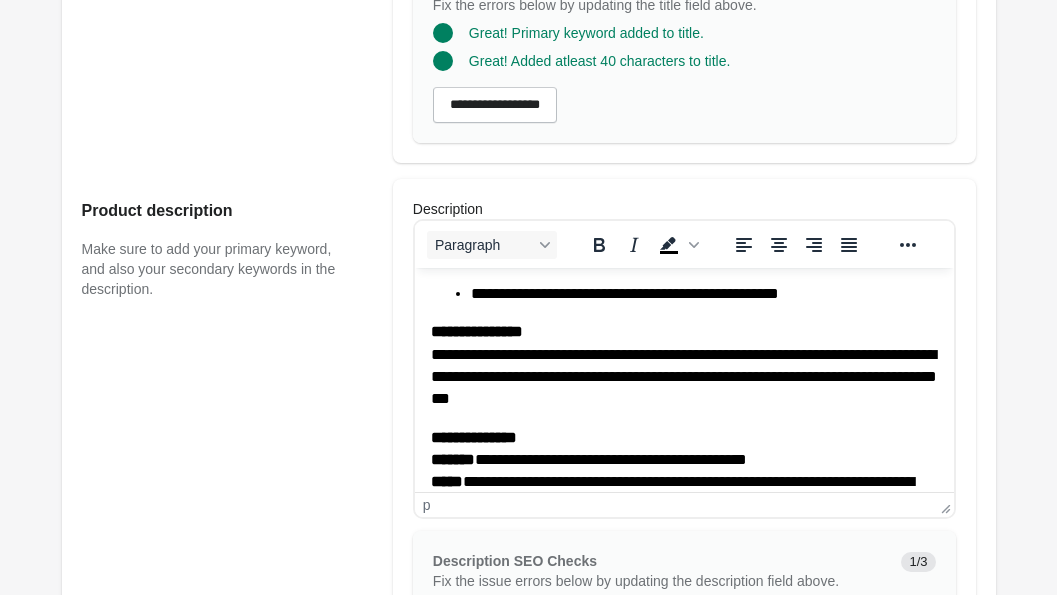 scroll, scrollTop: 524, scrollLeft: 0, axis: vertical 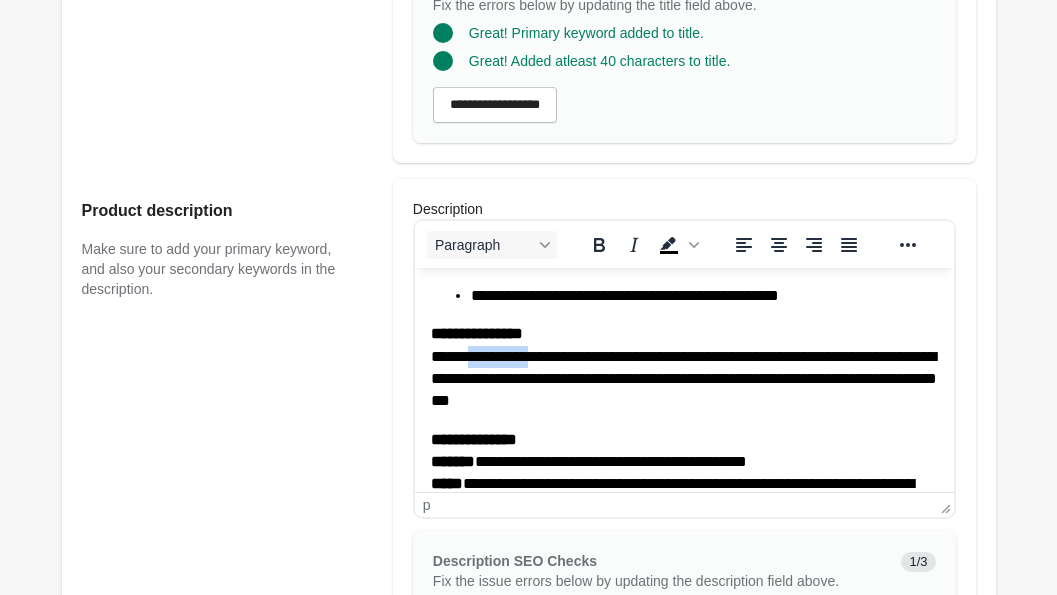drag, startPoint x: 558, startPoint y: 357, endPoint x: 483, endPoint y: 363, distance: 75.23962 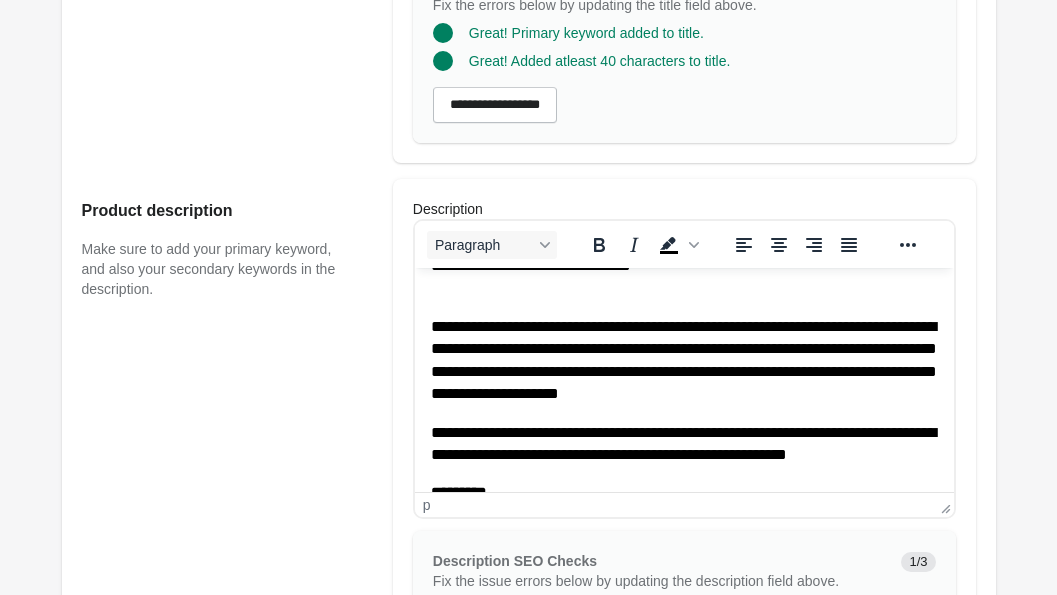 scroll, scrollTop: 0, scrollLeft: 0, axis: both 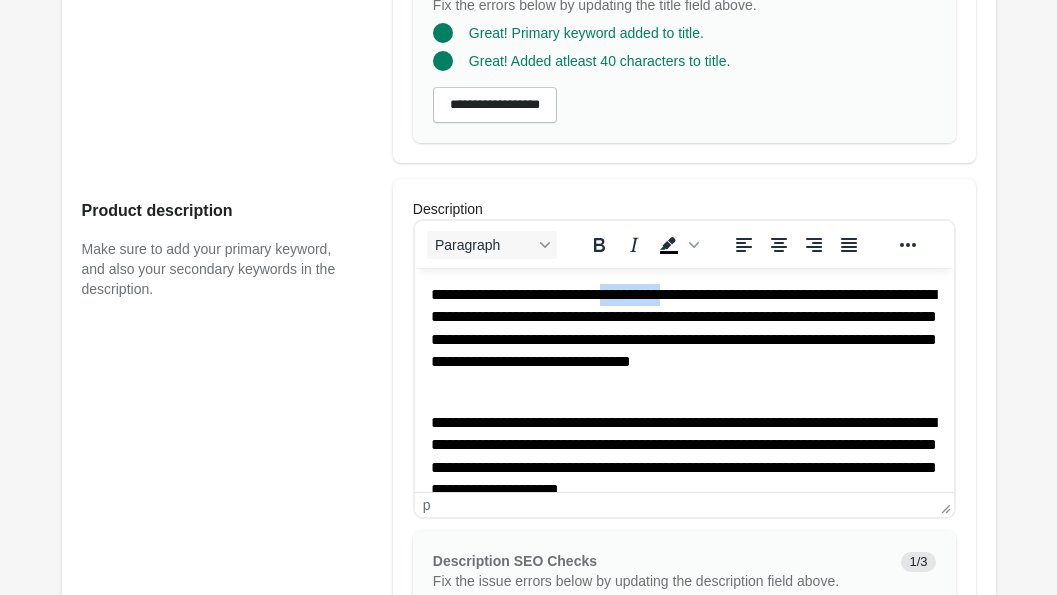 drag, startPoint x: 698, startPoint y: 297, endPoint x: 620, endPoint y: 298, distance: 78.00641 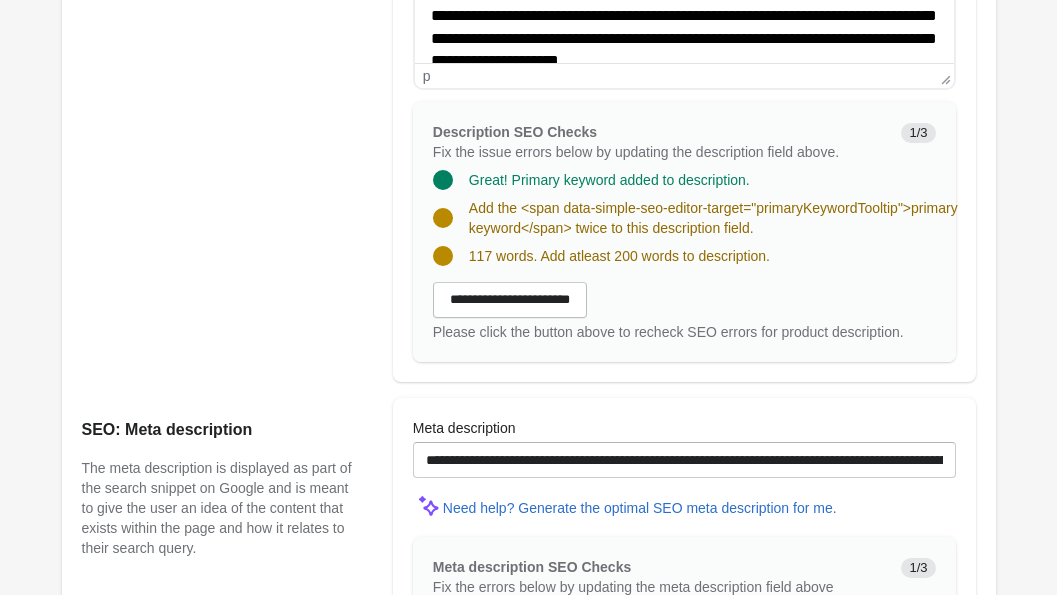 scroll, scrollTop: 1062, scrollLeft: 0, axis: vertical 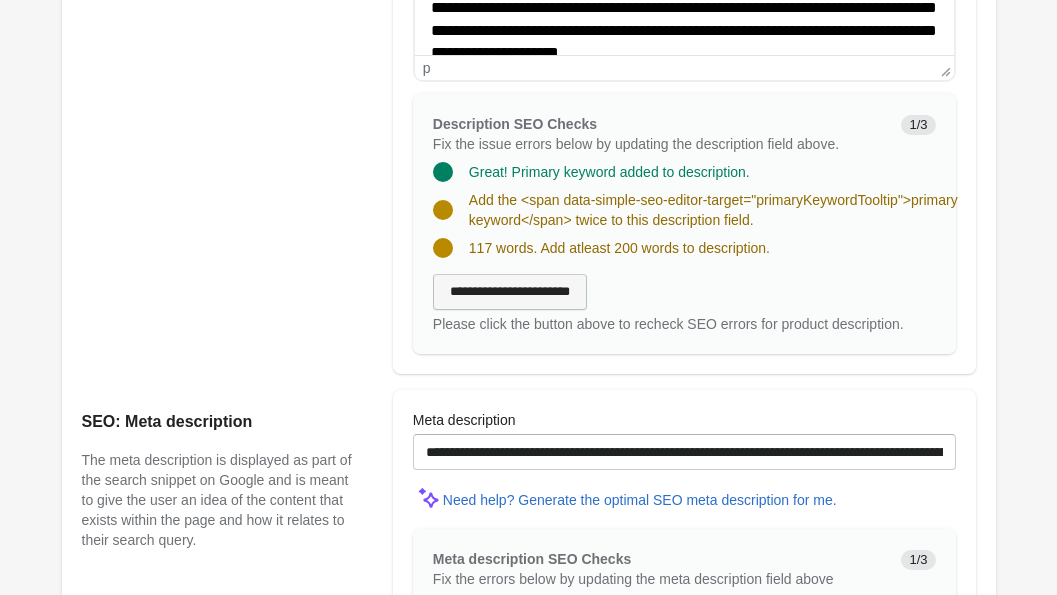 click on "**********" at bounding box center [510, 292] 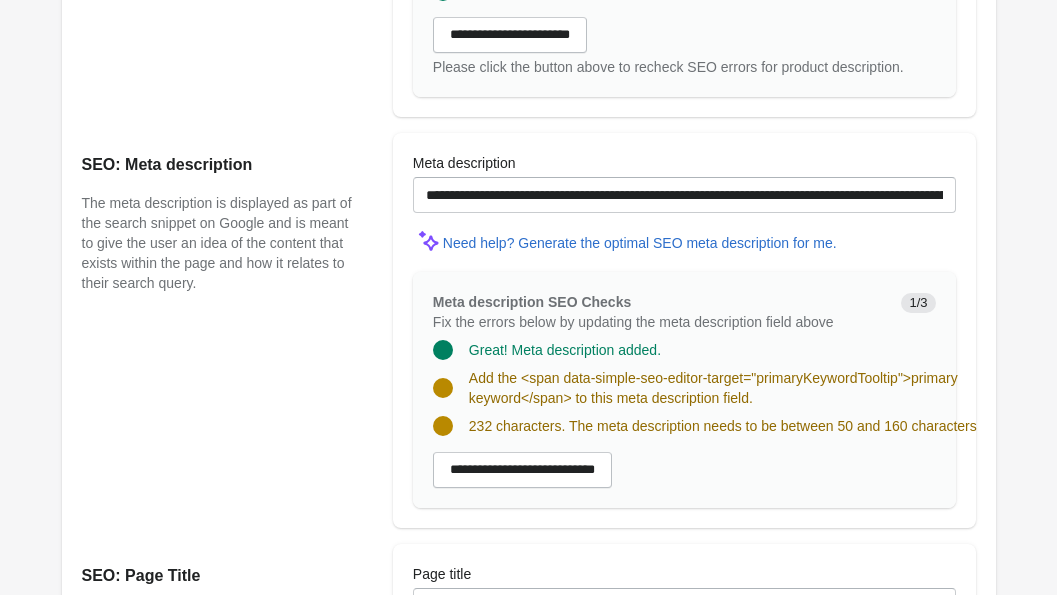 scroll, scrollTop: 1297, scrollLeft: 0, axis: vertical 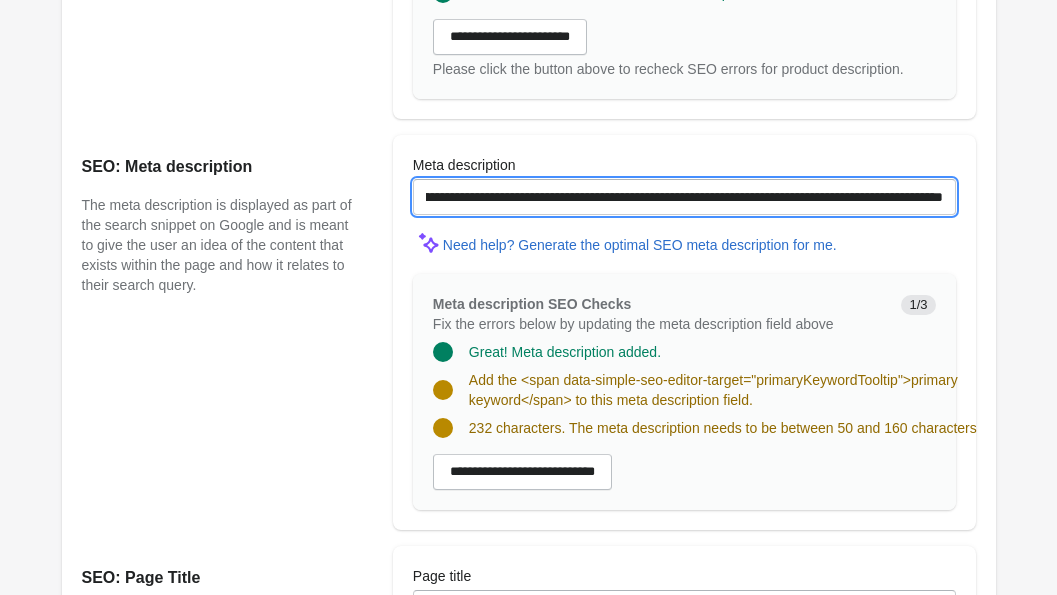 drag, startPoint x: 425, startPoint y: 215, endPoint x: 962, endPoint y: 207, distance: 537.0596 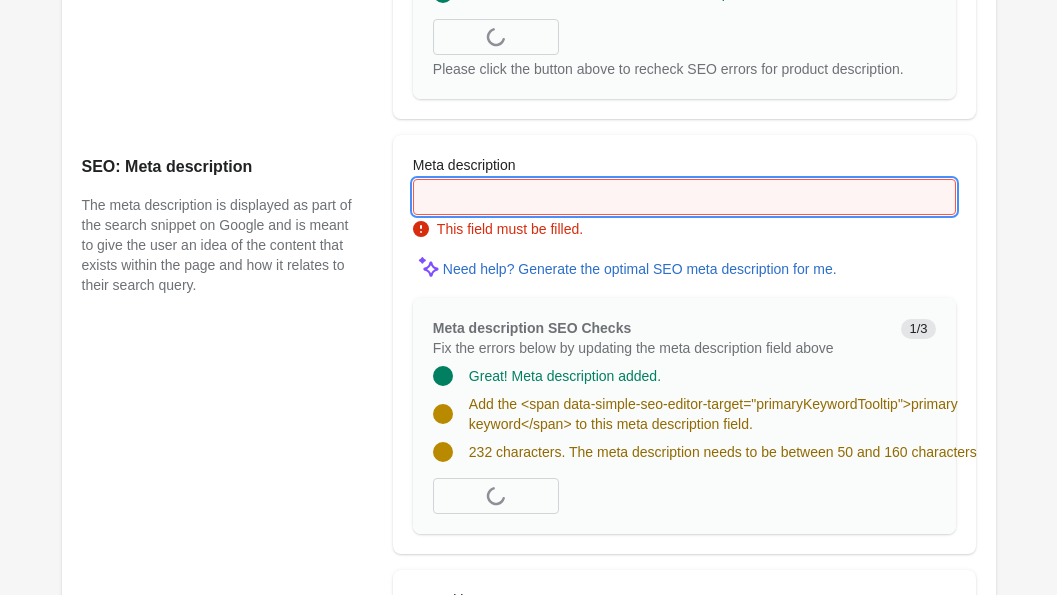 scroll, scrollTop: 0, scrollLeft: 0, axis: both 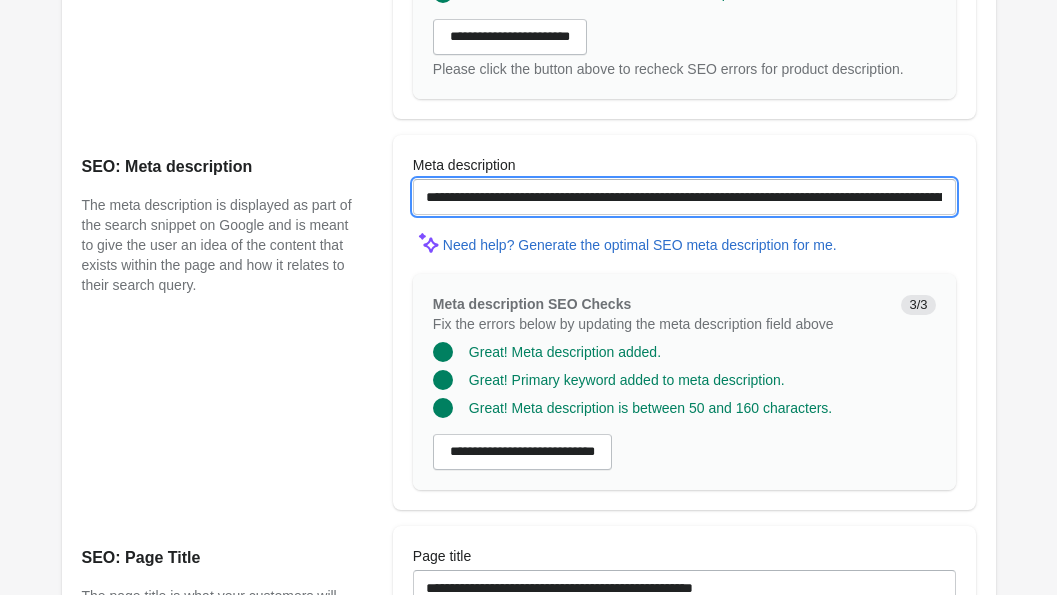 drag, startPoint x: 611, startPoint y: 210, endPoint x: 426, endPoint y: 204, distance: 185.09727 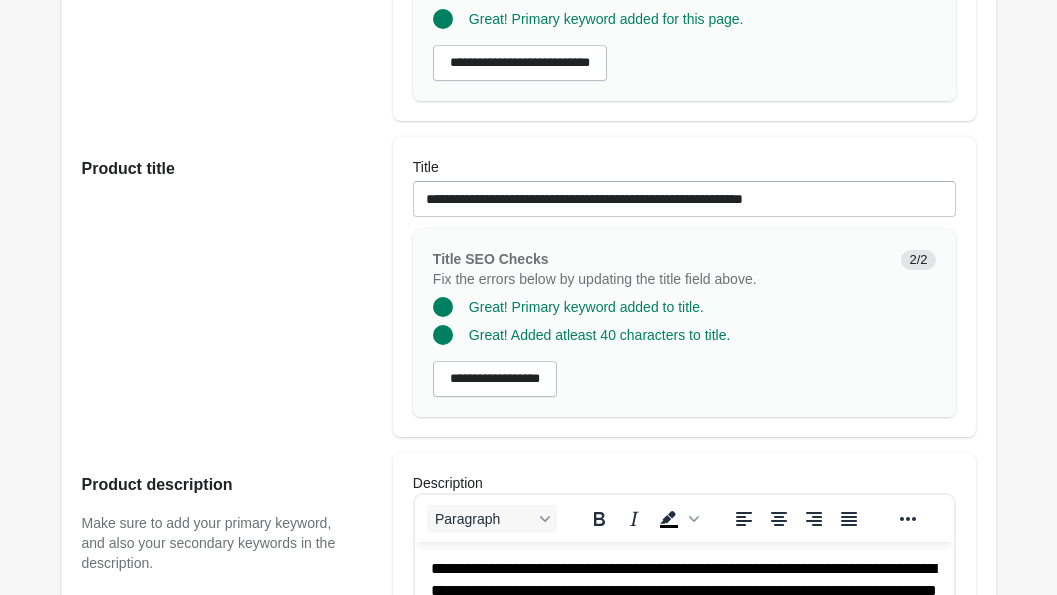 scroll, scrollTop: 350, scrollLeft: 0, axis: vertical 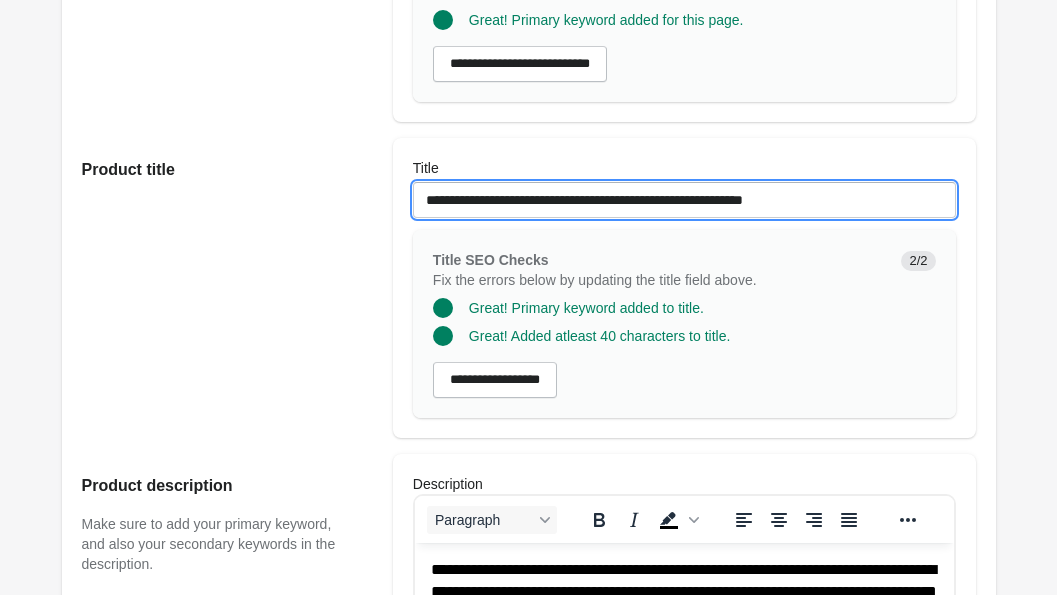 drag, startPoint x: 544, startPoint y: 222, endPoint x: 337, endPoint y: 213, distance: 207.19556 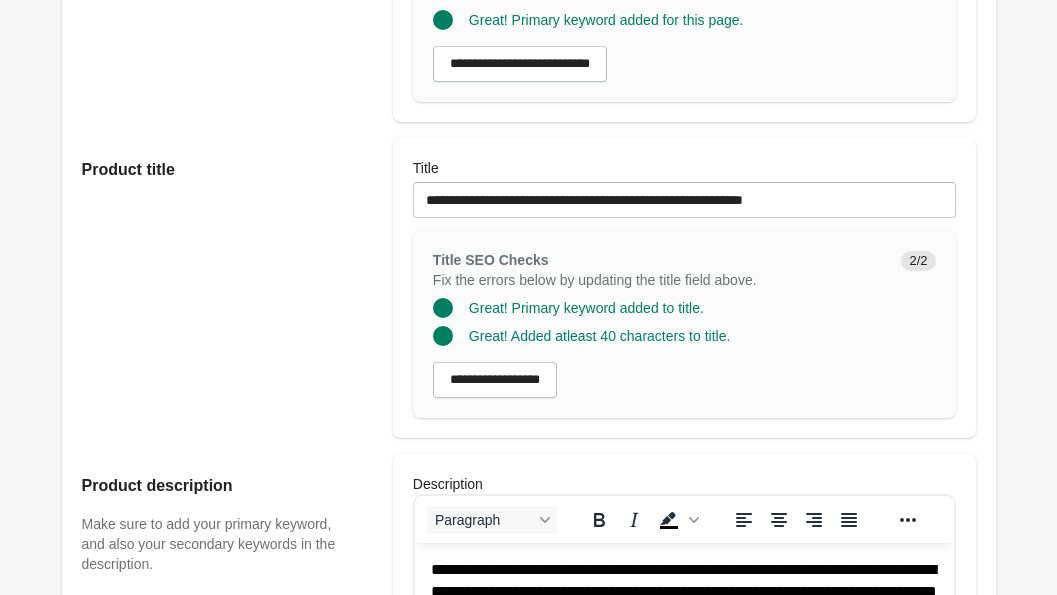 click on "Product title" at bounding box center (227, 288) 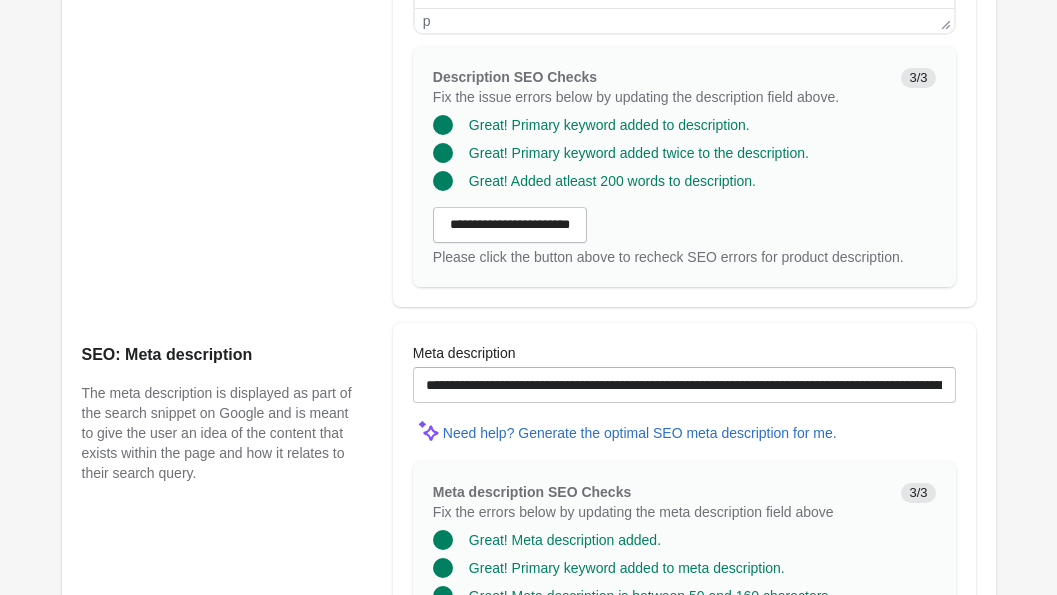 scroll, scrollTop: 1125, scrollLeft: 0, axis: vertical 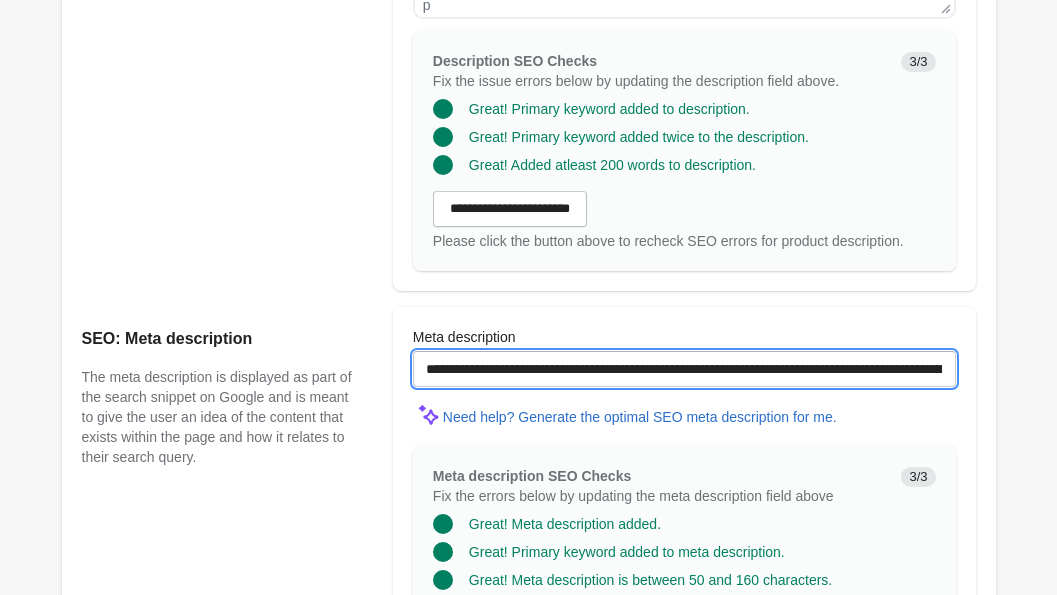 click on "**********" at bounding box center (684, 369) 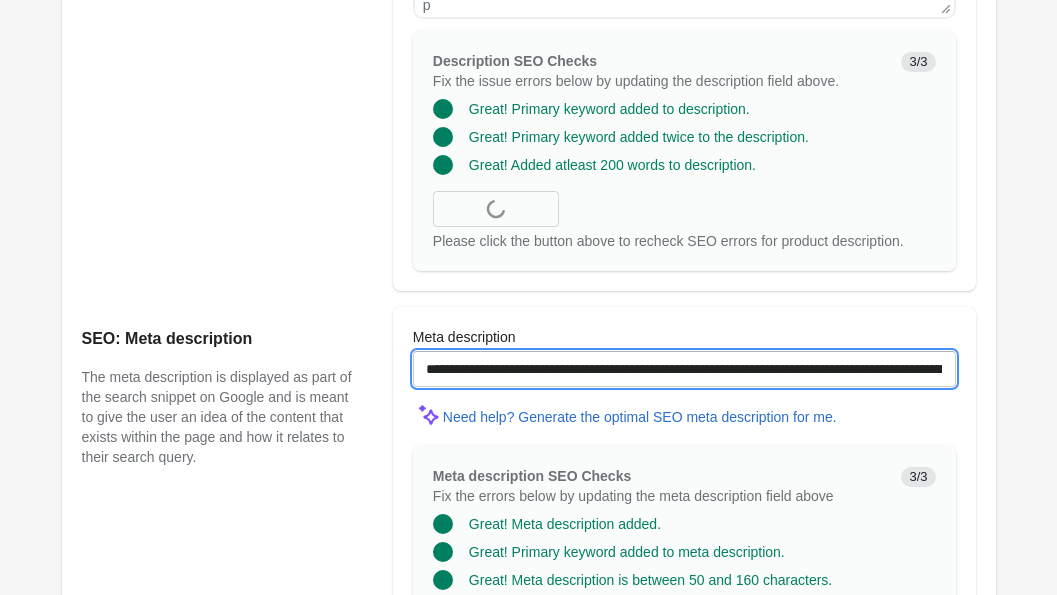 paste on "**********" 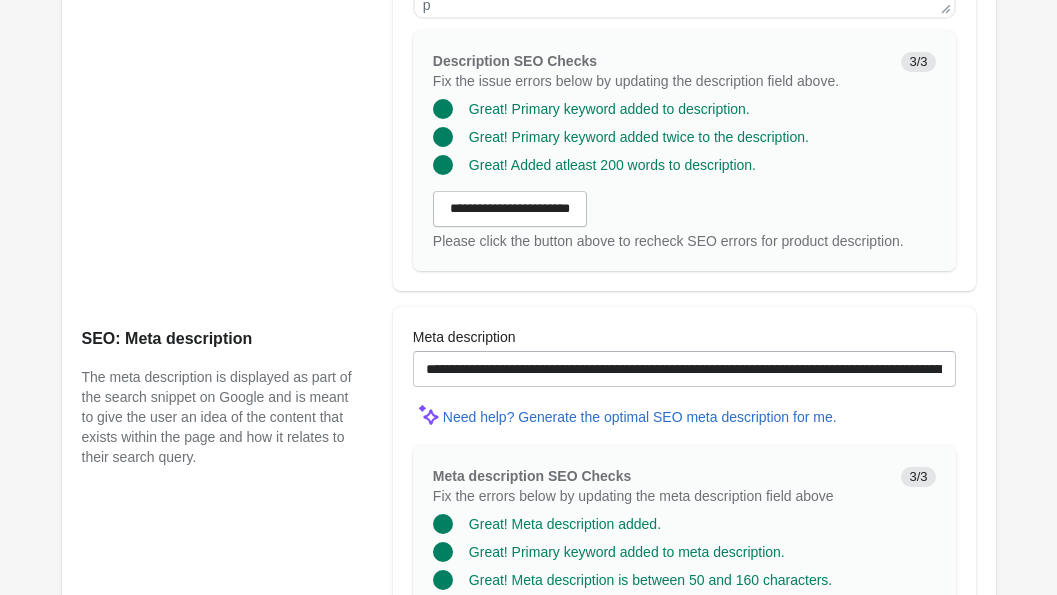 click on "**********" at bounding box center (519, 486) 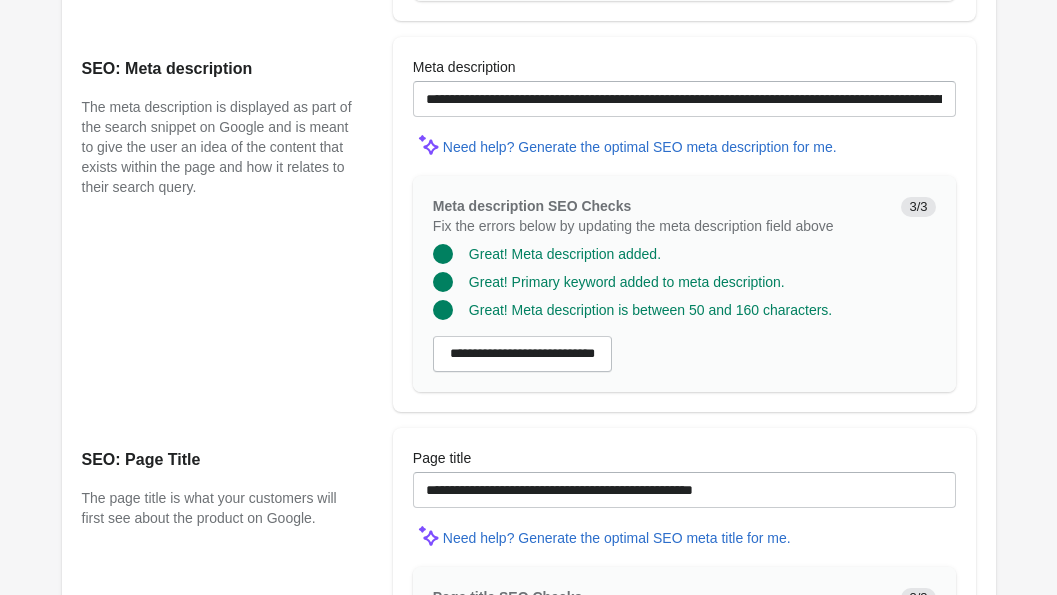 scroll, scrollTop: 1743, scrollLeft: 0, axis: vertical 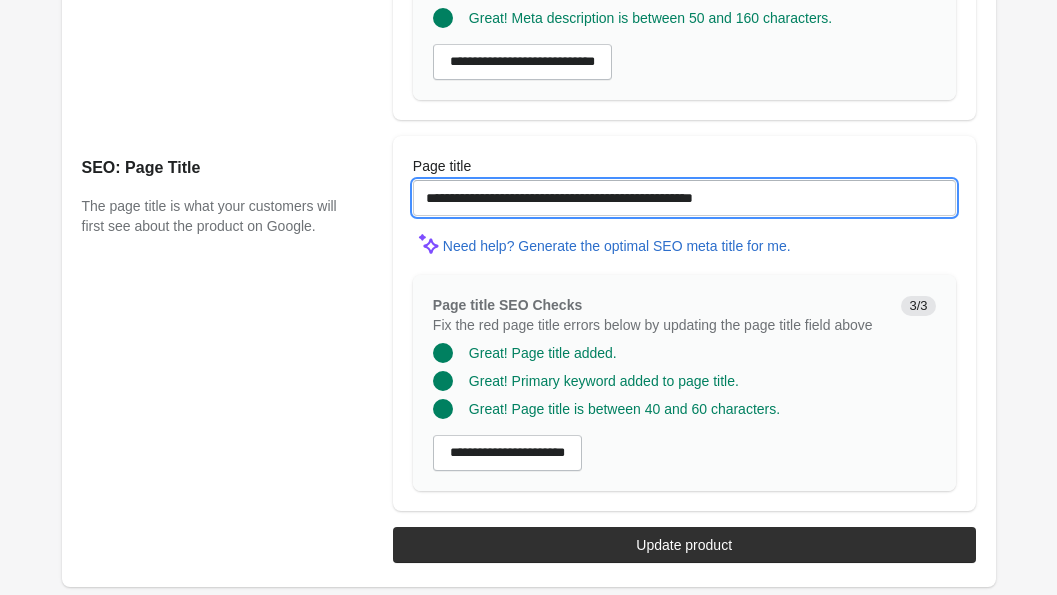 drag, startPoint x: 606, startPoint y: 165, endPoint x: 545, endPoint y: 172, distance: 61.400326 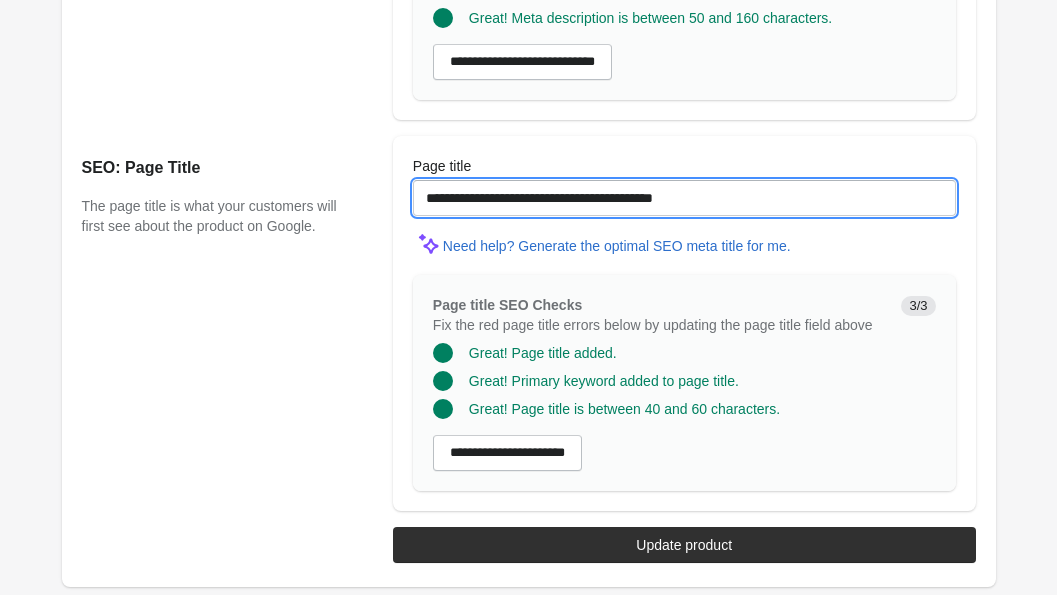 click on "**********" at bounding box center (684, 198) 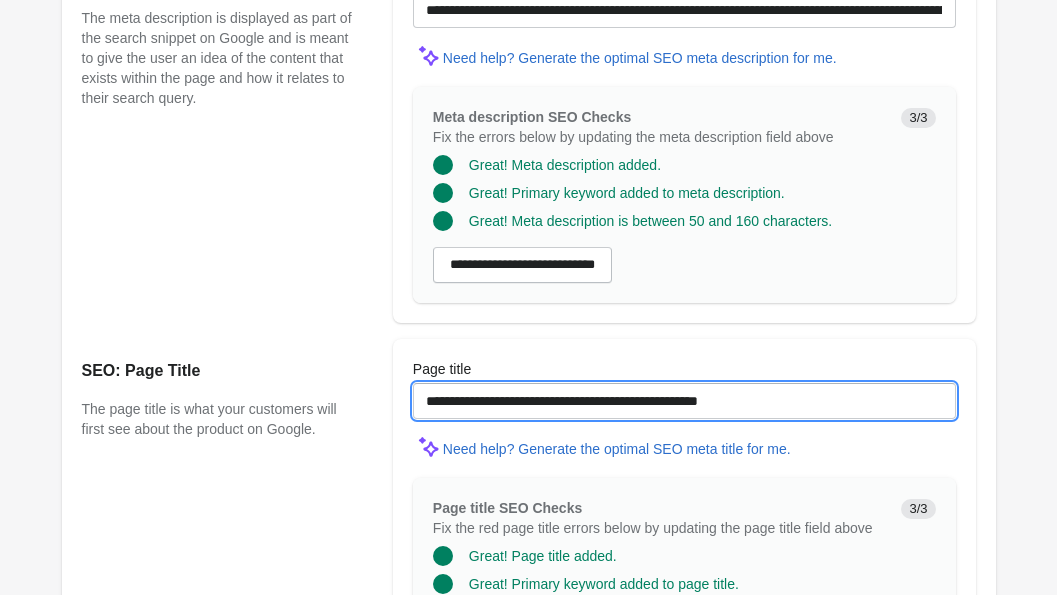 scroll, scrollTop: 1743, scrollLeft: 0, axis: vertical 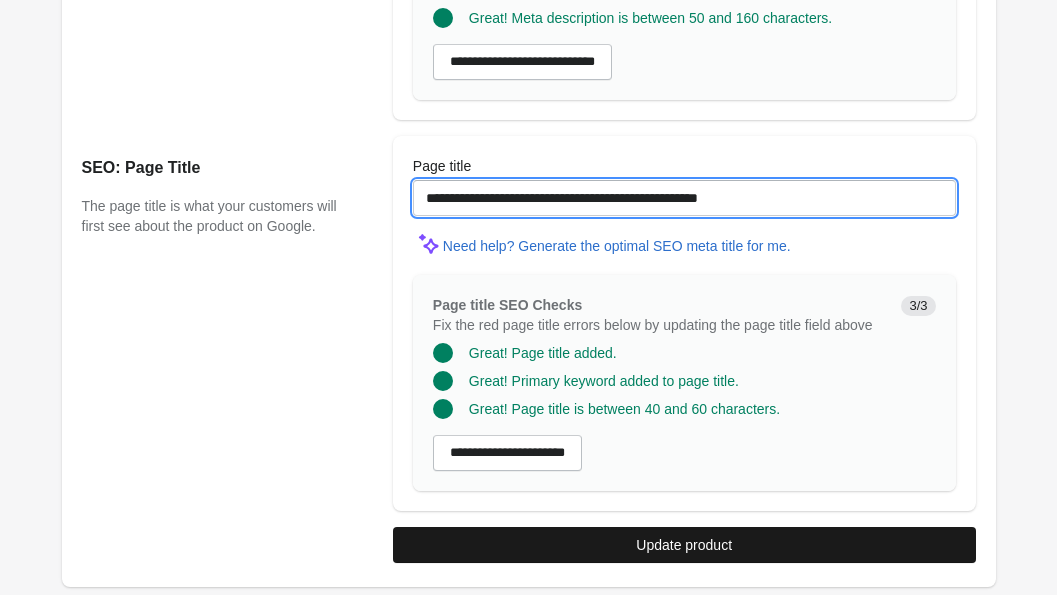 type on "**********" 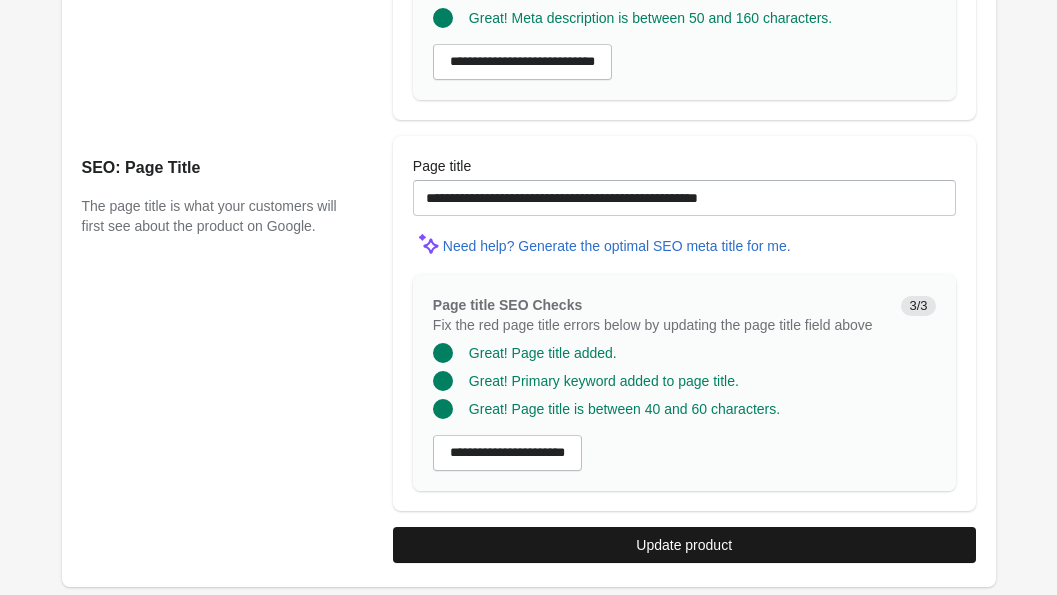 click on "Update product" at bounding box center (684, 545) 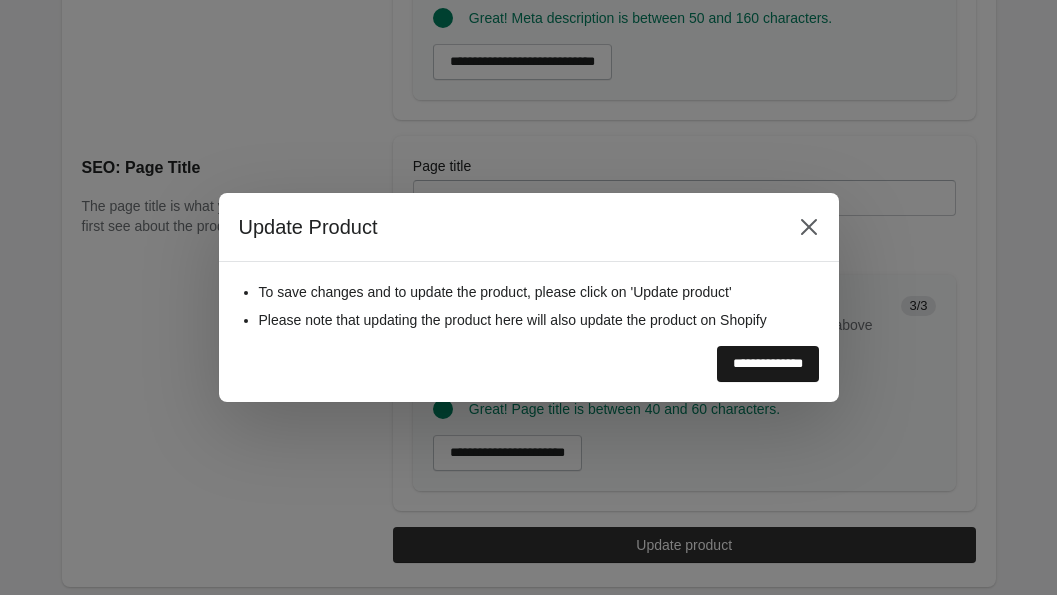 click on "**********" at bounding box center (768, 364) 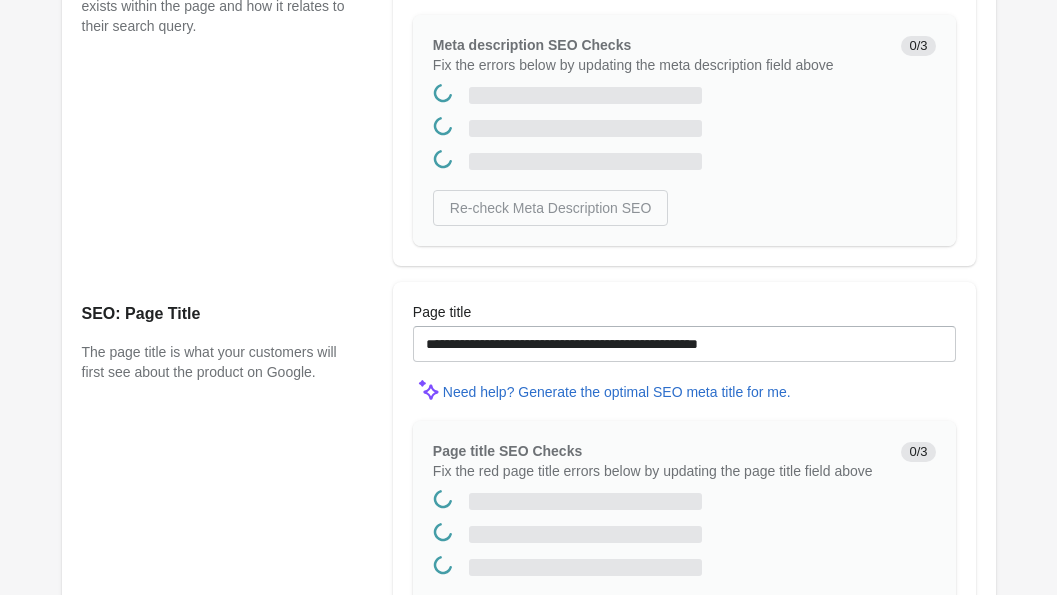 scroll, scrollTop: 0, scrollLeft: 0, axis: both 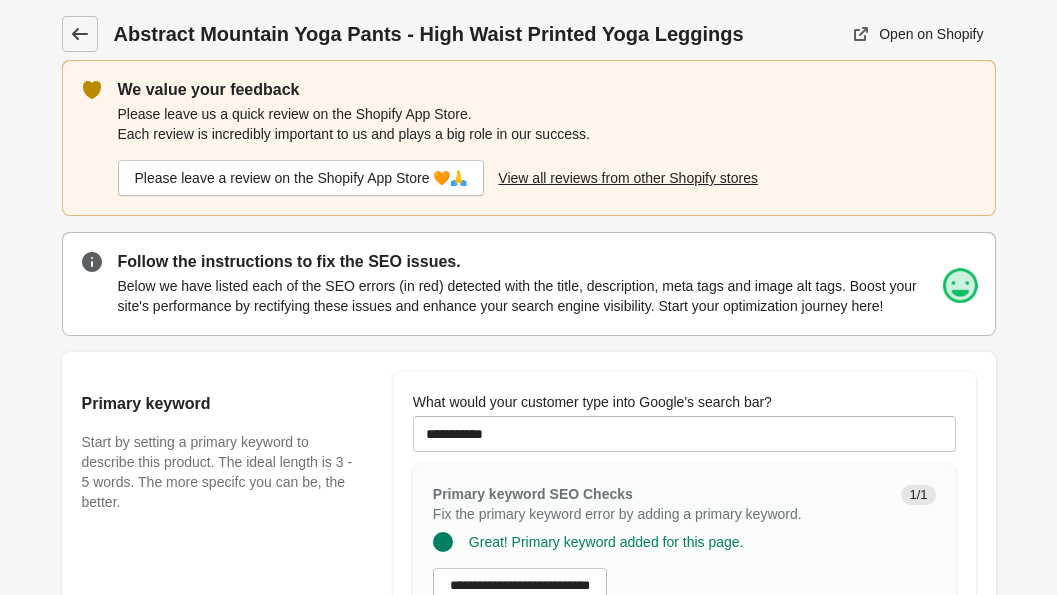 click 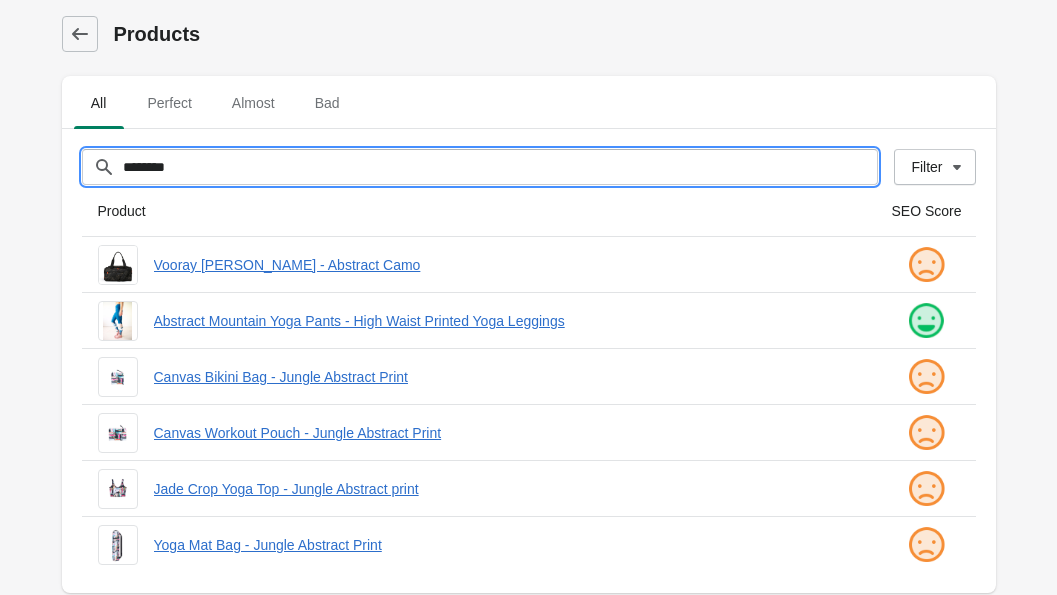 drag, startPoint x: 301, startPoint y: 163, endPoint x: 17, endPoint y: 162, distance: 284.00177 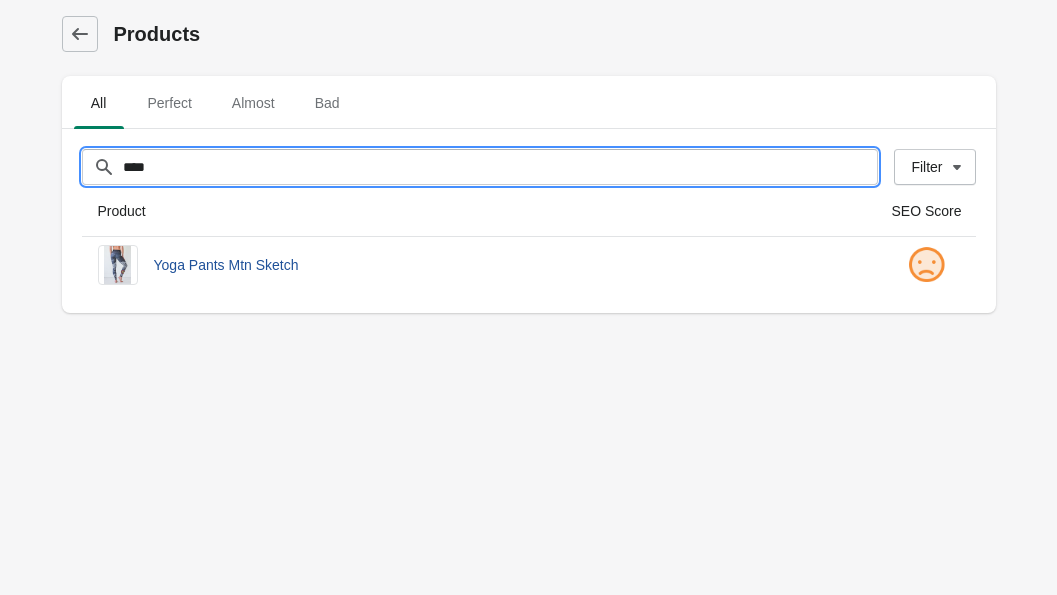 type on "****" 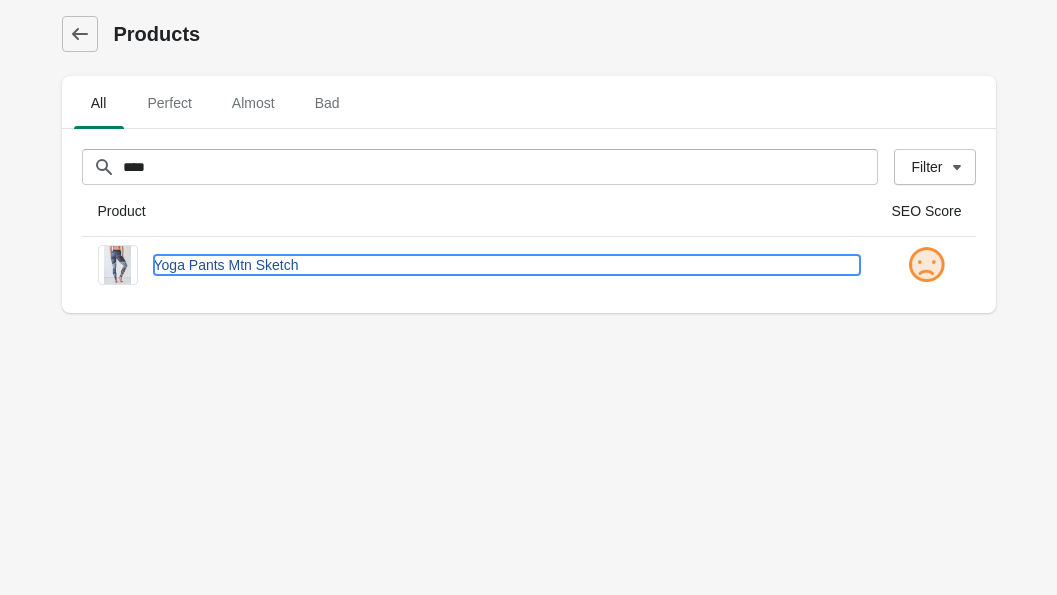 click on "Yoga Pants Mtn Sketch" at bounding box center [507, 265] 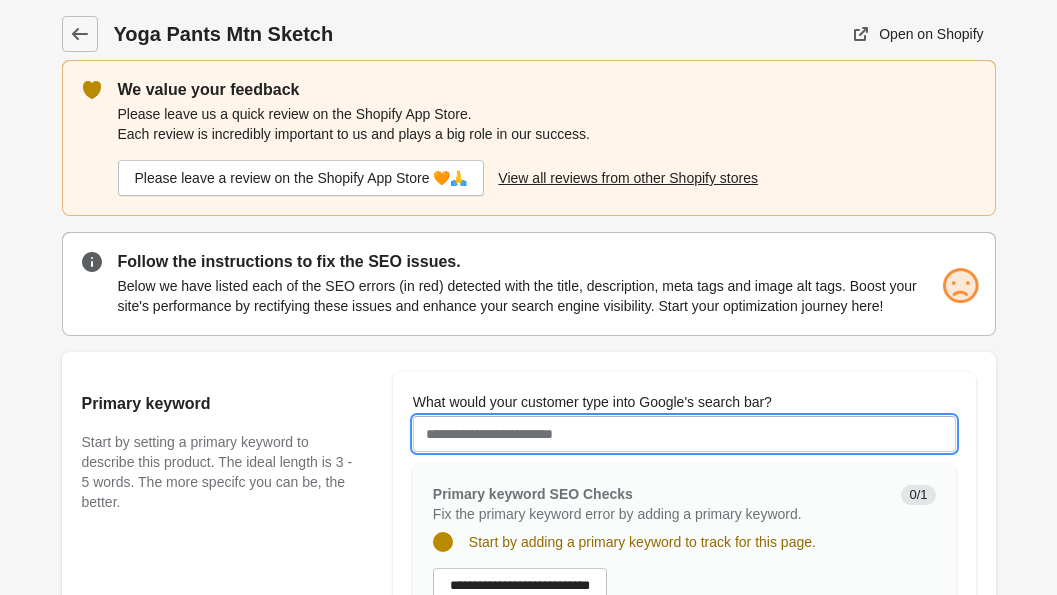 click on "What would your customer type into Google's search bar?" at bounding box center (684, 434) 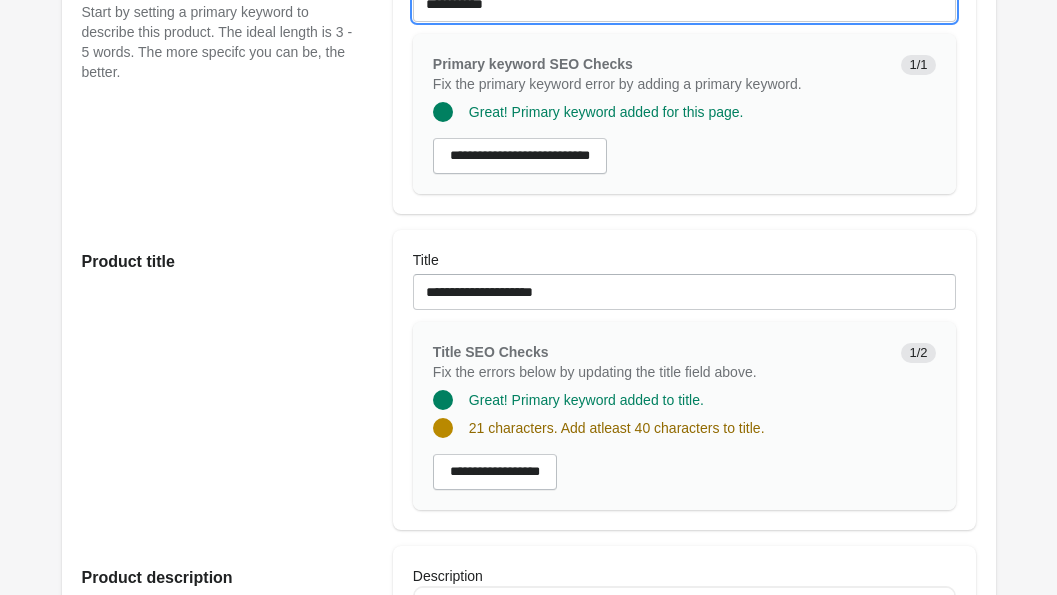 scroll, scrollTop: 481, scrollLeft: 0, axis: vertical 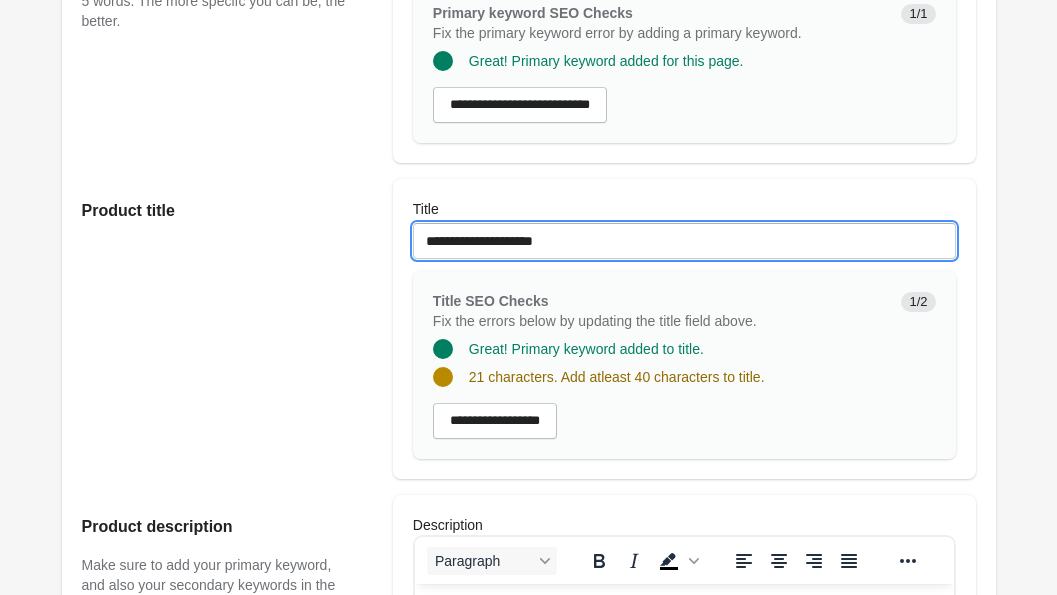 click on "**********" at bounding box center (684, 241) 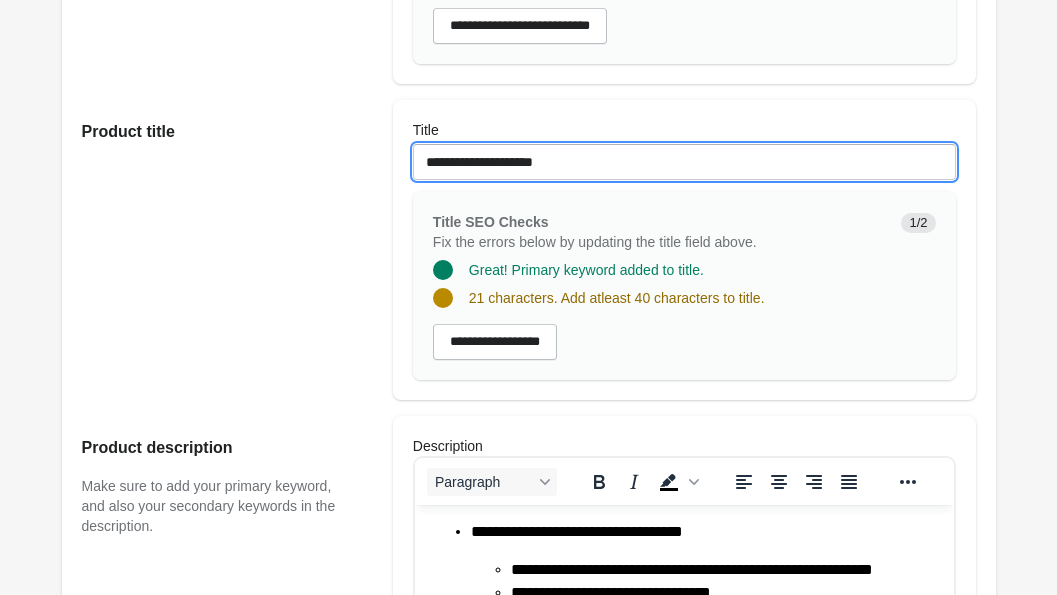 scroll, scrollTop: 597, scrollLeft: 0, axis: vertical 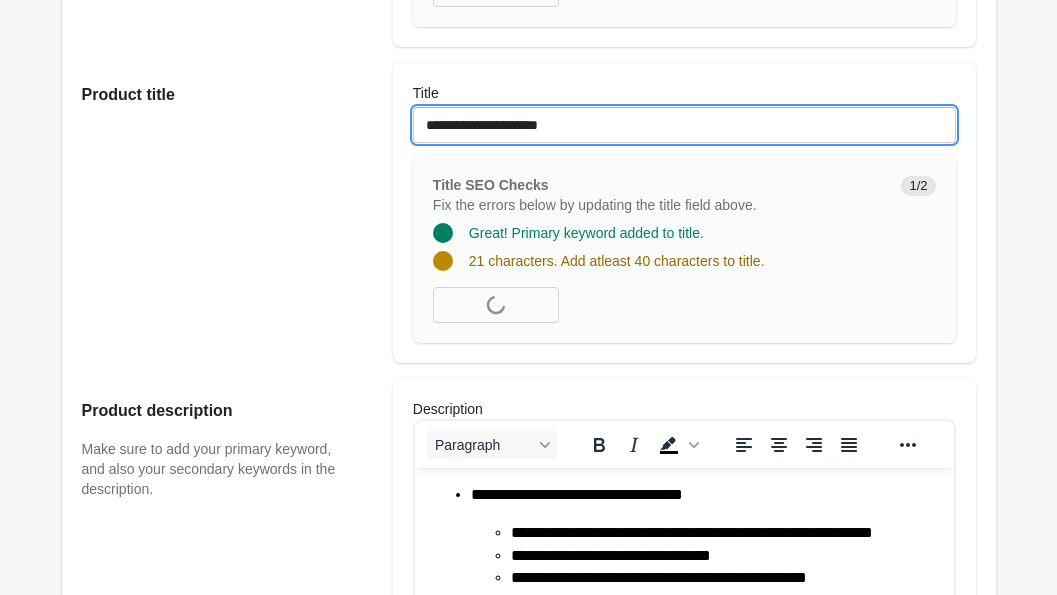 paste on "**********" 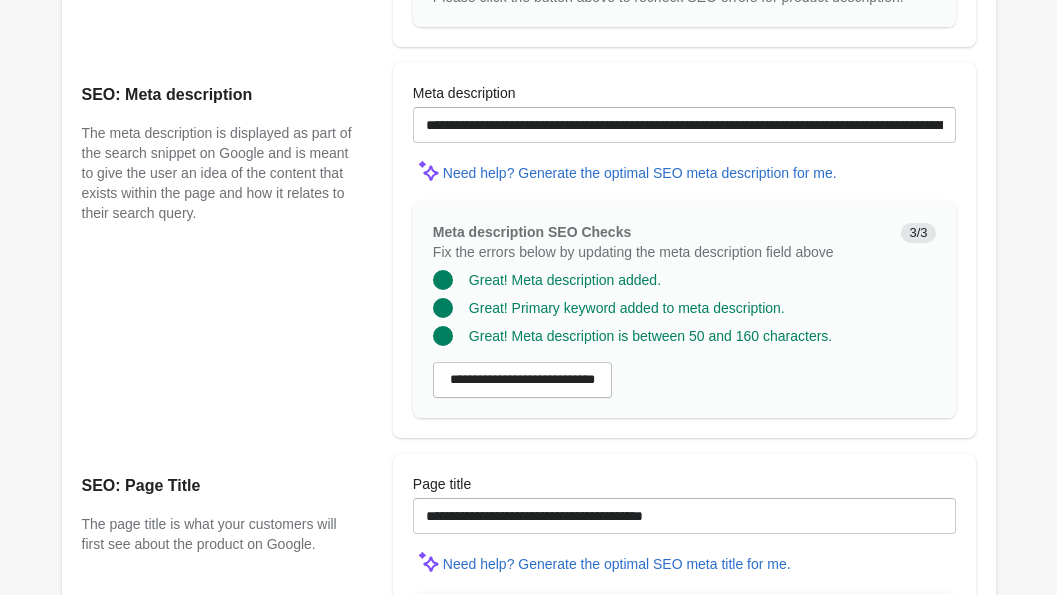scroll, scrollTop: 1955, scrollLeft: 0, axis: vertical 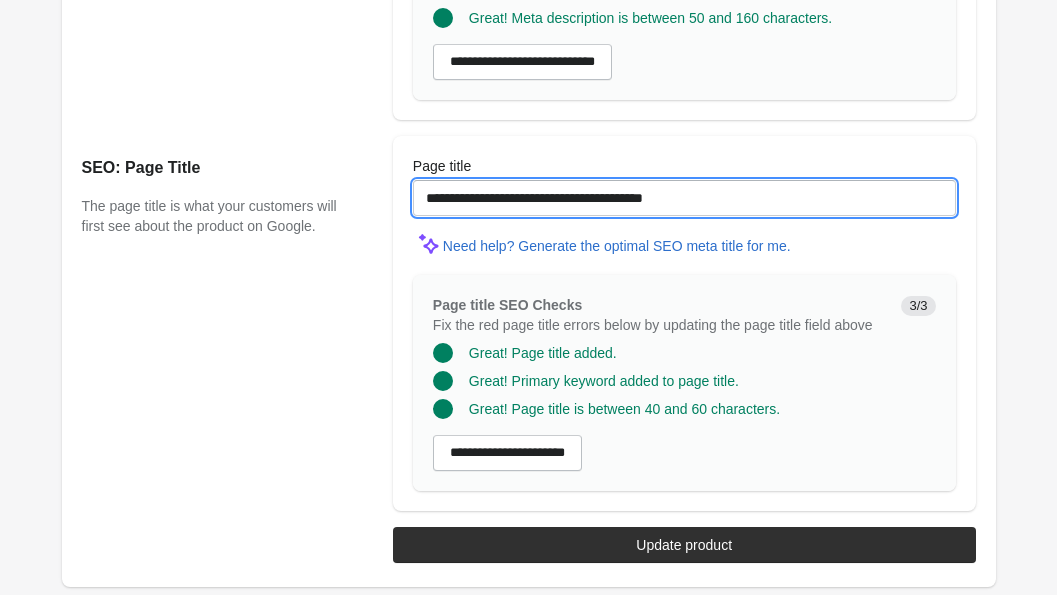 drag, startPoint x: 603, startPoint y: 168, endPoint x: 549, endPoint y: 165, distance: 54.08327 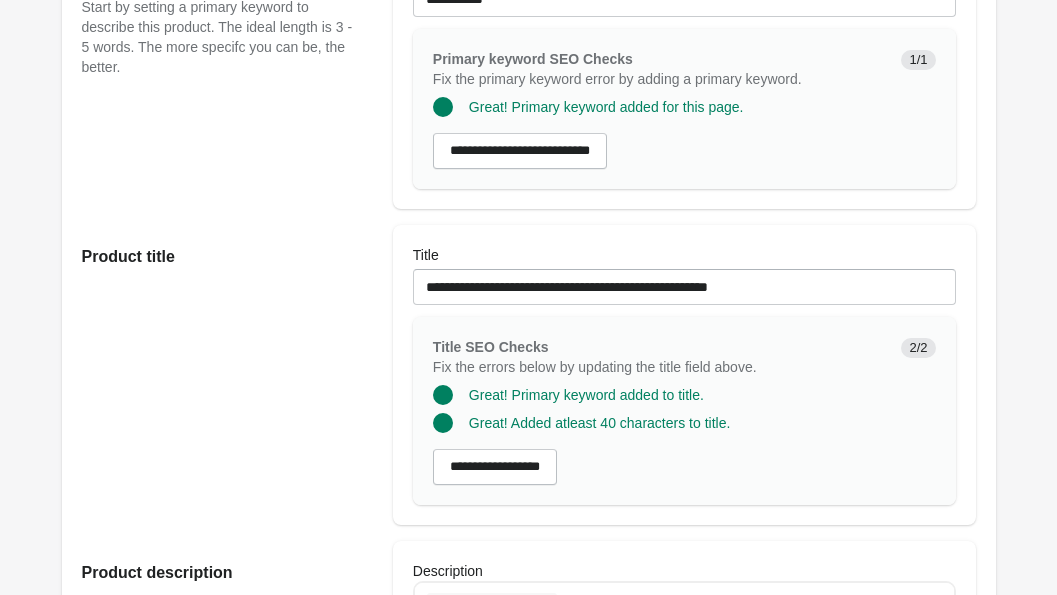 scroll, scrollTop: 452, scrollLeft: 0, axis: vertical 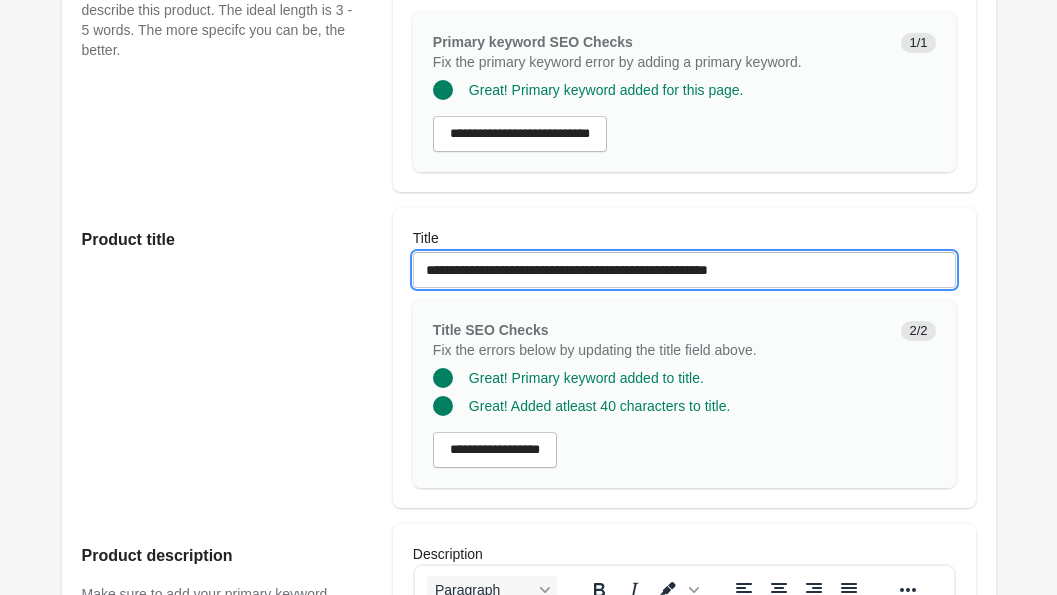 drag, startPoint x: 525, startPoint y: 295, endPoint x: 493, endPoint y: 293, distance: 32.06244 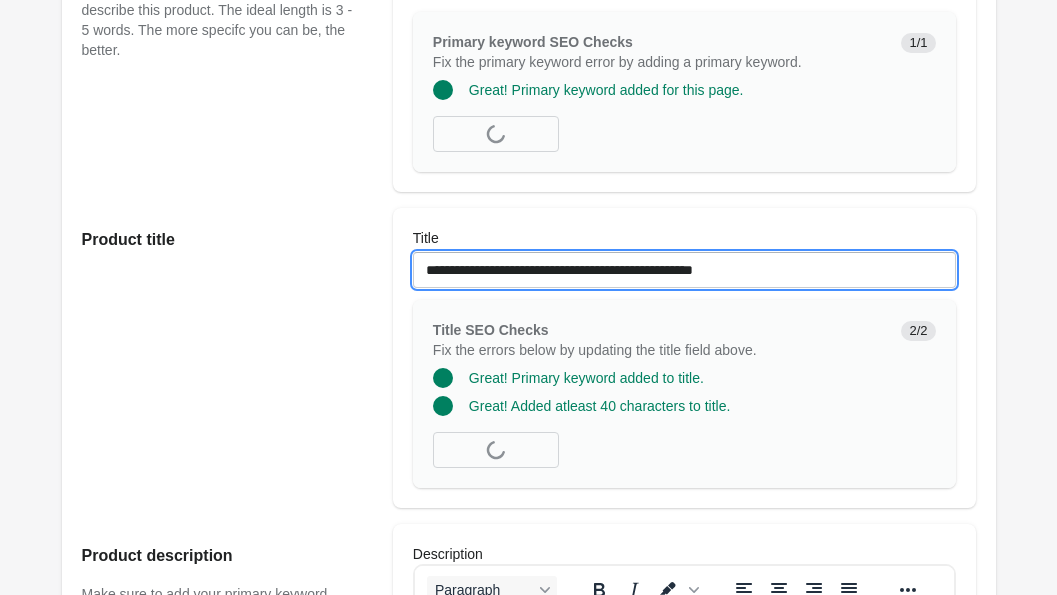 paste on "********" 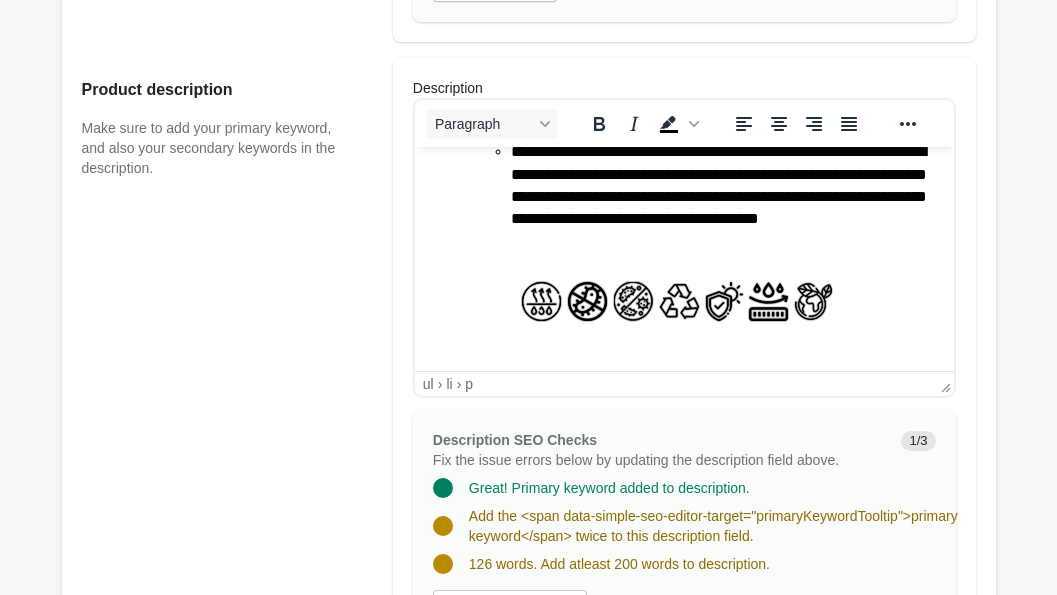 scroll, scrollTop: 925, scrollLeft: 0, axis: vertical 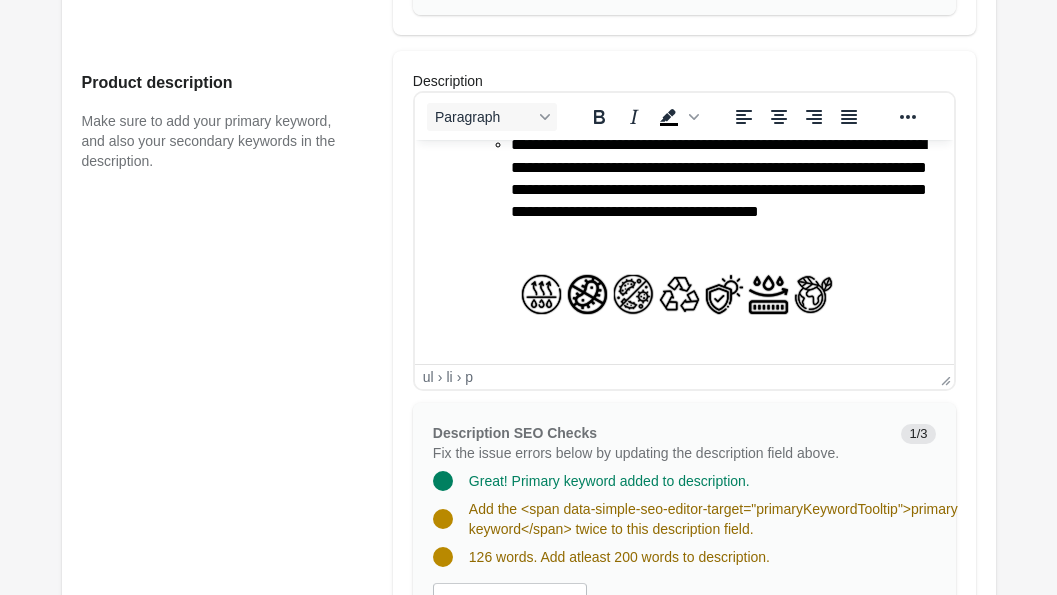 type on "**********" 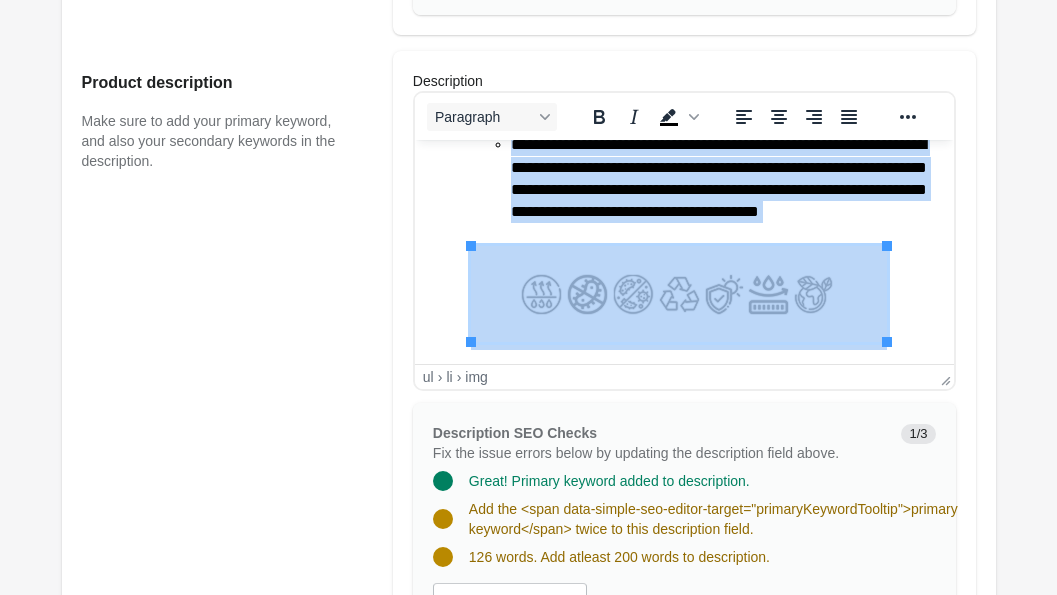 type 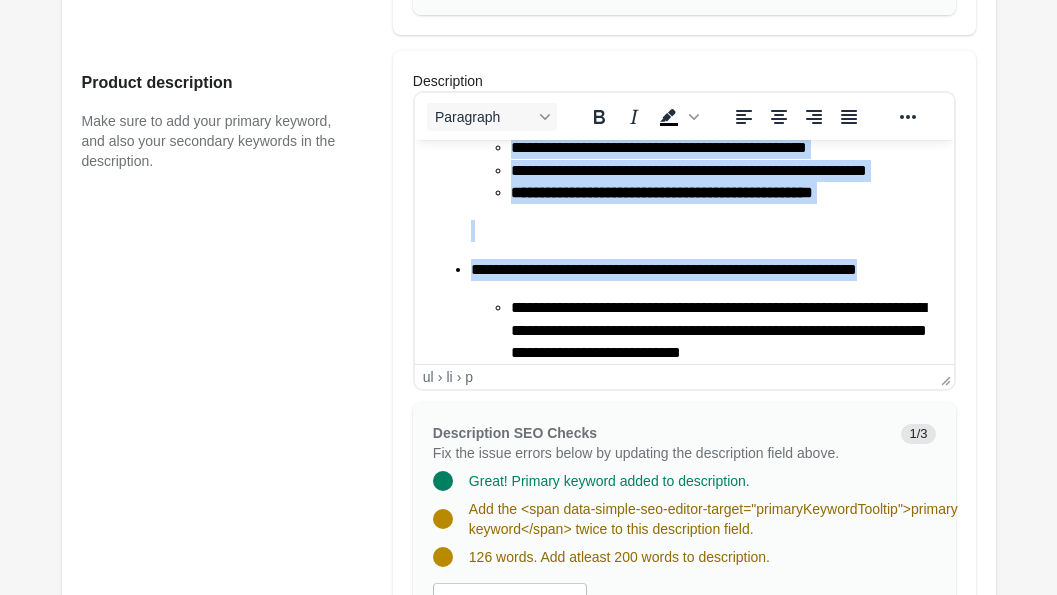 scroll, scrollTop: 0, scrollLeft: 0, axis: both 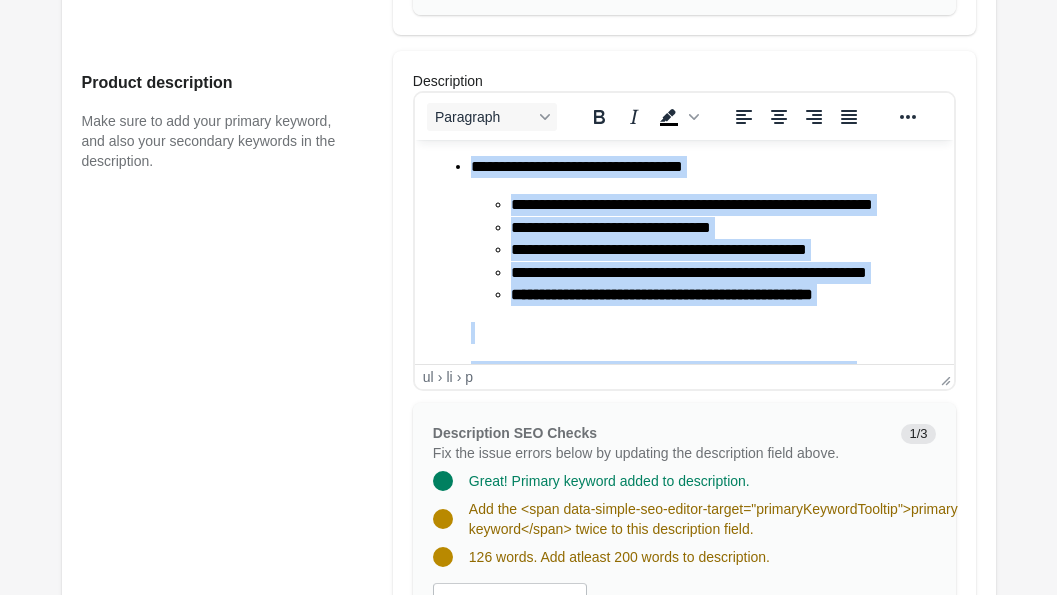 drag, startPoint x: 763, startPoint y: 337, endPoint x: 453, endPoint y: 61, distance: 415.06143 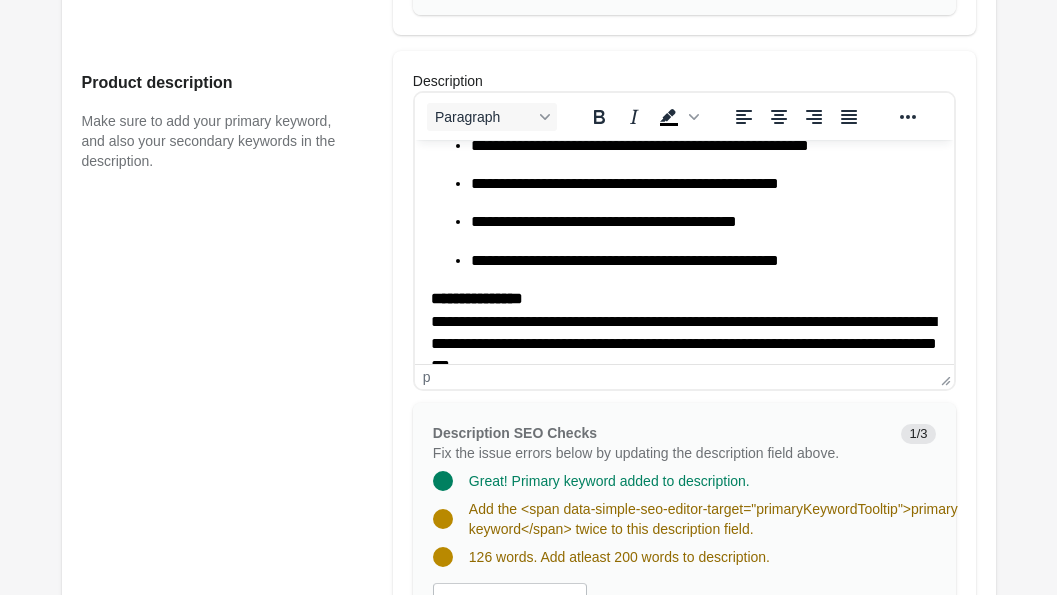 scroll, scrollTop: 423, scrollLeft: 0, axis: vertical 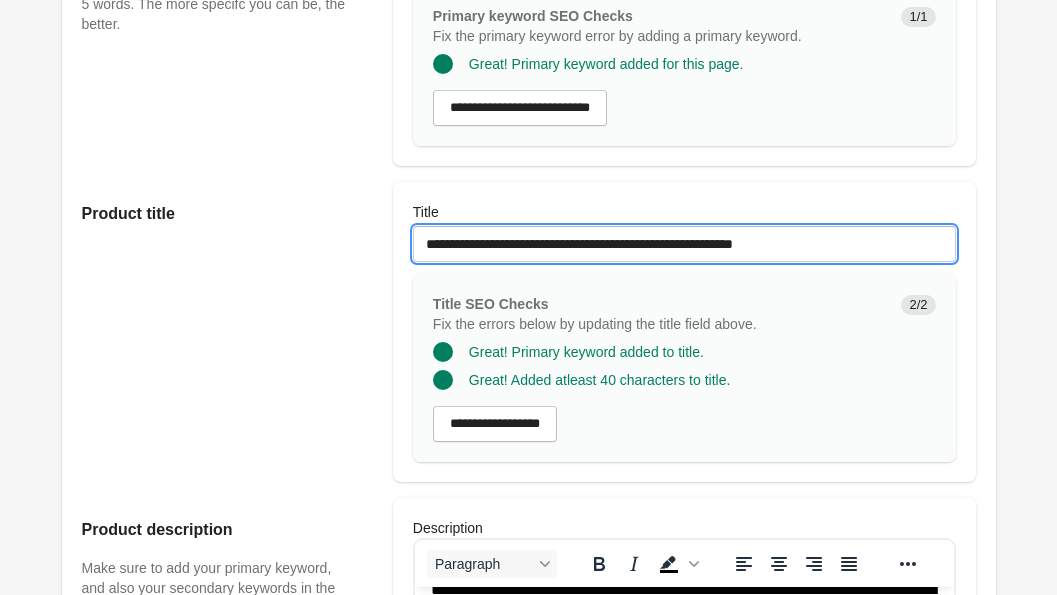 drag, startPoint x: 499, startPoint y: 264, endPoint x: 399, endPoint y: 264, distance: 100 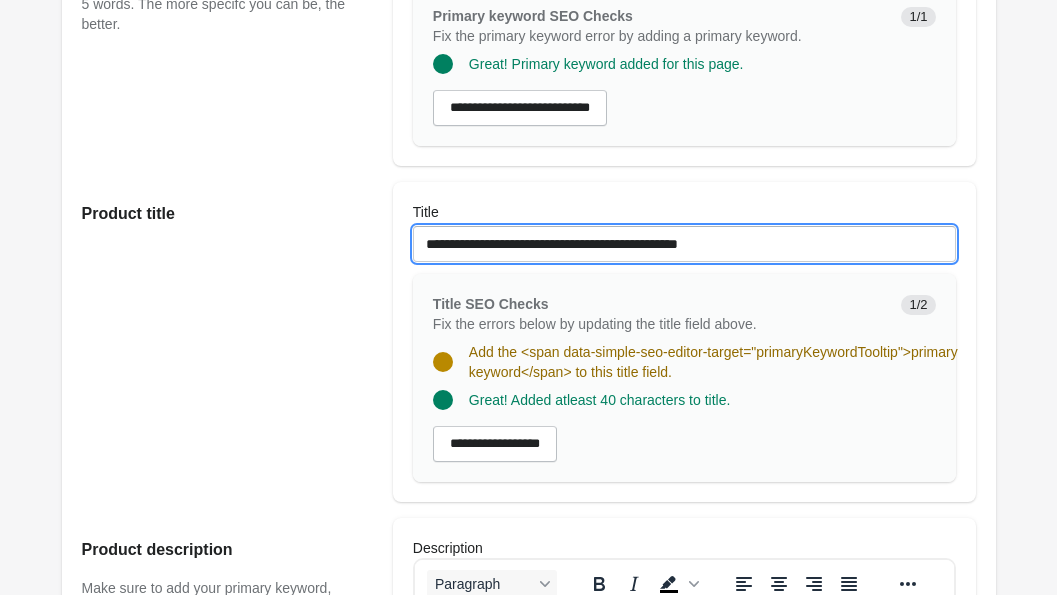 click on "**********" at bounding box center (684, 244) 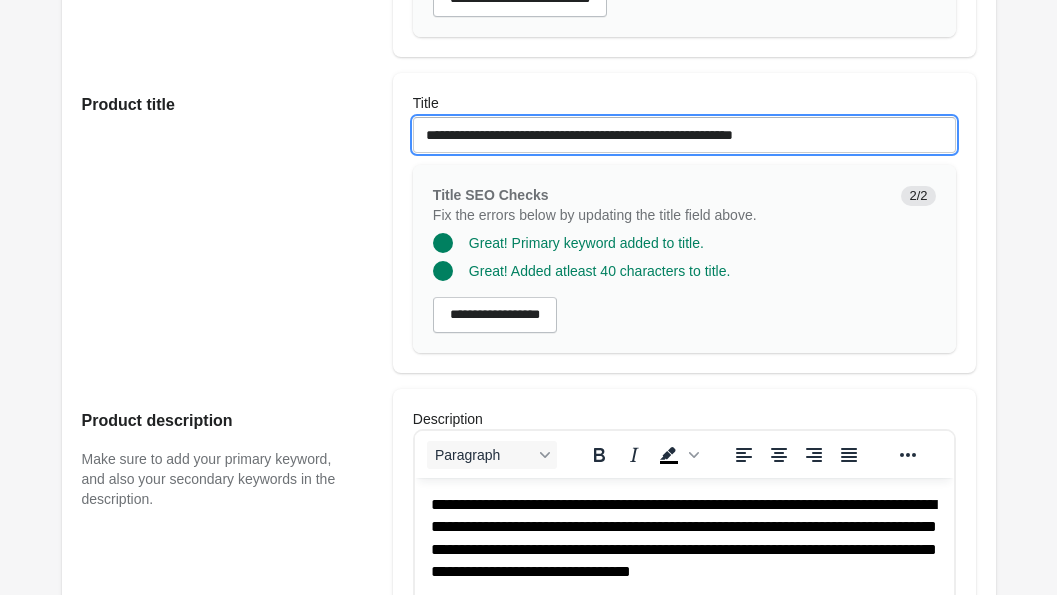 scroll, scrollTop: 565, scrollLeft: 0, axis: vertical 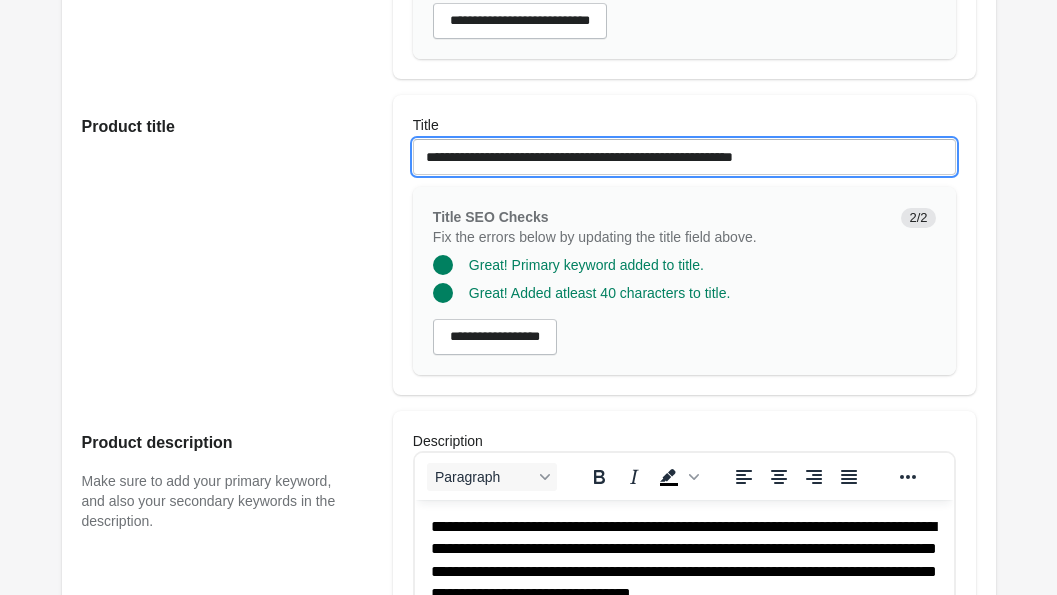 drag, startPoint x: 533, startPoint y: 177, endPoint x: 380, endPoint y: 164, distance: 153.5513 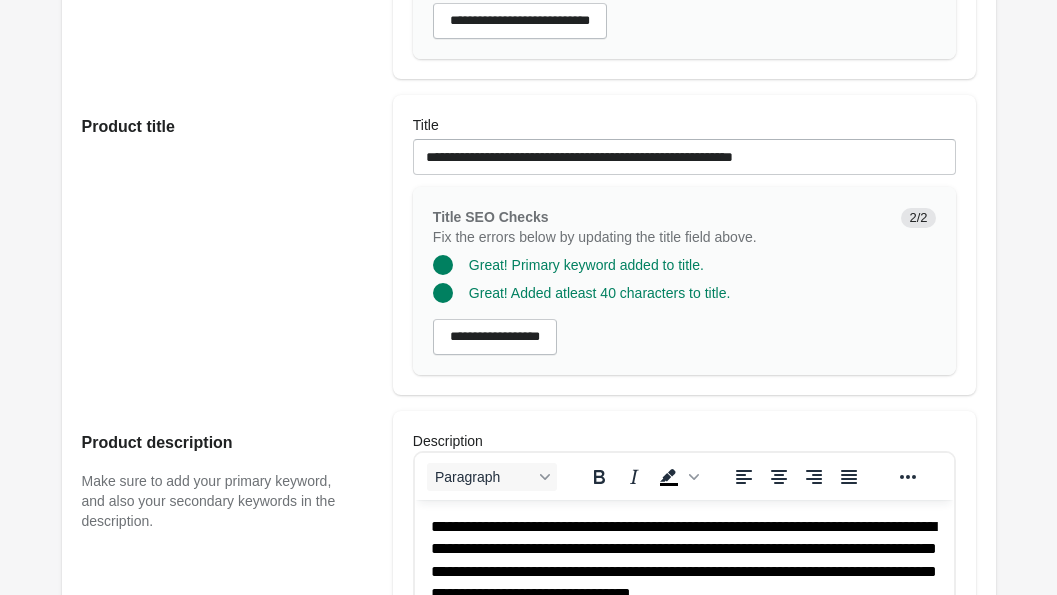 click on "**********" at bounding box center (519, 237) 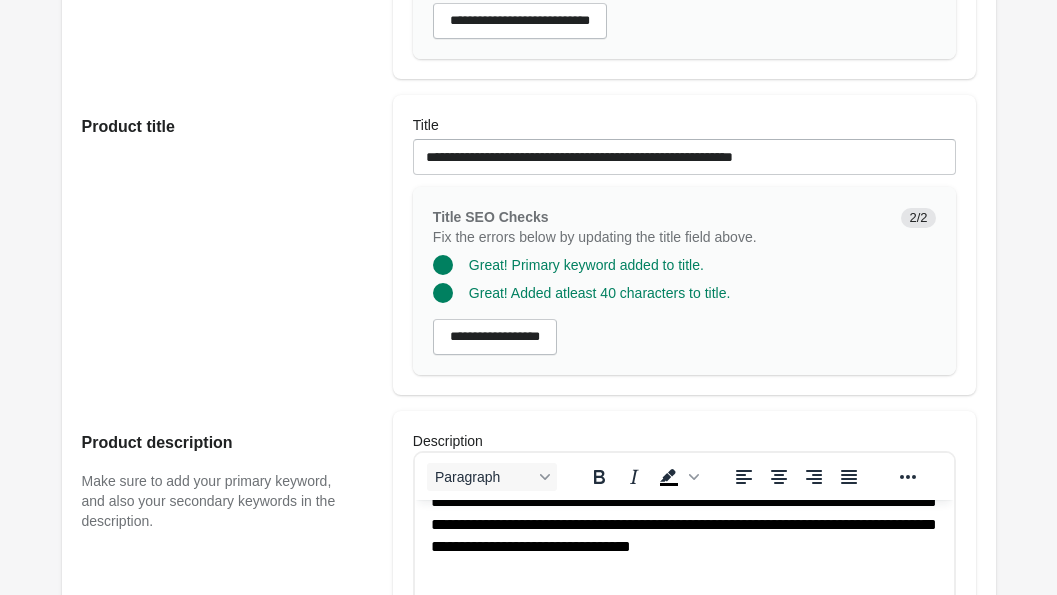 scroll, scrollTop: 0, scrollLeft: 0, axis: both 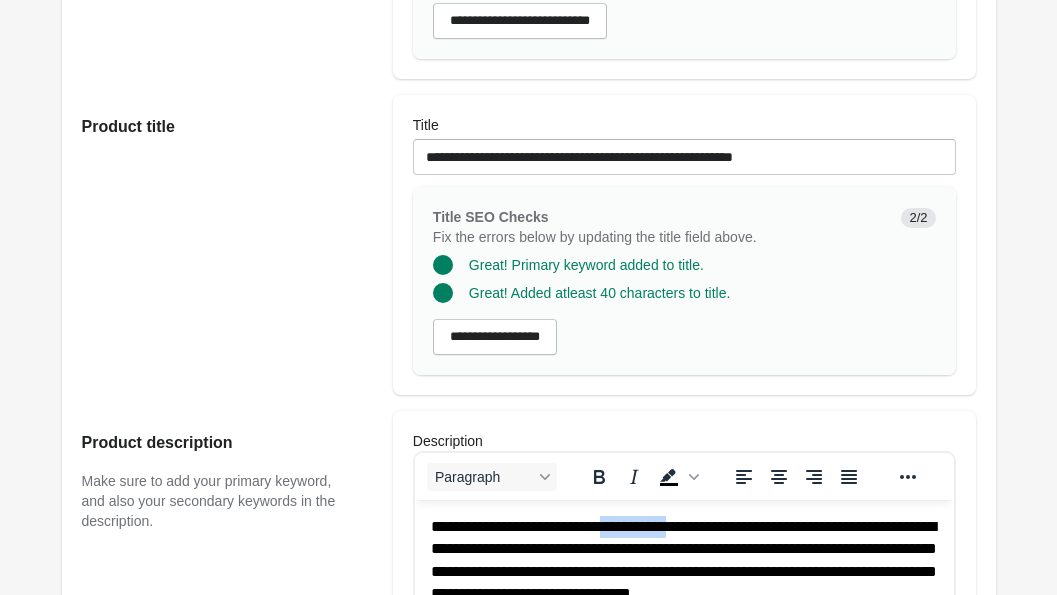 drag, startPoint x: 701, startPoint y: 533, endPoint x: 619, endPoint y: 528, distance: 82.1523 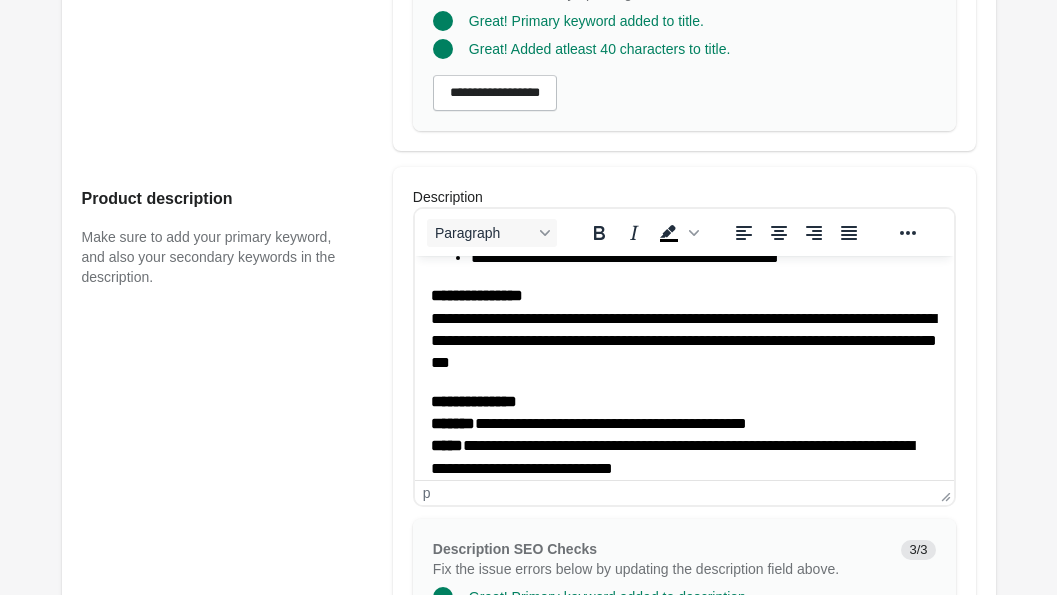 scroll, scrollTop: 515, scrollLeft: 0, axis: vertical 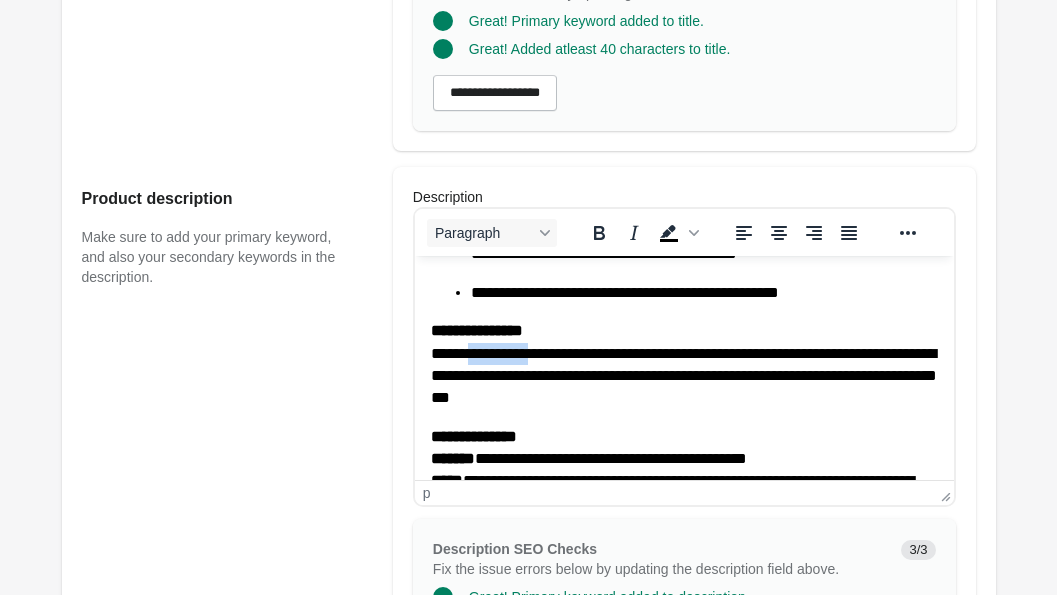 drag, startPoint x: 559, startPoint y: 354, endPoint x: 483, endPoint y: 351, distance: 76.05919 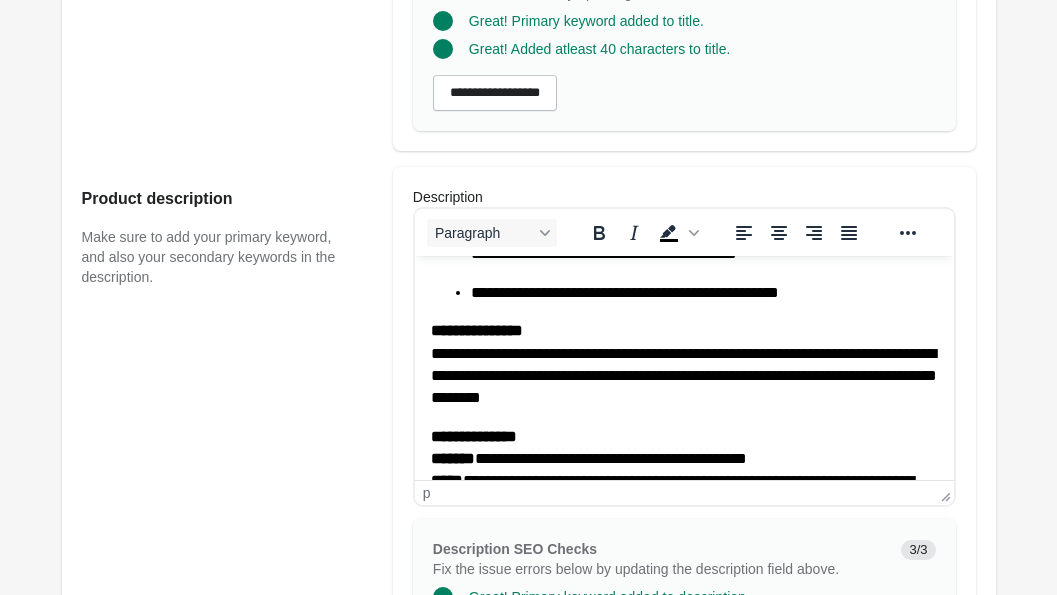 click on "**********" at bounding box center (683, 365) 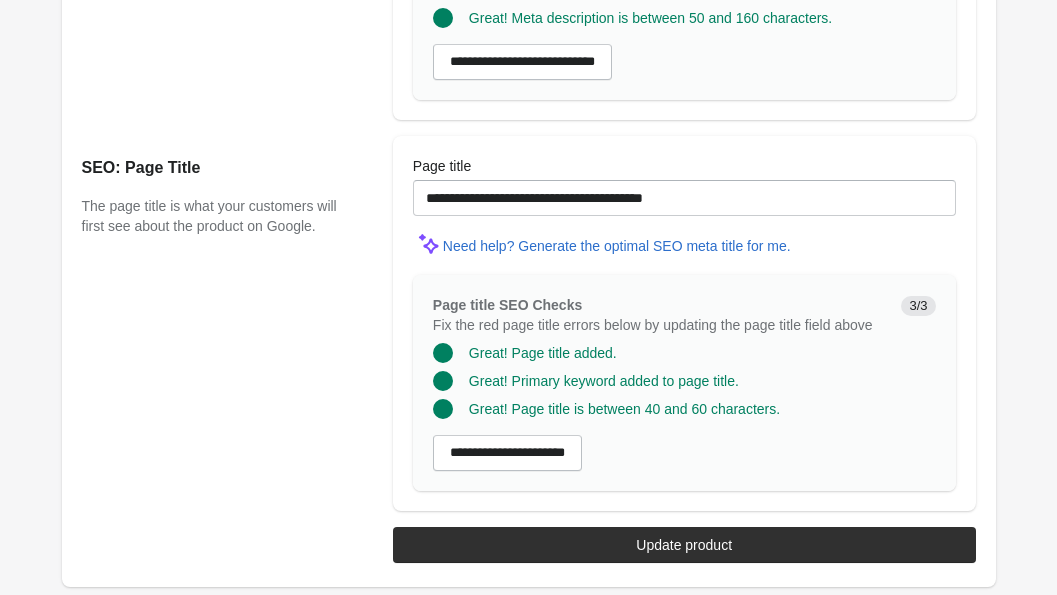 scroll, scrollTop: 1915, scrollLeft: 0, axis: vertical 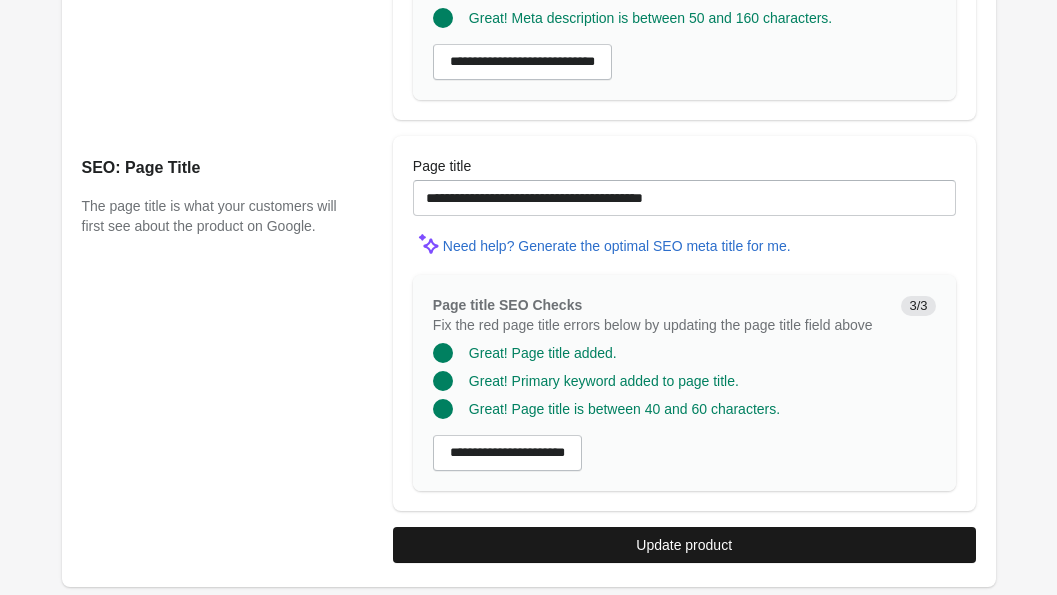 click on "Update product" at bounding box center [684, 545] 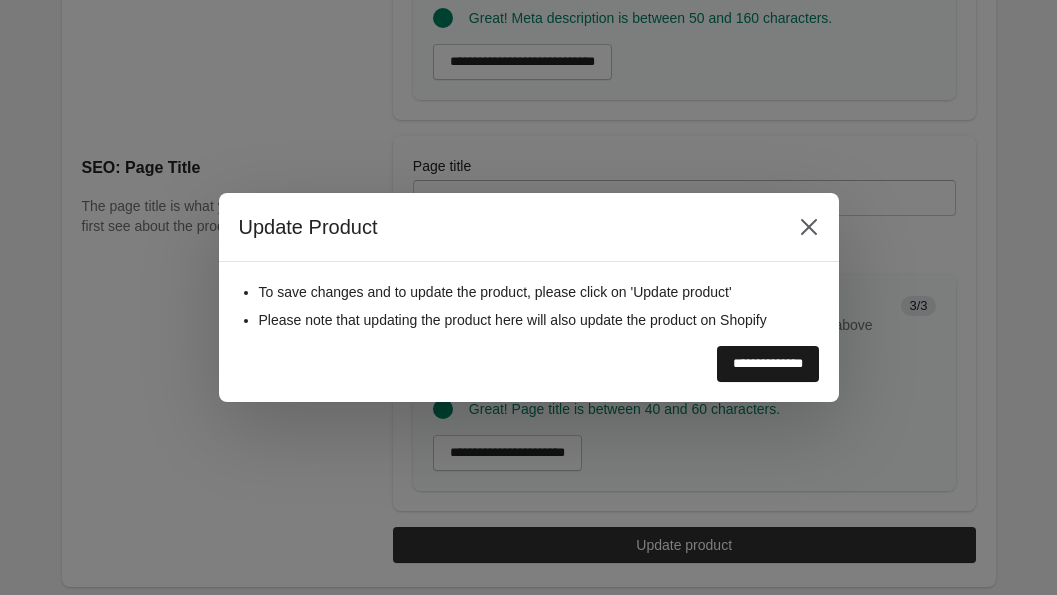 click on "**********" at bounding box center [768, 364] 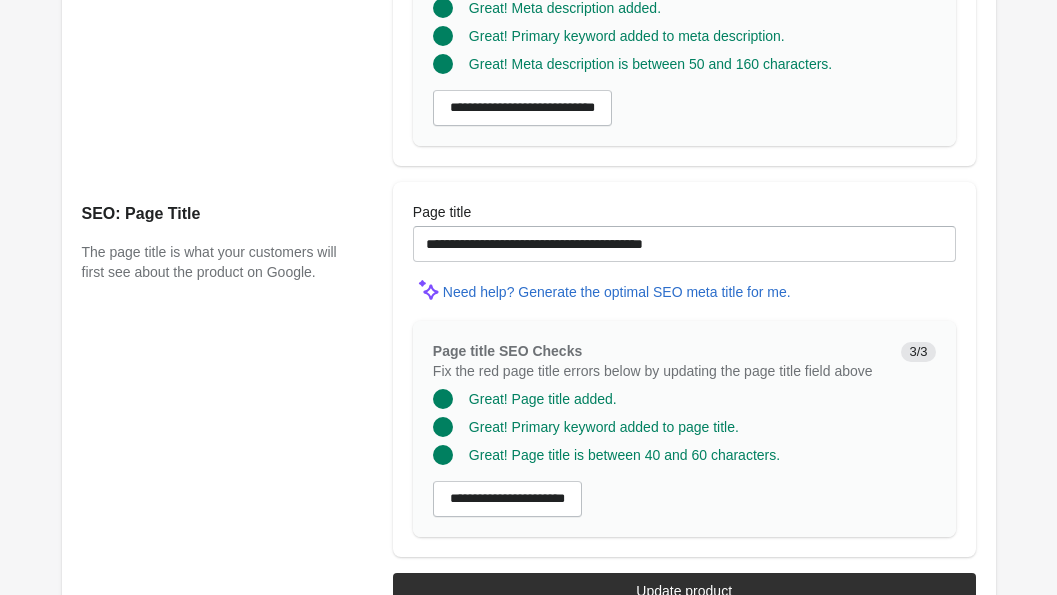 scroll, scrollTop: 1915, scrollLeft: 0, axis: vertical 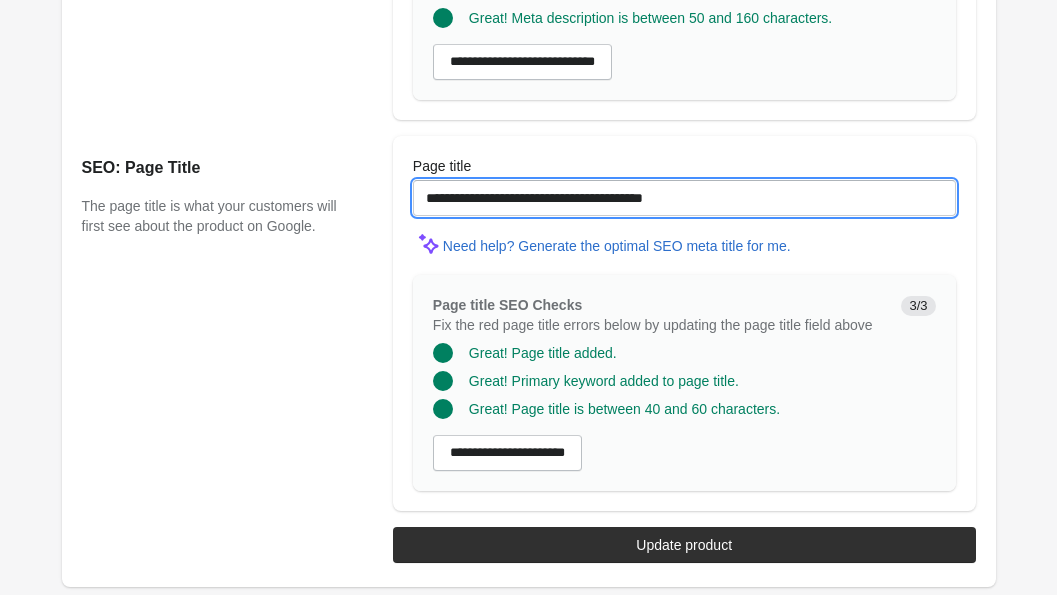 click on "**********" at bounding box center [684, 198] 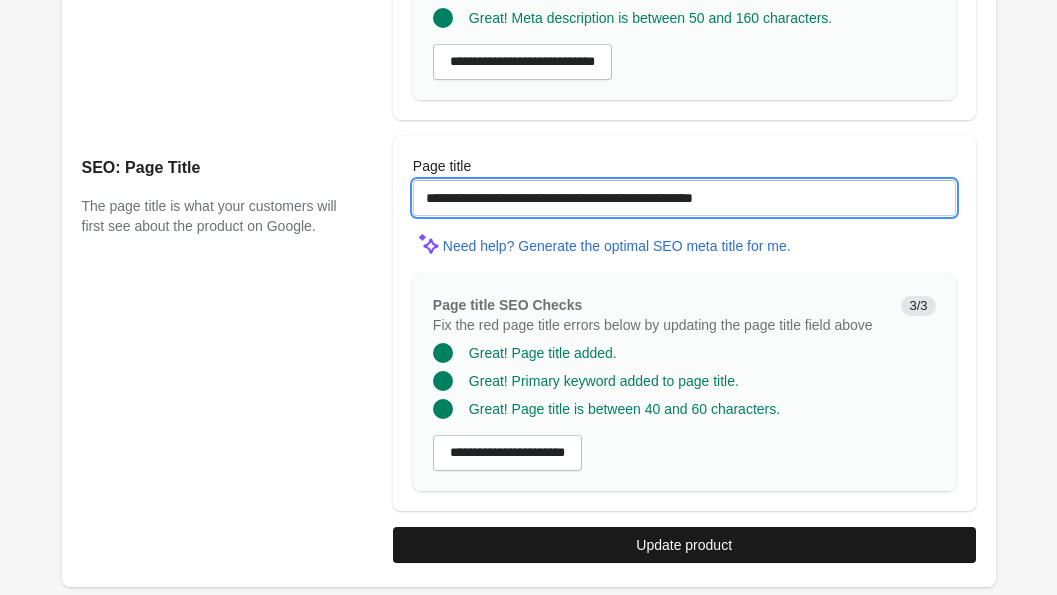 type on "**********" 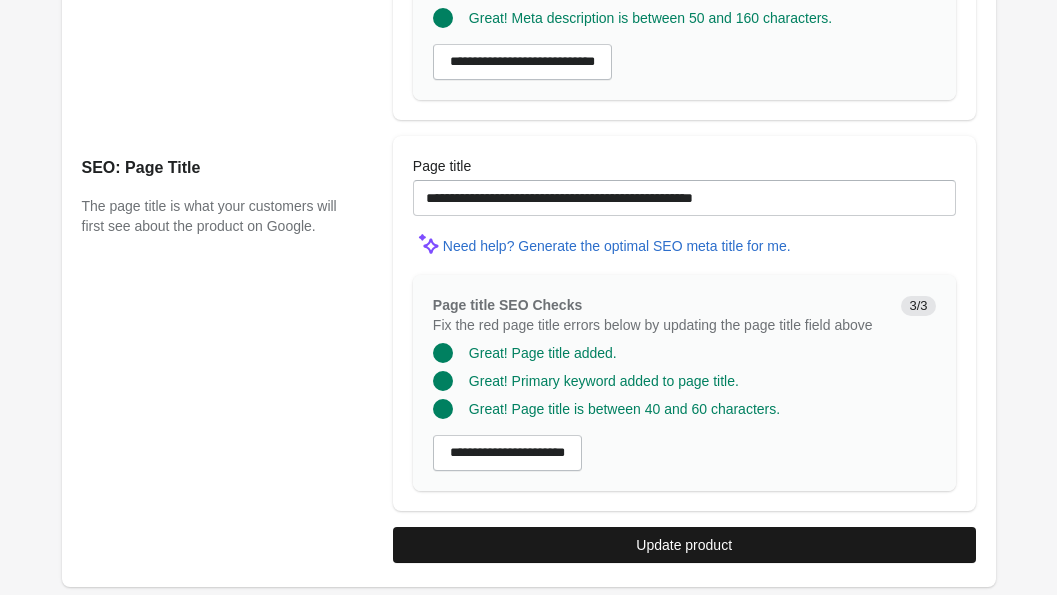 click on "Update product" at bounding box center (684, 545) 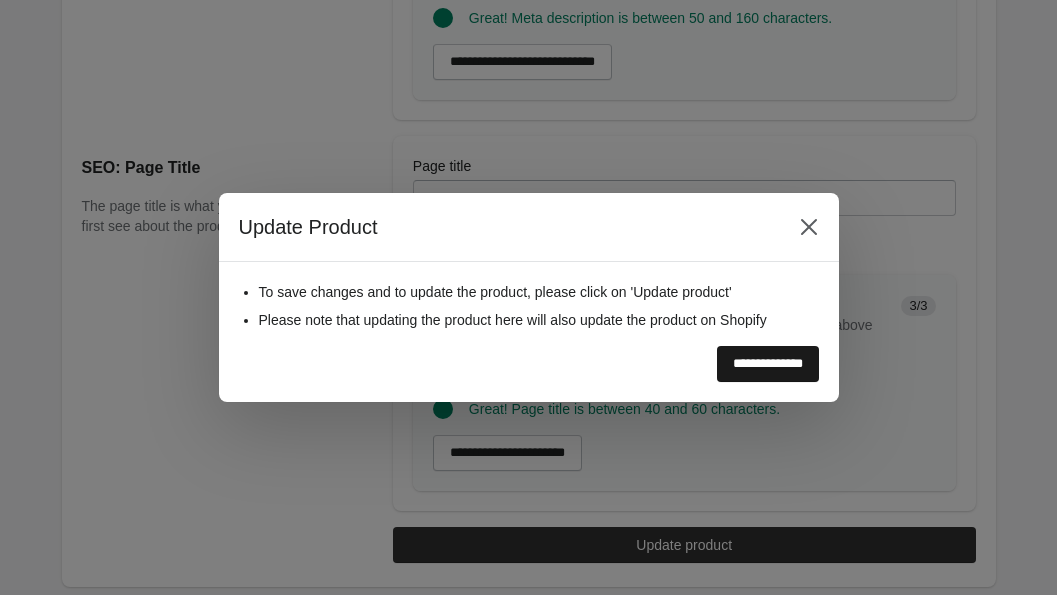 click on "**********" at bounding box center [768, 364] 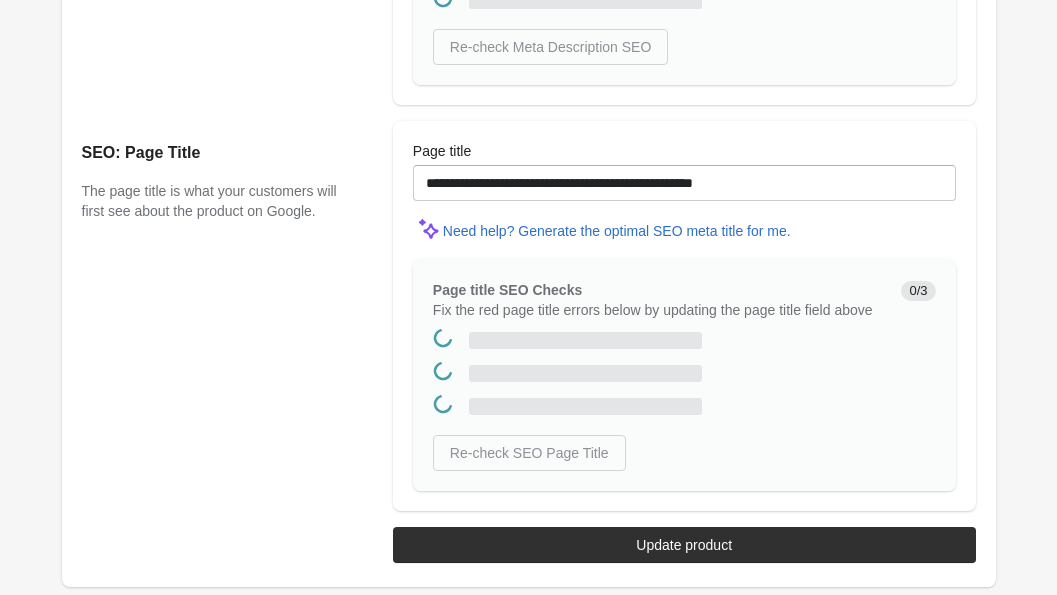 scroll, scrollTop: 0, scrollLeft: 0, axis: both 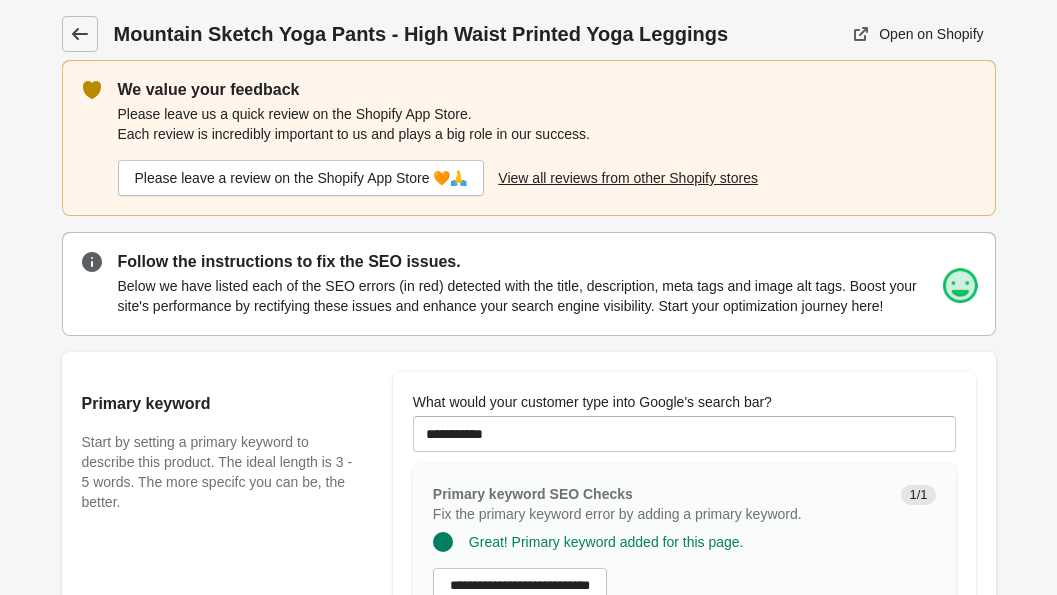 click at bounding box center (80, 34) 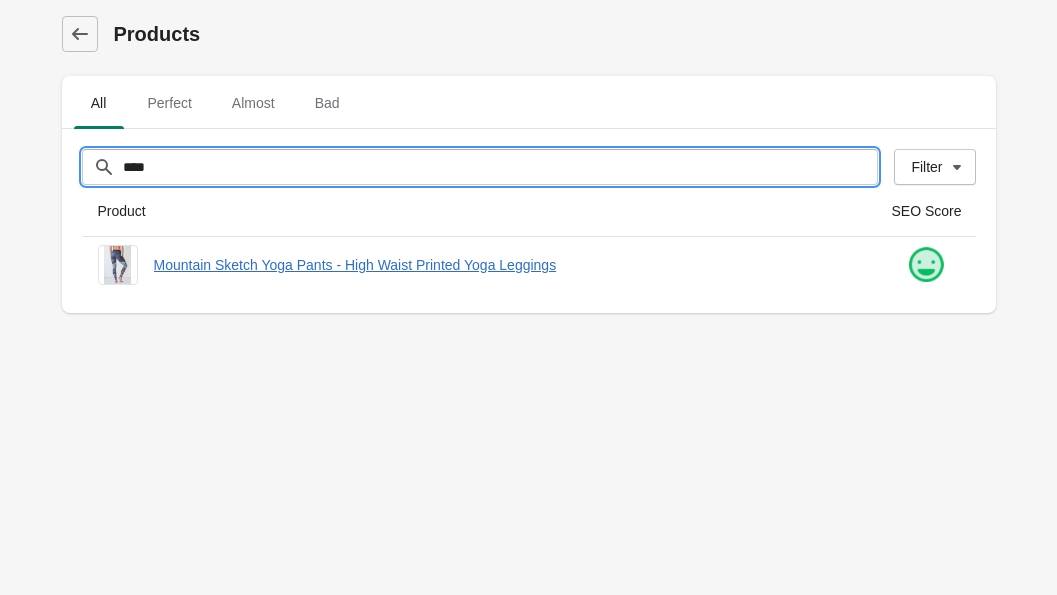 drag, startPoint x: 225, startPoint y: 180, endPoint x: 54, endPoint y: 180, distance: 171 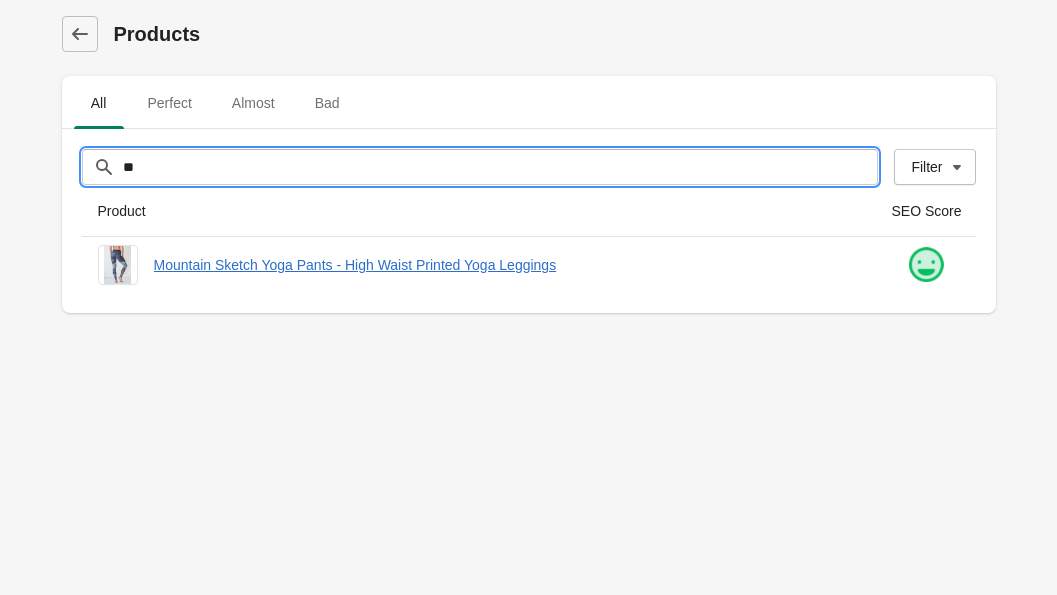 type on "*" 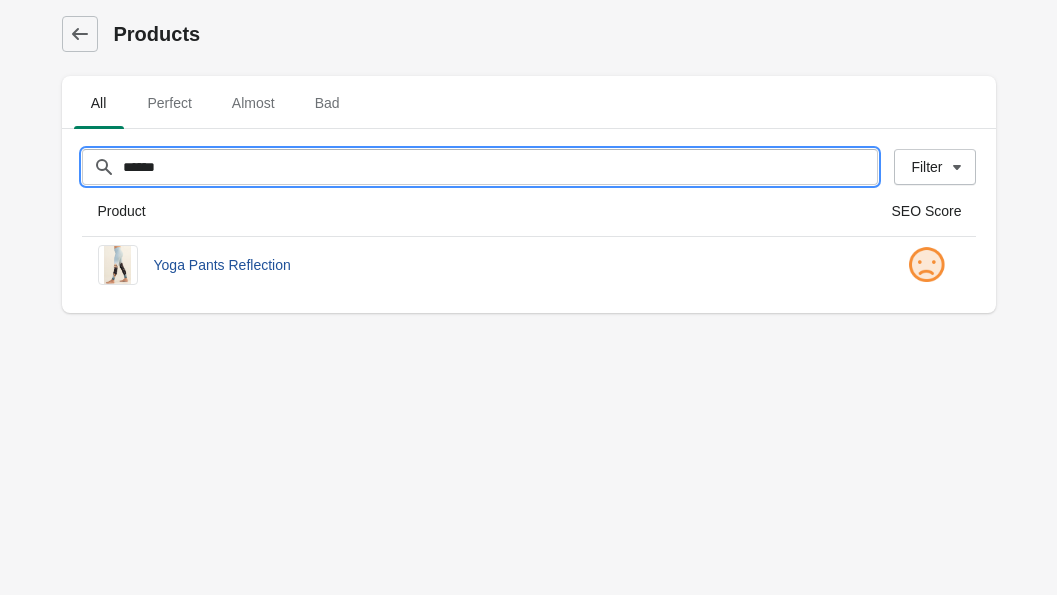 type on "******" 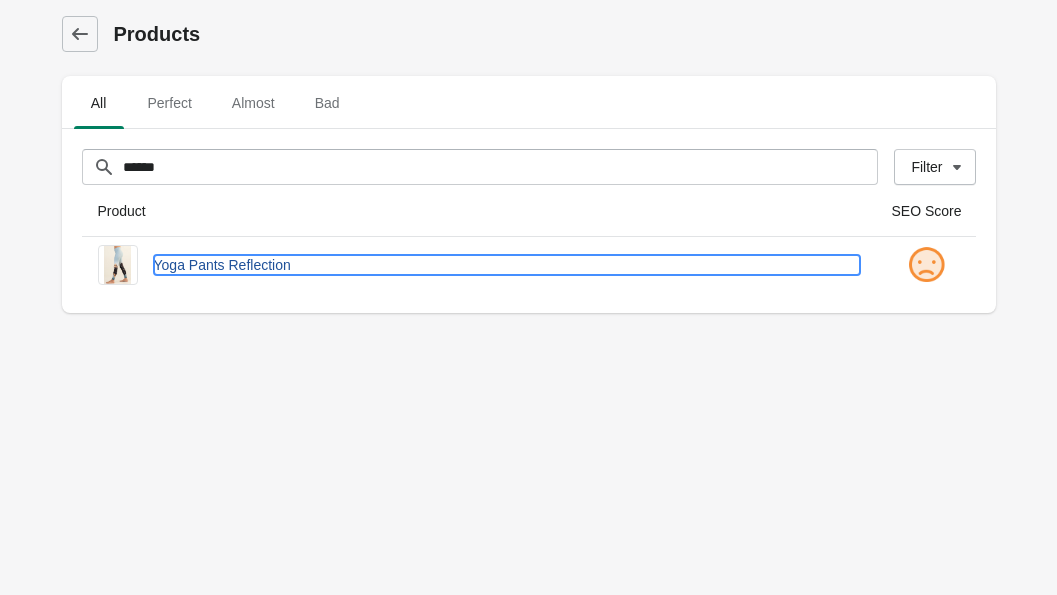 click on "Yoga Pants Reflection" at bounding box center (507, 265) 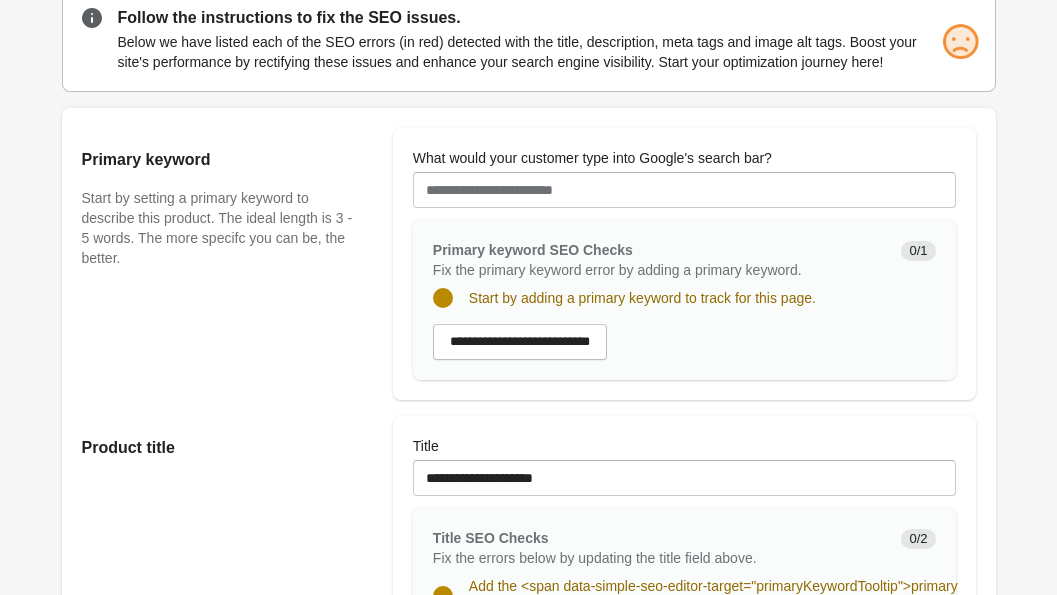 scroll, scrollTop: 245, scrollLeft: 0, axis: vertical 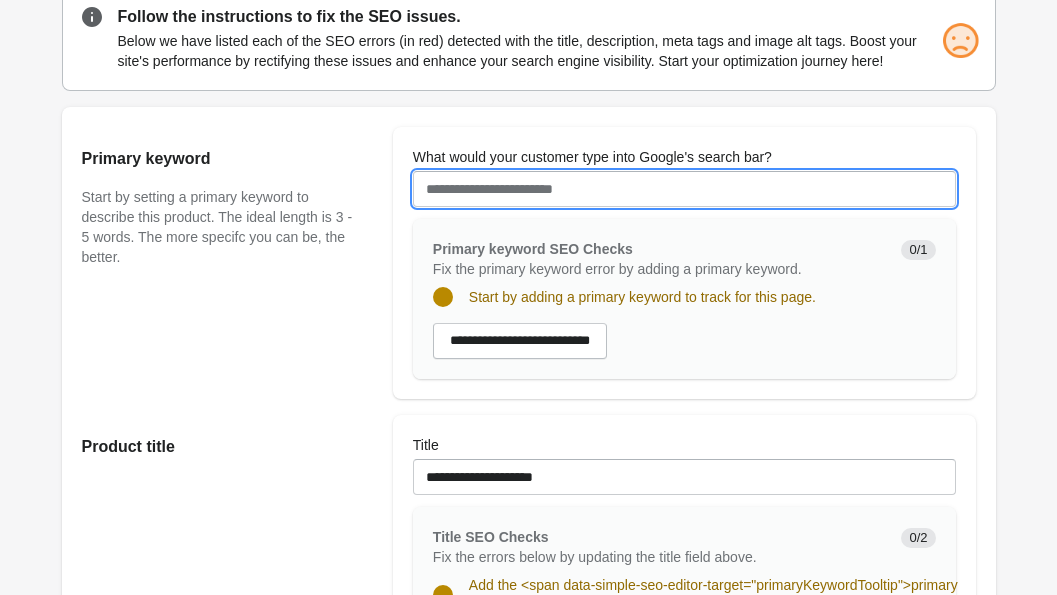 click on "What would your customer type into Google's search bar?" at bounding box center [684, 189] 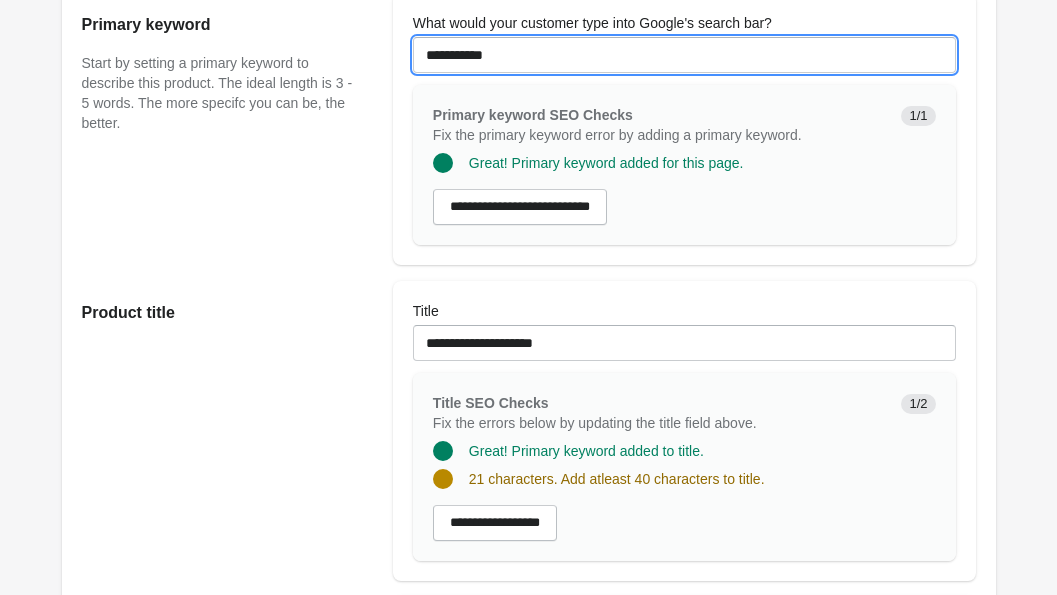 scroll, scrollTop: 386, scrollLeft: 0, axis: vertical 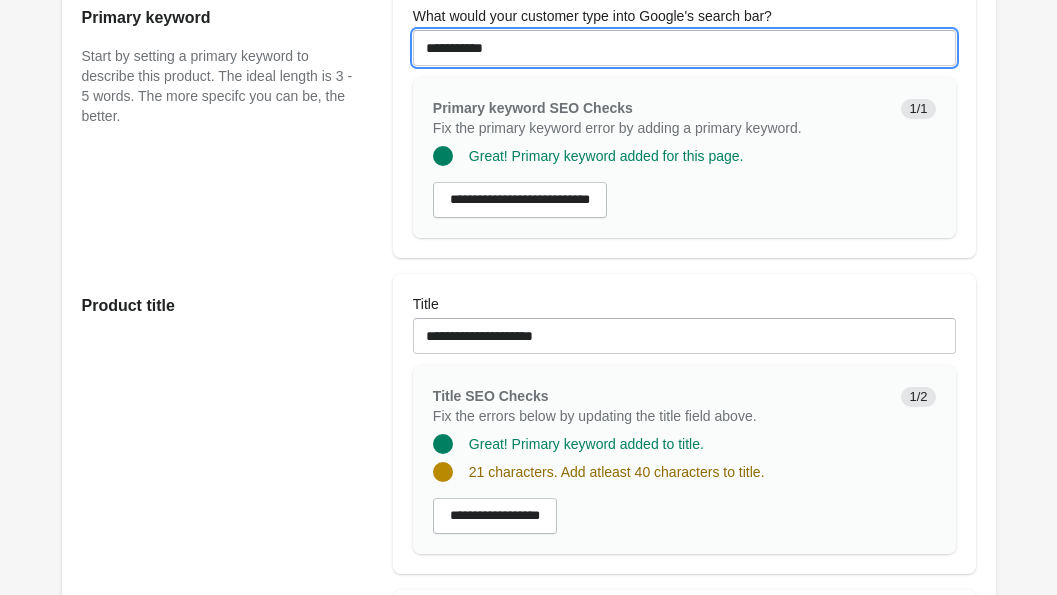 type on "**********" 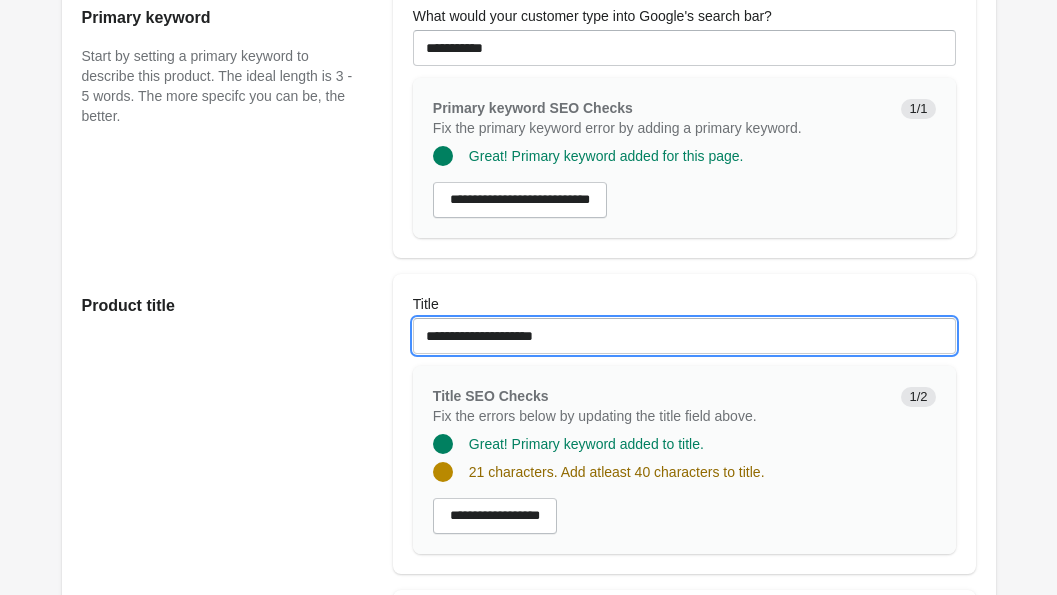 drag, startPoint x: 572, startPoint y: 352, endPoint x: 502, endPoint y: 348, distance: 70.11419 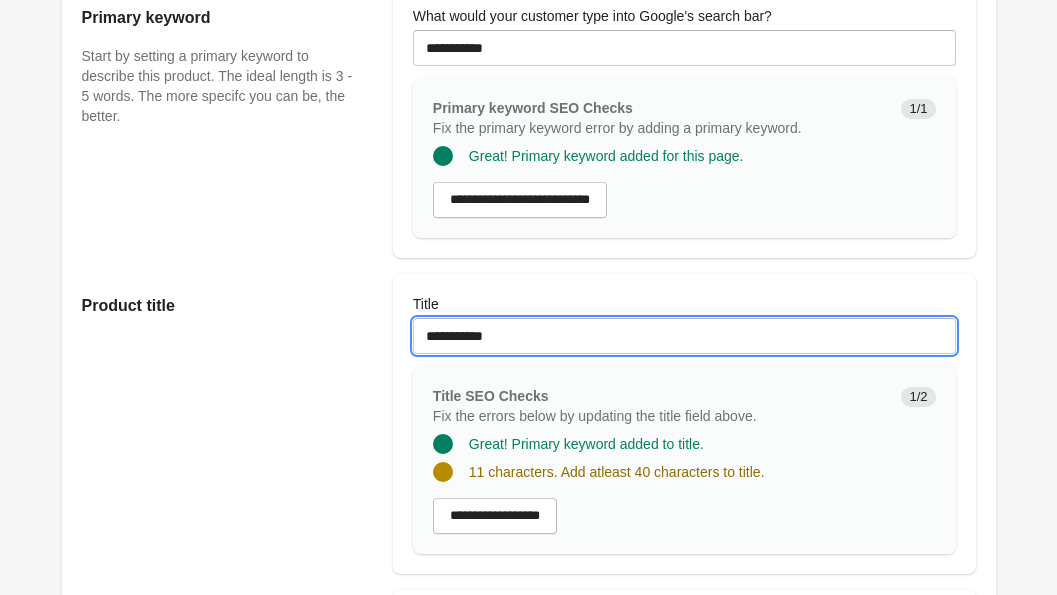click on "**********" at bounding box center [684, 336] 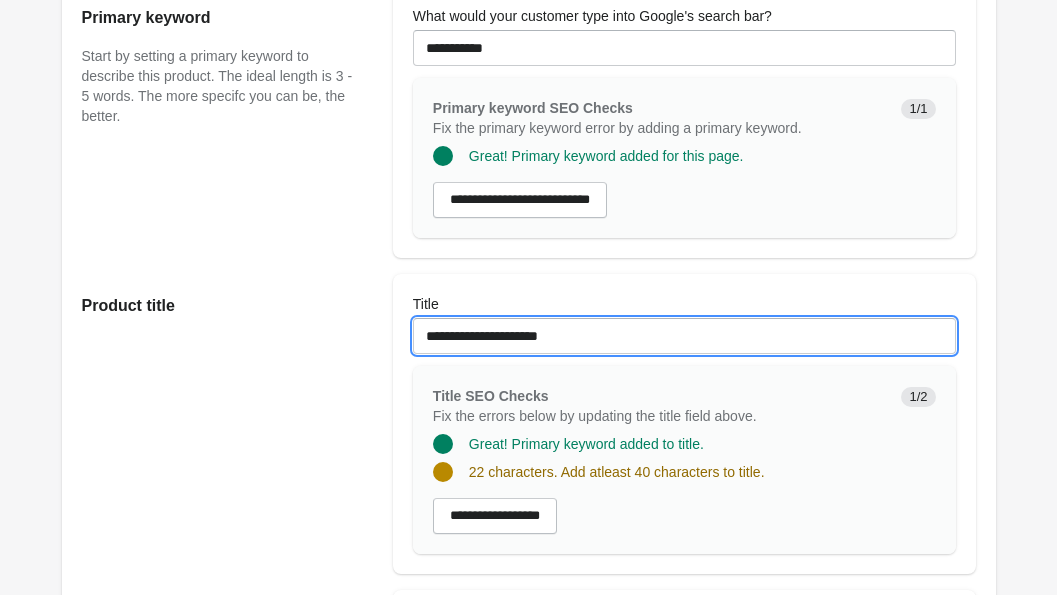 click on "**********" at bounding box center [684, 336] 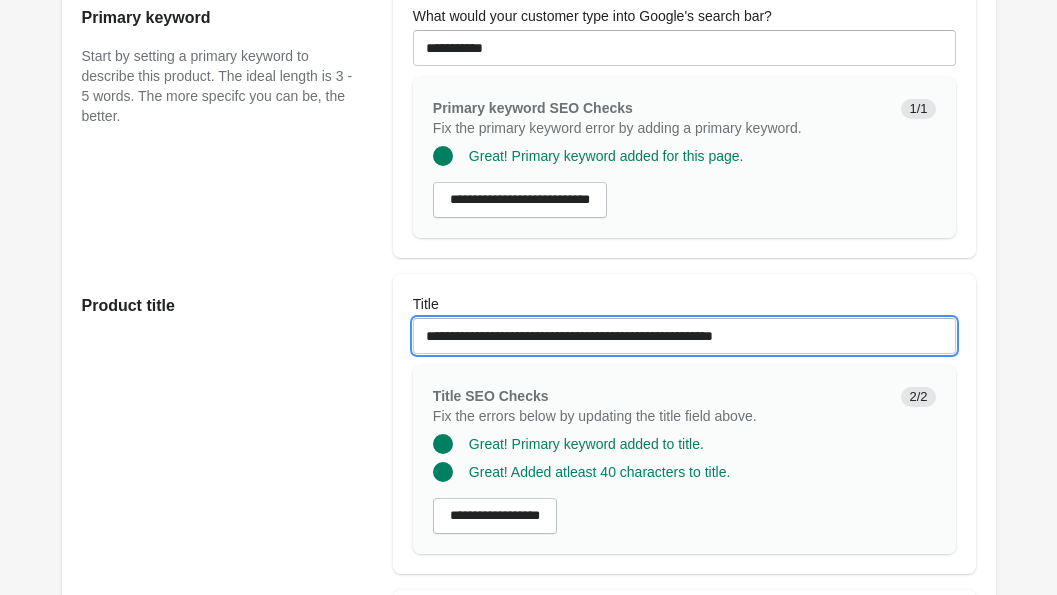 click on "**********" at bounding box center [684, 336] 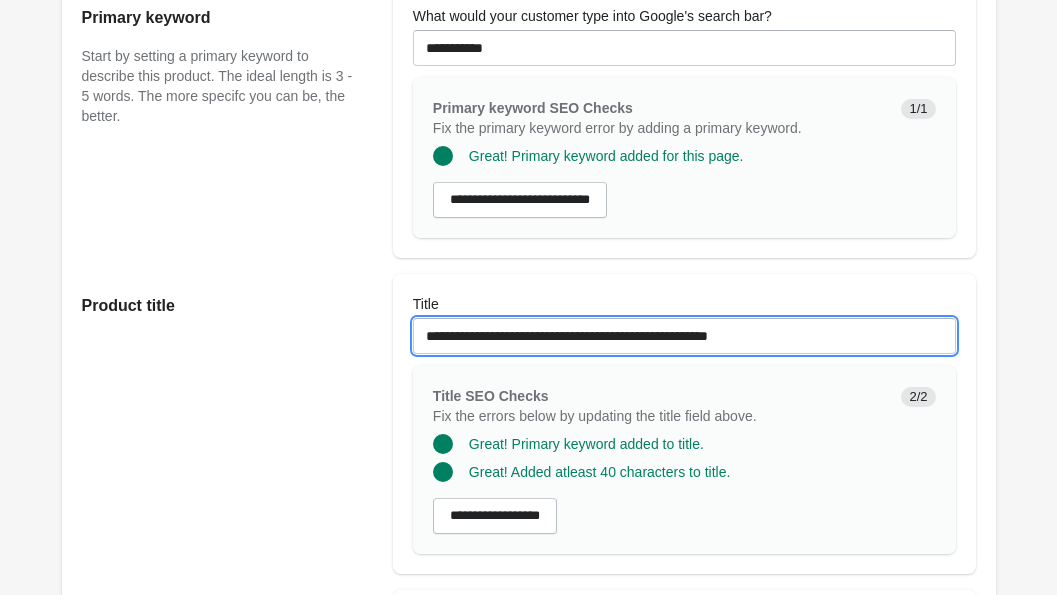 type on "**********" 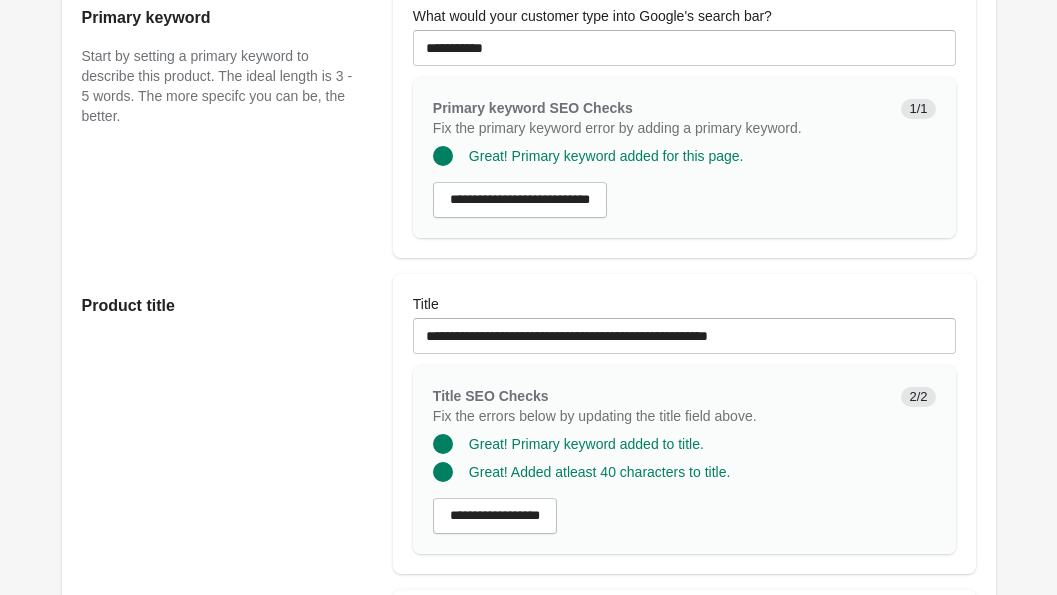 click on "**********" at bounding box center (684, 424) 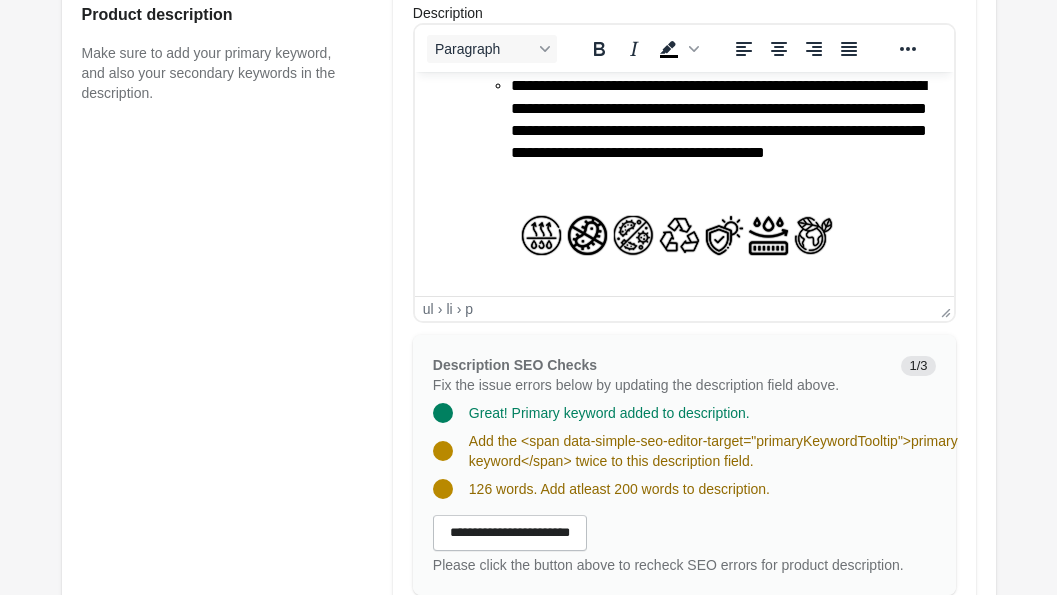 scroll, scrollTop: 332, scrollLeft: 0, axis: vertical 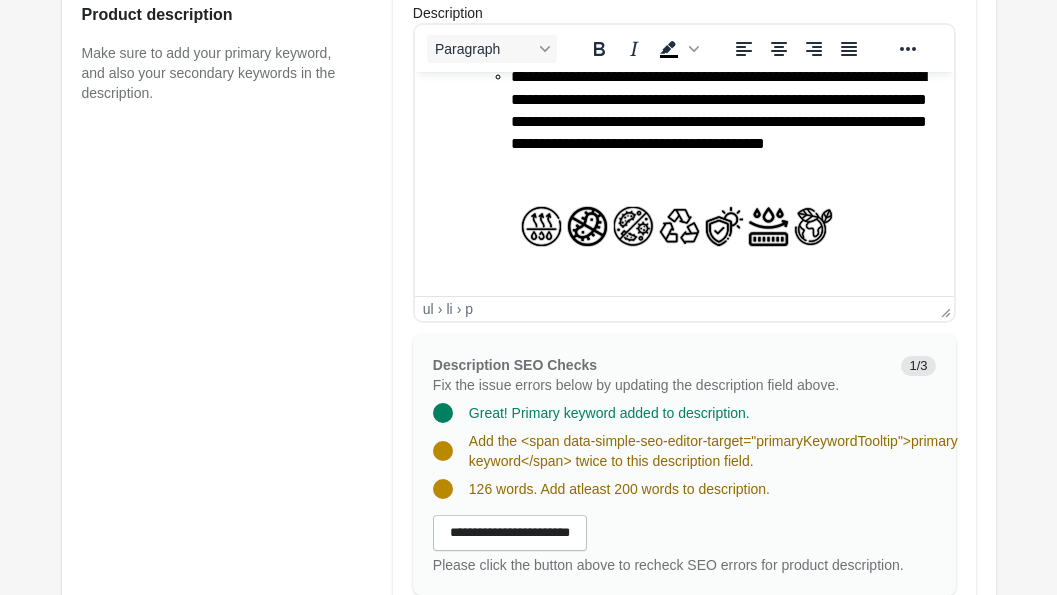 click at bounding box center (678, 226) 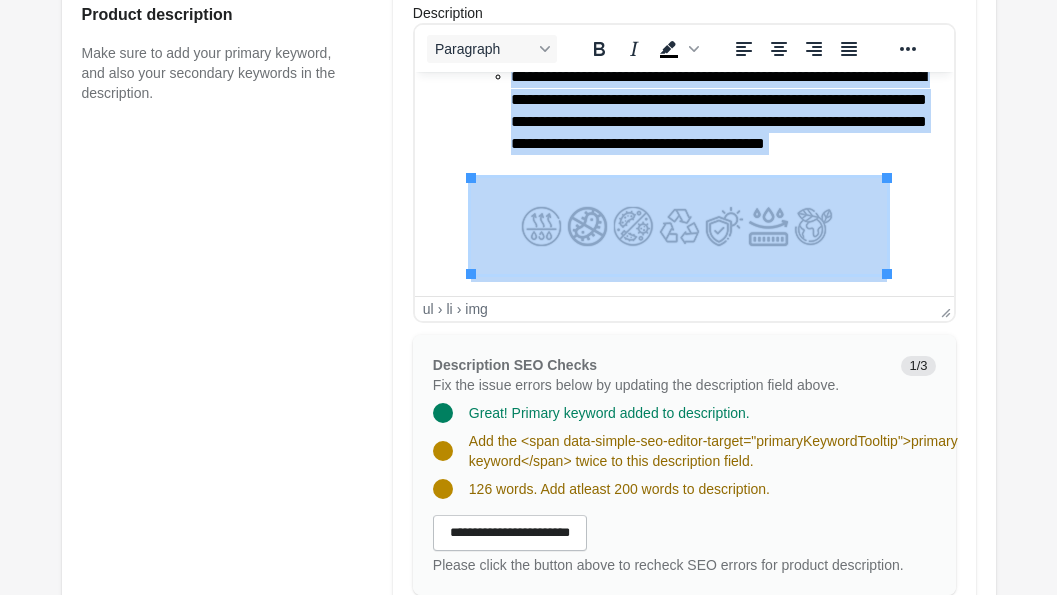 type 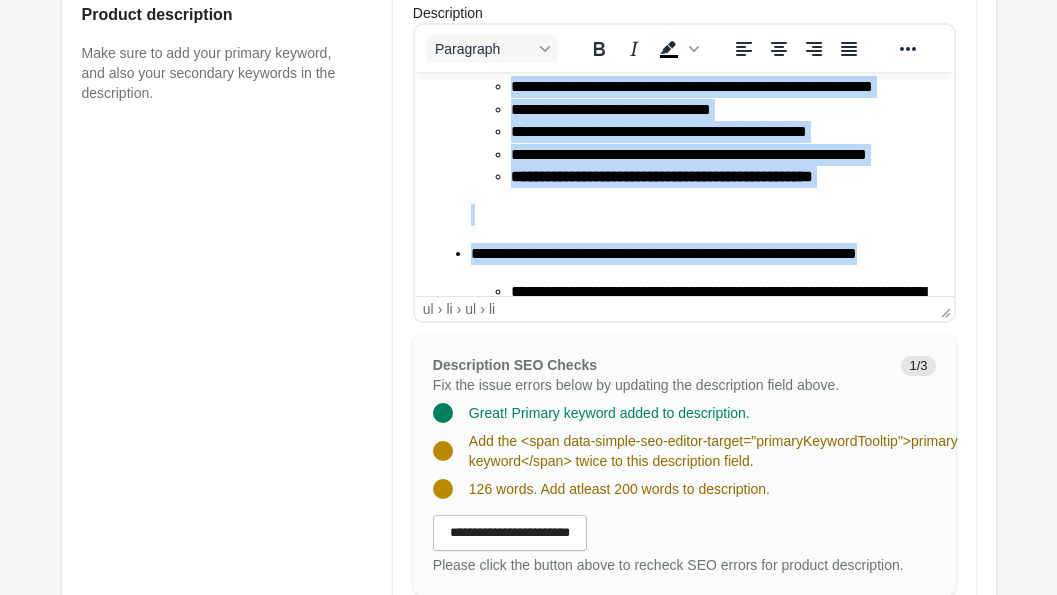 scroll, scrollTop: 0, scrollLeft: 0, axis: both 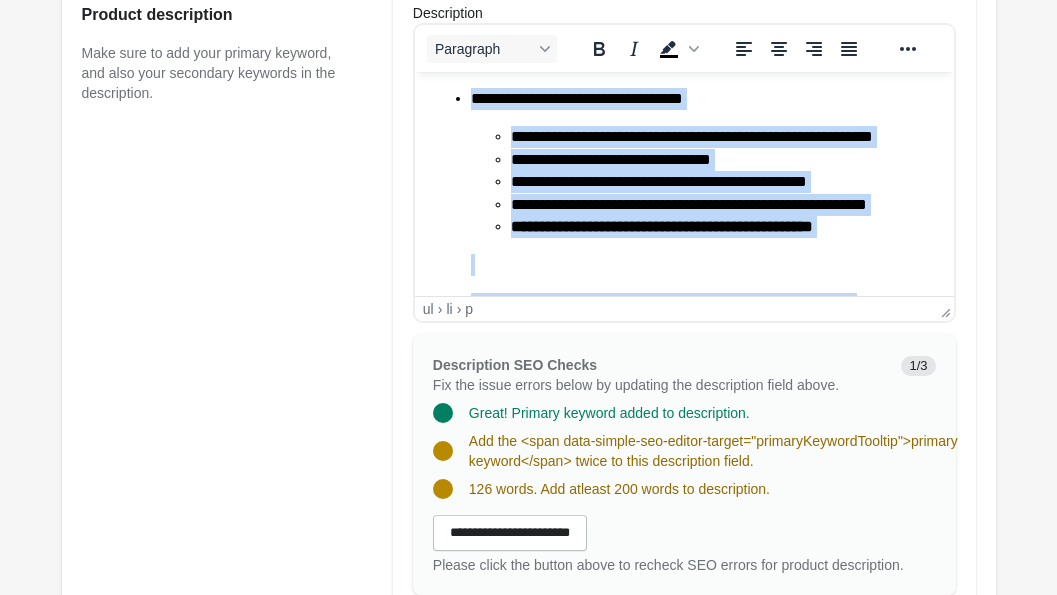 drag, startPoint x: 748, startPoint y: 269, endPoint x: 365, endPoint y: 10, distance: 462.3527 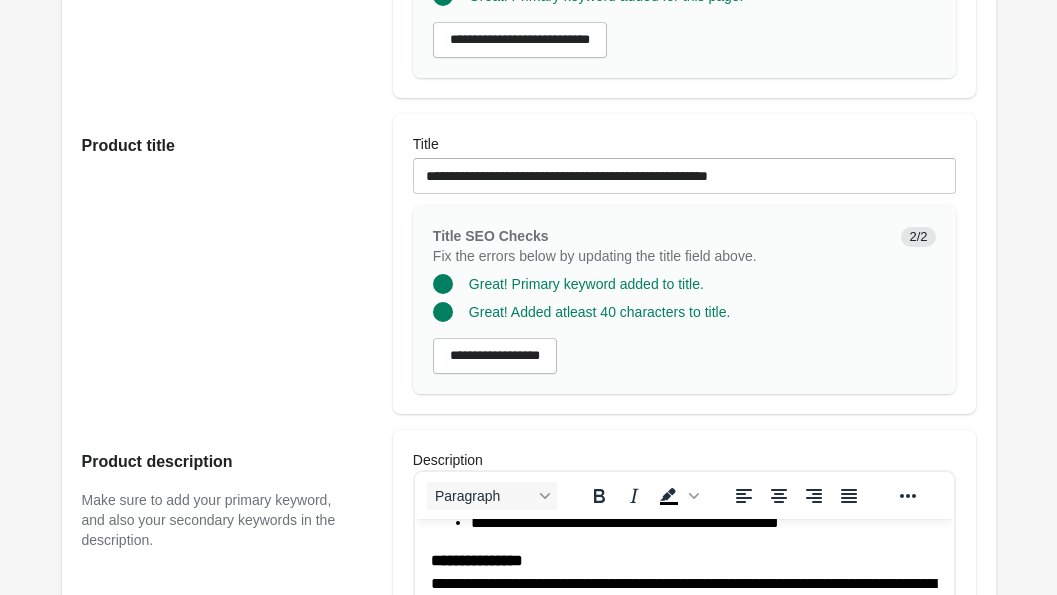scroll, scrollTop: 507, scrollLeft: 0, axis: vertical 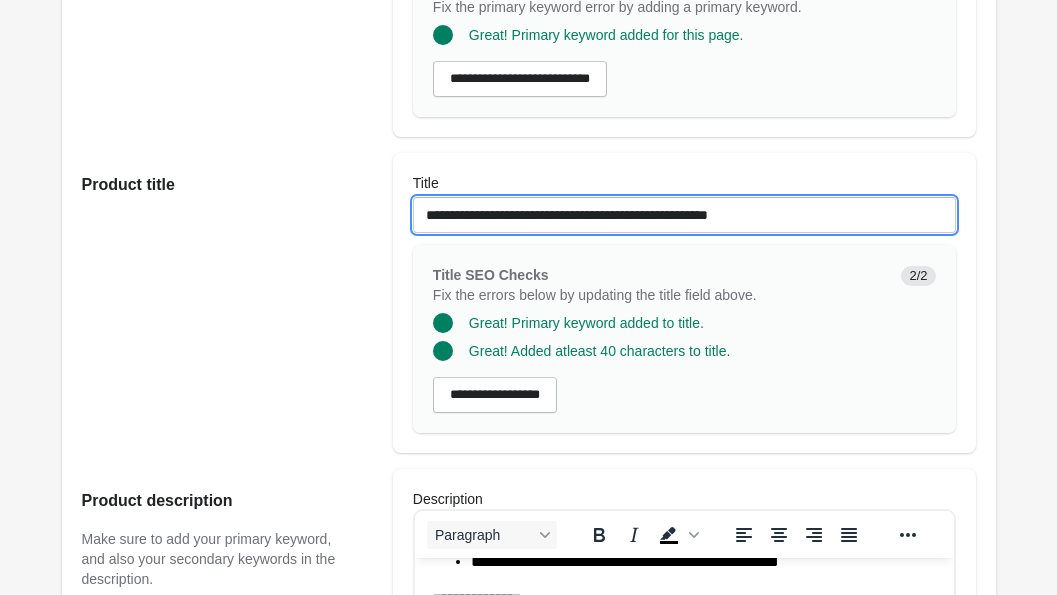 drag, startPoint x: 490, startPoint y: 236, endPoint x: 288, endPoint y: 234, distance: 202.0099 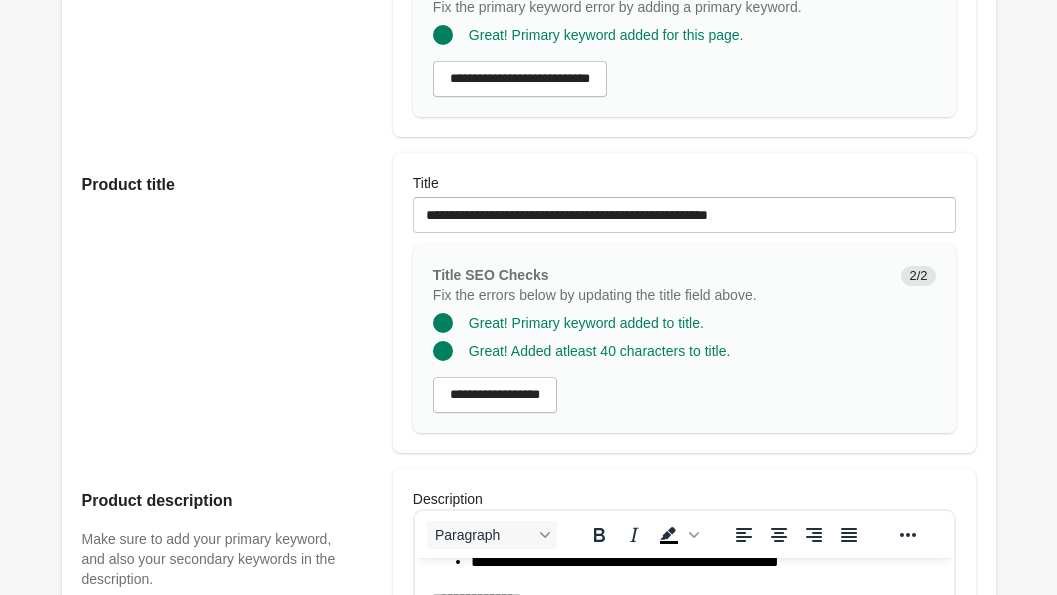 click on "Product title" at bounding box center (227, 303) 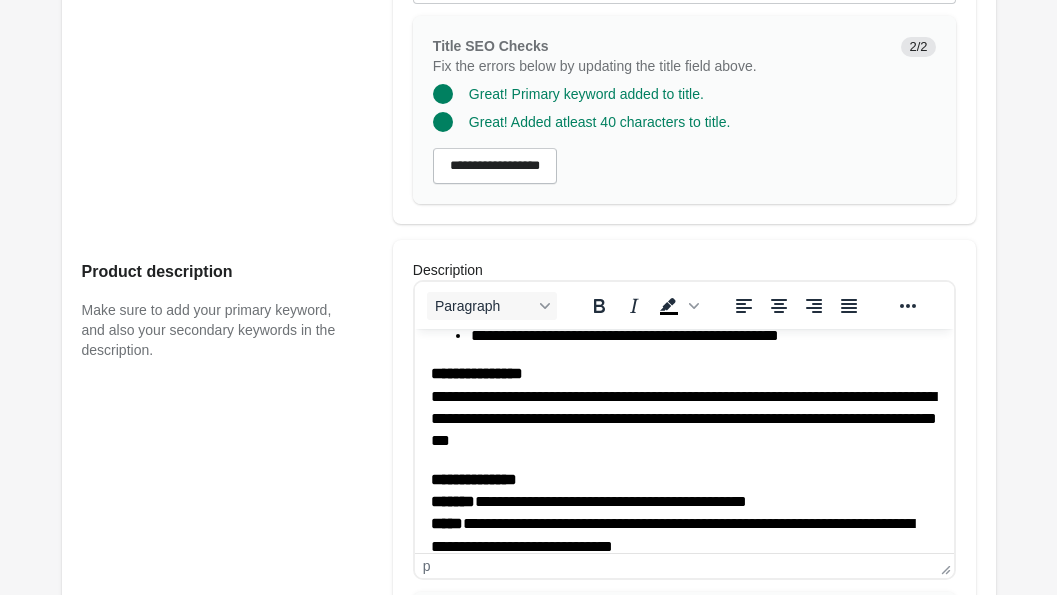 scroll, scrollTop: 566, scrollLeft: 0, axis: vertical 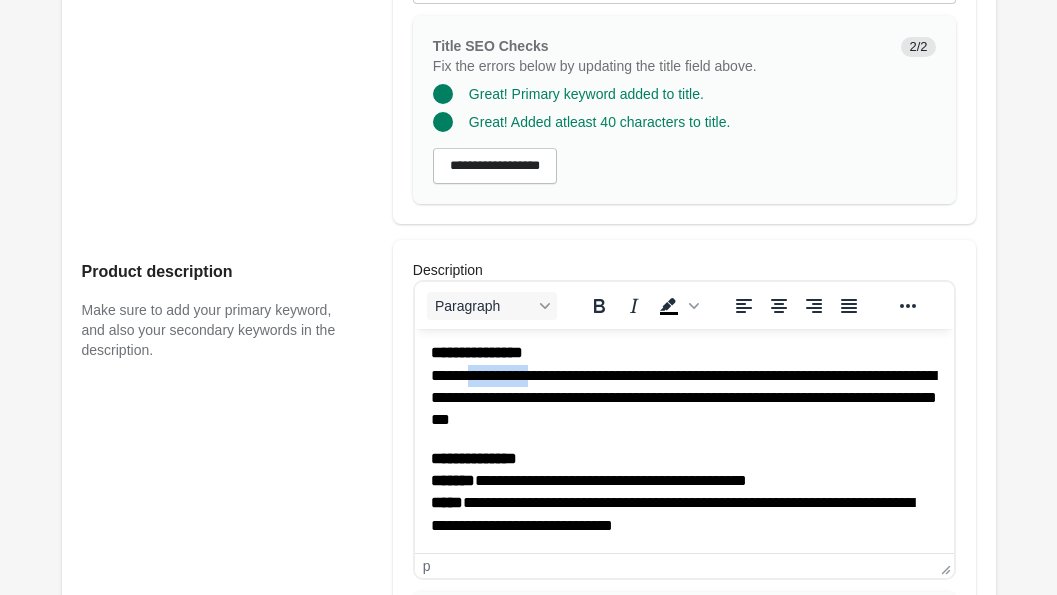 drag, startPoint x: 558, startPoint y: 373, endPoint x: 483, endPoint y: 377, distance: 75.10659 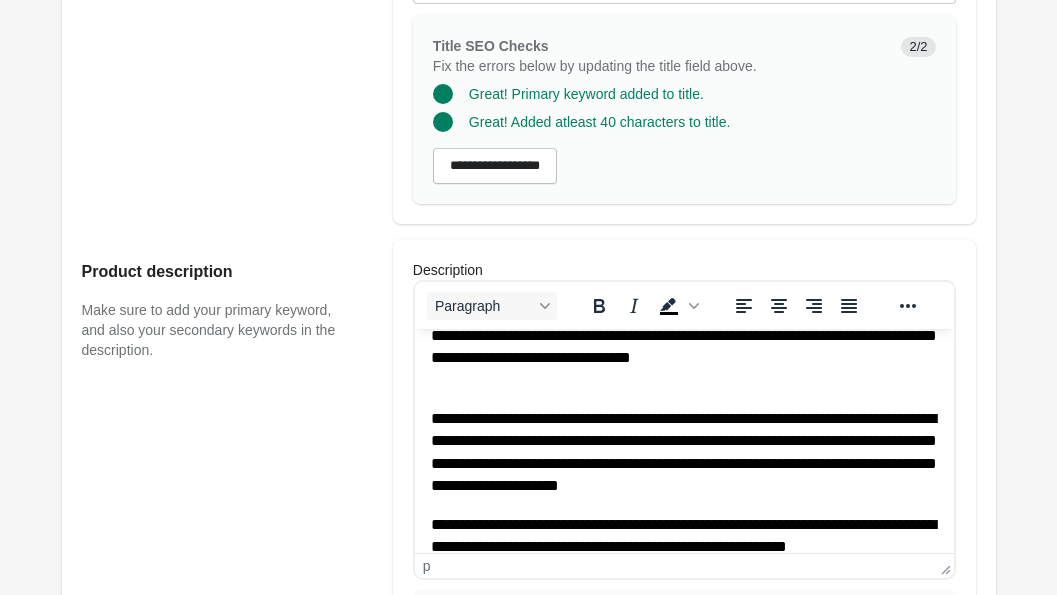 scroll, scrollTop: 0, scrollLeft: 0, axis: both 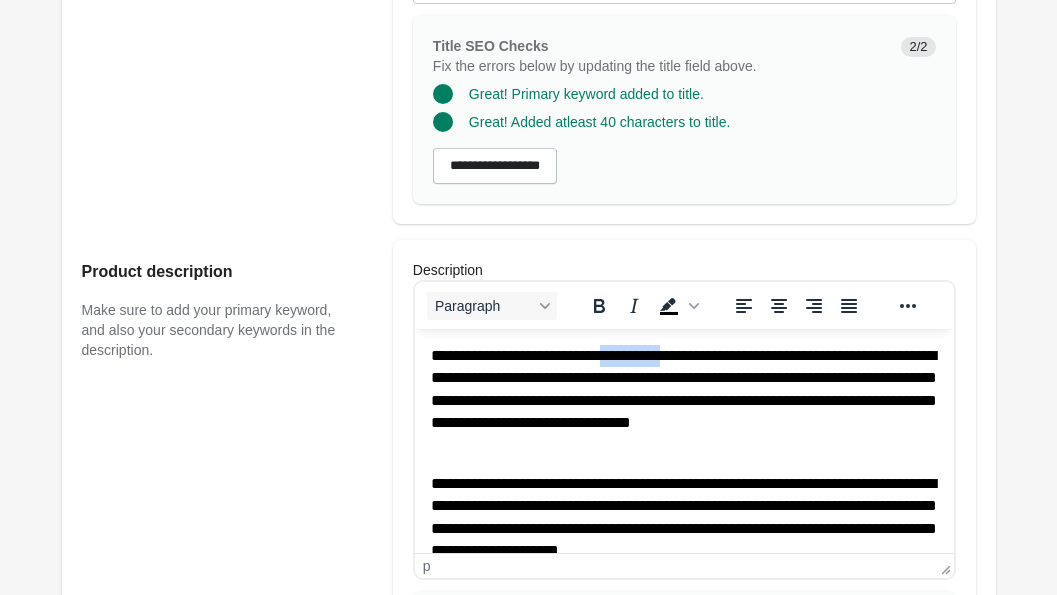 drag, startPoint x: 698, startPoint y: 359, endPoint x: 622, endPoint y: 358, distance: 76.00658 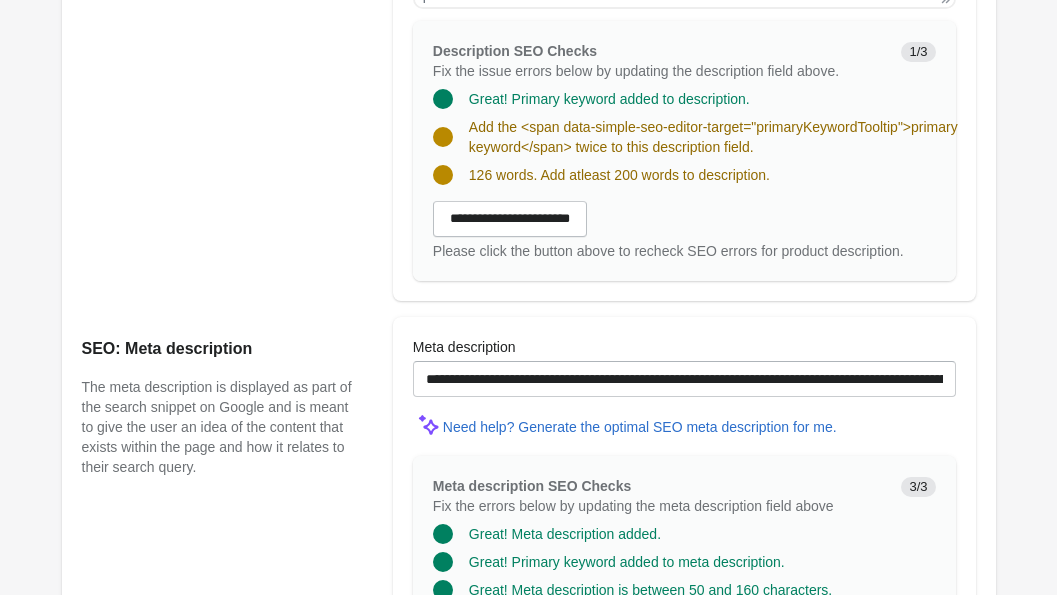 scroll, scrollTop: 1409, scrollLeft: 0, axis: vertical 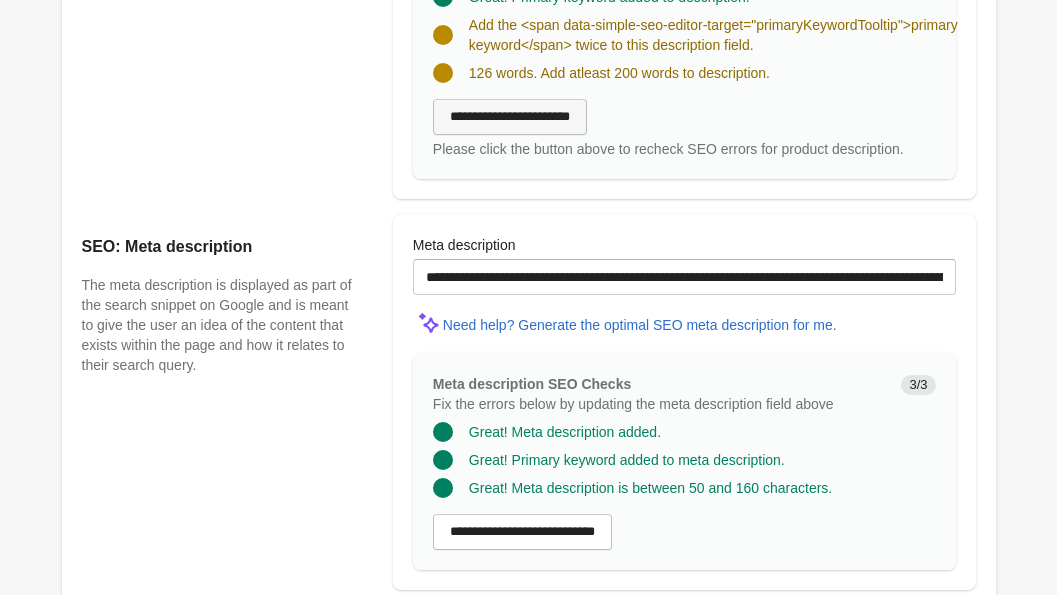 click on "**********" at bounding box center [510, 117] 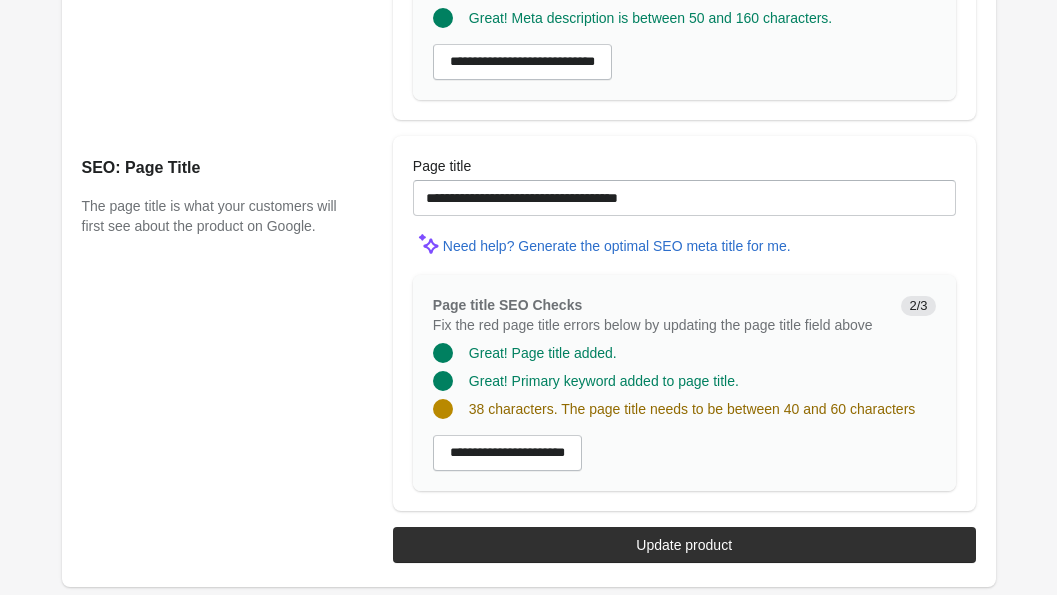 scroll, scrollTop: 1915, scrollLeft: 0, axis: vertical 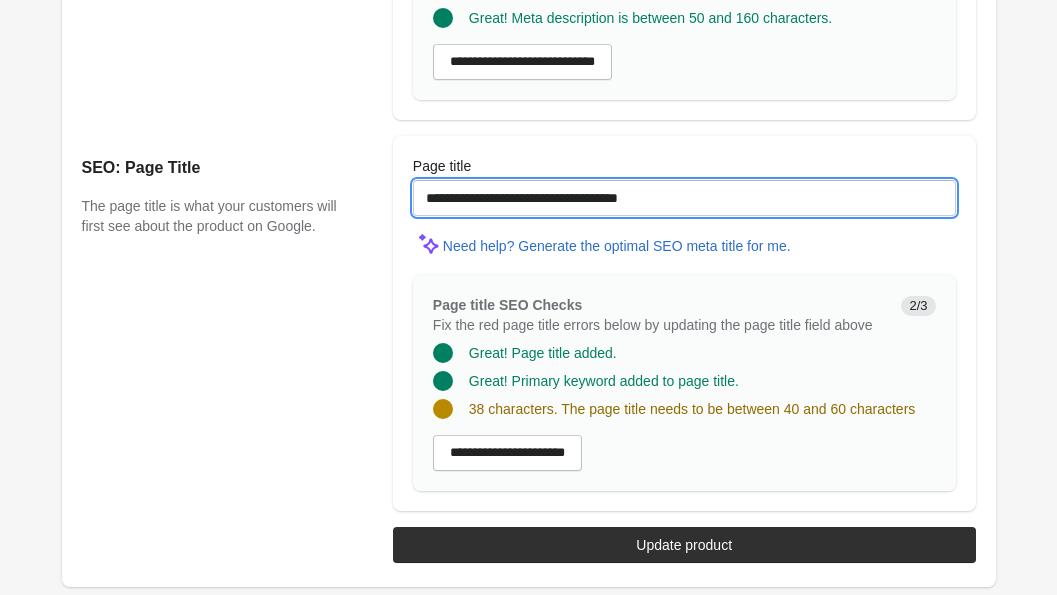 click on "**********" at bounding box center [684, 198] 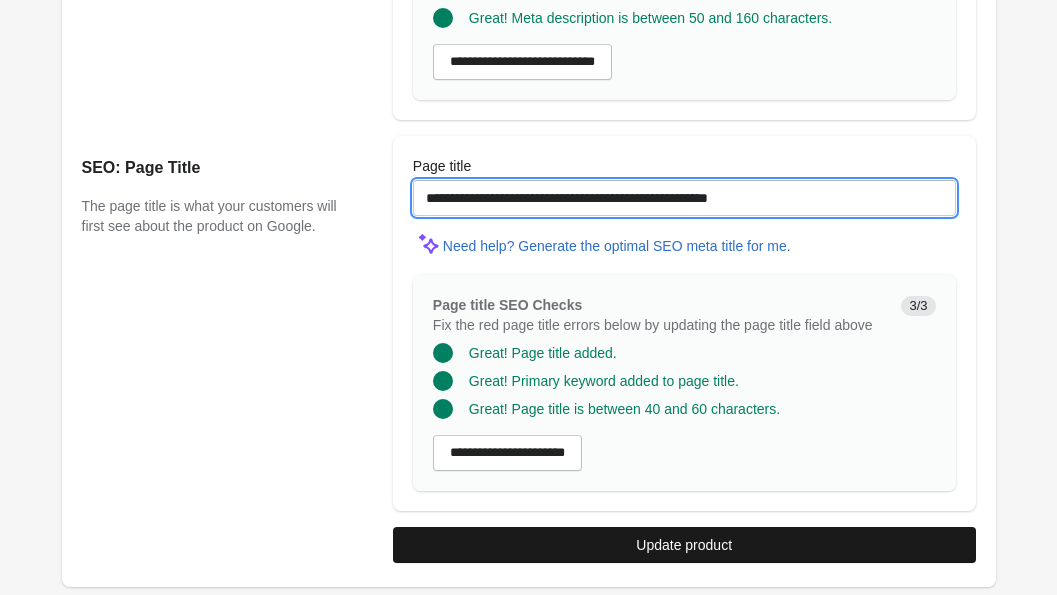 type on "**********" 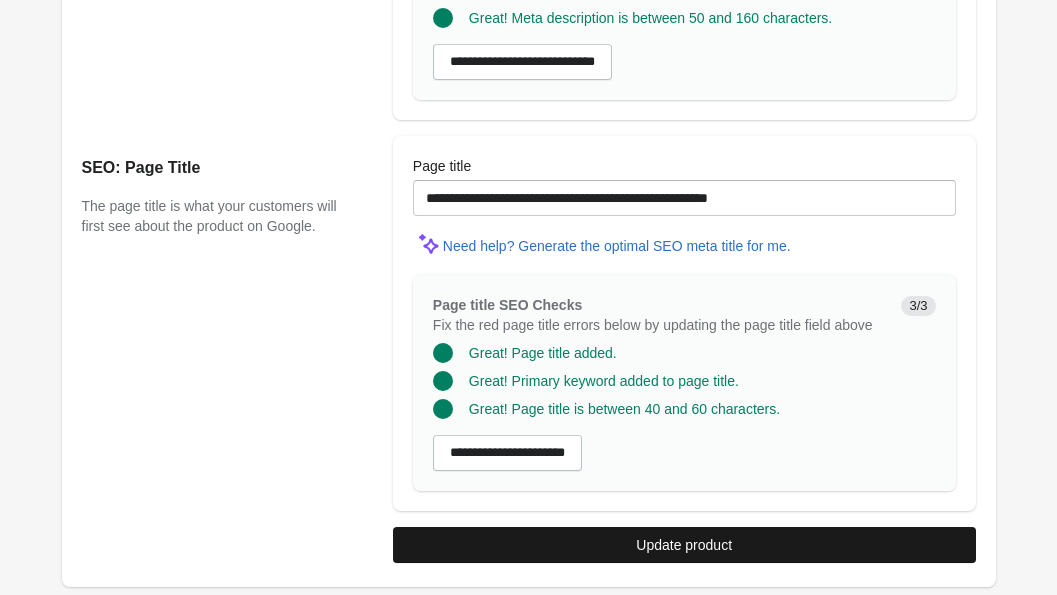 click on "Update product" at bounding box center [684, 545] 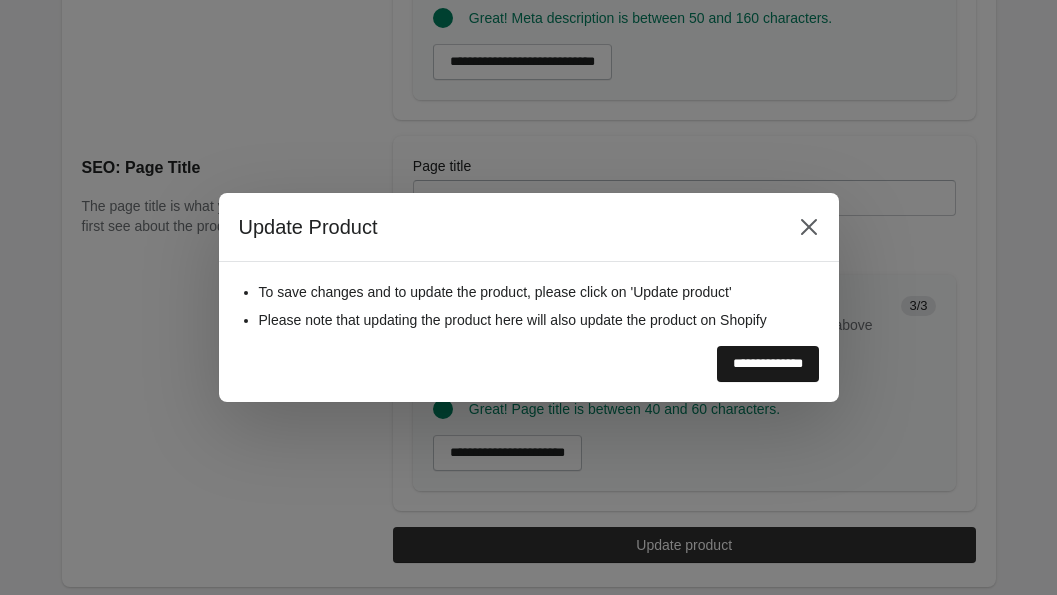 click on "**********" at bounding box center [768, 364] 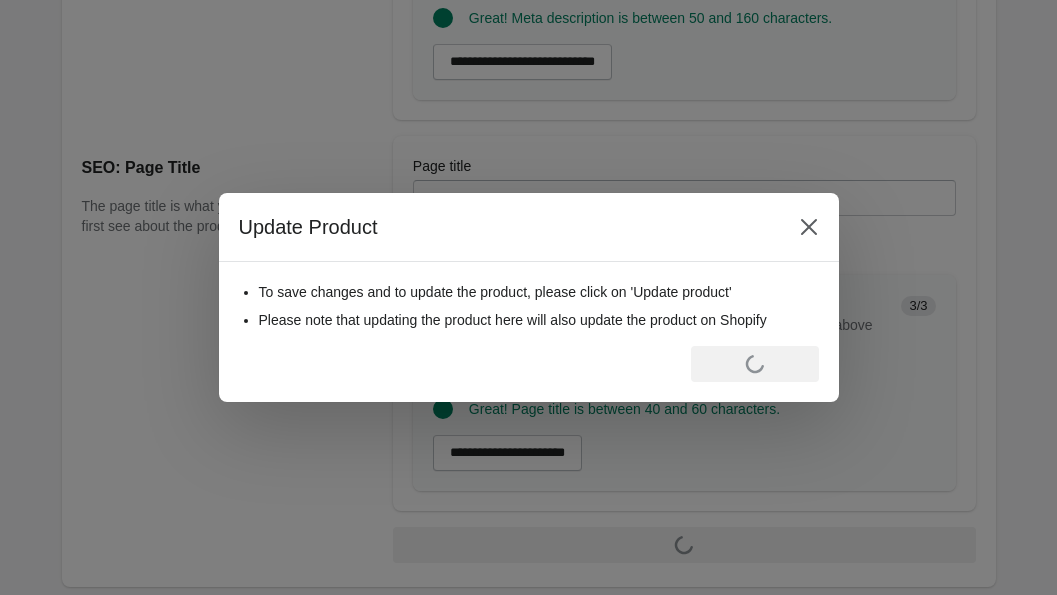 scroll, scrollTop: 0, scrollLeft: 0, axis: both 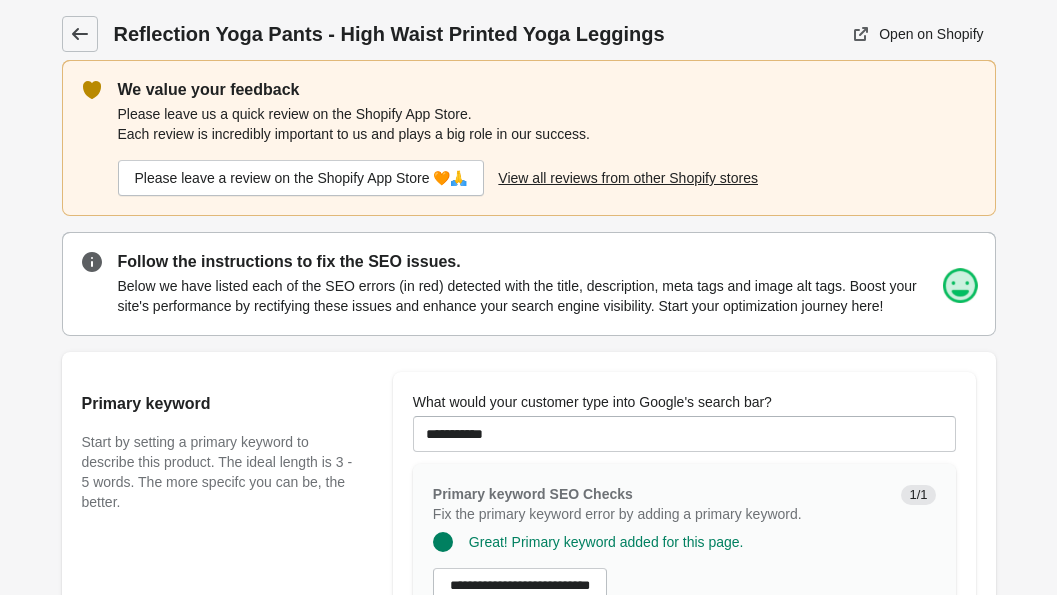 click at bounding box center (80, 34) 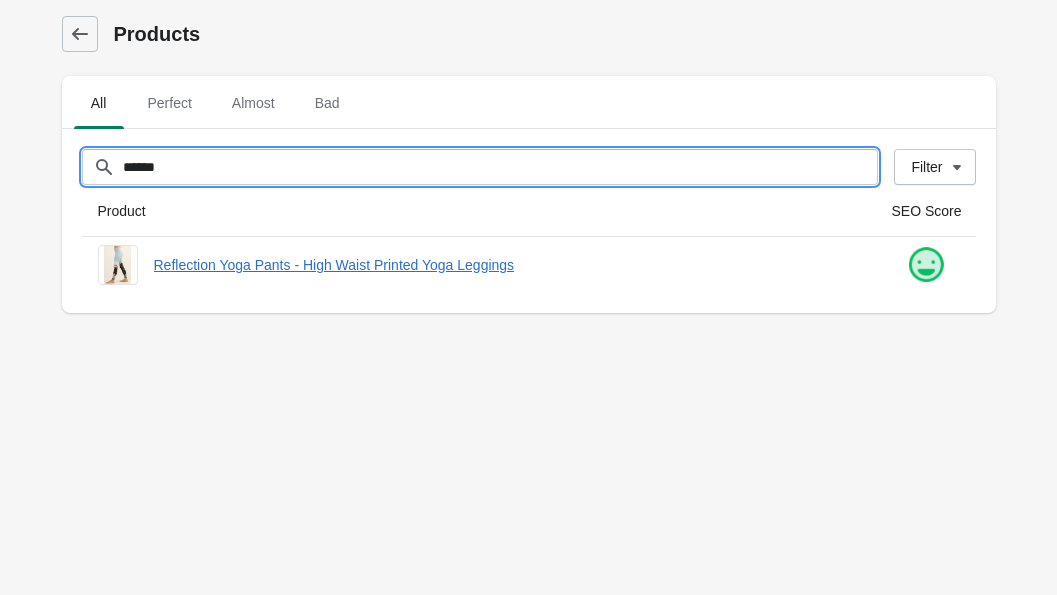 drag, startPoint x: 259, startPoint y: 162, endPoint x: 145, endPoint y: 161, distance: 114.00439 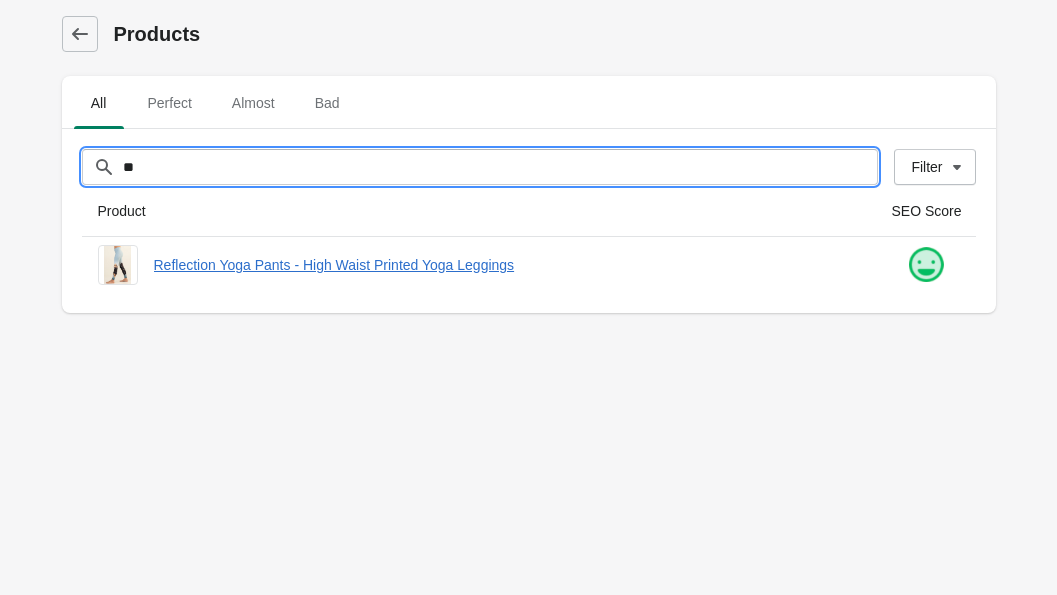 type on "*" 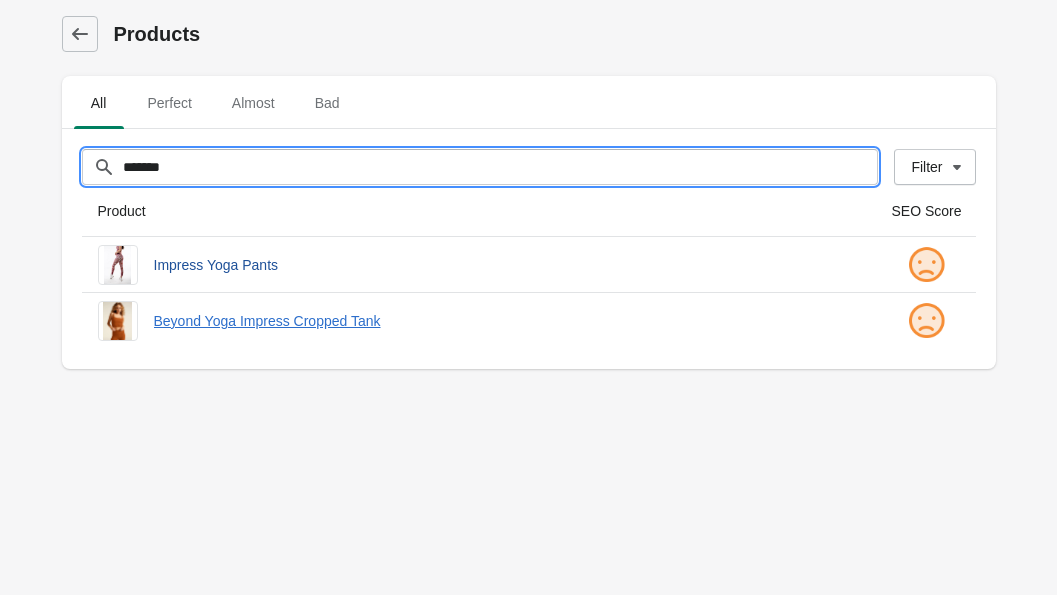 type on "*******" 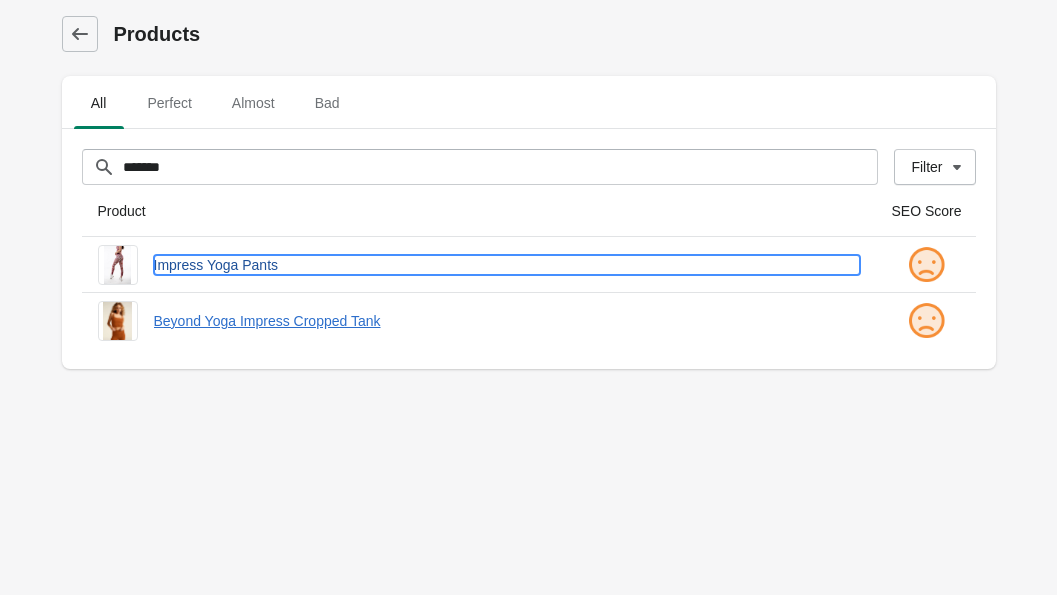 click on "Impress Yoga Pants" at bounding box center (507, 265) 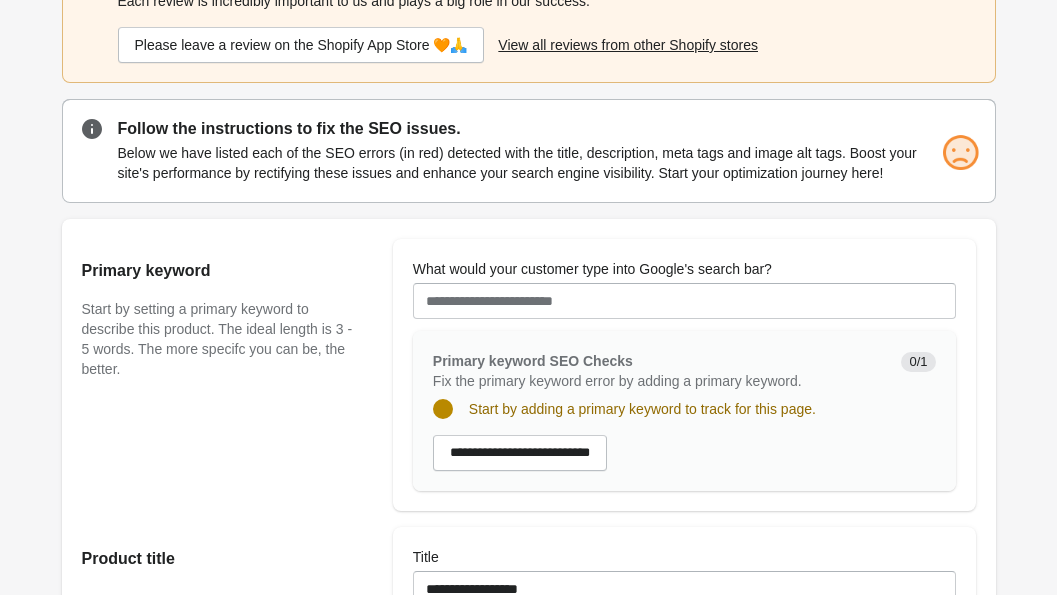 scroll, scrollTop: 134, scrollLeft: 0, axis: vertical 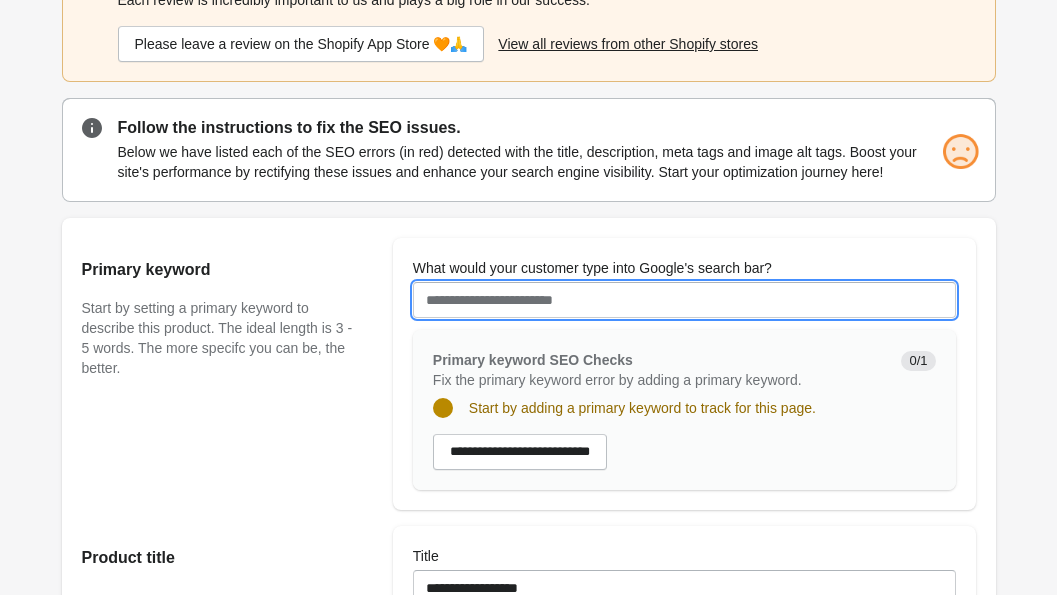 click on "What would your customer type into Google's search bar?" at bounding box center (684, 300) 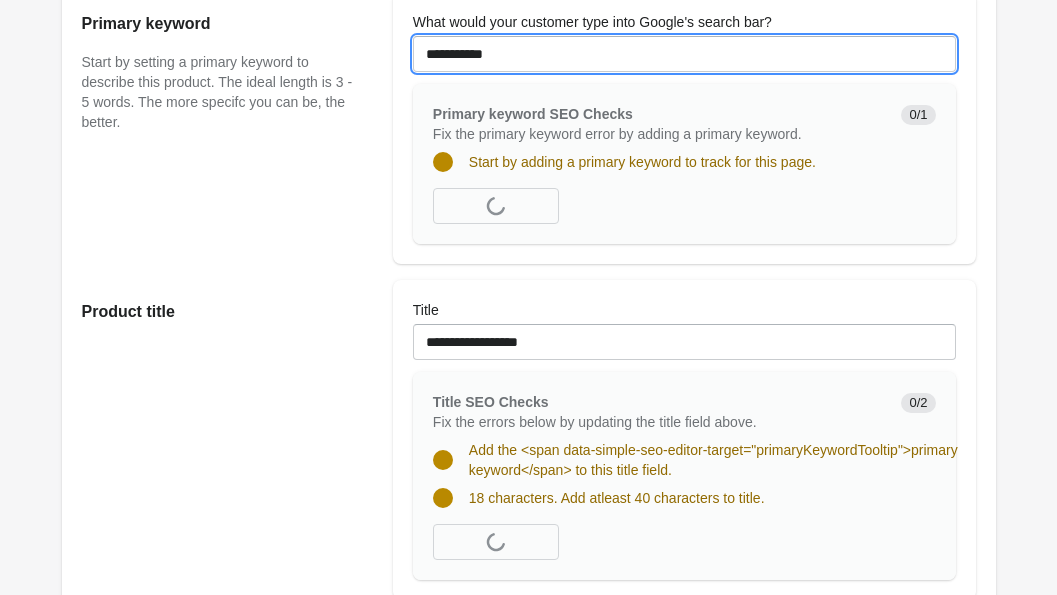 scroll, scrollTop: 381, scrollLeft: 0, axis: vertical 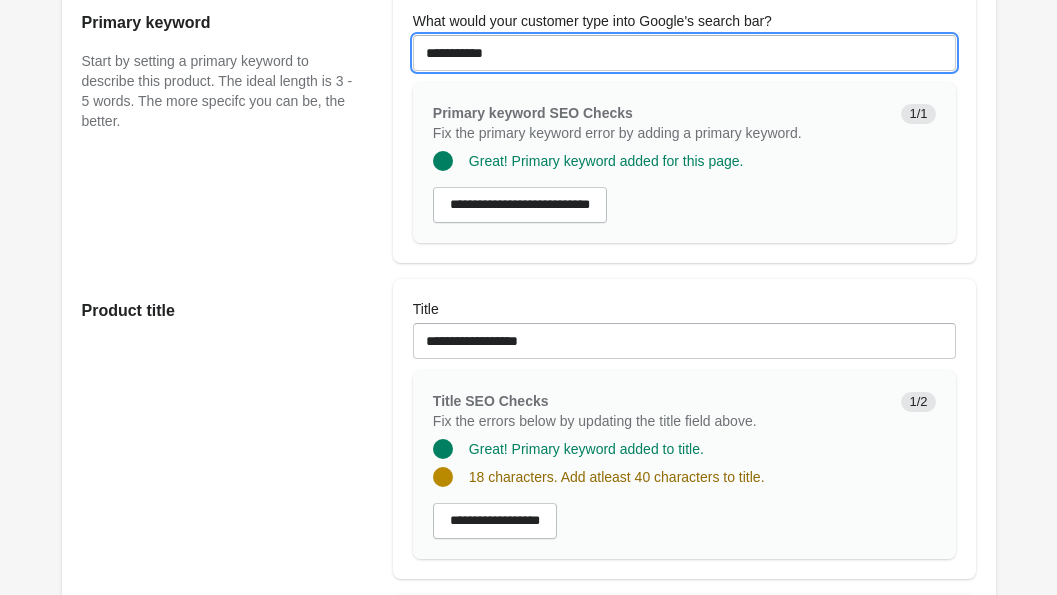 type on "**********" 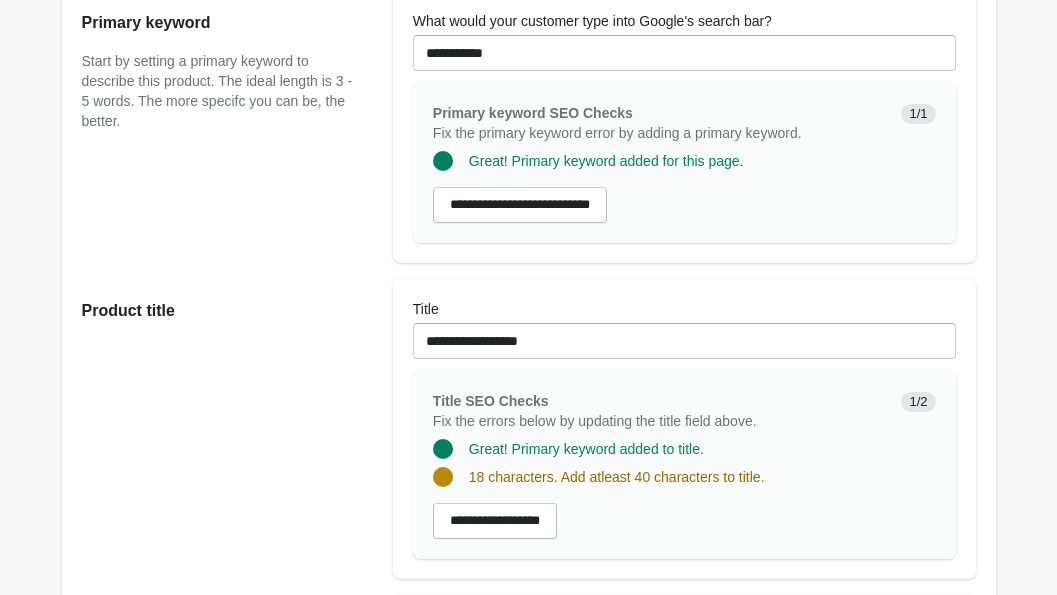 click on "Product title" at bounding box center (227, 429) 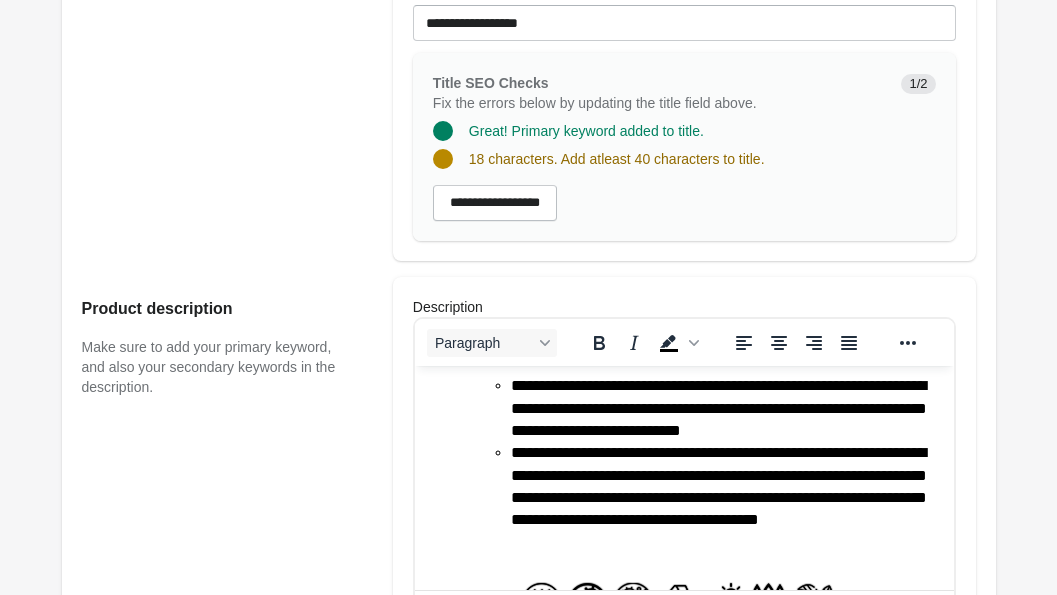 scroll, scrollTop: 332, scrollLeft: 0, axis: vertical 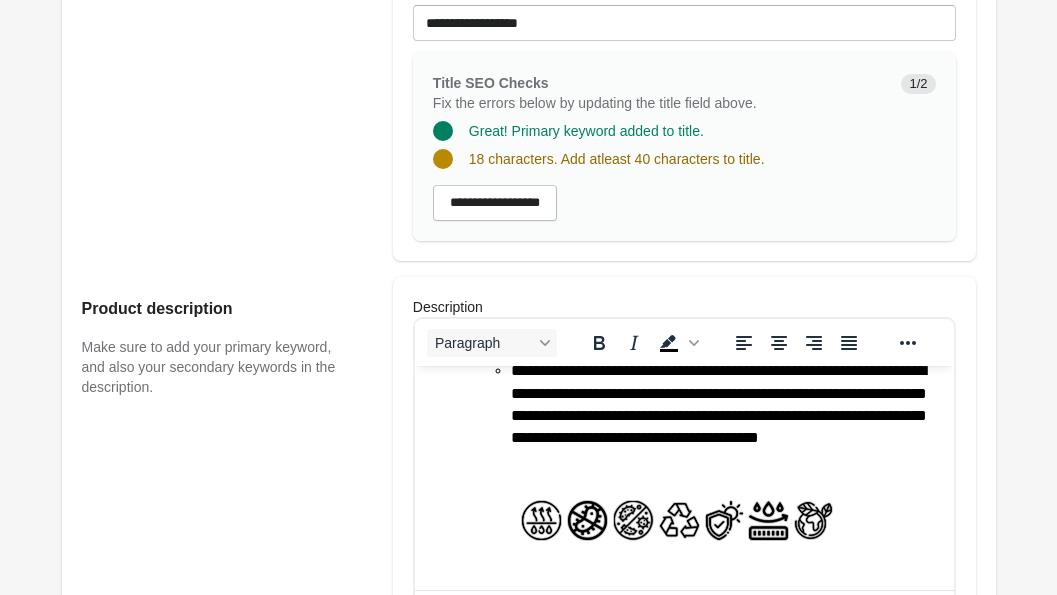 click at bounding box center (678, 520) 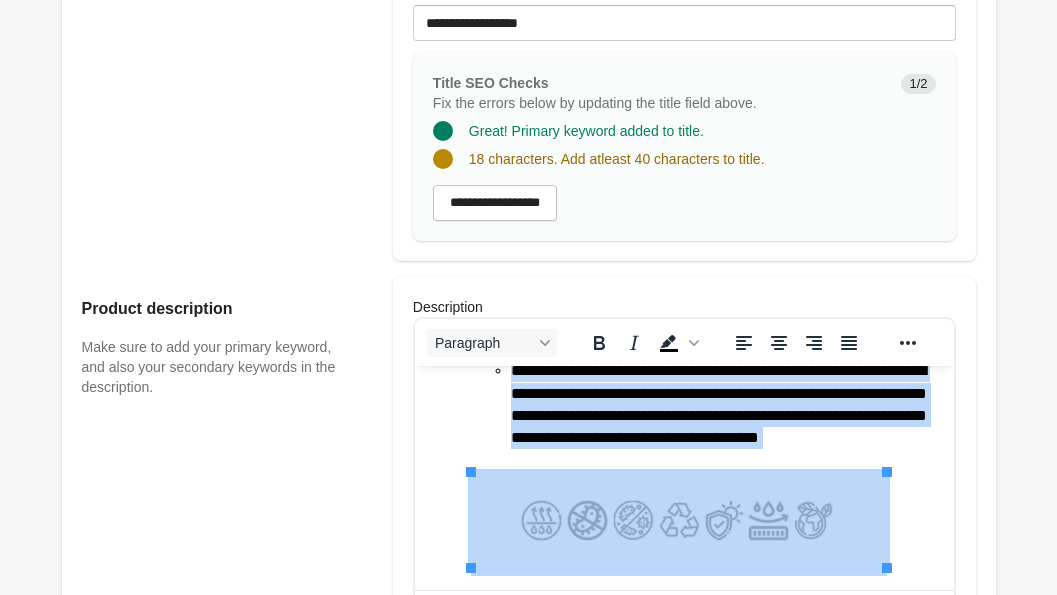 type 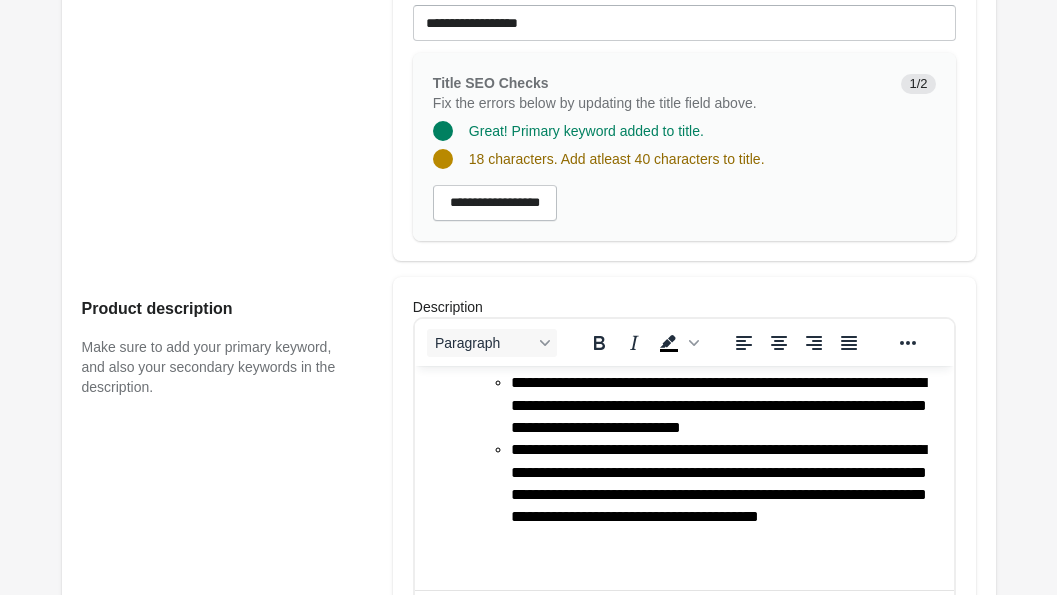 scroll, scrollTop: 253, scrollLeft: 0, axis: vertical 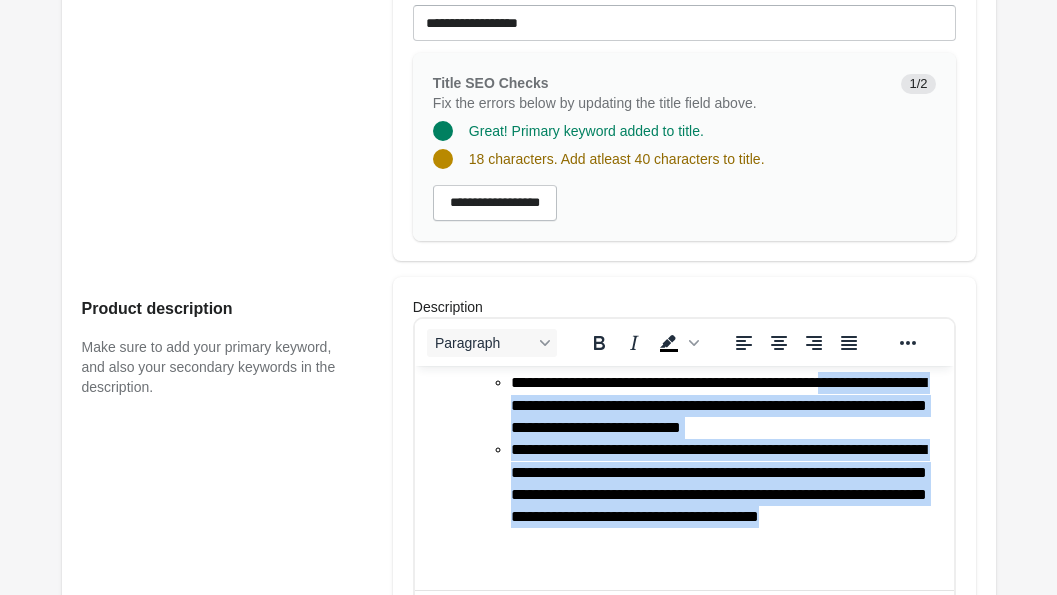 drag, startPoint x: 702, startPoint y: 541, endPoint x: 389, endPoint y: 249, distance: 428.05725 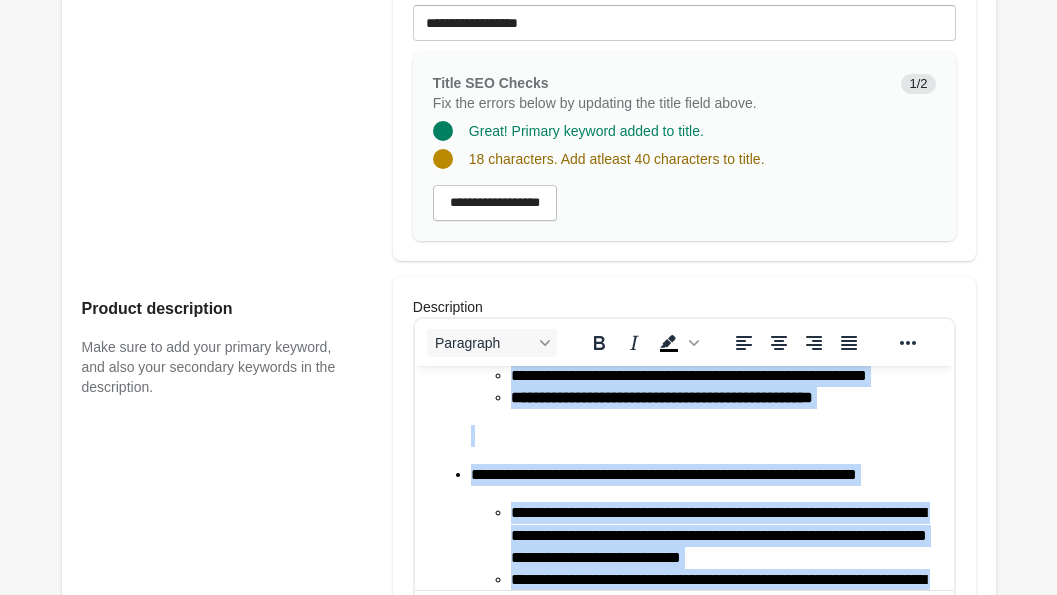 scroll, scrollTop: 0, scrollLeft: 0, axis: both 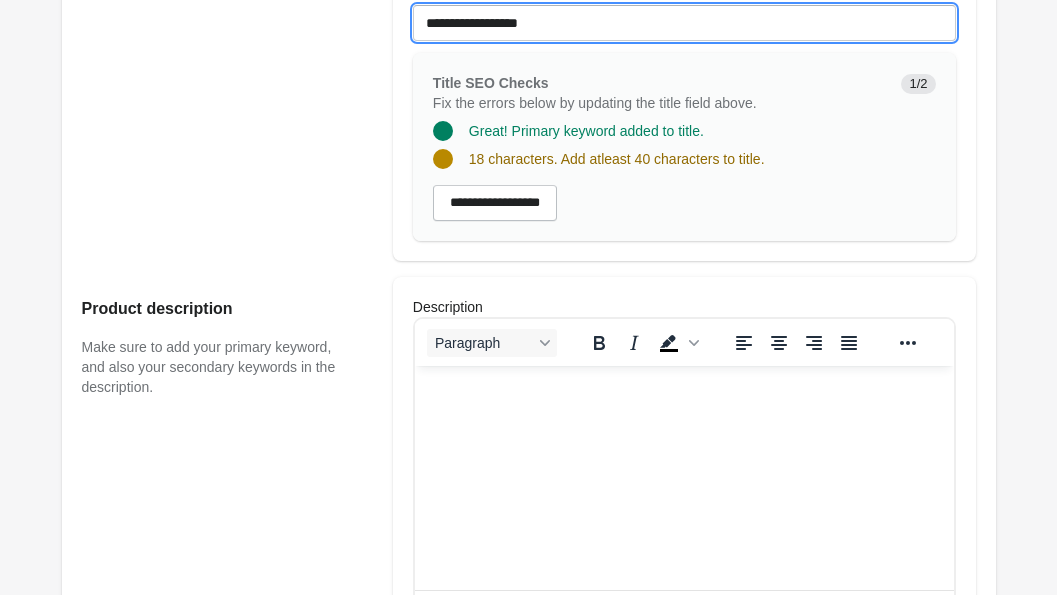 click on "**********" at bounding box center (684, 23) 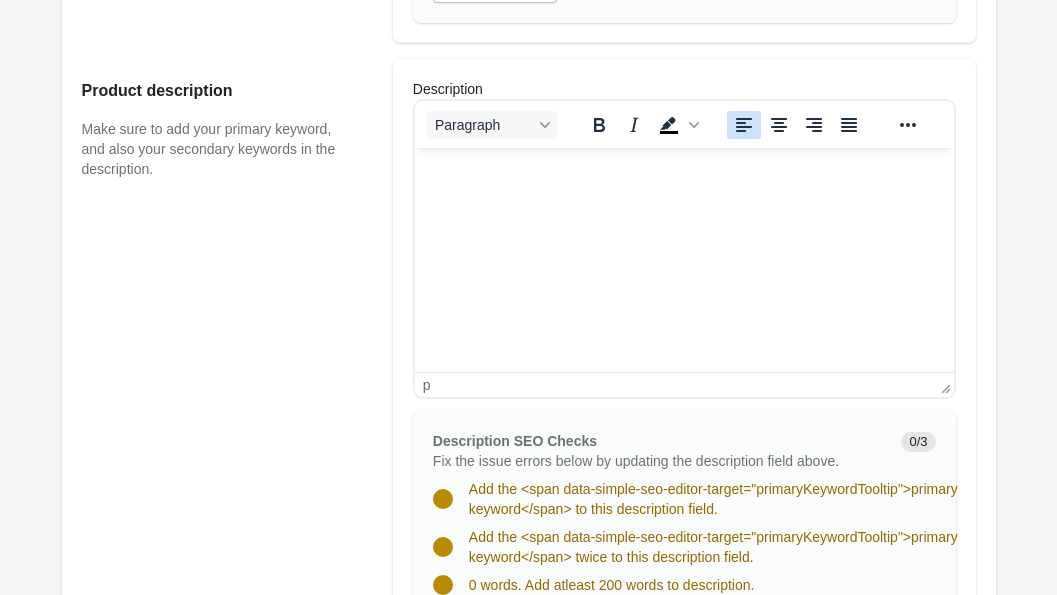 scroll, scrollTop: 916, scrollLeft: 0, axis: vertical 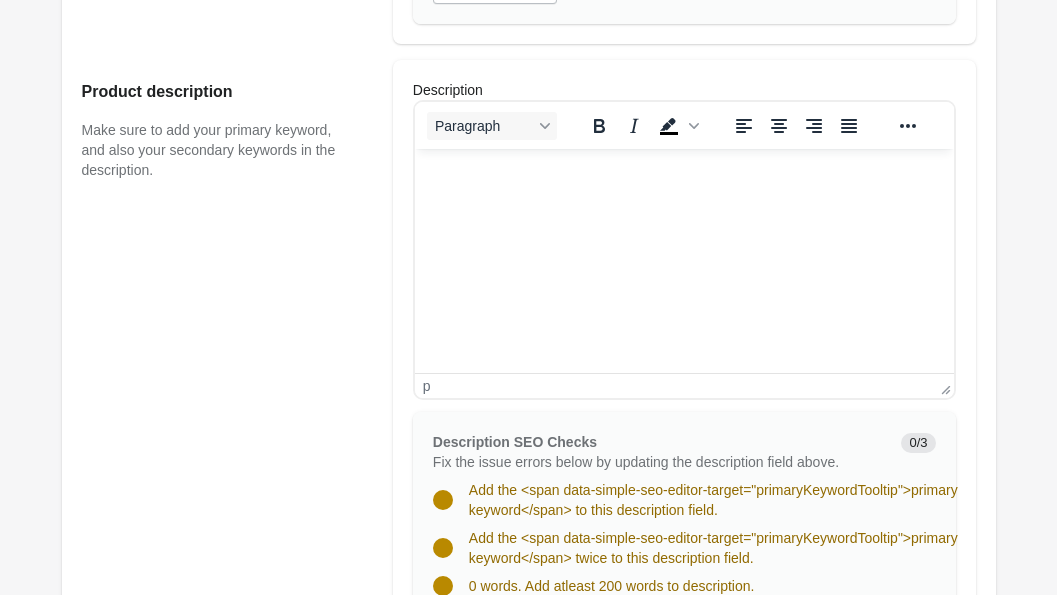 type on "**********" 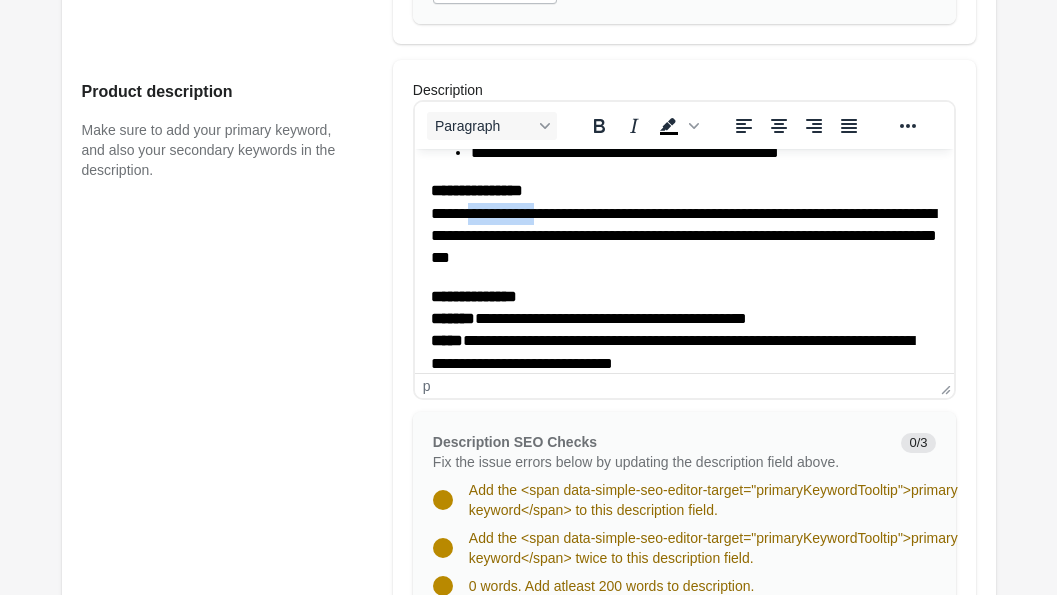 drag, startPoint x: 560, startPoint y: 216, endPoint x: 481, endPoint y: 211, distance: 79.15807 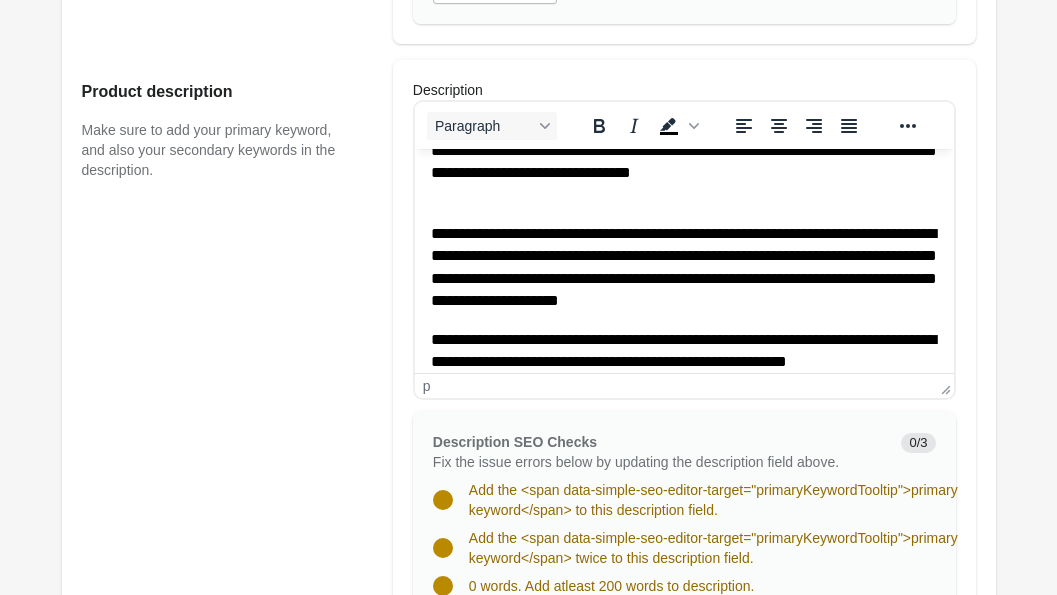 scroll, scrollTop: 0, scrollLeft: 0, axis: both 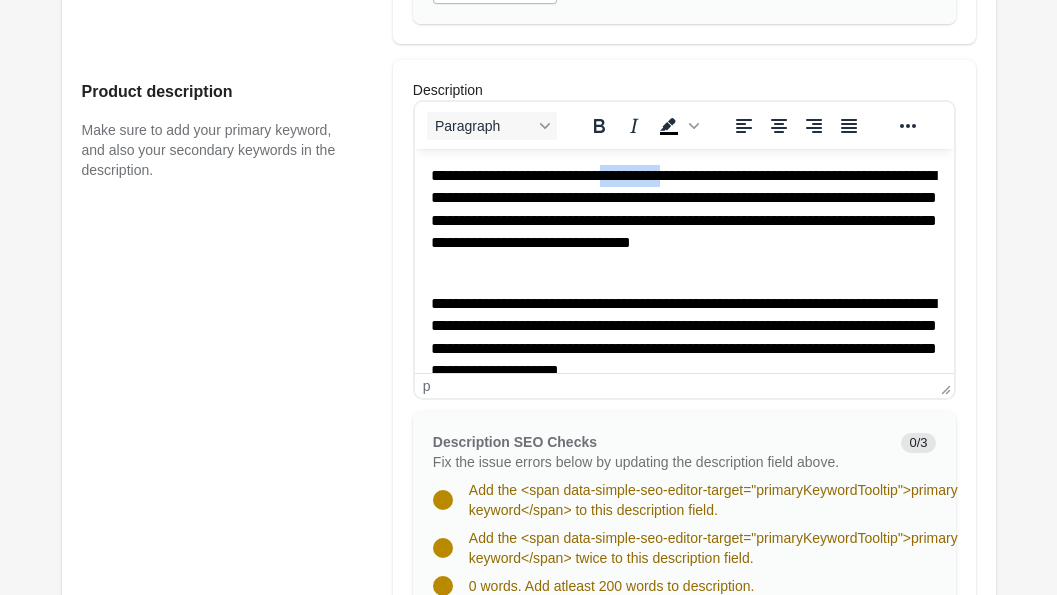 drag, startPoint x: 694, startPoint y: 180, endPoint x: 620, endPoint y: 177, distance: 74.06078 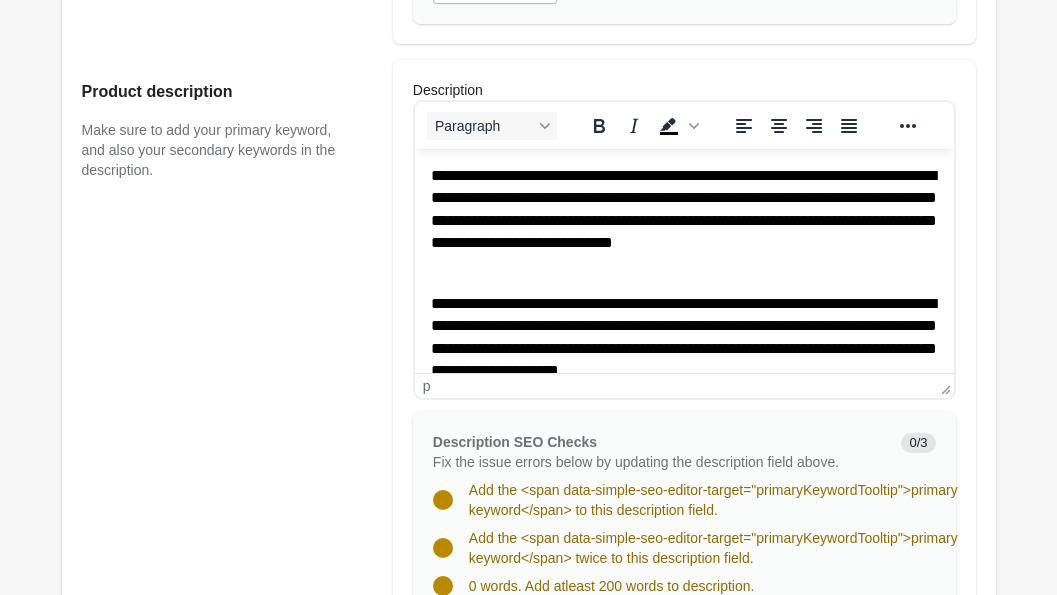 click on "Product description
Make sure to add your primary keyword, and also your secondary keywords in the description." at bounding box center [227, 386] 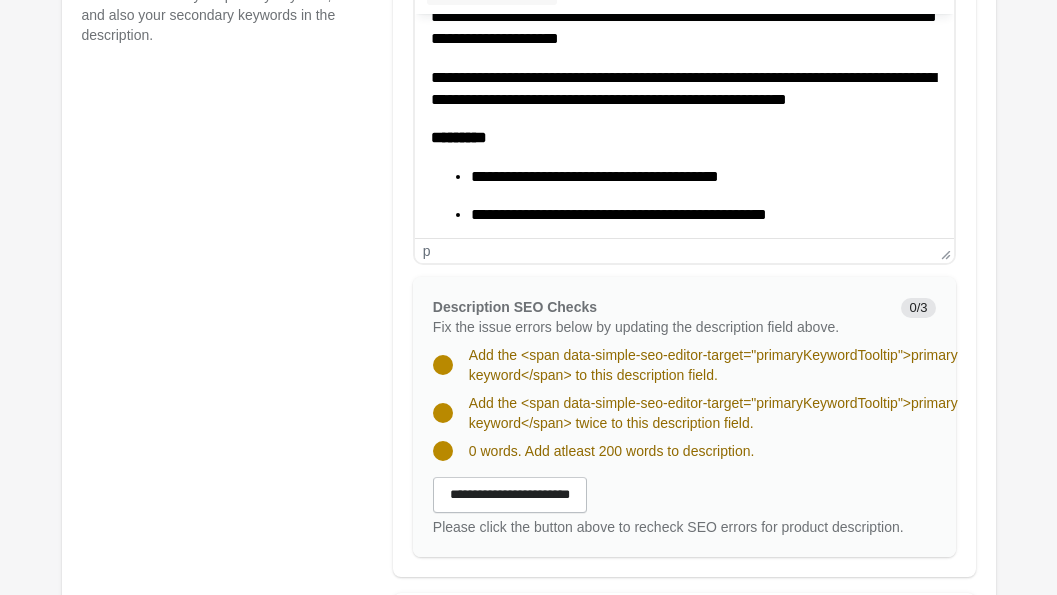 scroll, scrollTop: 1107, scrollLeft: 0, axis: vertical 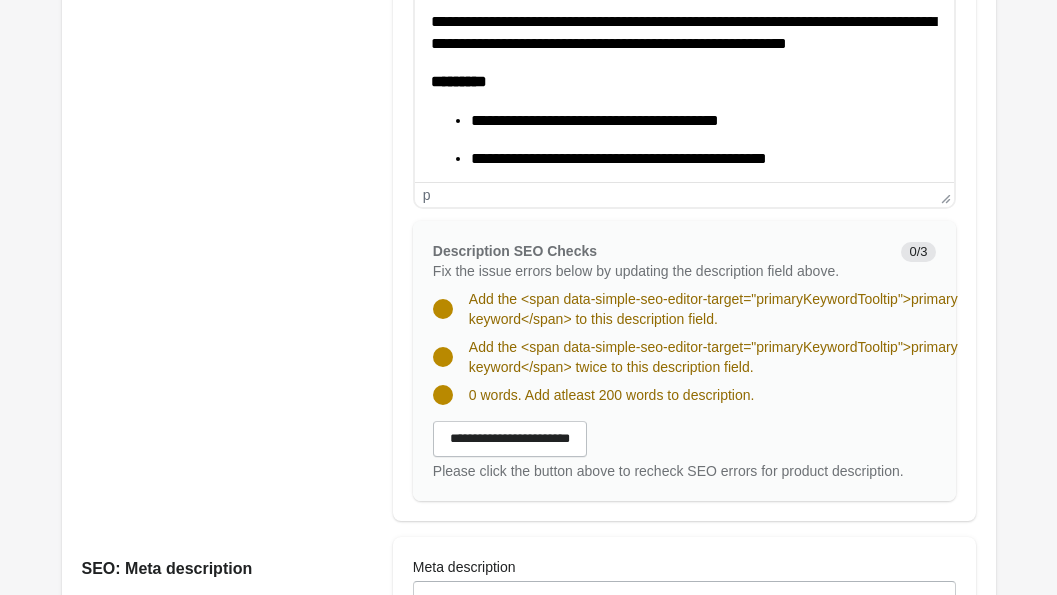 click on "**********" at bounding box center (510, 439) 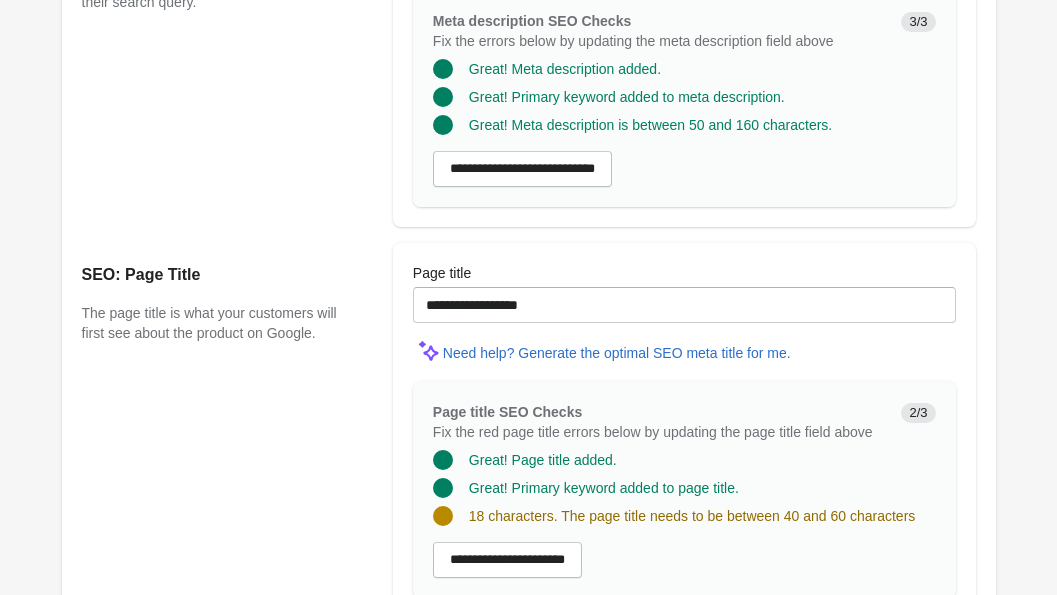 scroll, scrollTop: 1803, scrollLeft: 0, axis: vertical 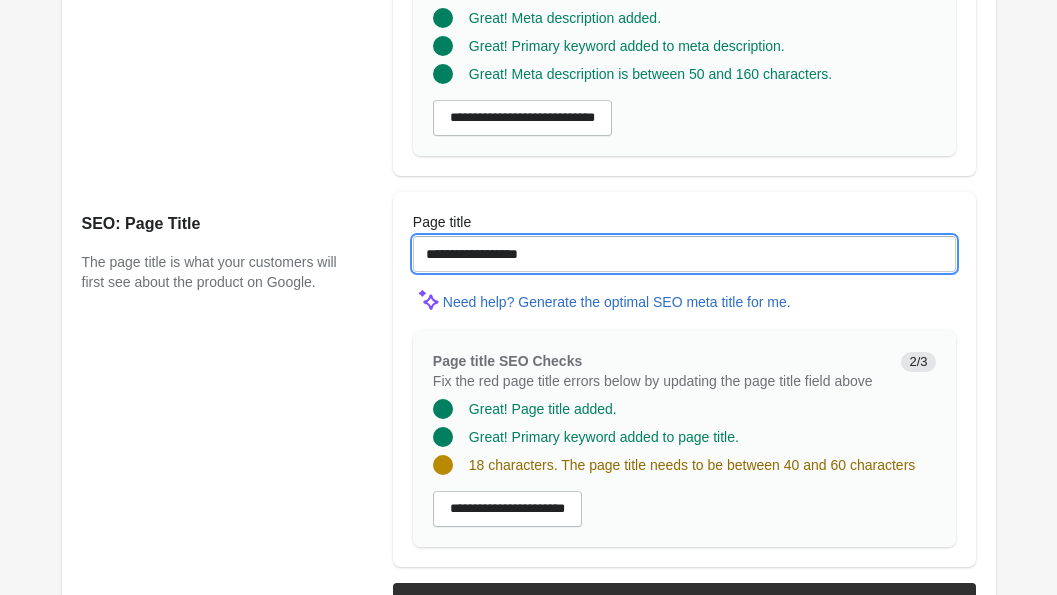 click on "**********" at bounding box center [684, 254] 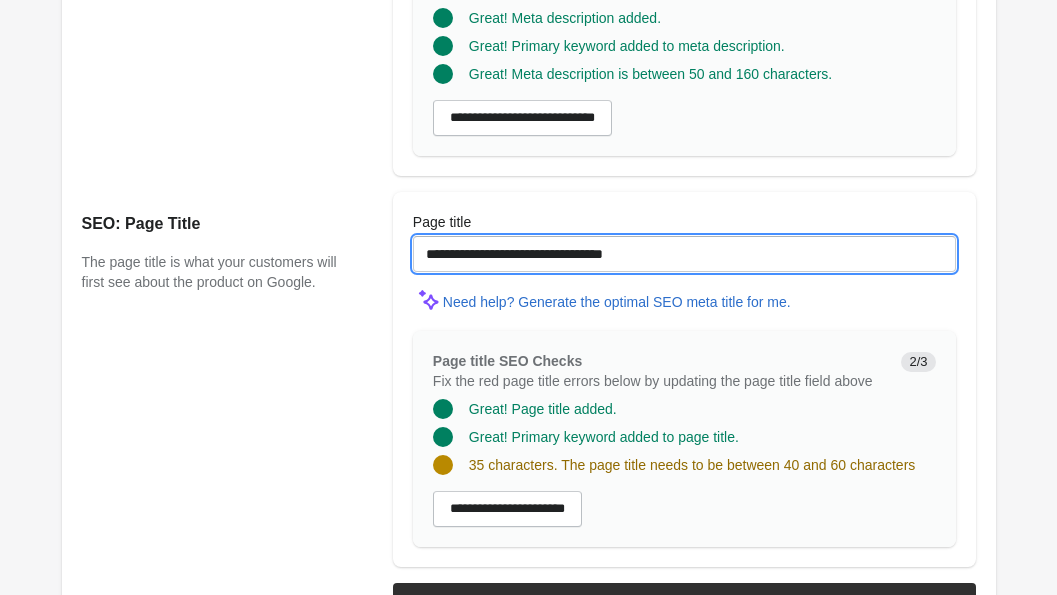 click on "**********" at bounding box center [684, 254] 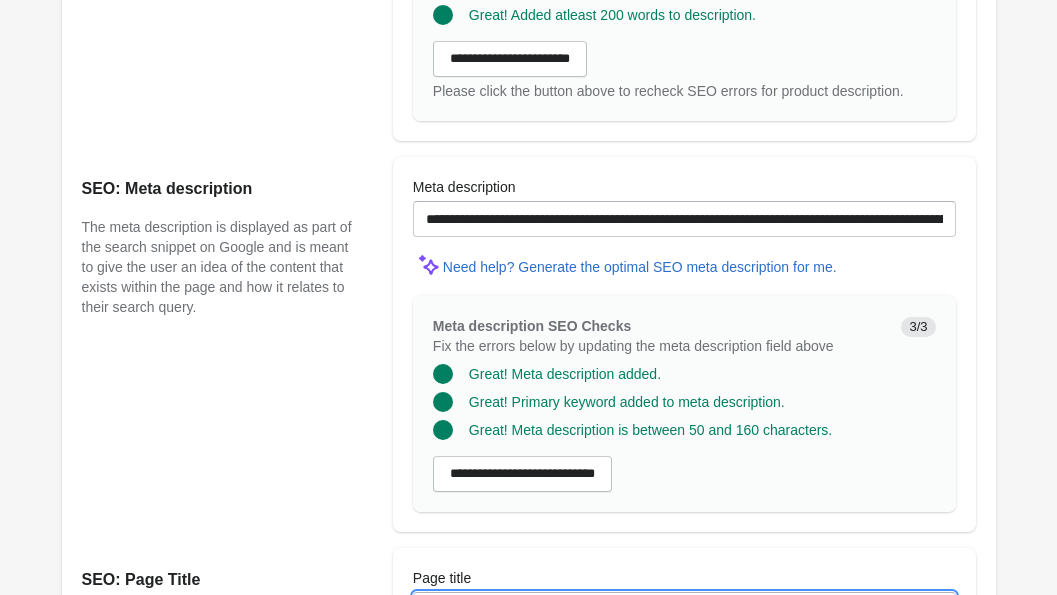 scroll, scrollTop: 1915, scrollLeft: 0, axis: vertical 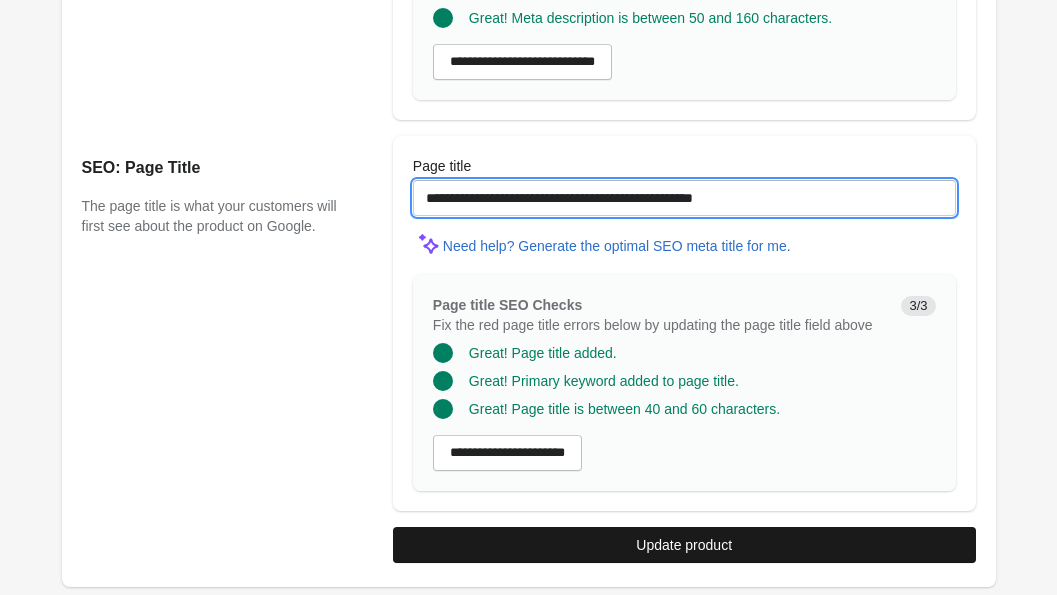 type on "**********" 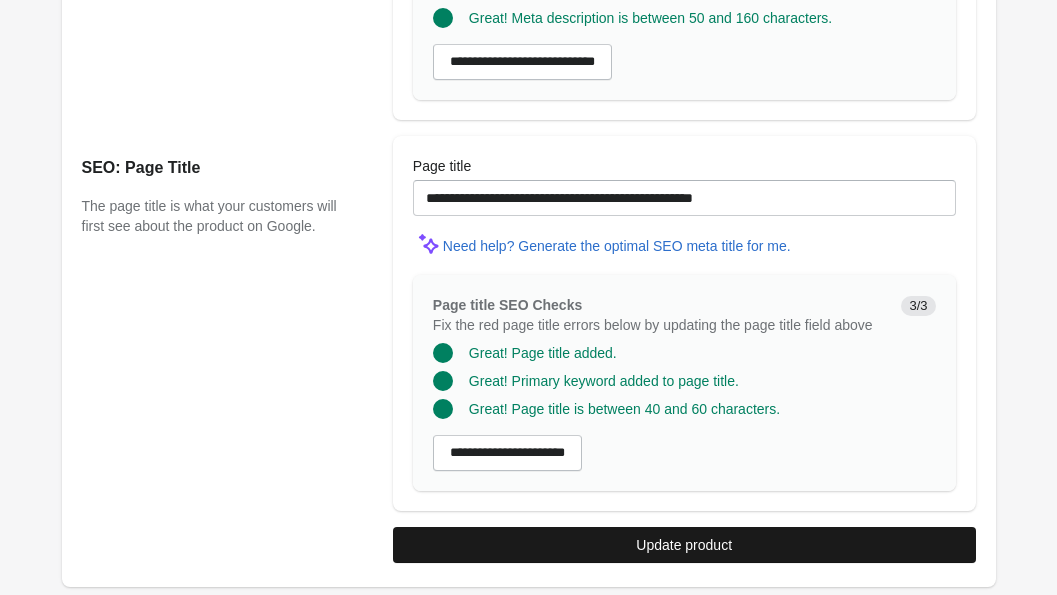 click on "Update product" at bounding box center (684, 545) 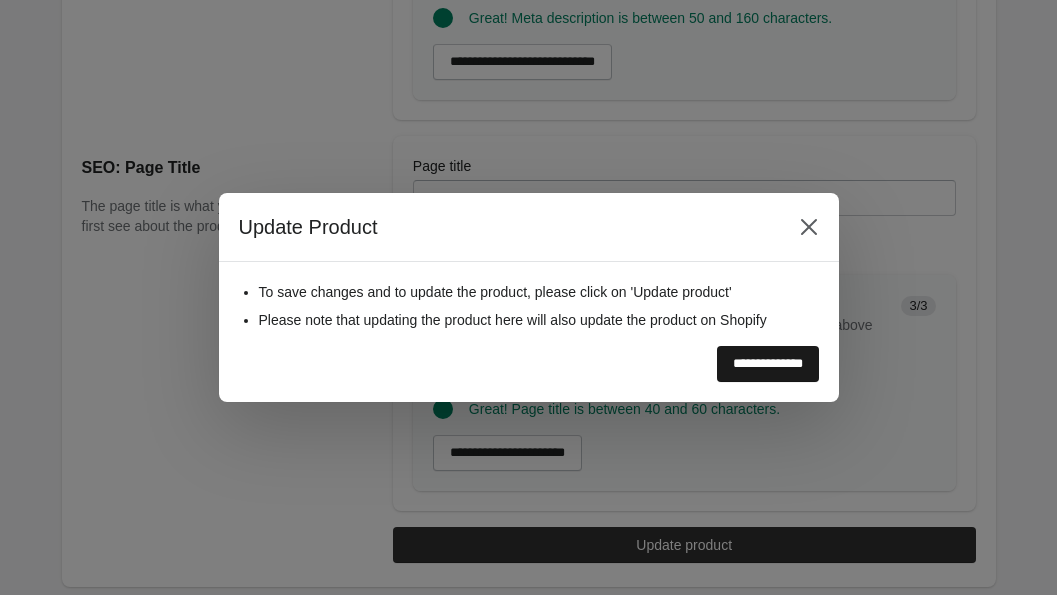 click on "**********" at bounding box center (768, 364) 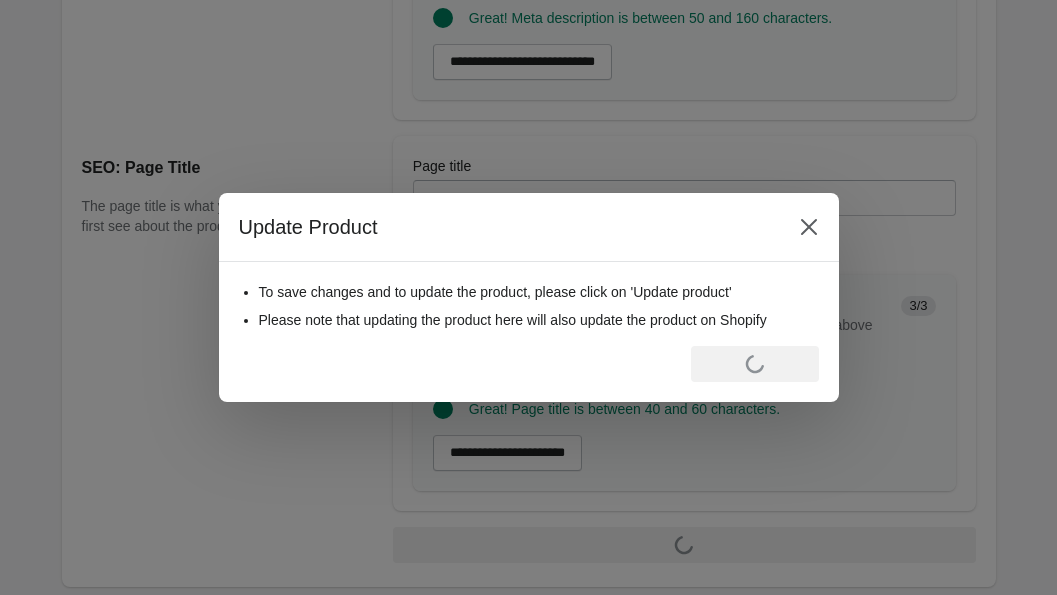 scroll, scrollTop: 0, scrollLeft: 0, axis: both 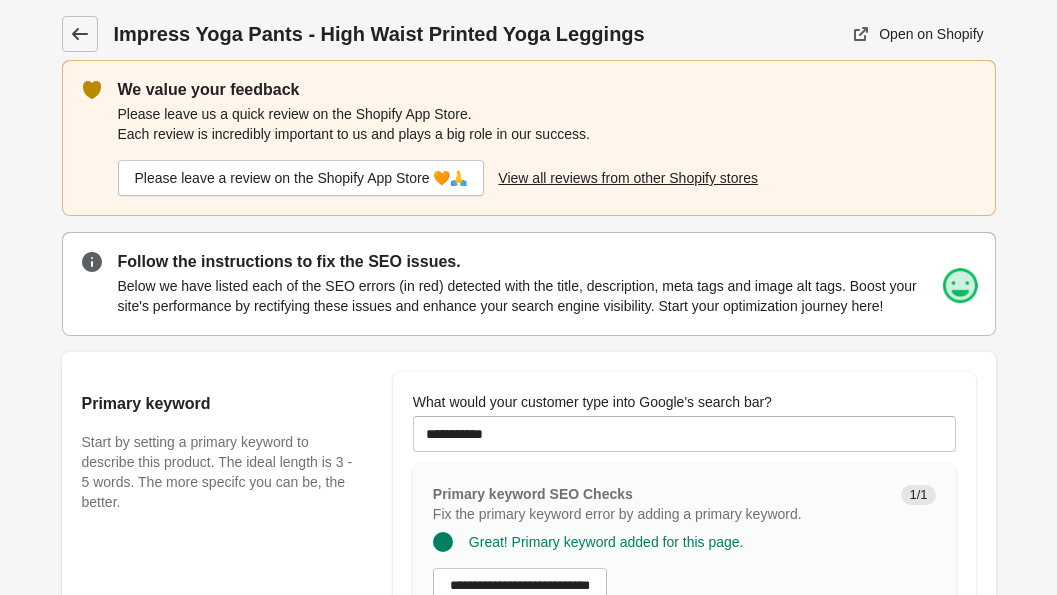 click 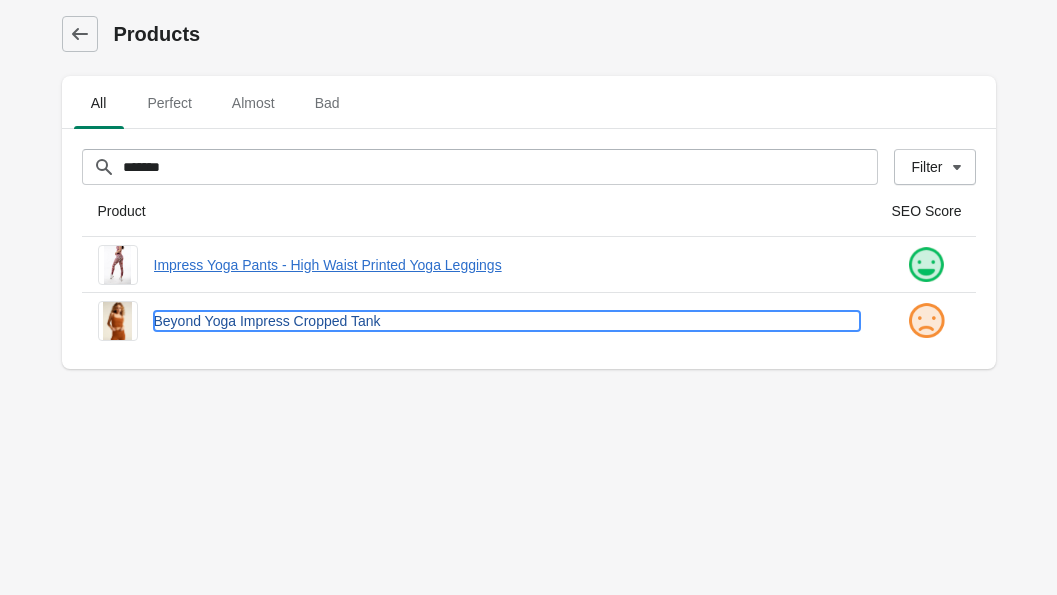 click on "Beyond Yoga Impress Cropped Tank" at bounding box center (507, 321) 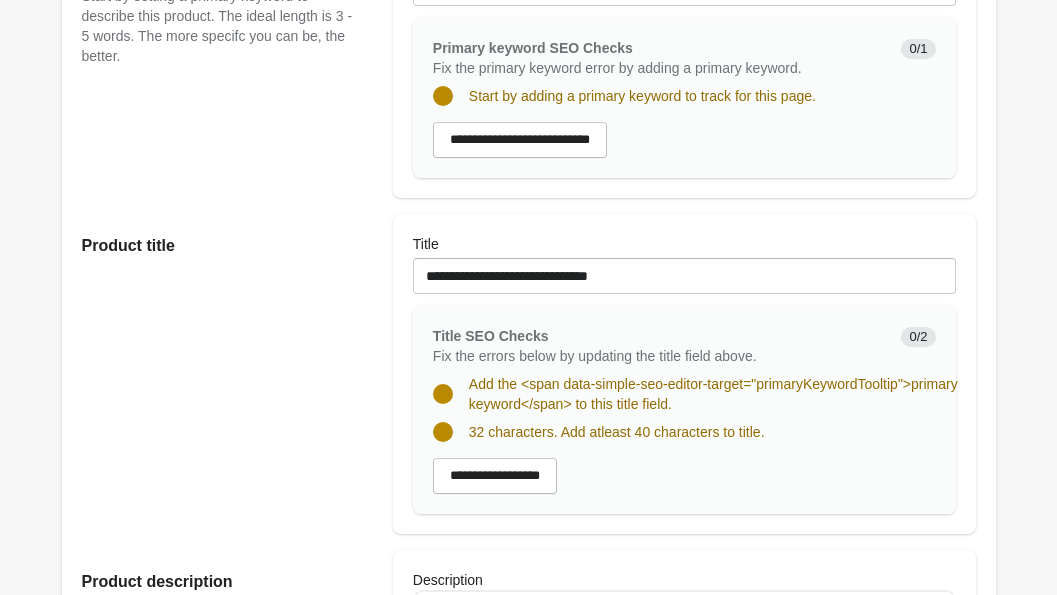 scroll, scrollTop: 476, scrollLeft: 0, axis: vertical 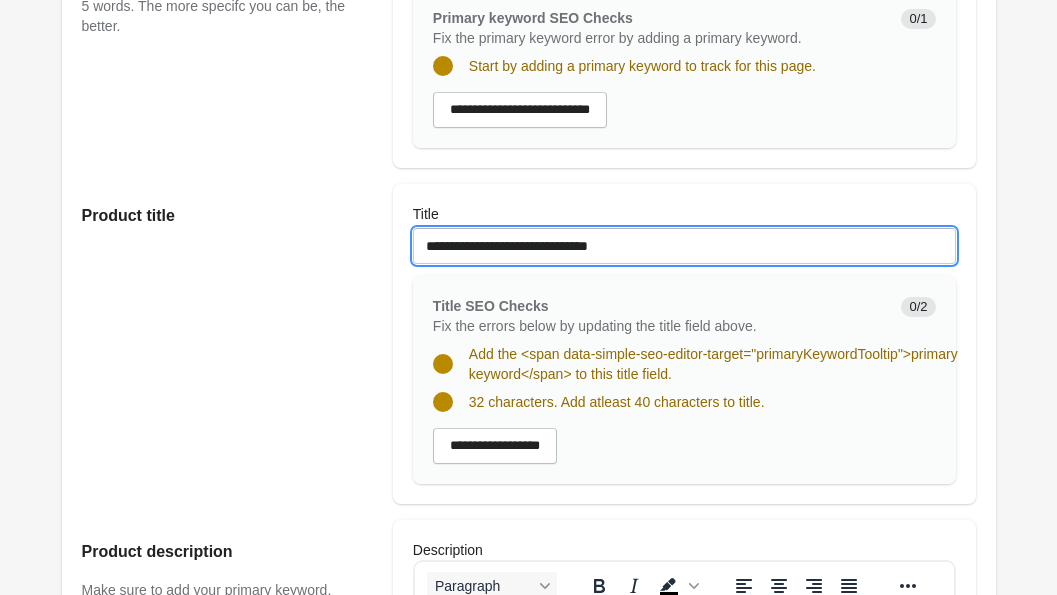 drag, startPoint x: 508, startPoint y: 265, endPoint x: 398, endPoint y: 264, distance: 110.00455 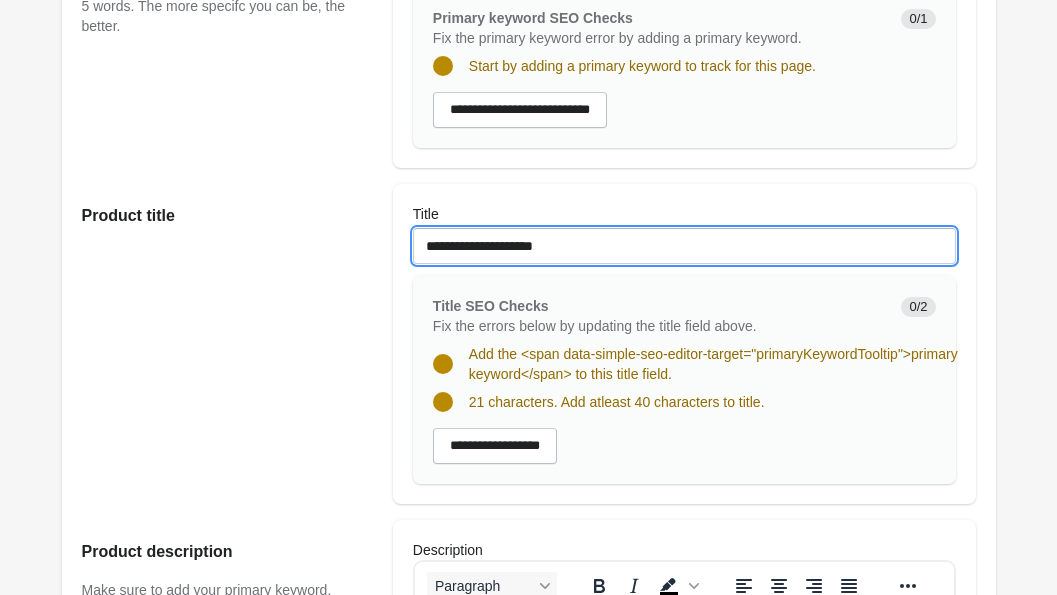 drag, startPoint x: 573, startPoint y: 264, endPoint x: 485, endPoint y: 269, distance: 88.14193 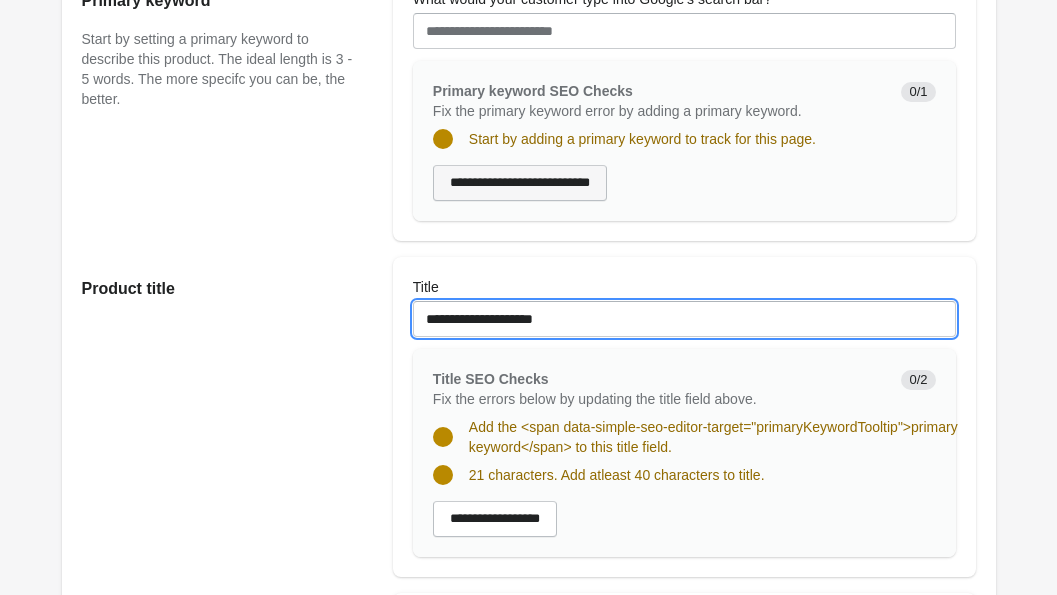 scroll, scrollTop: 354, scrollLeft: 0, axis: vertical 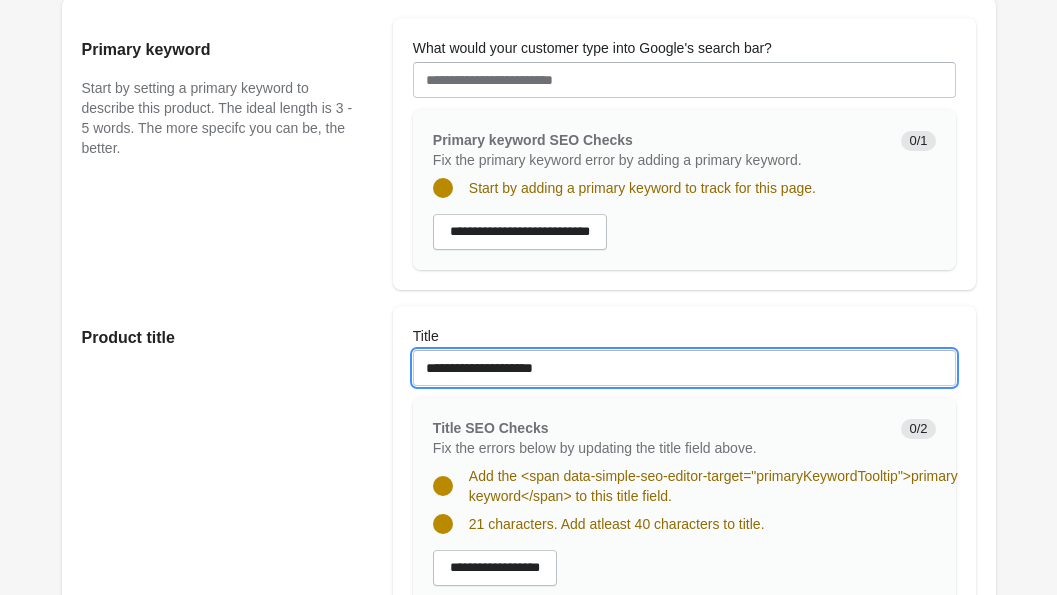 type on "**********" 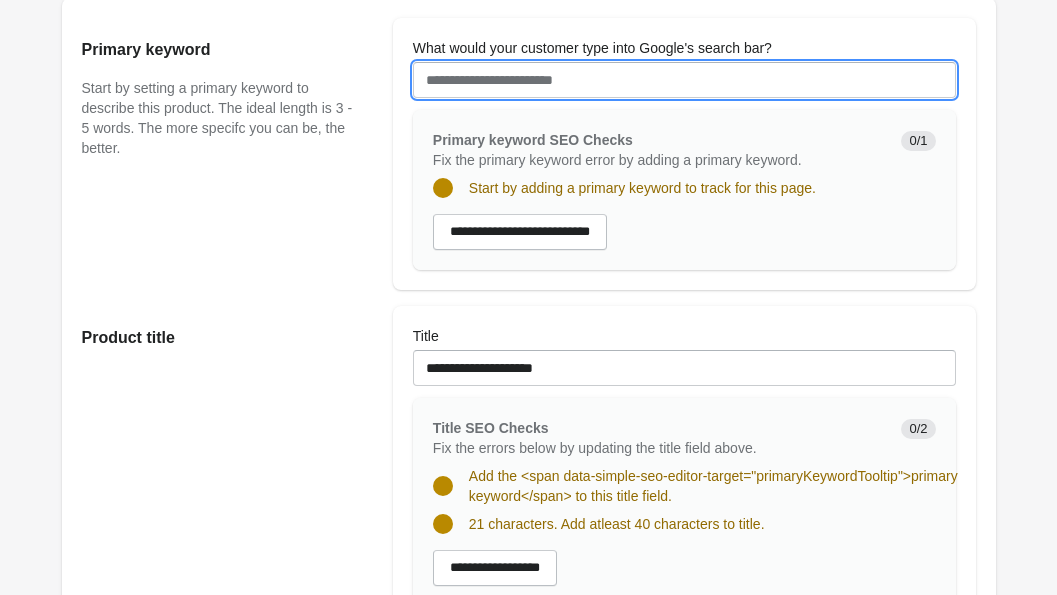 click on "What would your customer type into Google's search bar?" at bounding box center (684, 80) 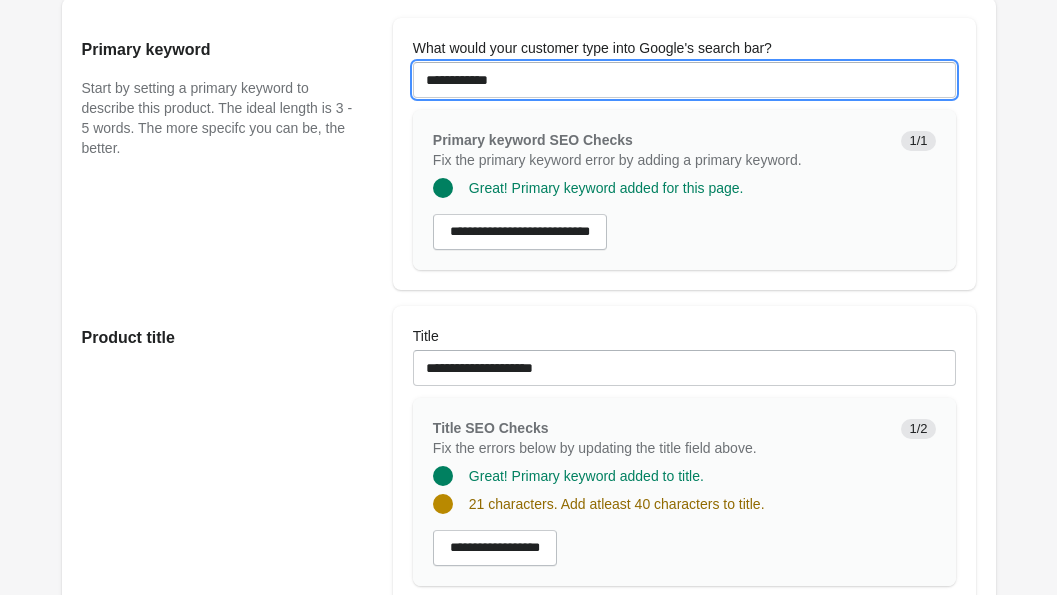 type on "**********" 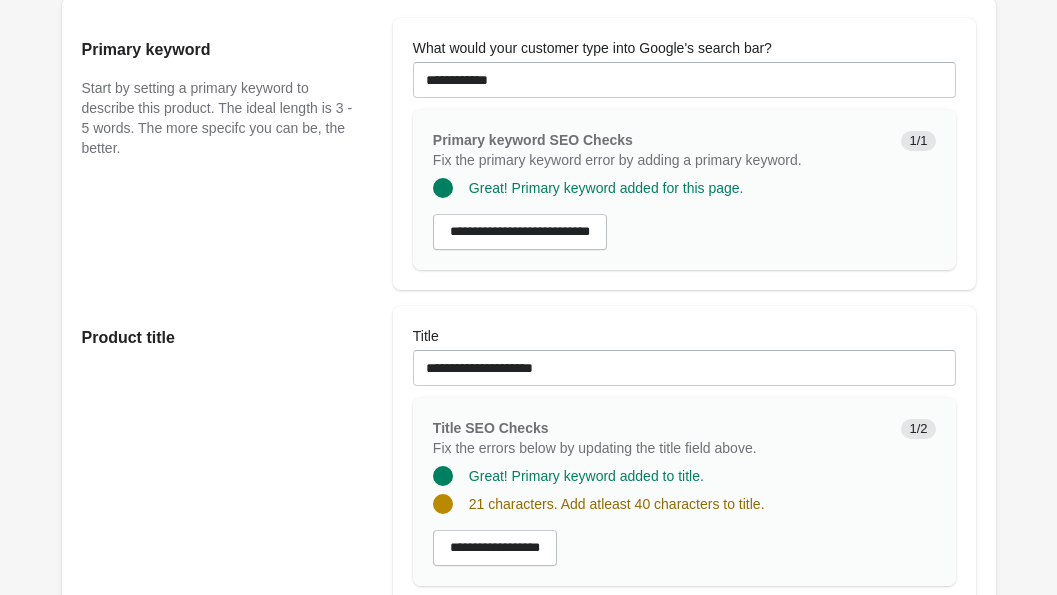 click on "Primary keyword
Start by setting a primary keyword to describe this product. The ideal length is 3 - 5 words. The more specifc you can be, the better." at bounding box center [217, 98] 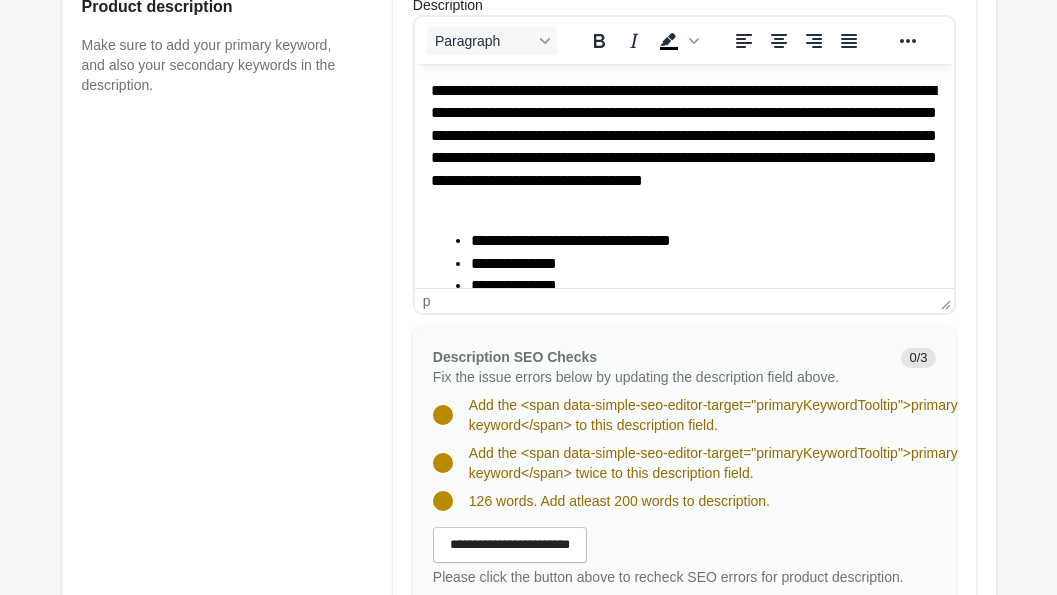 scroll, scrollTop: 1995, scrollLeft: 0, axis: vertical 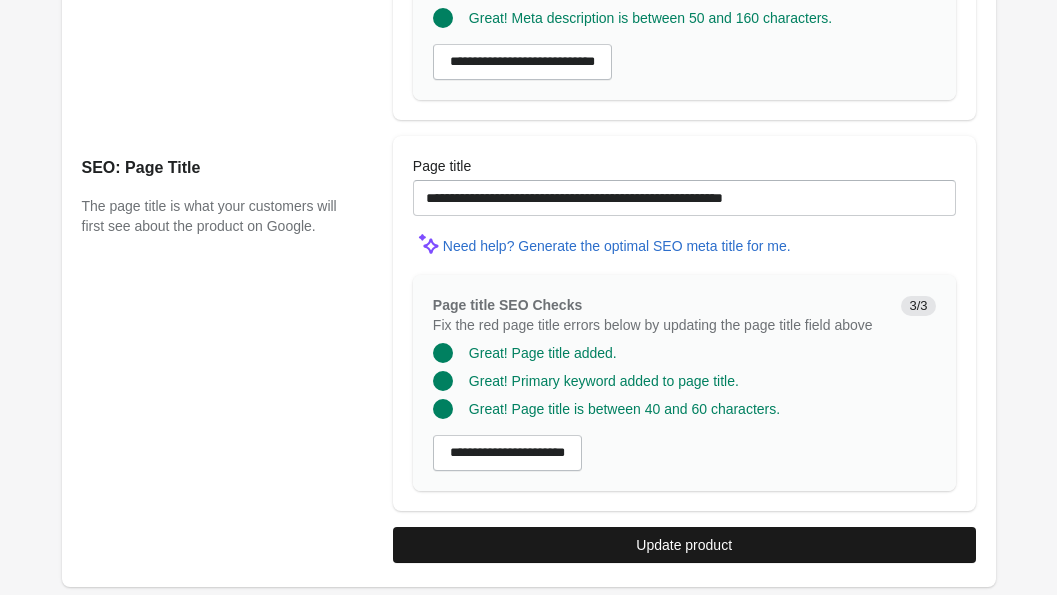 click on "Update product" at bounding box center (684, 545) 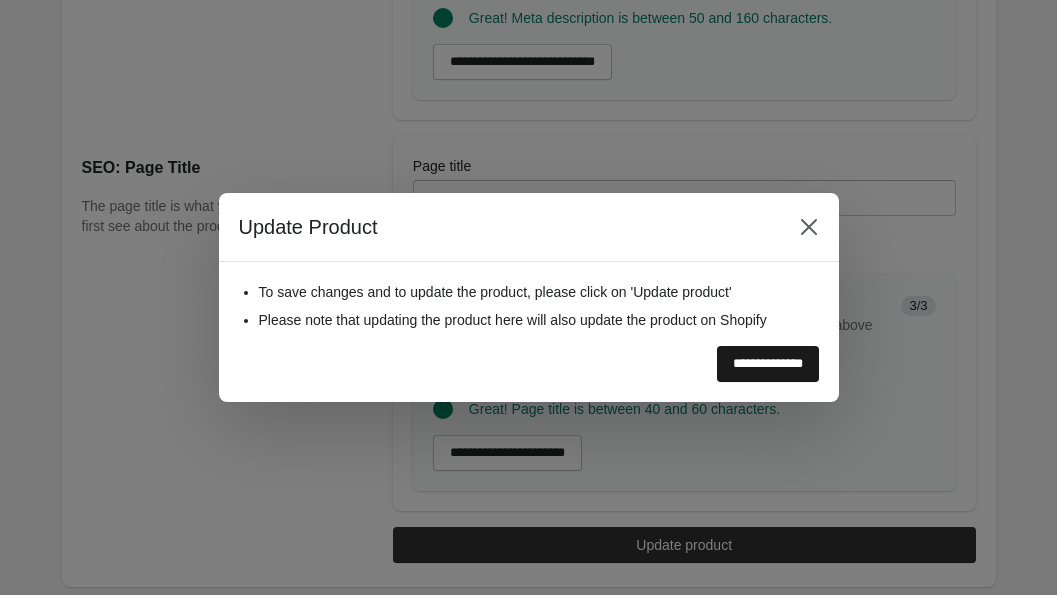 click on "**********" at bounding box center [768, 364] 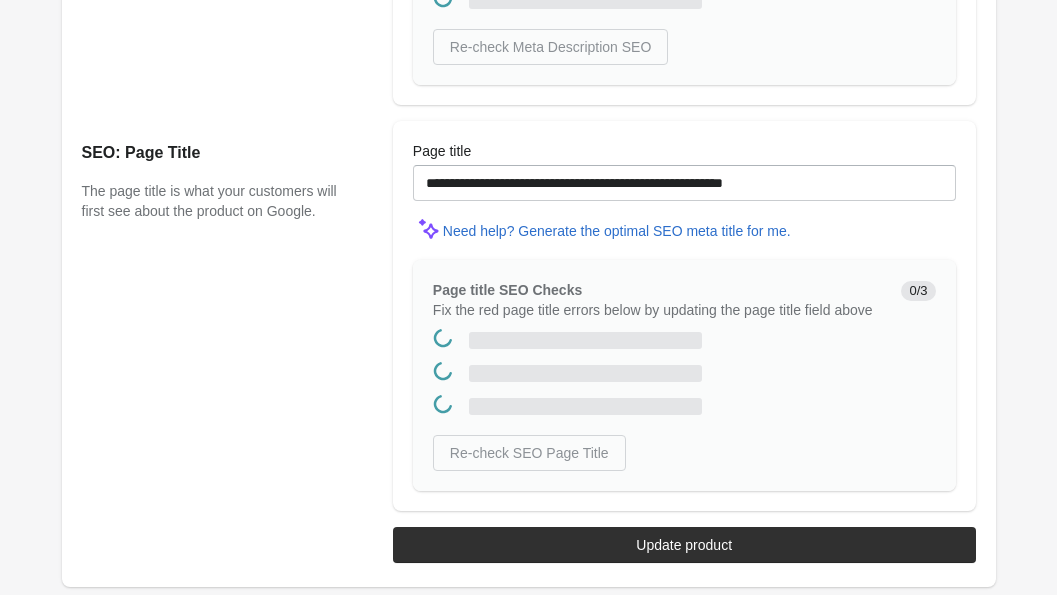 scroll, scrollTop: 0, scrollLeft: 0, axis: both 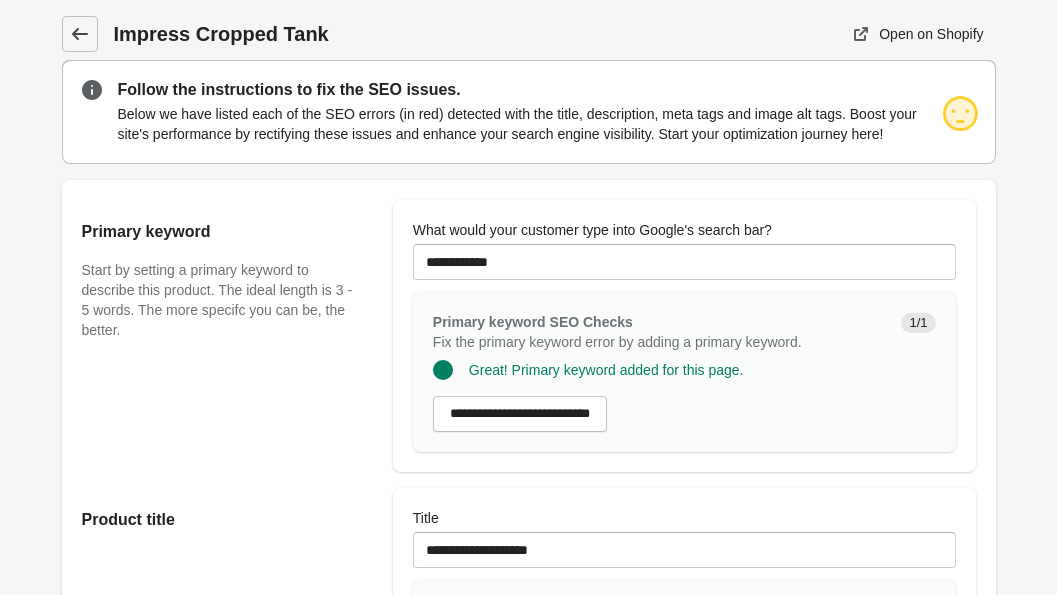 click 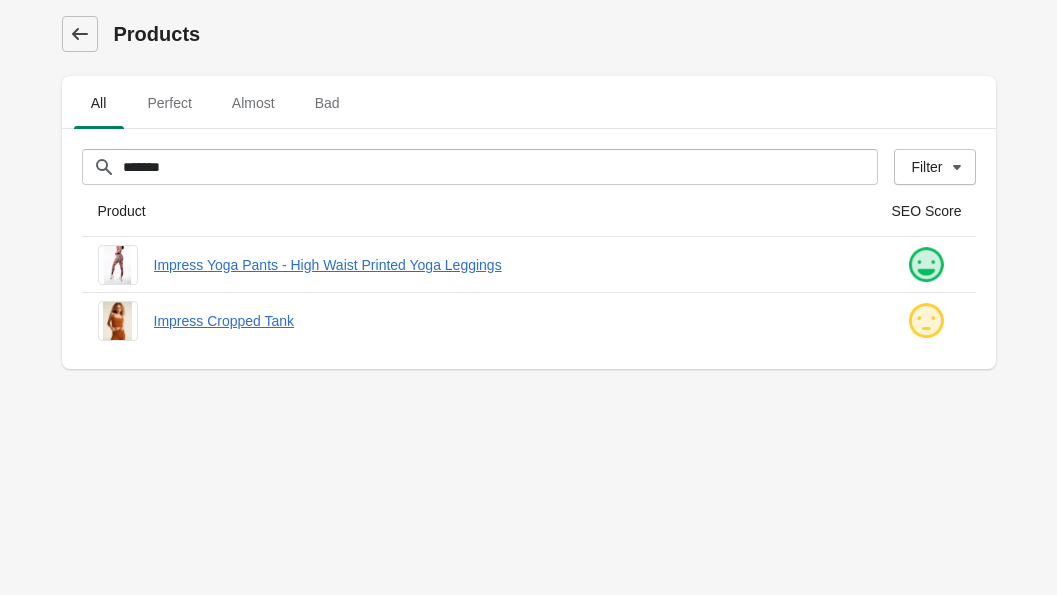 click 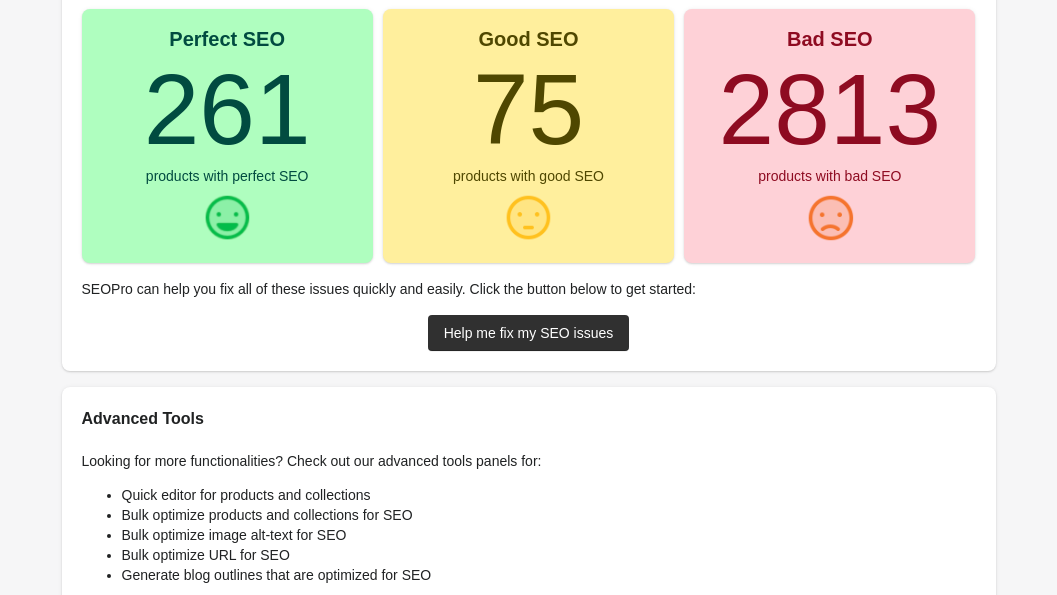 scroll, scrollTop: 0, scrollLeft: 0, axis: both 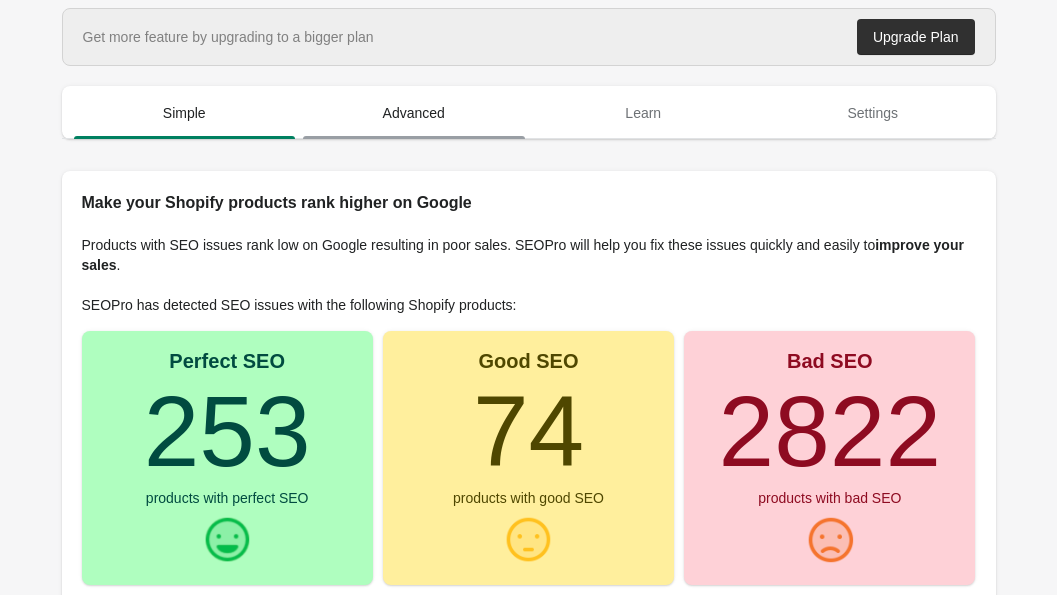 click on "Advanced" at bounding box center (414, 113) 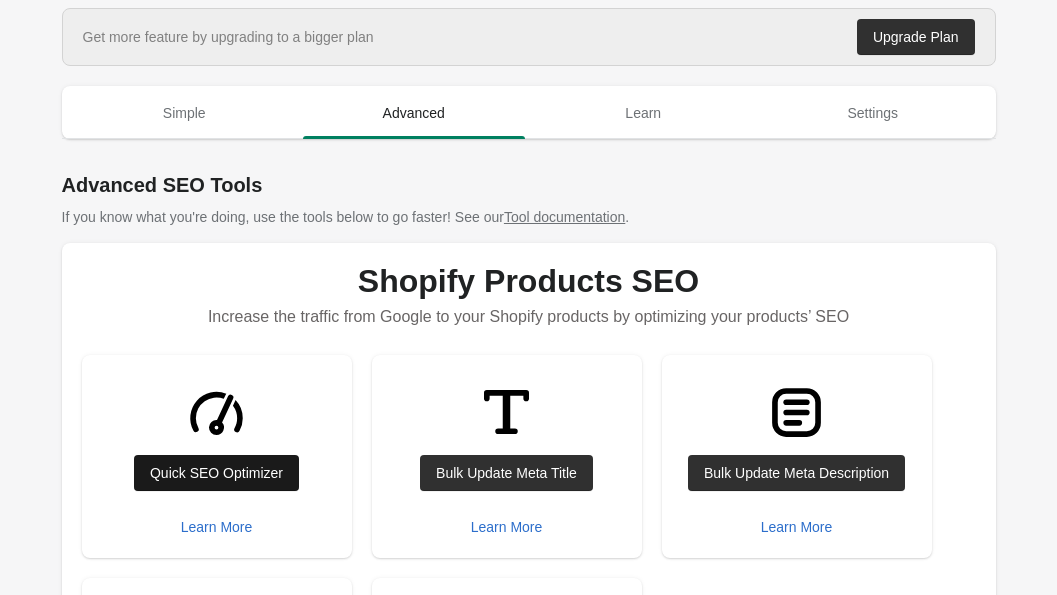 click on "Quick SEO Optimizer" at bounding box center (216, 473) 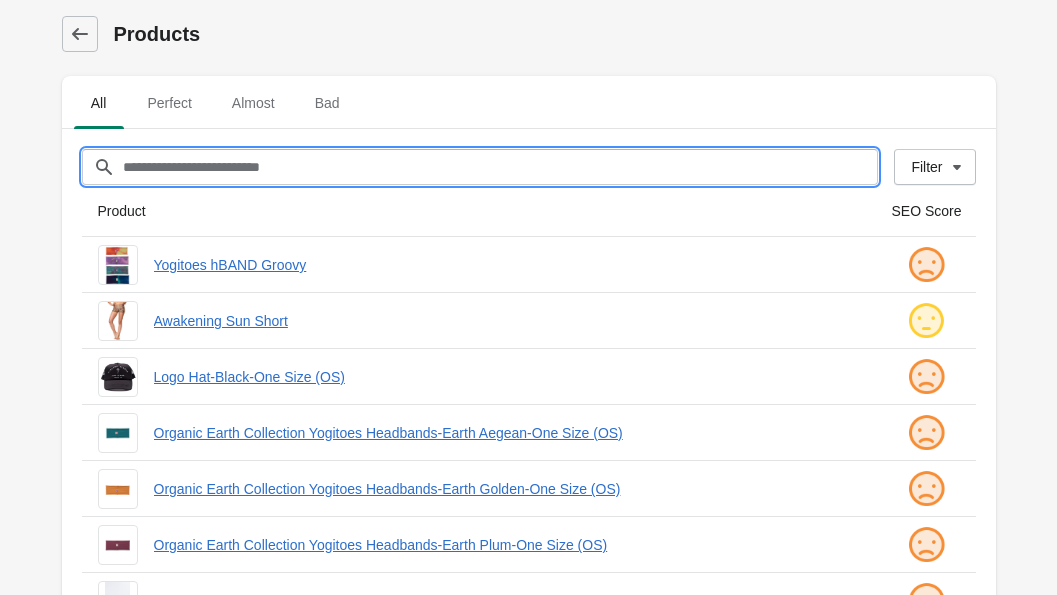 click on "Filter[title]" at bounding box center (500, 167) 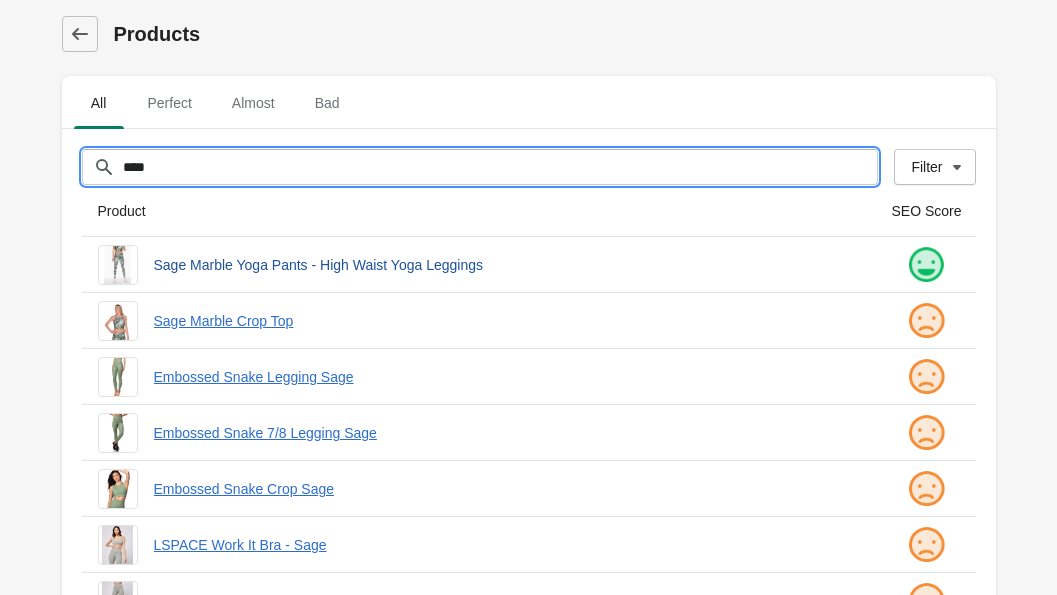 type on "****" 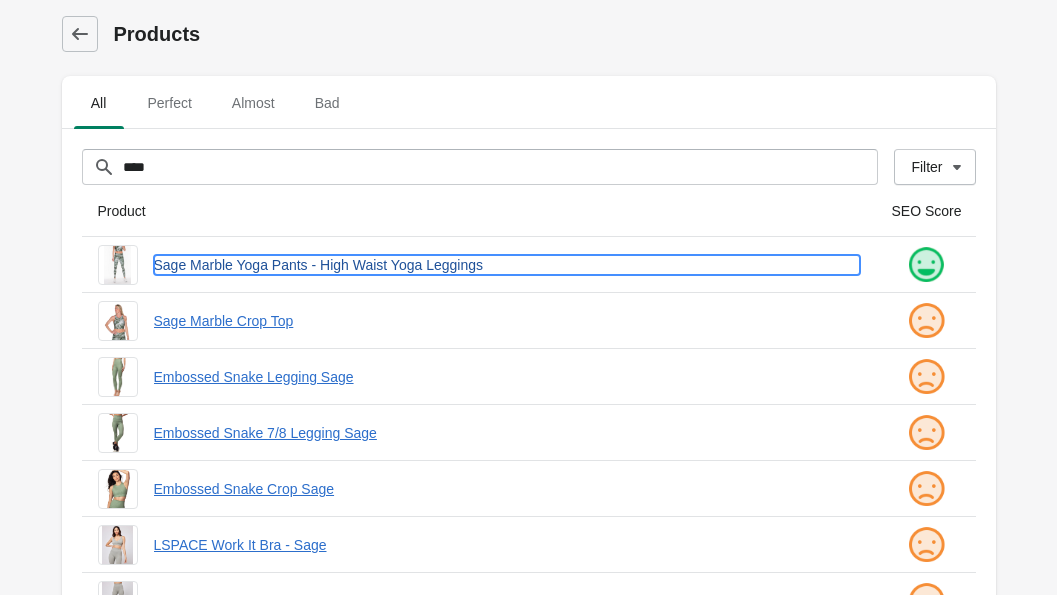 click on "Sage Marble Yoga Pants - High Waist Yoga Leggings" at bounding box center (507, 265) 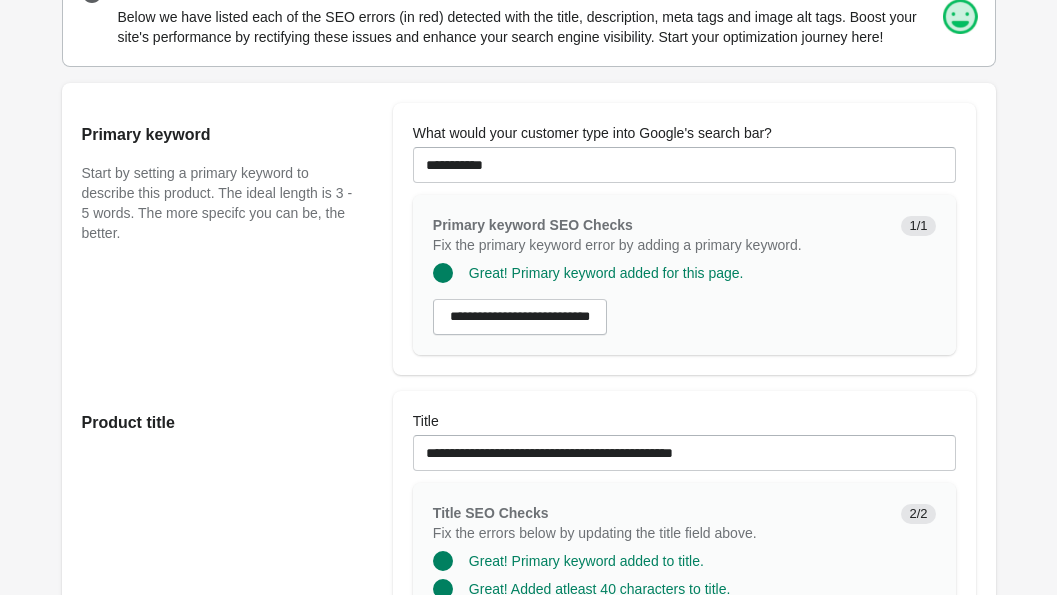 scroll, scrollTop: 101, scrollLeft: 0, axis: vertical 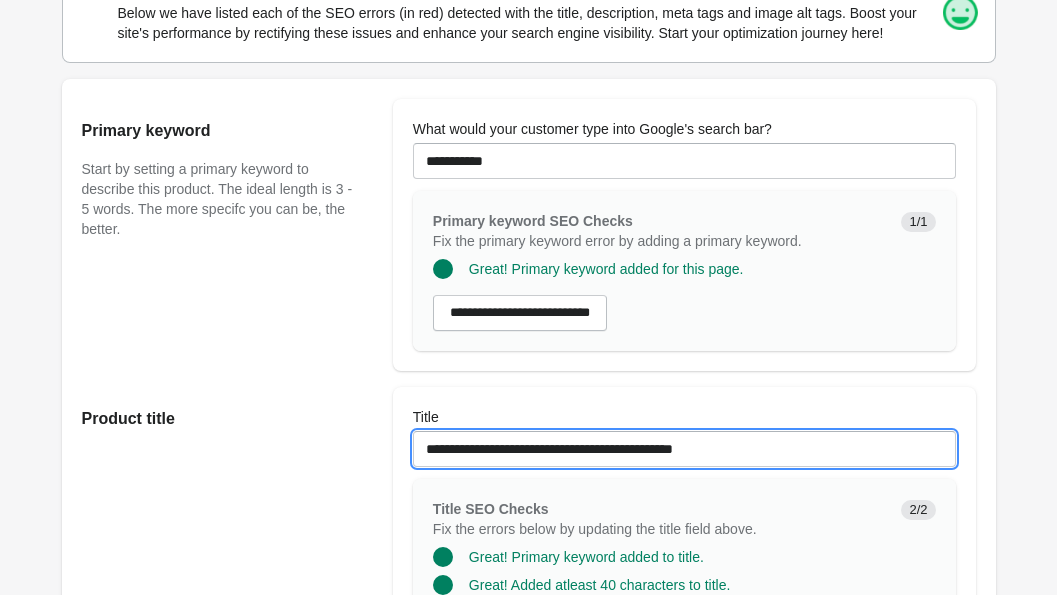 click on "**********" at bounding box center [684, 449] 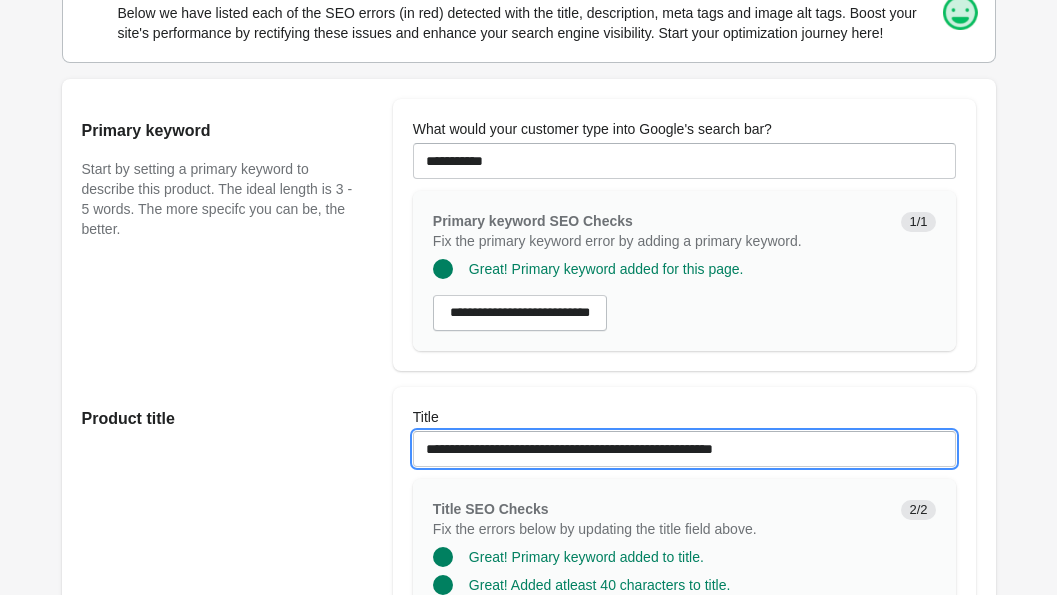 drag, startPoint x: 827, startPoint y: 465, endPoint x: 587, endPoint y: 469, distance: 240.03333 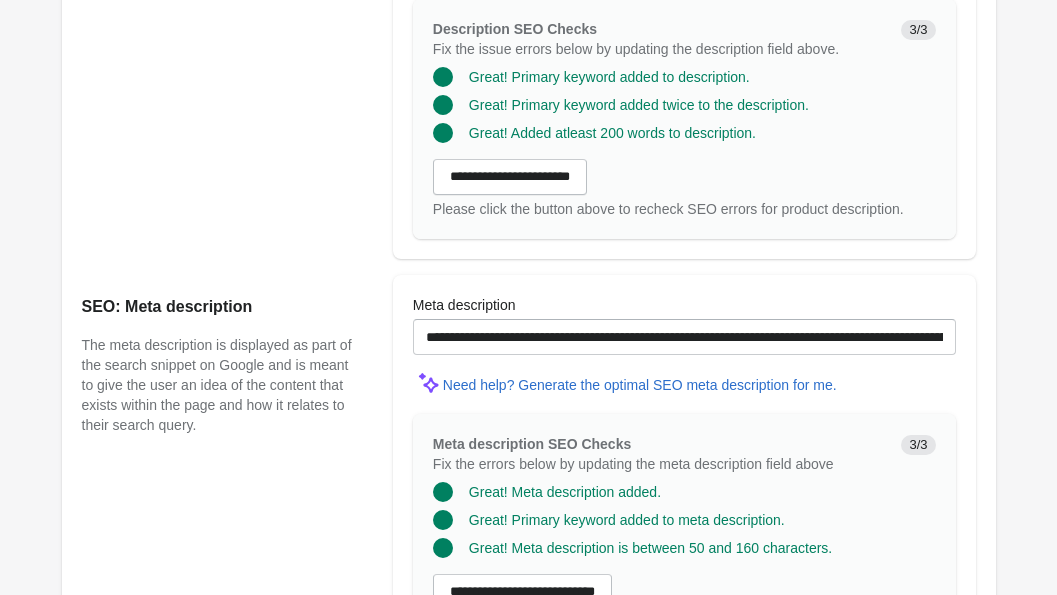 scroll, scrollTop: 1743, scrollLeft: 0, axis: vertical 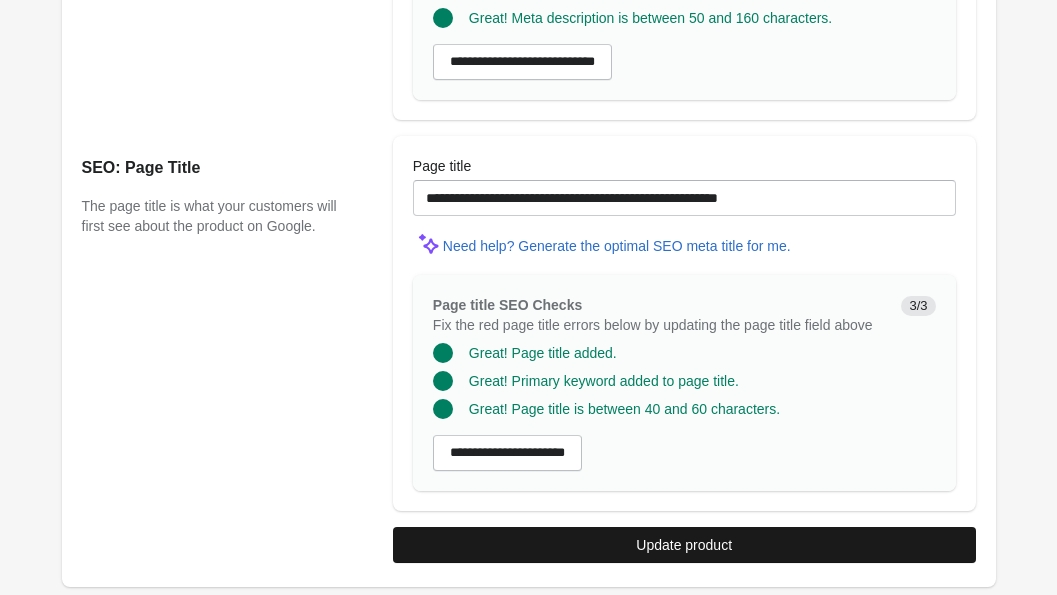 type on "**********" 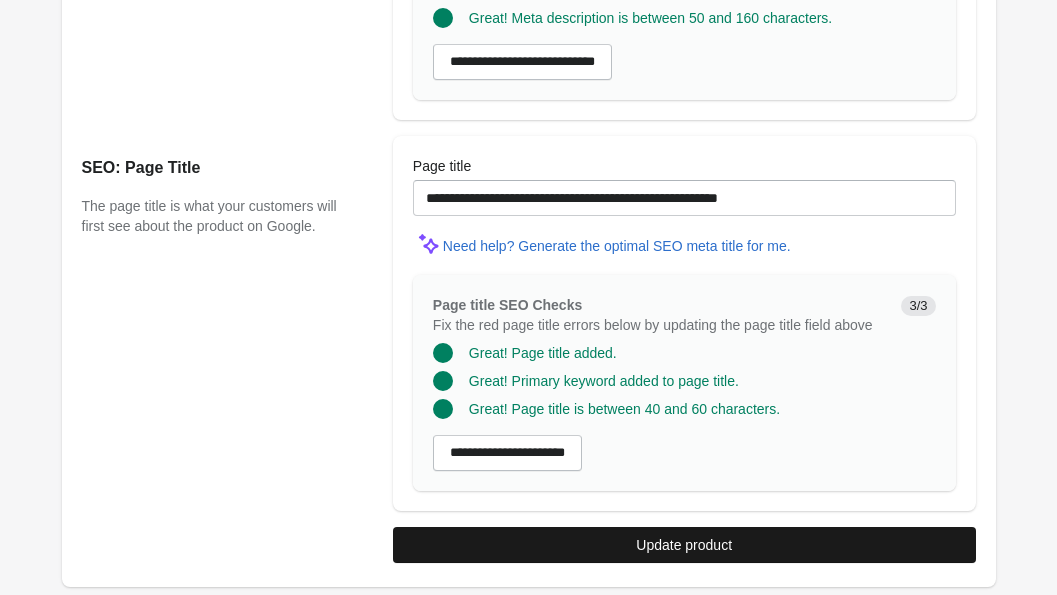 click on "Update product" at bounding box center (684, 545) 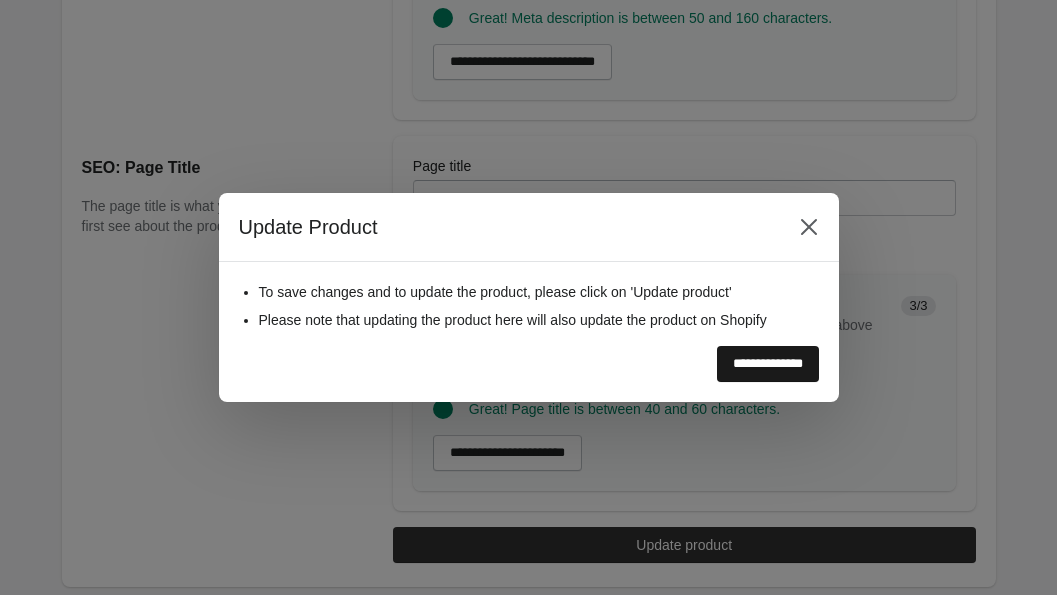 click on "**********" at bounding box center (768, 364) 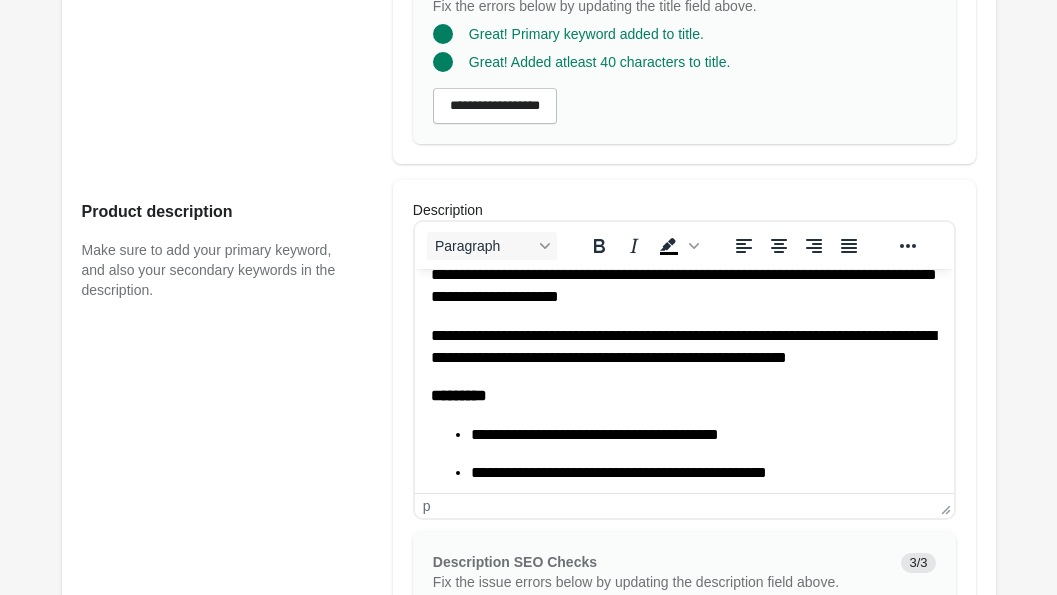 scroll, scrollTop: 566, scrollLeft: 0, axis: vertical 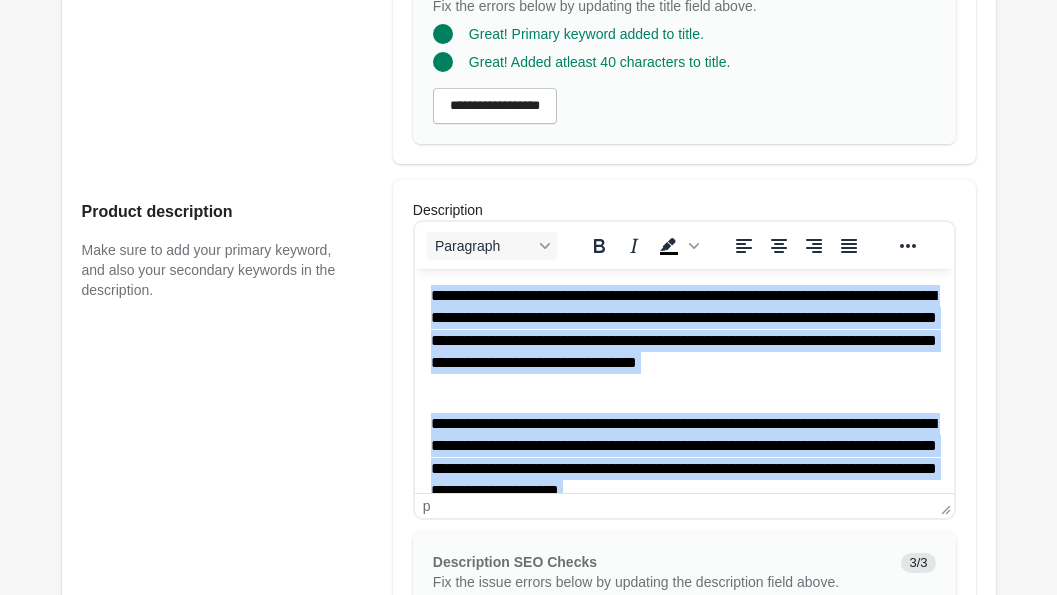 drag, startPoint x: 710, startPoint y: 468, endPoint x: 322, endPoint y: 208, distance: 467.05887 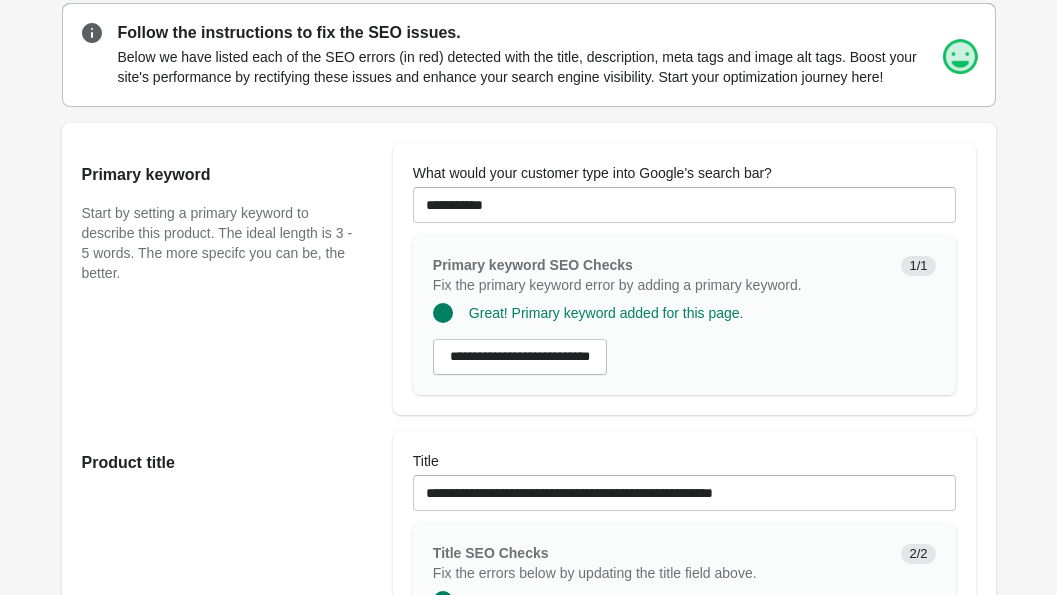scroll, scrollTop: 0, scrollLeft: 0, axis: both 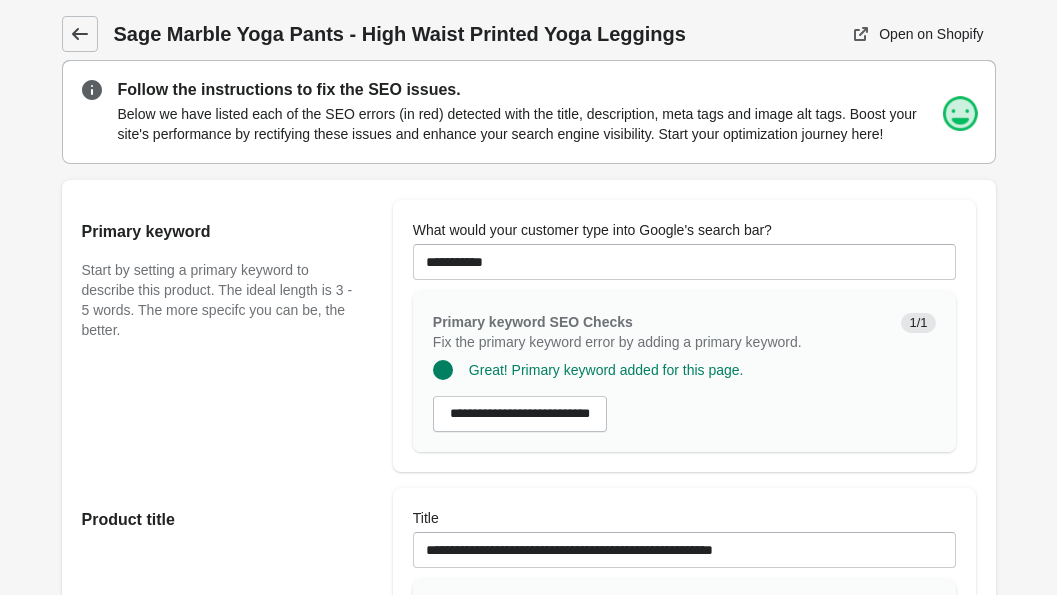 click 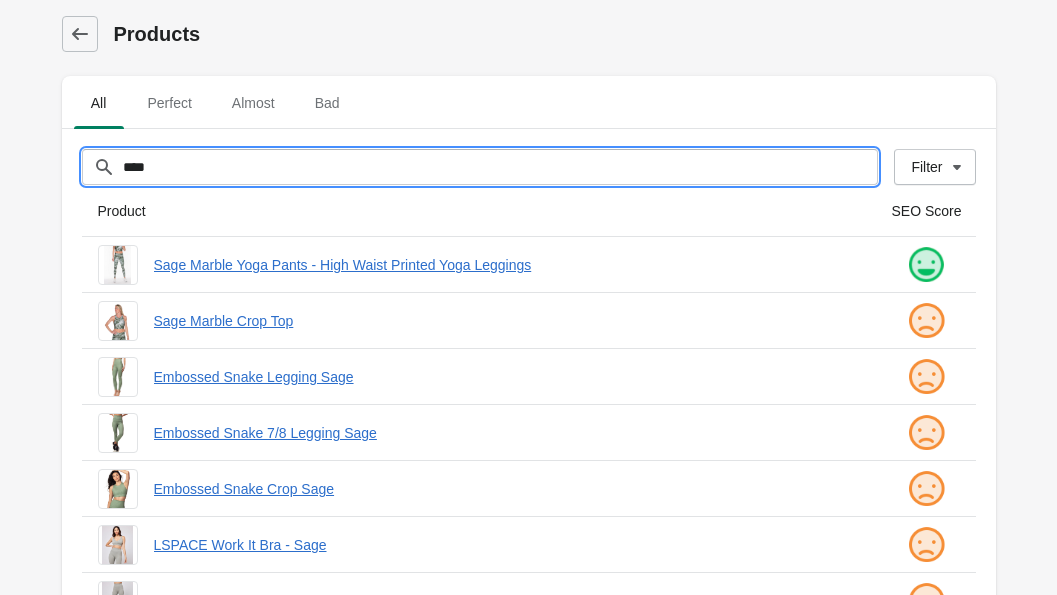 drag, startPoint x: 261, startPoint y: 157, endPoint x: 75, endPoint y: 156, distance: 186.00269 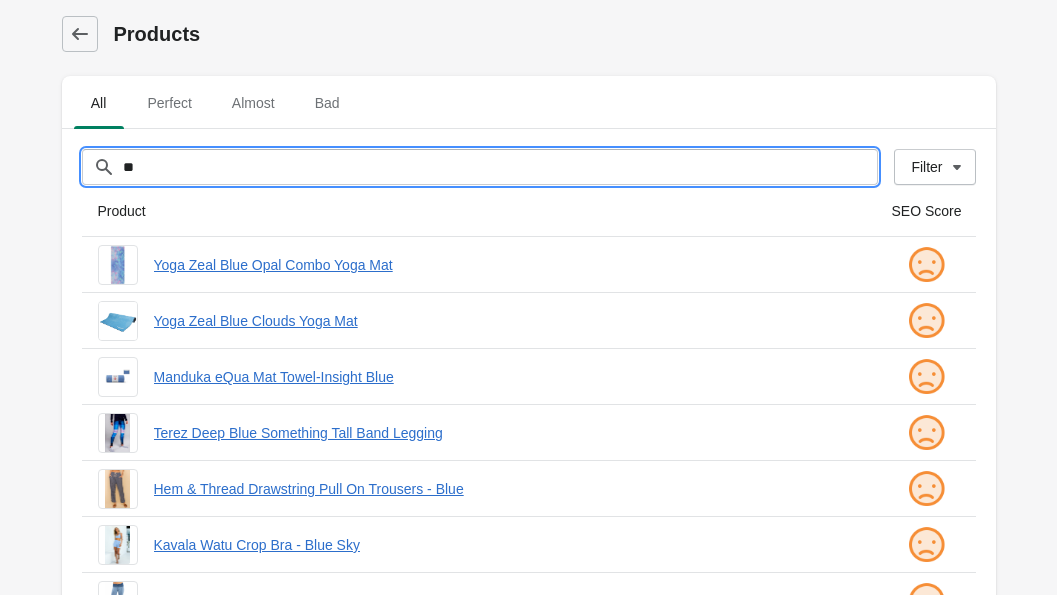 type on "*" 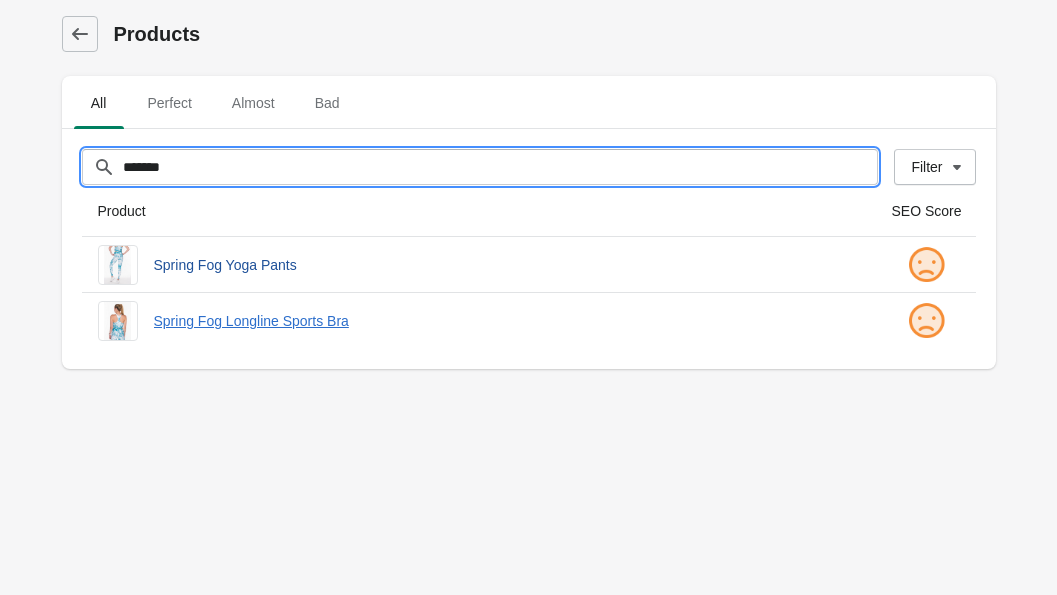 type on "******" 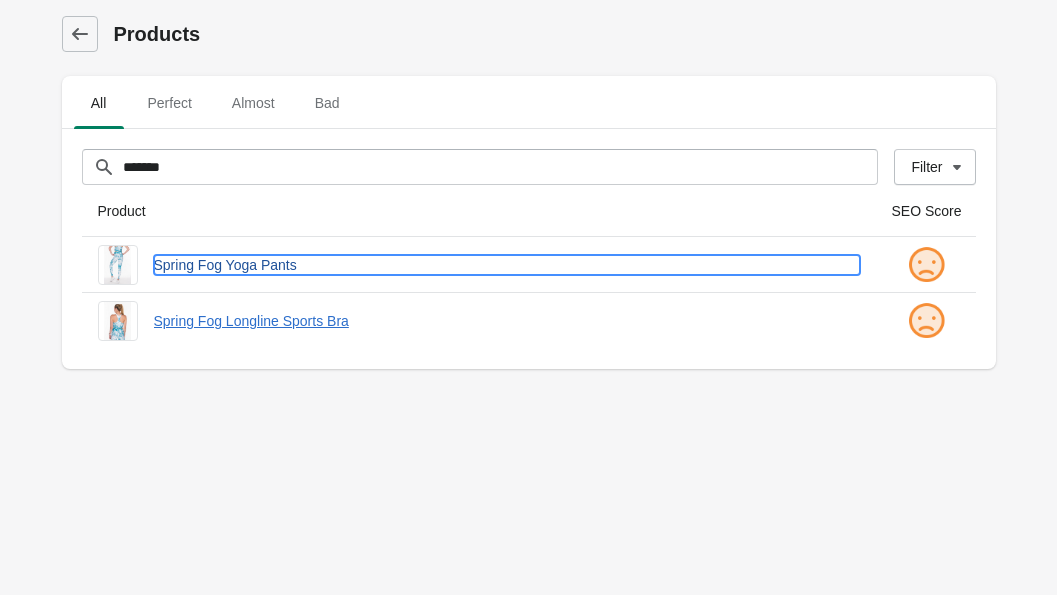 click on "Spring Fog Yoga Pants" at bounding box center [507, 265] 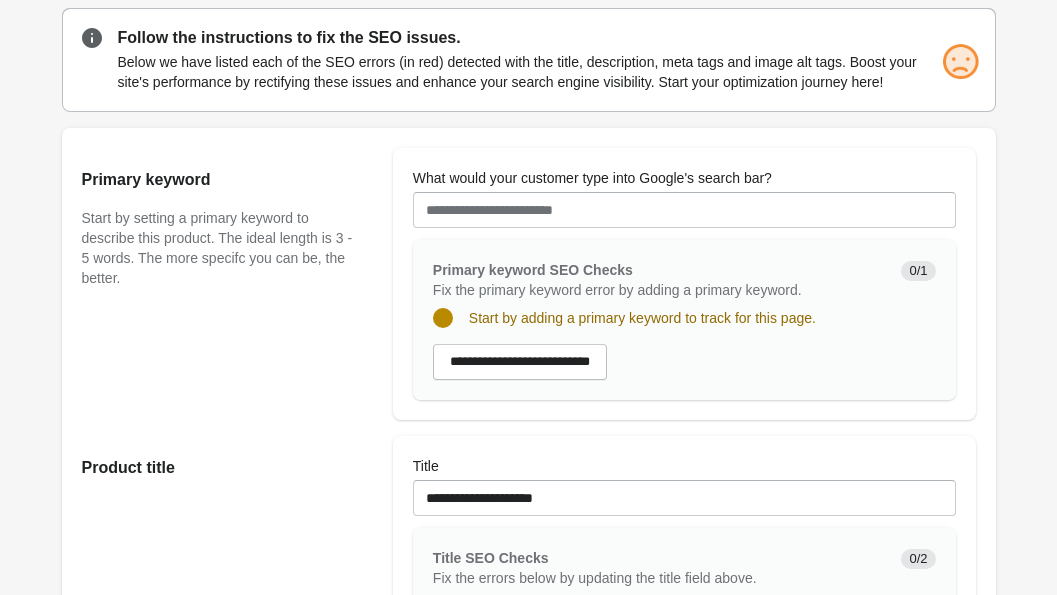 scroll, scrollTop: 61, scrollLeft: 0, axis: vertical 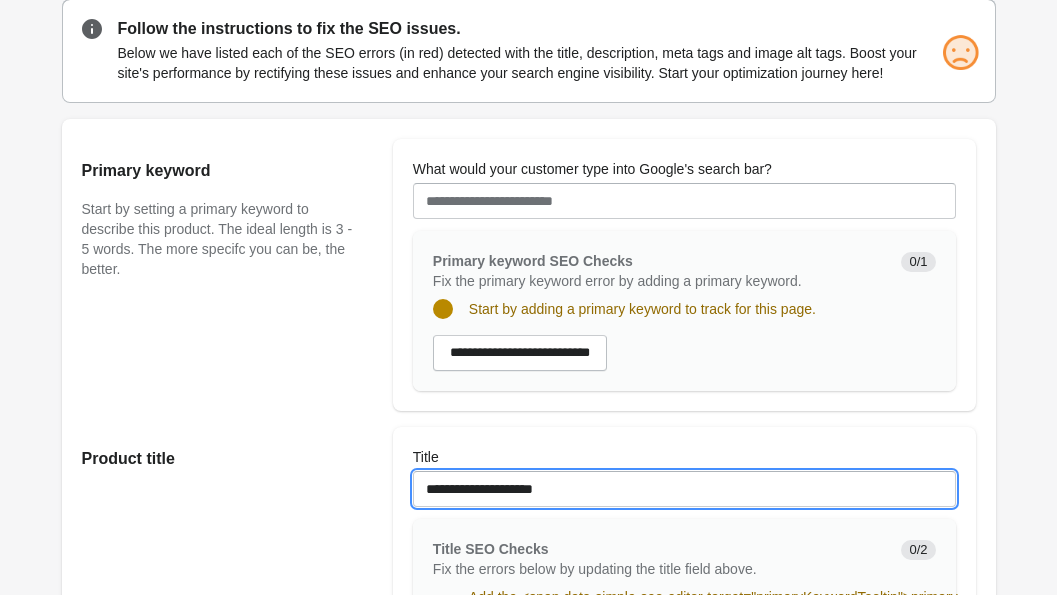 click on "**********" at bounding box center [684, 489] 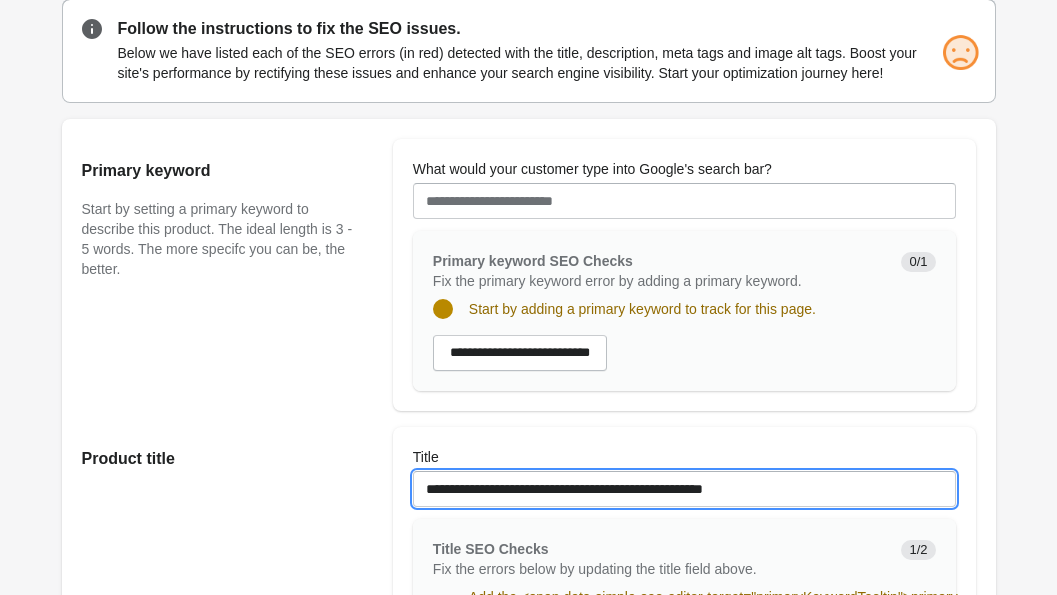 click on "**********" at bounding box center (684, 489) 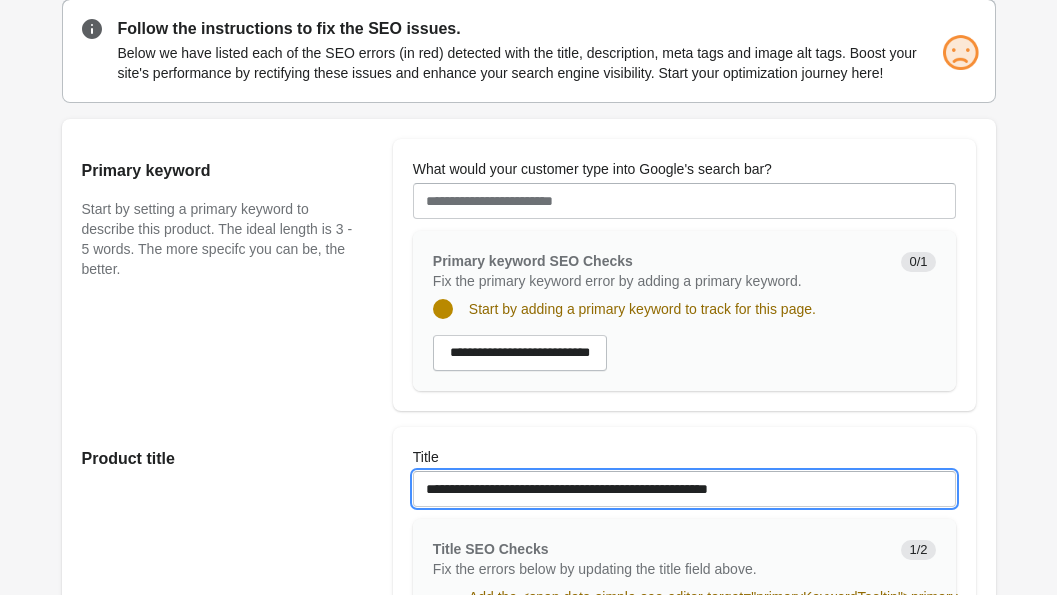type on "**********" 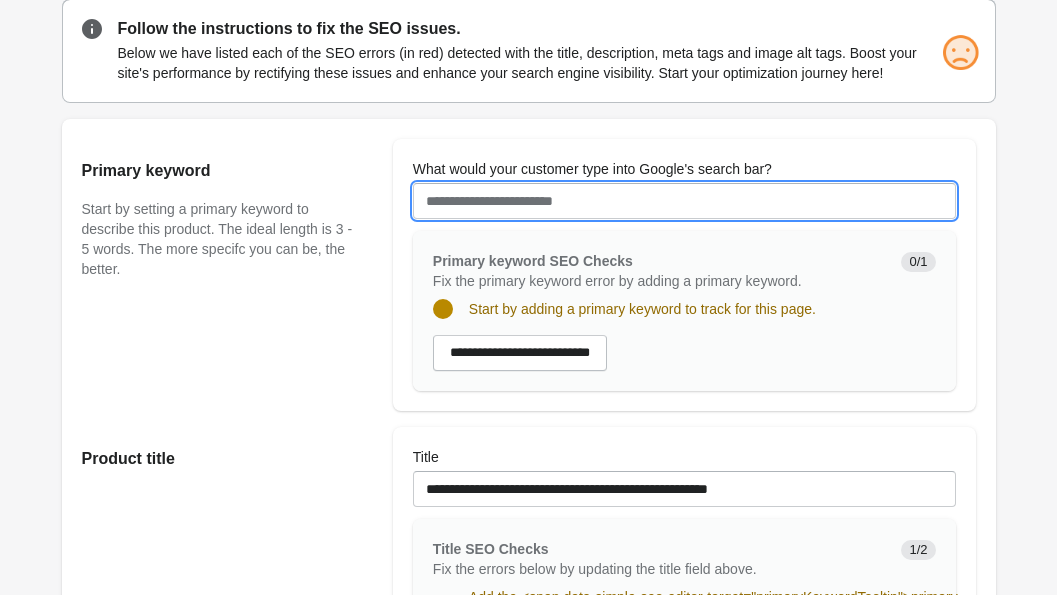 click on "What would your customer type into Google's search bar?" at bounding box center [684, 201] 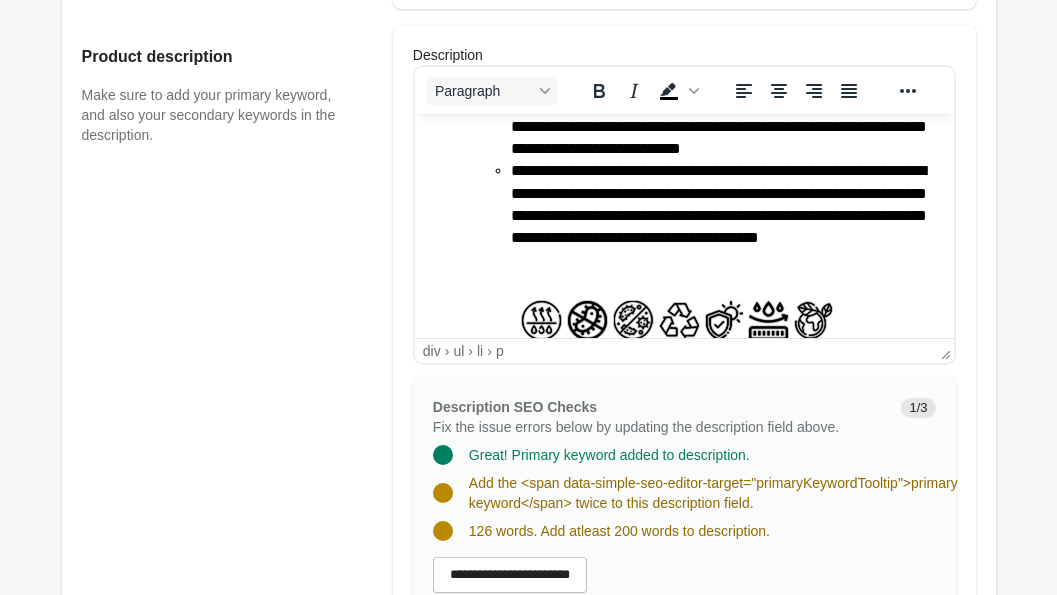 scroll, scrollTop: 332, scrollLeft: 0, axis: vertical 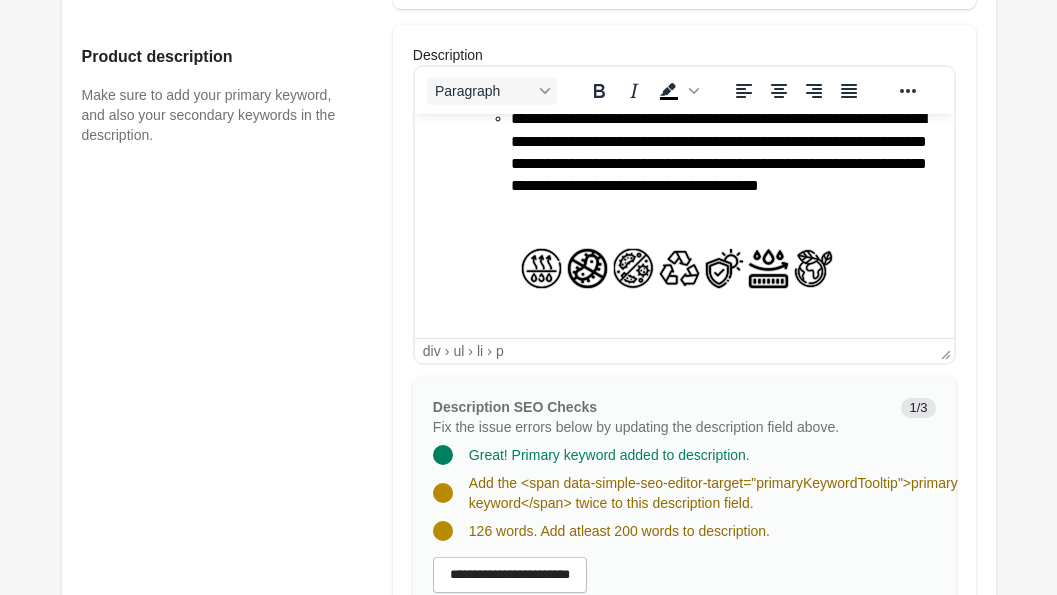 type on "**********" 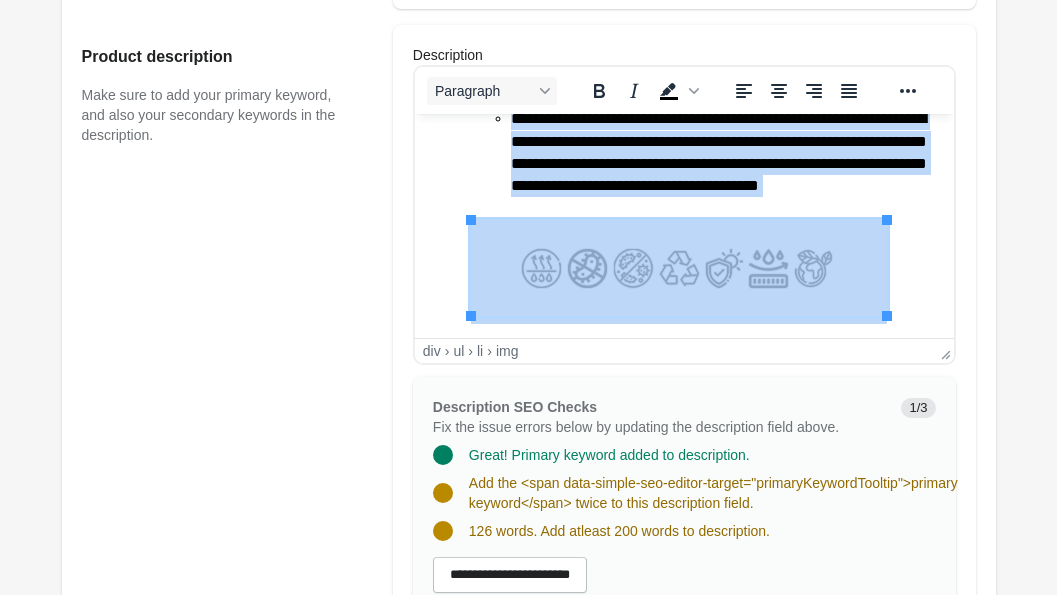 type 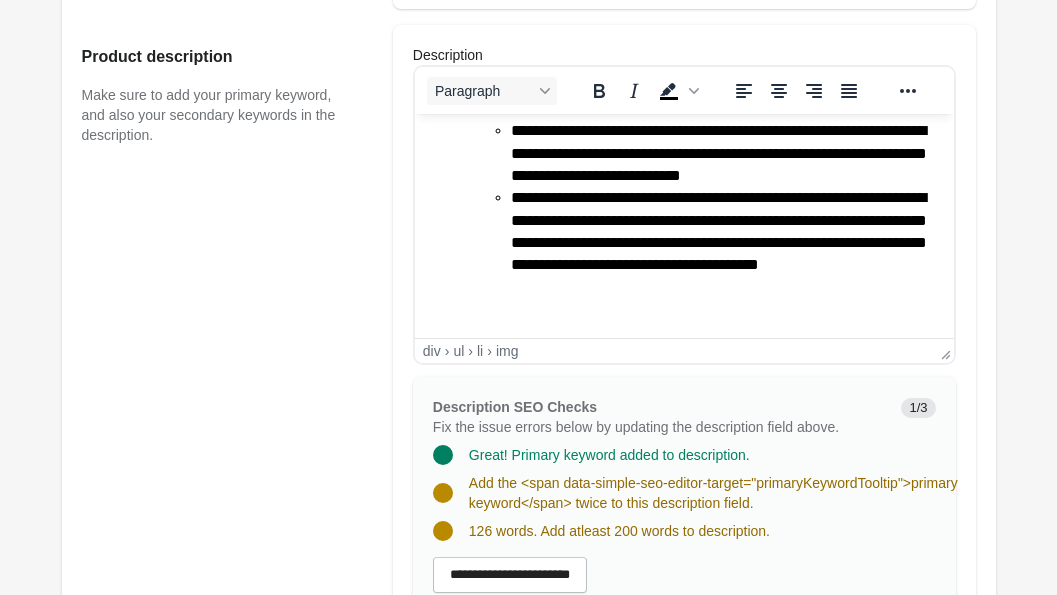 scroll, scrollTop: 253, scrollLeft: 0, axis: vertical 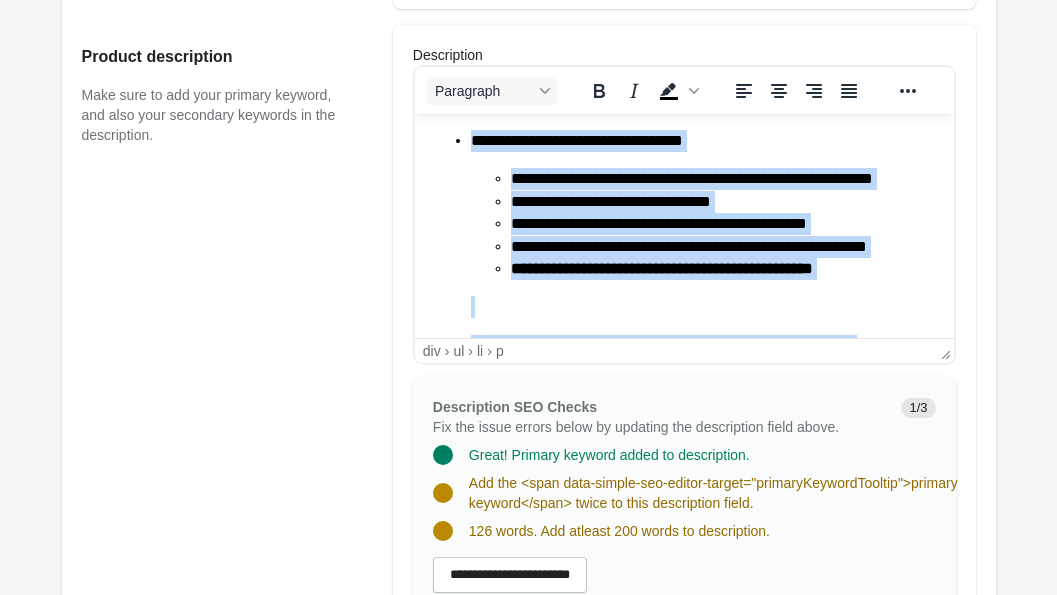 drag, startPoint x: 703, startPoint y: 318, endPoint x: 529, endPoint y: 40, distance: 327.9634 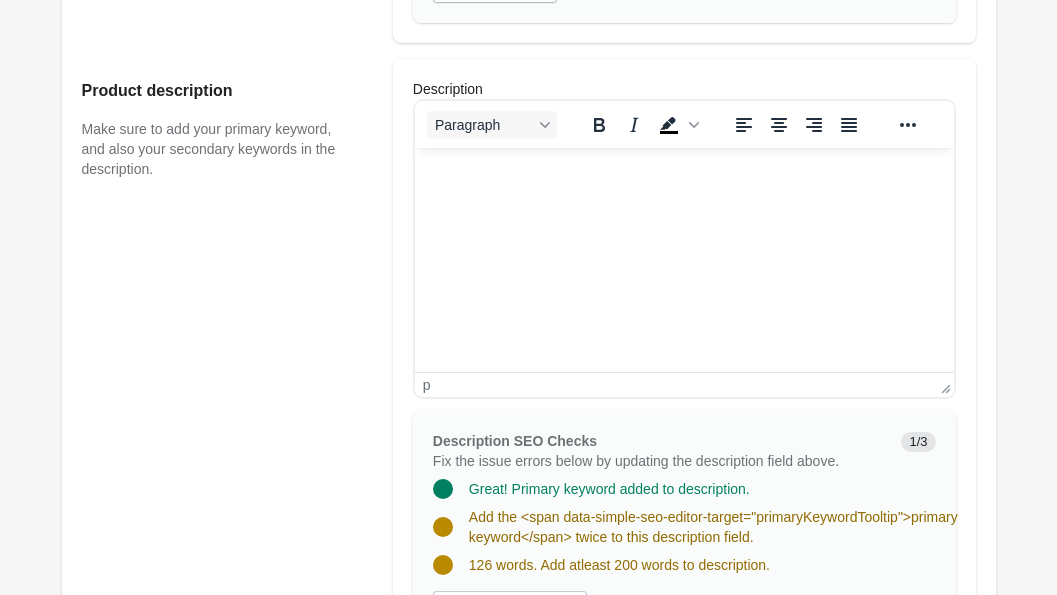scroll, scrollTop: 742, scrollLeft: 0, axis: vertical 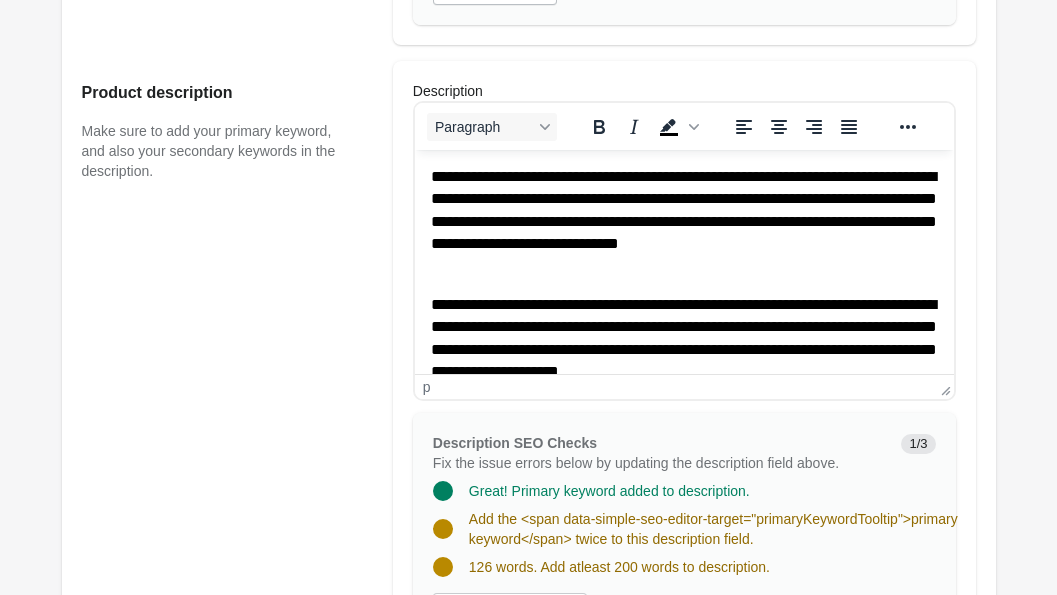 click on "**********" at bounding box center [683, 222] 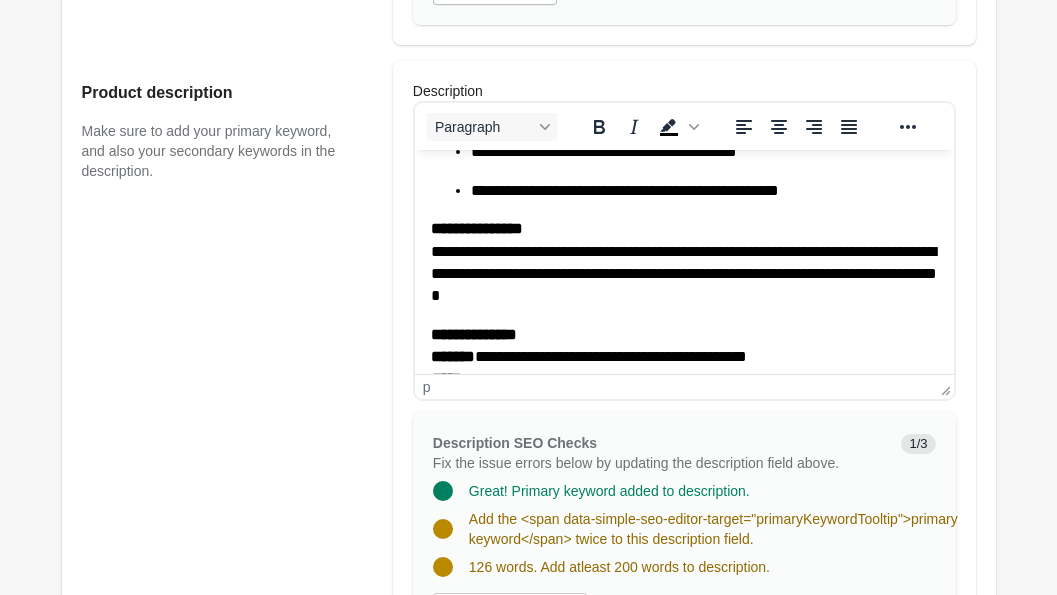 scroll, scrollTop: 513, scrollLeft: 0, axis: vertical 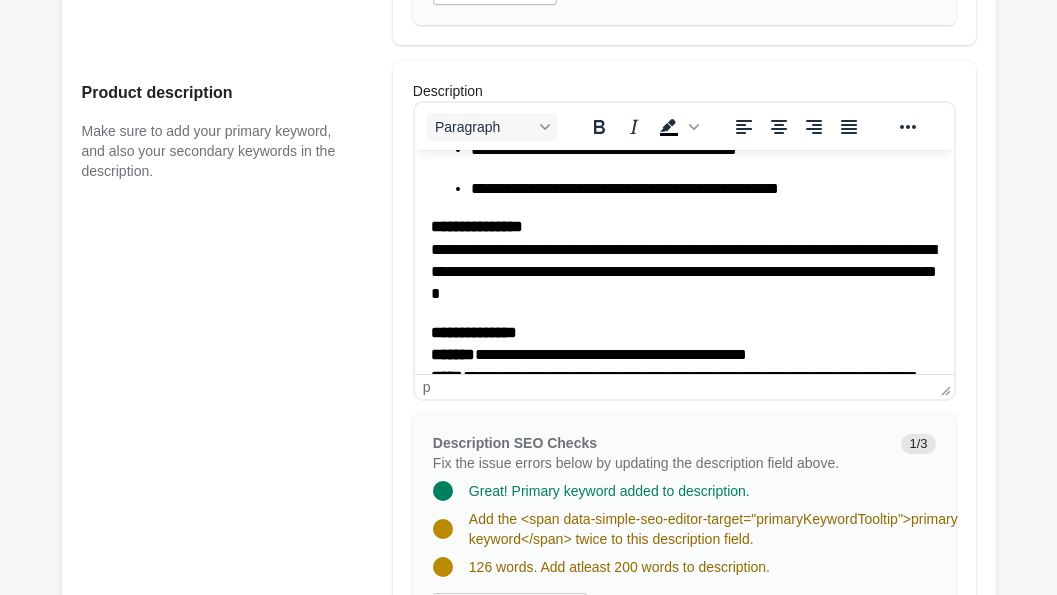 click on "**********" at bounding box center (683, 261) 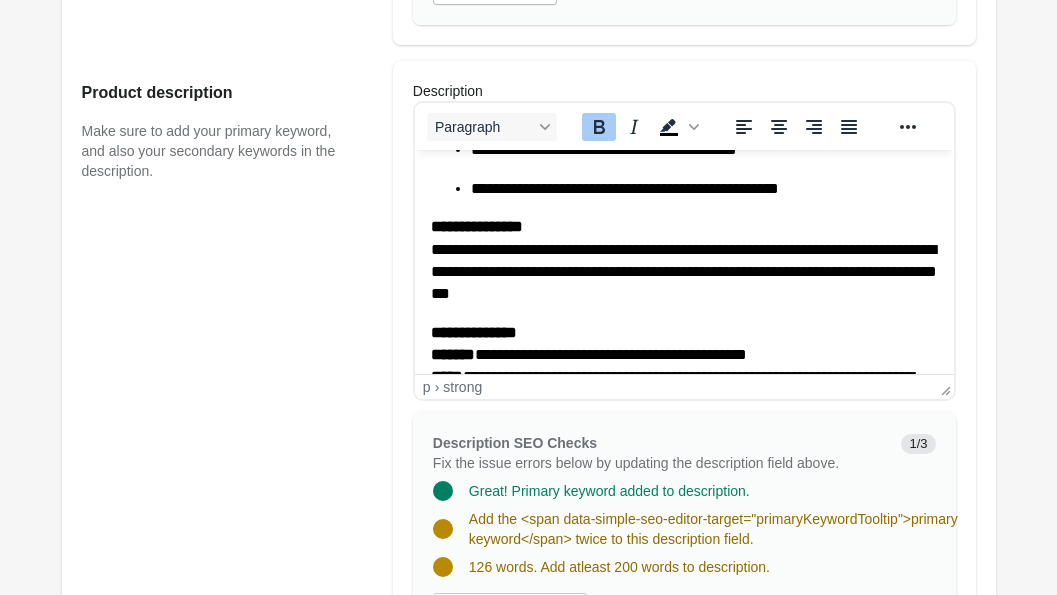 click on "**********" at bounding box center (683, 32) 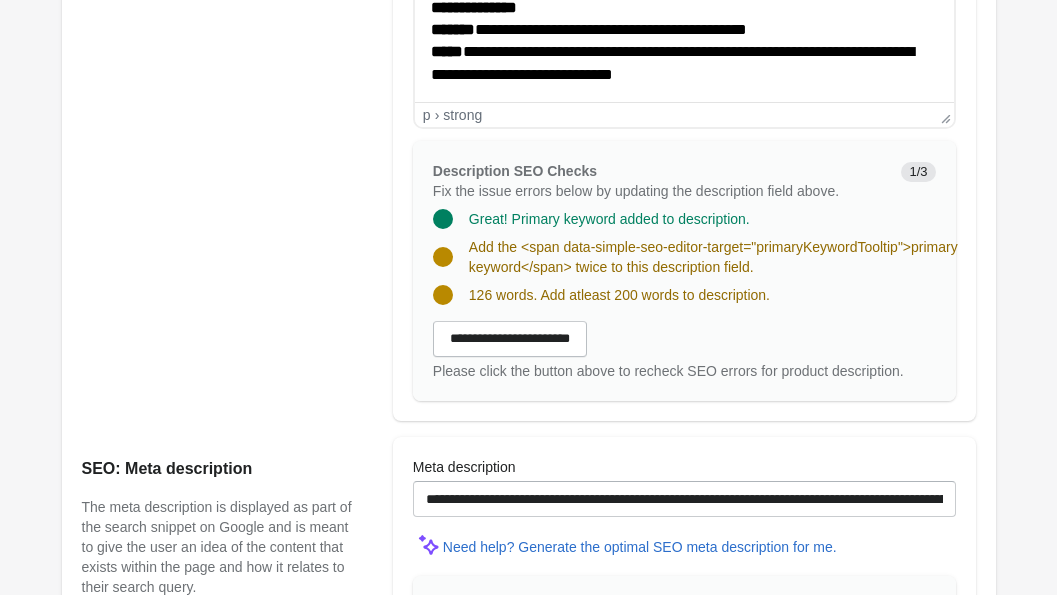 scroll, scrollTop: 1032, scrollLeft: 0, axis: vertical 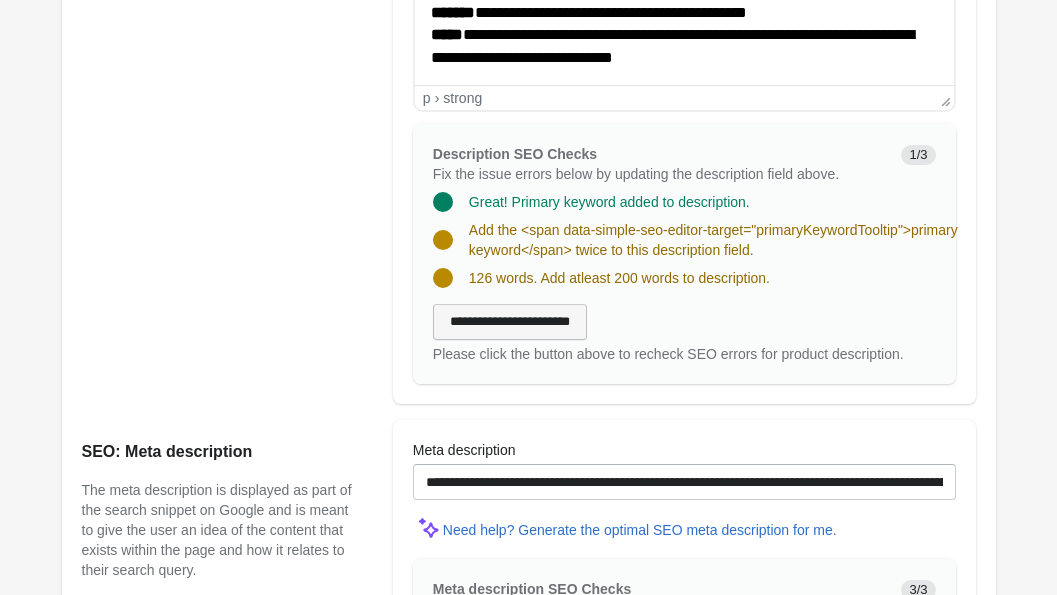 click on "**********" at bounding box center [510, 322] 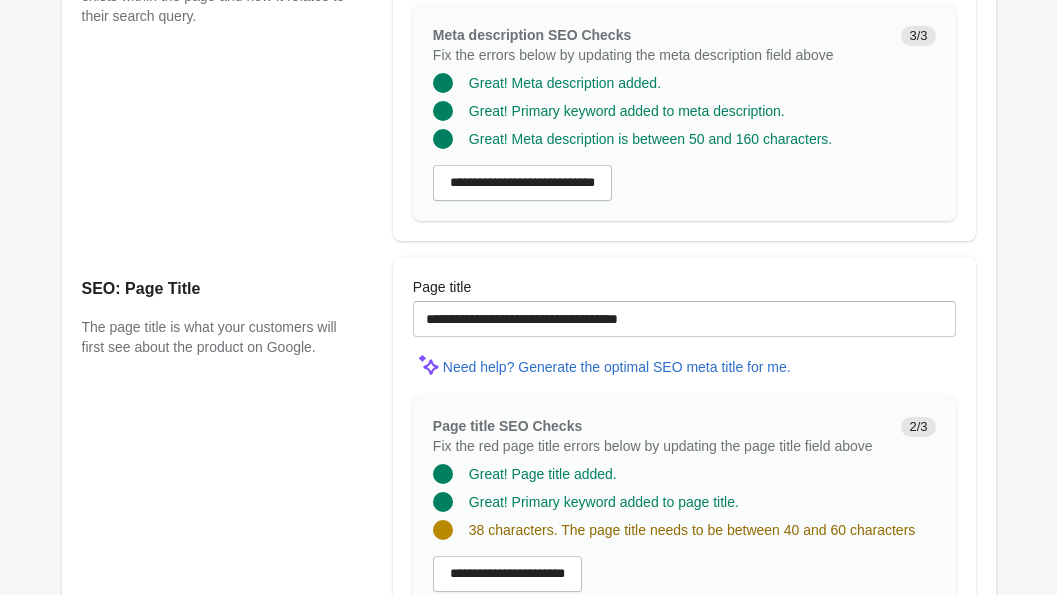 scroll, scrollTop: 1565, scrollLeft: 0, axis: vertical 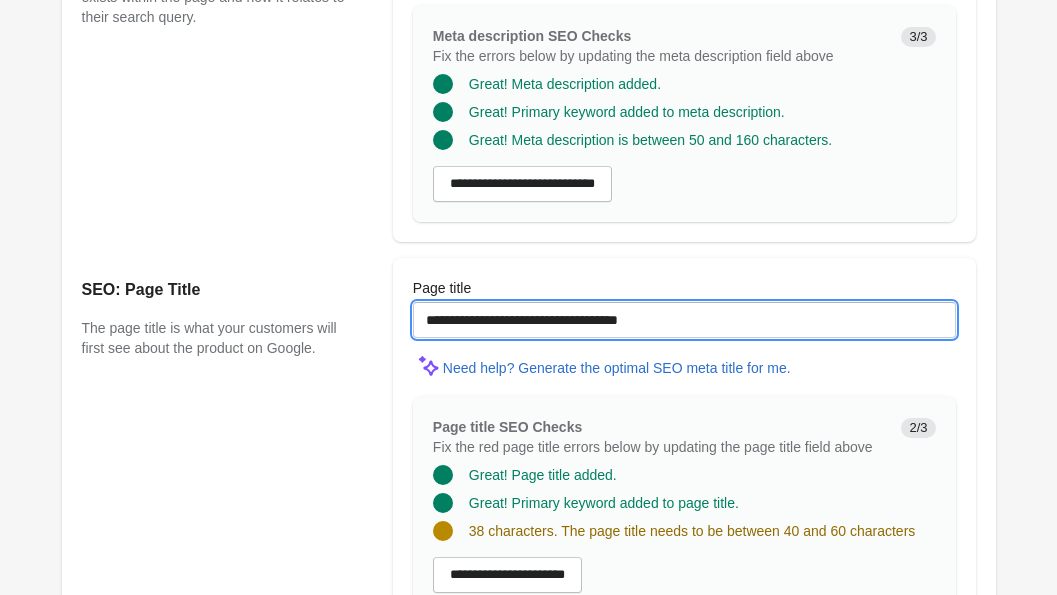 click on "**********" at bounding box center [684, 320] 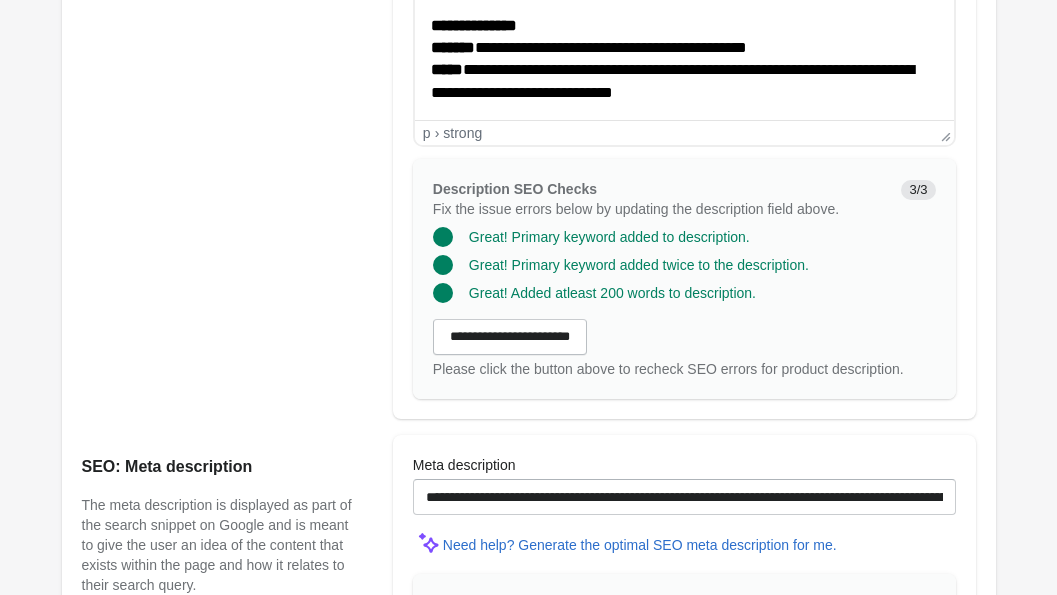 scroll, scrollTop: 1743, scrollLeft: 0, axis: vertical 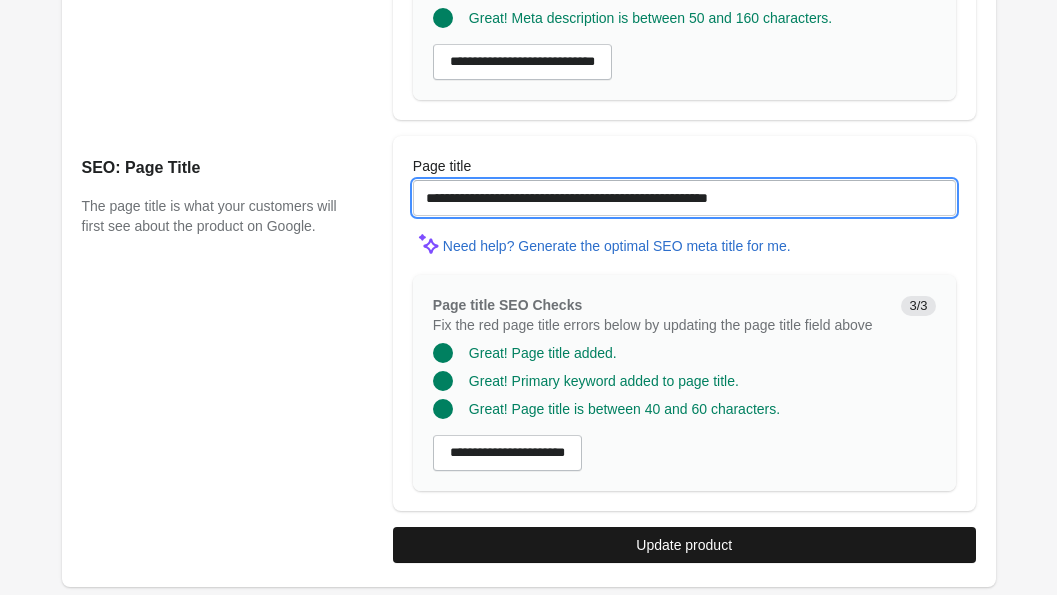 type on "**********" 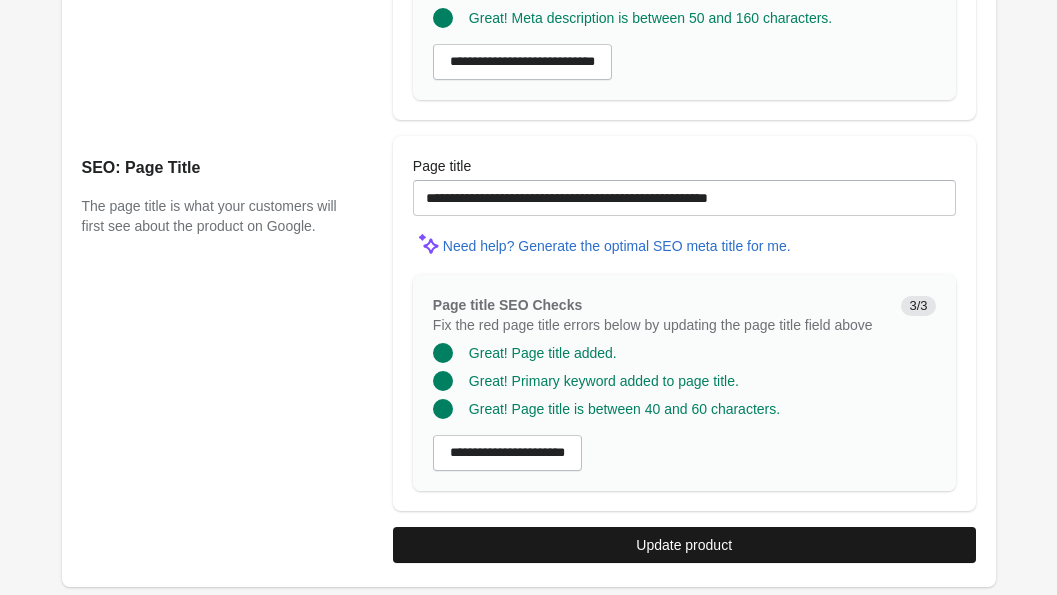 click on "Update product" at bounding box center [684, 545] 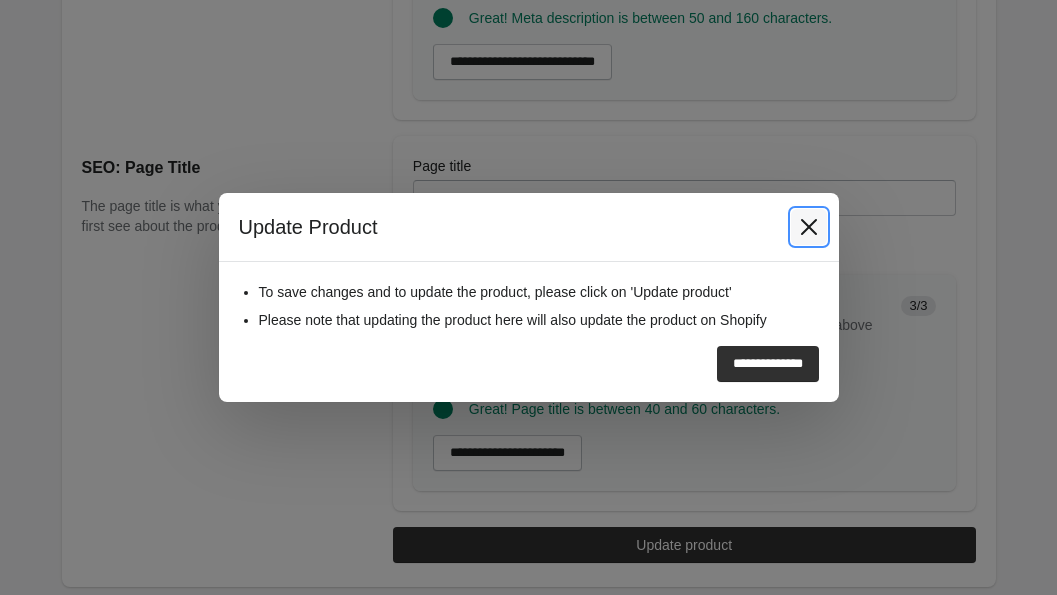 click 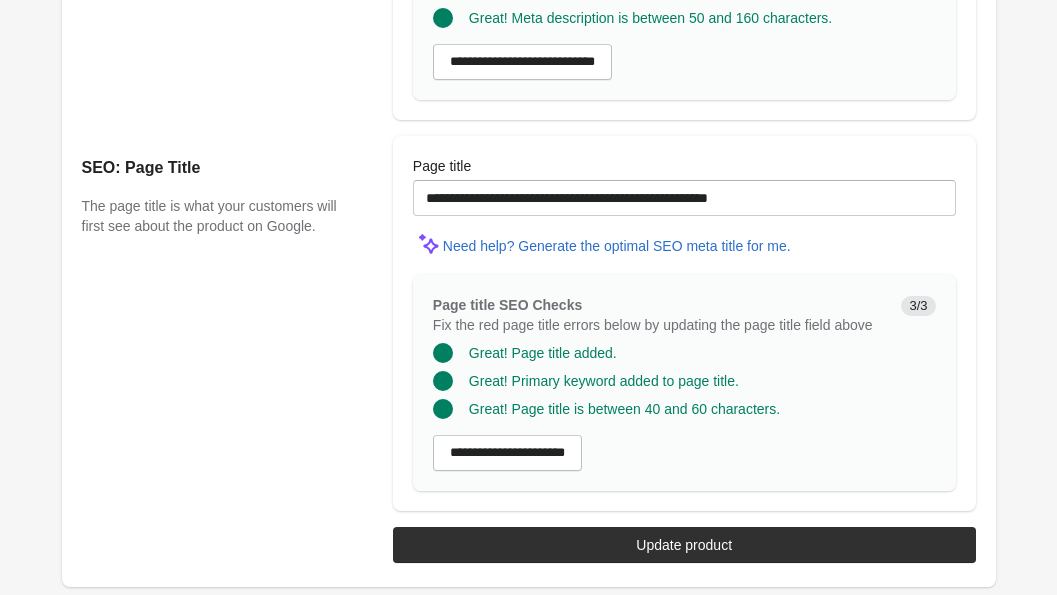 scroll, scrollTop: 1743, scrollLeft: 0, axis: vertical 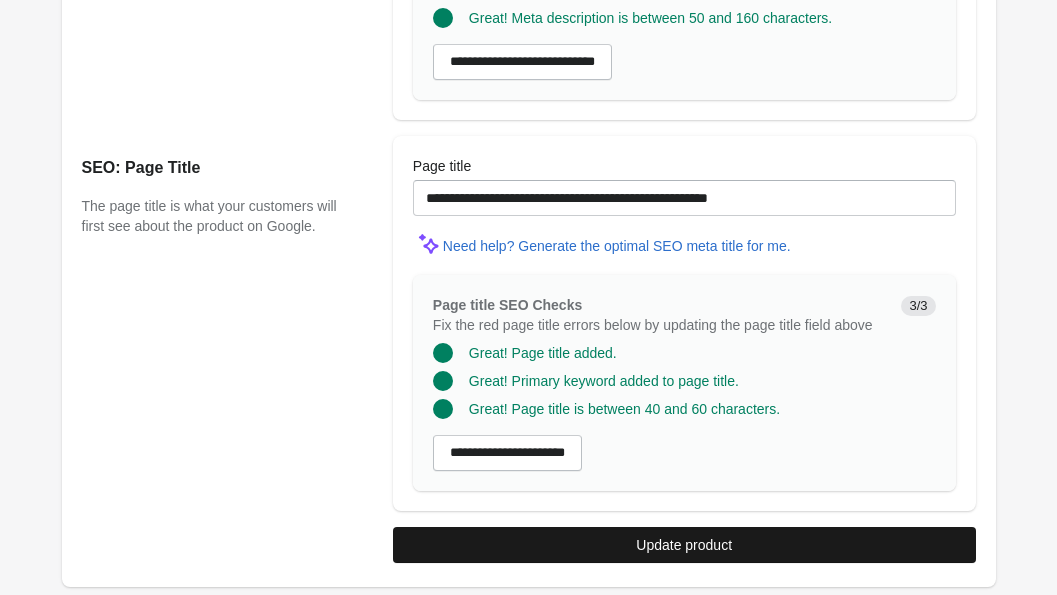 click on "Update product" at bounding box center [684, 545] 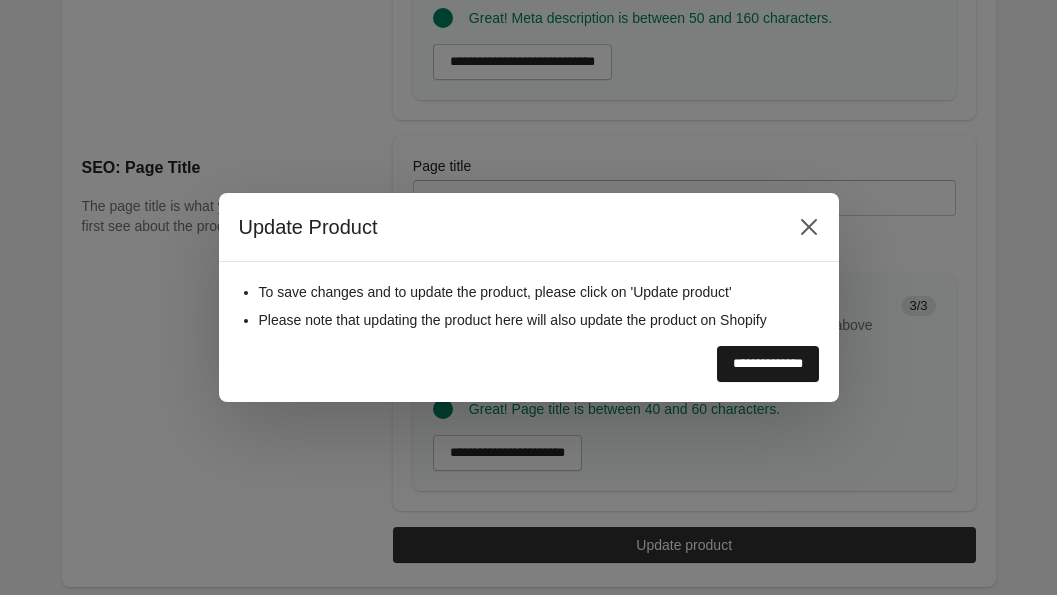 click on "**********" at bounding box center (768, 364) 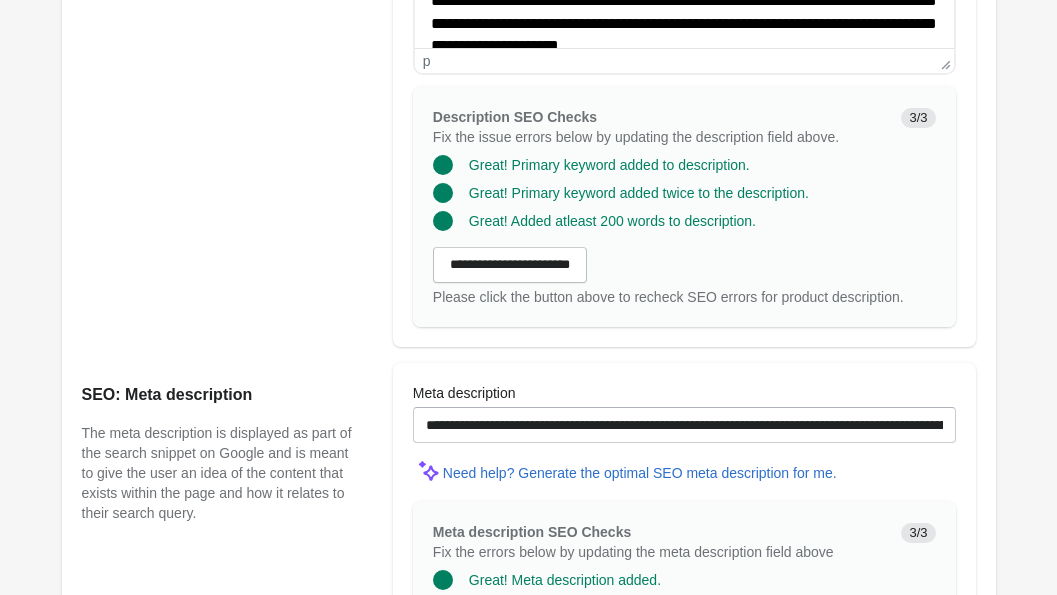 scroll, scrollTop: 1743, scrollLeft: 0, axis: vertical 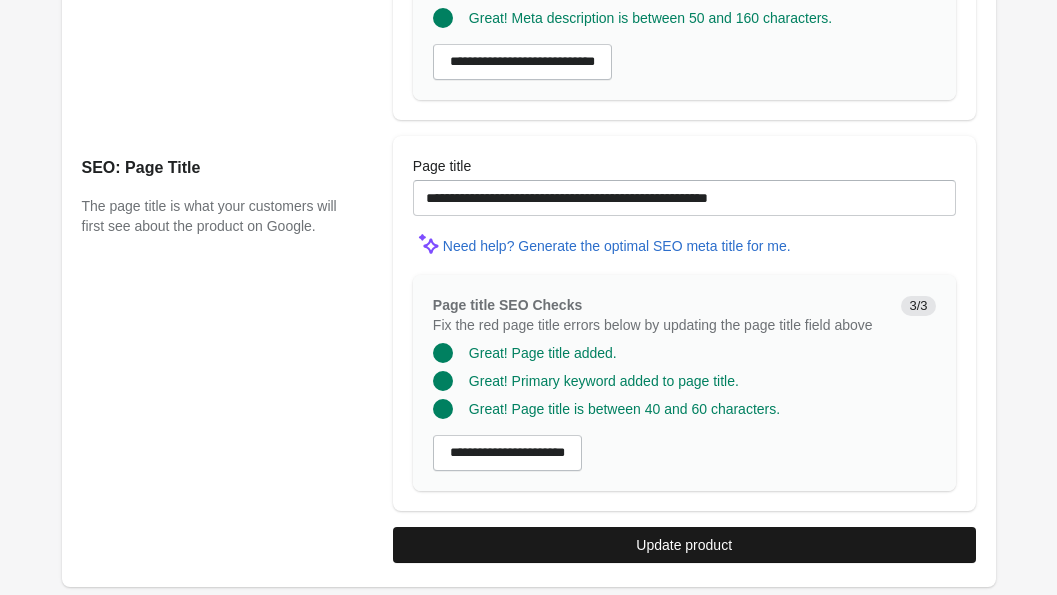 click on "Update product" at bounding box center [684, 545] 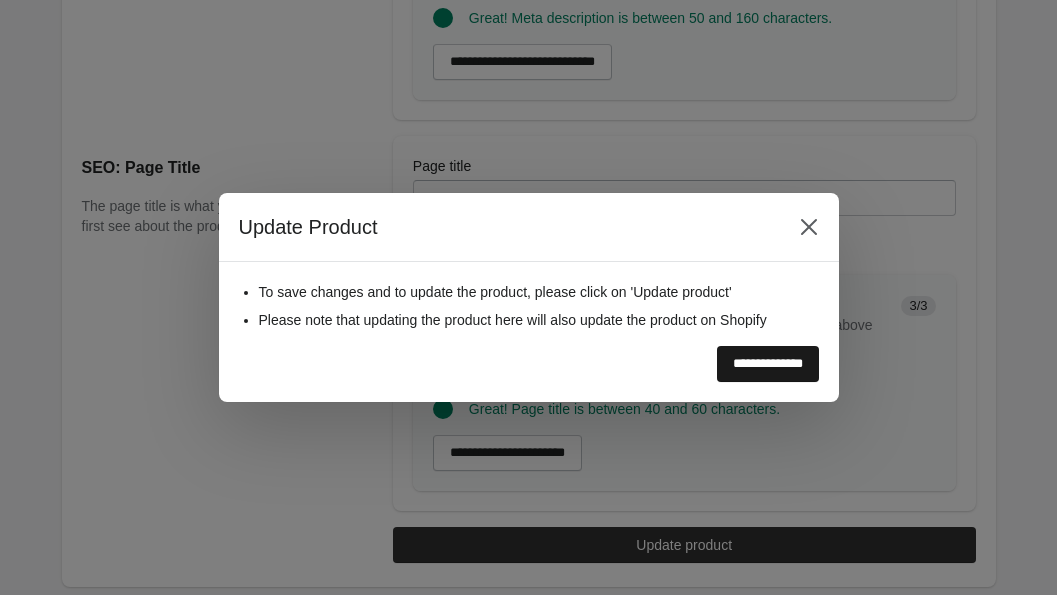 click on "**********" at bounding box center (768, 364) 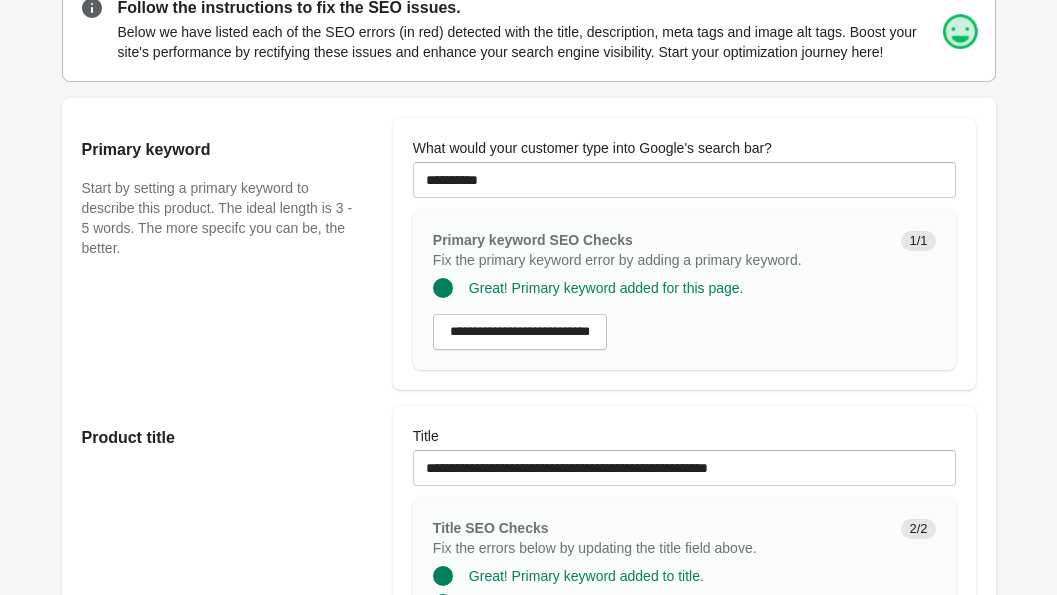 scroll, scrollTop: 95, scrollLeft: 0, axis: vertical 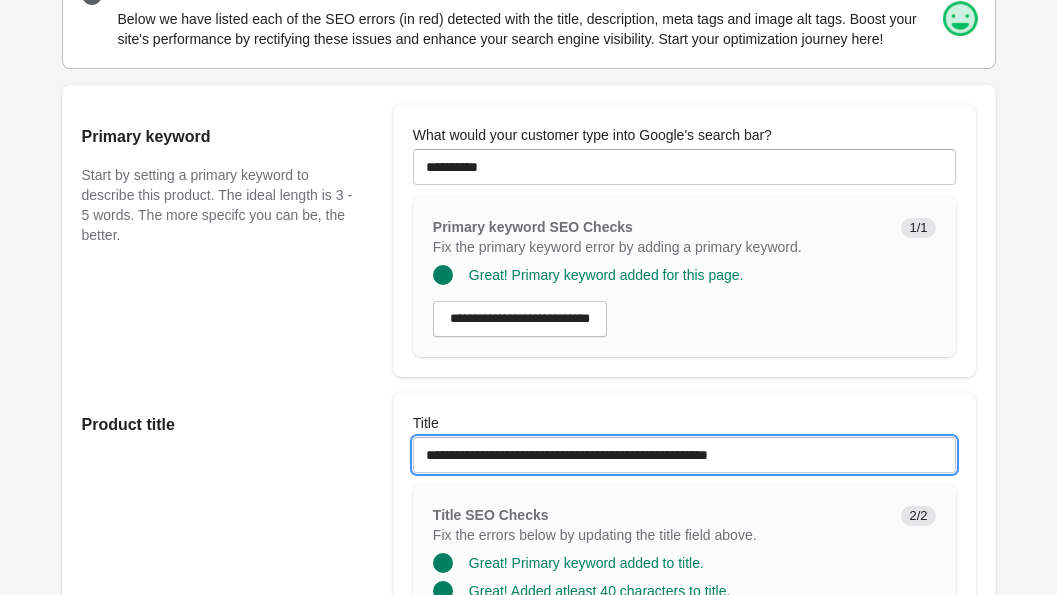 drag, startPoint x: 815, startPoint y: 472, endPoint x: 575, endPoint y: 473, distance: 240.00209 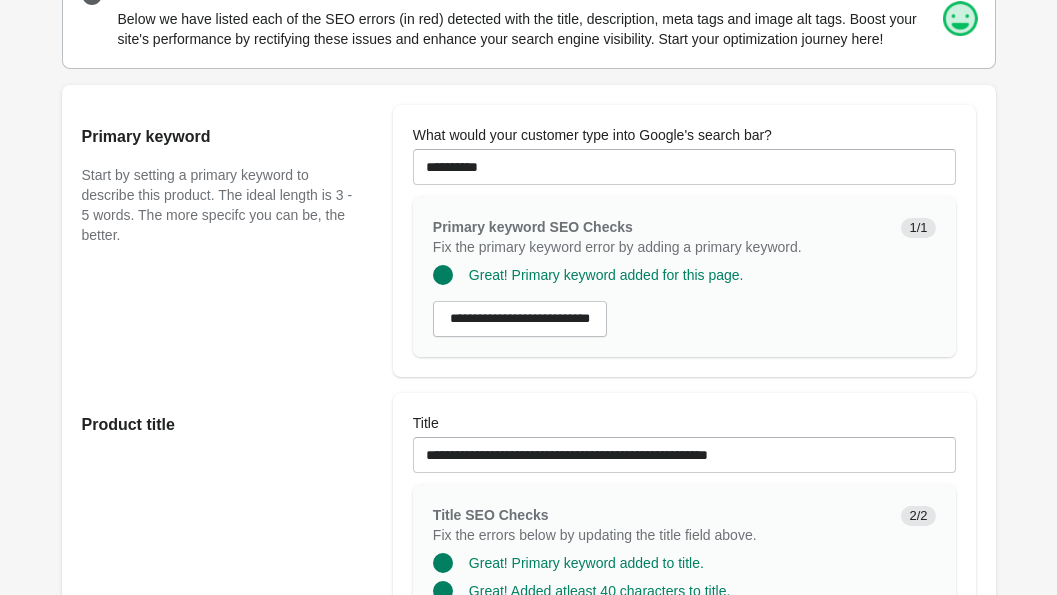 click on "Product title" at bounding box center (227, 543) 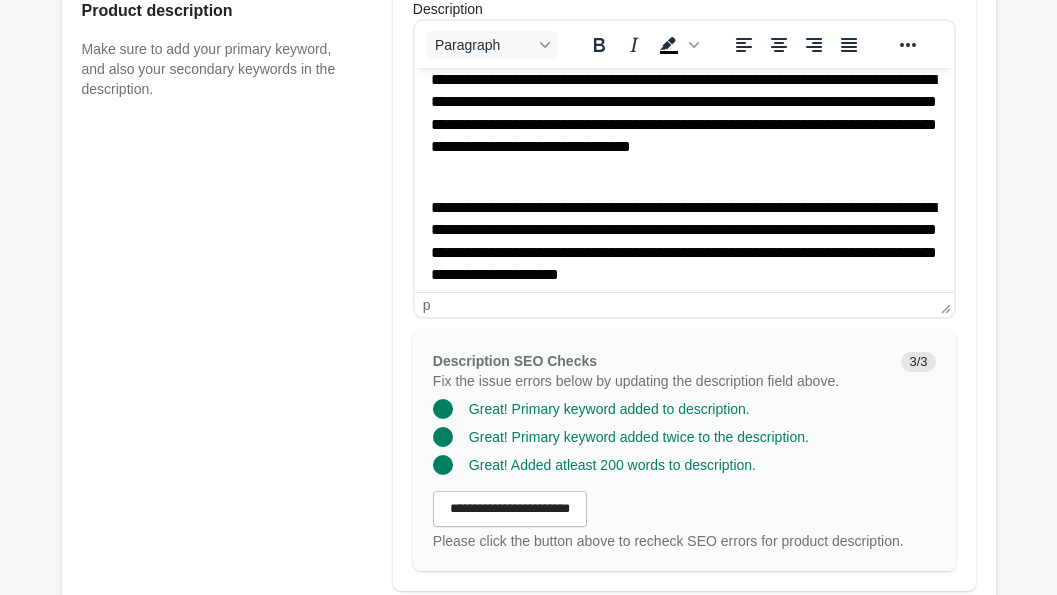 scroll, scrollTop: 566, scrollLeft: 0, axis: vertical 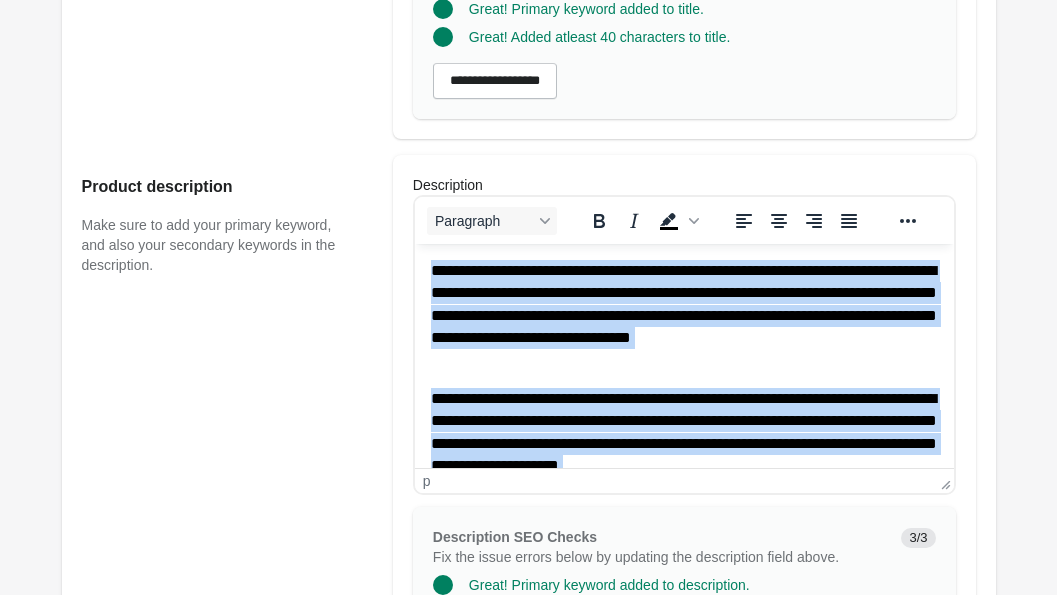 drag, startPoint x: 706, startPoint y: 447, endPoint x: 384, endPoint y: 9, distance: 543.6249 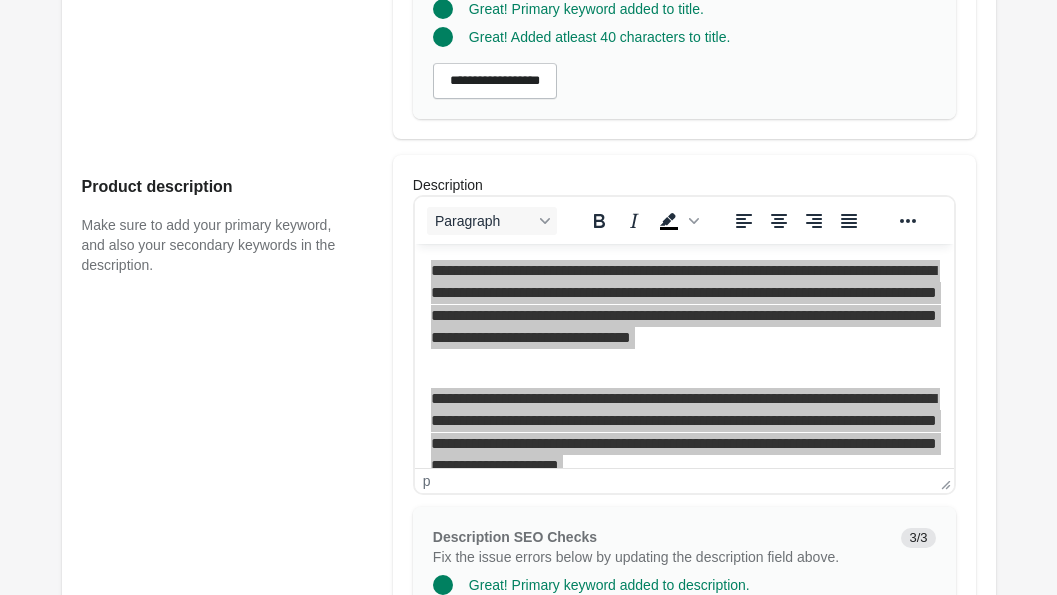 click on "Product title" at bounding box center (227, -11) 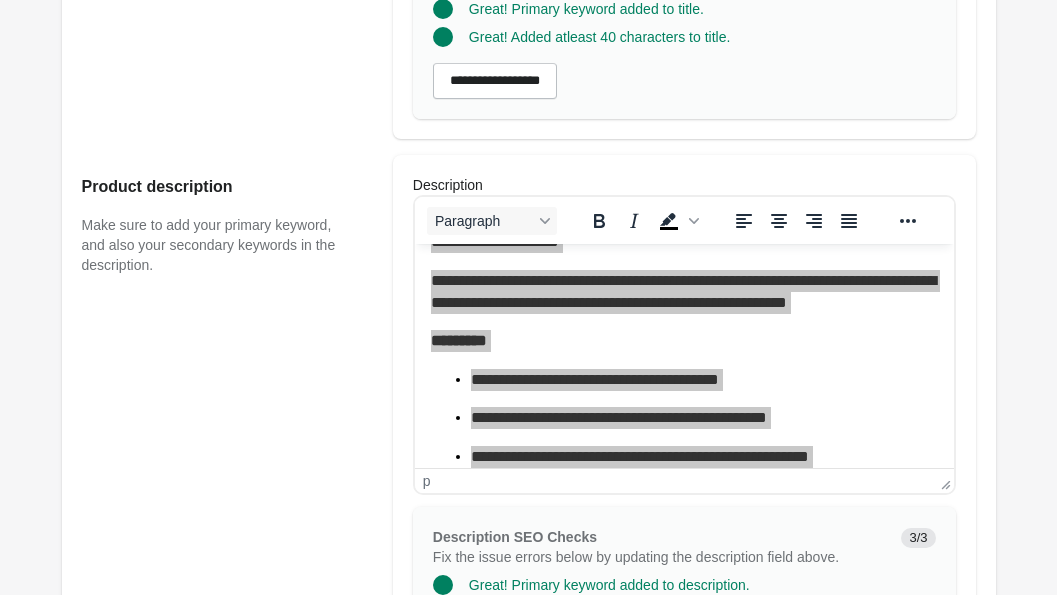 scroll, scrollTop: 566, scrollLeft: 0, axis: vertical 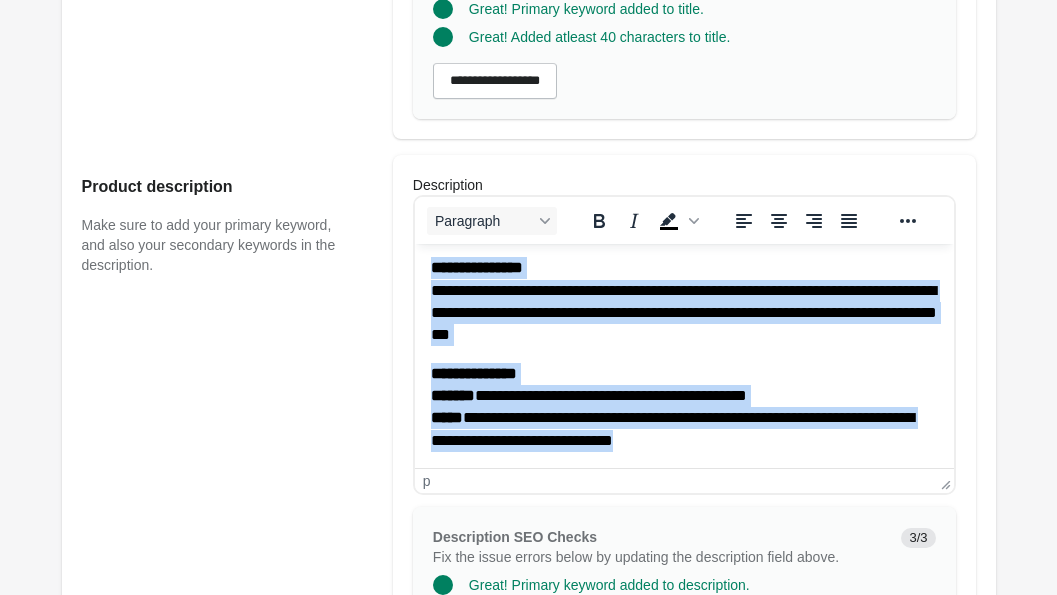 click on "**********" at bounding box center (683, 408) 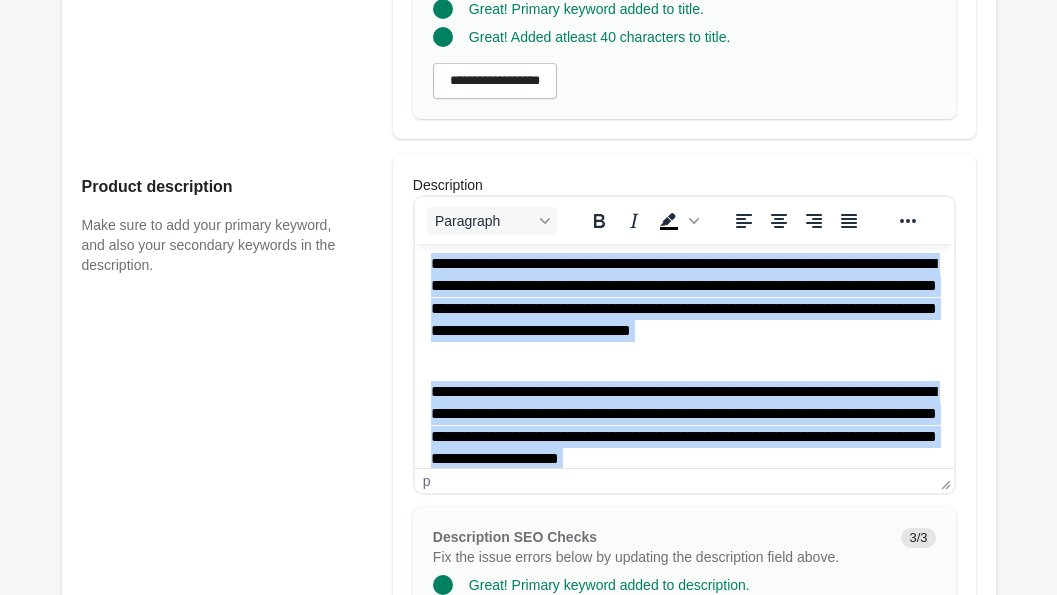 scroll, scrollTop: 0, scrollLeft: 0, axis: both 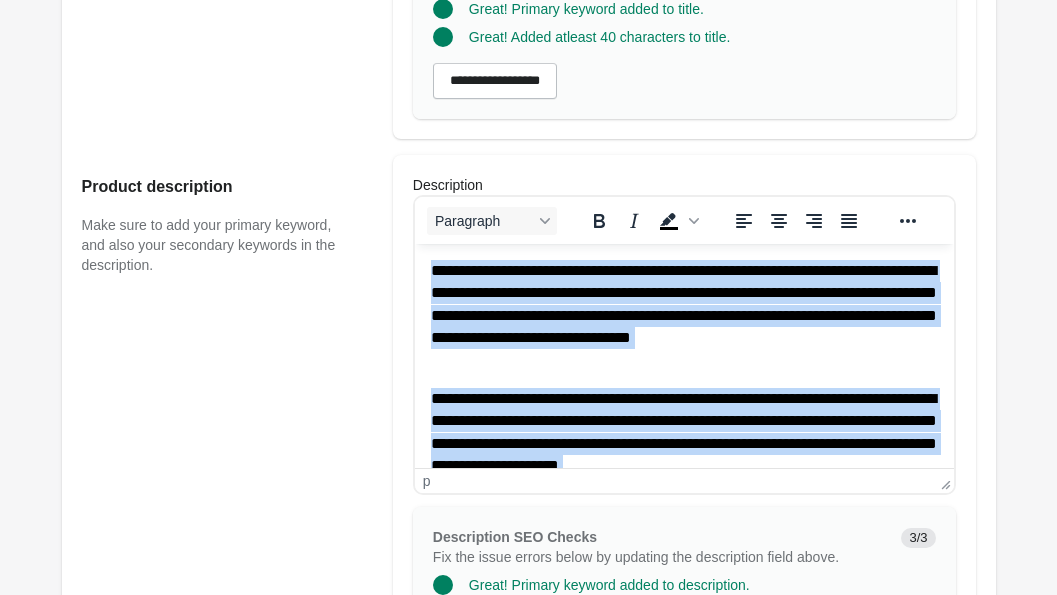 drag, startPoint x: 704, startPoint y: 440, endPoint x: 274, endPoint y: 159, distance: 513.674 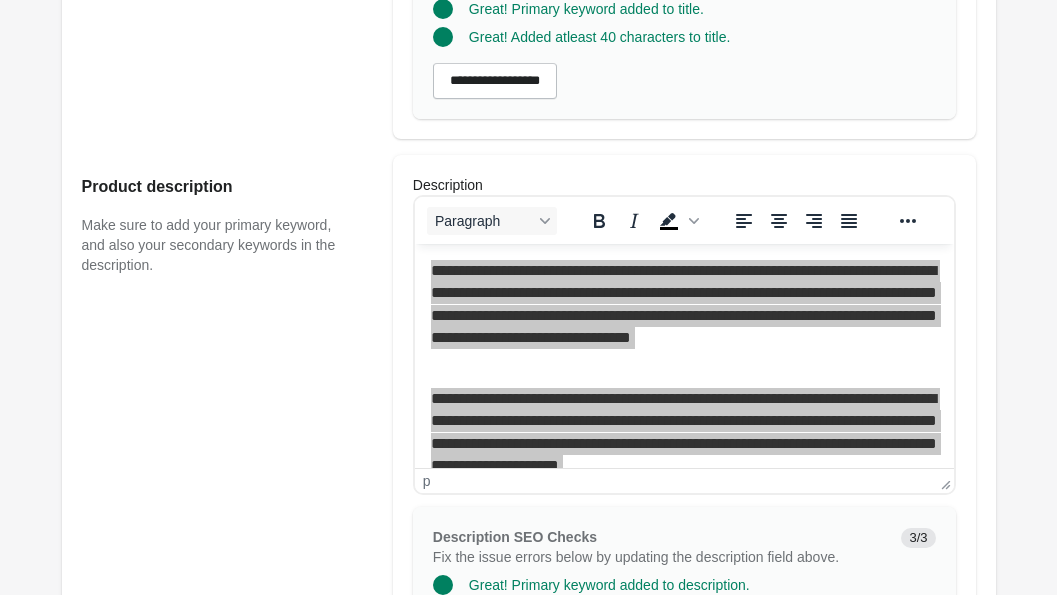 click on "Make sure to add your primary keyword, and also your secondary keywords in the description." at bounding box center [217, 245] 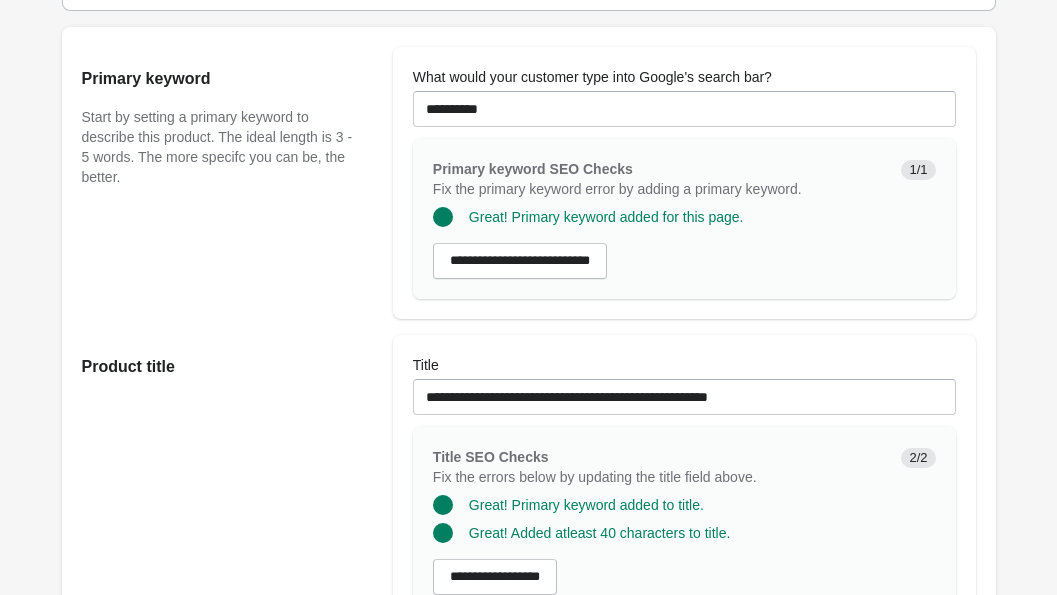 scroll, scrollTop: 175, scrollLeft: 0, axis: vertical 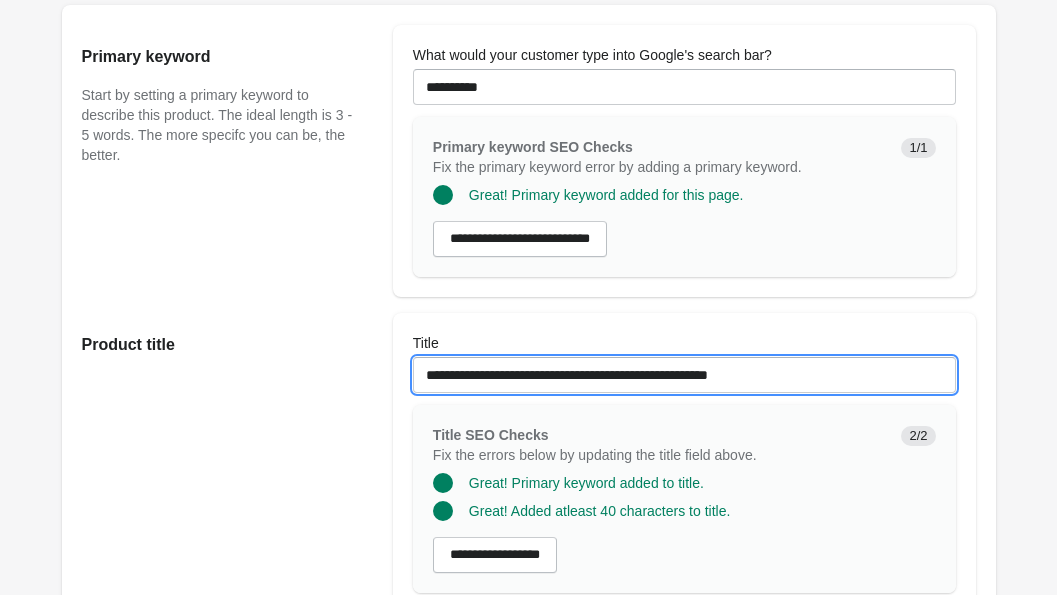 drag, startPoint x: 816, startPoint y: 397, endPoint x: 576, endPoint y: 389, distance: 240.1333 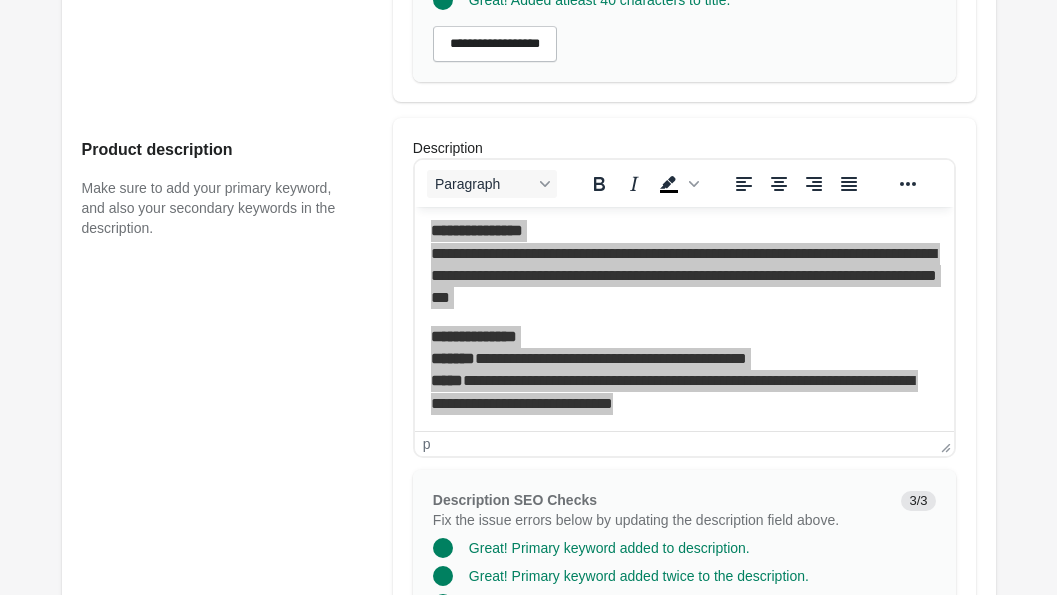 scroll, scrollTop: 685, scrollLeft: 0, axis: vertical 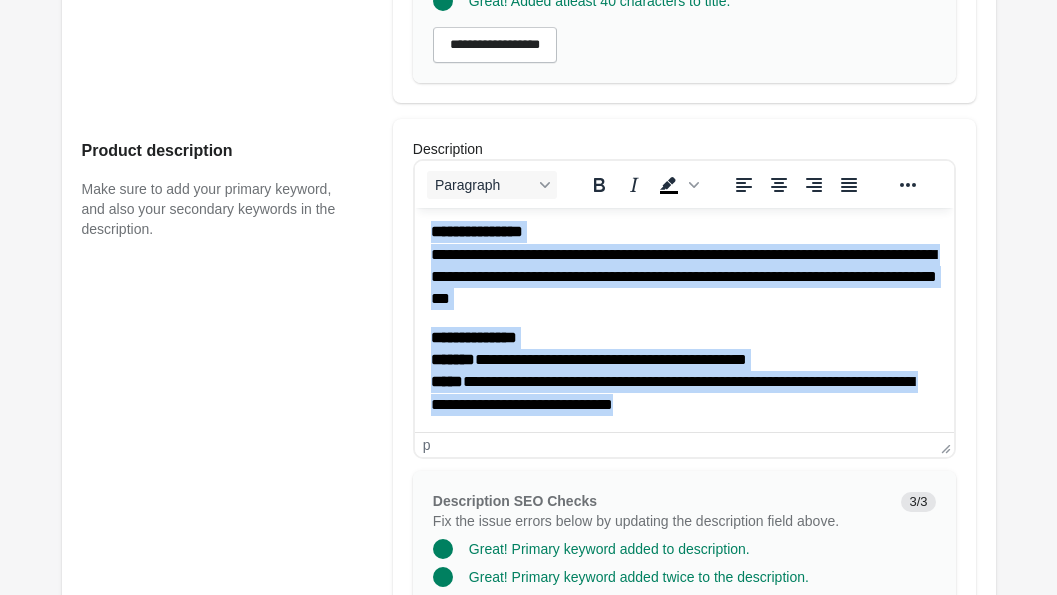 click on "**********" at bounding box center [683, 37] 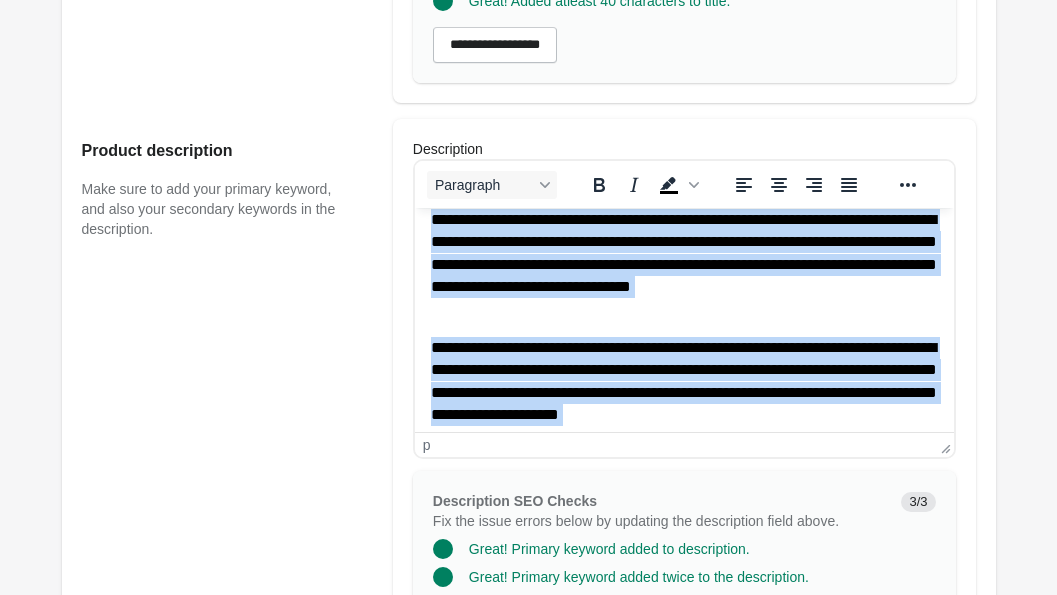 scroll, scrollTop: 0, scrollLeft: 0, axis: both 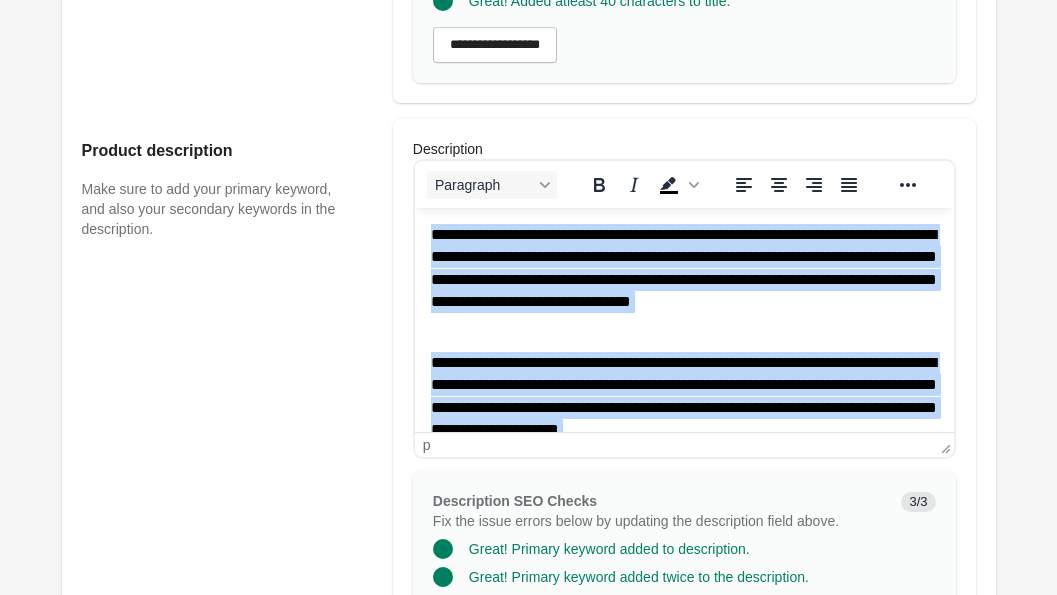 drag, startPoint x: 705, startPoint y: 403, endPoint x: 396, endPoint y: 179, distance: 381.65036 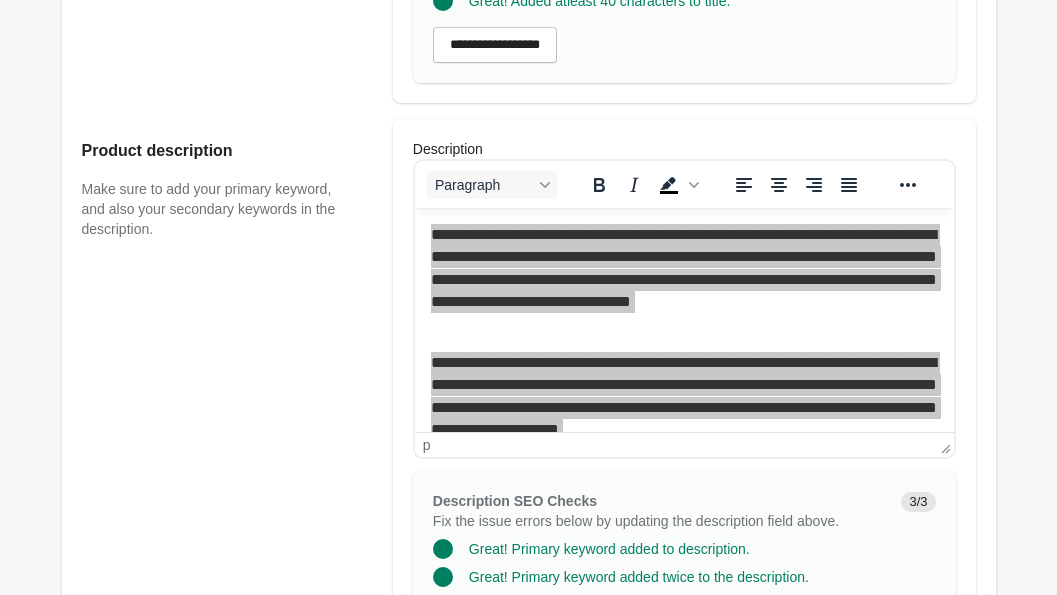 click on "Make sure to add your primary keyword, and also your secondary keywords in the description." at bounding box center [217, 209] 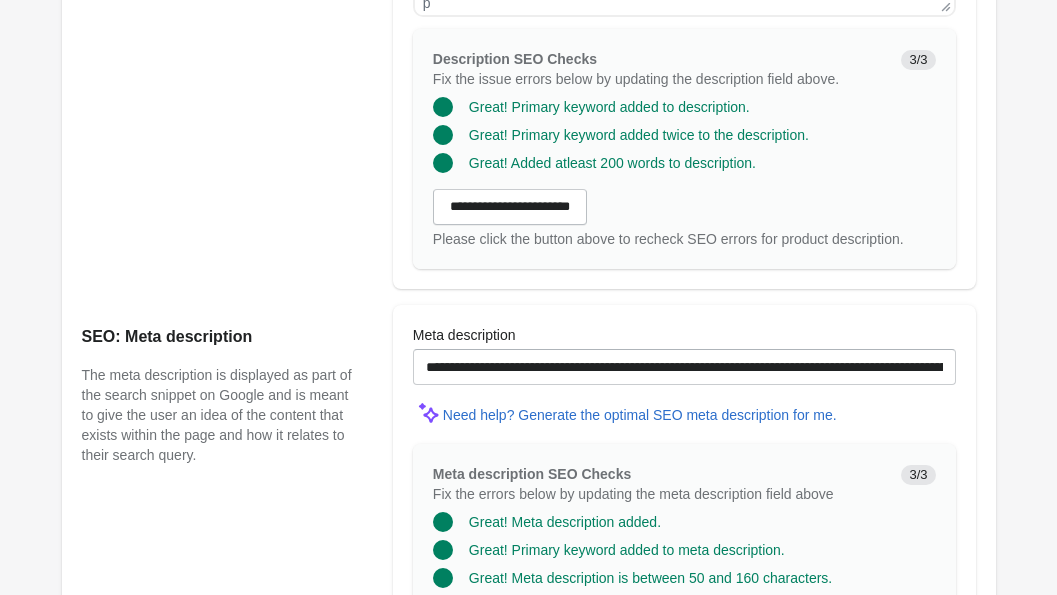 scroll, scrollTop: 1128, scrollLeft: 0, axis: vertical 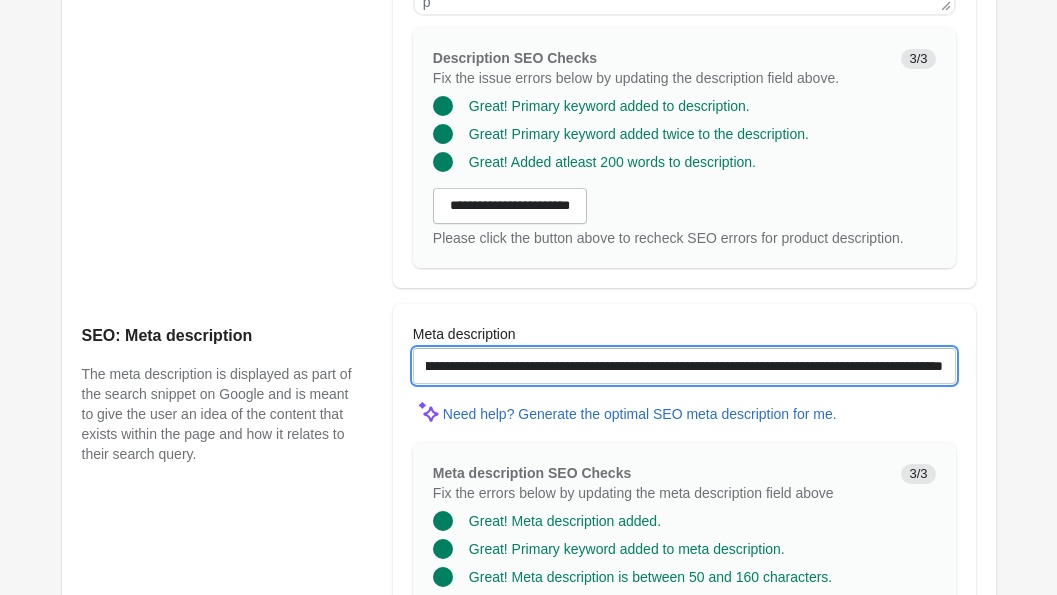 drag, startPoint x: 426, startPoint y: 384, endPoint x: 958, endPoint y: 378, distance: 532.0338 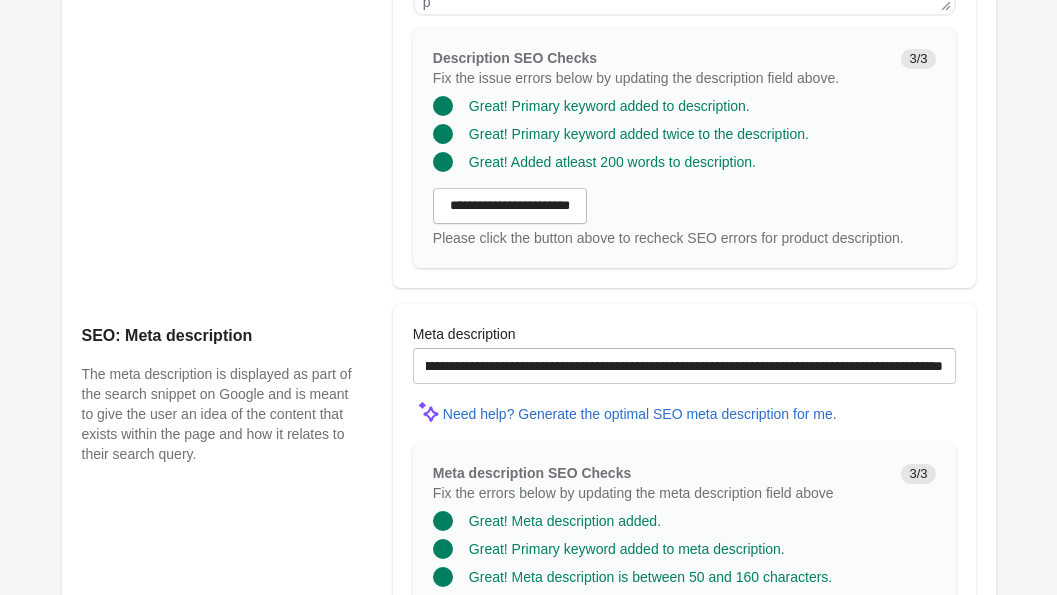scroll, scrollTop: 0, scrollLeft: 0, axis: both 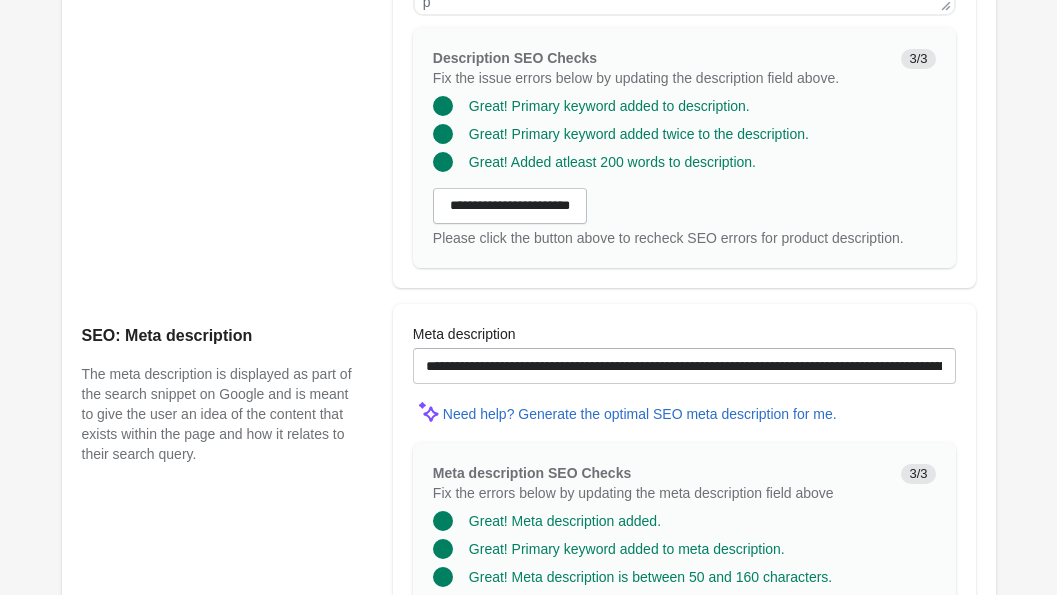 click on "Product description
Make sure to add your primary keyword, and also your secondary keywords in the description." at bounding box center [227, -18] 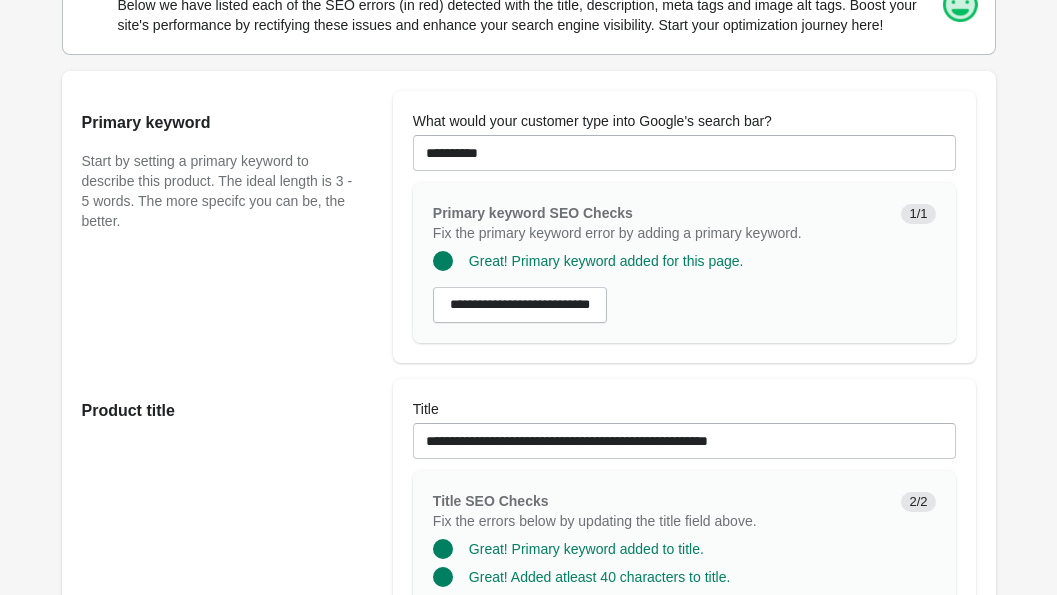 scroll, scrollTop: 82, scrollLeft: 0, axis: vertical 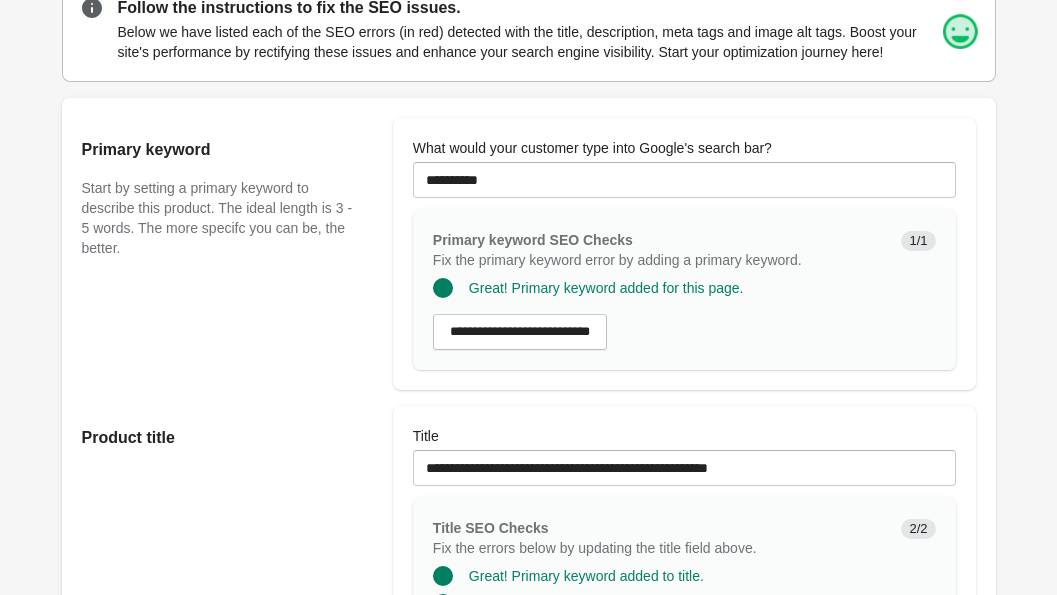 click on "Primary keyword
Start by setting a primary keyword to describe this product. The ideal length is 3 - 5 words. The more specifc you can be, the better." at bounding box center [217, 198] 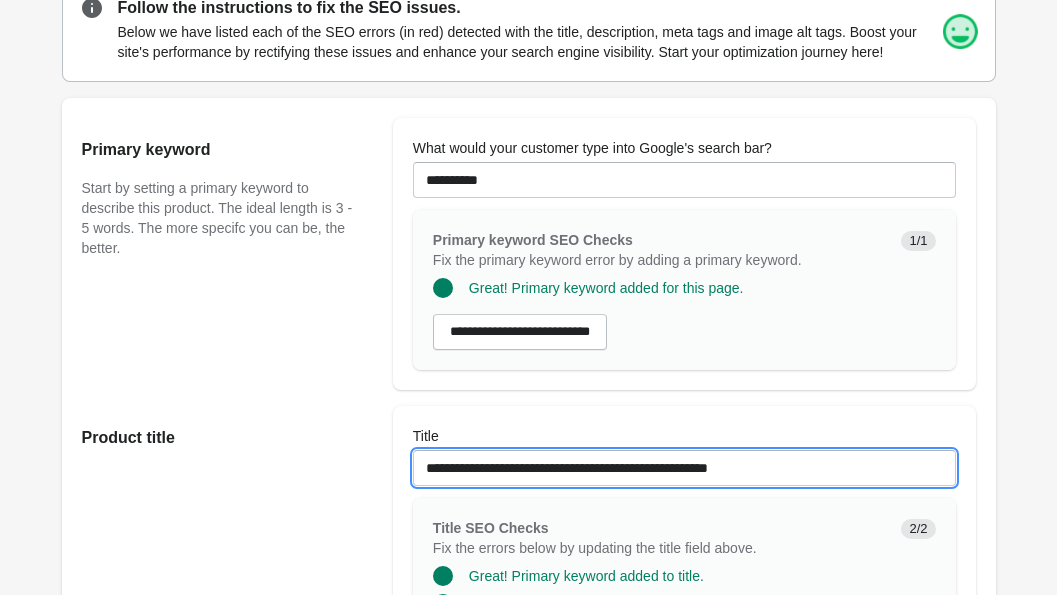 drag, startPoint x: 808, startPoint y: 490, endPoint x: 580, endPoint y: 490, distance: 228 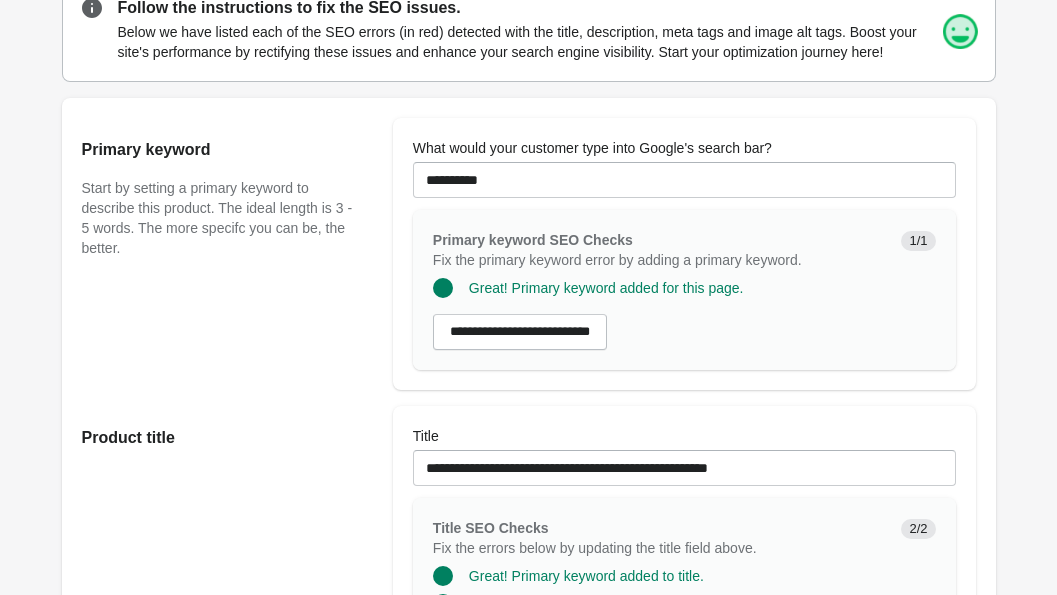 click on "Primary keyword
Start by setting a primary keyword to describe this product. The ideal length is 3 - 5 words. The more specifc you can be, the better." at bounding box center [227, 254] 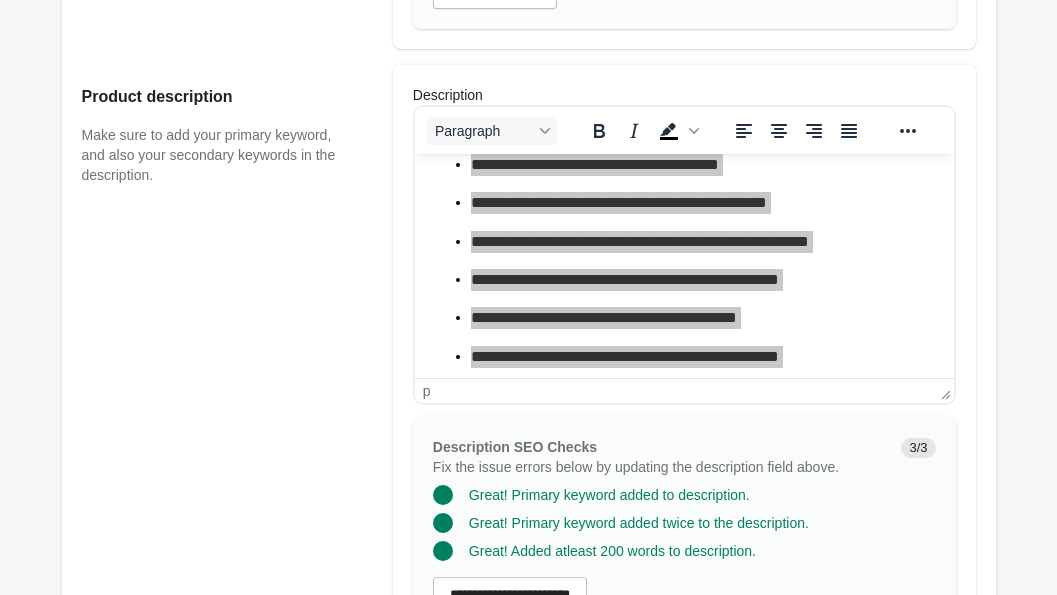 scroll, scrollTop: 566, scrollLeft: 0, axis: vertical 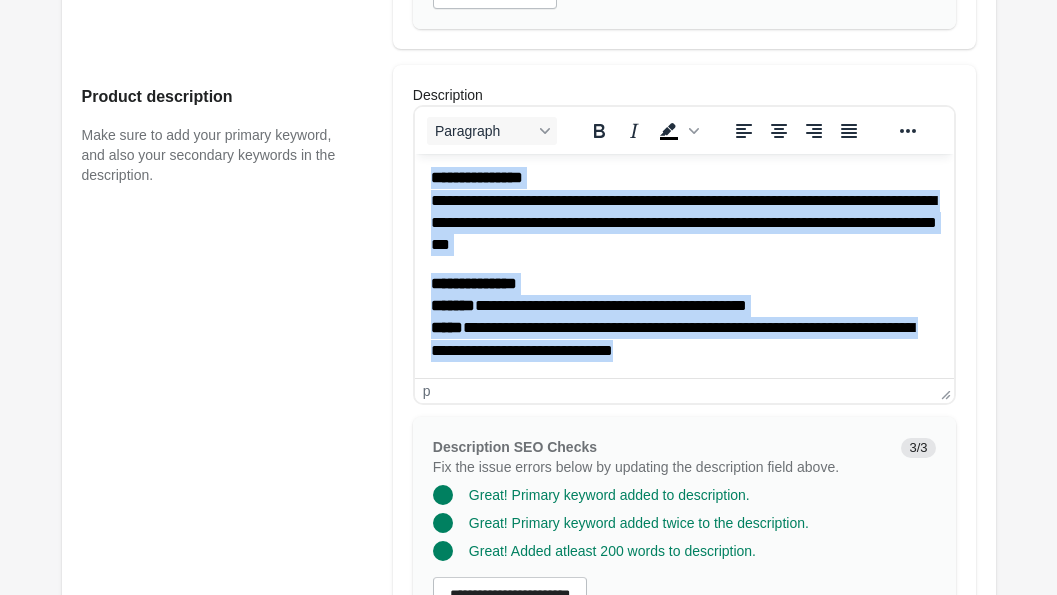 click on "**********" at bounding box center [683, 318] 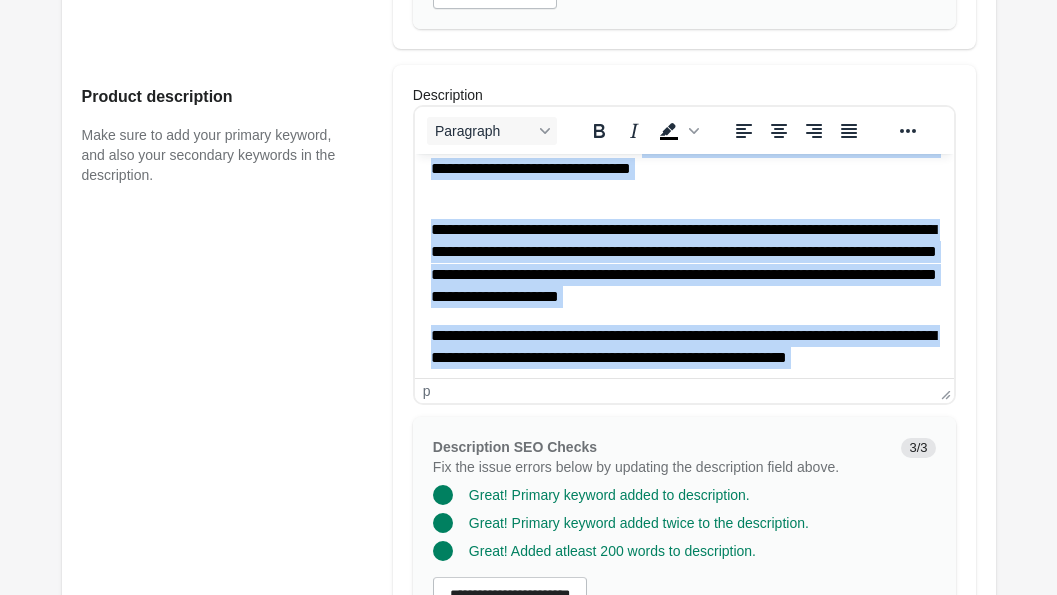scroll, scrollTop: 0, scrollLeft: 0, axis: both 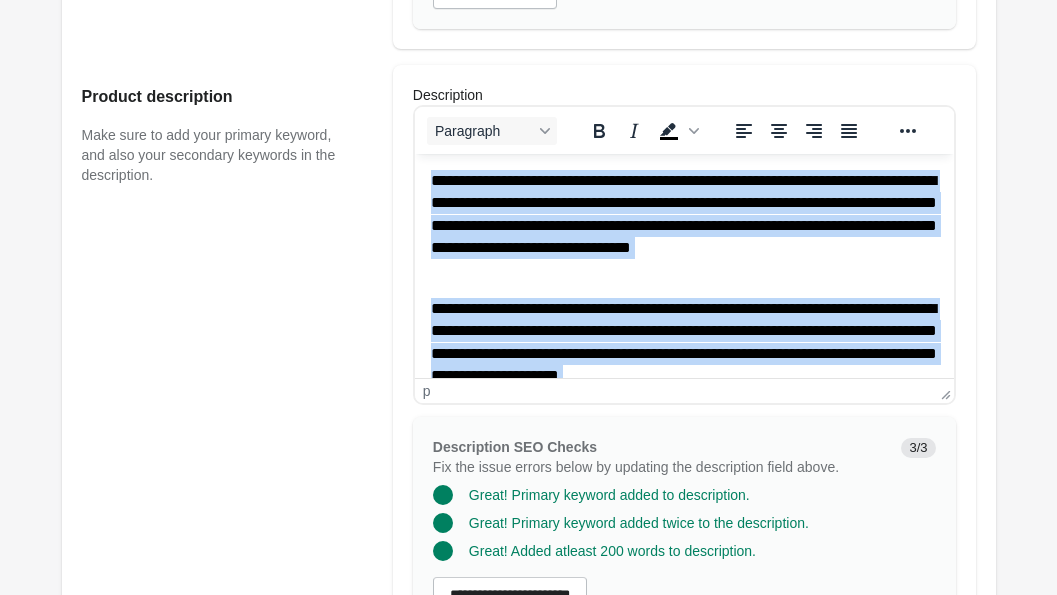 drag, startPoint x: 708, startPoint y: 351, endPoint x: 392, endPoint y: 132, distance: 384.46976 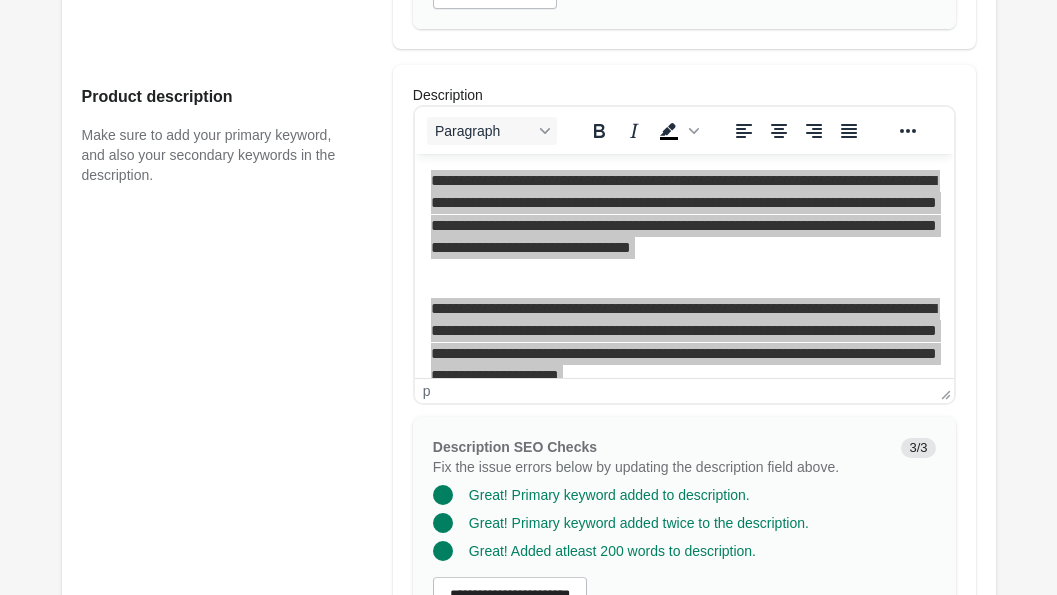 click on "Product description
Make sure to add your primary keyword, and also your secondary keywords in the description." at bounding box center (227, 371) 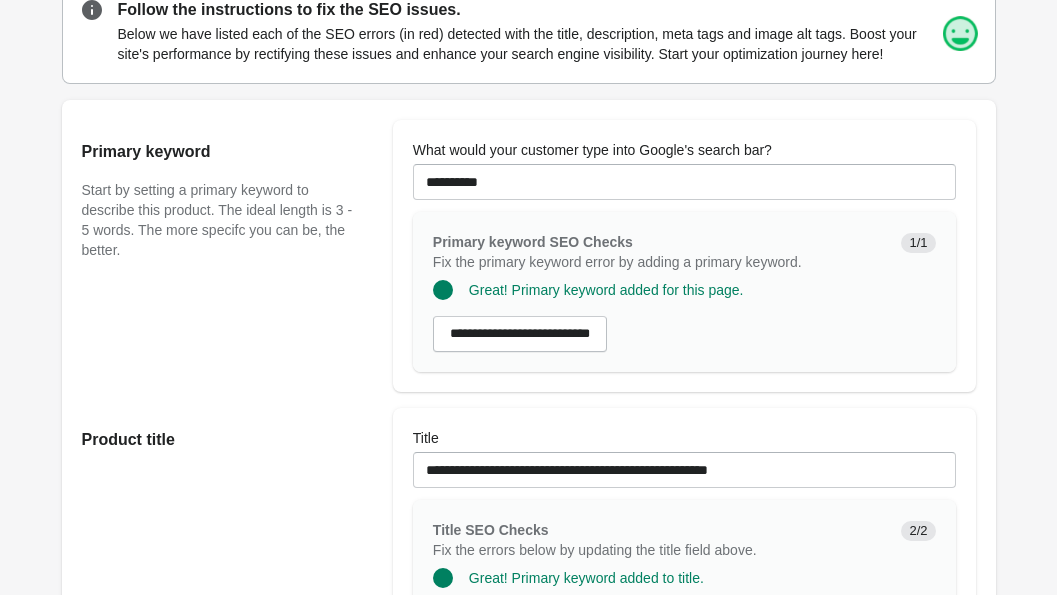 scroll, scrollTop: 86, scrollLeft: 0, axis: vertical 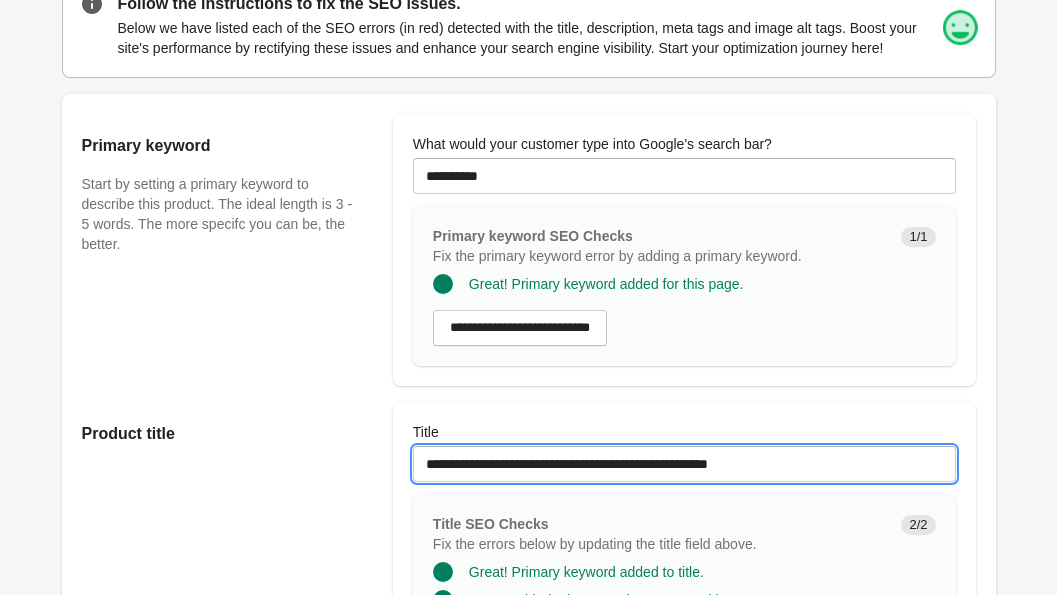 drag, startPoint x: 812, startPoint y: 482, endPoint x: 573, endPoint y: 474, distance: 239.13385 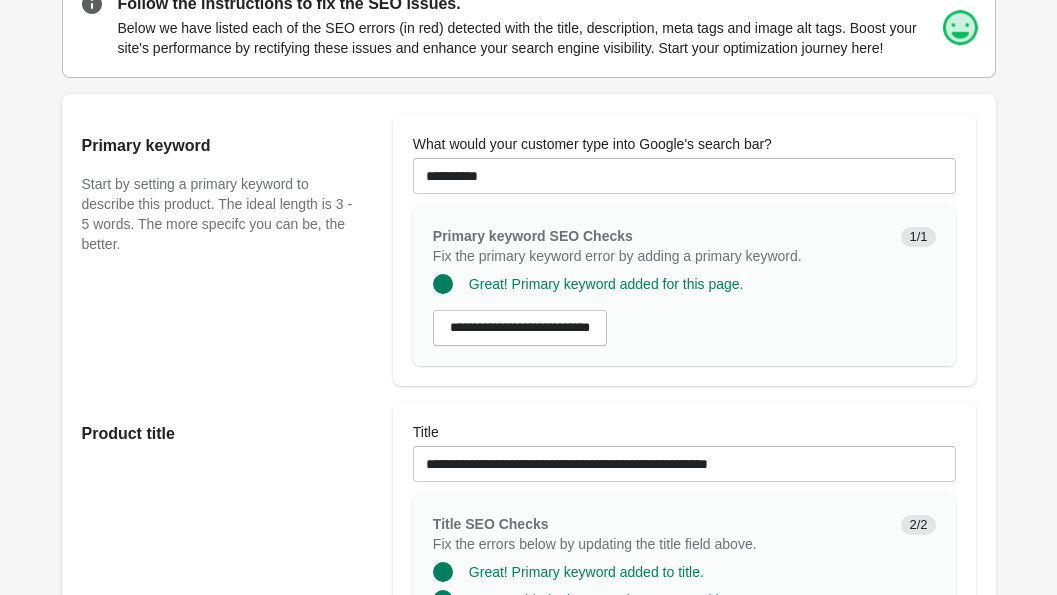 click on "Start by setting a primary keyword to describe this product. The ideal length is 3 - 5 words. The more specifc you can be, the better." at bounding box center [217, 214] 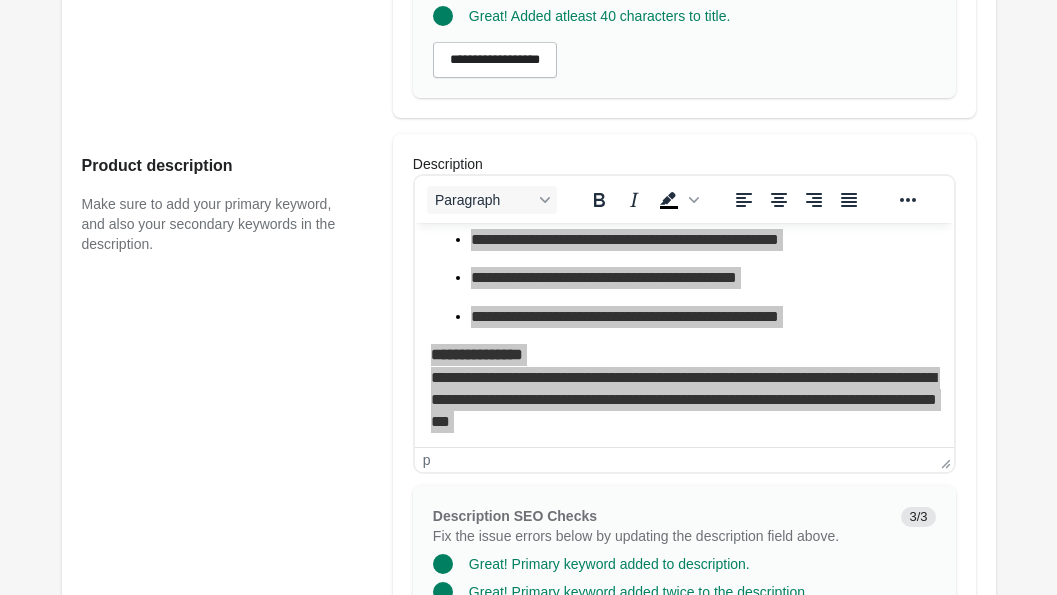 scroll, scrollTop: 566, scrollLeft: 0, axis: vertical 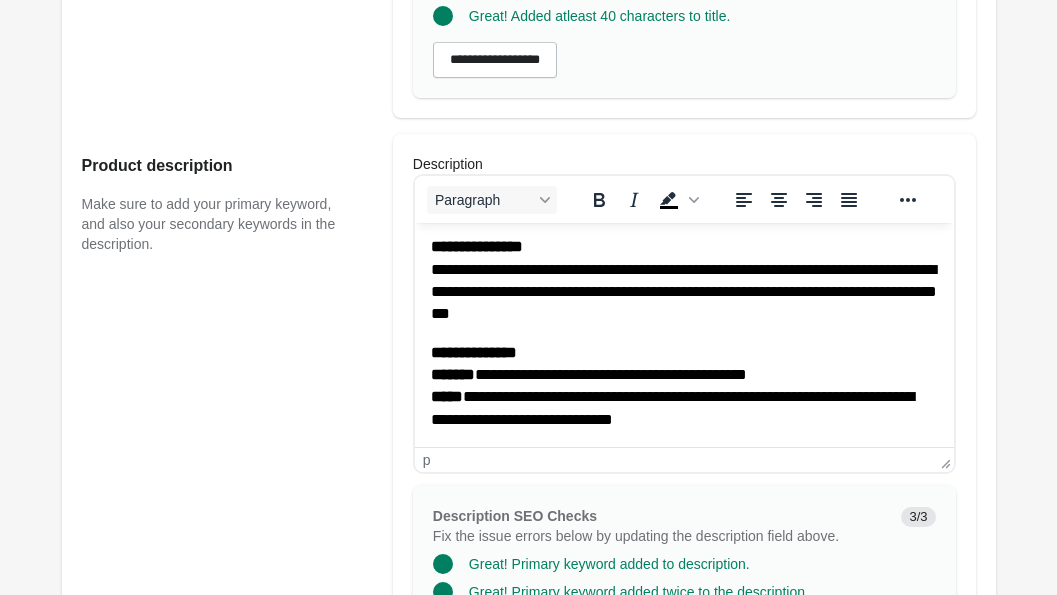 click on "**********" at bounding box center (683, 52) 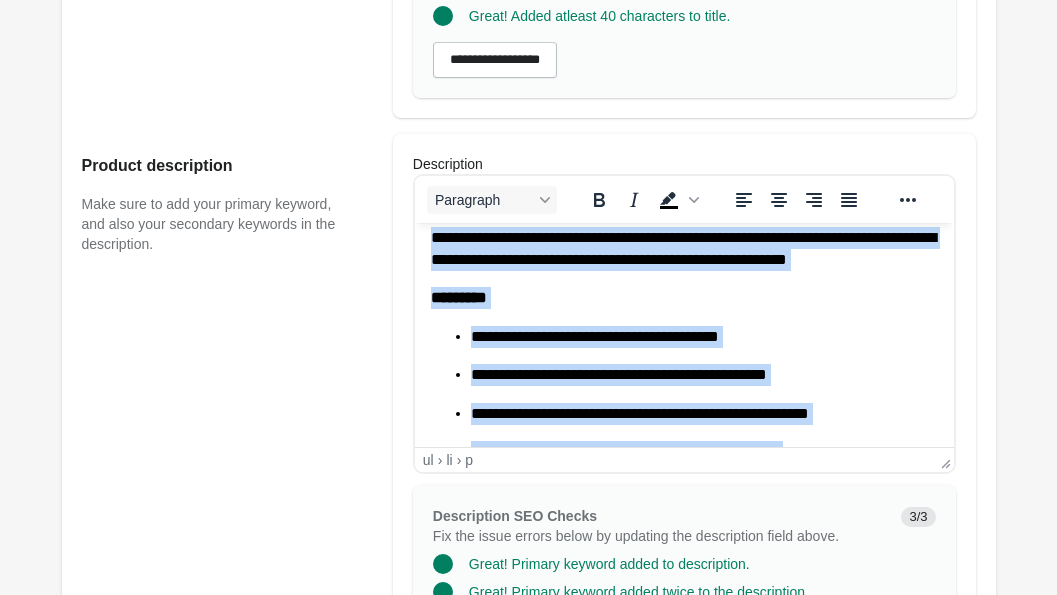 scroll, scrollTop: 0, scrollLeft: 0, axis: both 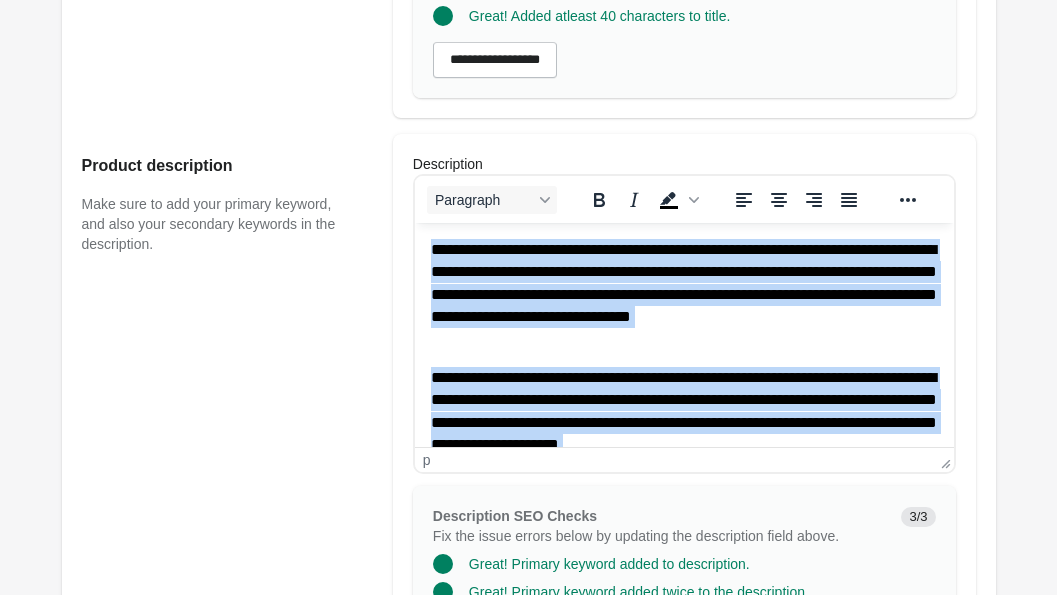 drag, startPoint x: 719, startPoint y: 426, endPoint x: 378, endPoint y: 116, distance: 460.84814 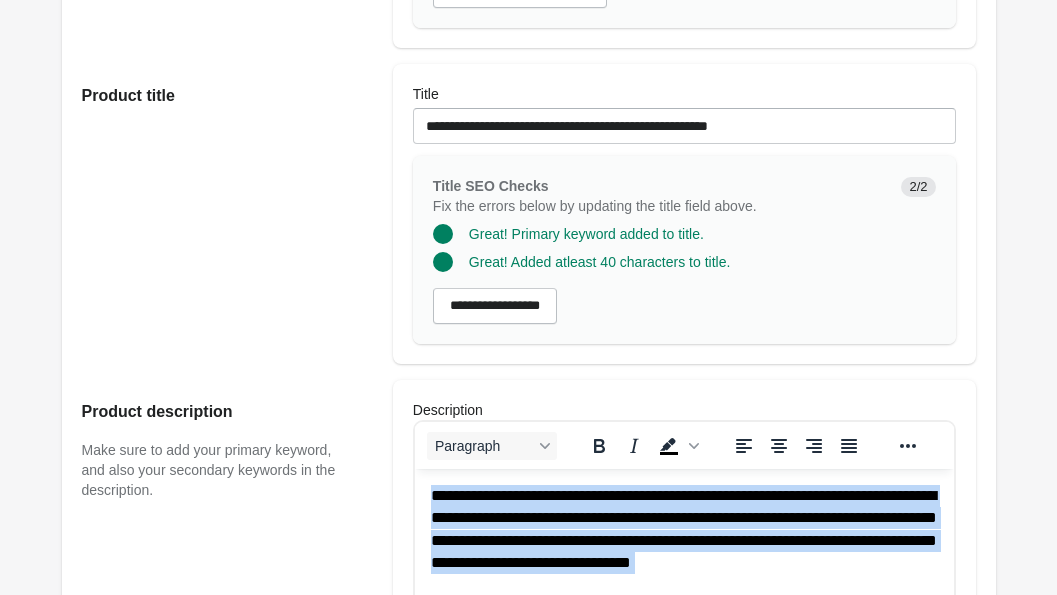 scroll, scrollTop: 423, scrollLeft: 0, axis: vertical 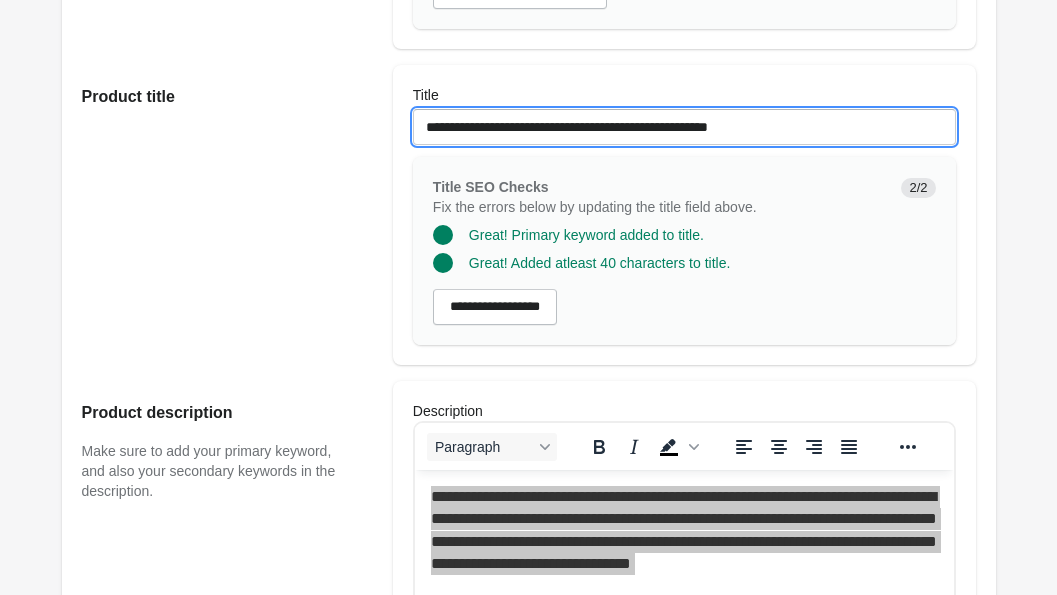 drag, startPoint x: 806, startPoint y: 147, endPoint x: 570, endPoint y: 149, distance: 236.00847 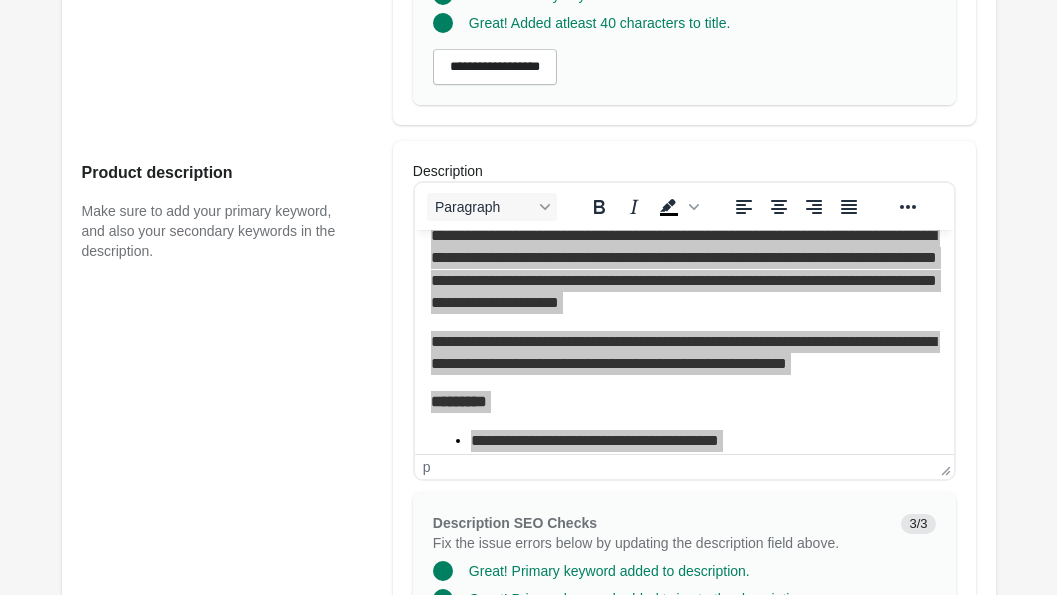 scroll, scrollTop: 566, scrollLeft: 0, axis: vertical 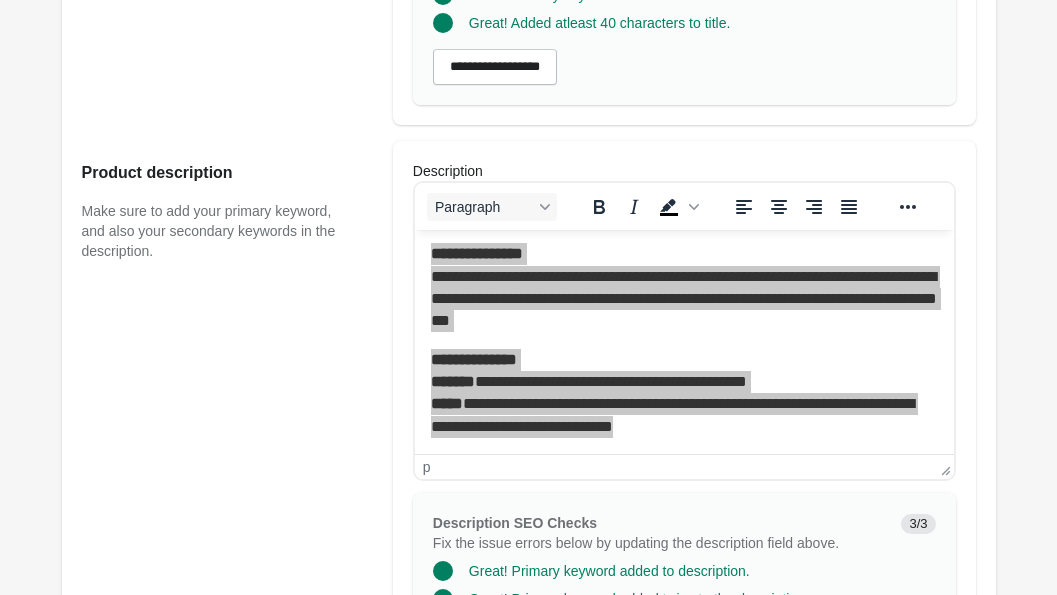 click on "p" at bounding box center (684, 466) 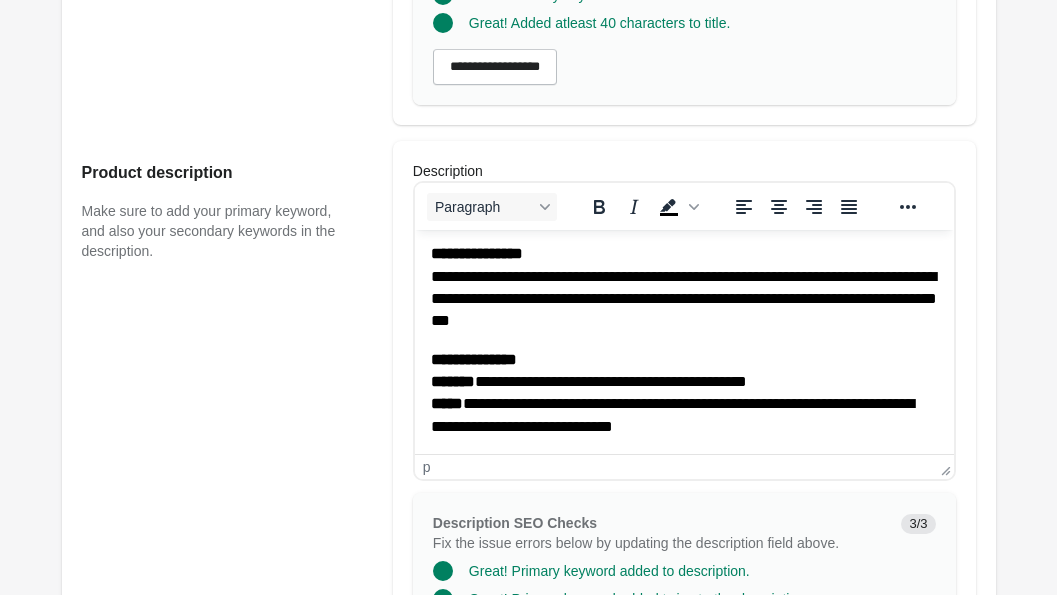 click on "**********" at bounding box center (683, 59) 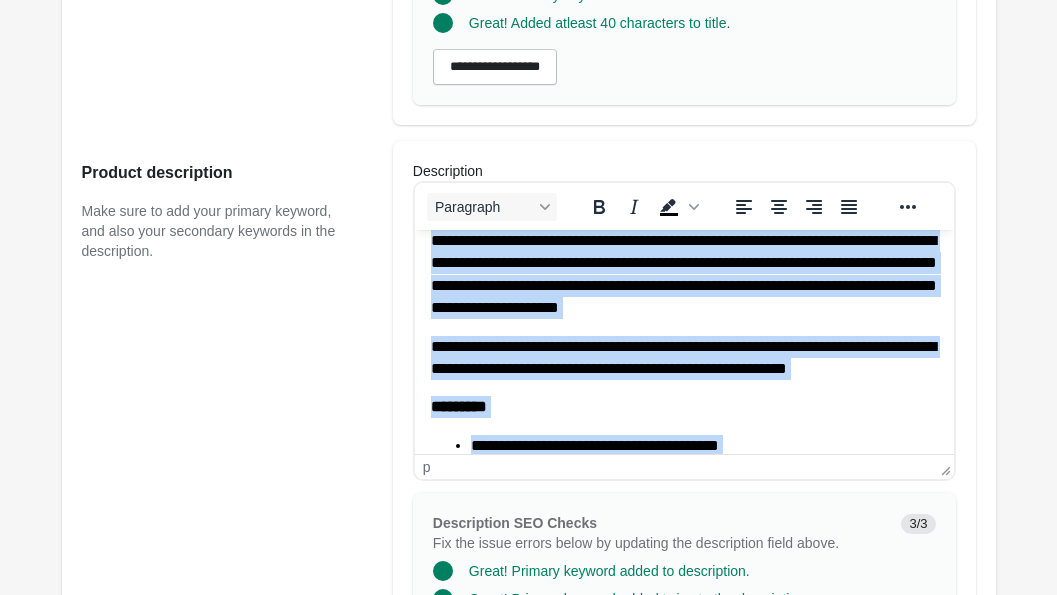 scroll, scrollTop: 0, scrollLeft: 0, axis: both 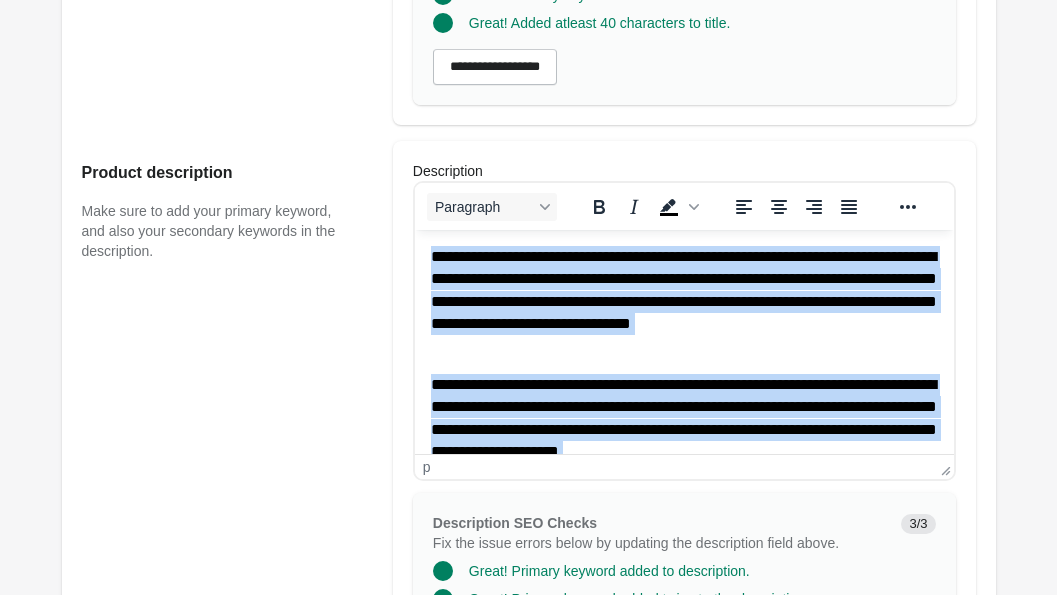 drag, startPoint x: 719, startPoint y: 433, endPoint x: 403, endPoint y: 198, distance: 393.80325 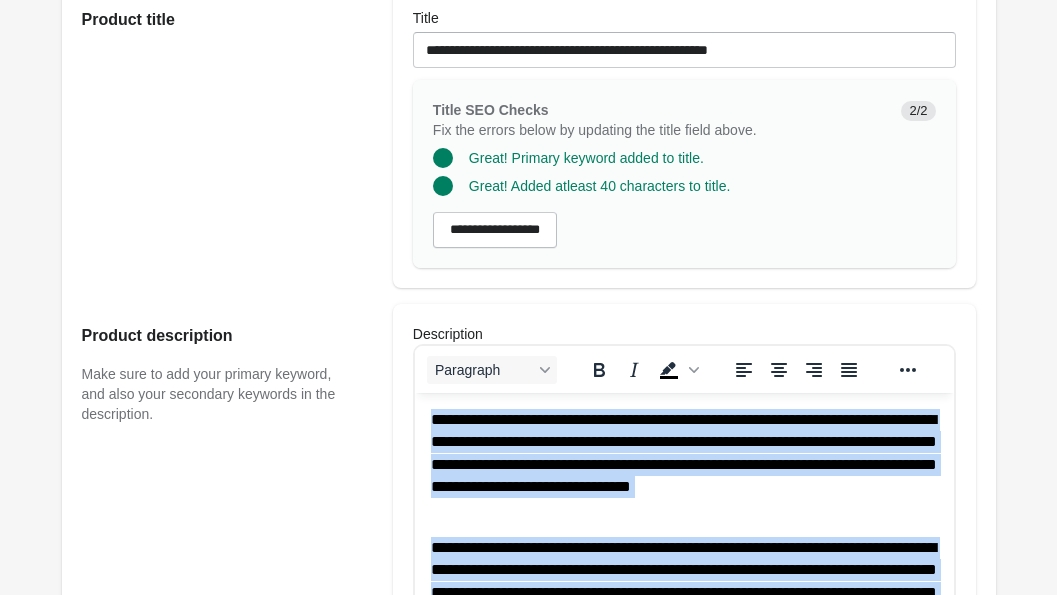 scroll, scrollTop: 0, scrollLeft: 0, axis: both 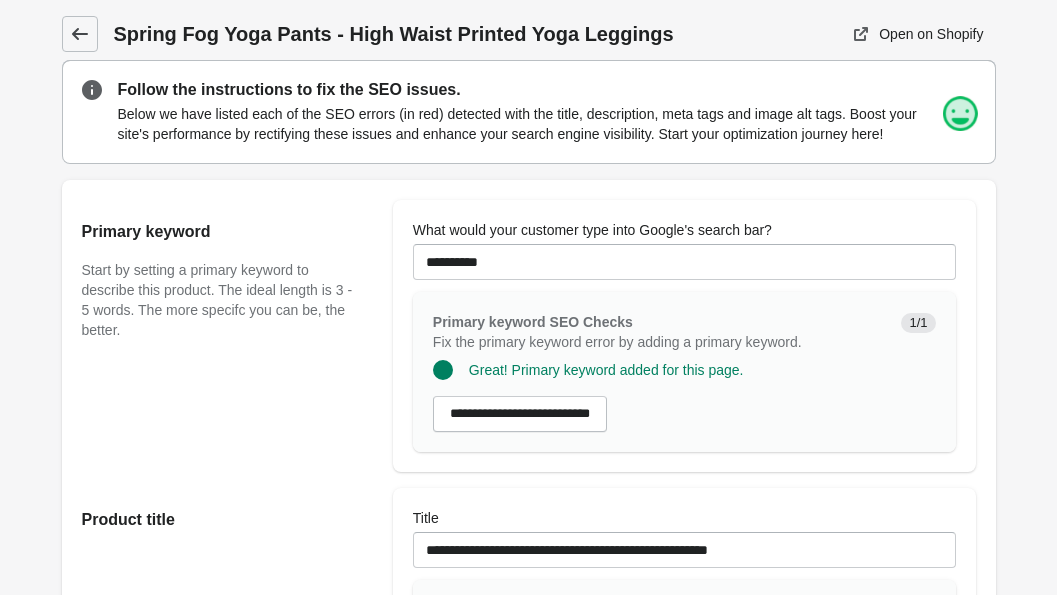 click 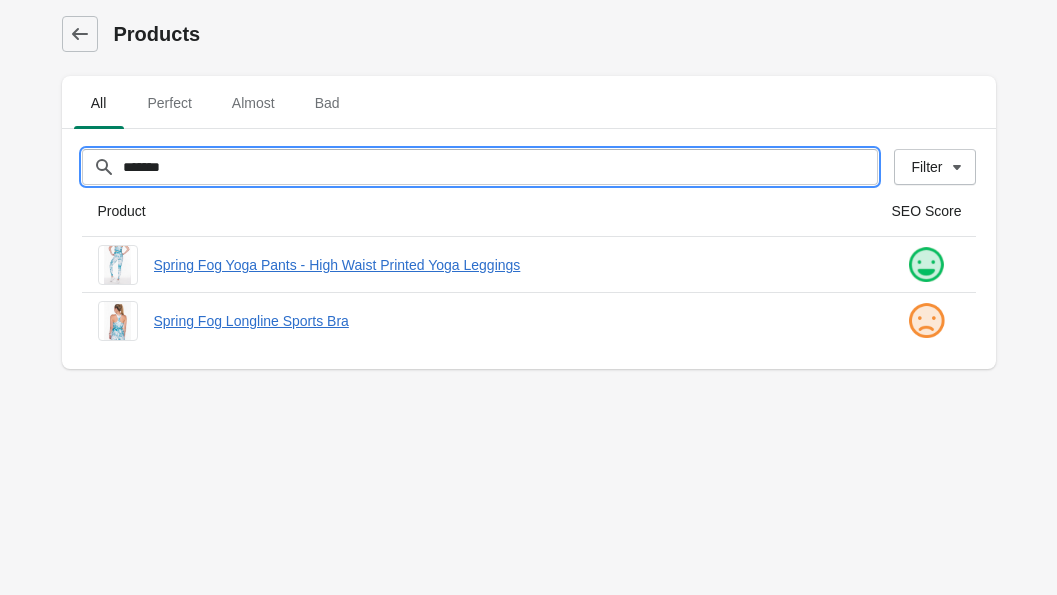 drag, startPoint x: 314, startPoint y: 176, endPoint x: 96, endPoint y: 153, distance: 219.20995 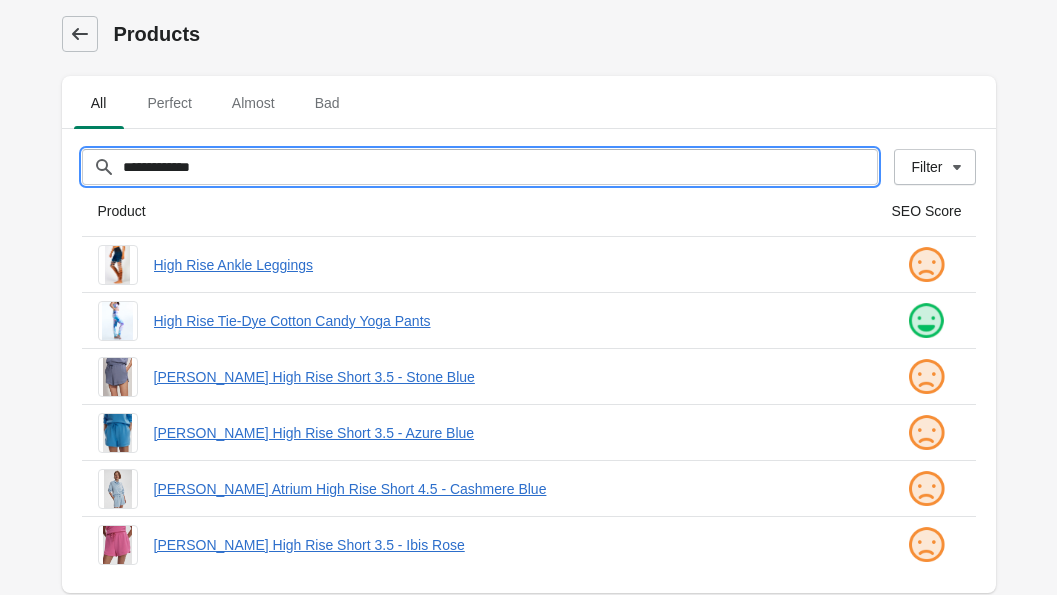 type on "**********" 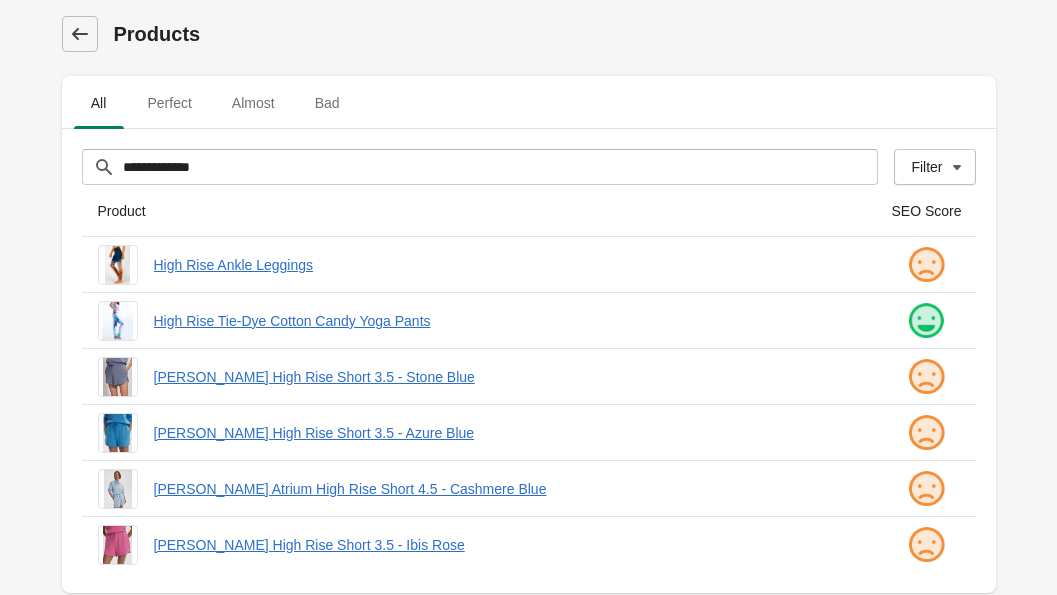 click at bounding box center (80, 34) 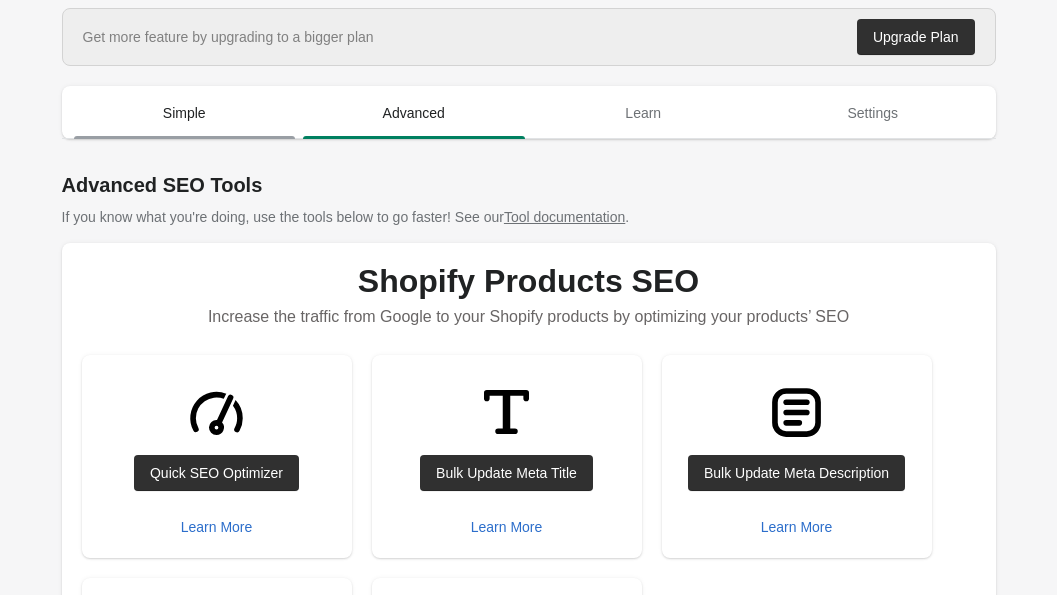 click on "Simple" at bounding box center (185, 113) 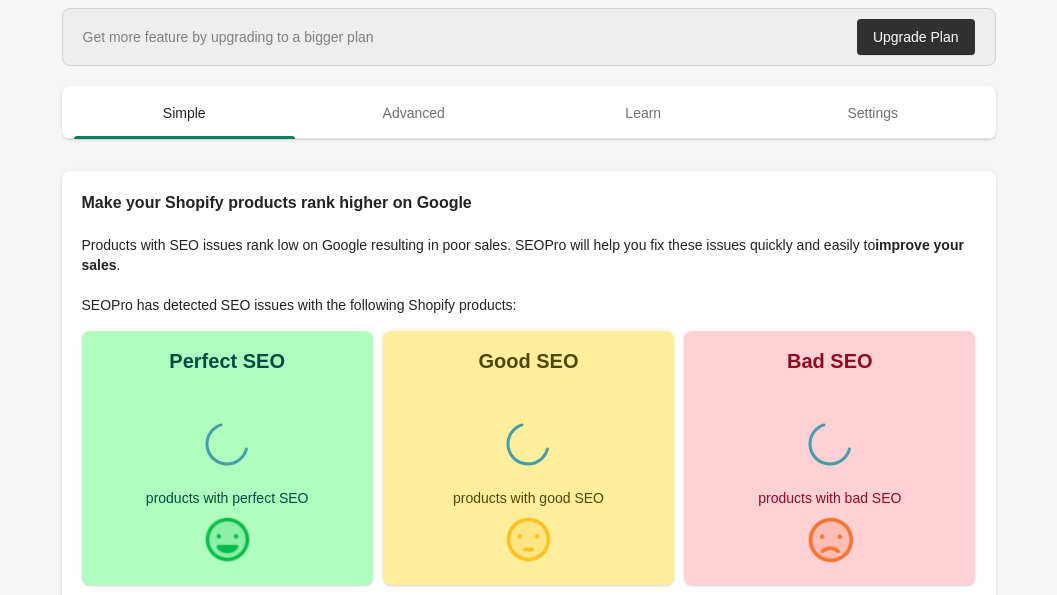 scroll, scrollTop: 0, scrollLeft: 0, axis: both 